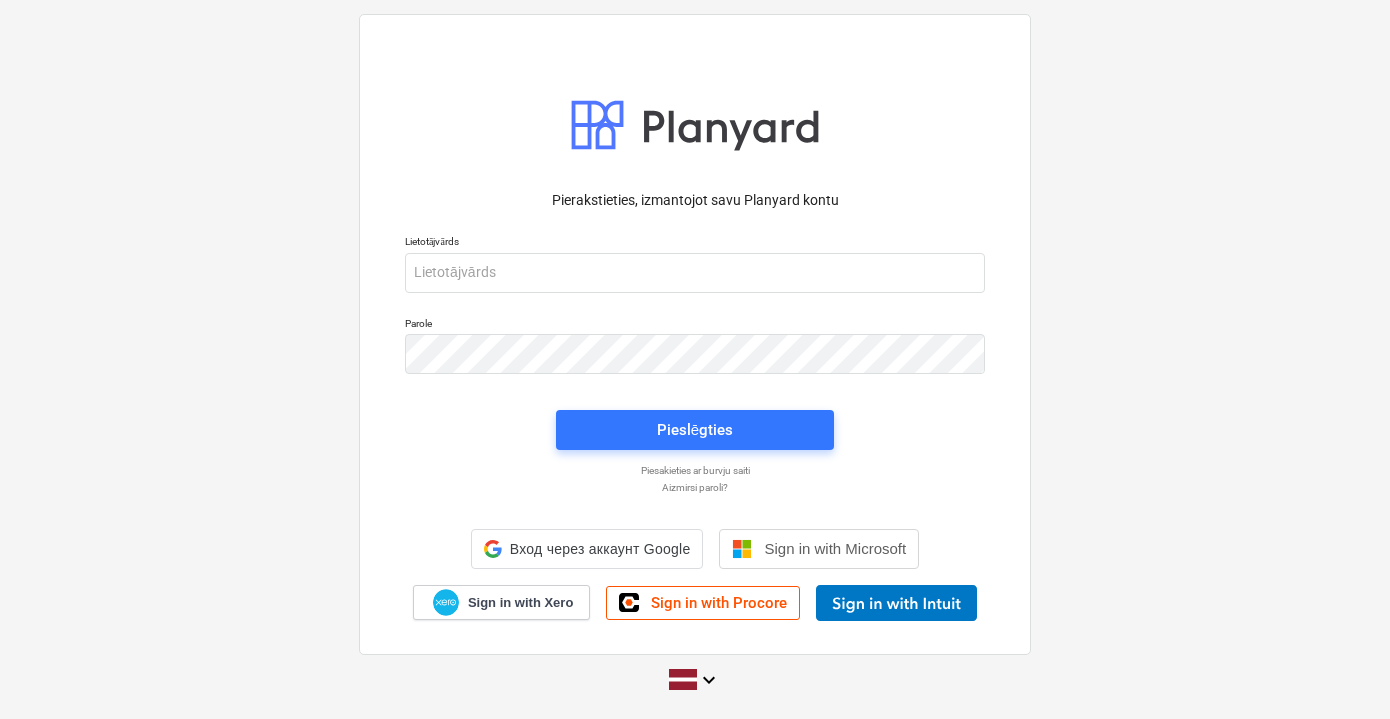 scroll, scrollTop: 0, scrollLeft: 0, axis: both 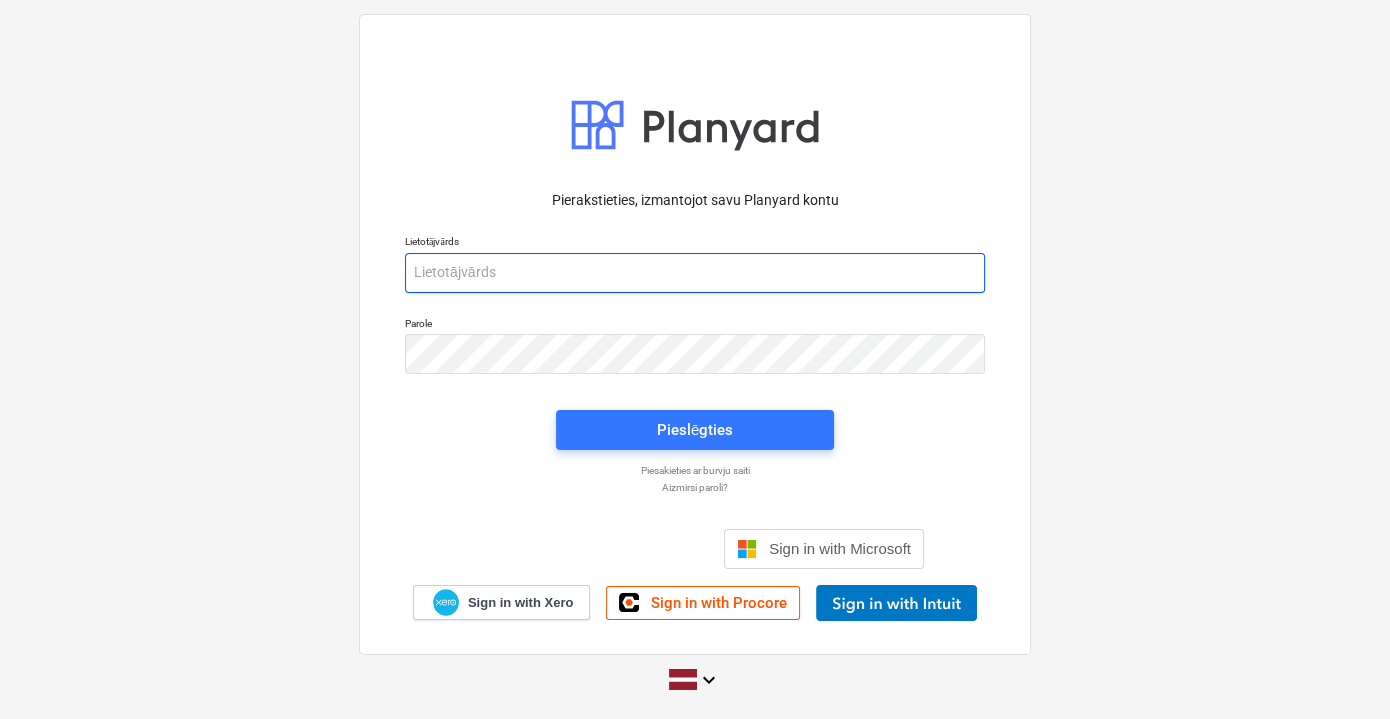 type on "vladislavs.filipcenko@hagberg.lv" 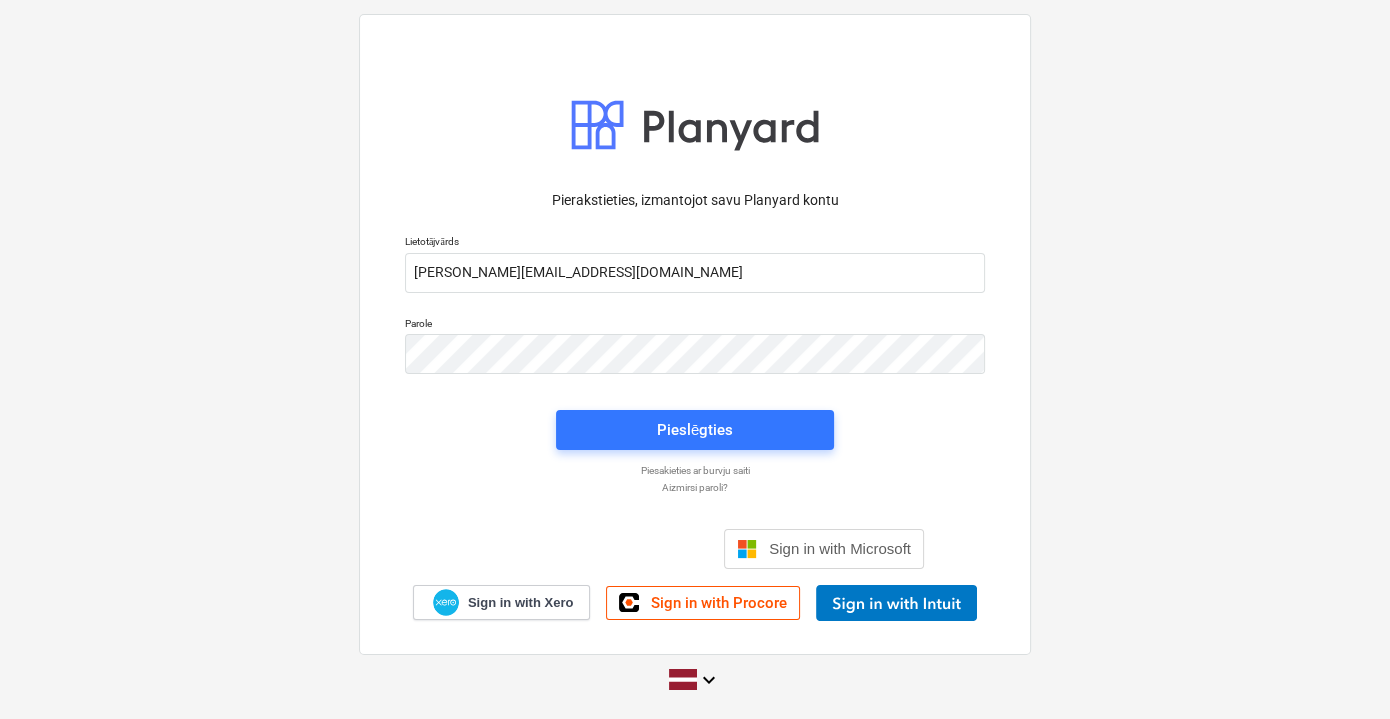 click on "Pieslēgties" at bounding box center [695, 430] 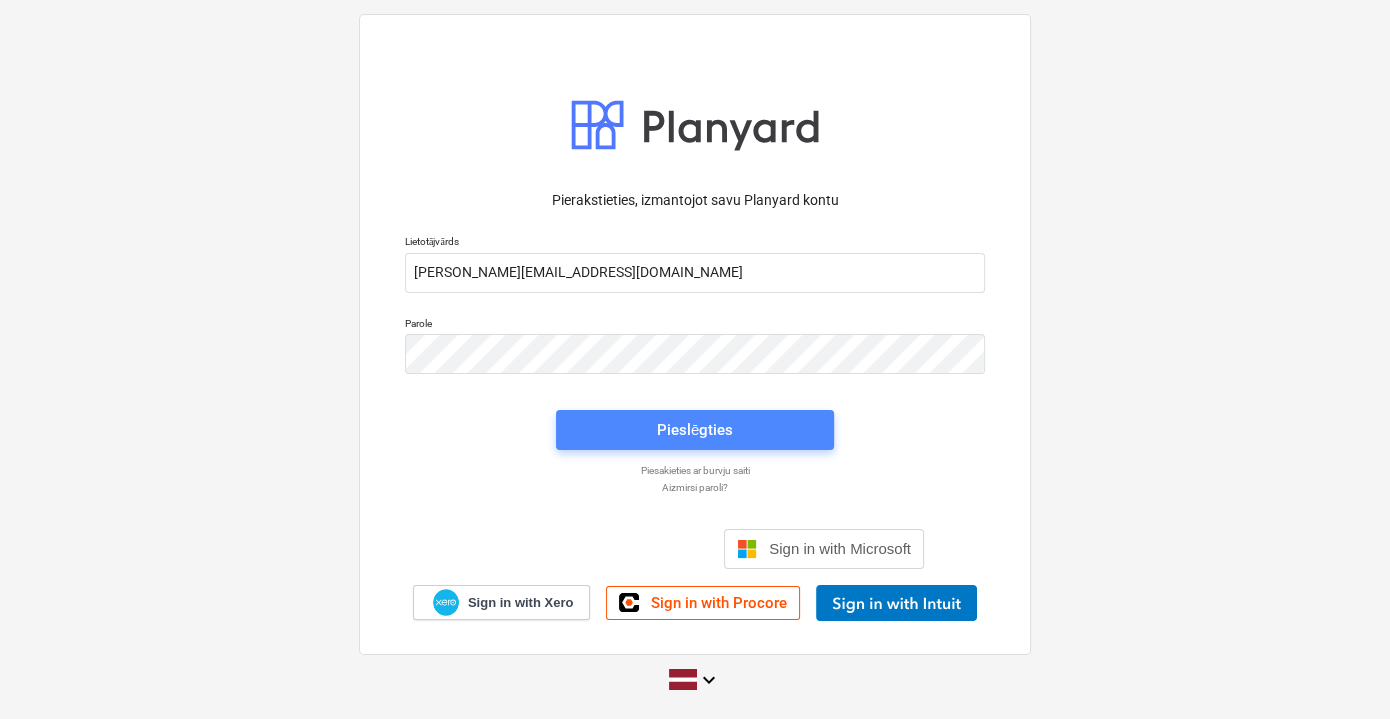click on "Pieslēgties" at bounding box center (695, 430) 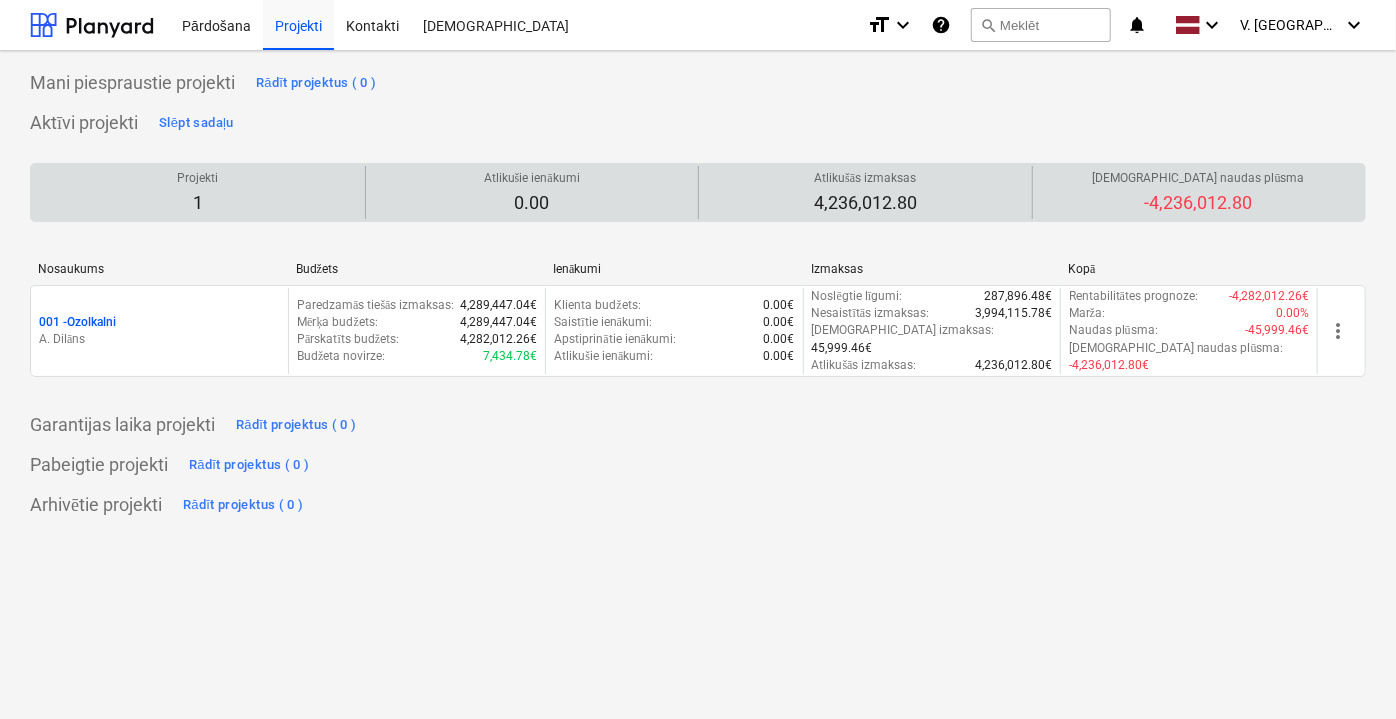 click on "1" at bounding box center (197, 203) 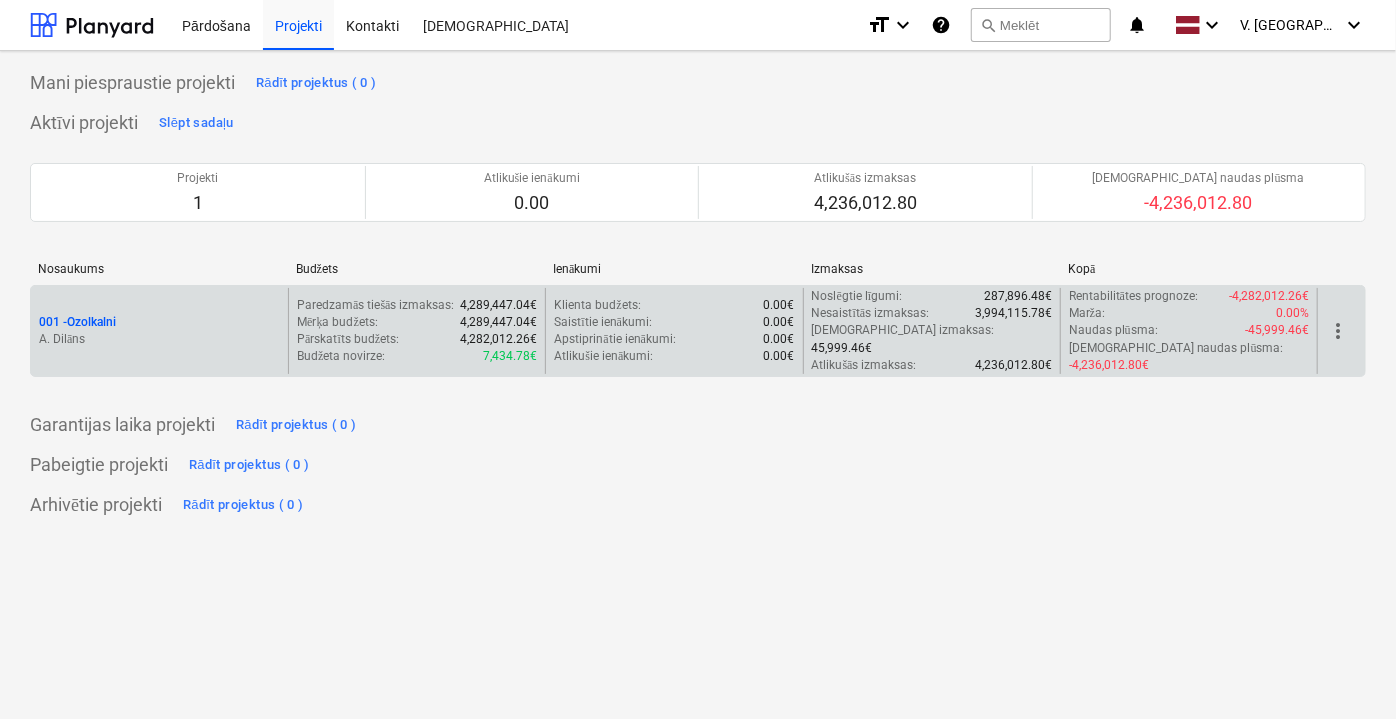 click on "001 -  Ozolkalni" at bounding box center (159, 322) 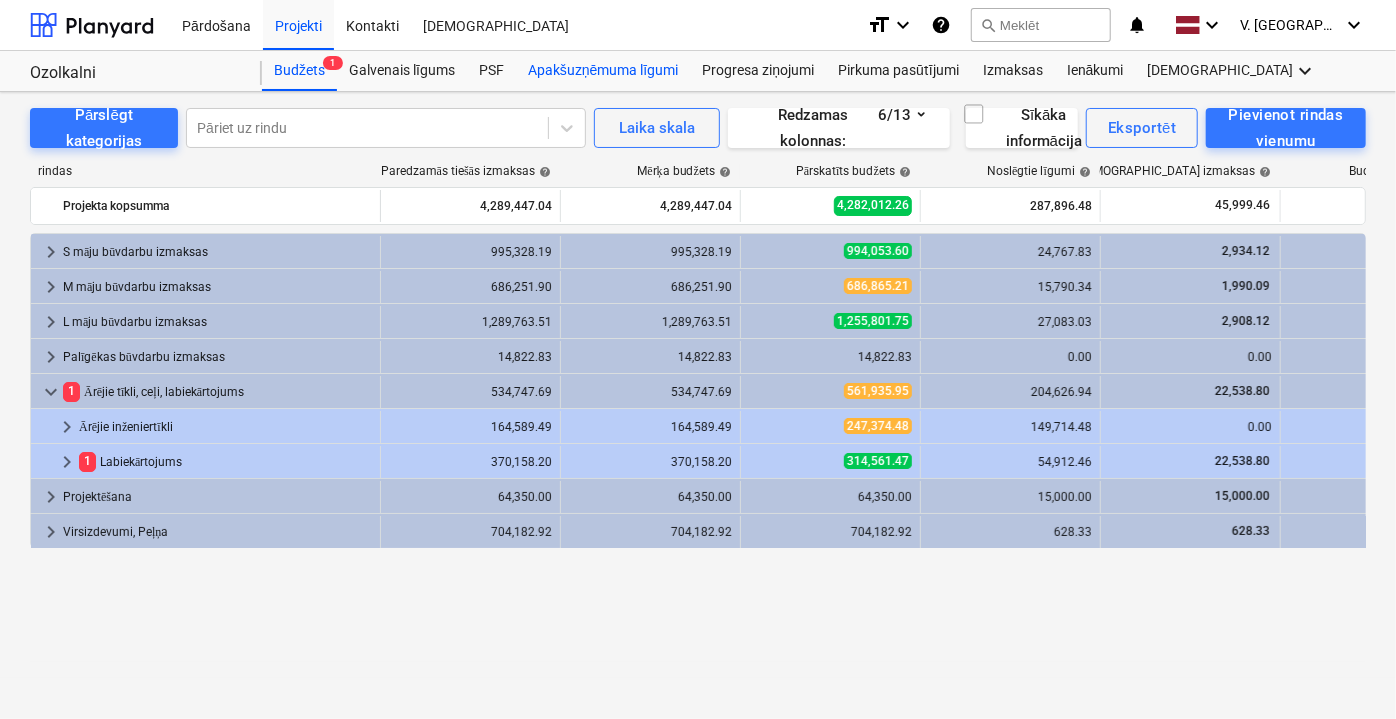 click on "Apakšuzņēmuma līgumi" at bounding box center [603, 71] 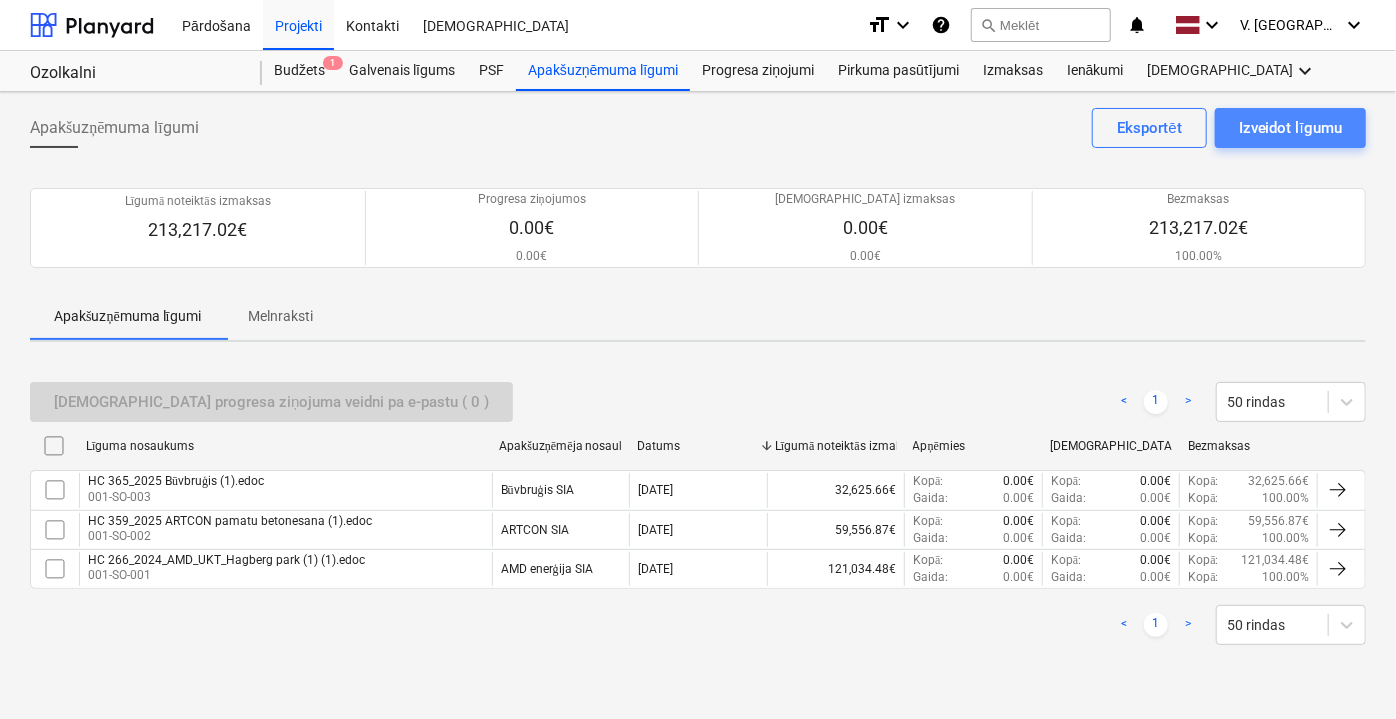 click on "Izveidot līgumu" at bounding box center [1290, 128] 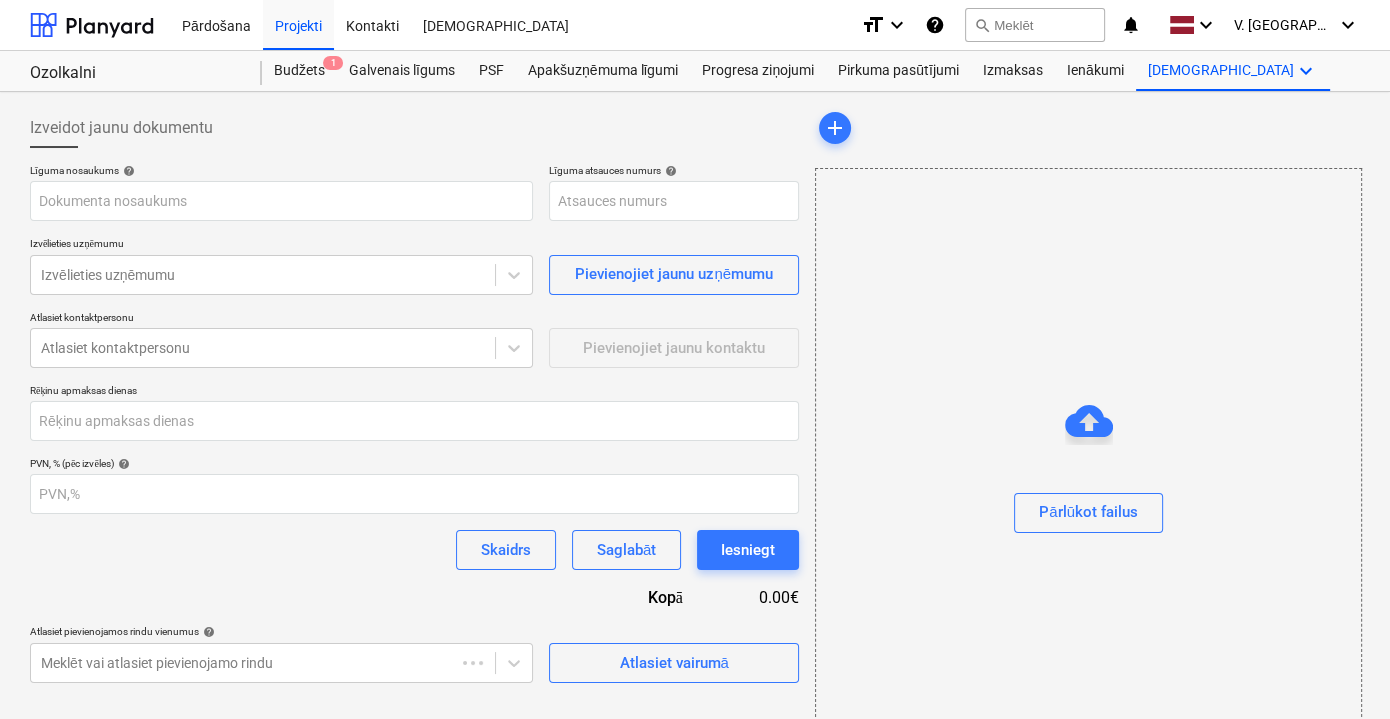 type on "001-SO-006" 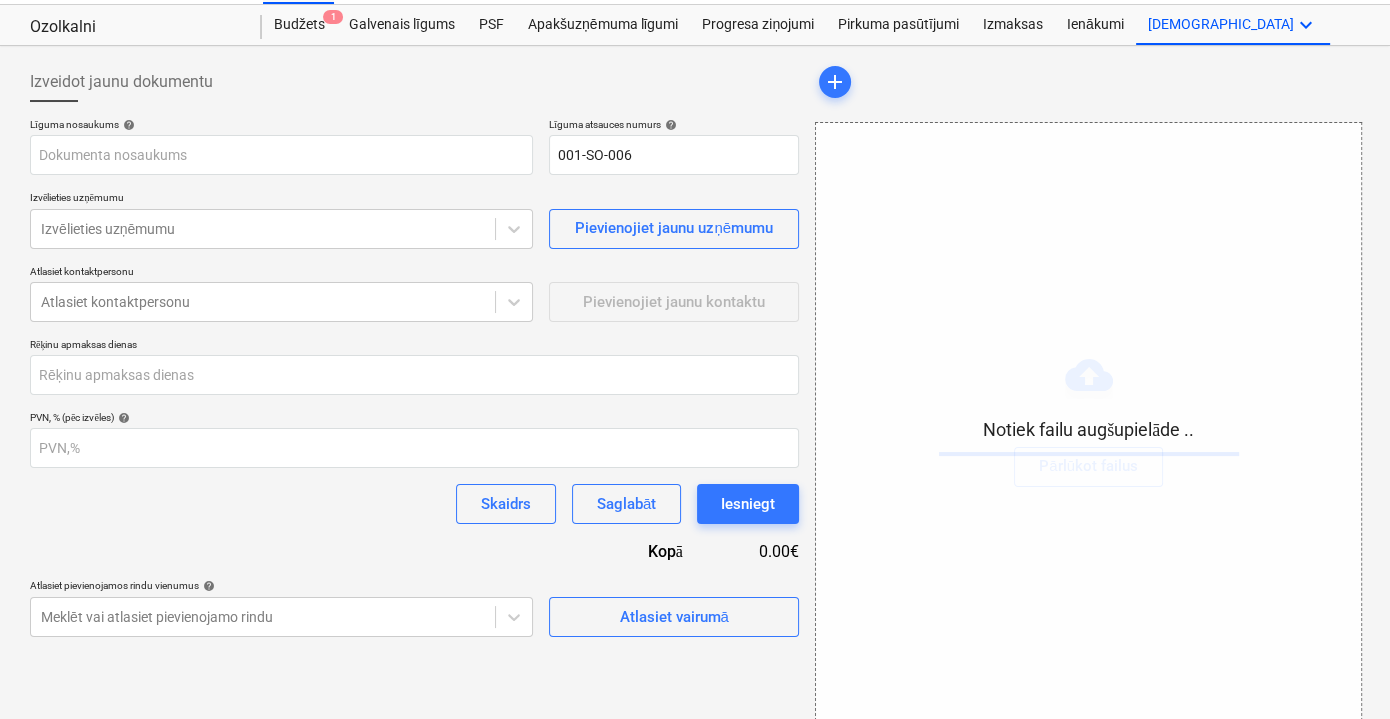 scroll, scrollTop: 72, scrollLeft: 0, axis: vertical 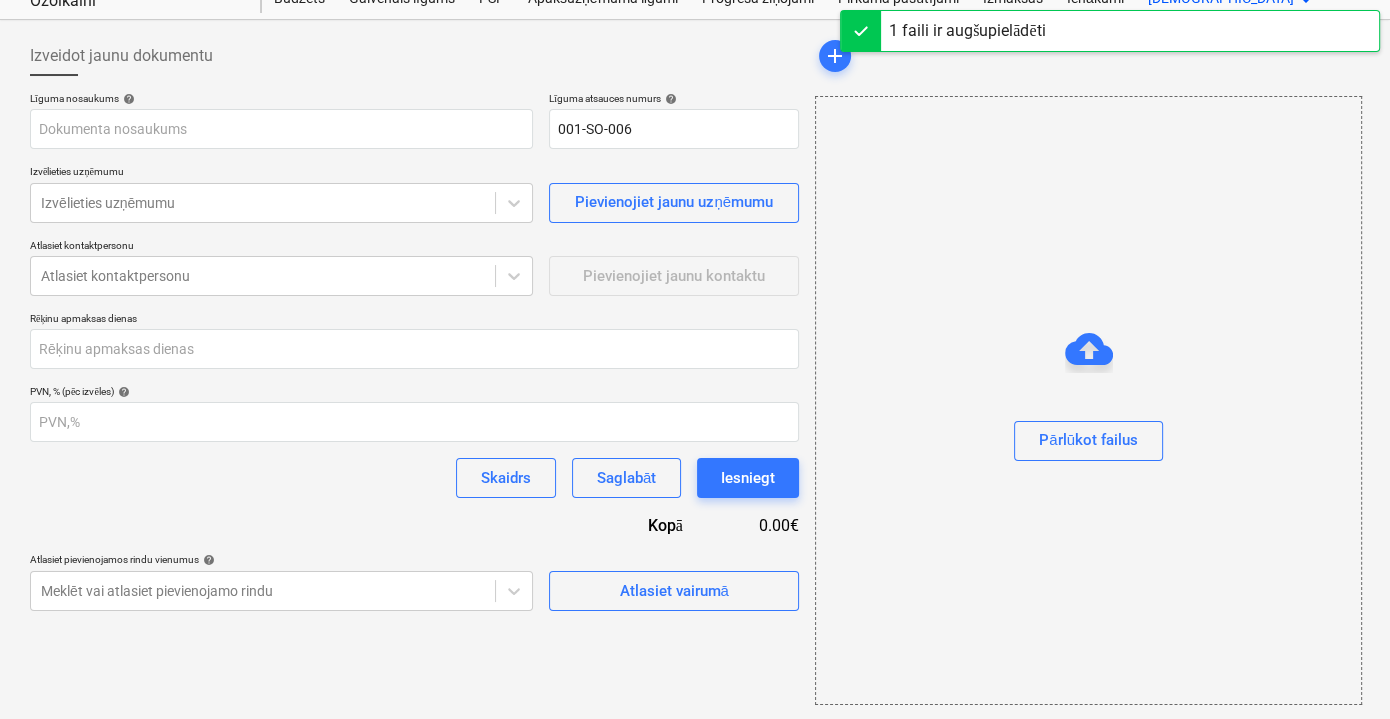 type on "HC 384_2025_FL250015- Freimans Timber Construction (1).edoc" 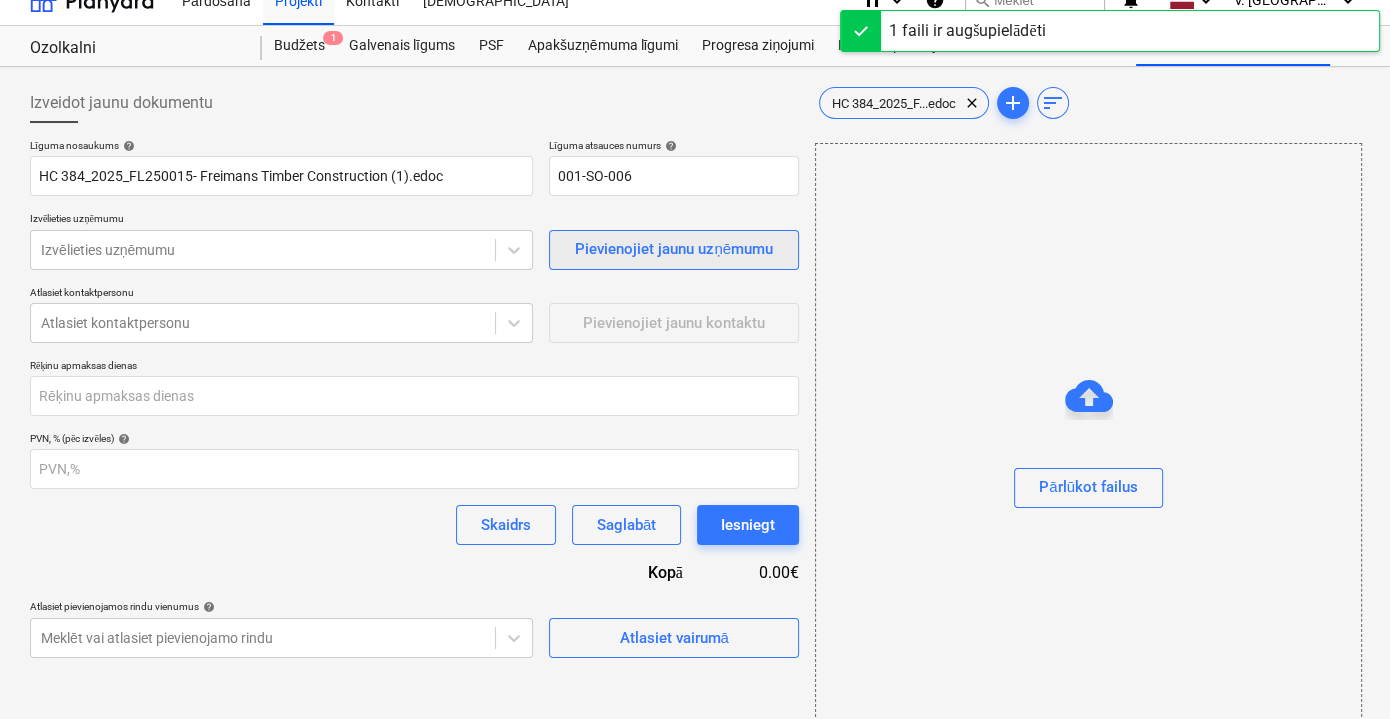 scroll, scrollTop: 0, scrollLeft: 0, axis: both 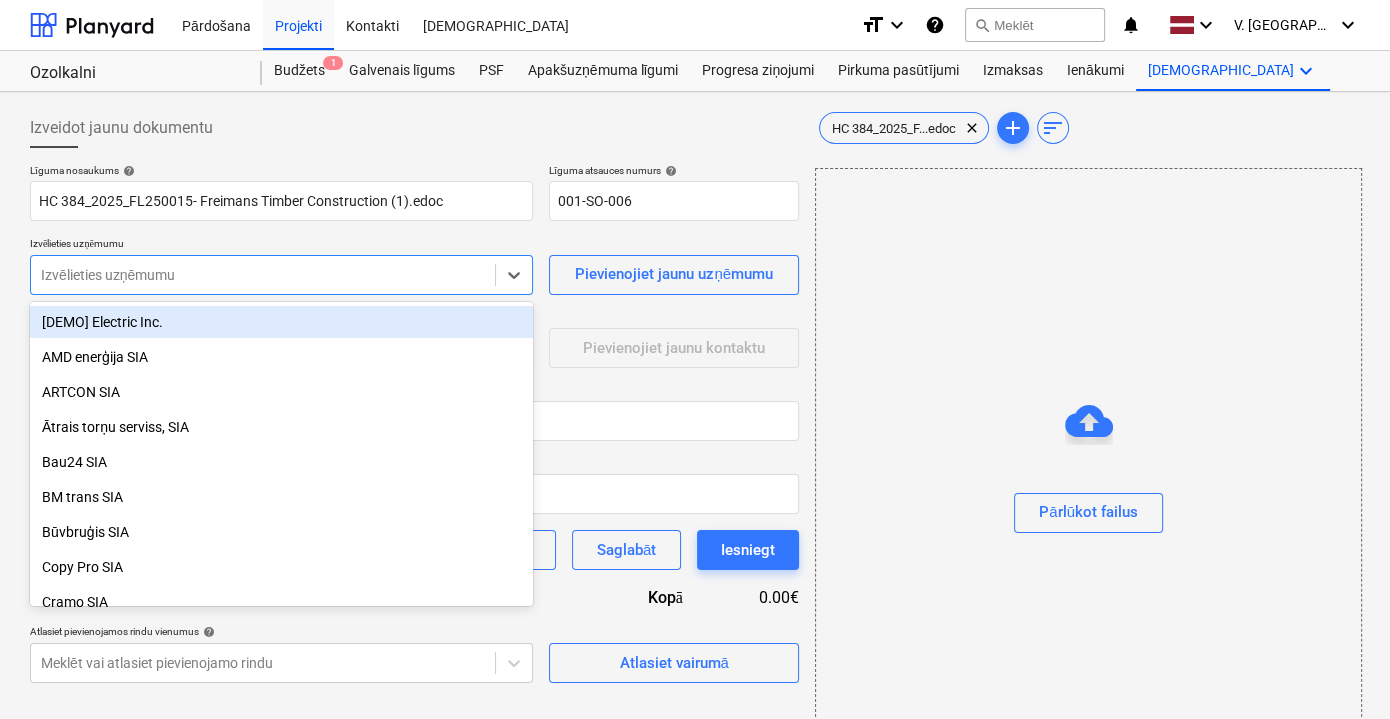 click on "Izvēlieties uzņēmumu" at bounding box center [263, 275] 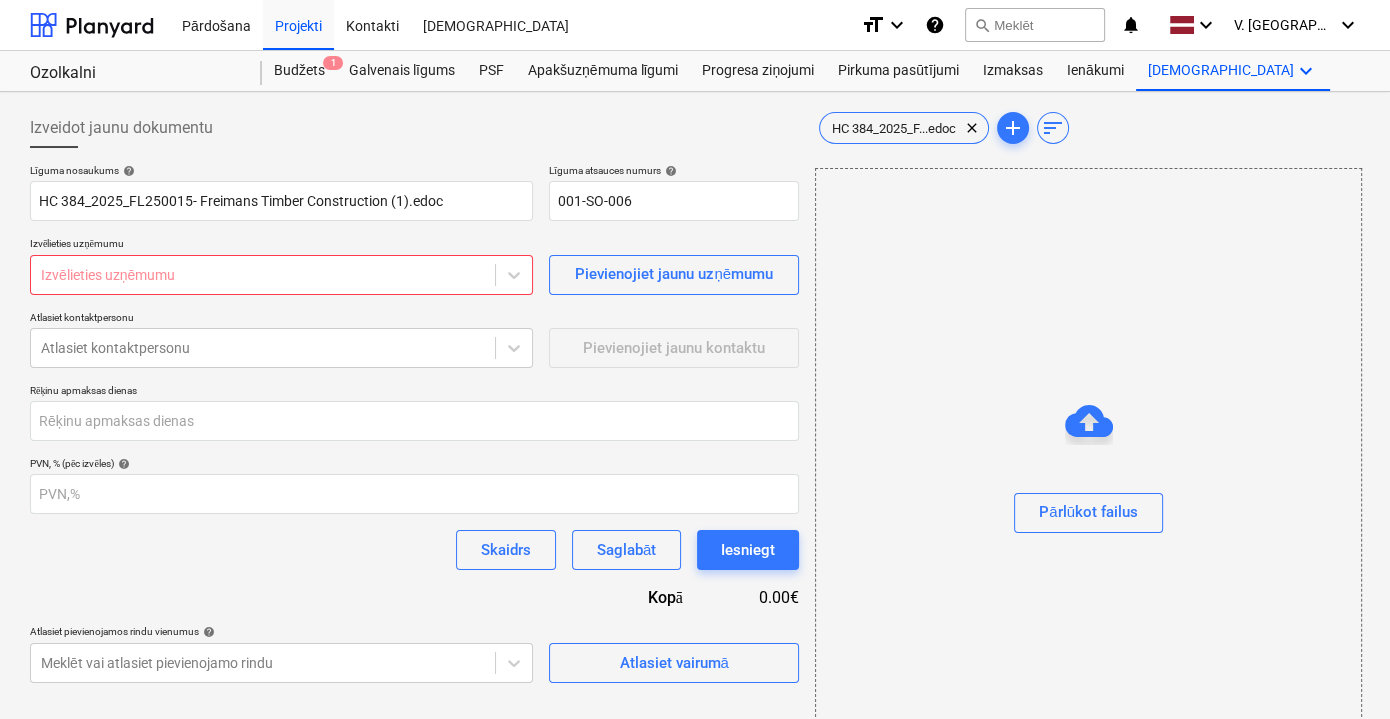 click at bounding box center (263, 275) 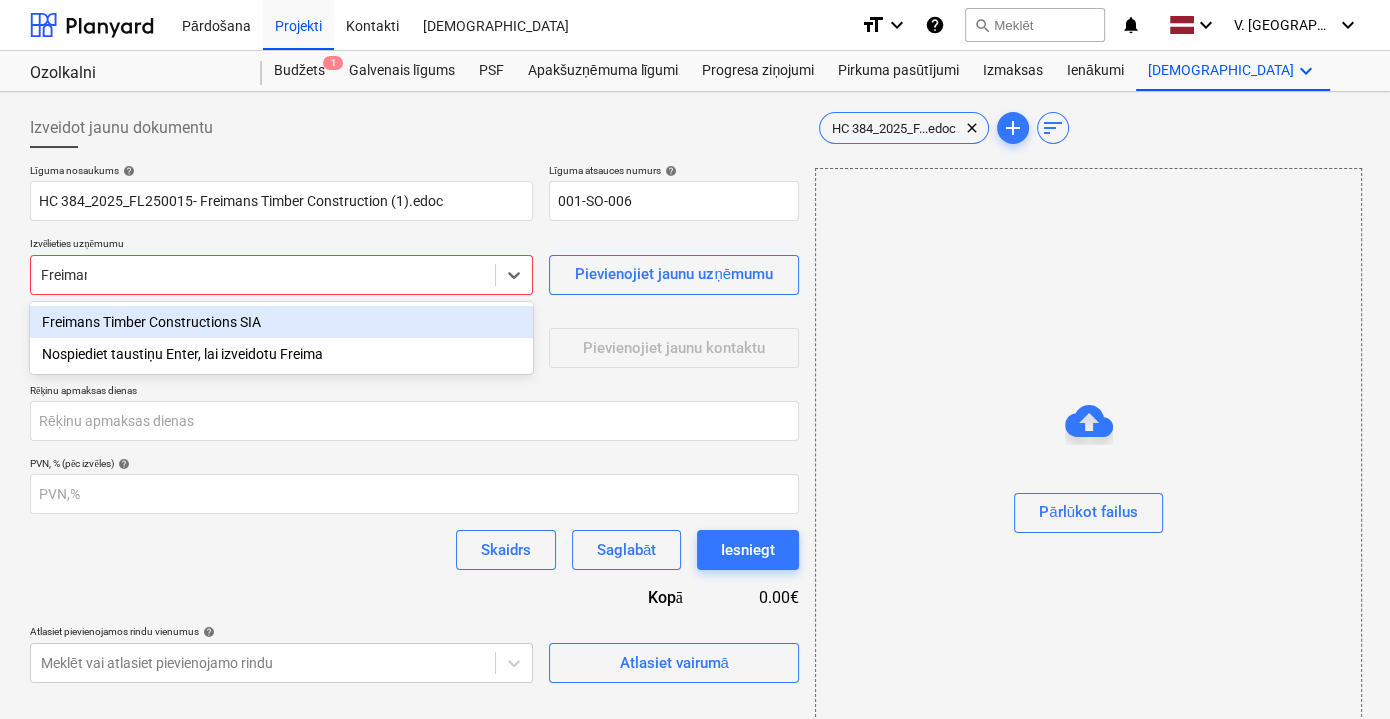 type on "Freimans" 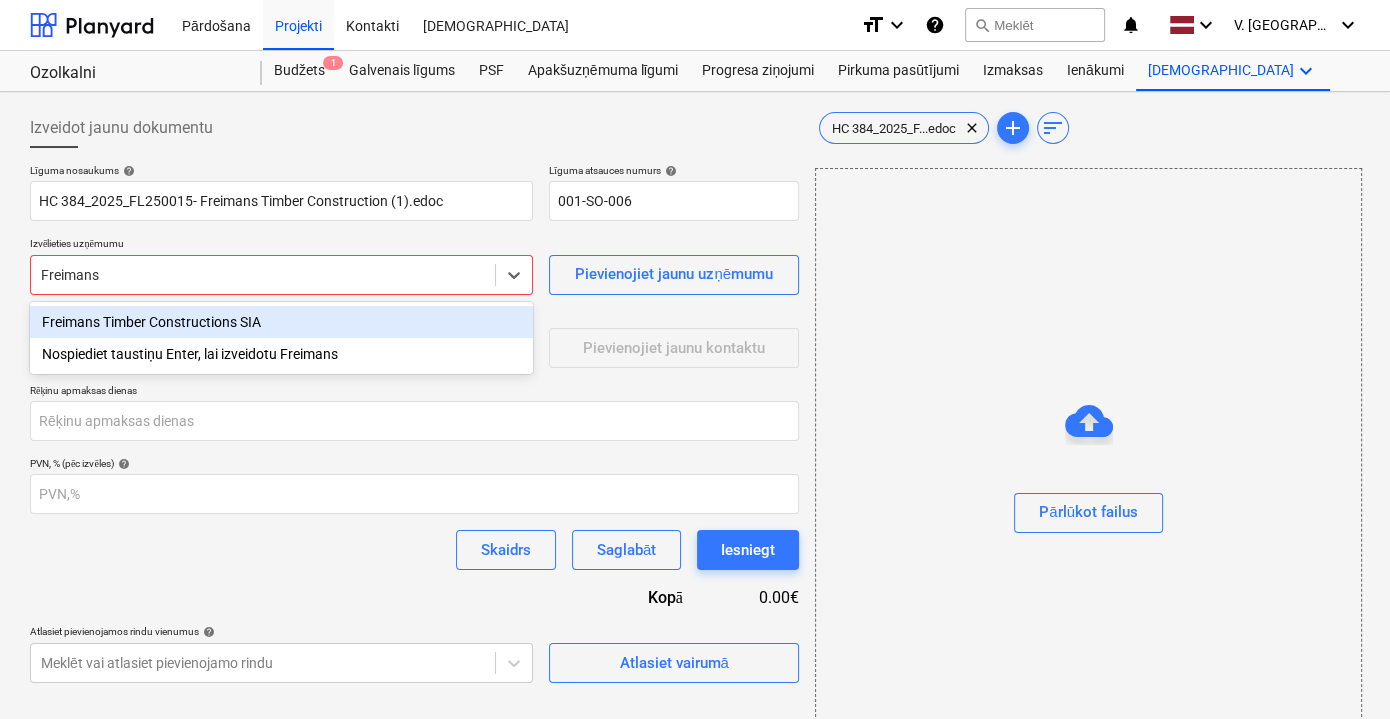click on "Freimans Timber Constructions SIA" at bounding box center [281, 322] 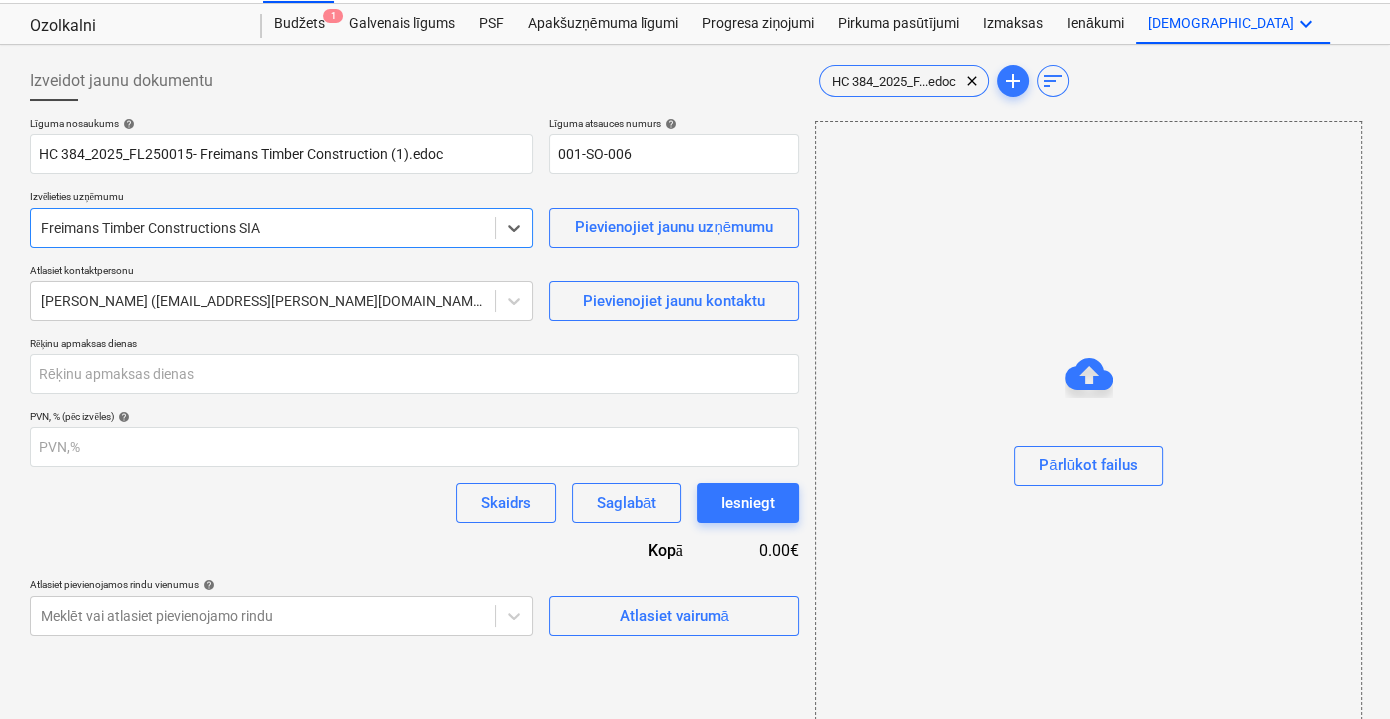 scroll, scrollTop: 72, scrollLeft: 0, axis: vertical 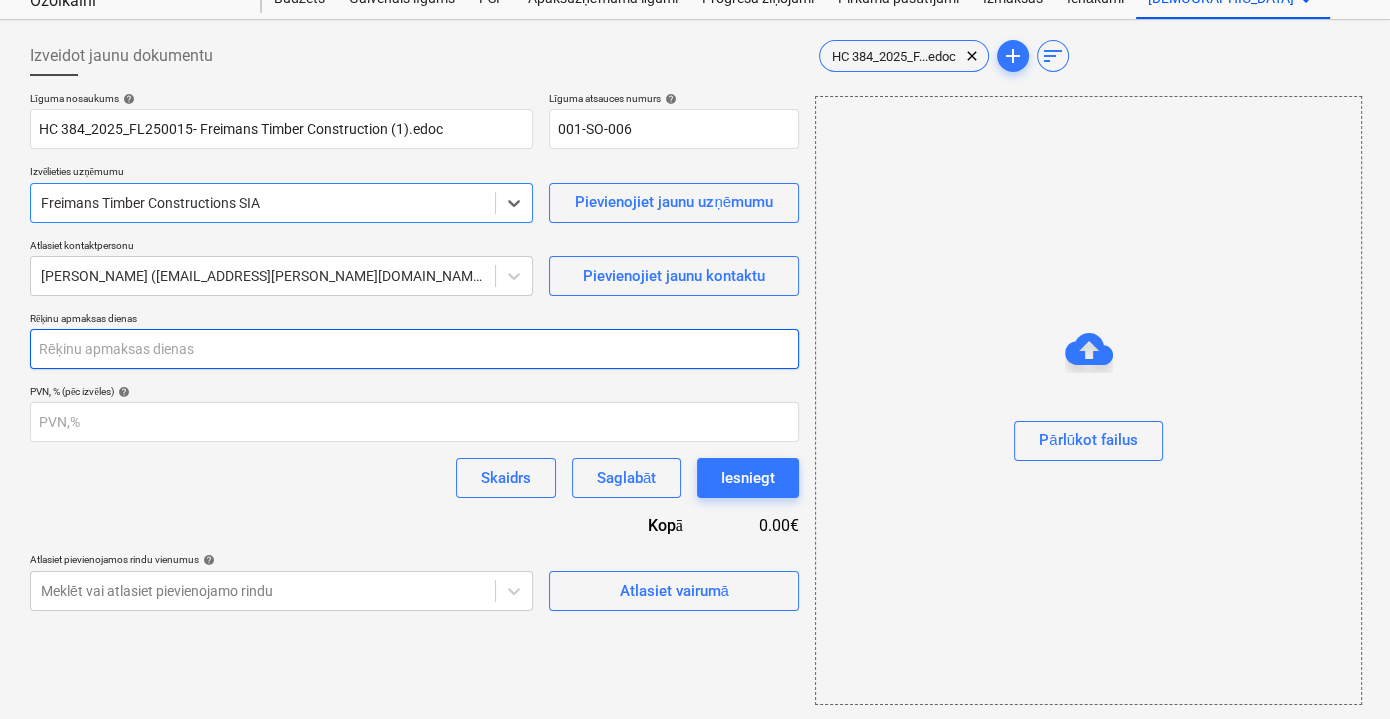 click at bounding box center [414, 349] 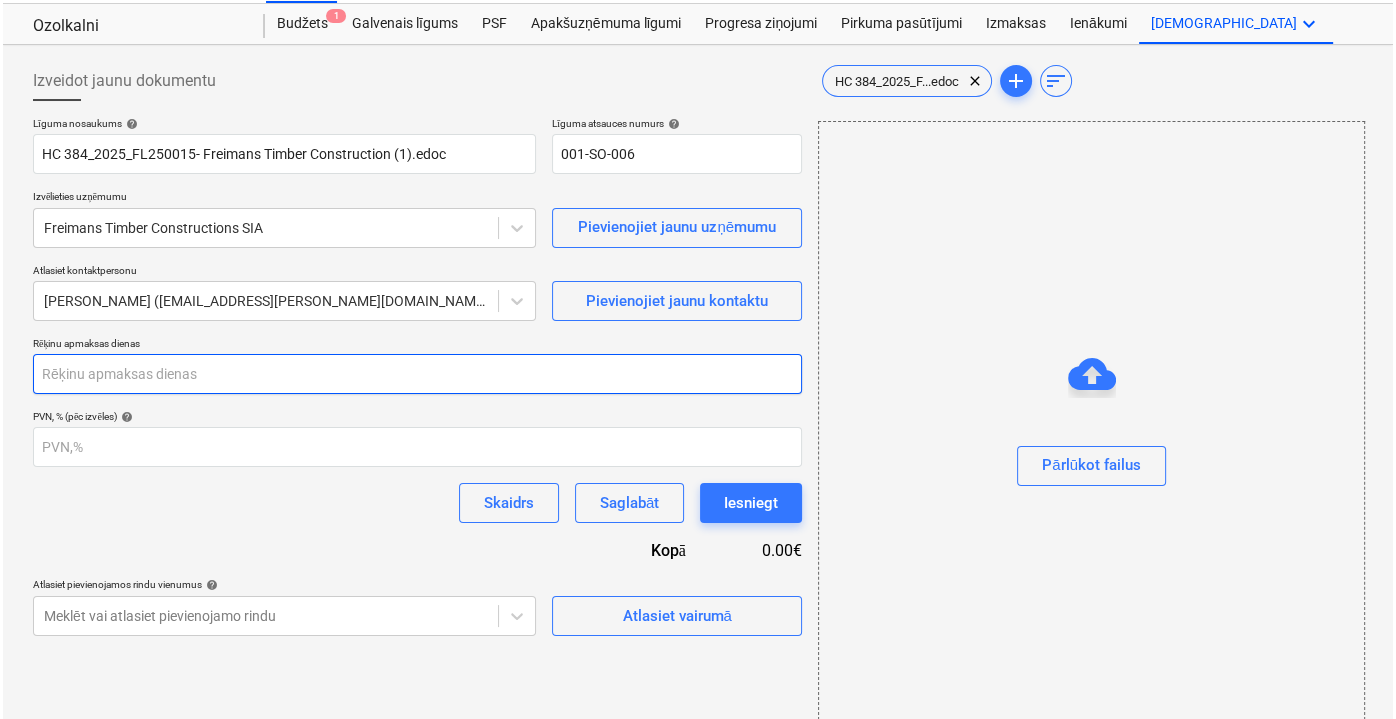 scroll, scrollTop: 72, scrollLeft: 0, axis: vertical 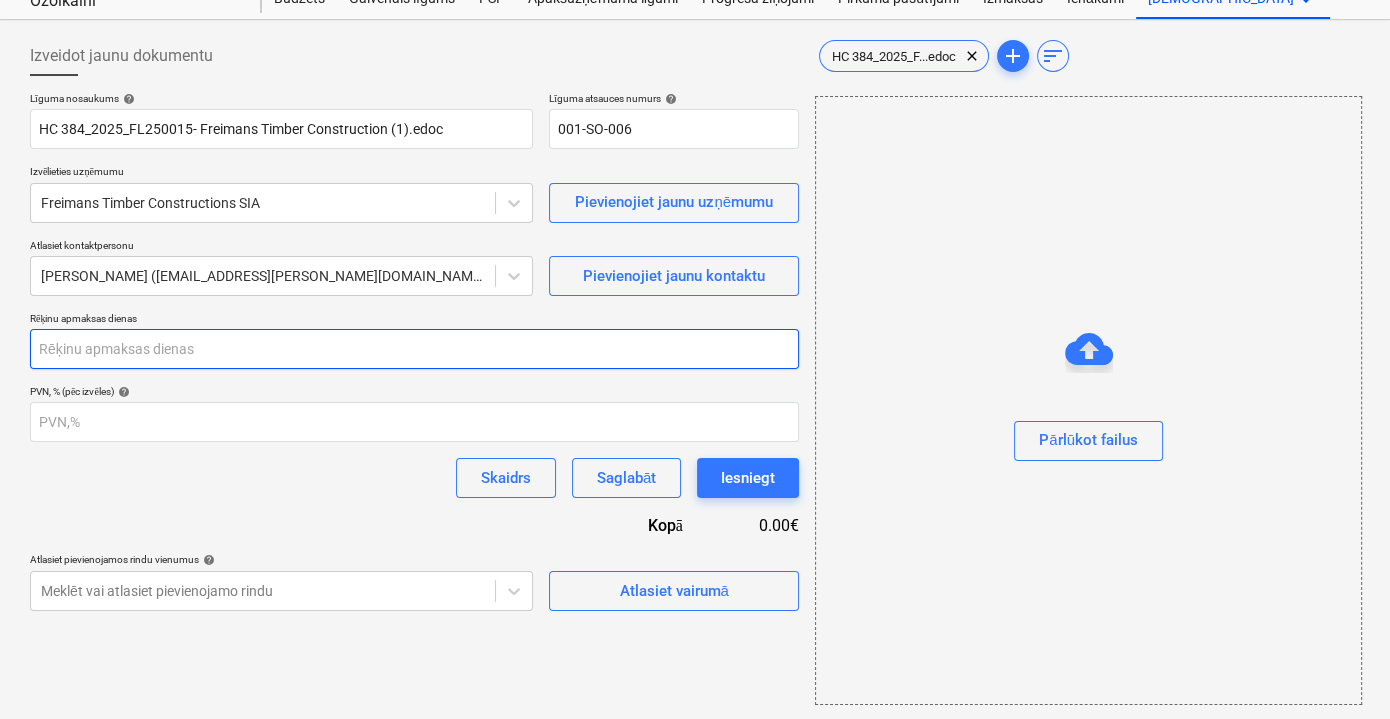 click at bounding box center (414, 349) 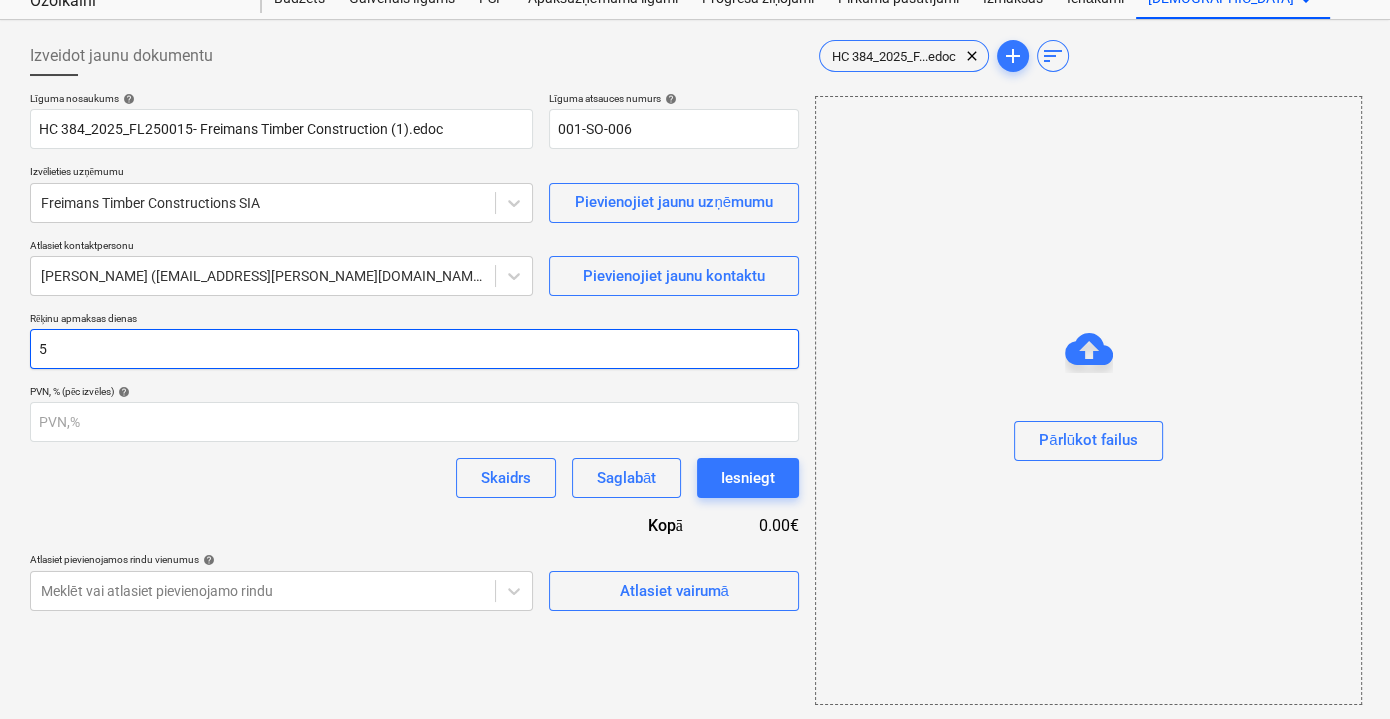 type on "5" 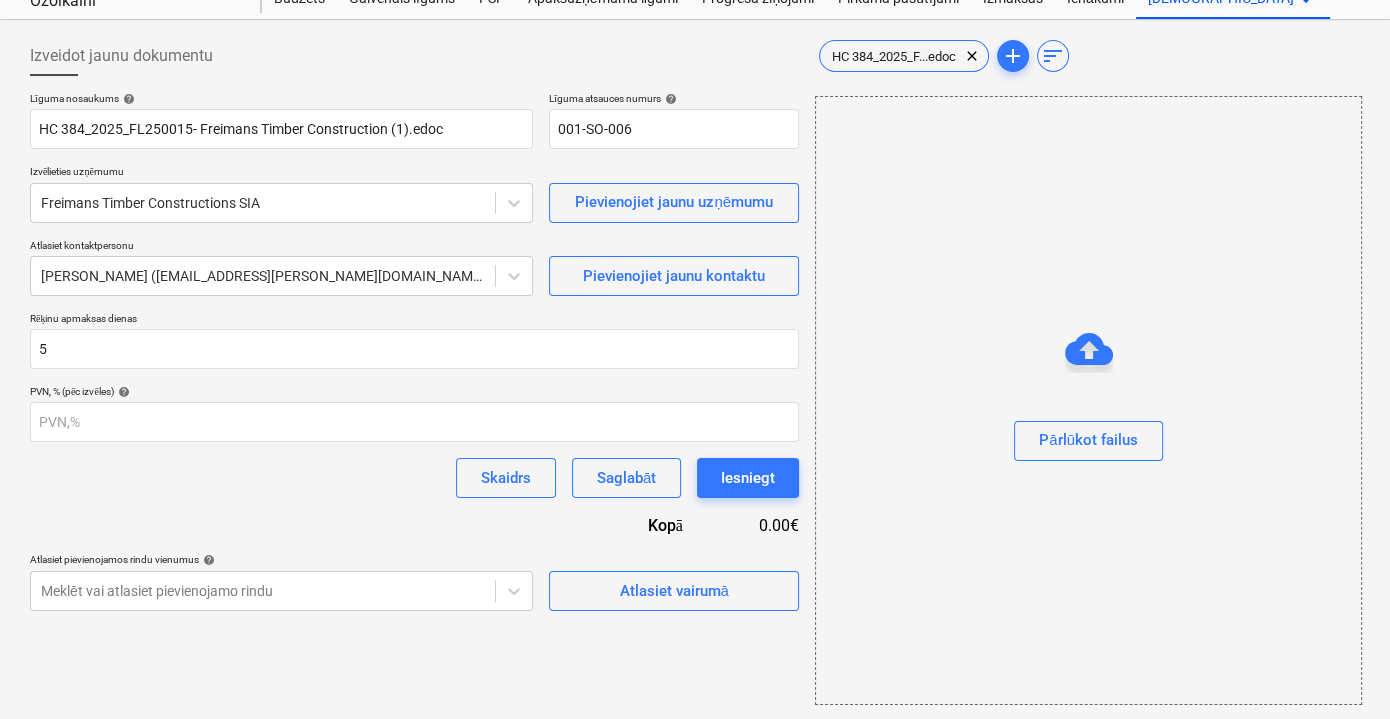 click on "Skaidrs Saglabāt Iesniegt" at bounding box center (414, 478) 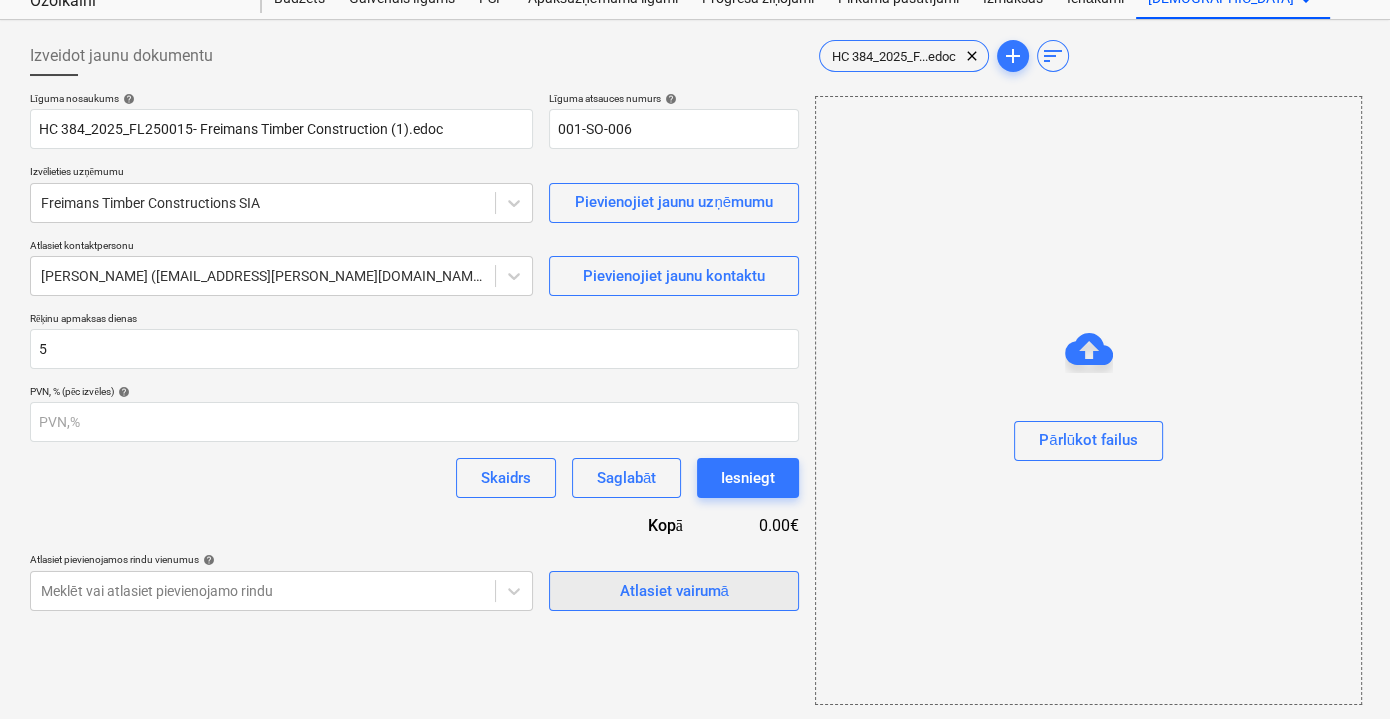 click on "Atlasiet vairumā" at bounding box center (674, 591) 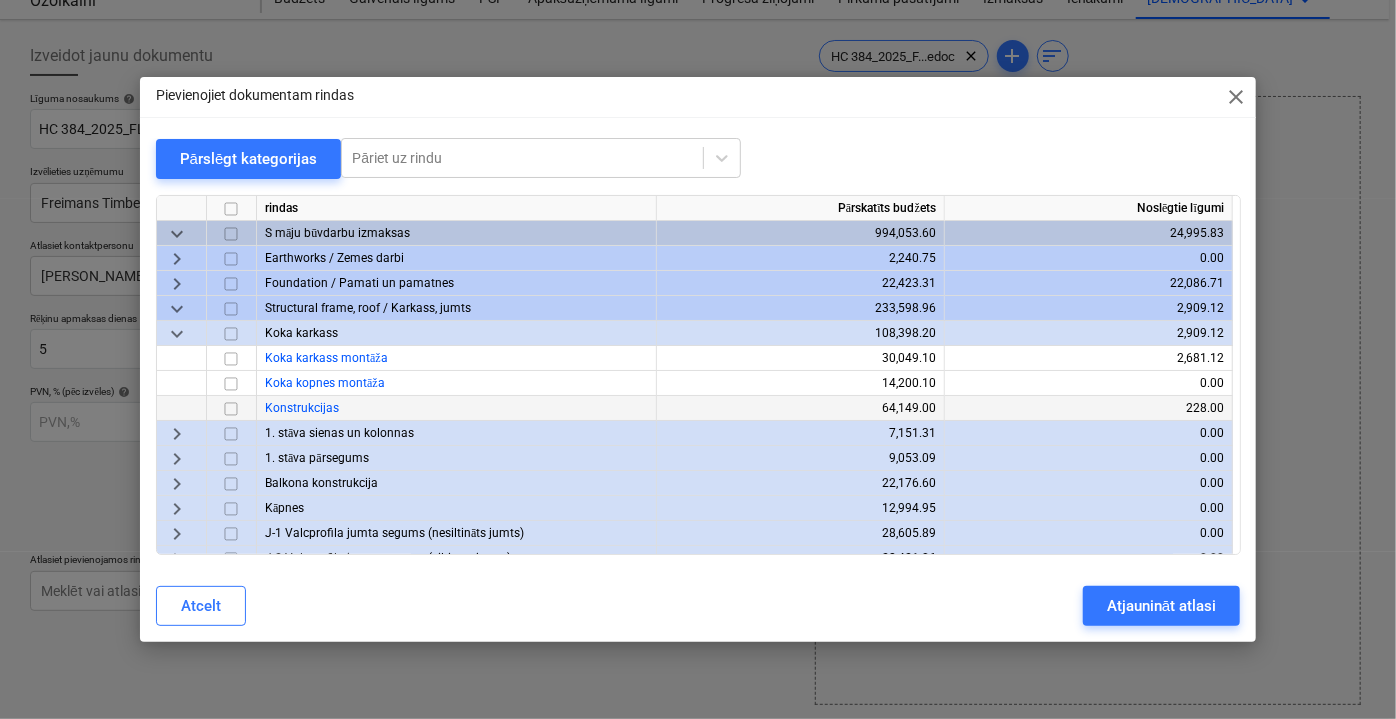 click at bounding box center (231, 408) 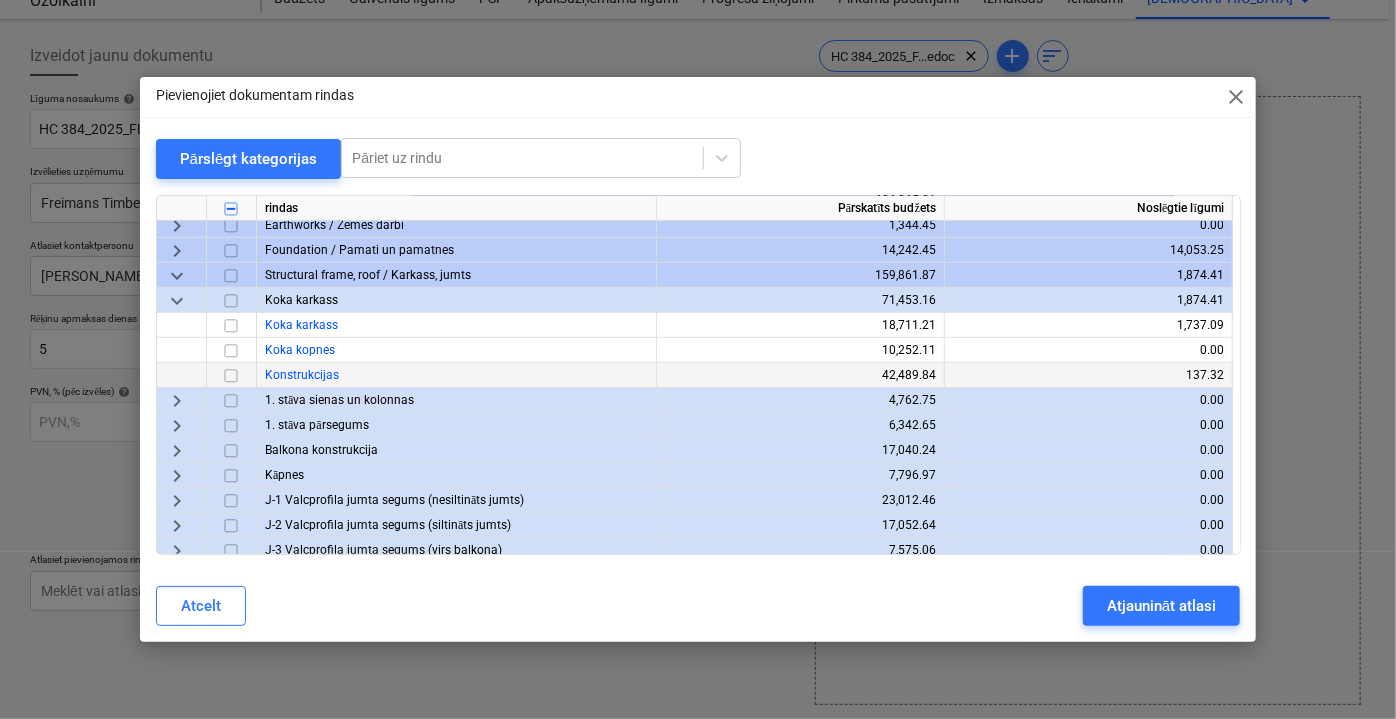 scroll, scrollTop: 545, scrollLeft: 0, axis: vertical 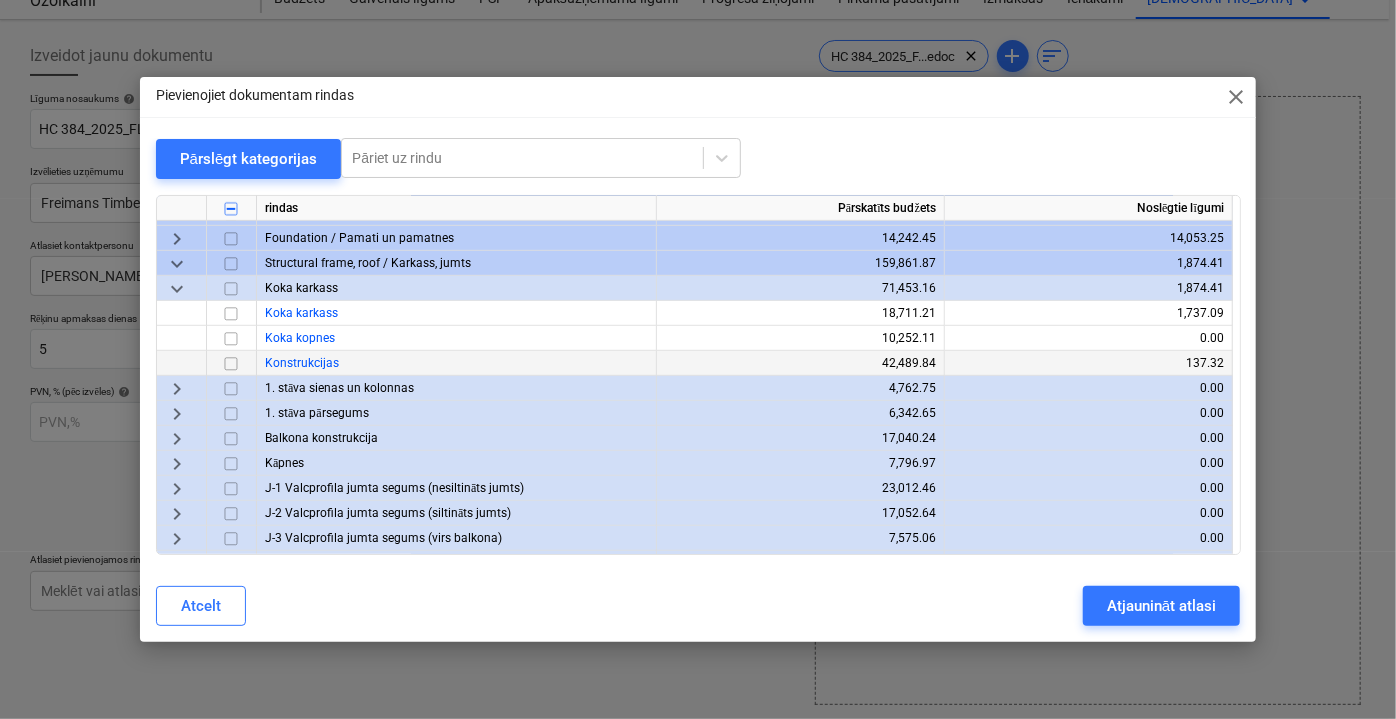 click at bounding box center (231, 363) 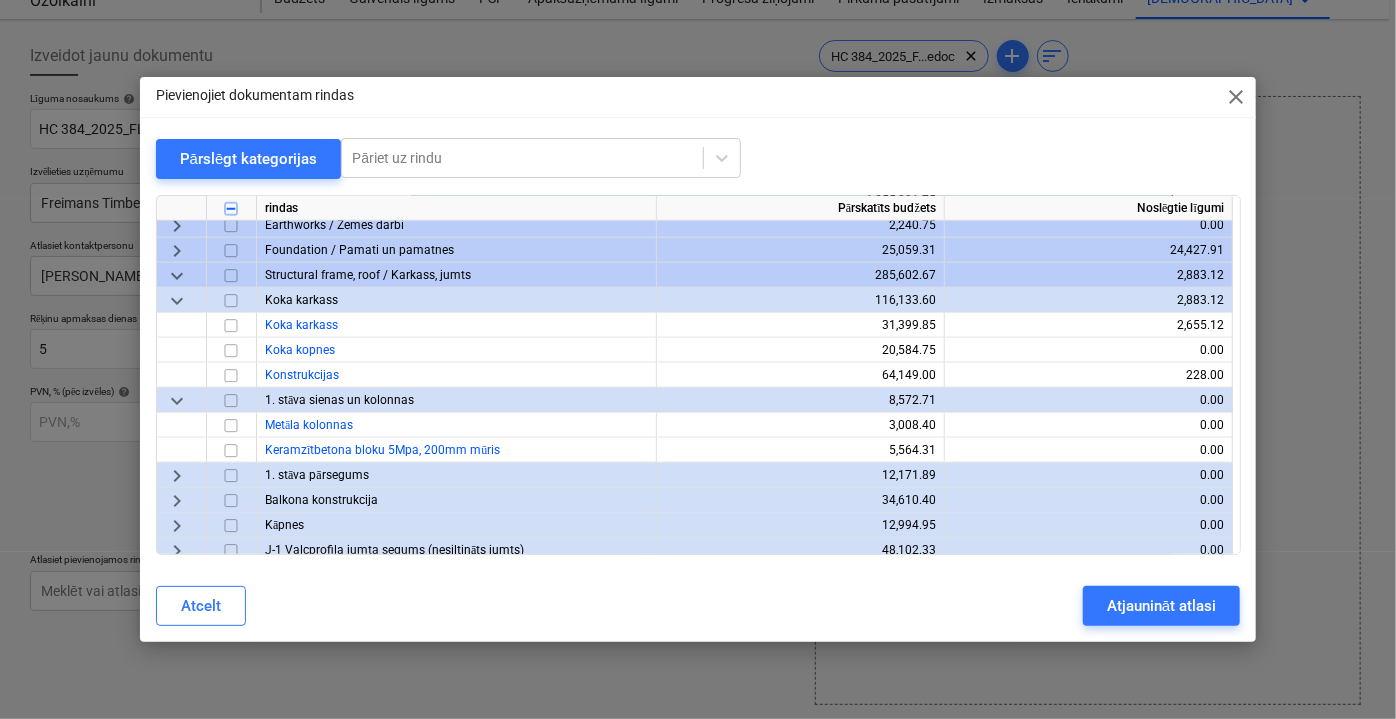 scroll, scrollTop: 1181, scrollLeft: 0, axis: vertical 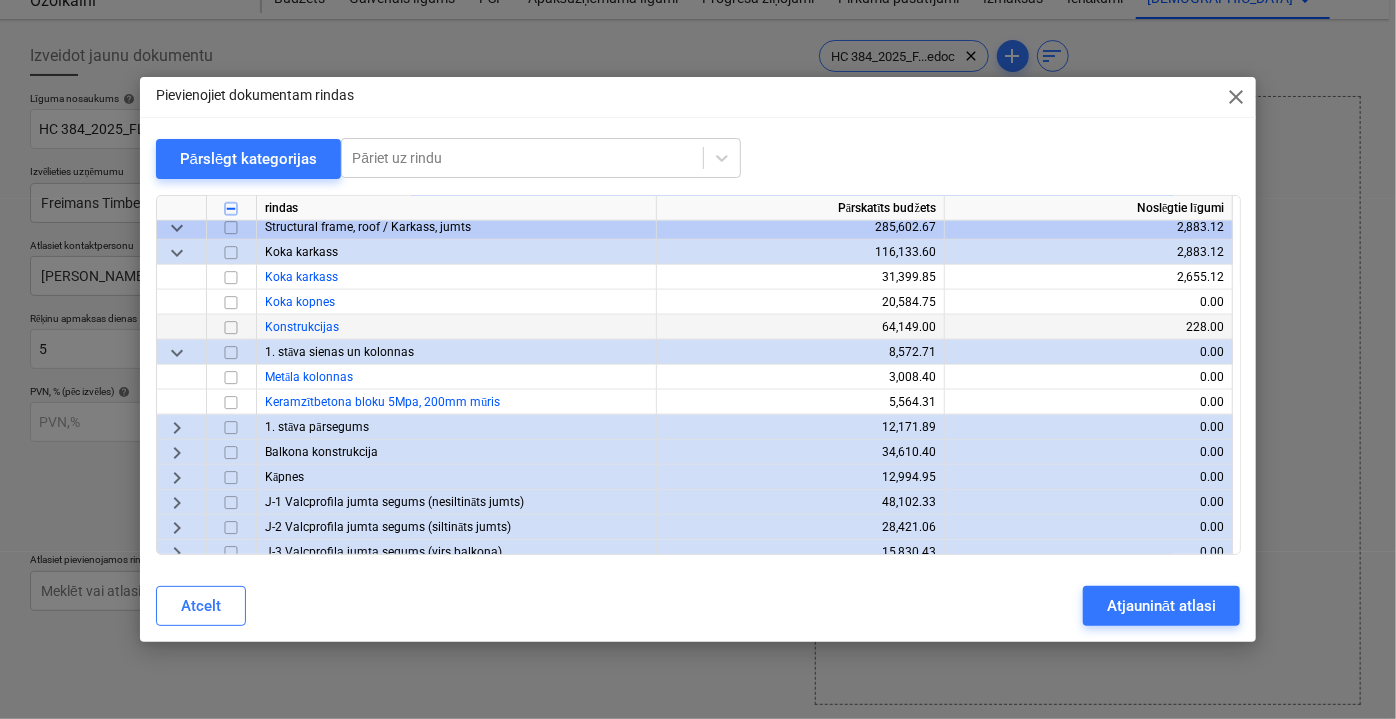 click at bounding box center (231, 327) 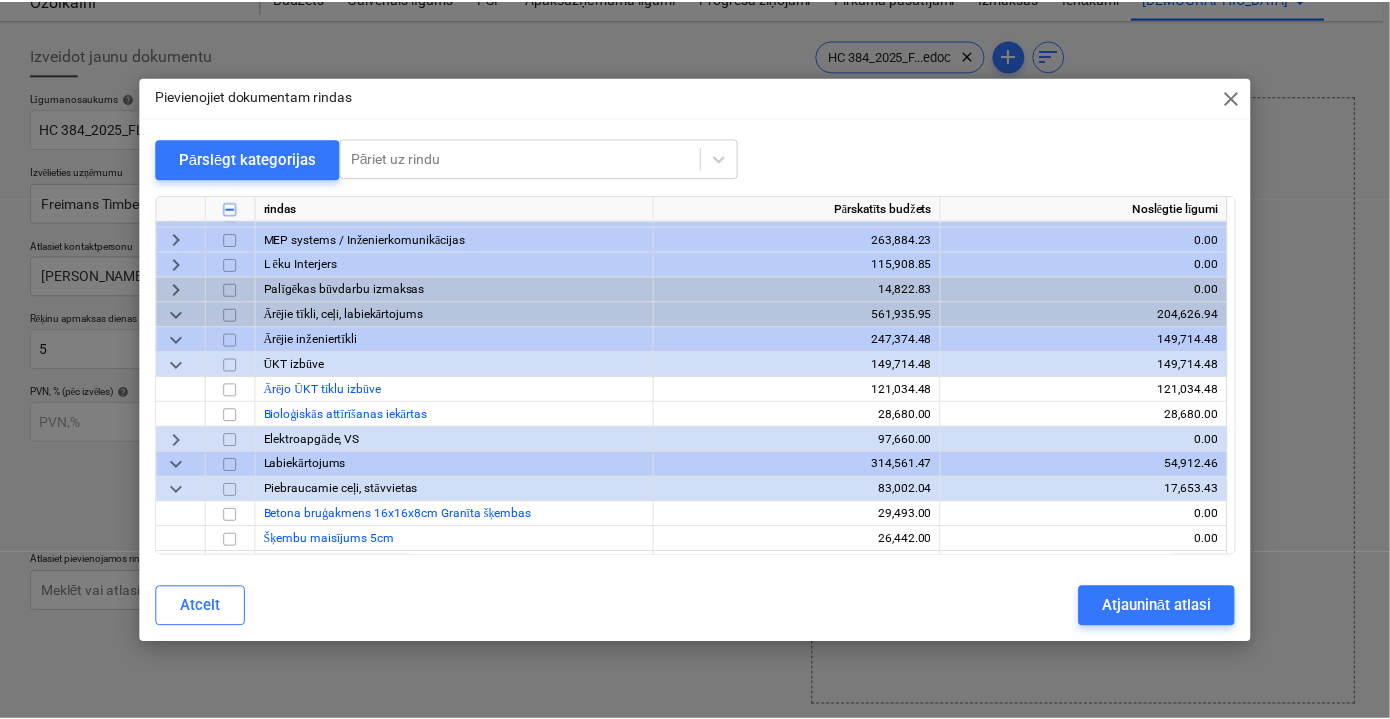 scroll, scrollTop: 1636, scrollLeft: 0, axis: vertical 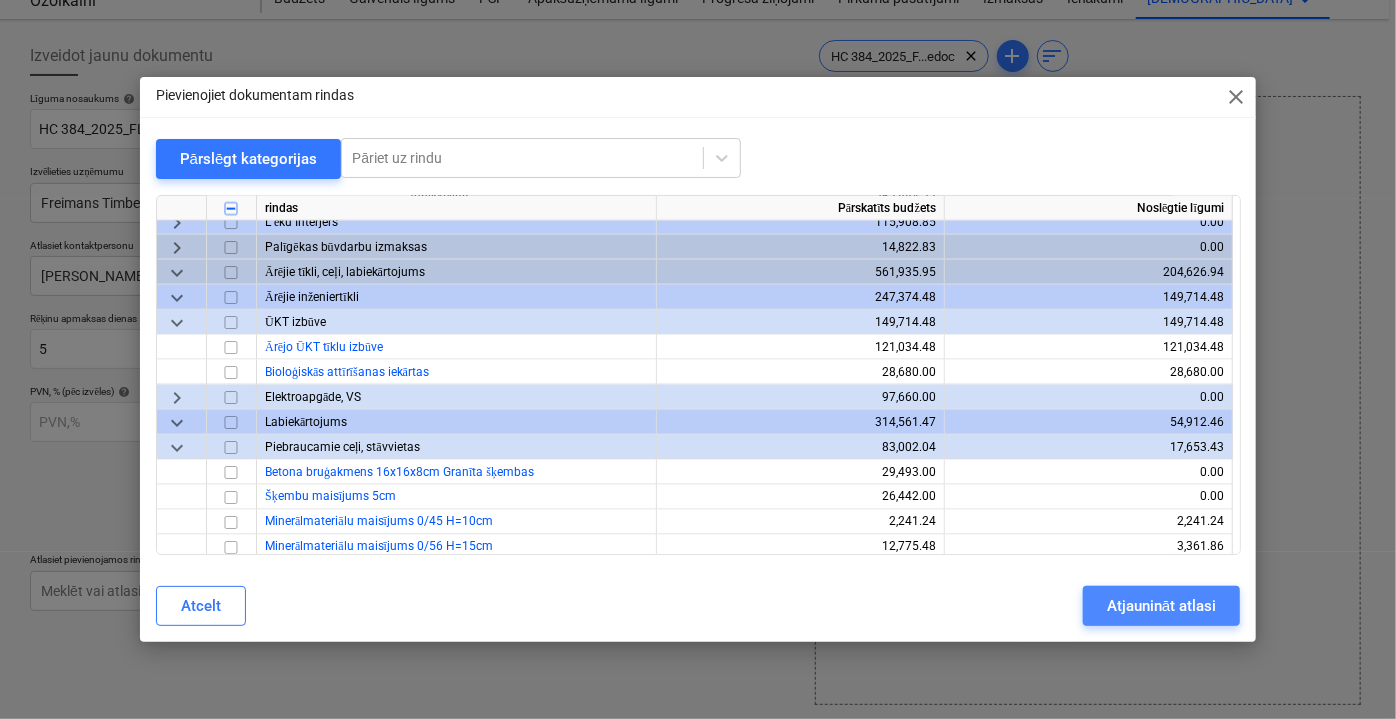 click on "Atjaunināt atlasi" at bounding box center (1161, 606) 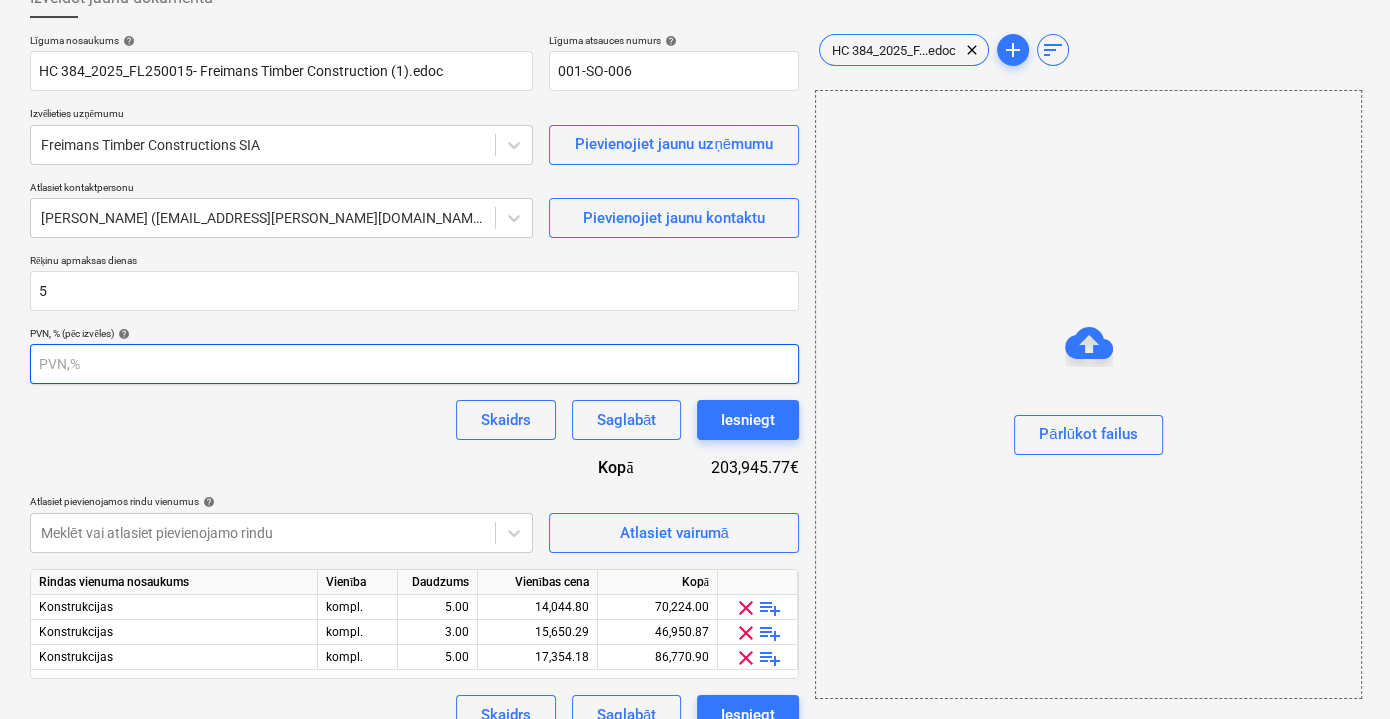 scroll, scrollTop: 161, scrollLeft: 0, axis: vertical 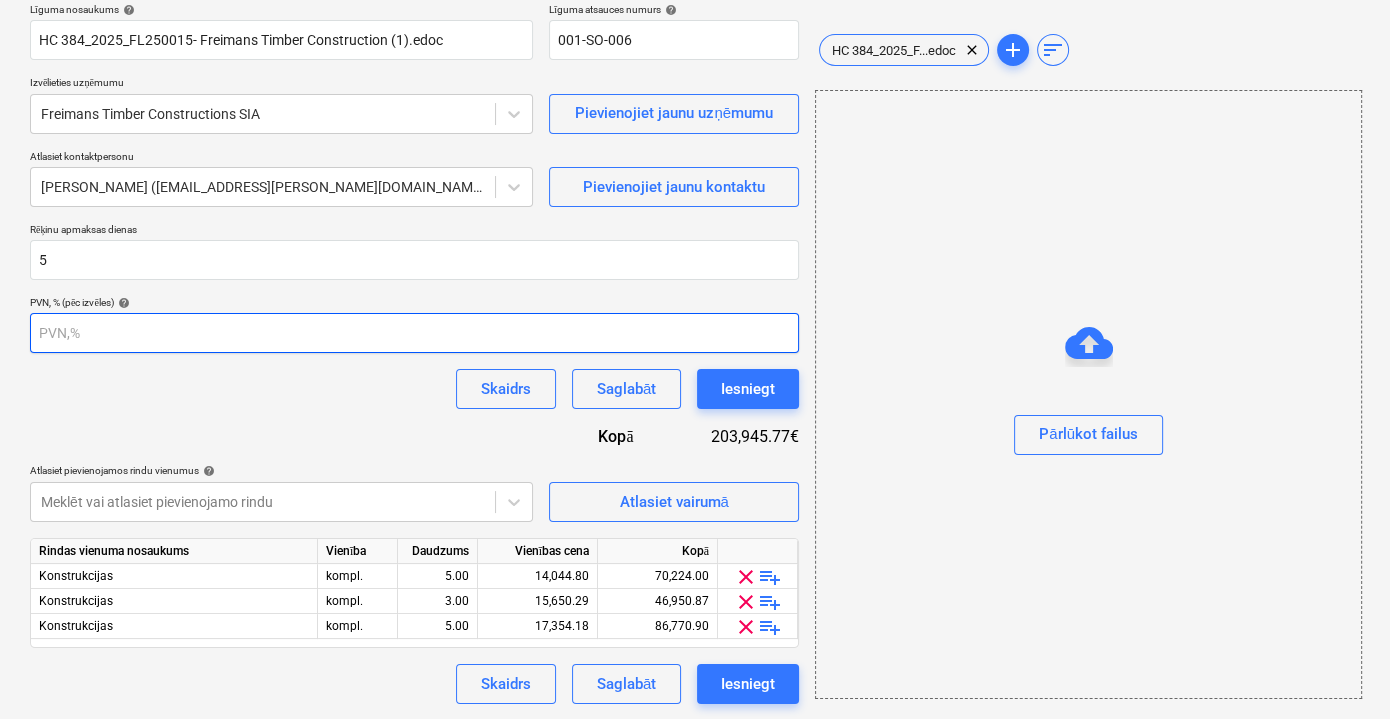 click at bounding box center [414, 333] 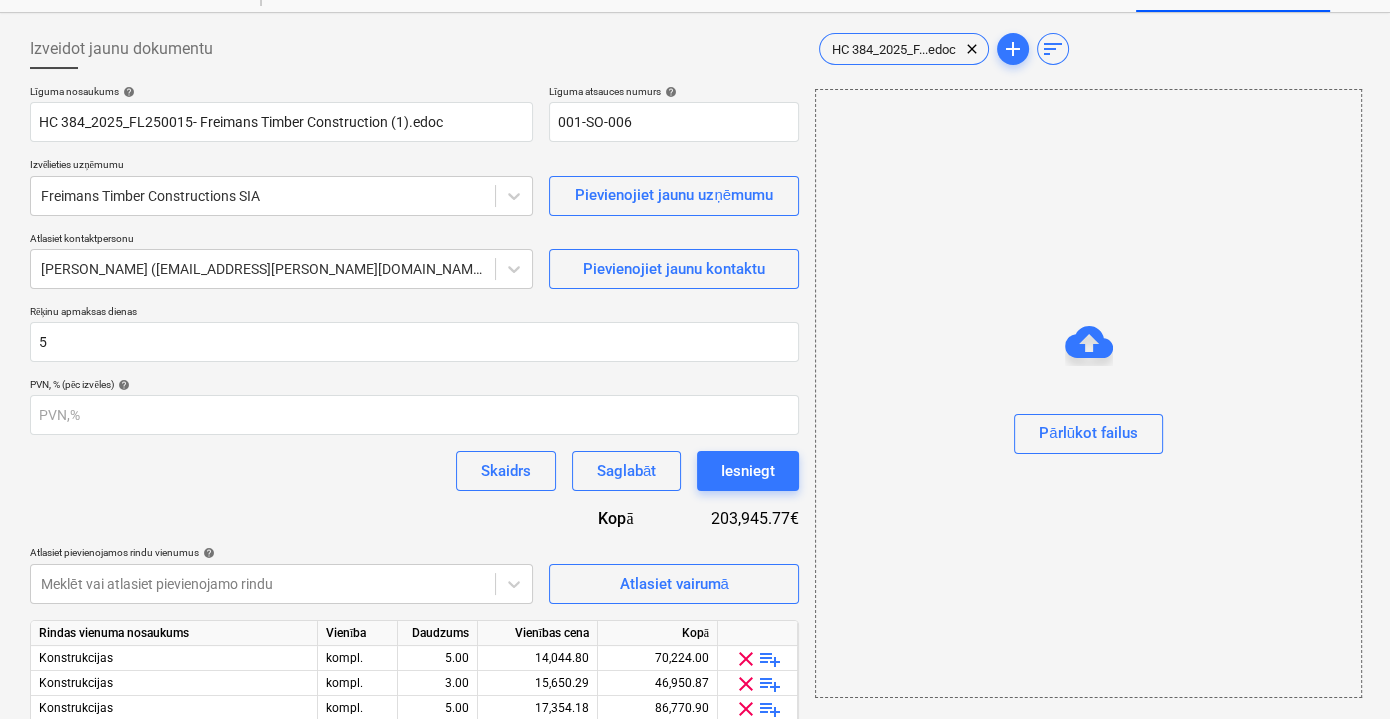 scroll, scrollTop: 0, scrollLeft: 0, axis: both 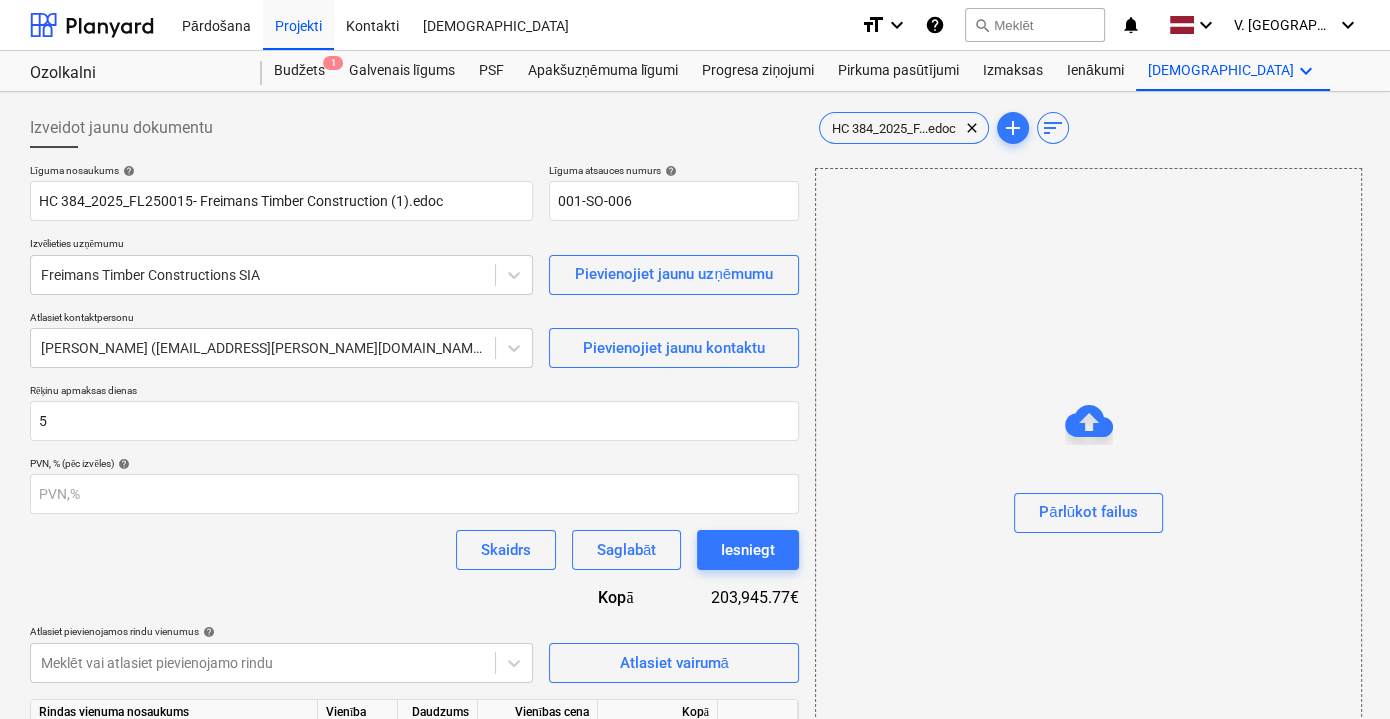 drag, startPoint x: 696, startPoint y: 600, endPoint x: 710, endPoint y: 595, distance: 14.866069 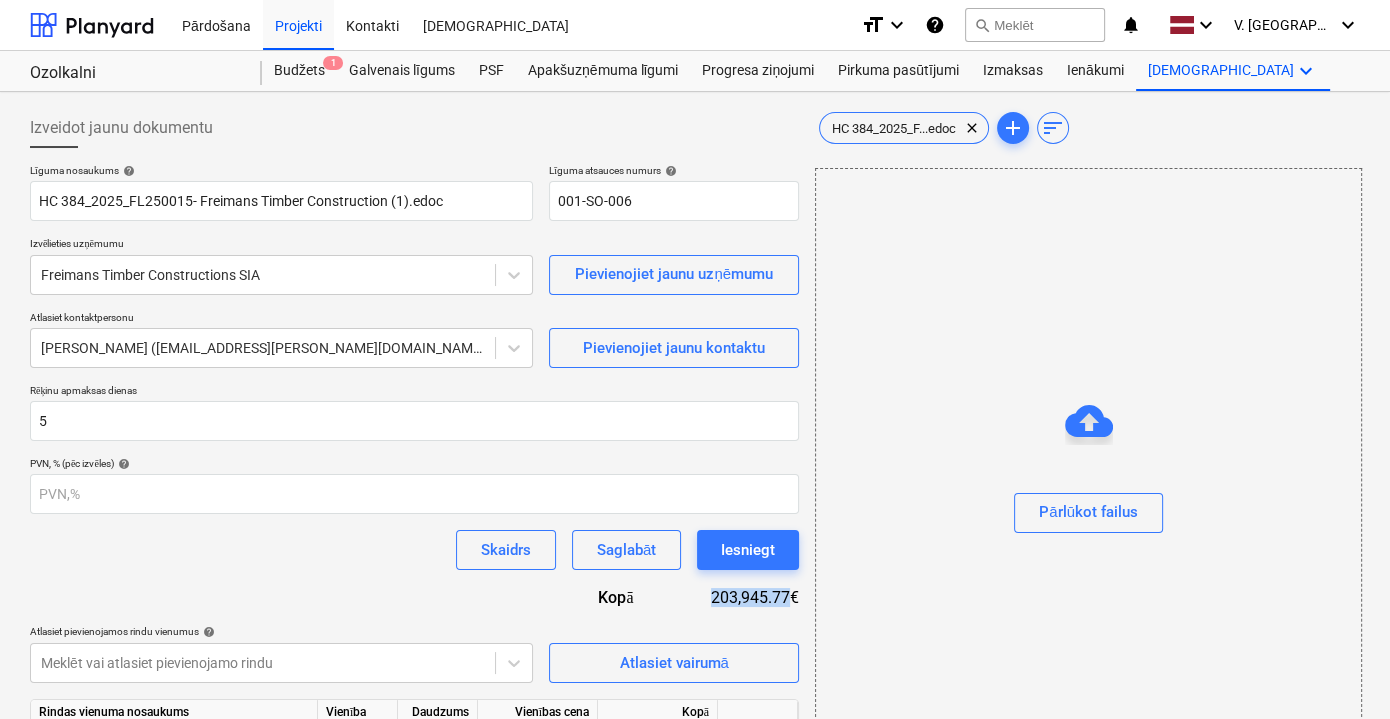 click on "203,945.77€" at bounding box center [732, 597] 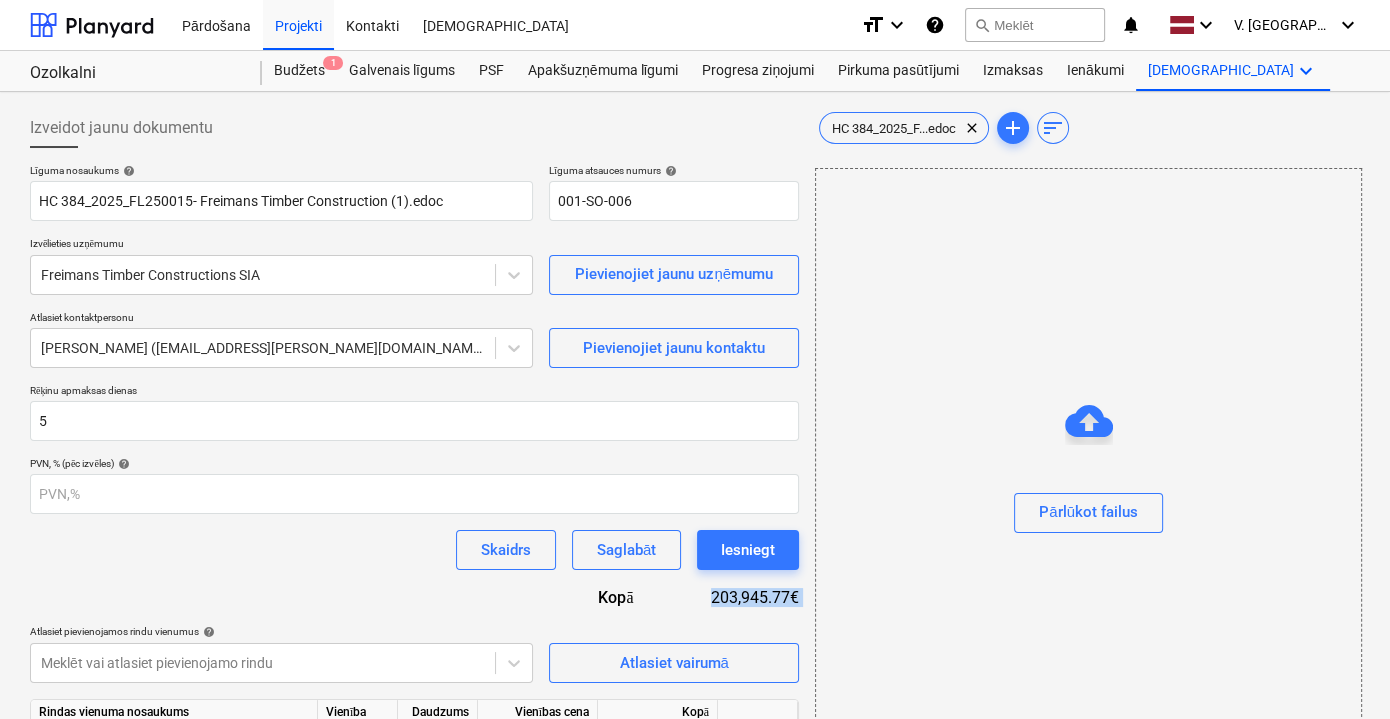 click on "203,945.77€" at bounding box center [732, 597] 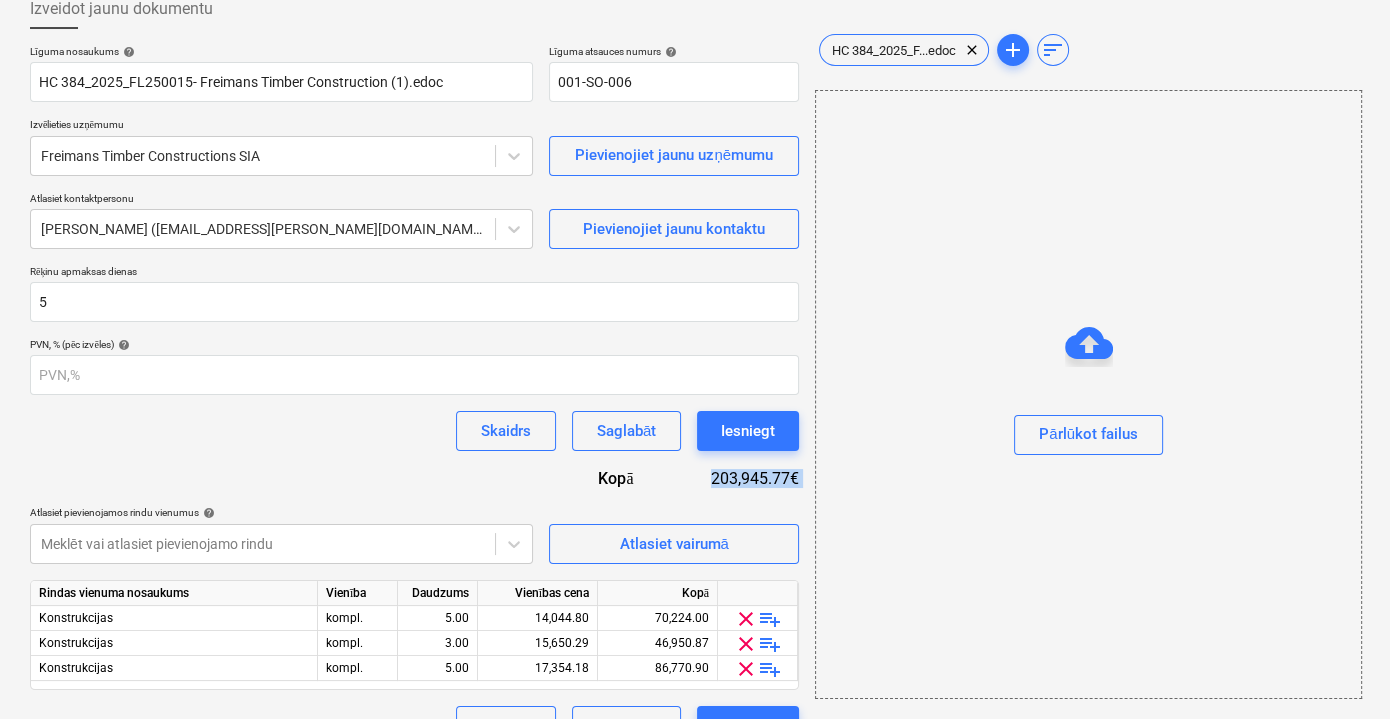 scroll, scrollTop: 161, scrollLeft: 0, axis: vertical 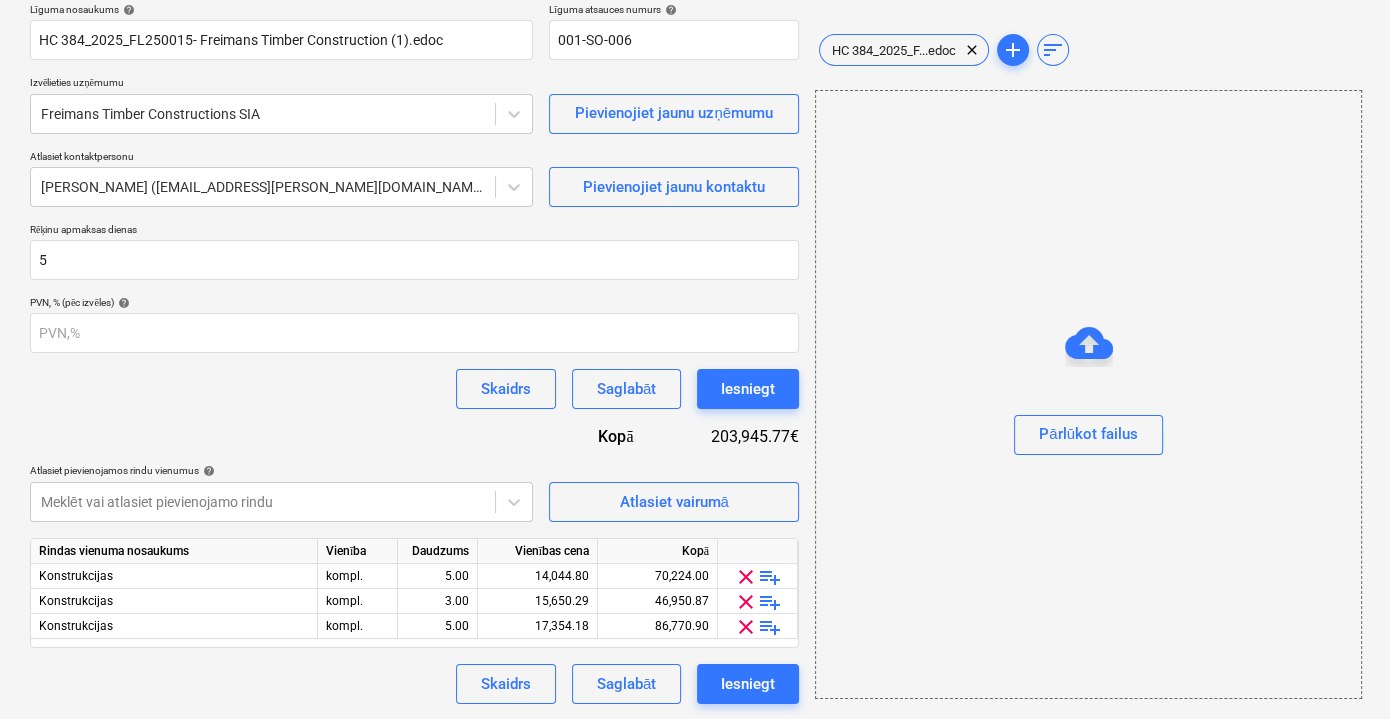 click on "Skaidrs Saglabāt Iesniegt" at bounding box center [414, 389] 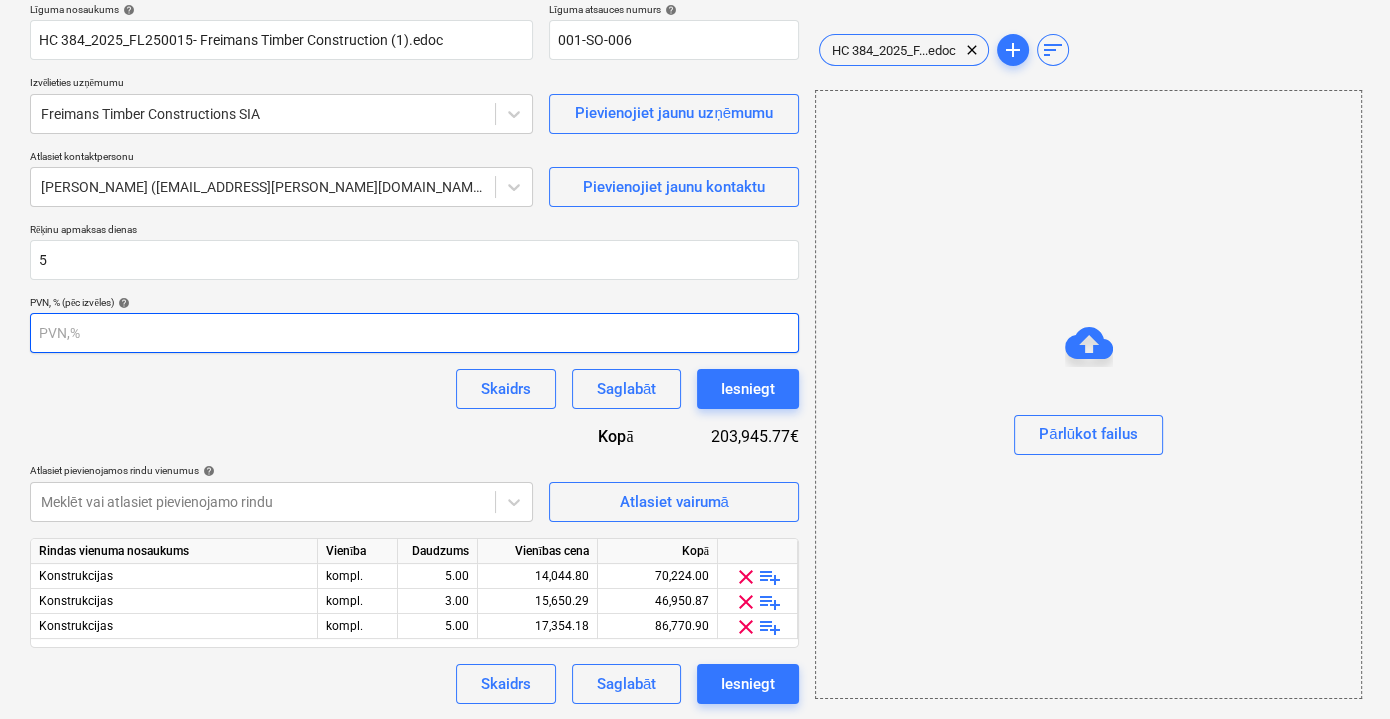 click at bounding box center (414, 333) 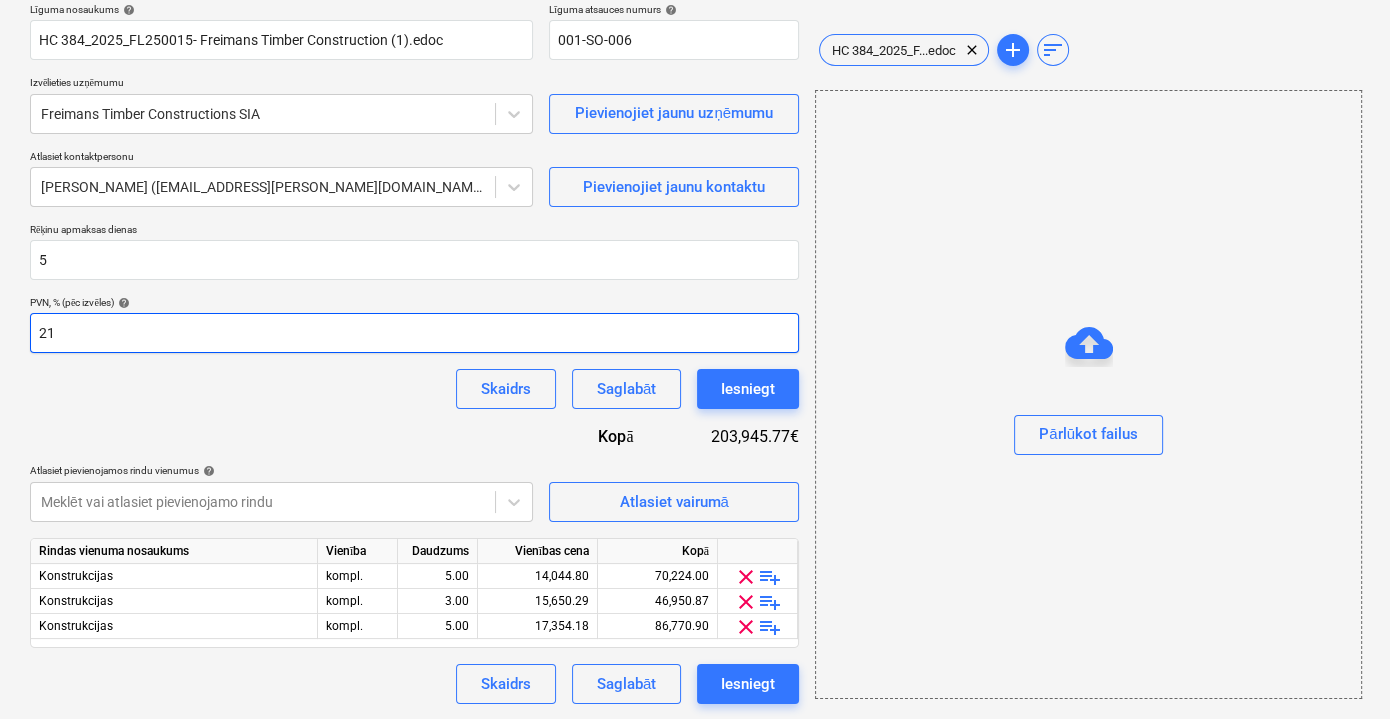 type on "21" 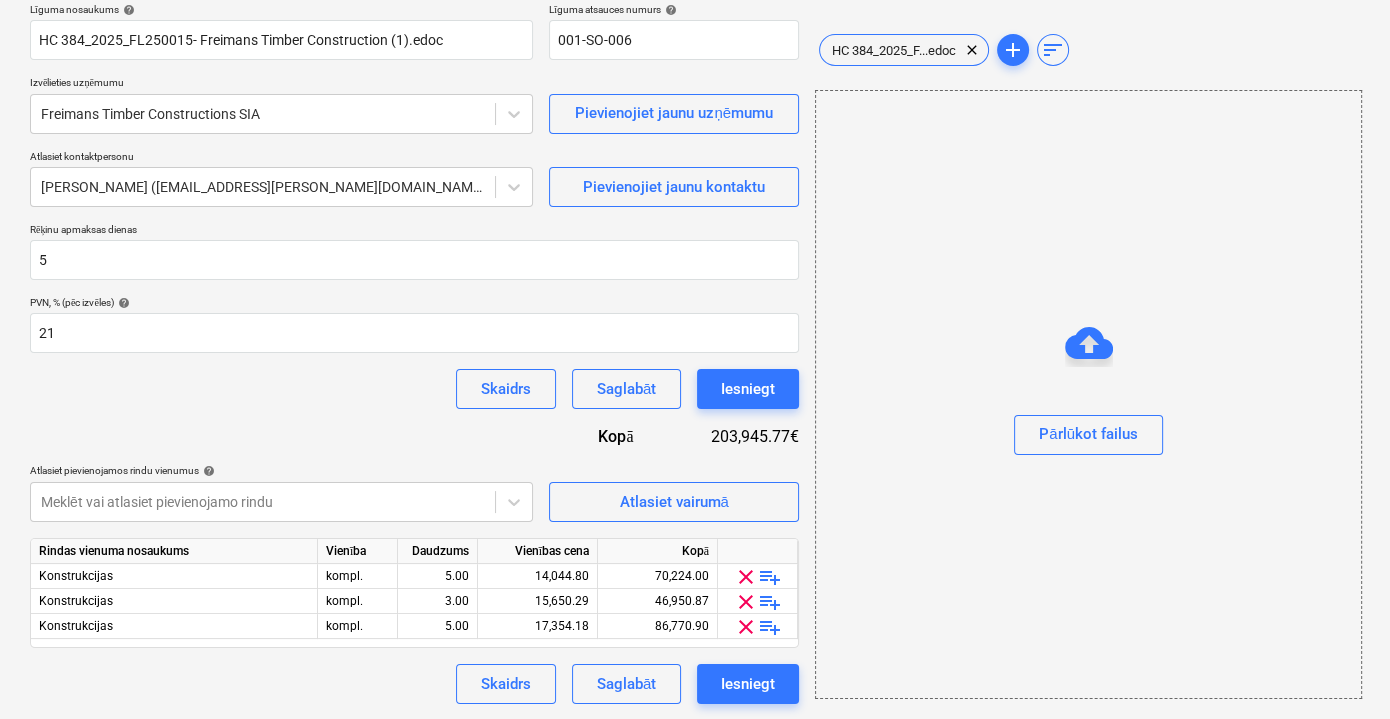 click on "Skaidrs Saglabāt Iesniegt" at bounding box center (414, 389) 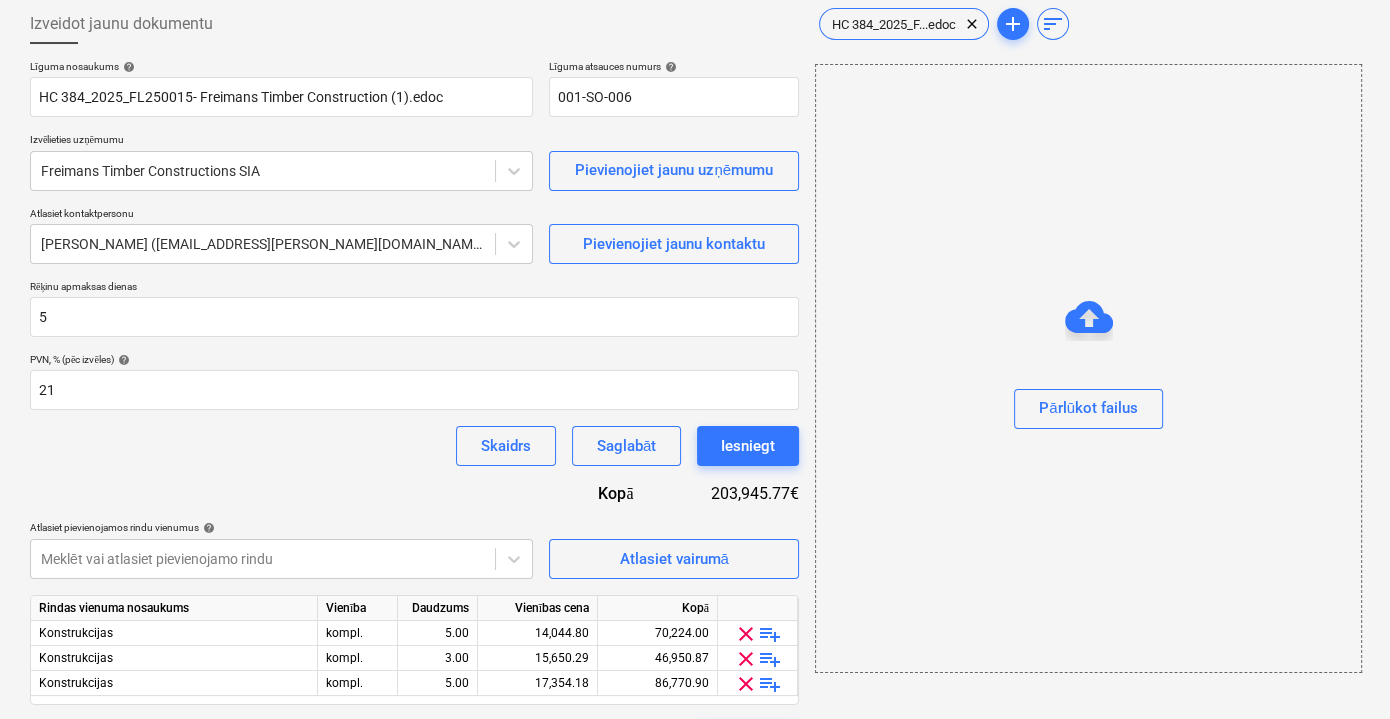 scroll, scrollTop: 161, scrollLeft: 0, axis: vertical 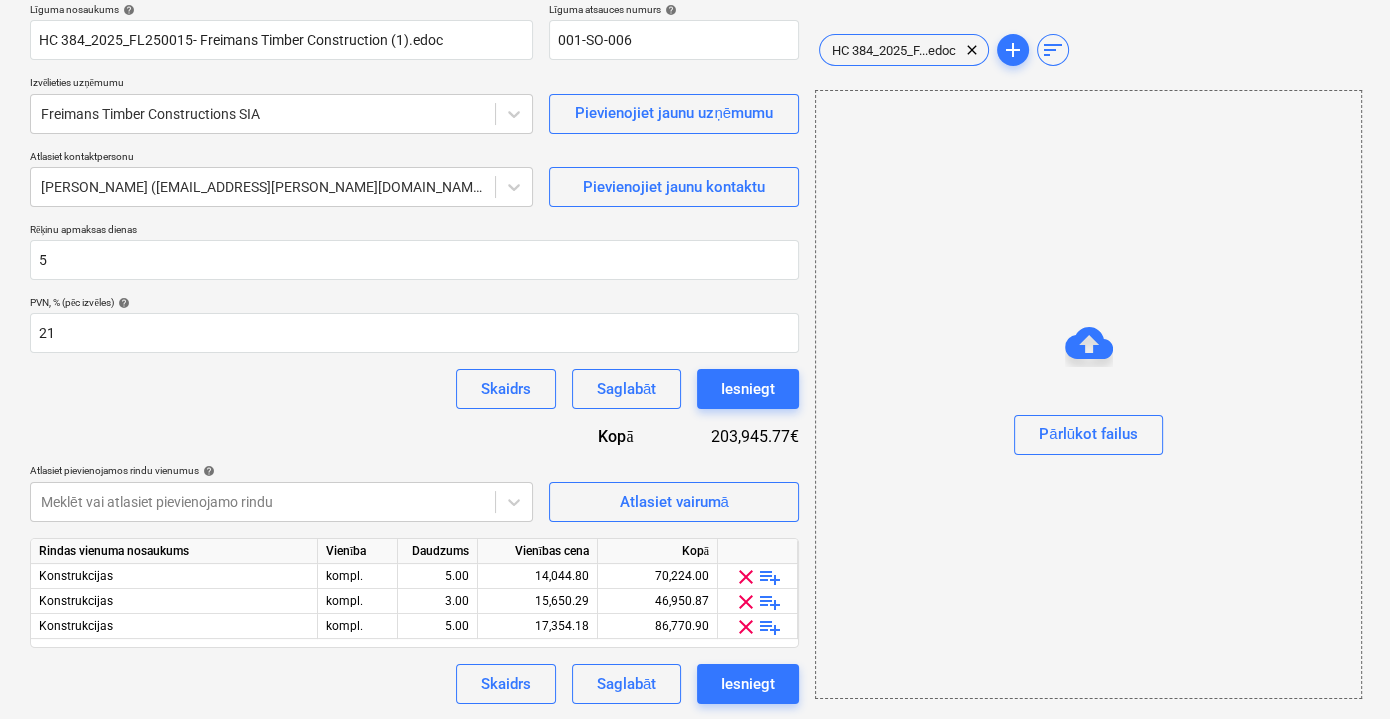 click on "Skaidrs Saglabāt Iesniegt" at bounding box center [414, 389] 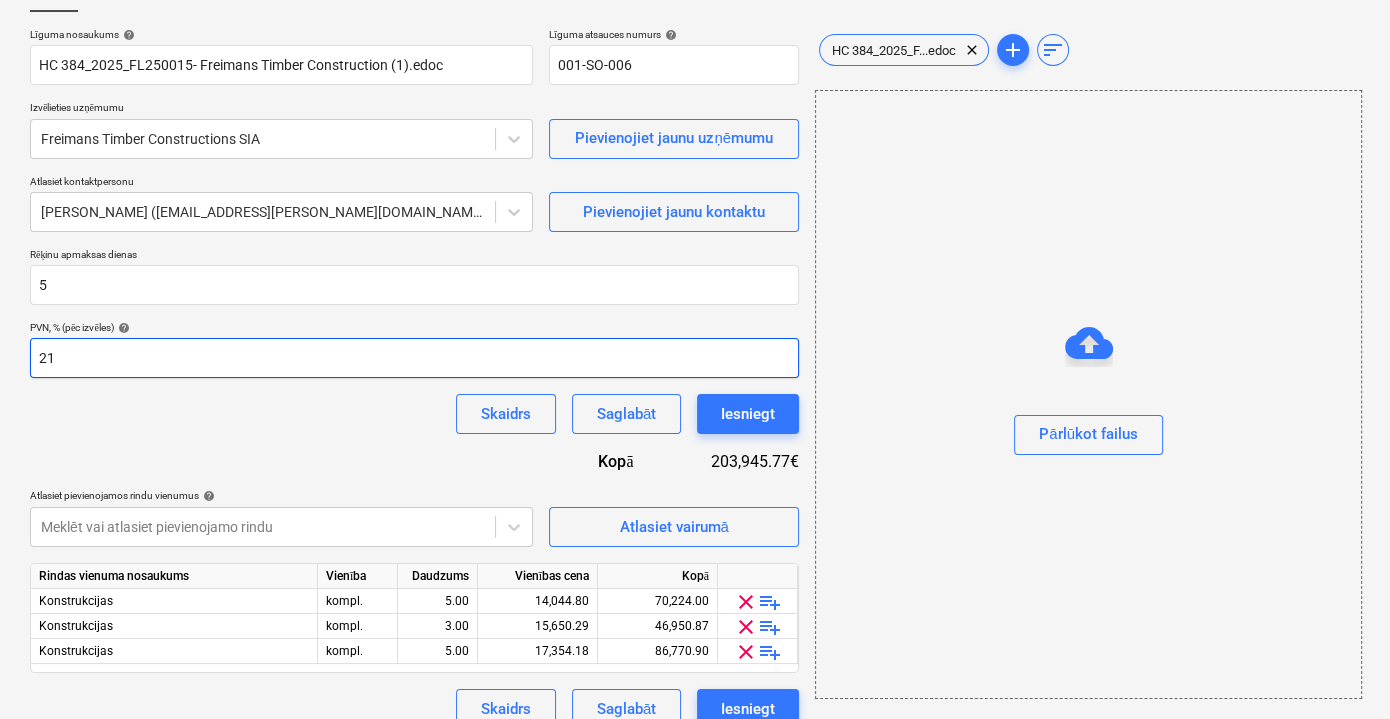 scroll, scrollTop: 161, scrollLeft: 0, axis: vertical 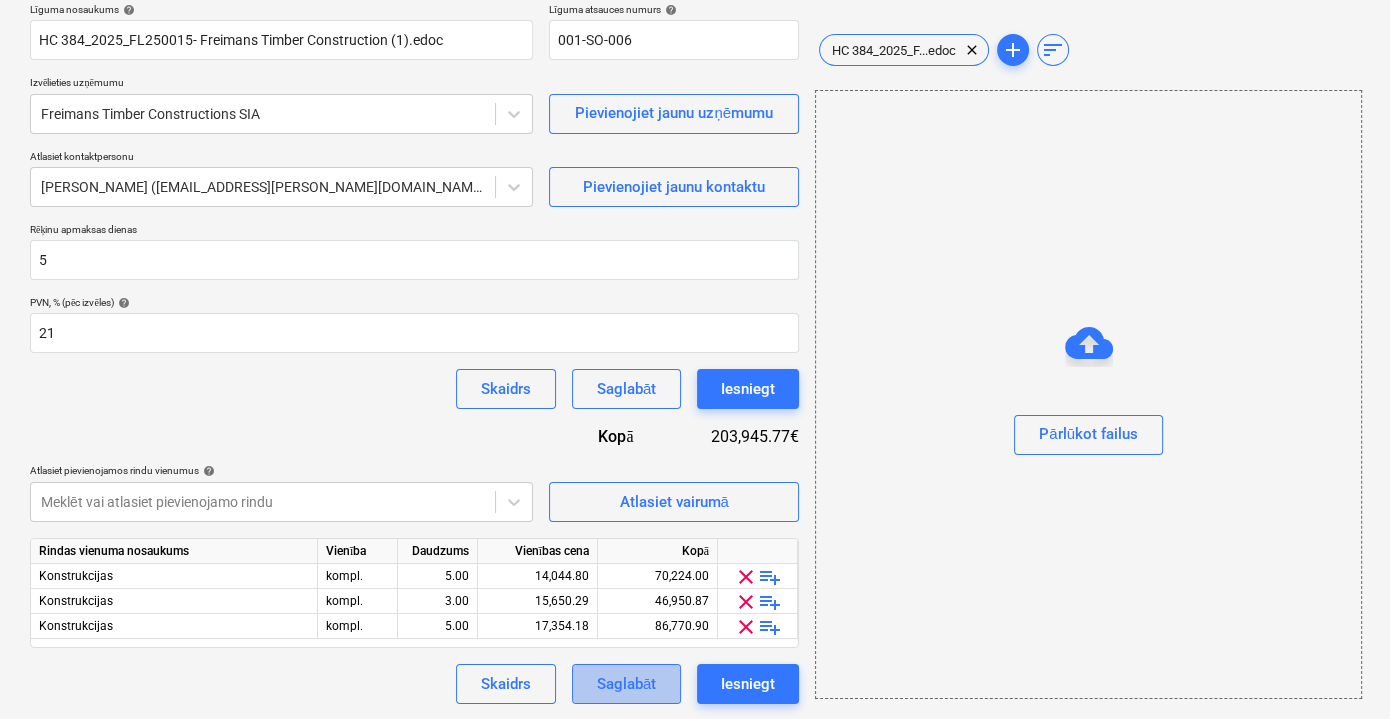 click on "Saglabāt" at bounding box center [626, 684] 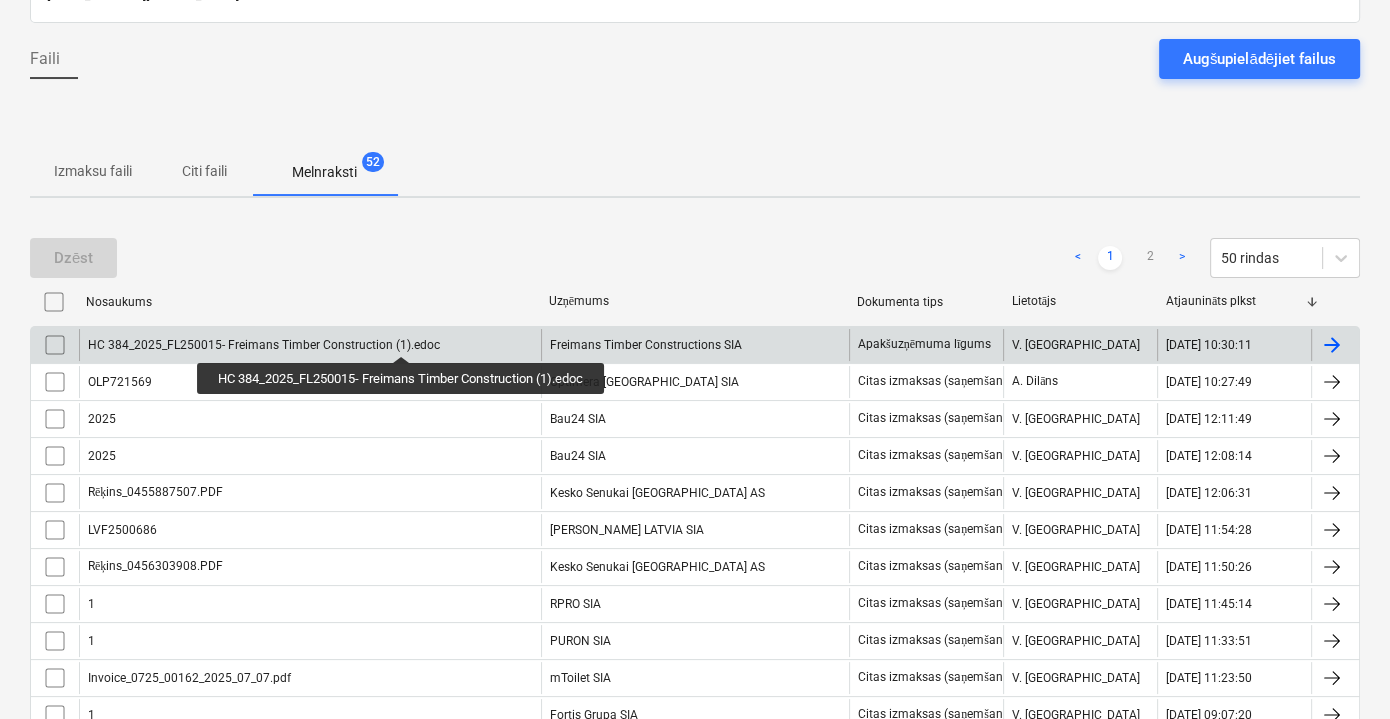 click on "HC 384_2025_FL250015- Freimans Timber Construction (1).edoc" at bounding box center (264, 345) 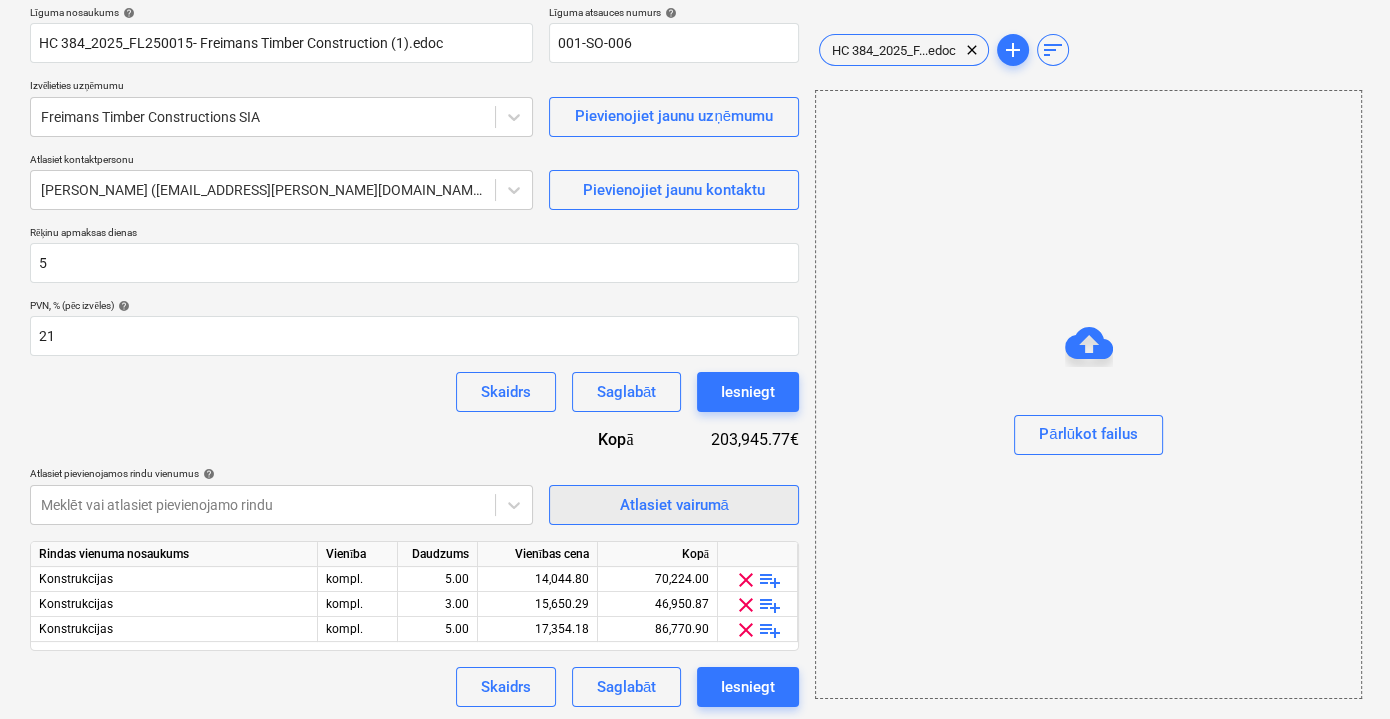 scroll, scrollTop: 161, scrollLeft: 0, axis: vertical 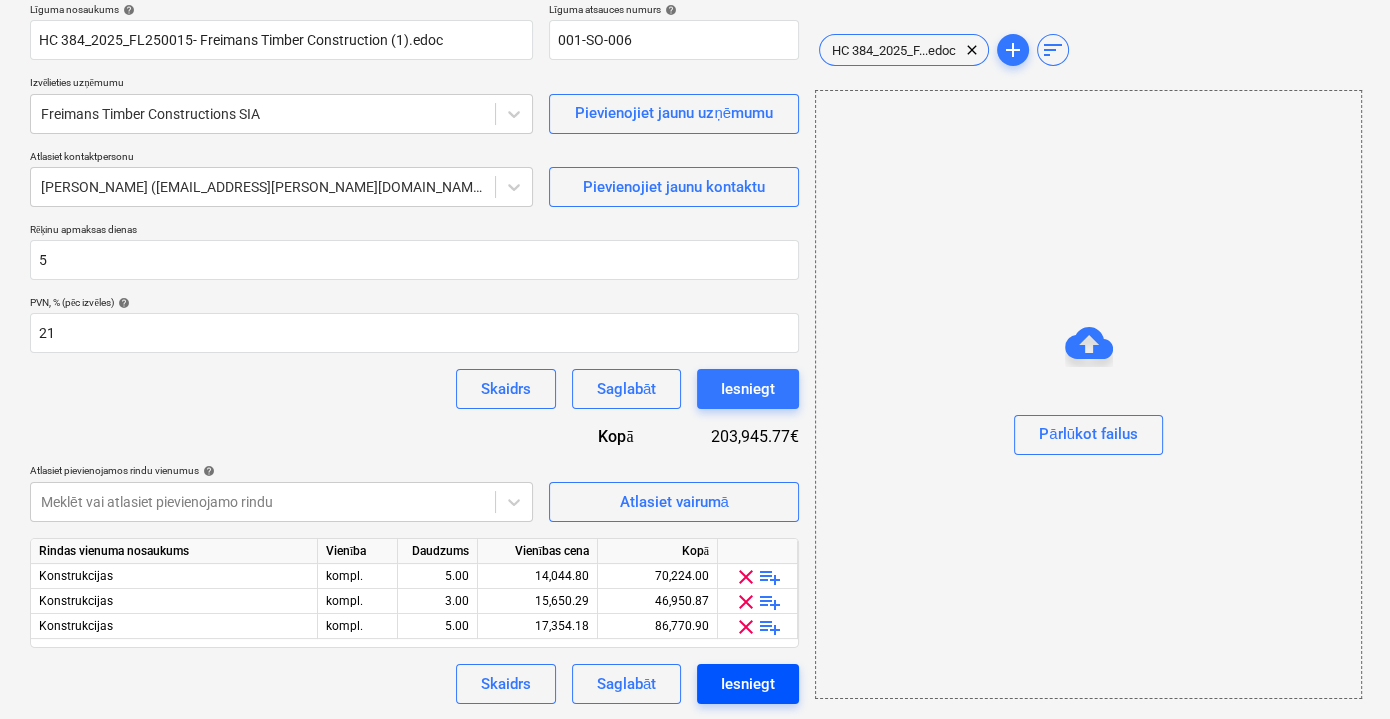 click on "Iesniegt" at bounding box center [748, 684] 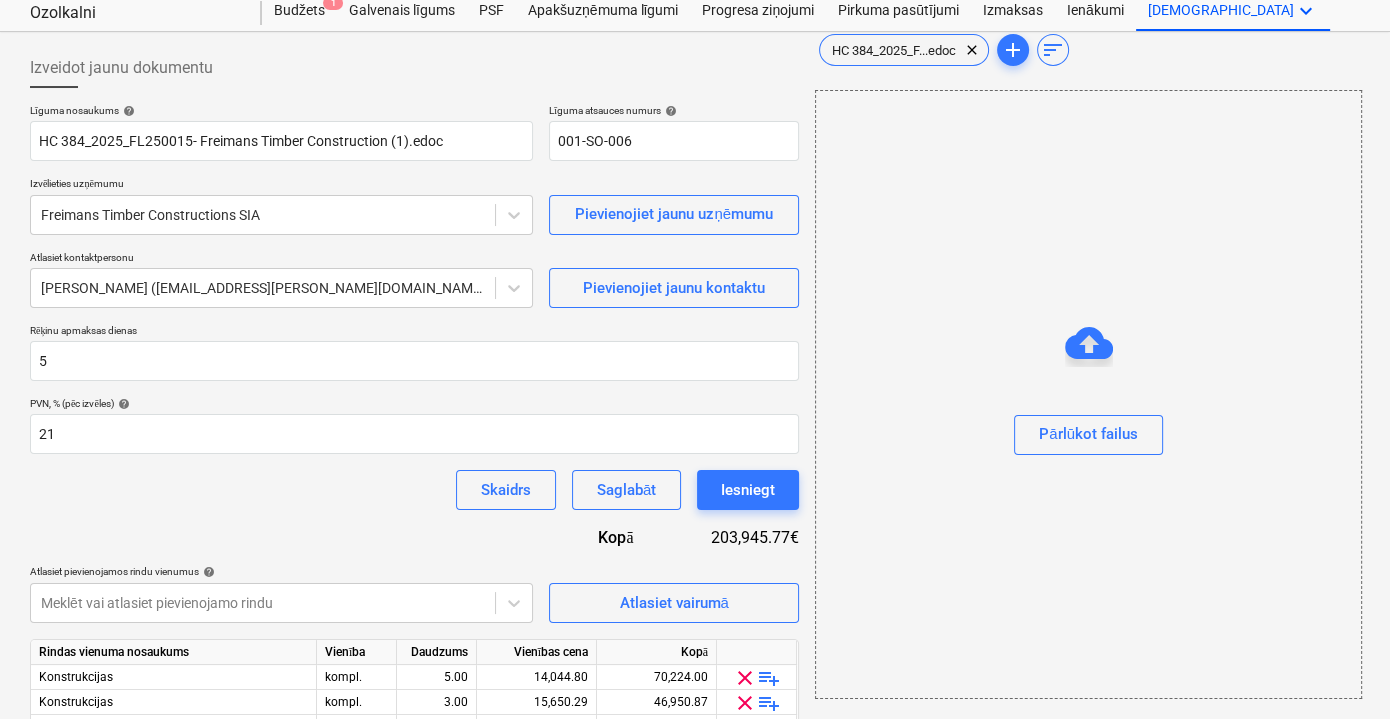 scroll, scrollTop: 161, scrollLeft: 0, axis: vertical 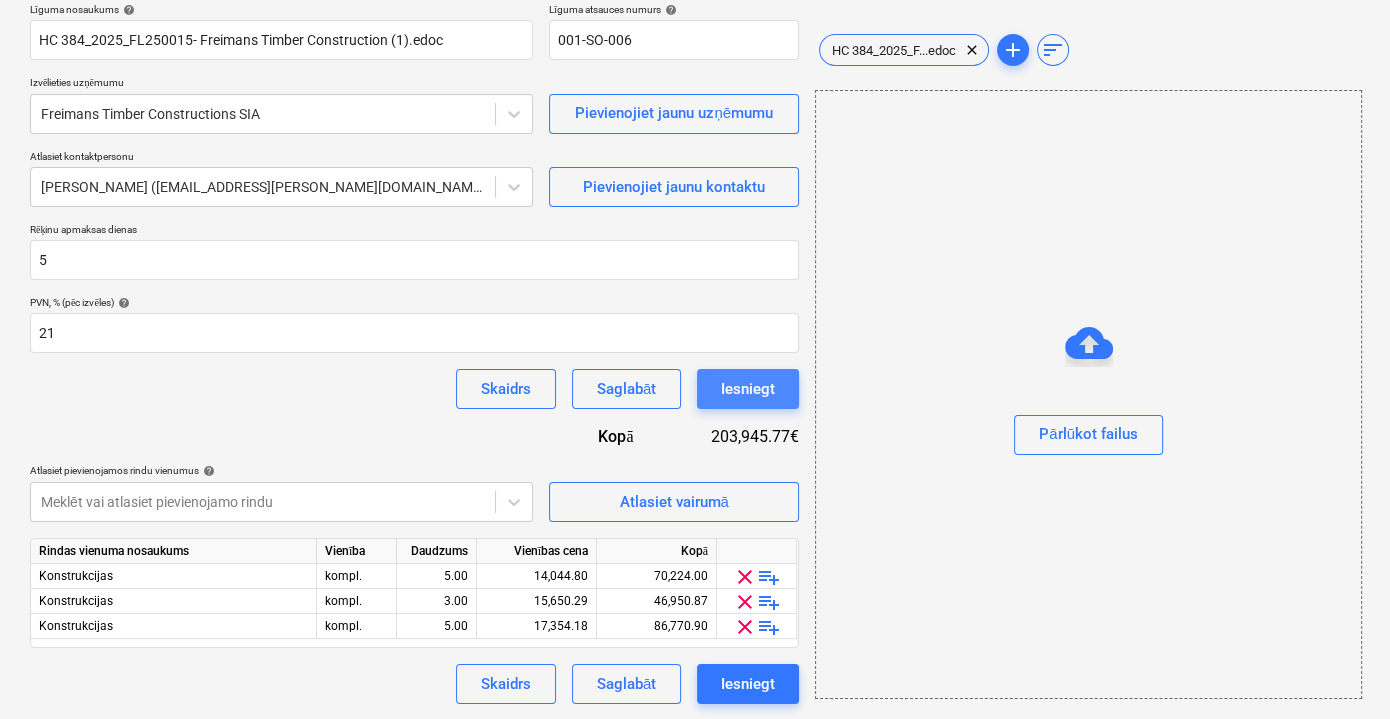 click on "Iesniegt" at bounding box center (748, 389) 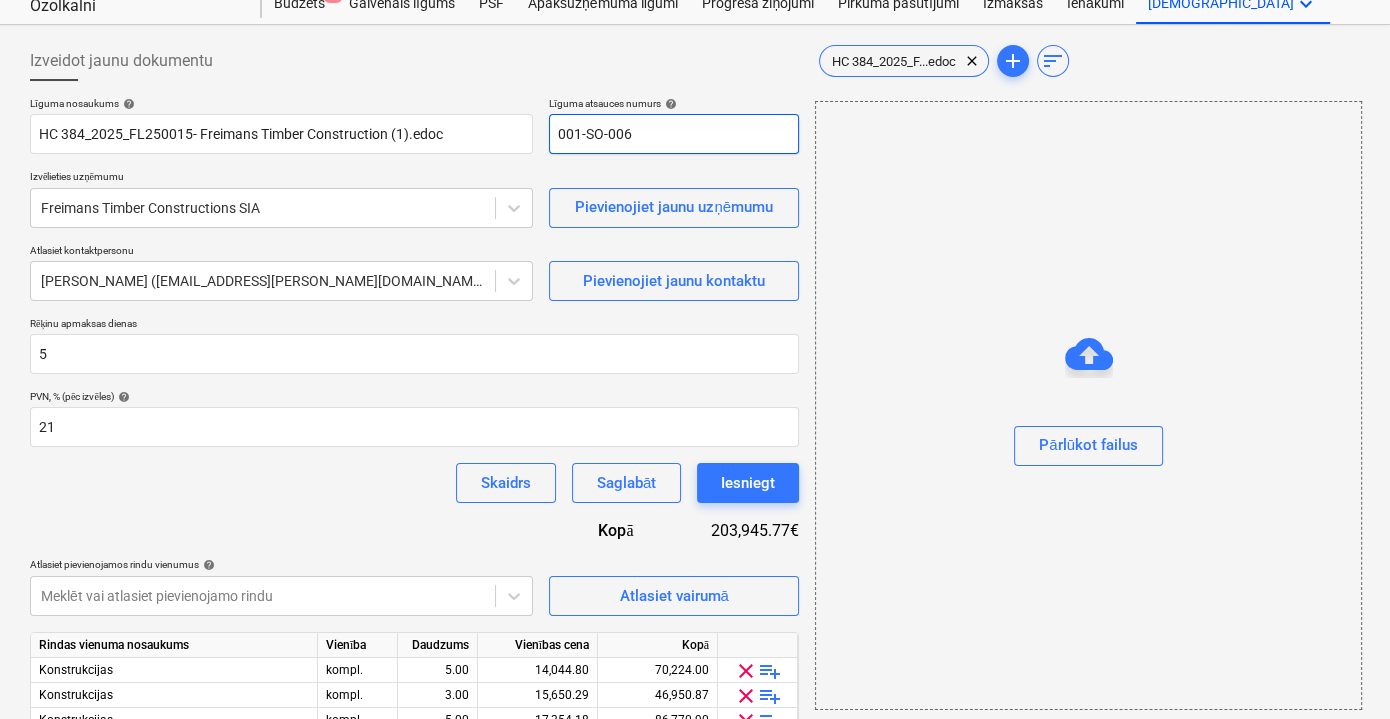 scroll, scrollTop: 0, scrollLeft: 0, axis: both 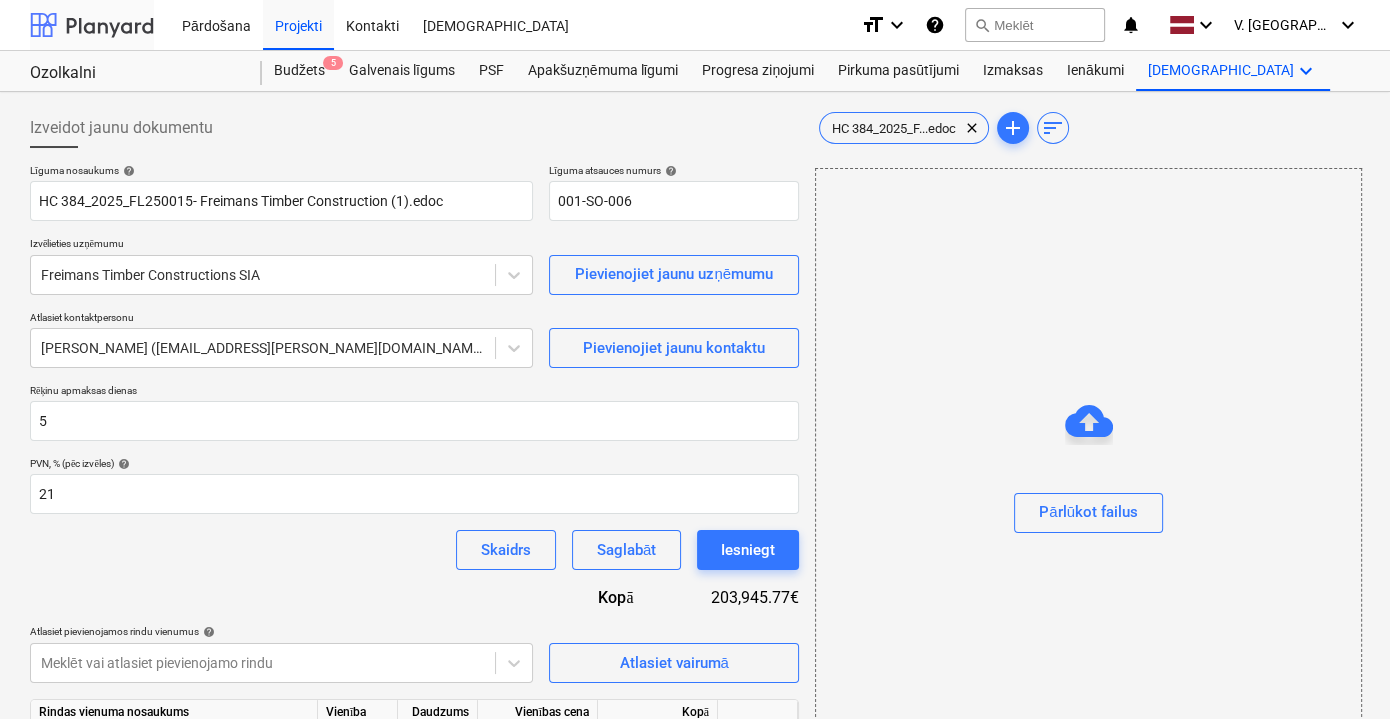 click at bounding box center [92, 25] 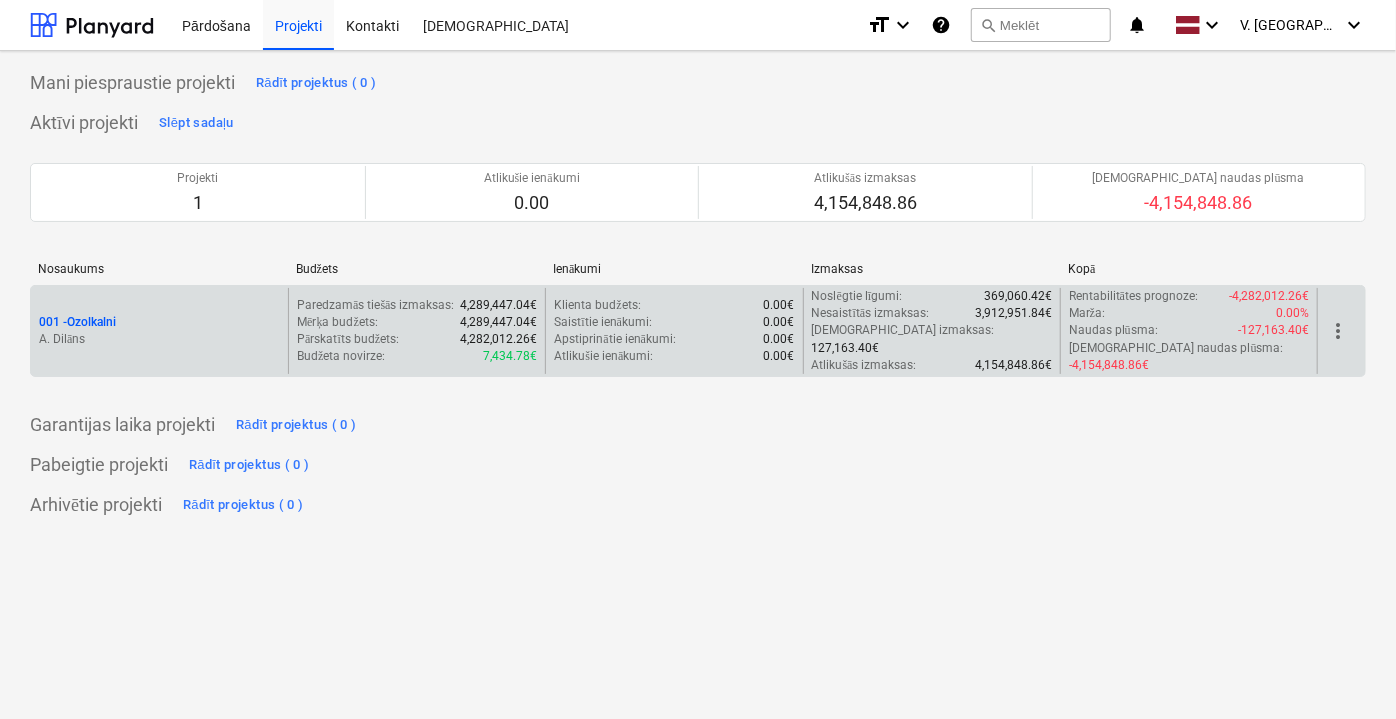 click on "001 -  Ozolkalni" at bounding box center (159, 322) 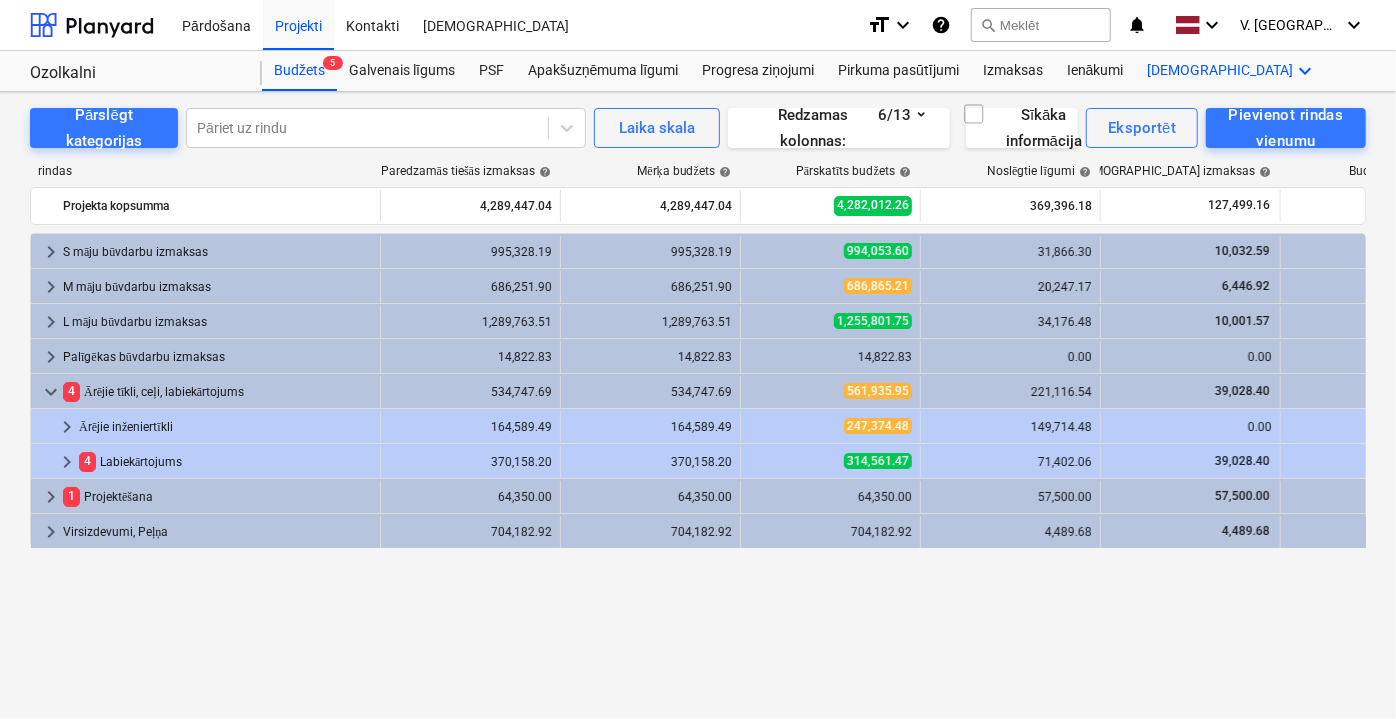 click on "Vairāk keyboard_arrow_down" at bounding box center [1233, 71] 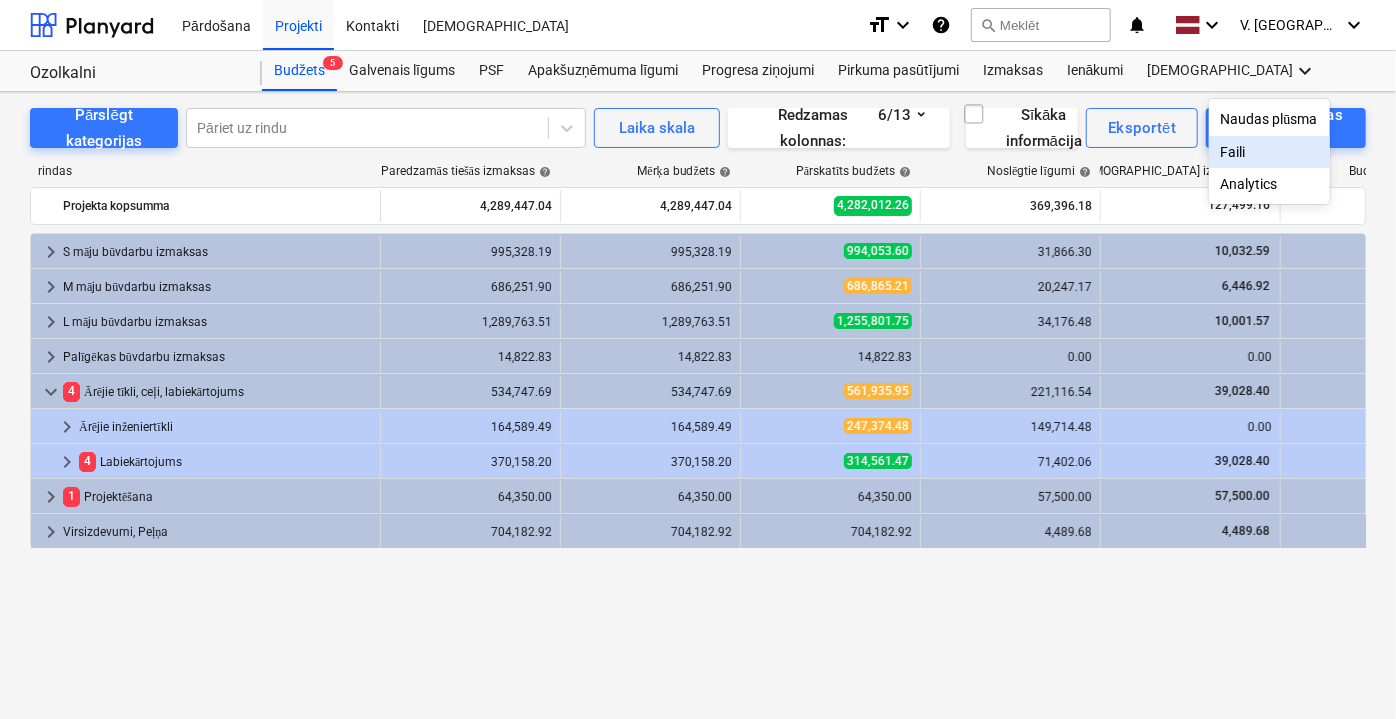 click on "Faili" at bounding box center (1269, 152) 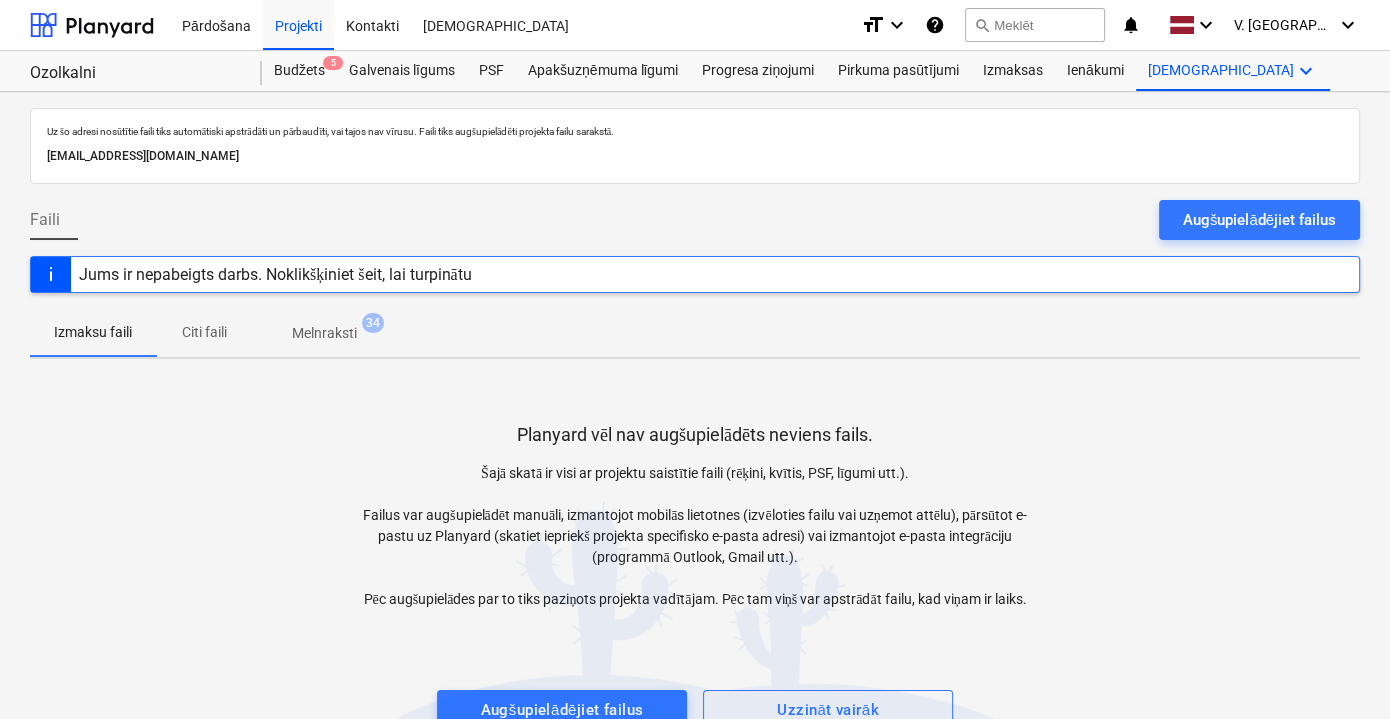 click on "Citi faili" at bounding box center [204, 332] 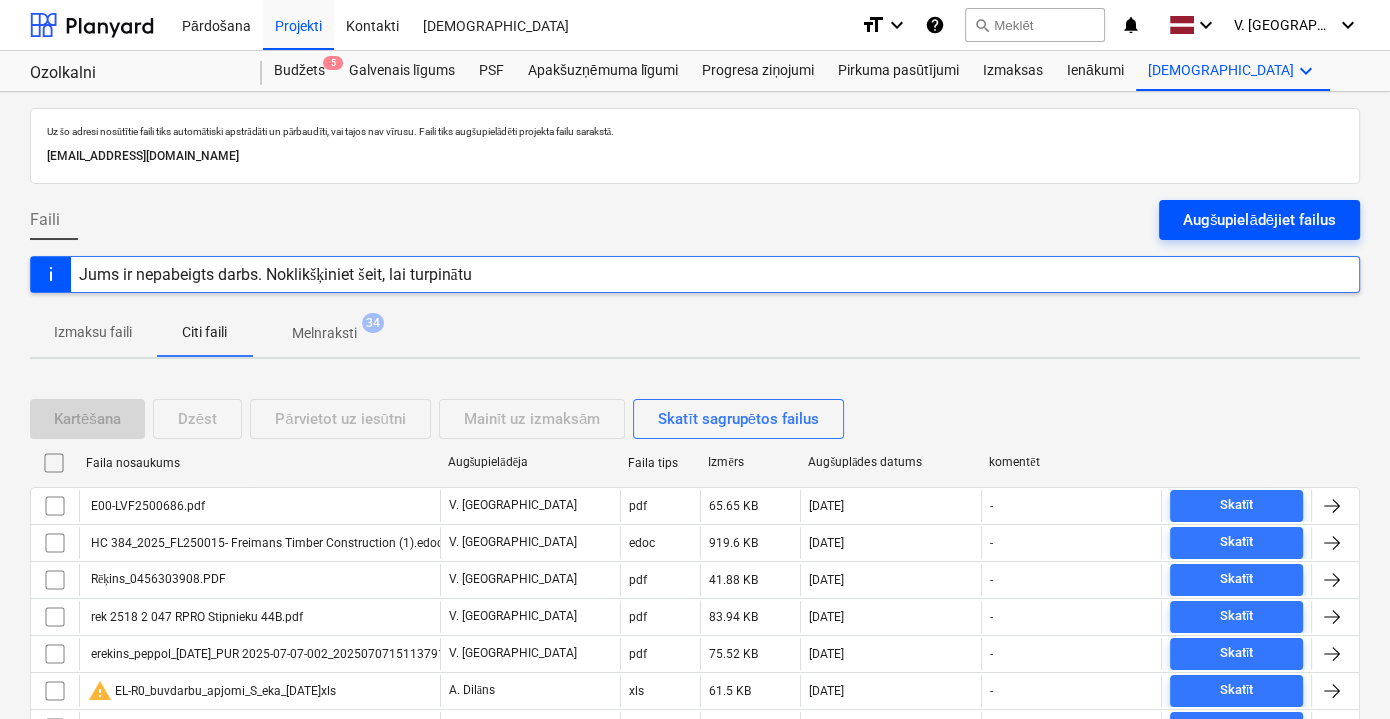 click on "Augšupielādējiet failus" at bounding box center [1259, 220] 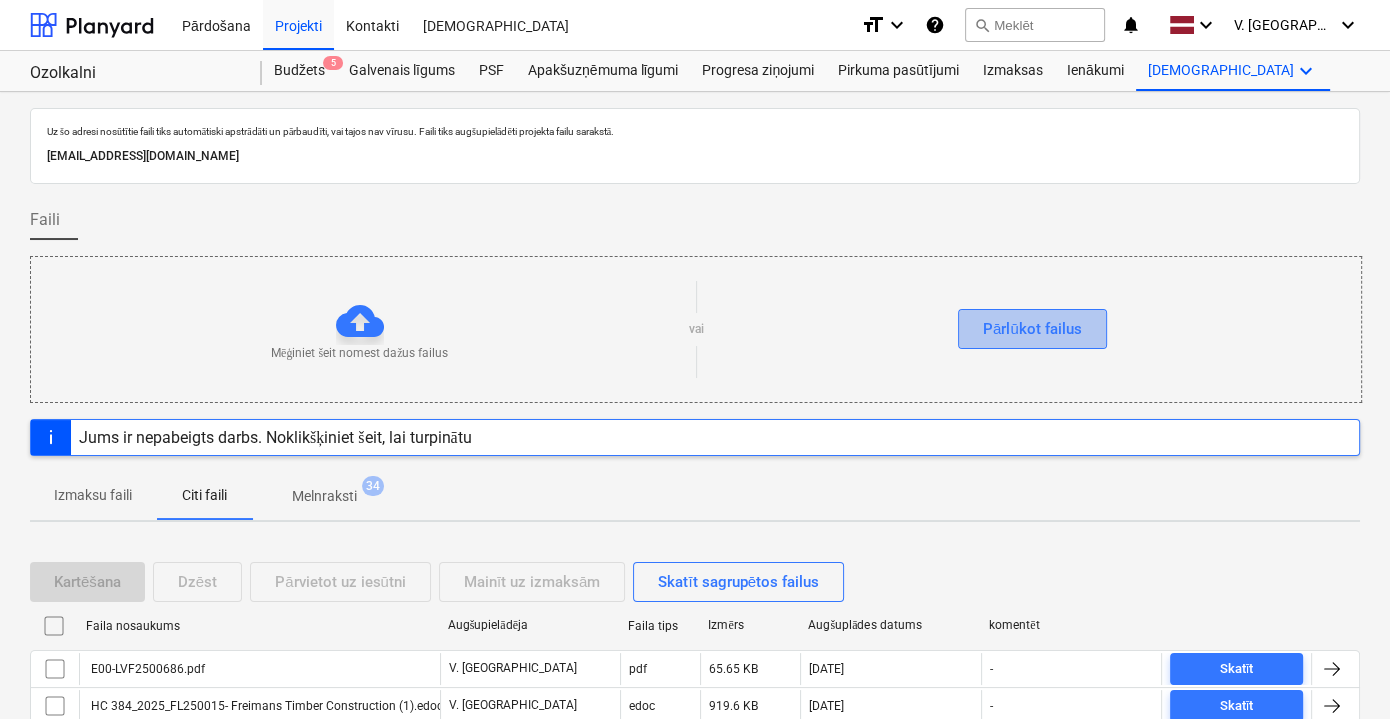 click on "Pārlūkot failus" at bounding box center [1032, 329] 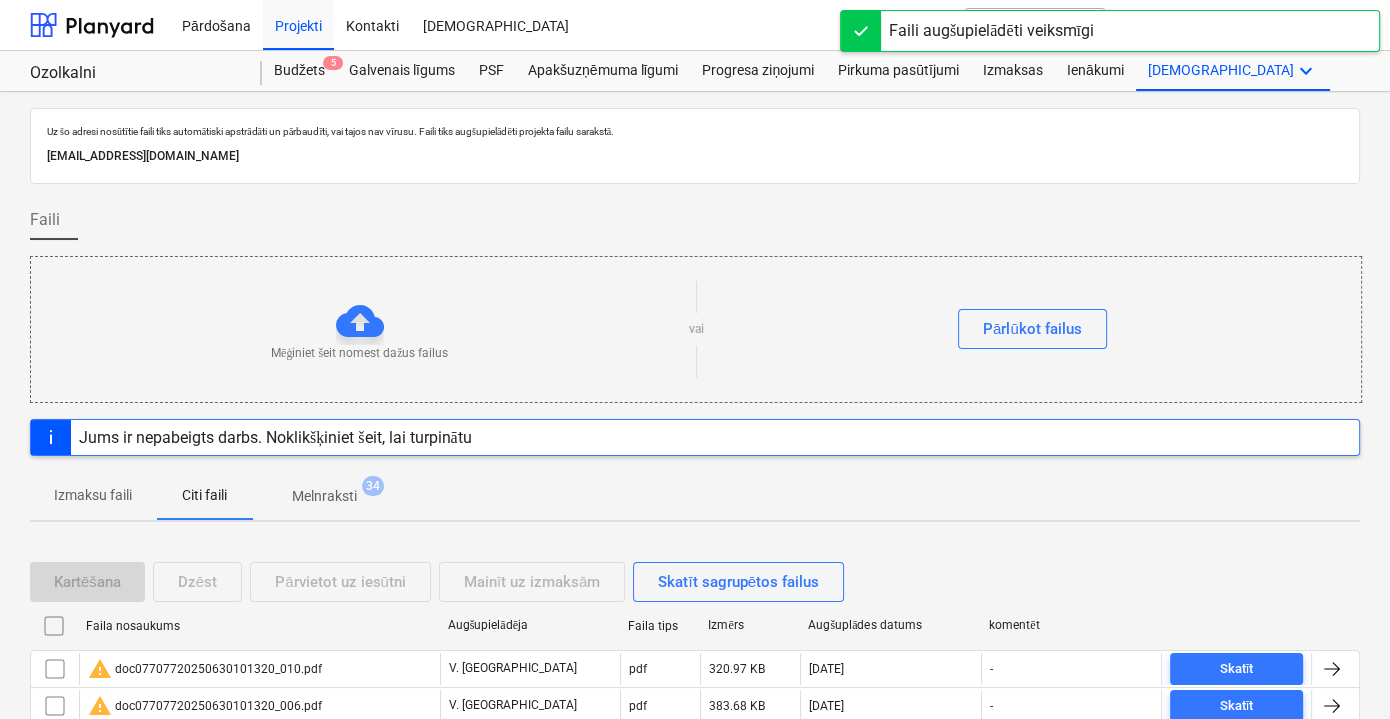 scroll, scrollTop: 181, scrollLeft: 0, axis: vertical 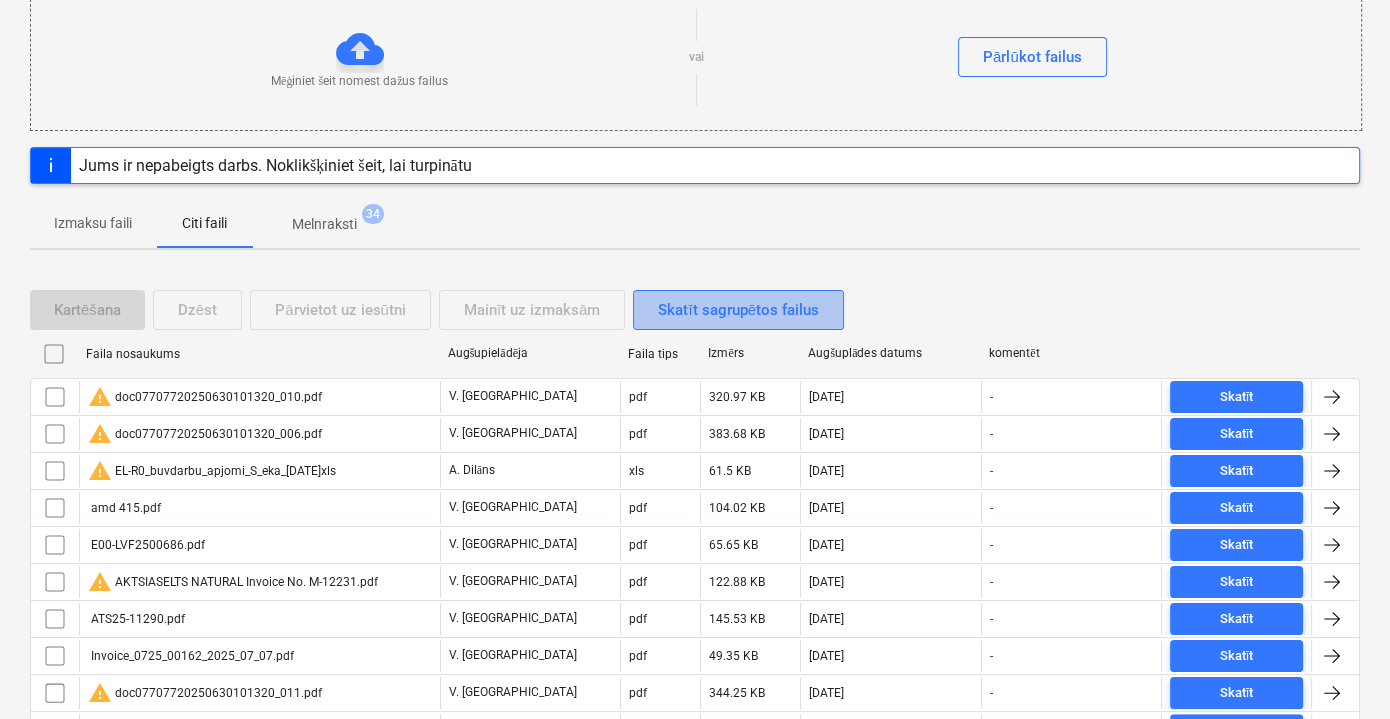 click on "Skatīt sagrupētos failus" at bounding box center (738, 310) 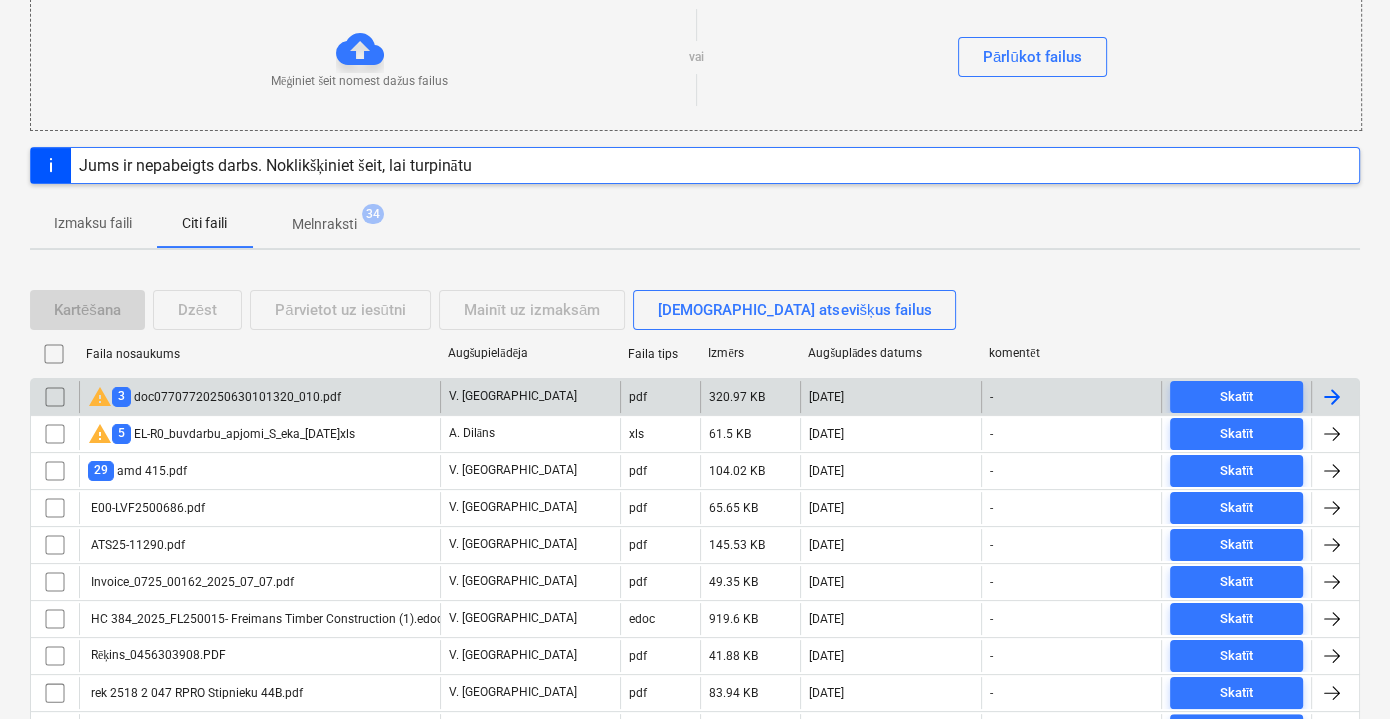 click on "warning   3     doc07707720250630101320_010.pdf" at bounding box center [214, 397] 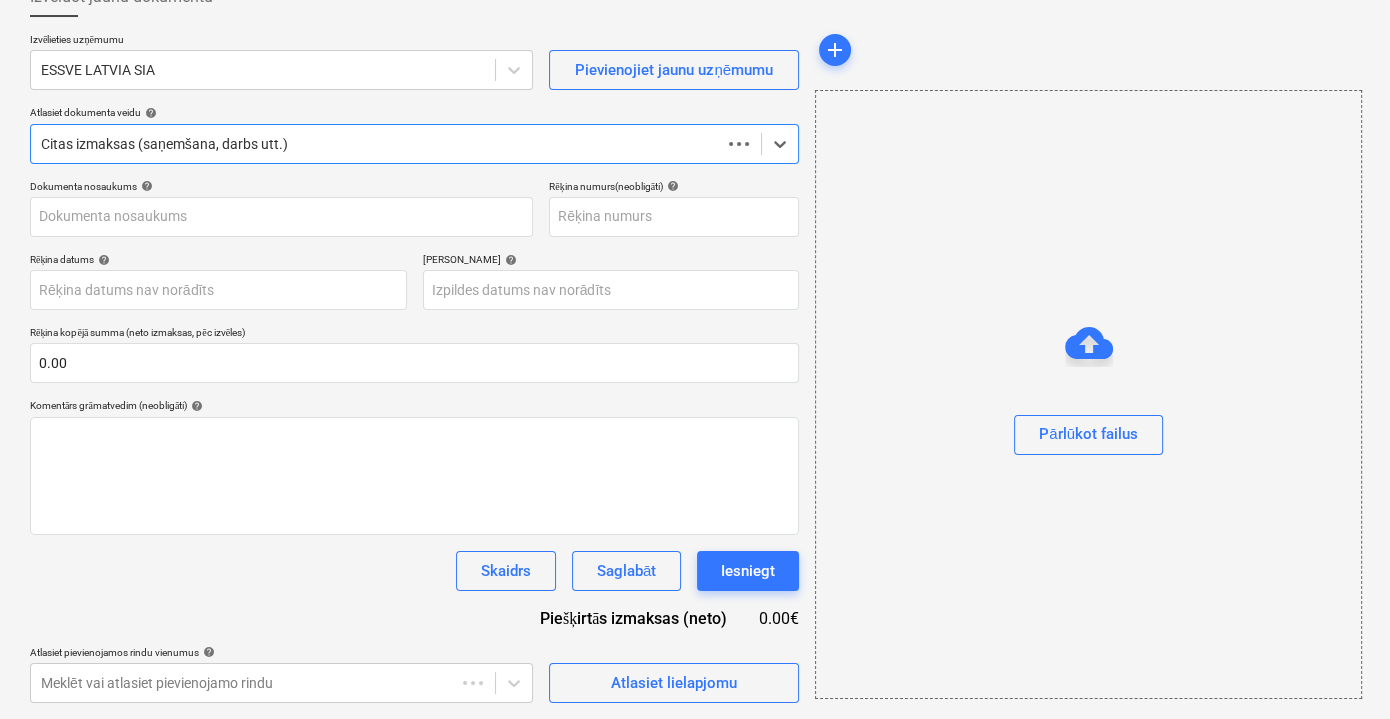 scroll, scrollTop: 130, scrollLeft: 0, axis: vertical 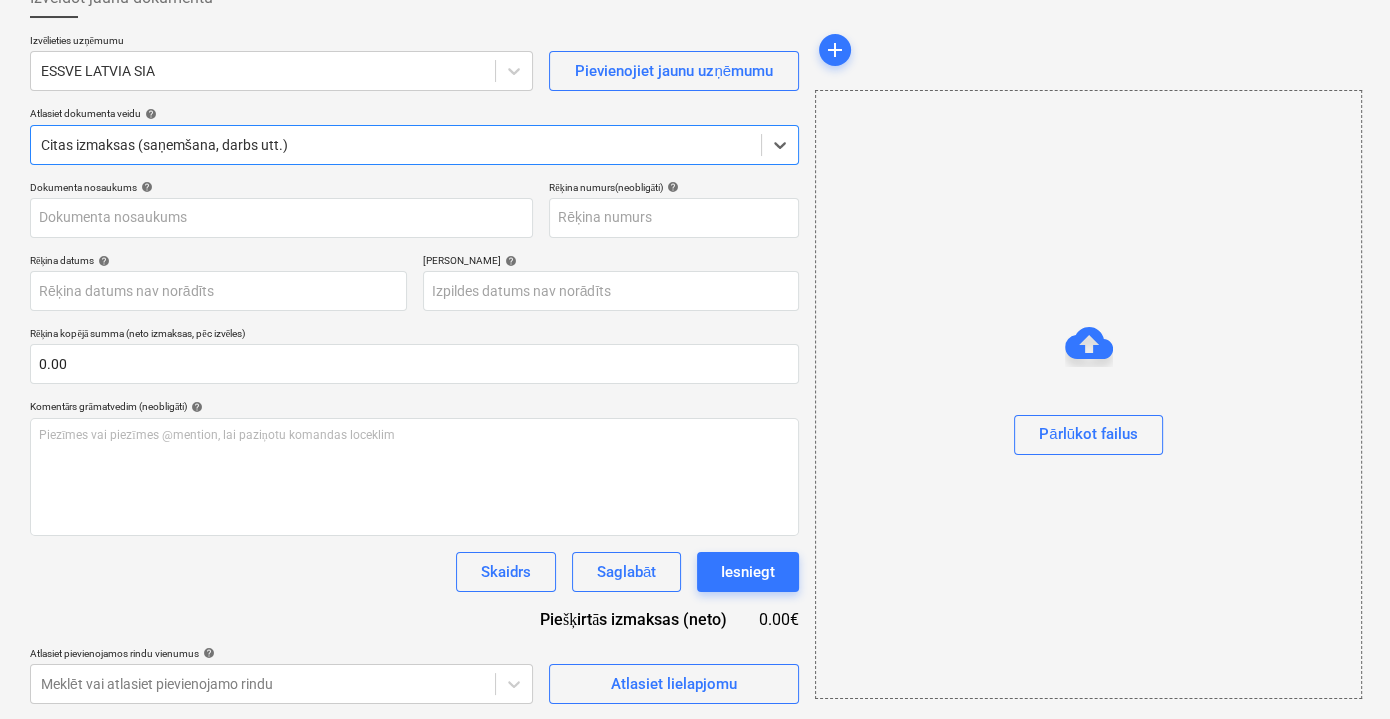 type on "OLP723252" 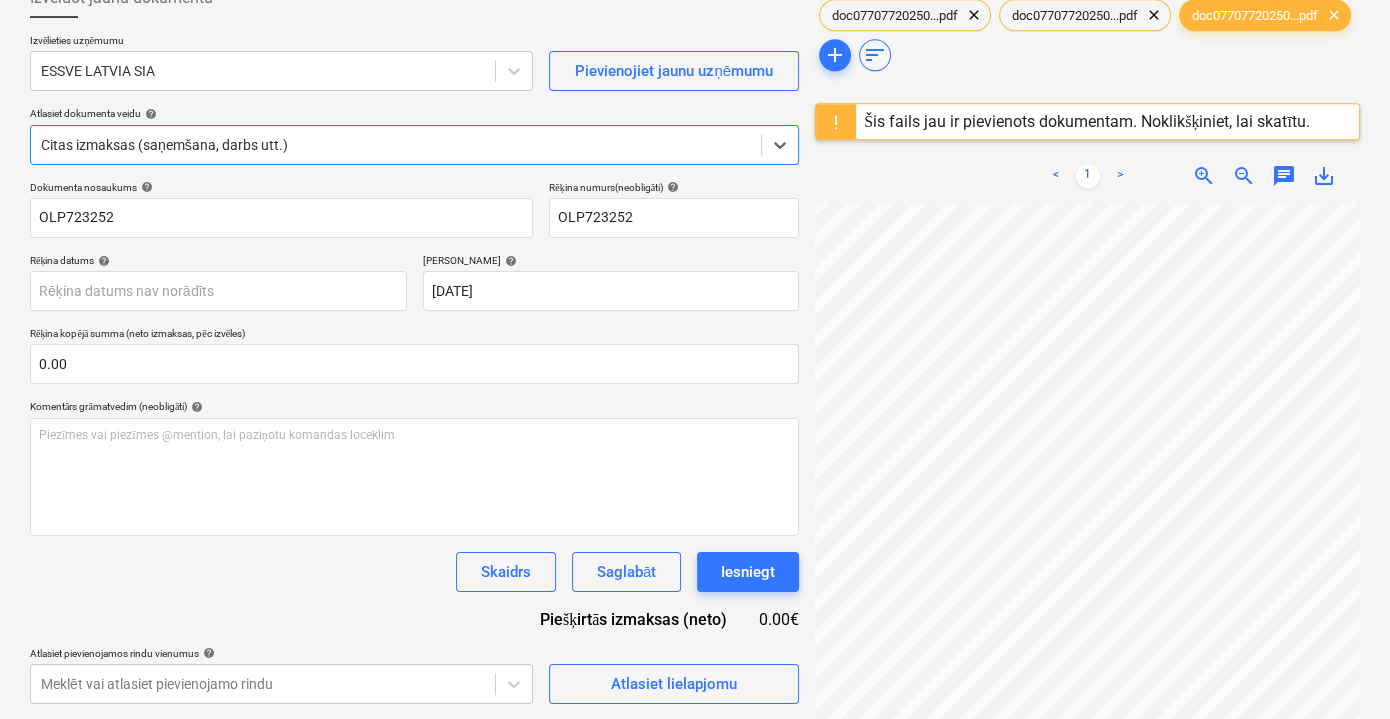 scroll, scrollTop: 0, scrollLeft: 0, axis: both 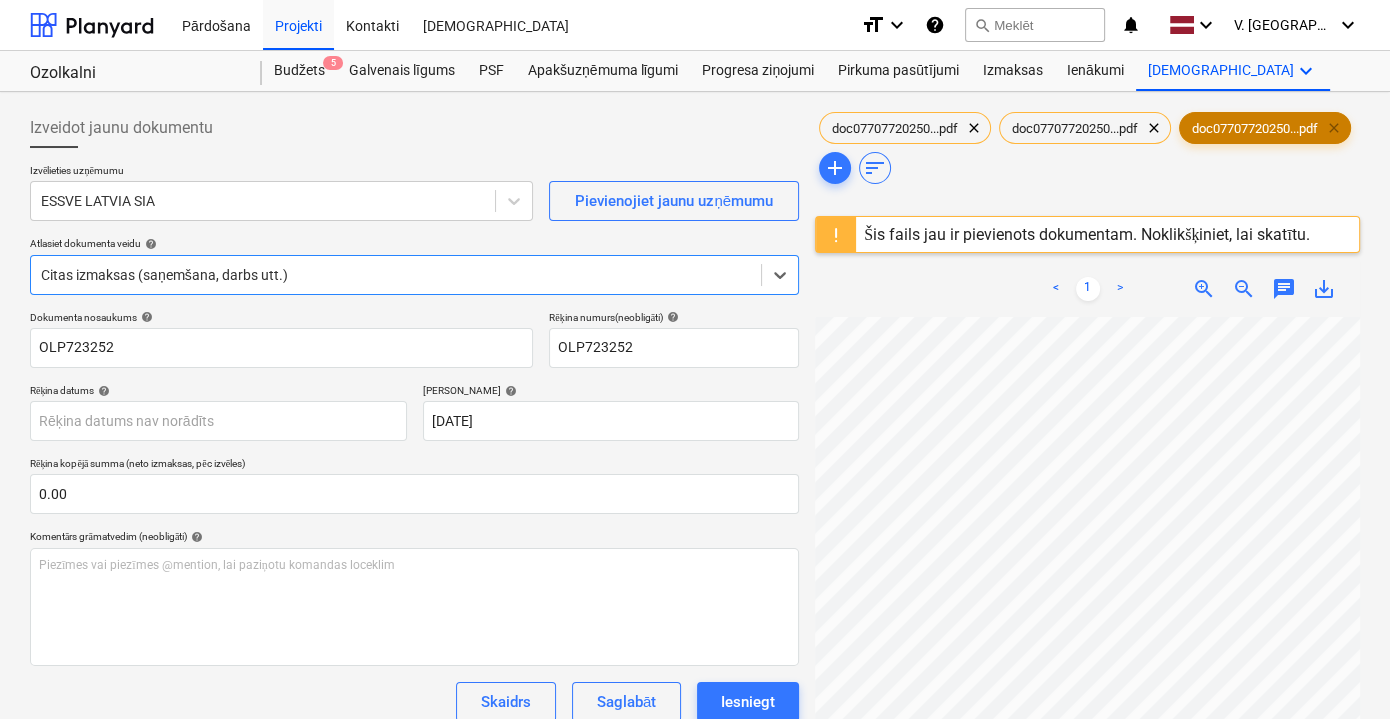 click on "clear" at bounding box center [1334, 128] 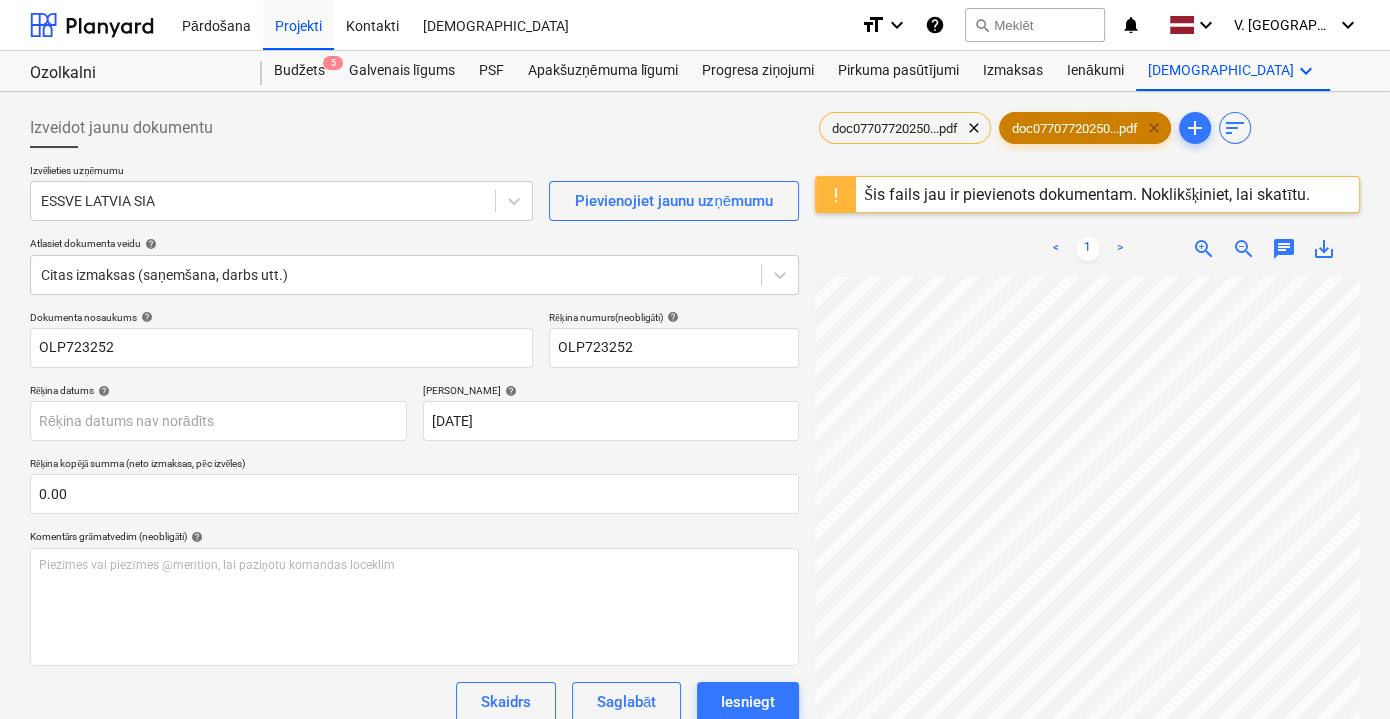 click on "clear" at bounding box center (1154, 128) 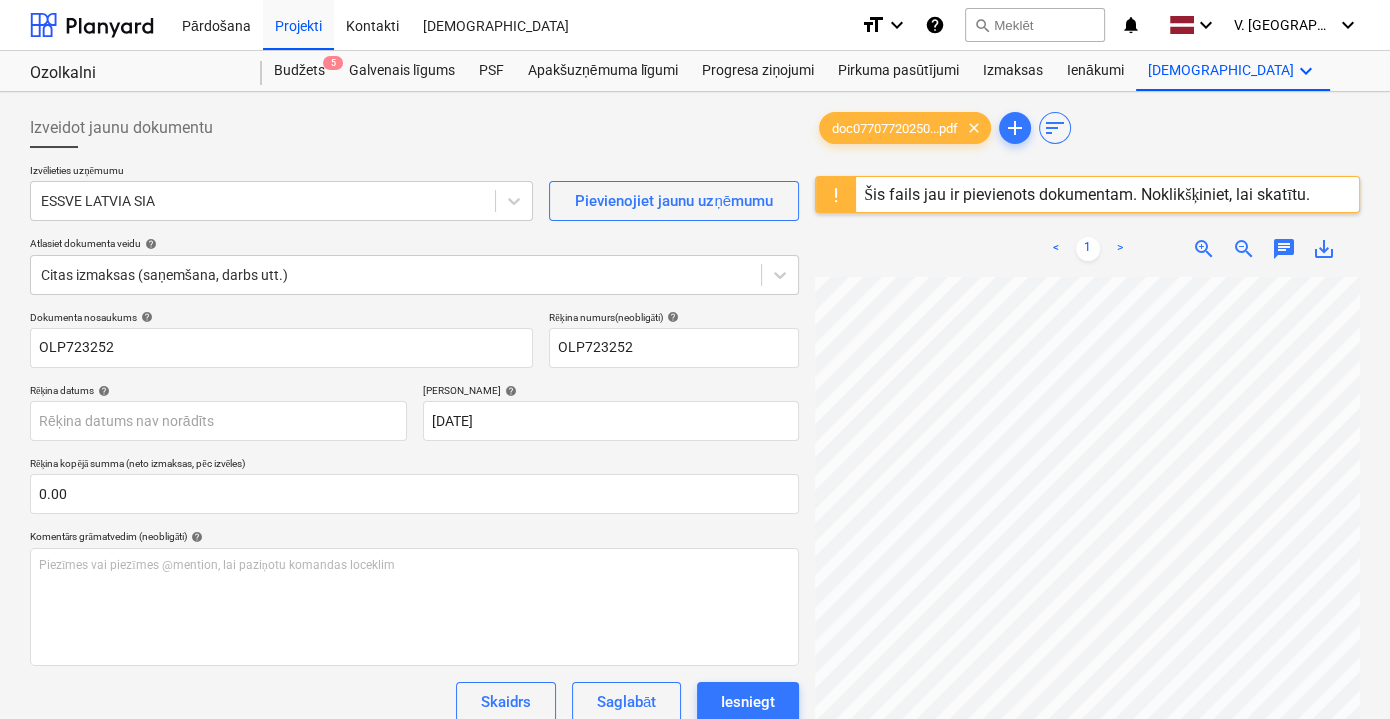 scroll, scrollTop: 193, scrollLeft: 0, axis: vertical 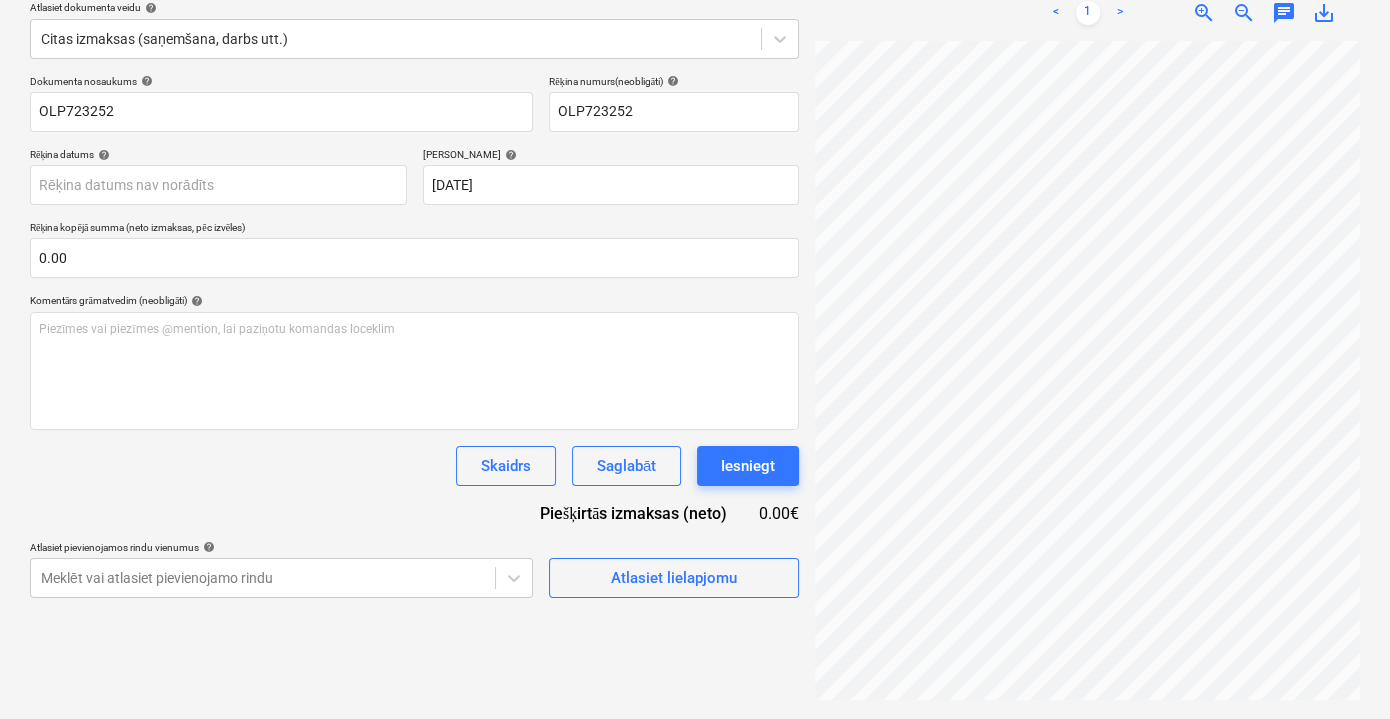 drag, startPoint x: 990, startPoint y: 705, endPoint x: 1016, endPoint y: 703, distance: 26.076809 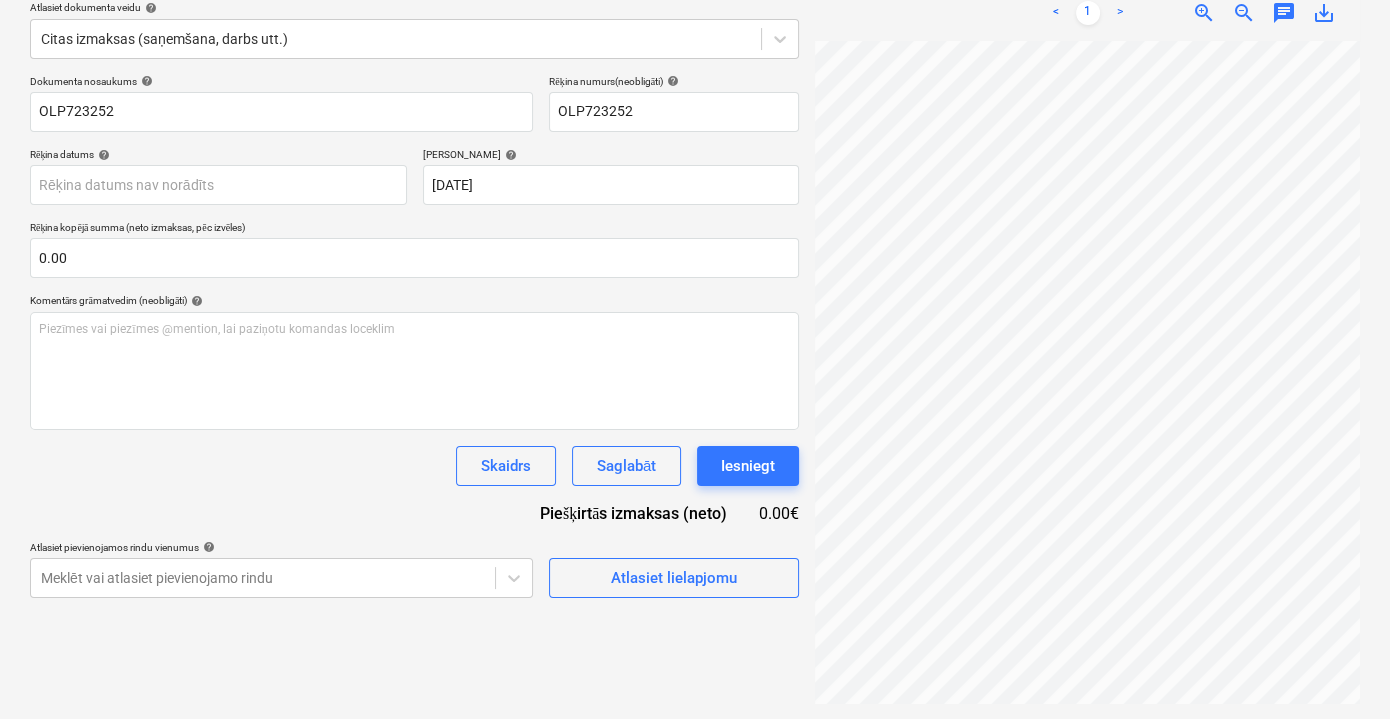 scroll, scrollTop: 0, scrollLeft: 61, axis: horizontal 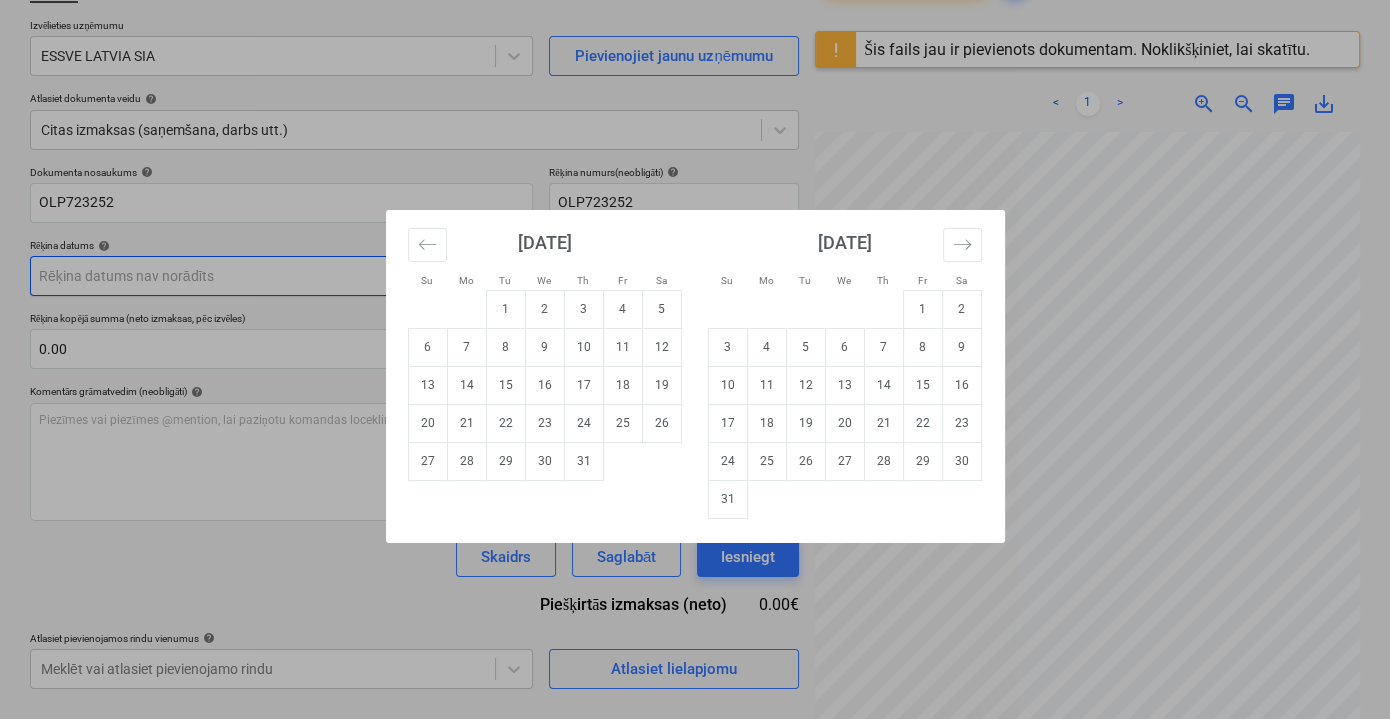 click on "Pārdošana Projekti Kontakti Iesūtne format_size keyboard_arrow_down help search Meklēt notifications 0 keyboard_arrow_down V. Filipčenko keyboard_arrow_down Ozolkalni Budžets 5 Galvenais līgums PSF Apakšuzņēmuma līgumi Progresa ziņojumi Pirkuma pasūtījumi Izmaksas Ienākumi Vairāk keyboard_arrow_down Izveidot jaunu dokumentu Izvēlieties uzņēmumu ESSVE LATVIA SIA   Pievienojiet jaunu uzņēmumu Atlasiet dokumenta veidu help Citas izmaksas (saņemšana, darbs utt.) Dokumenta nosaukums help OLP723252 Rēķina numurs  (neobligāti) help OLP723252 Rēķina datums help Press the down arrow key to interact with the calendar and
select a date. Press the question mark key to get the keyboard shortcuts for changing dates. Termiņš help 26 Jul 2025 26.07.2025 Press the down arrow key to interact with the calendar and
select a date. Press the question mark key to get the keyboard shortcuts for changing dates. Rēķina kopējā summa (neto izmaksas, pēc izvēles) 0.00 help ﻿ Skaidrs 0.00€" at bounding box center (695, 214) 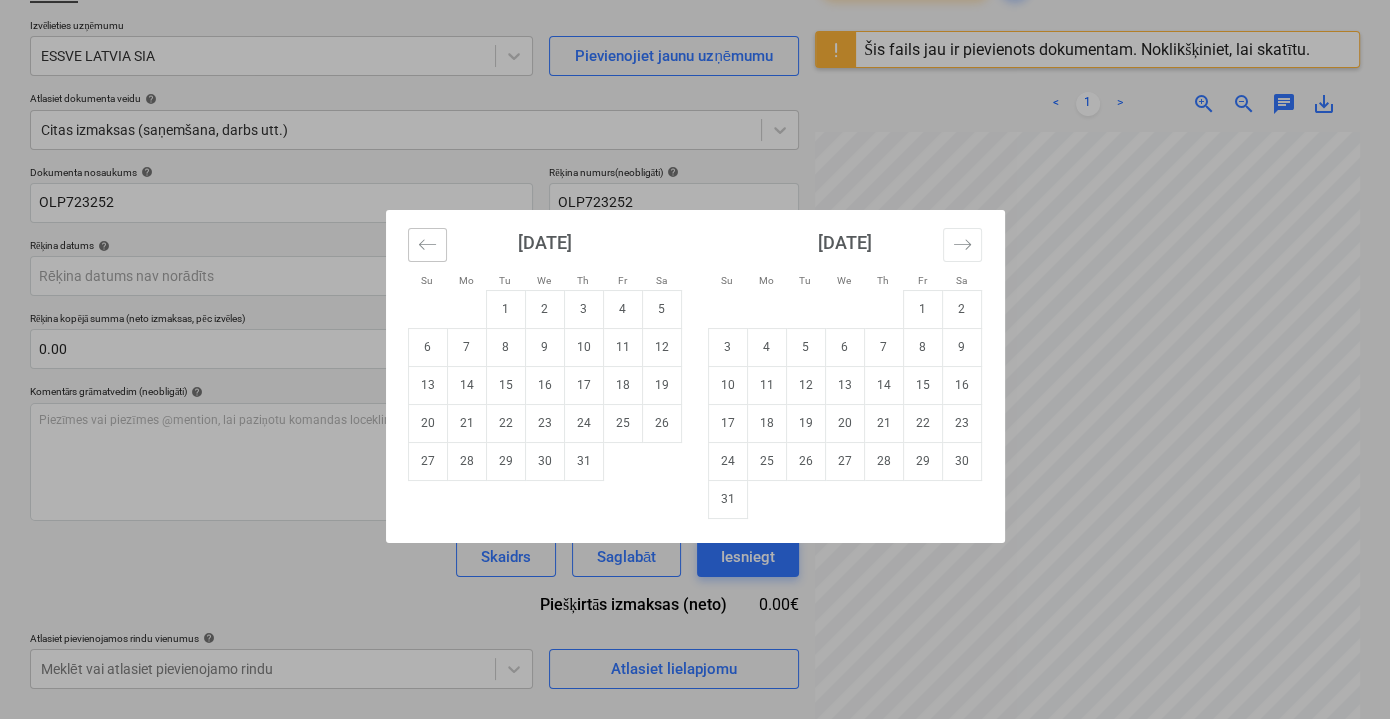 click 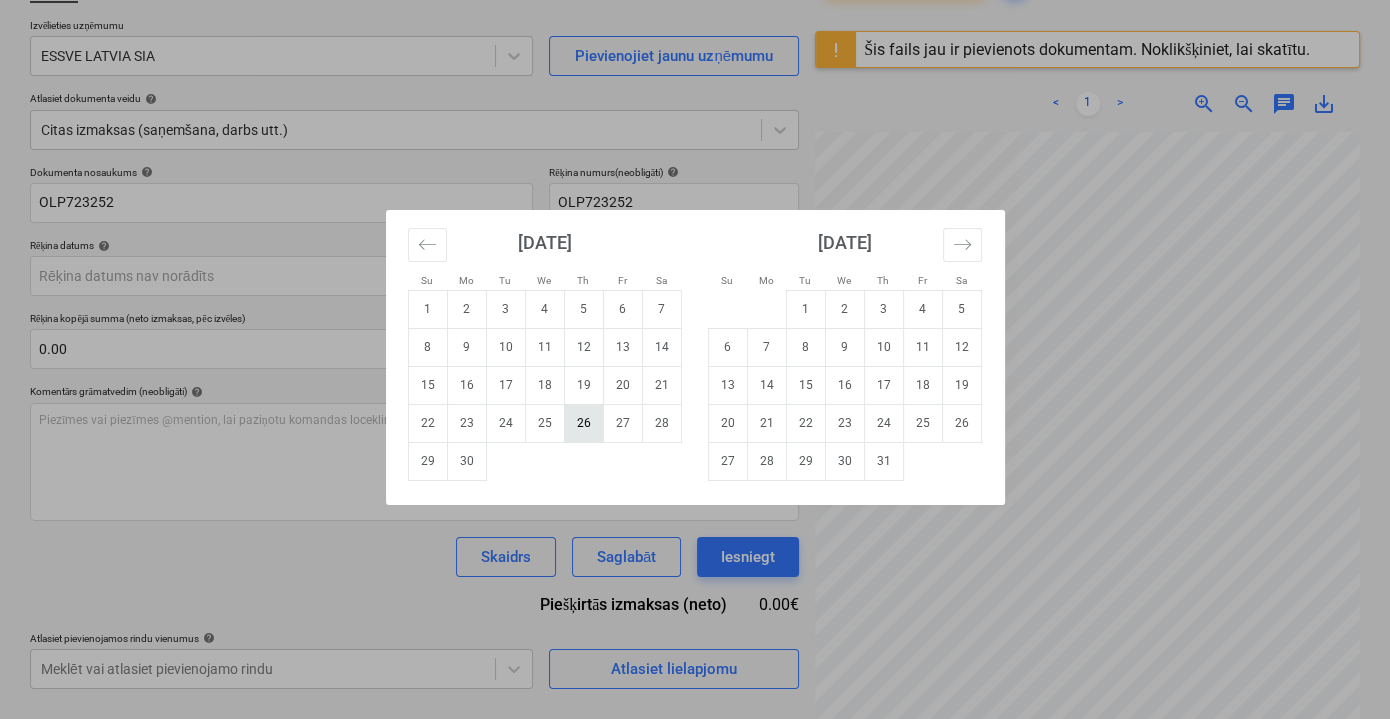 click on "26" at bounding box center (583, 423) 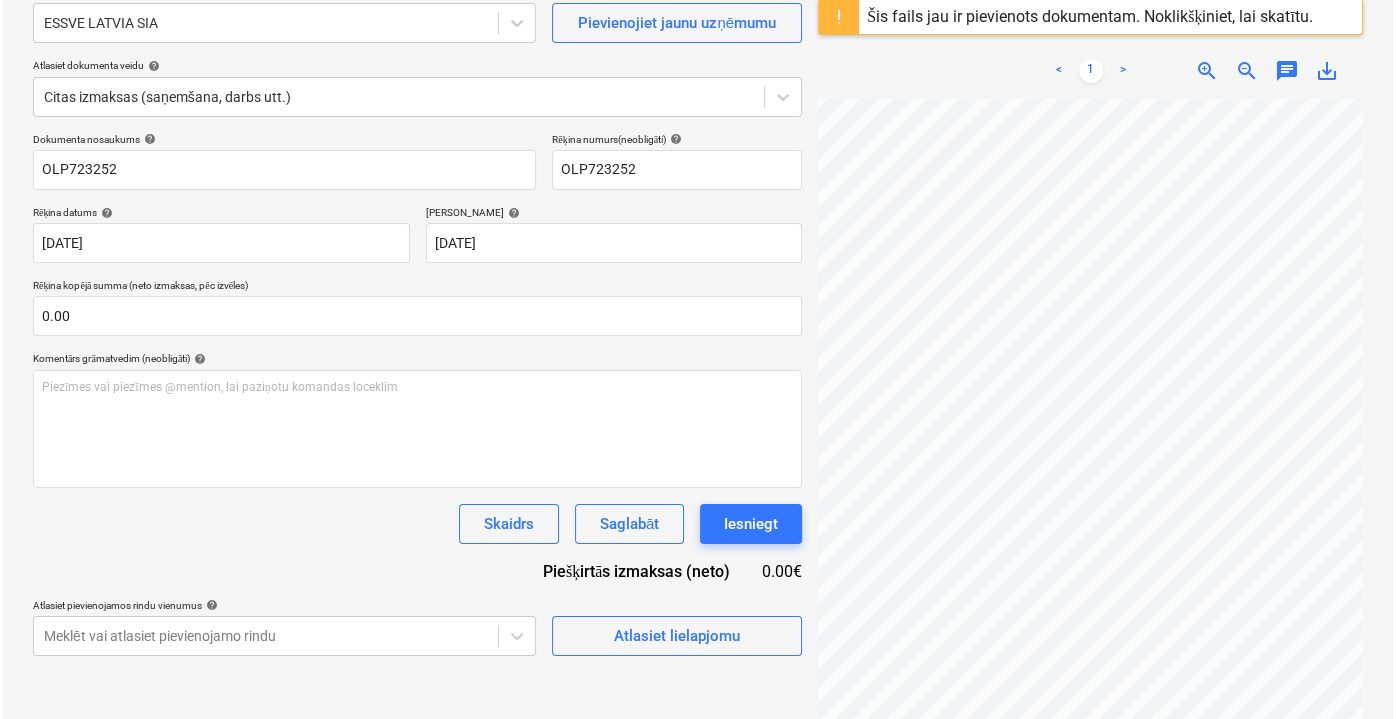 scroll, scrollTop: 181, scrollLeft: 0, axis: vertical 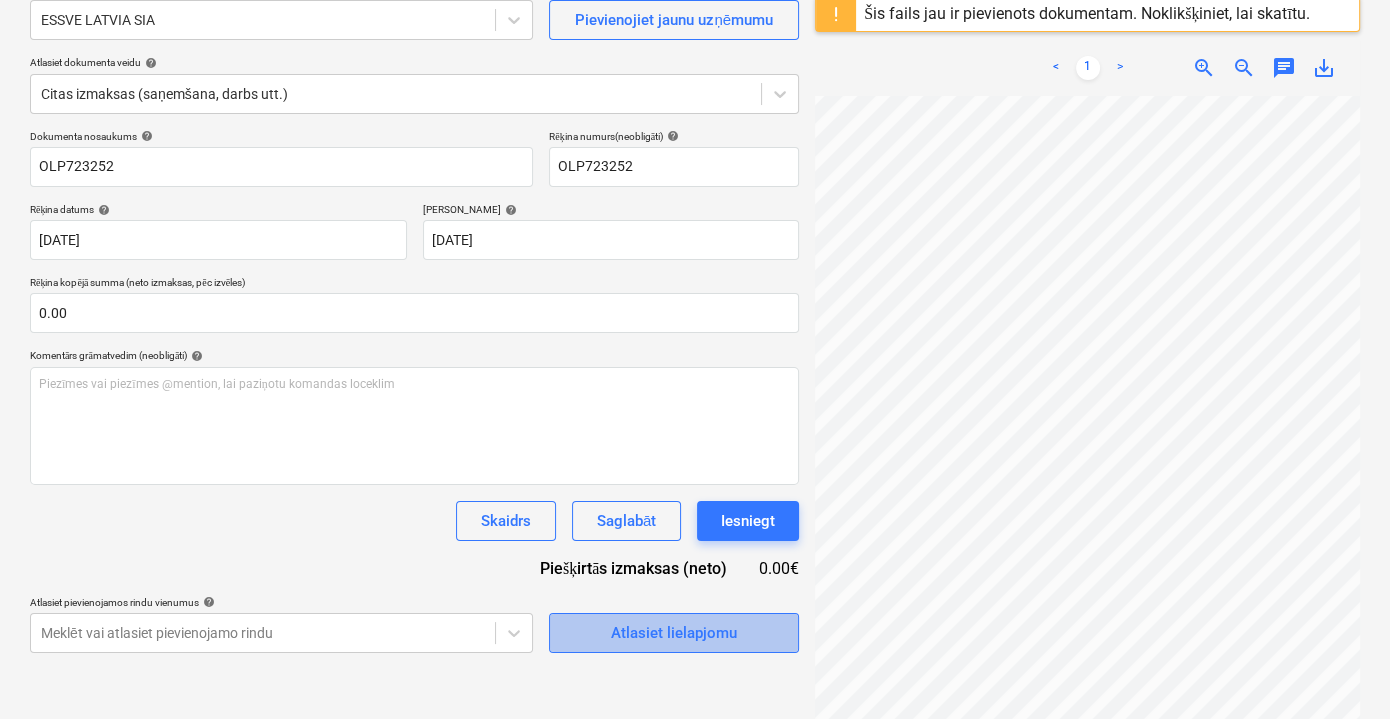 click on "Atlasiet lielapjomu" at bounding box center [674, 633] 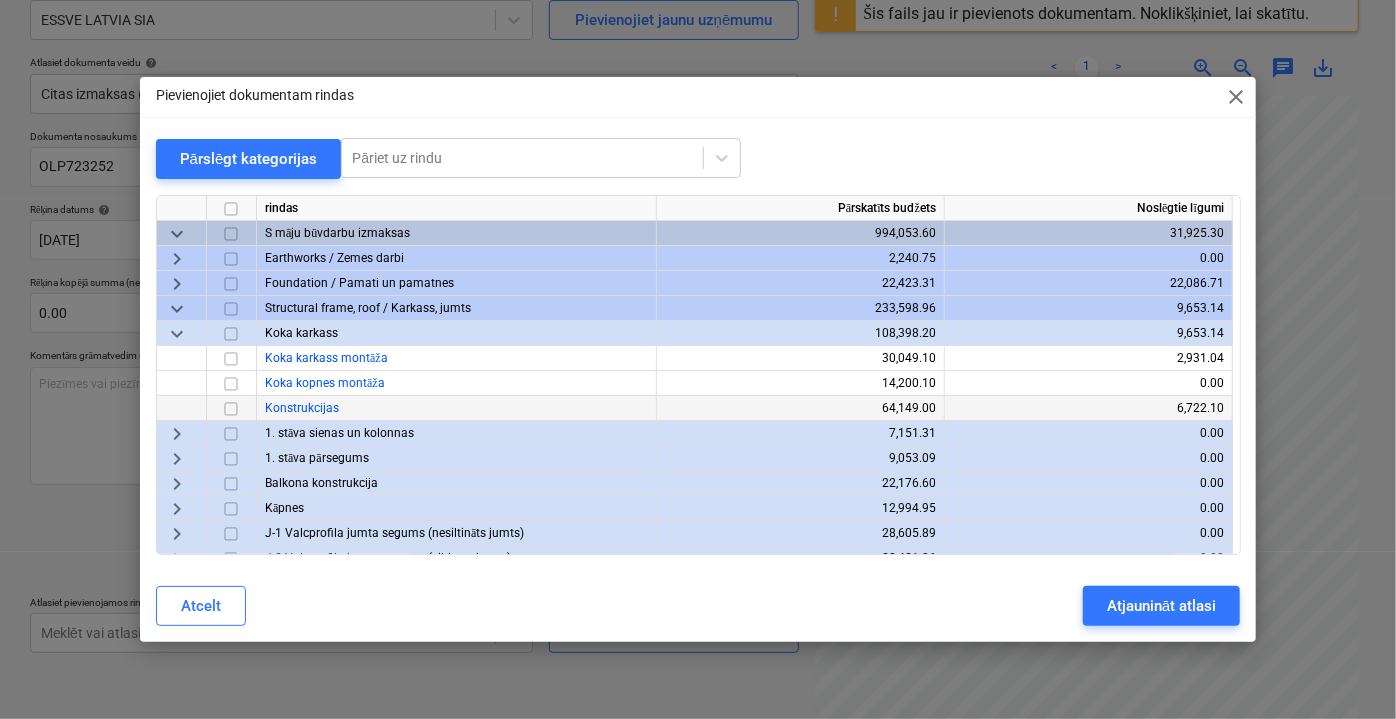 click at bounding box center (231, 408) 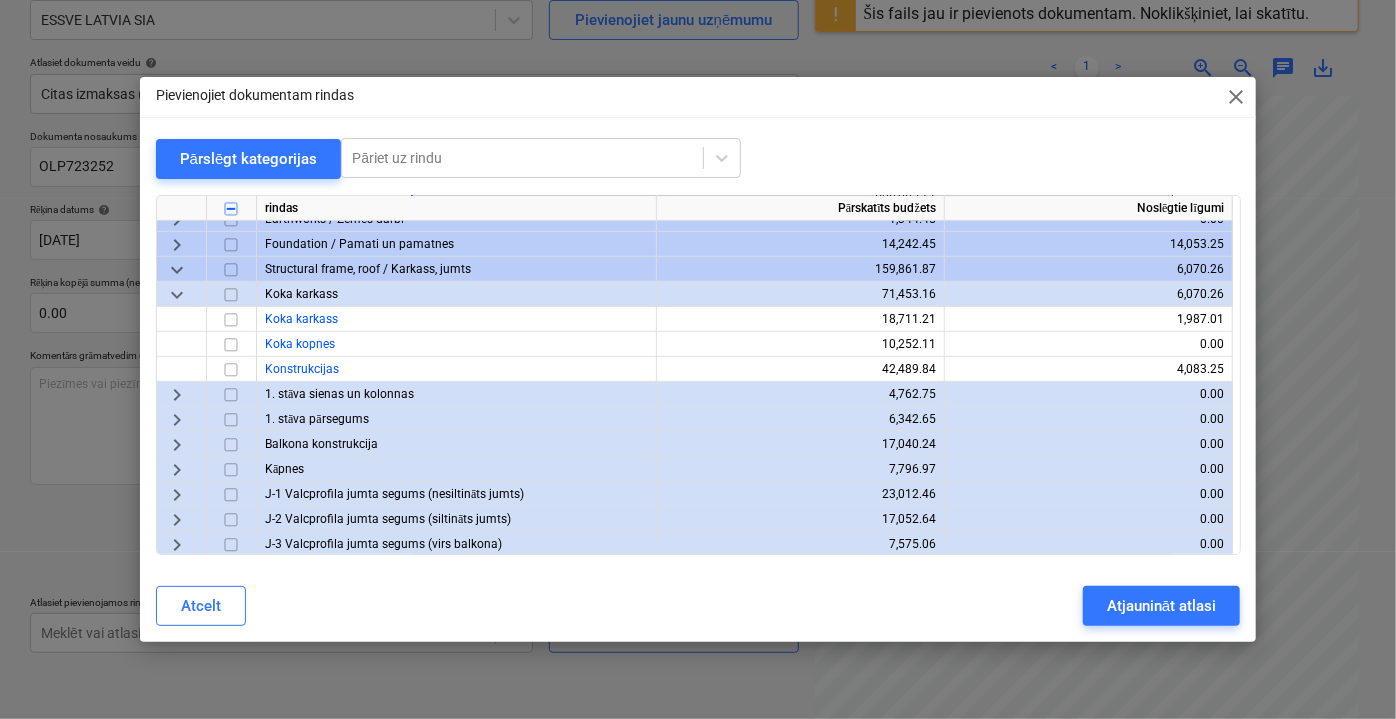 scroll, scrollTop: 545, scrollLeft: 0, axis: vertical 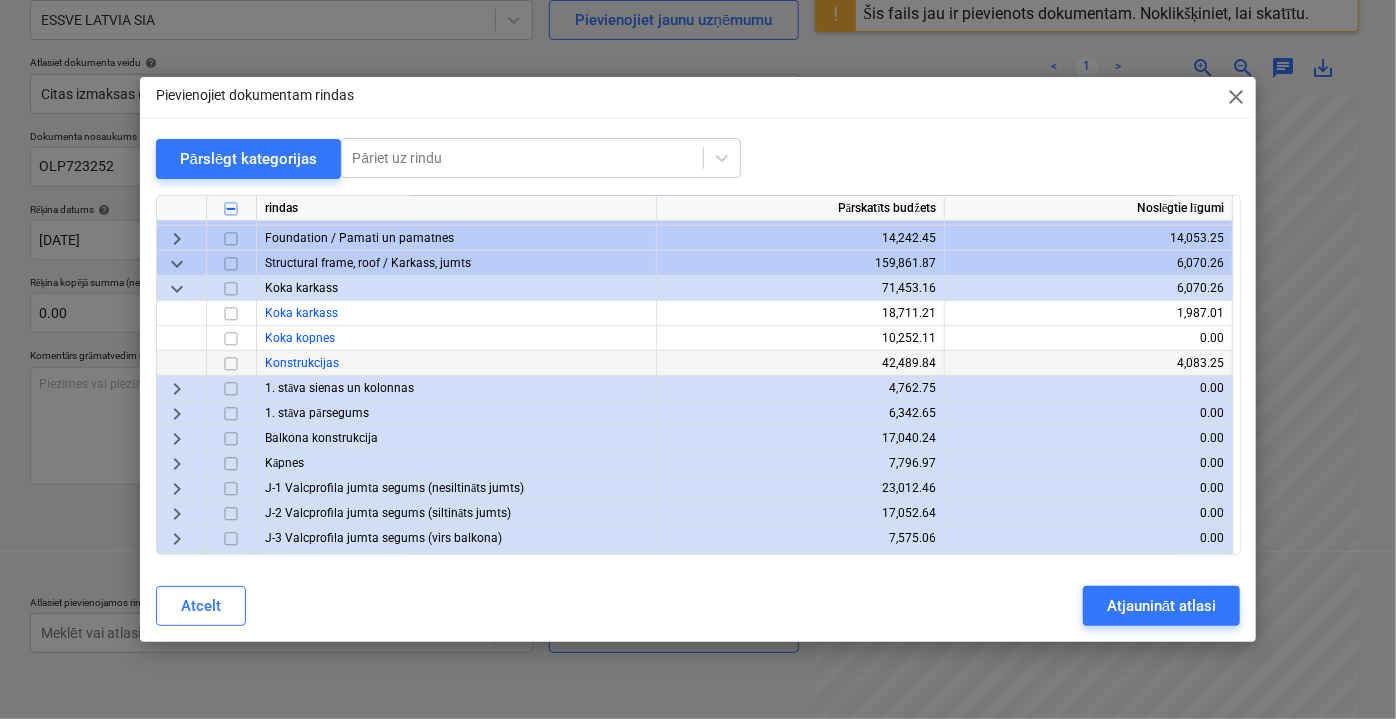 click at bounding box center [231, 363] 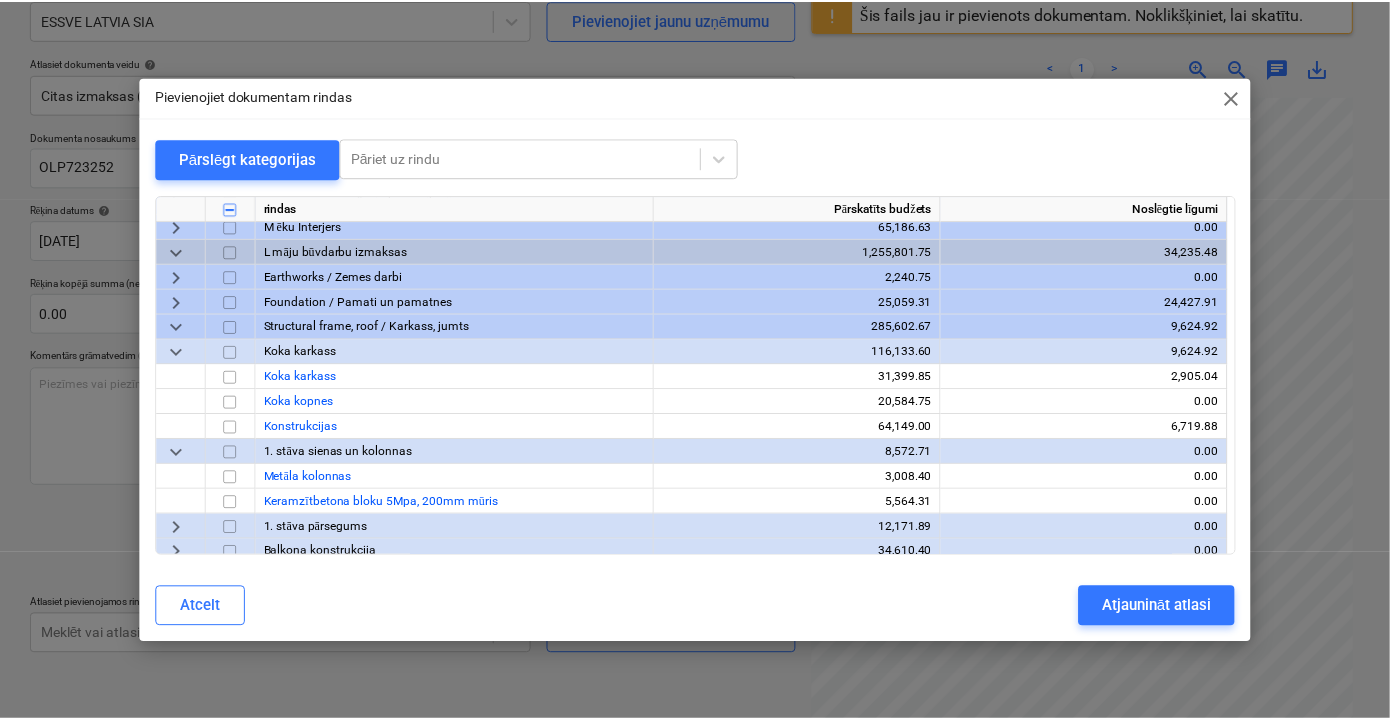 scroll, scrollTop: 1090, scrollLeft: 0, axis: vertical 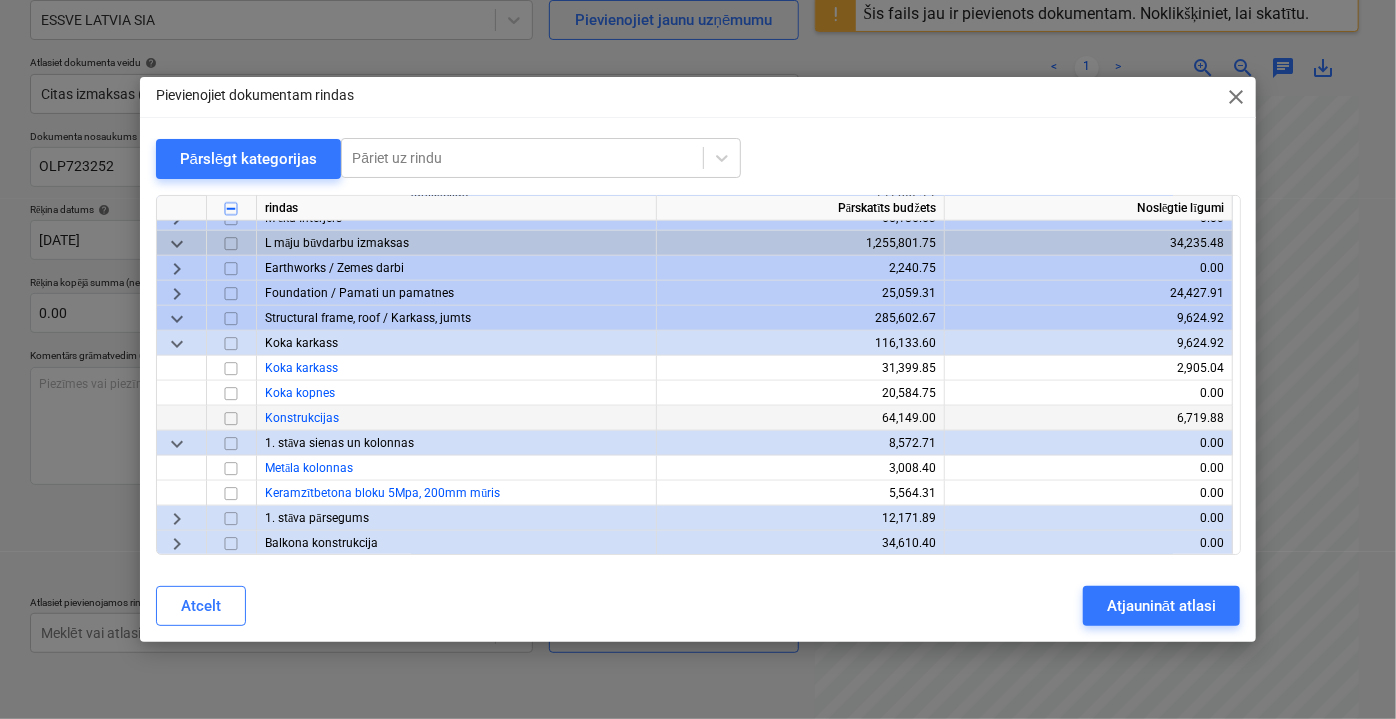 click at bounding box center (231, 418) 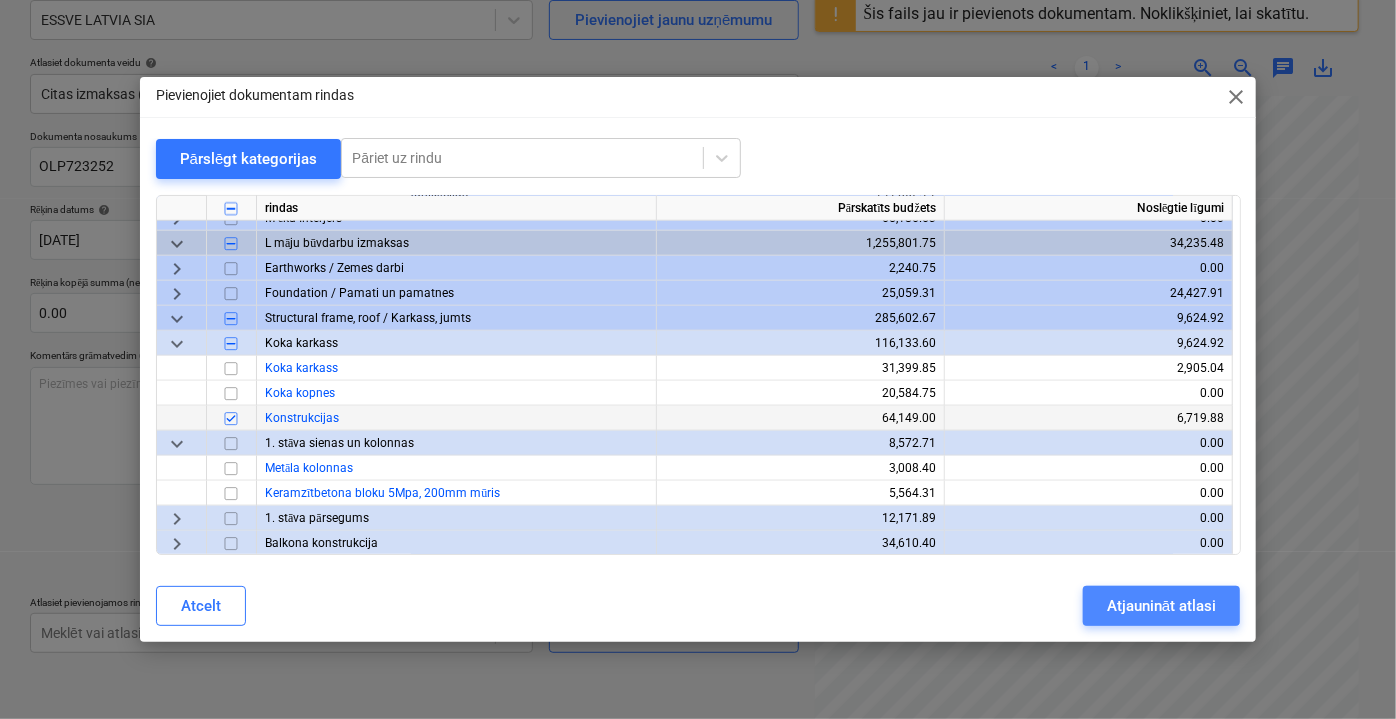 click on "Atjaunināt atlasi" at bounding box center [1161, 606] 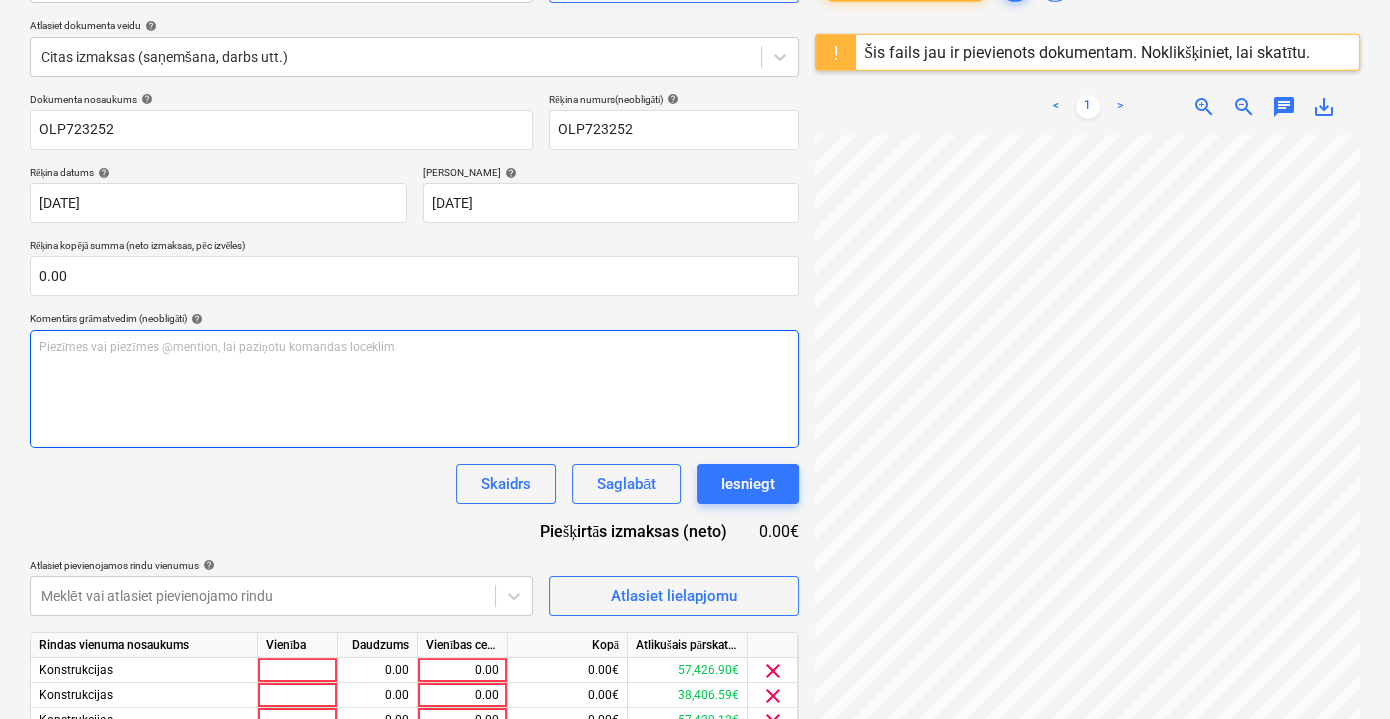 scroll, scrollTop: 312, scrollLeft: 0, axis: vertical 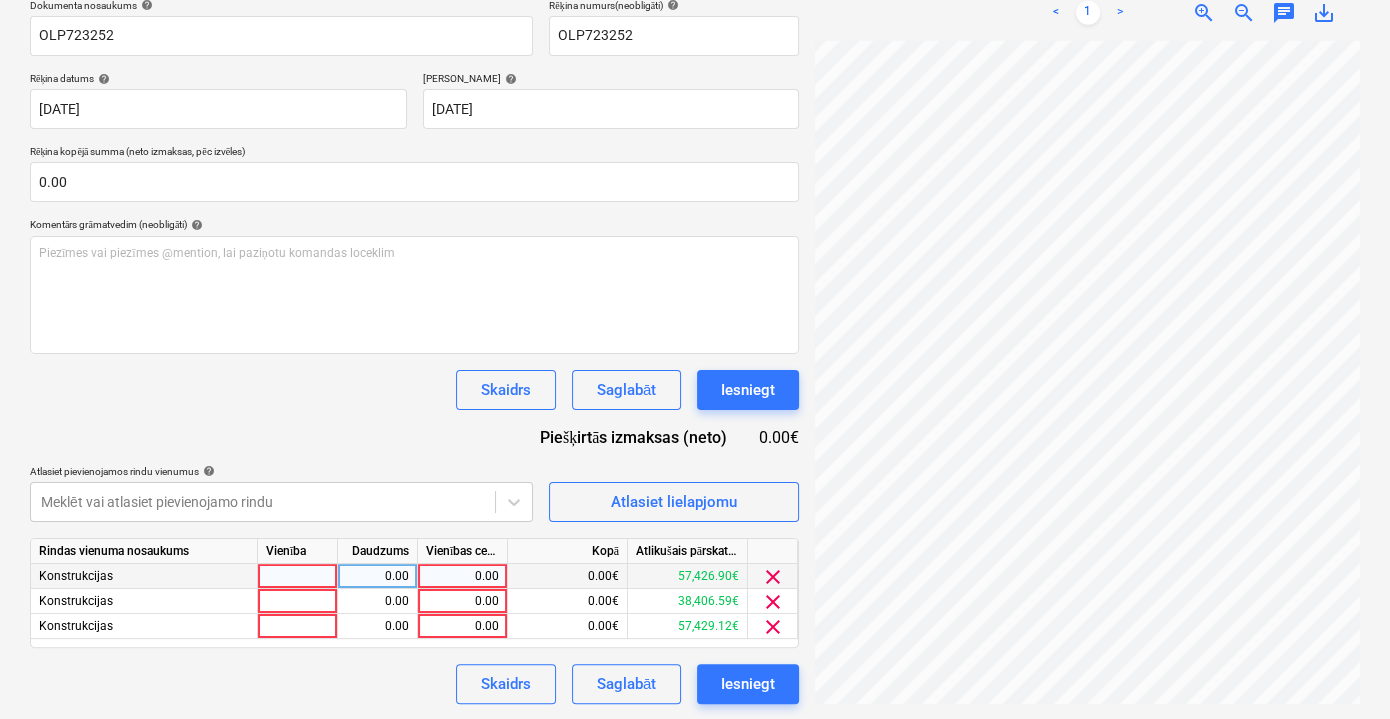 click on "0.00" at bounding box center (462, 576) 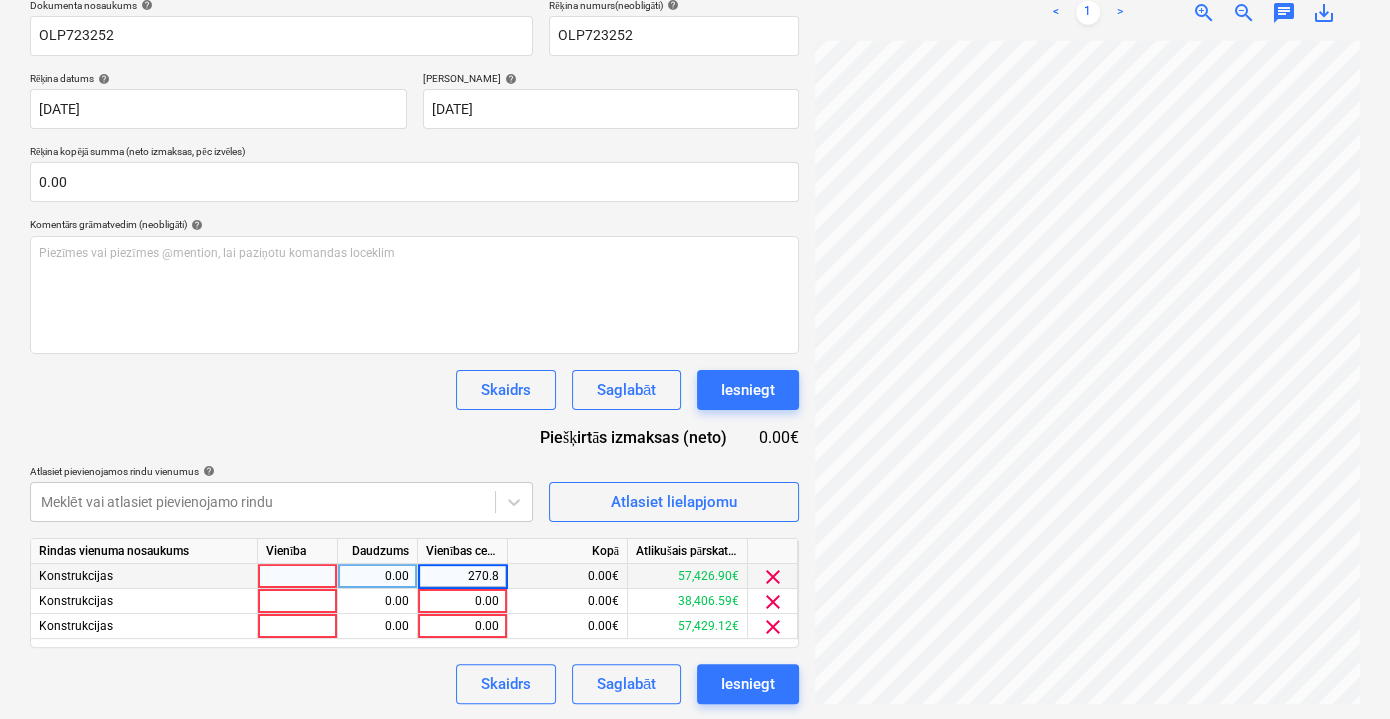 type on "270.87" 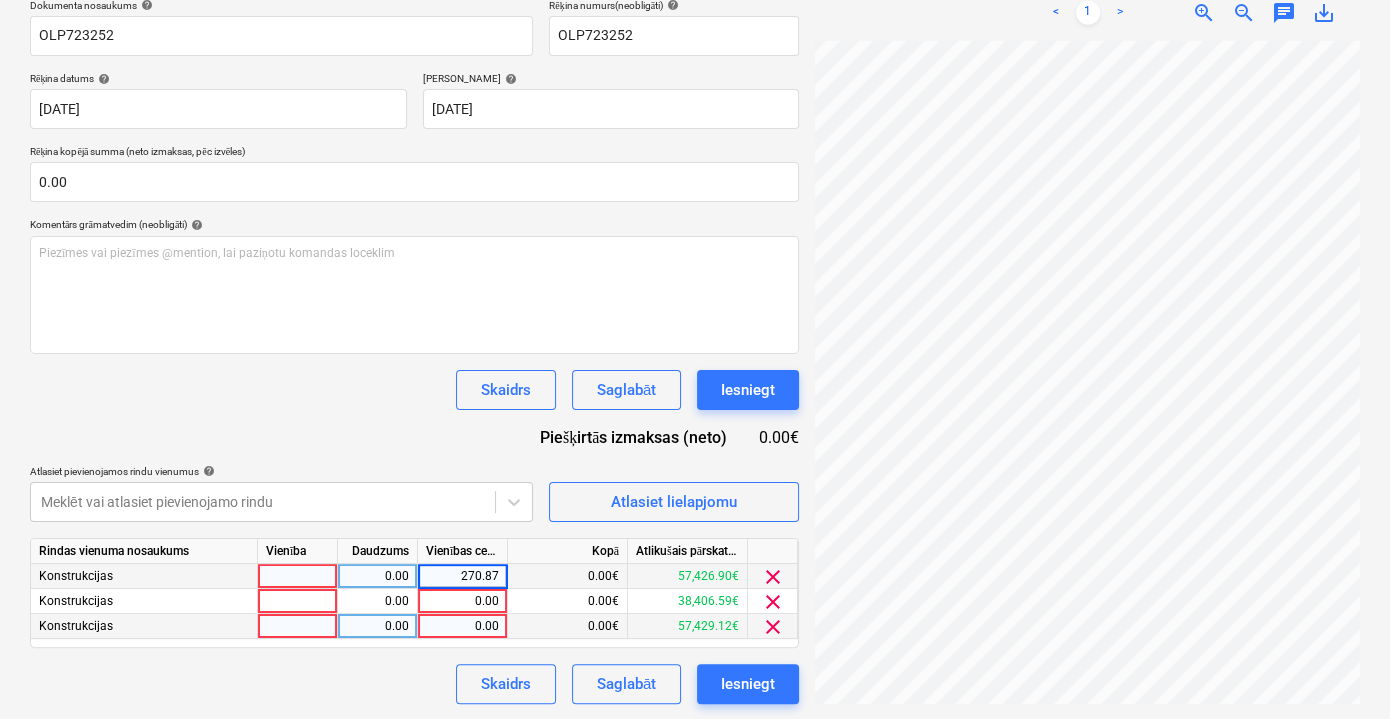 click on "0.00" at bounding box center [462, 626] 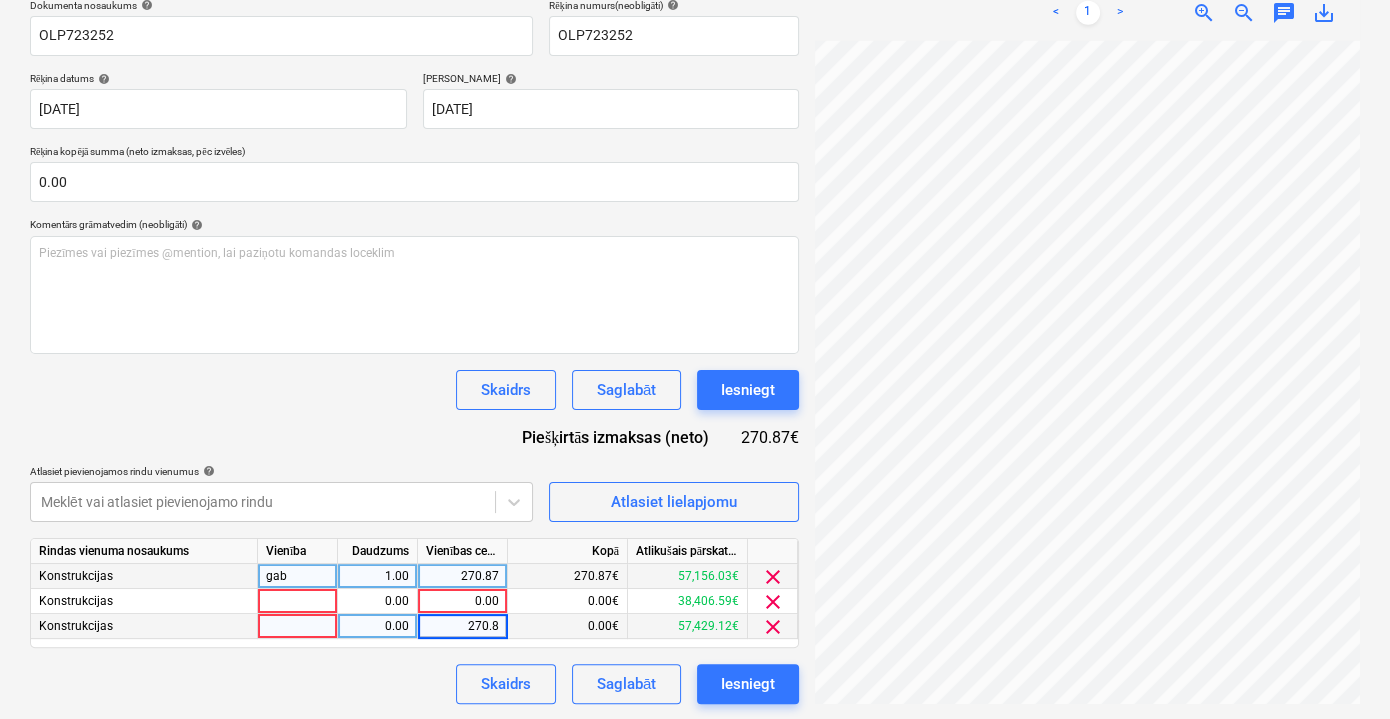 type on "270.87" 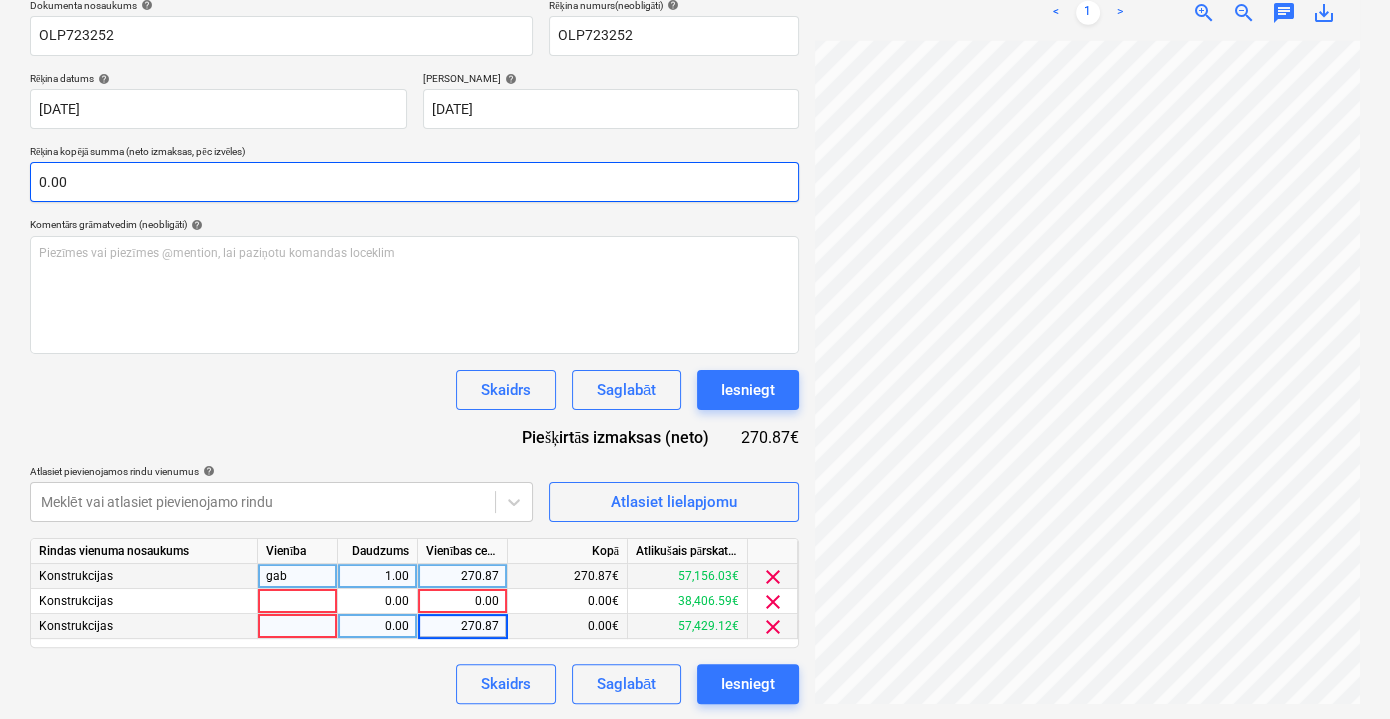 click on "0.00" at bounding box center [414, 182] 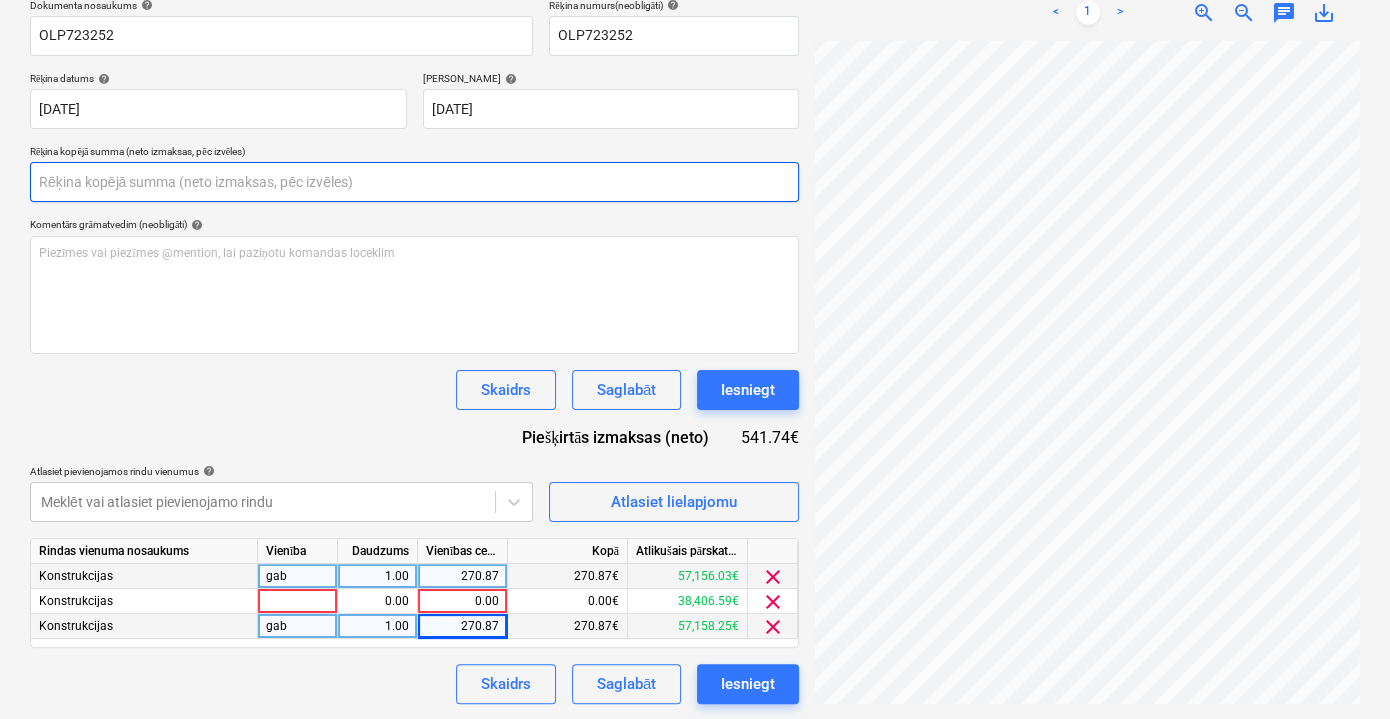 click at bounding box center (414, 182) 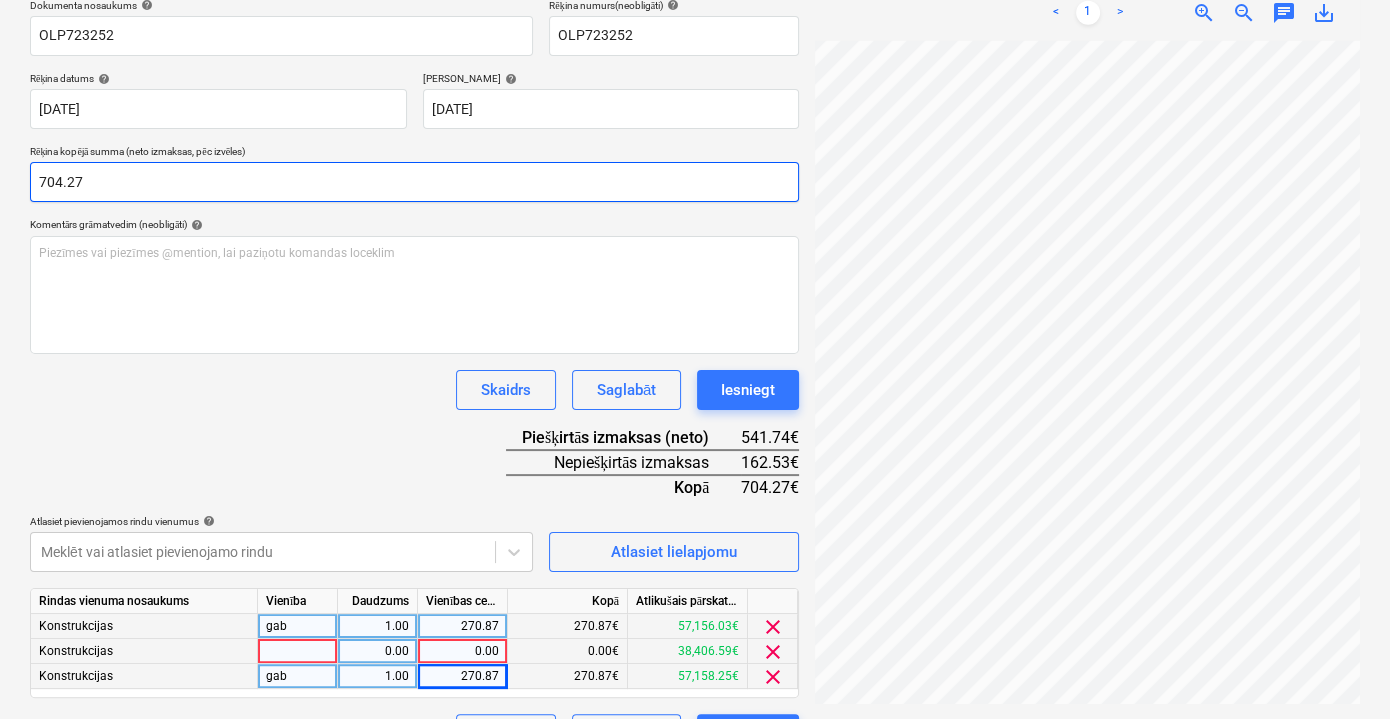 type on "704.27" 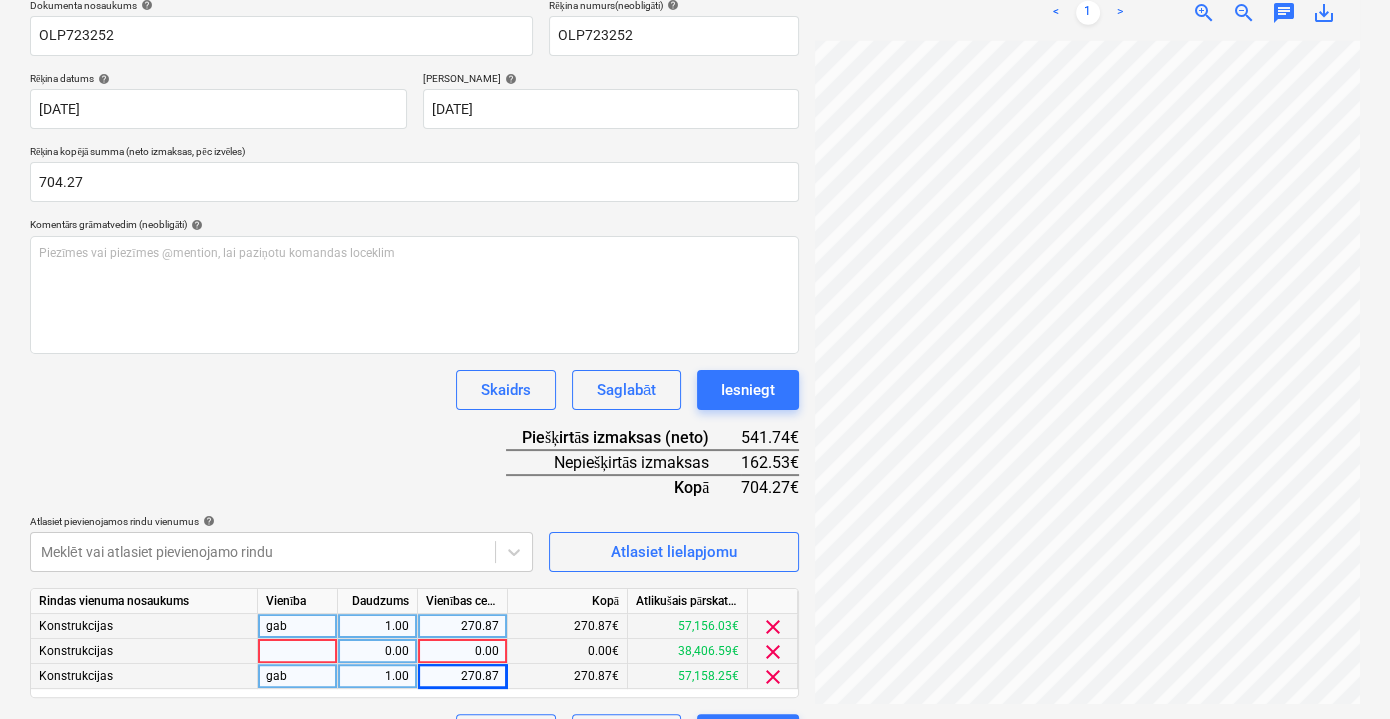 click on "0.00" at bounding box center (462, 651) 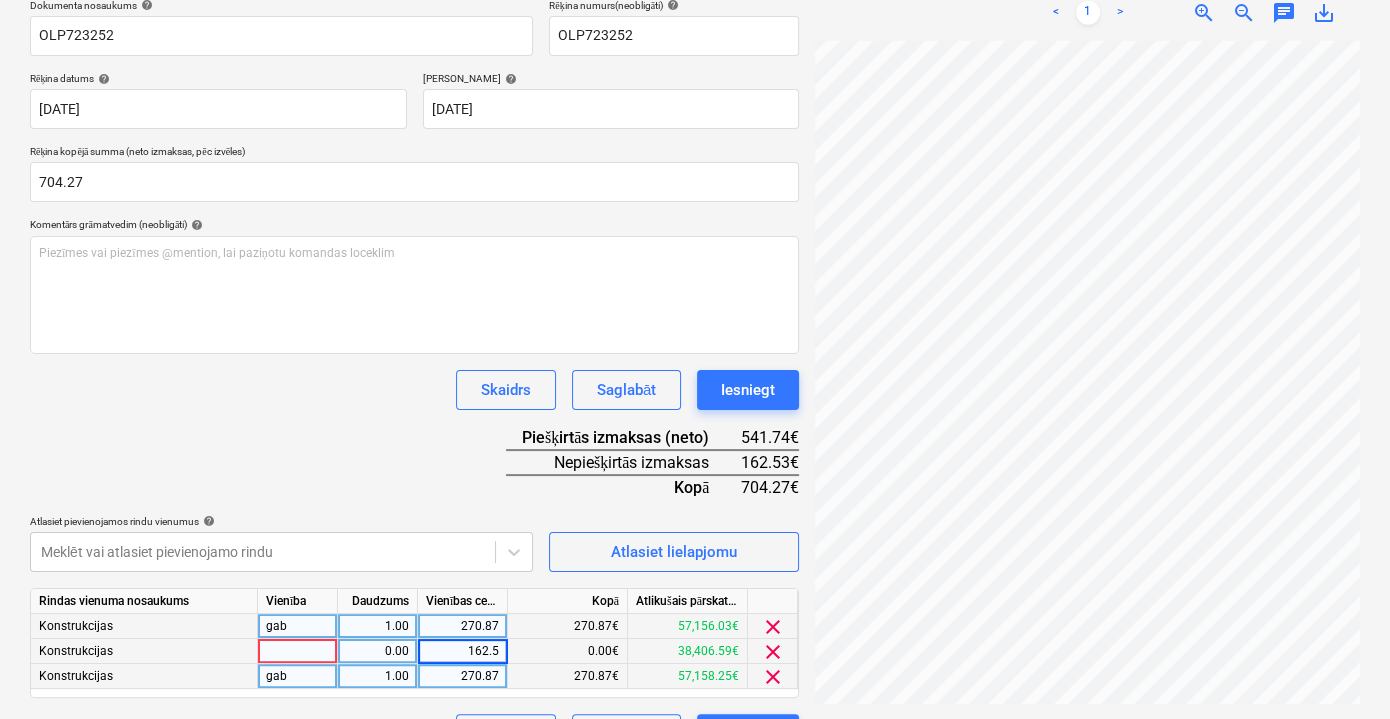 type on "162.53" 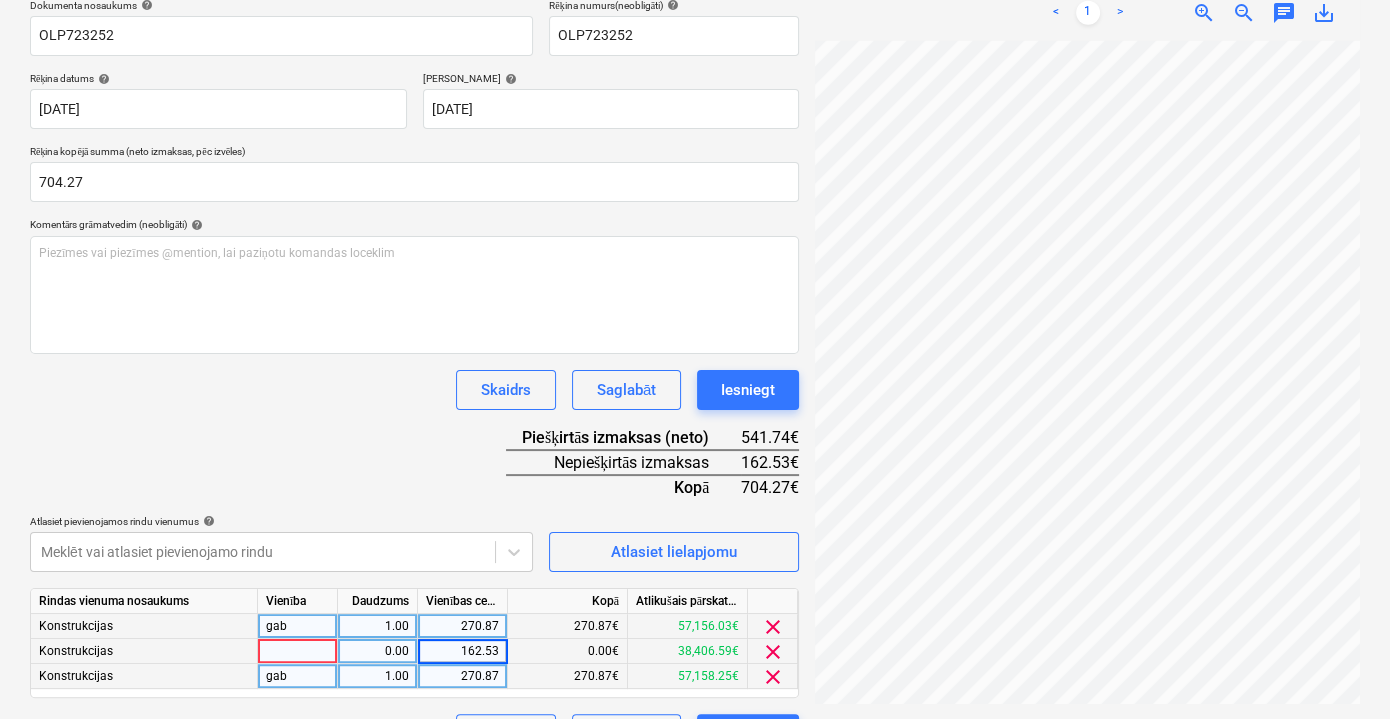 click on "Dokumenta nosaukums help OLP723252 Rēķina numurs  (neobligāti) help OLP723252 Rēķina datums help 26 Jun 2025 26.06.2025 Press the down arrow key to interact with the calendar and
select a date. Press the question mark key to get the keyboard shortcuts for changing dates. Termiņš help 26 Jul 2025 26.07.2025 Press the down arrow key to interact with the calendar and
select a date. Press the question mark key to get the keyboard shortcuts for changing dates. Rēķina kopējā summa (neto izmaksas, pēc izvēles) 704.27 Komentārs grāmatvedim (neobligāti) help Piezīmes vai piezīmes @mention, lai paziņotu komandas loceklim ﻿ Skaidrs Saglabāt Iesniegt Piešķirtās izmaksas (neto) 541.74€ Nepiešķirtās izmaksas 162.53€ Kopā 704.27€ Atlasiet pievienojamos rindu vienumus help Meklēt vai atlasiet pievienojamo rindu Atlasiet lielapjomu Rindas vienuma nosaukums Vienība Daudzums Vienības cena Kopā Atlikušais pārskatītais budžets  Konstrukcijas gab 1.00 270.87 270.87€ 57,156.03€ gab" at bounding box center [414, 376] 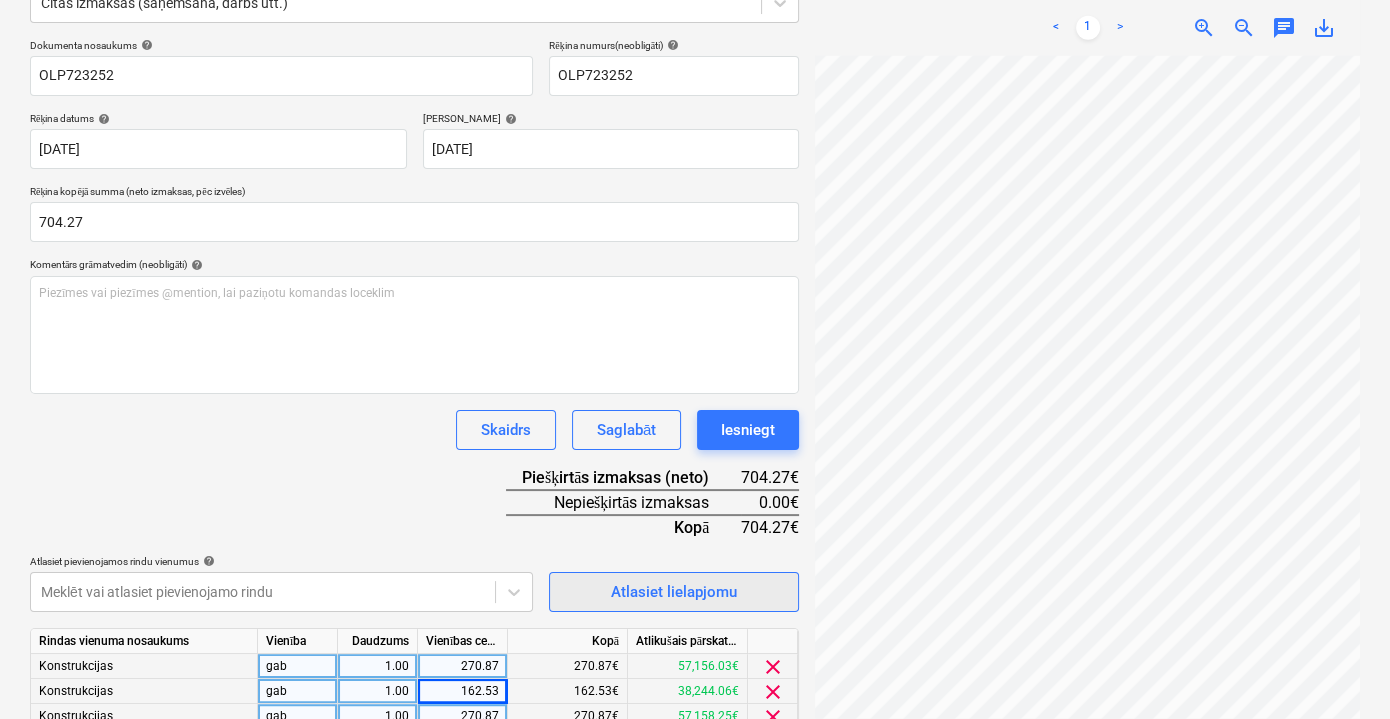 scroll, scrollTop: 362, scrollLeft: 0, axis: vertical 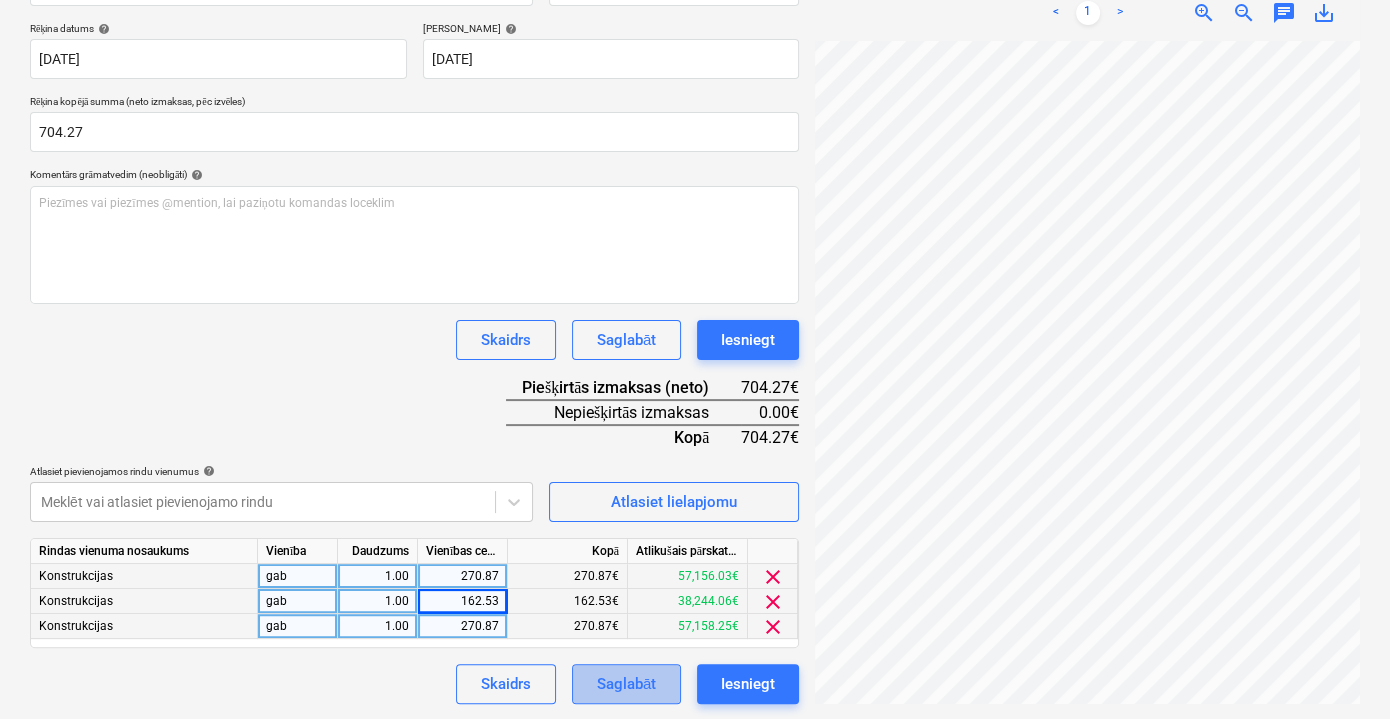 click on "Saglabāt" at bounding box center [626, 684] 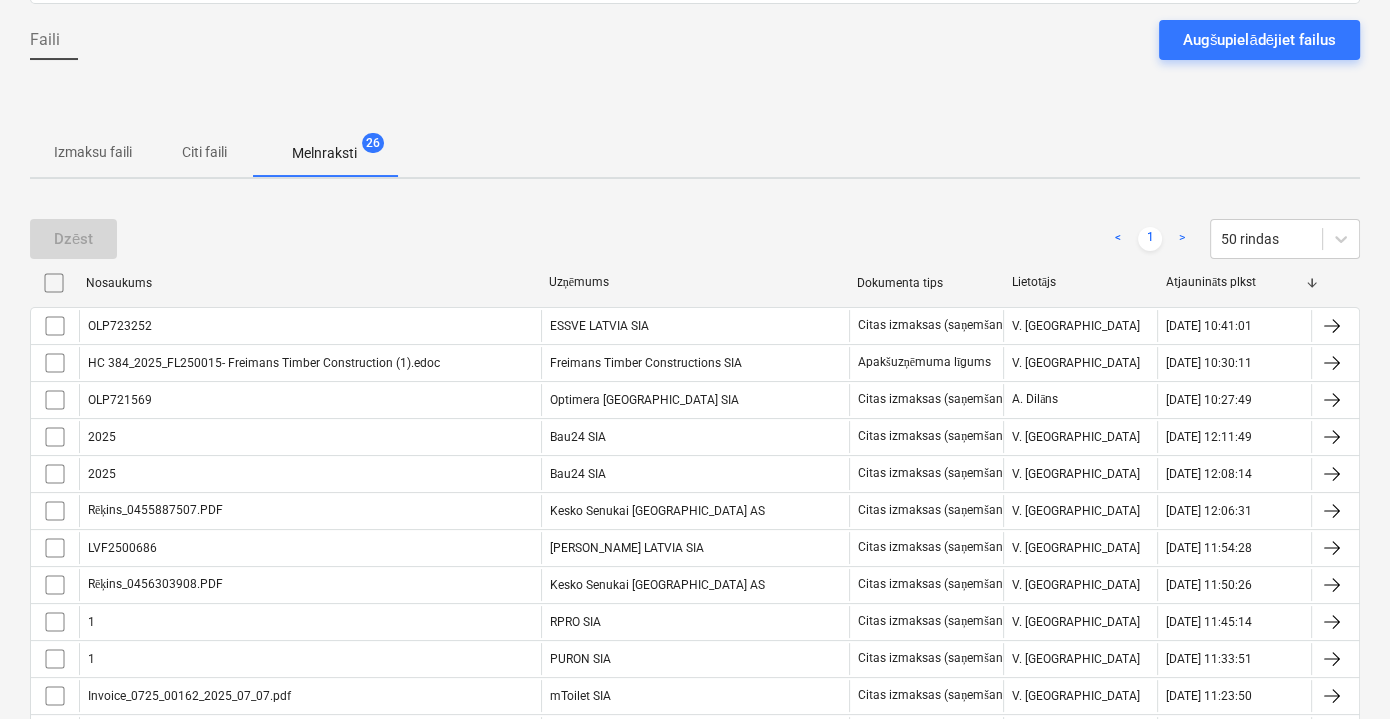 scroll, scrollTop: 89, scrollLeft: 0, axis: vertical 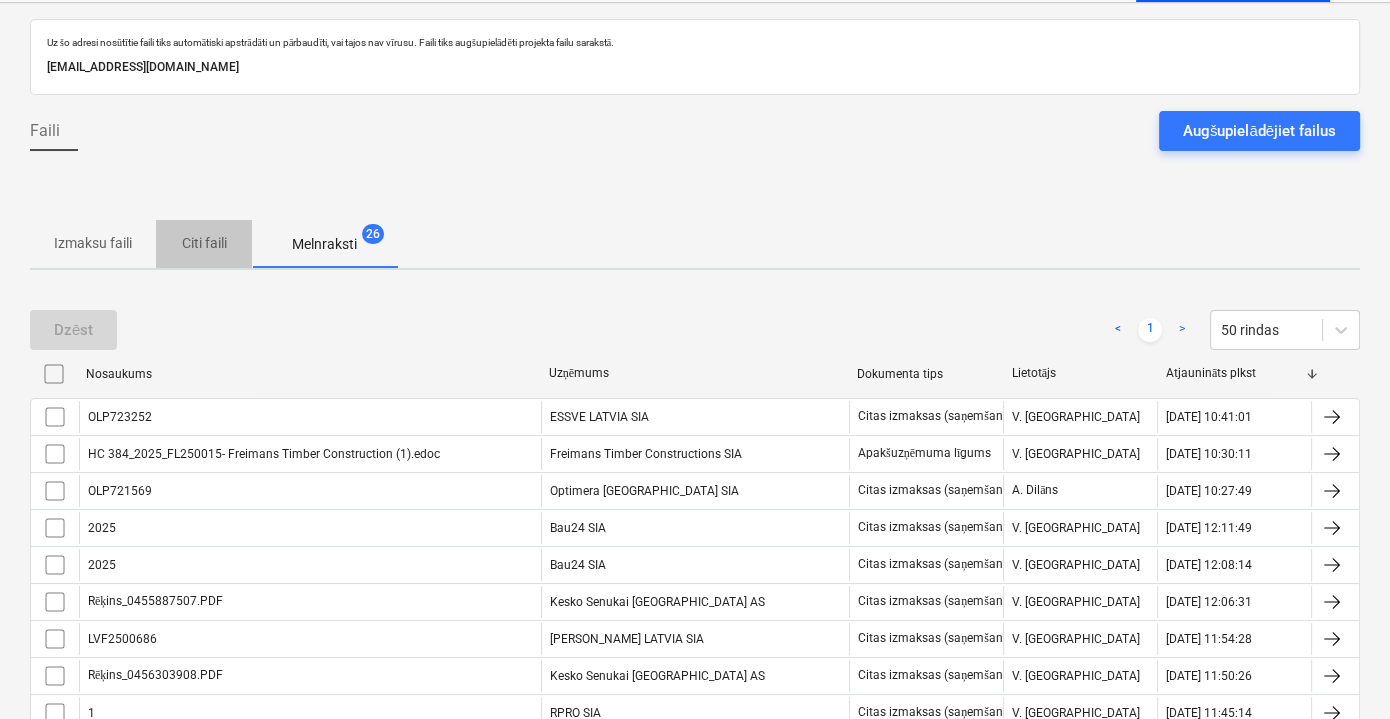 click on "Citi faili" at bounding box center (204, 243) 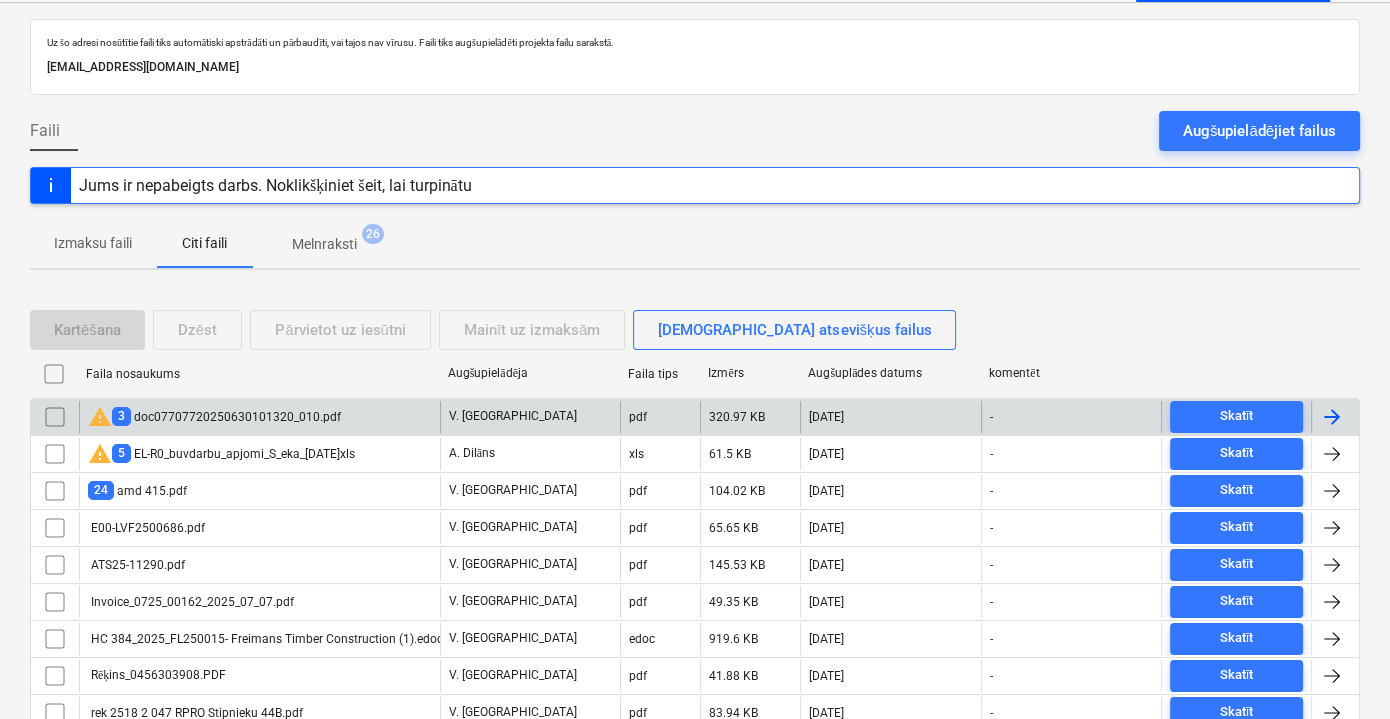 click on "warning   3     doc07707720250630101320_010.pdf" at bounding box center [259, 417] 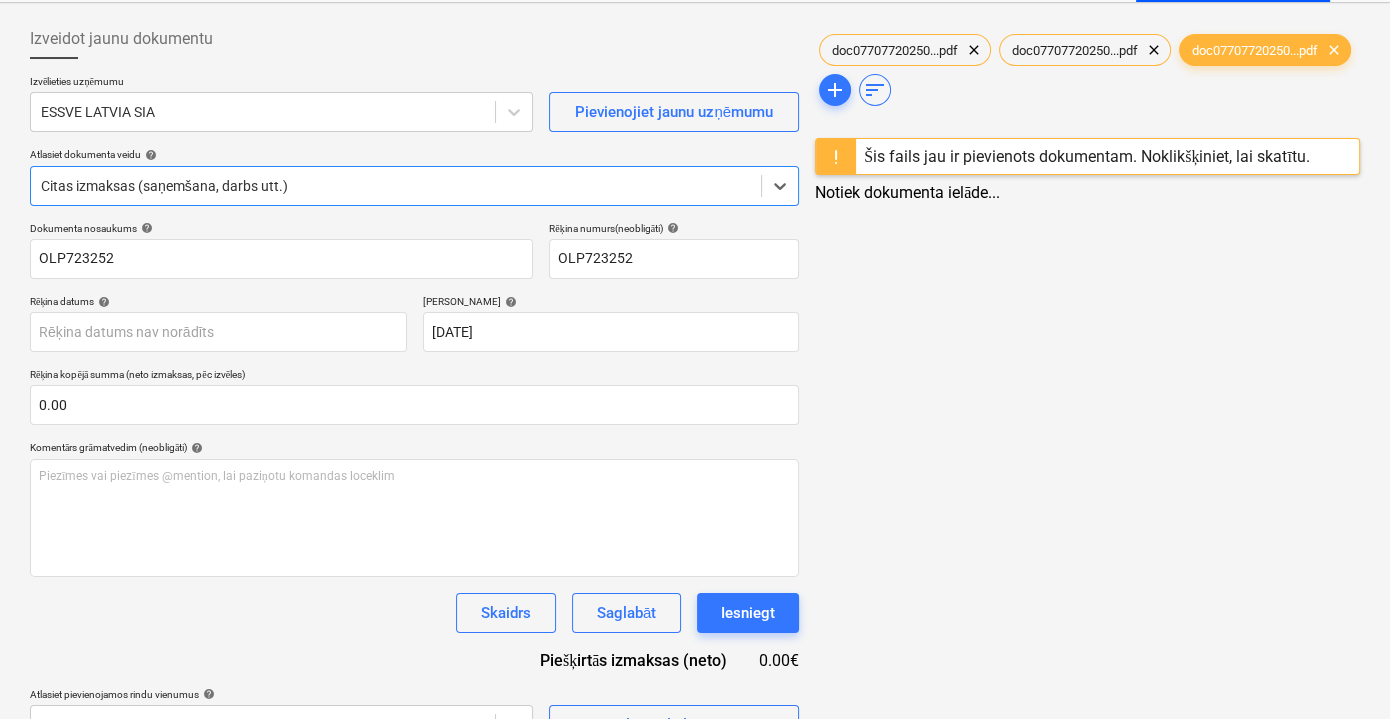 type on "26 Jun 2025" 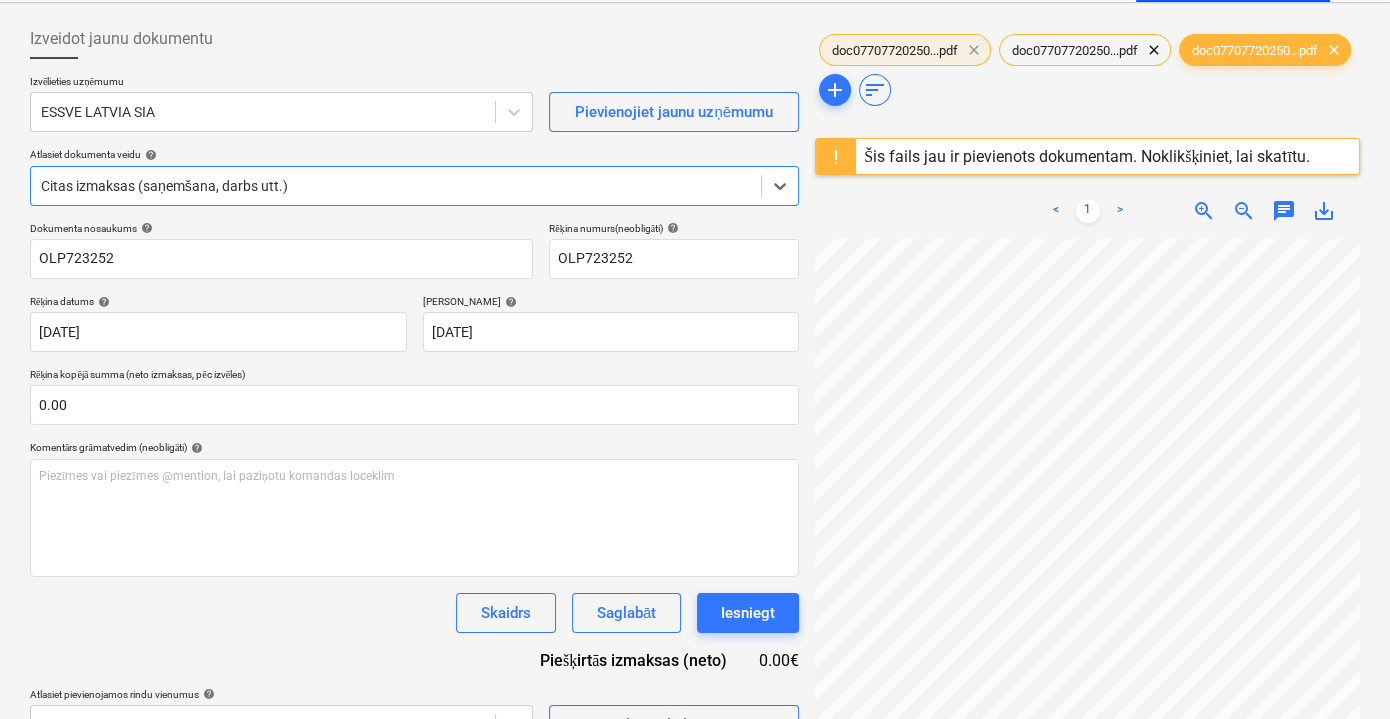click on "clear" at bounding box center [974, 50] 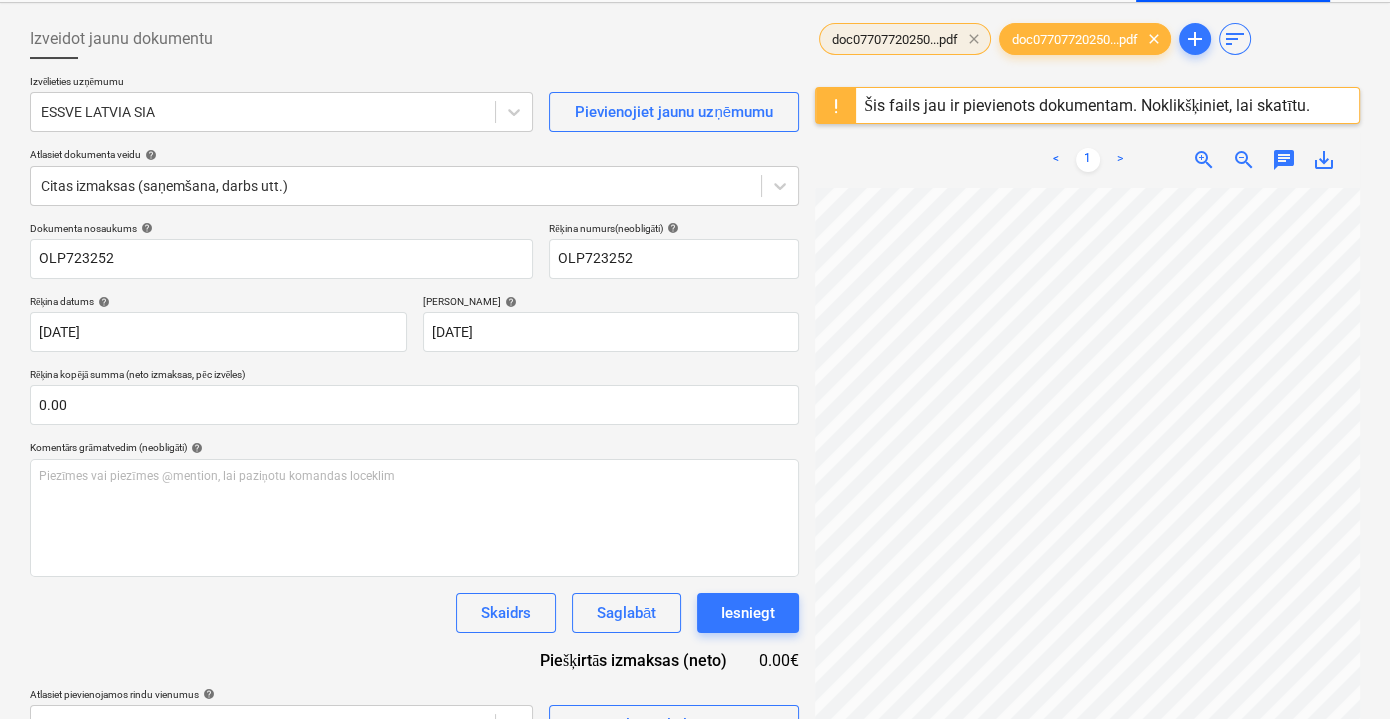 click on "clear" at bounding box center [974, 39] 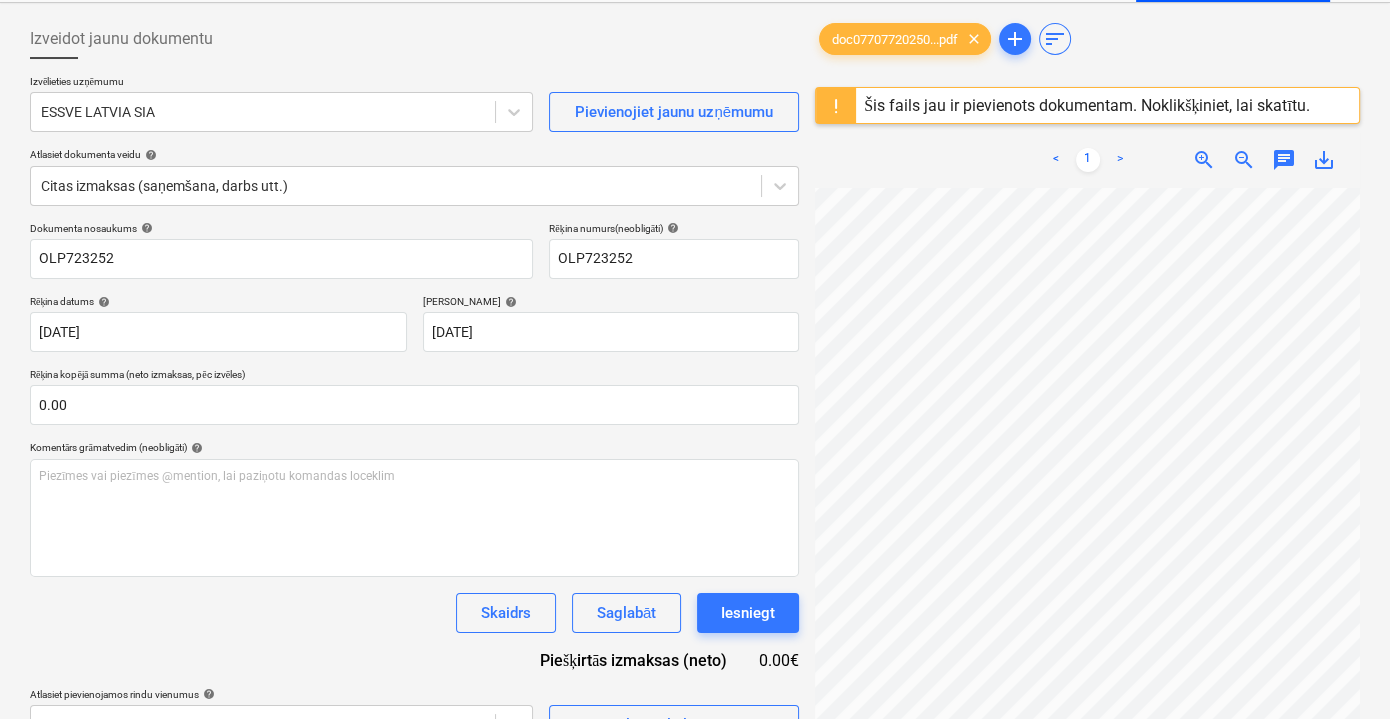 scroll, scrollTop: 53, scrollLeft: 61, axis: both 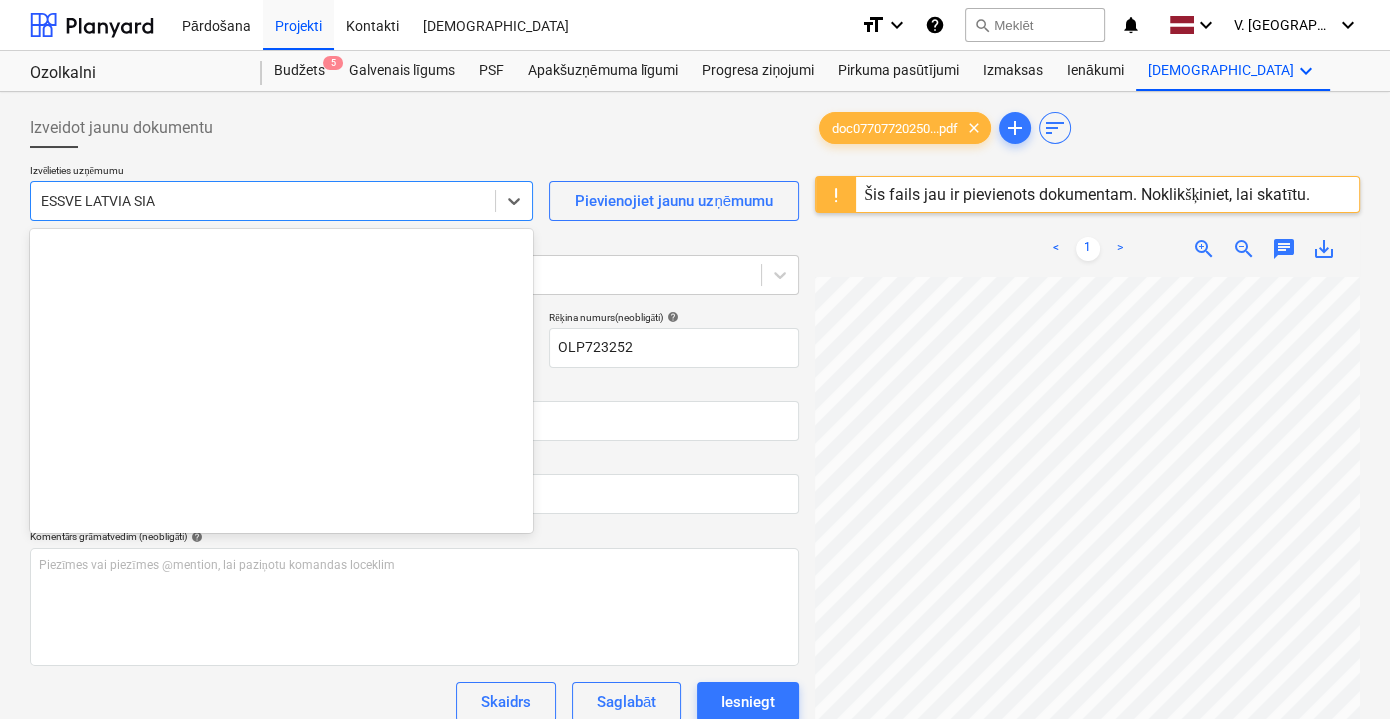click on "ESSVE LATVIA SIA" at bounding box center [281, 201] 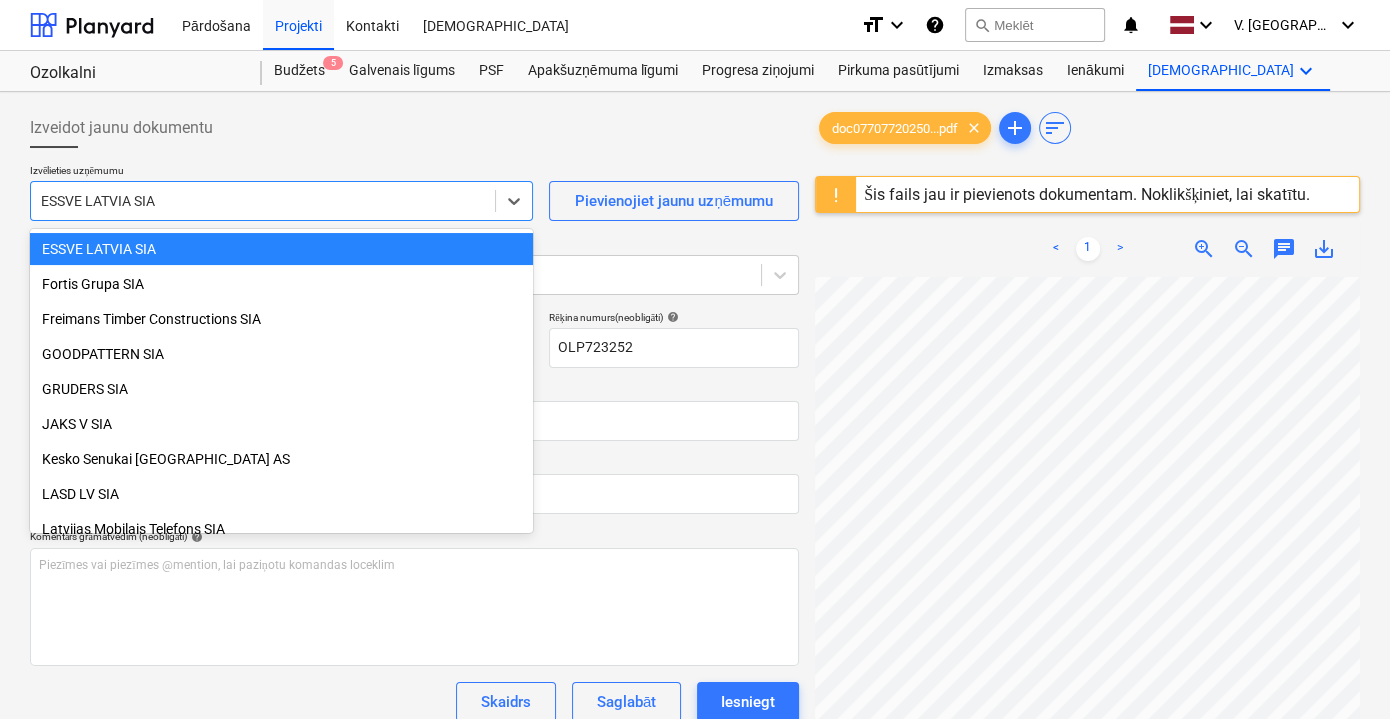 click on "ESSVE LATVIA SIA" at bounding box center [281, 201] 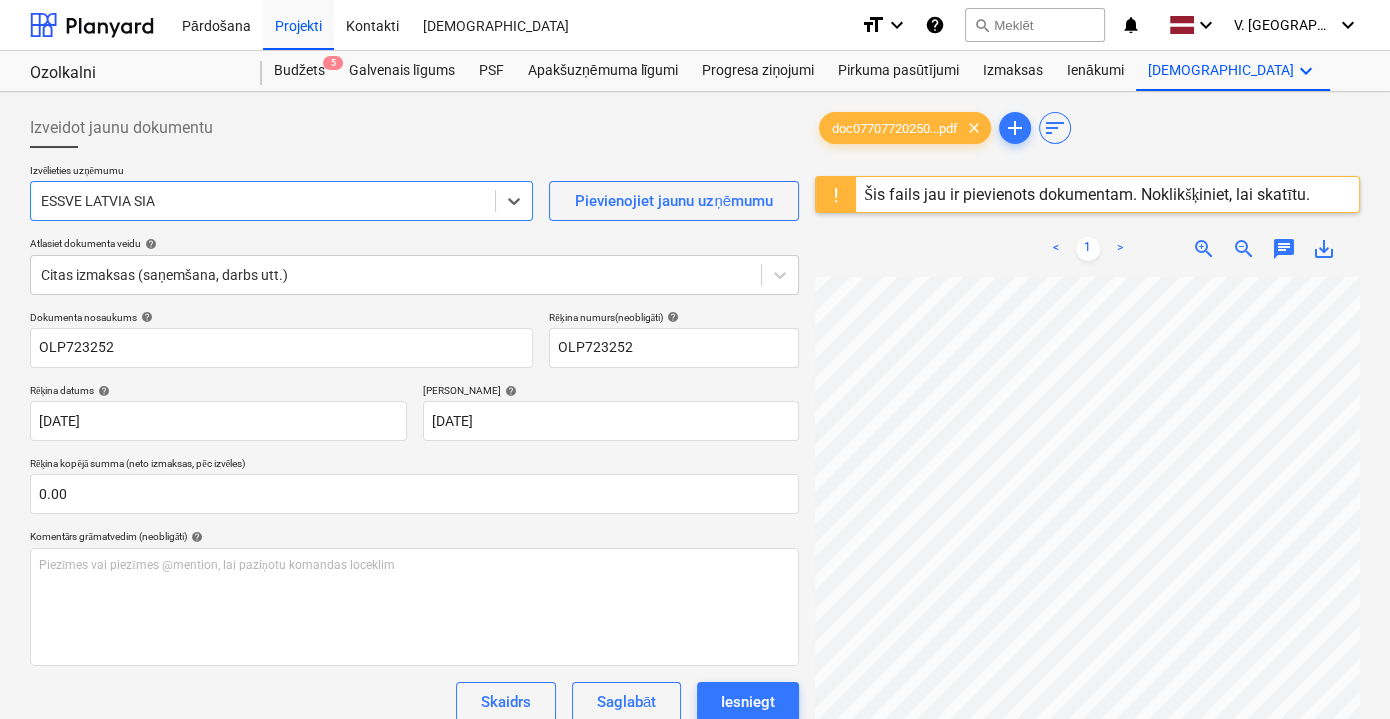 click on "ESSVE LATVIA SIA" at bounding box center [281, 201] 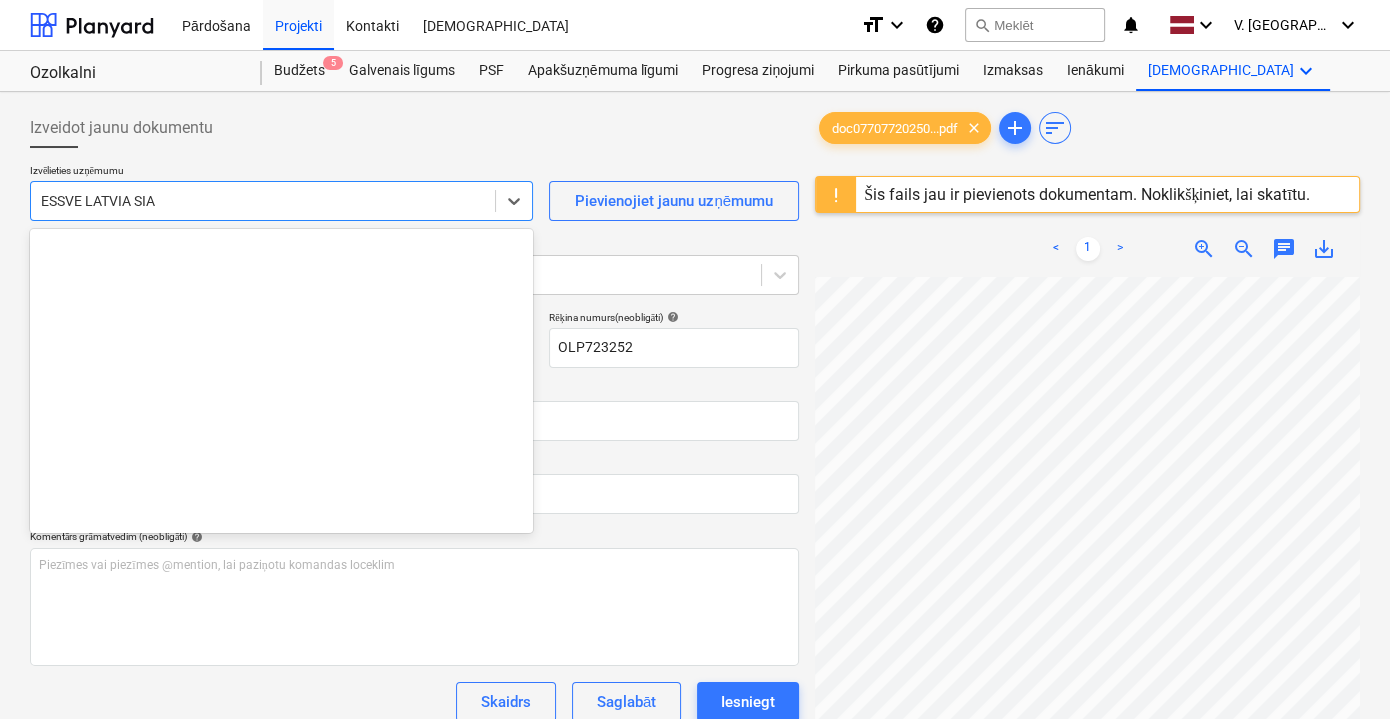 scroll, scrollTop: 455, scrollLeft: 0, axis: vertical 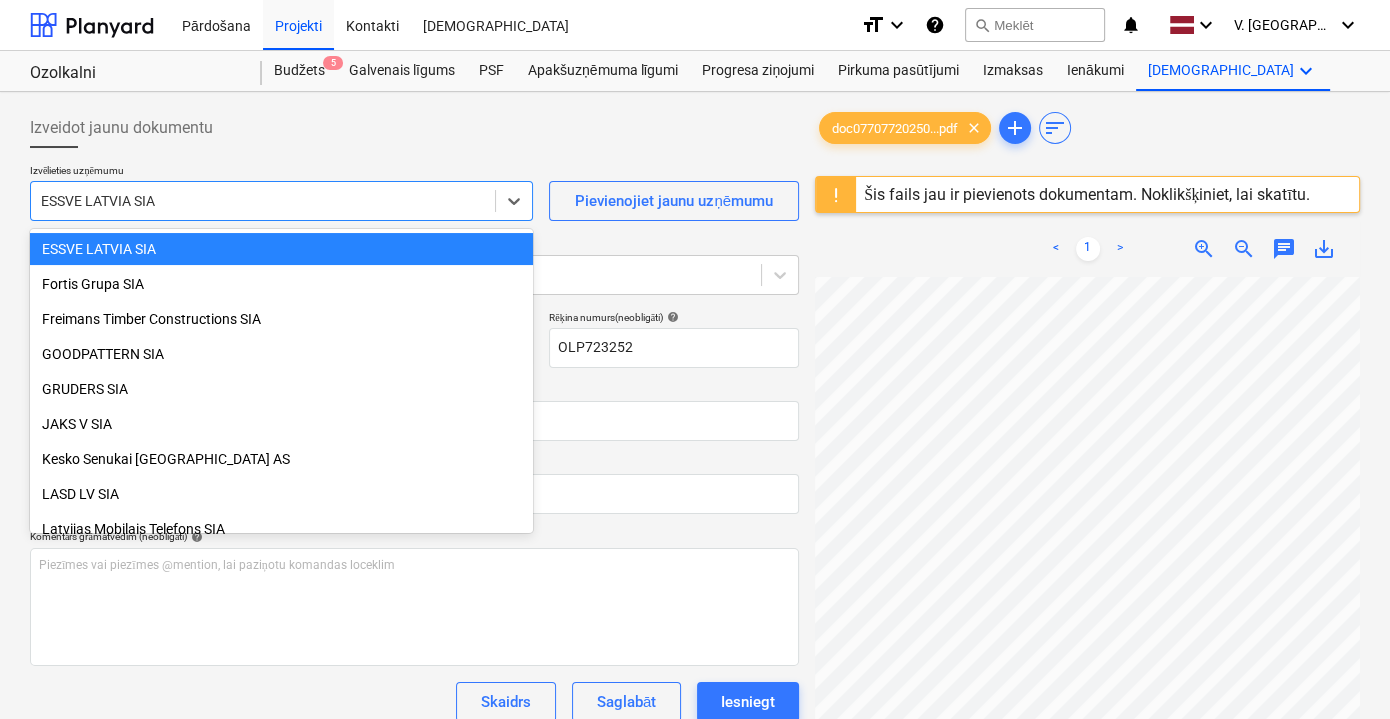 click on "ESSVE LATVIA SIA" at bounding box center (263, 201) 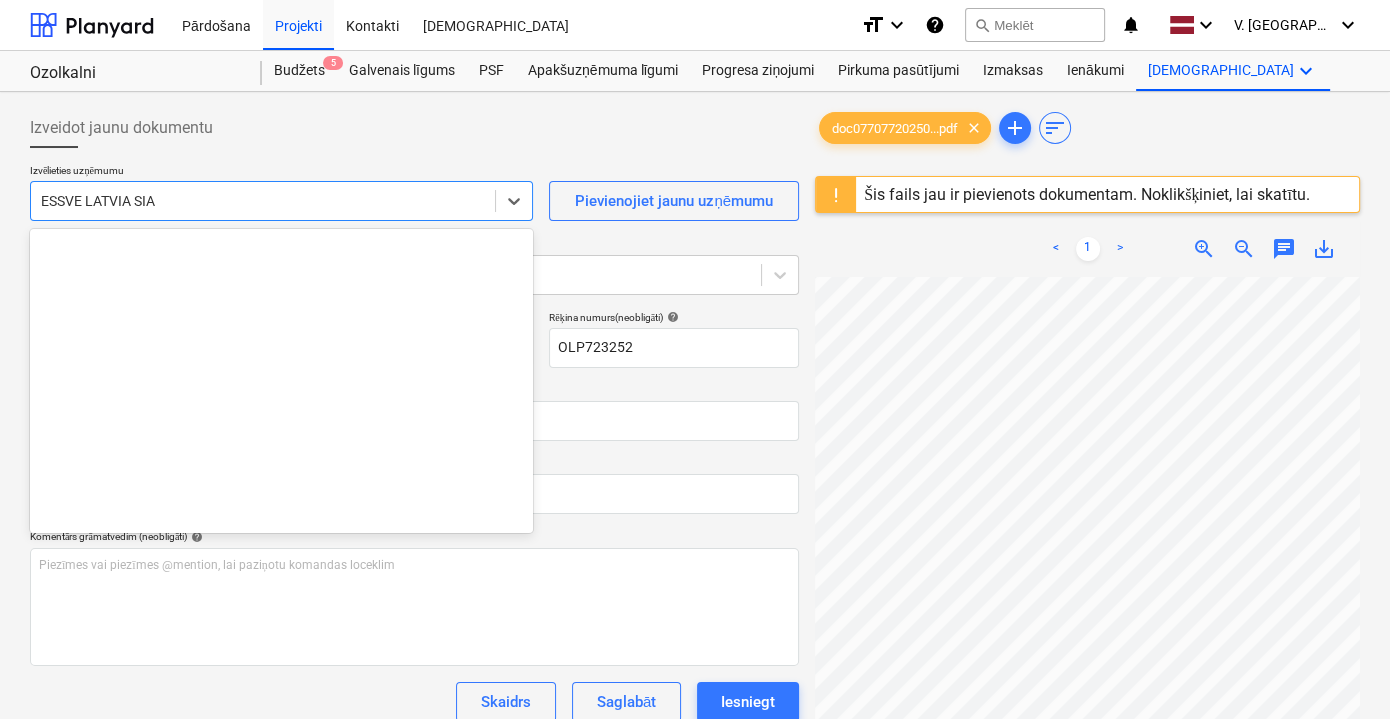 scroll, scrollTop: 455, scrollLeft: 0, axis: vertical 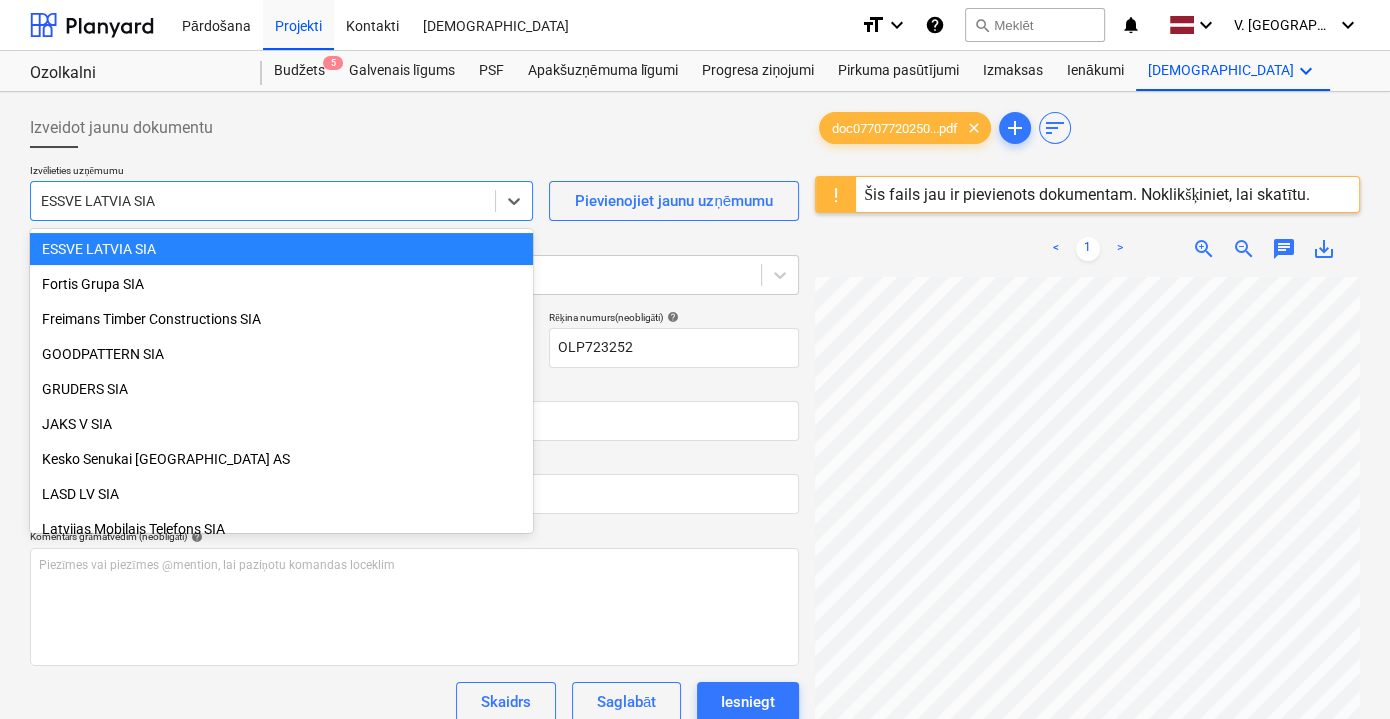 drag, startPoint x: 277, startPoint y: 196, endPoint x: 31, endPoint y: 159, distance: 248.76695 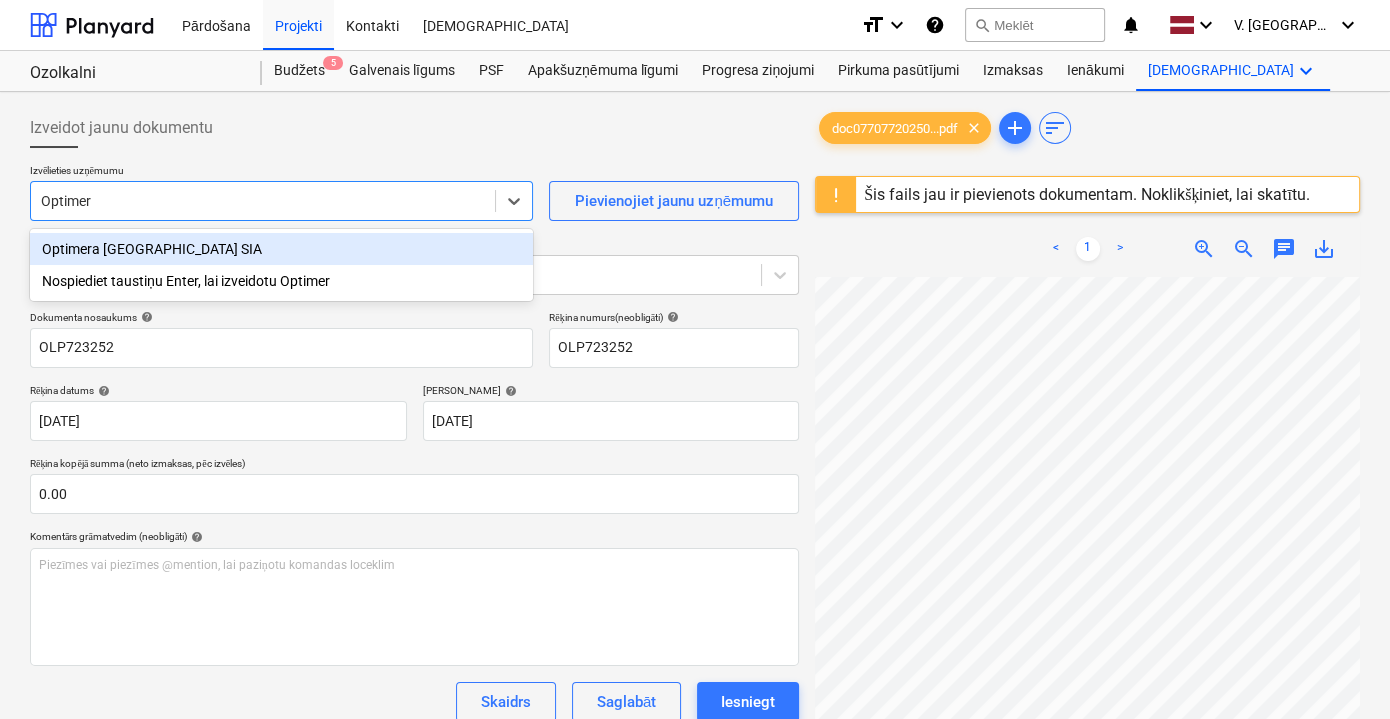 type on "Optimera" 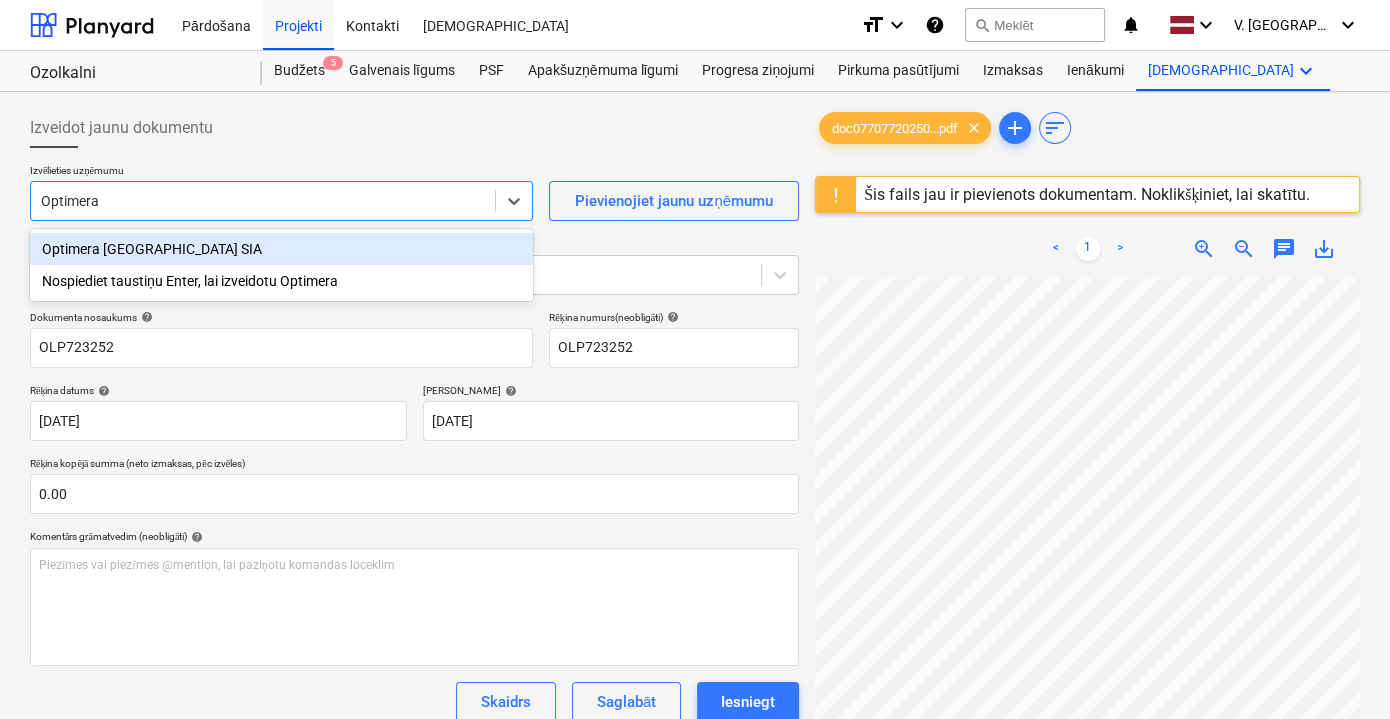 click on "Optimera [GEOGRAPHIC_DATA] SIA" at bounding box center (281, 249) 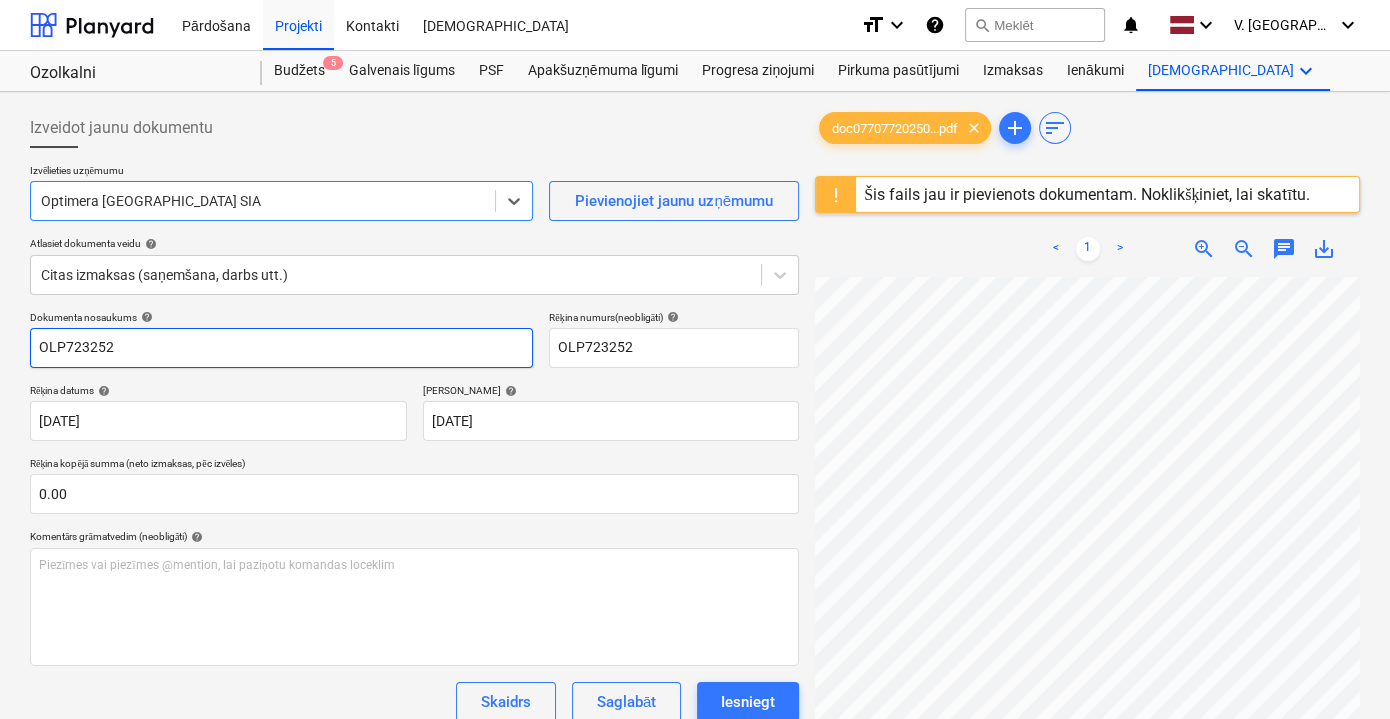 click on "OLP723252" at bounding box center [281, 348] 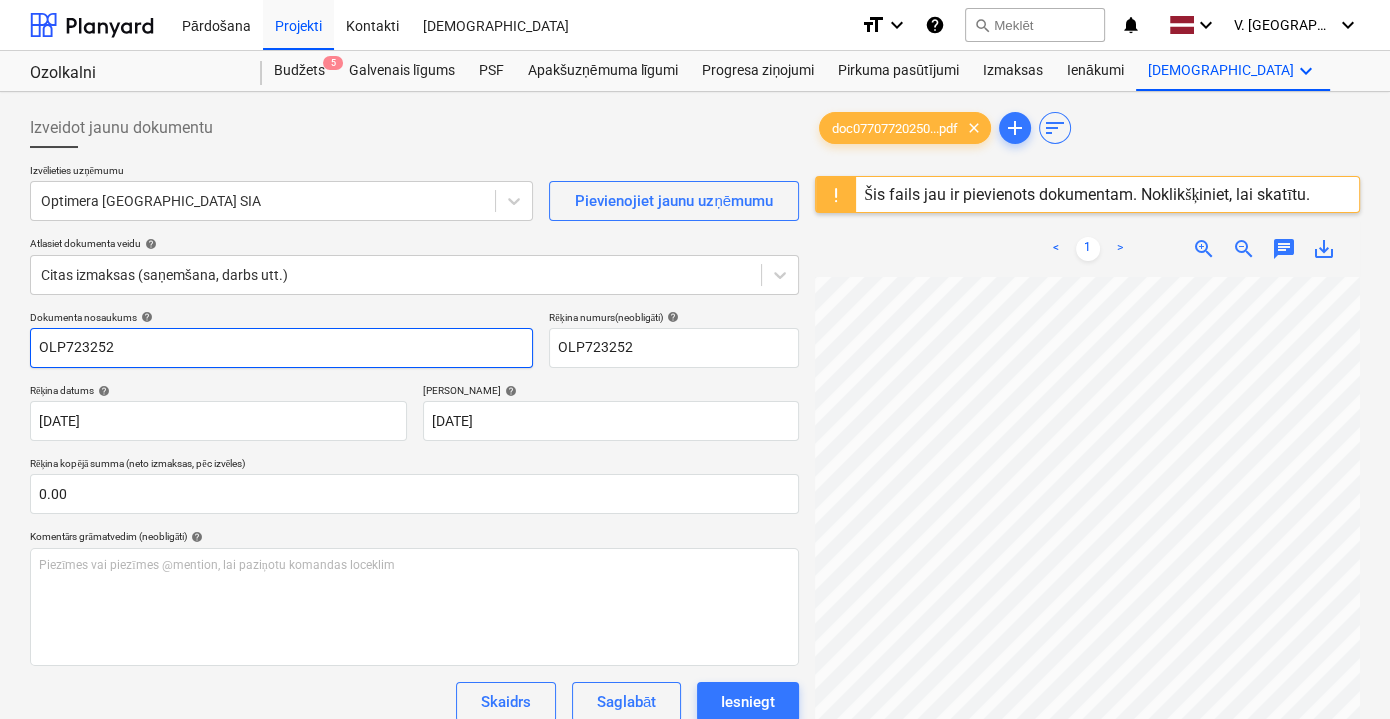 click on "OLP723252" at bounding box center [281, 348] 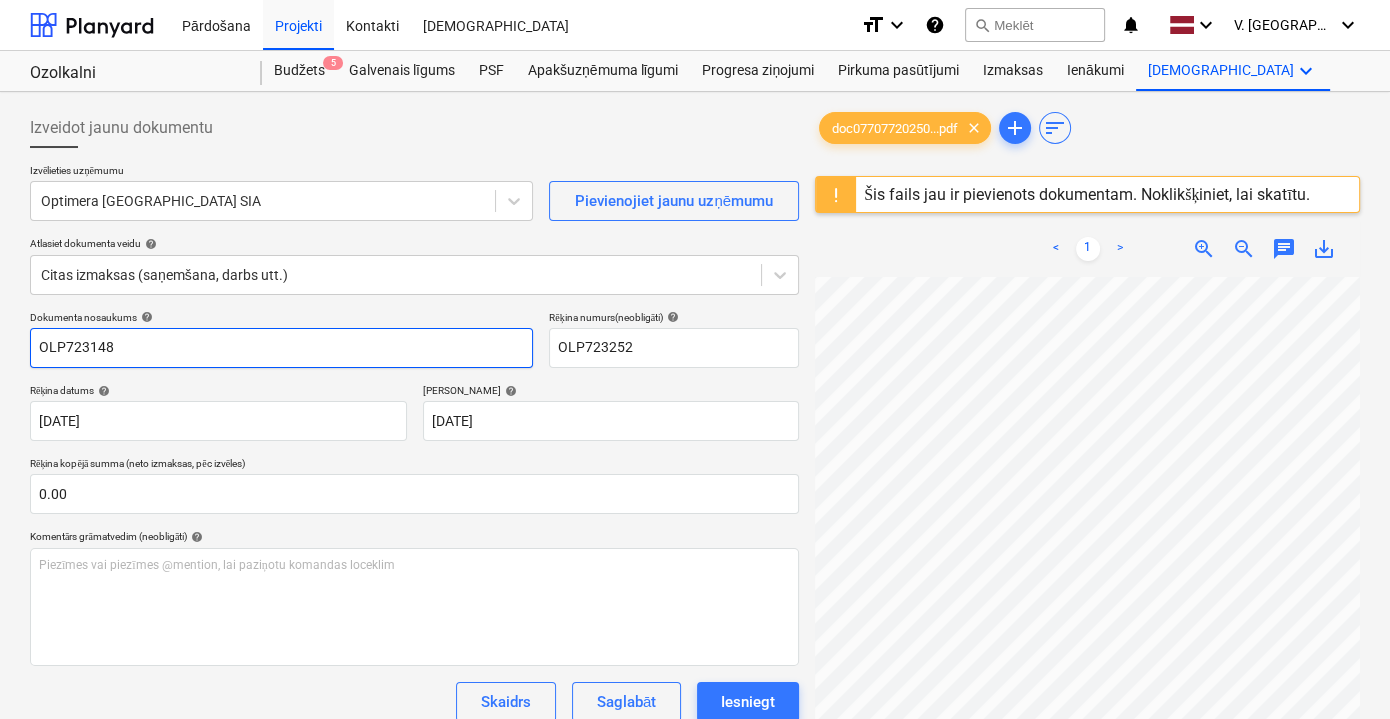 drag, startPoint x: 187, startPoint y: 352, endPoint x: 39, endPoint y: 338, distance: 148.66069 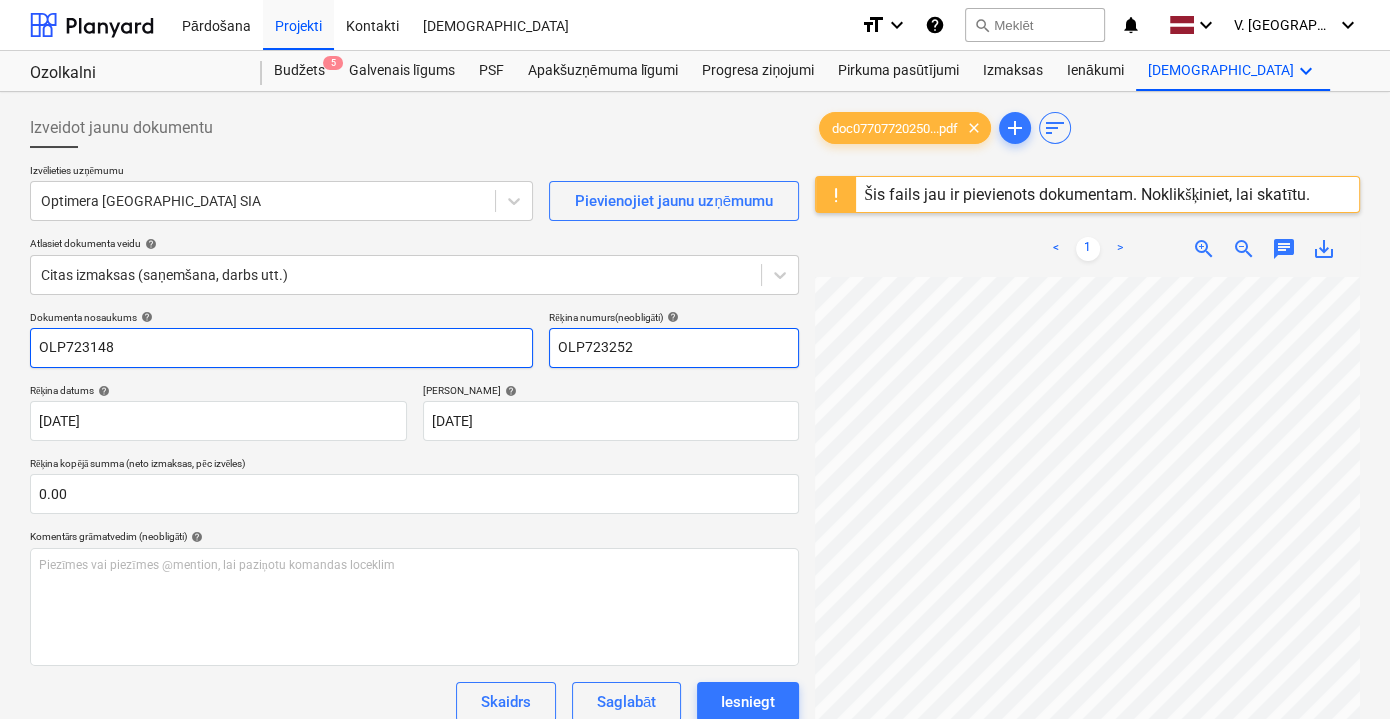 type on "OLP723148" 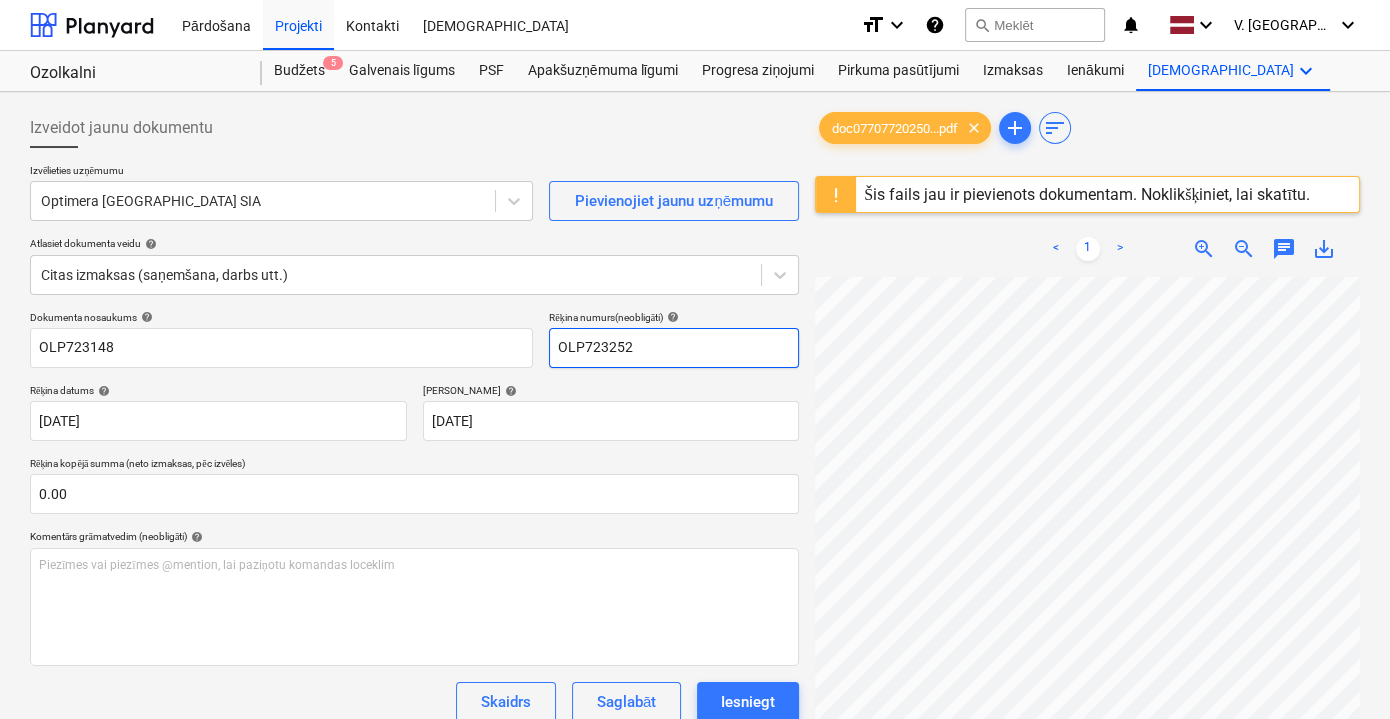 click on "OLP723252" at bounding box center (674, 348) 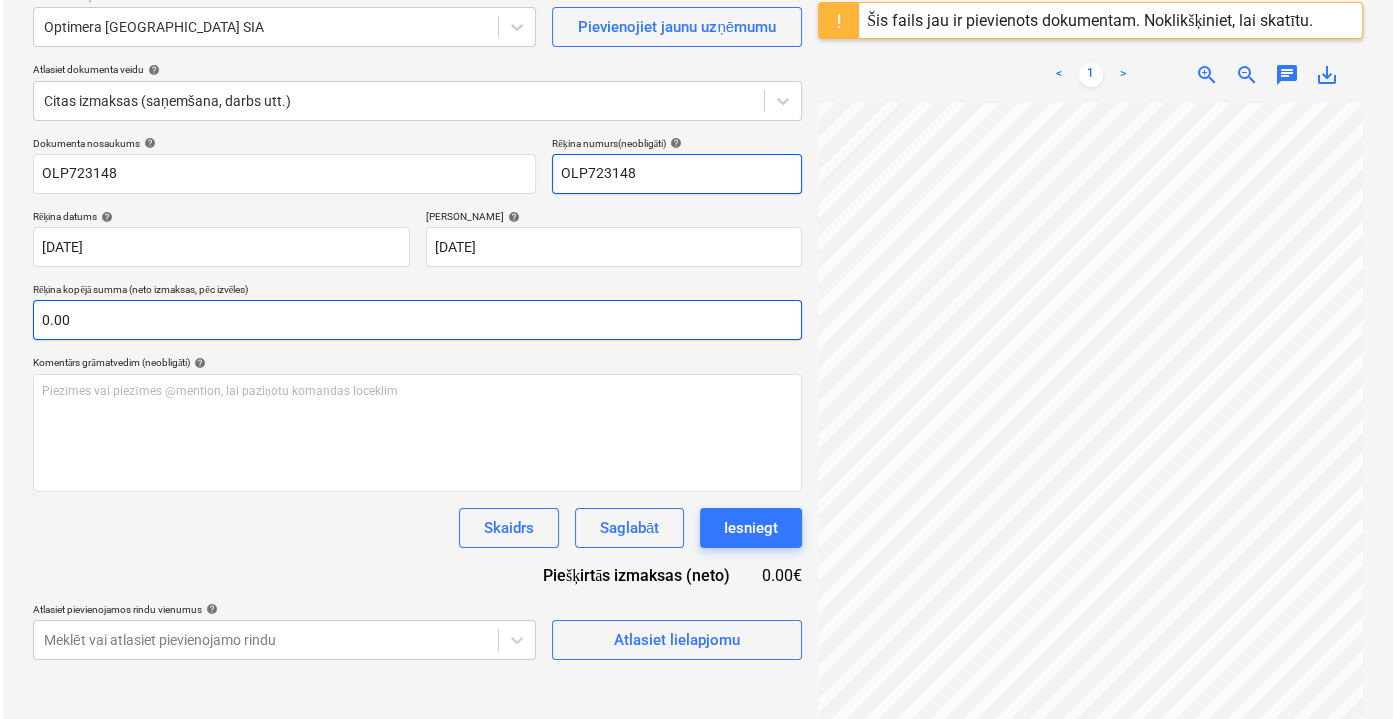 scroll, scrollTop: 181, scrollLeft: 0, axis: vertical 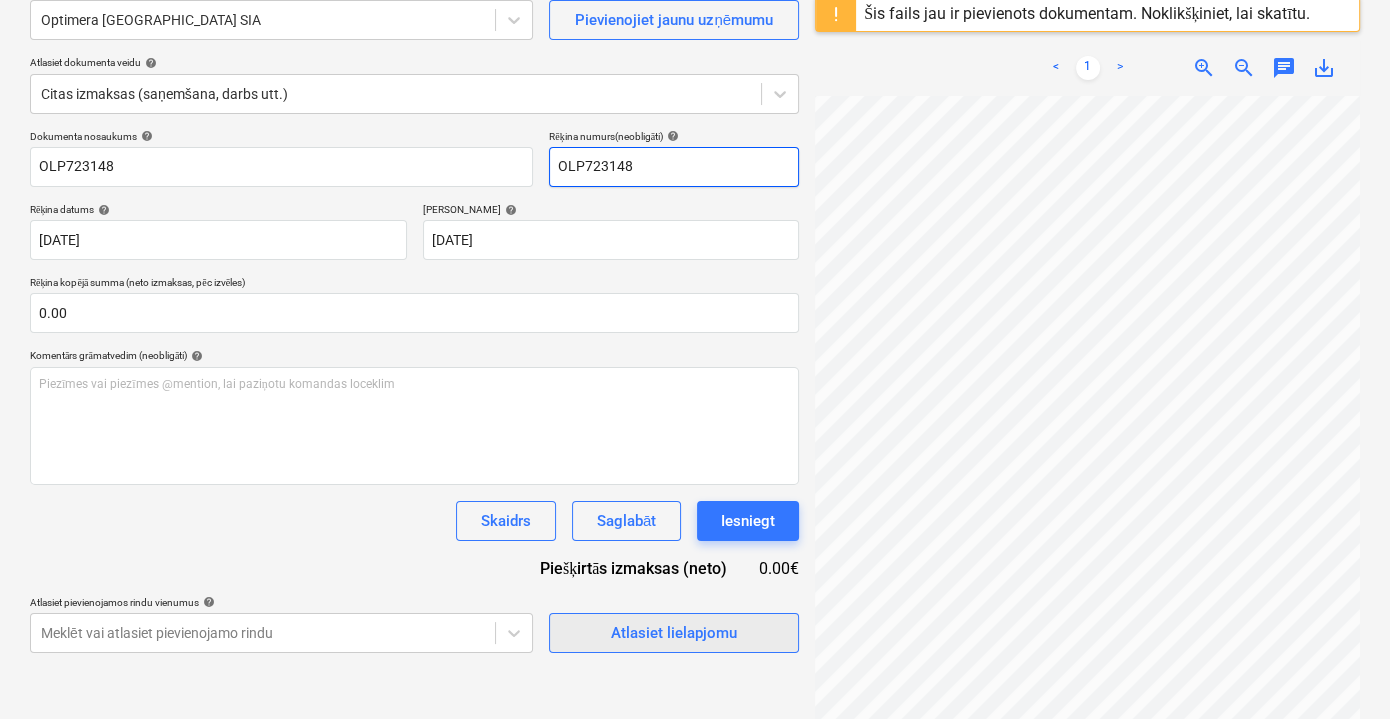 type on "OLP723148" 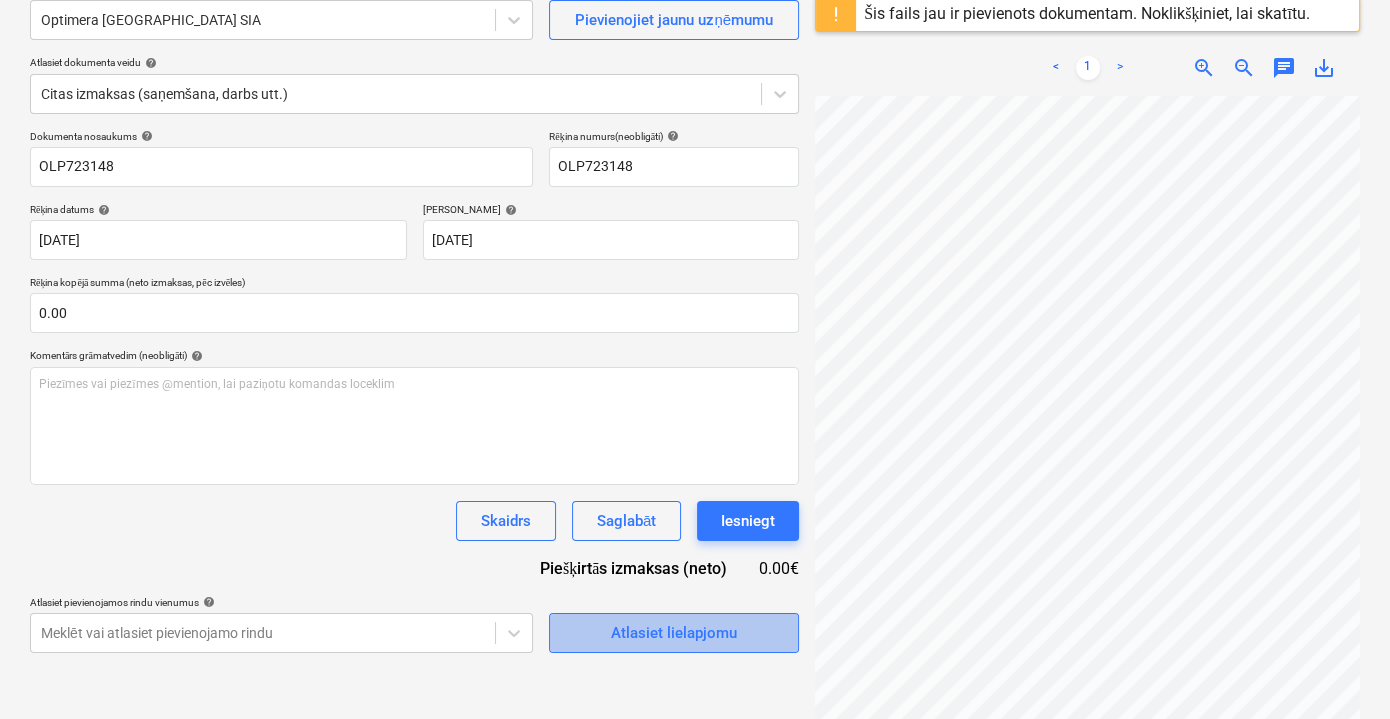 click on "Atlasiet lielapjomu" at bounding box center (674, 633) 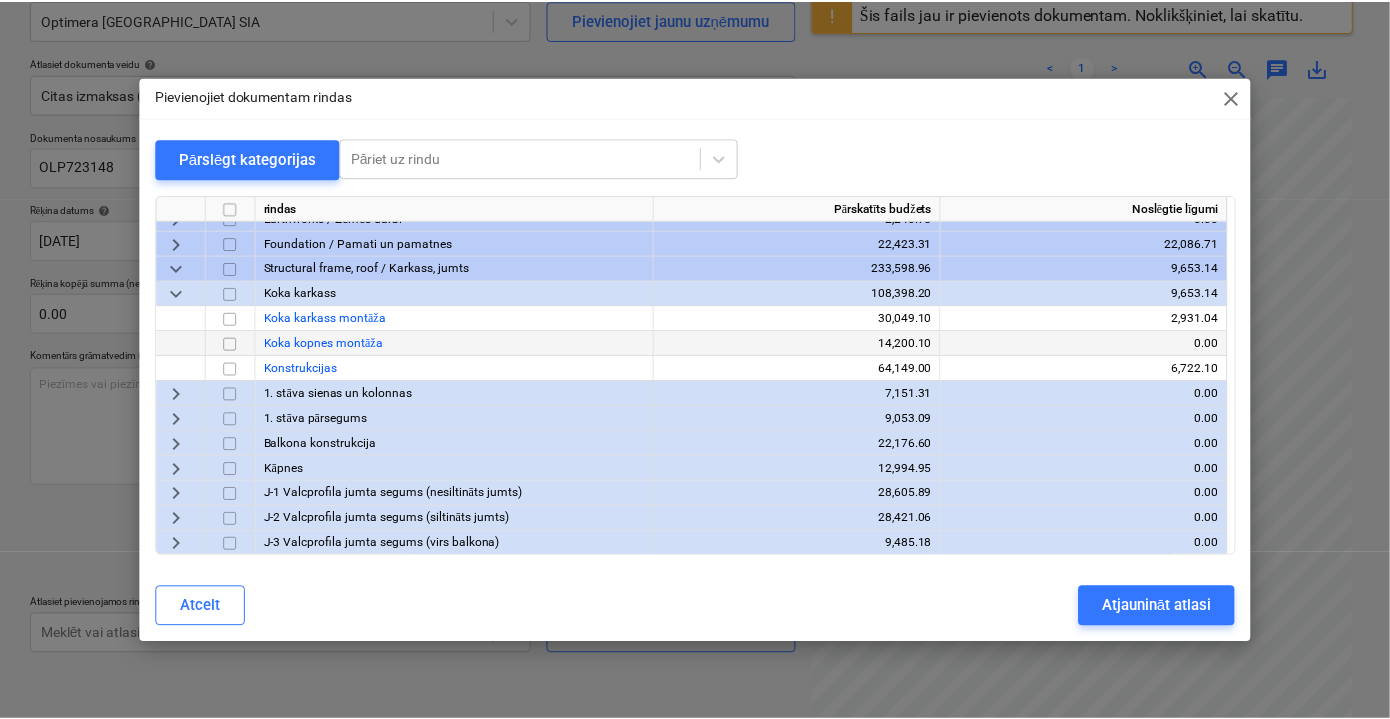 scroll, scrollTop: 0, scrollLeft: 0, axis: both 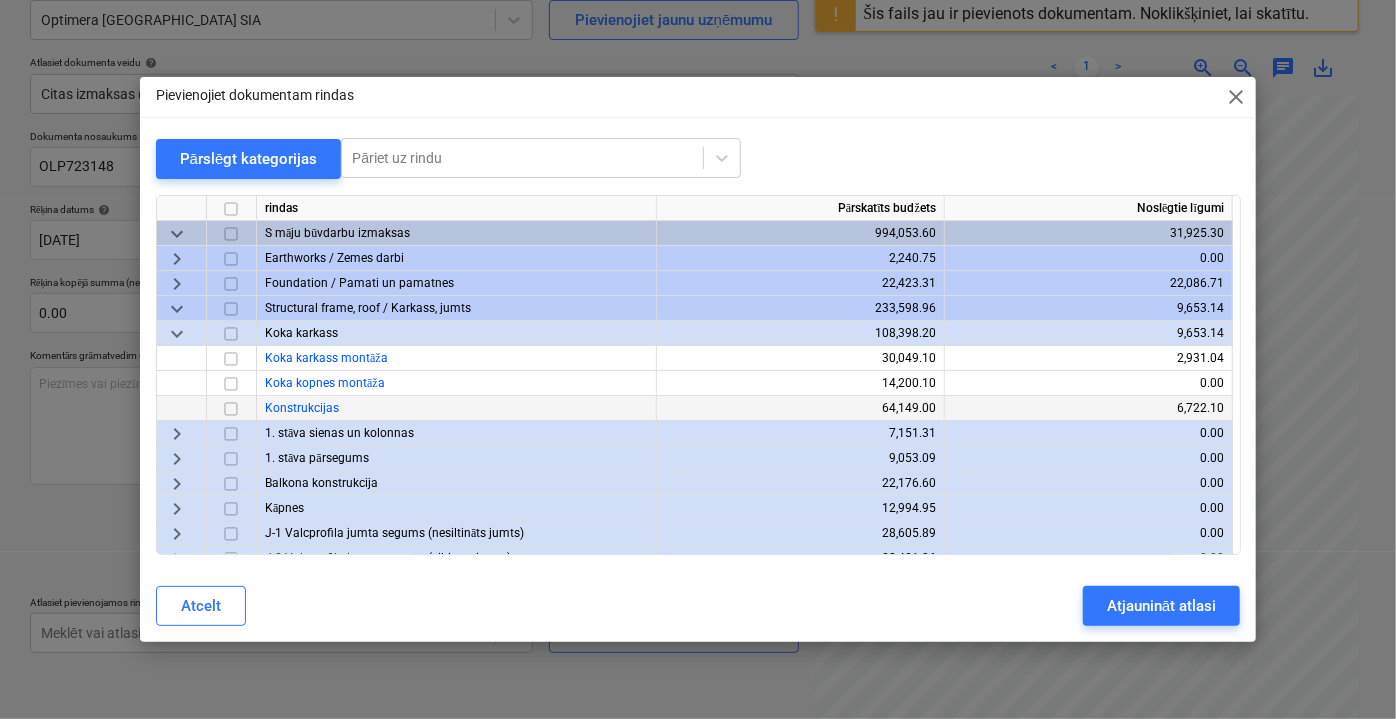 click at bounding box center (231, 408) 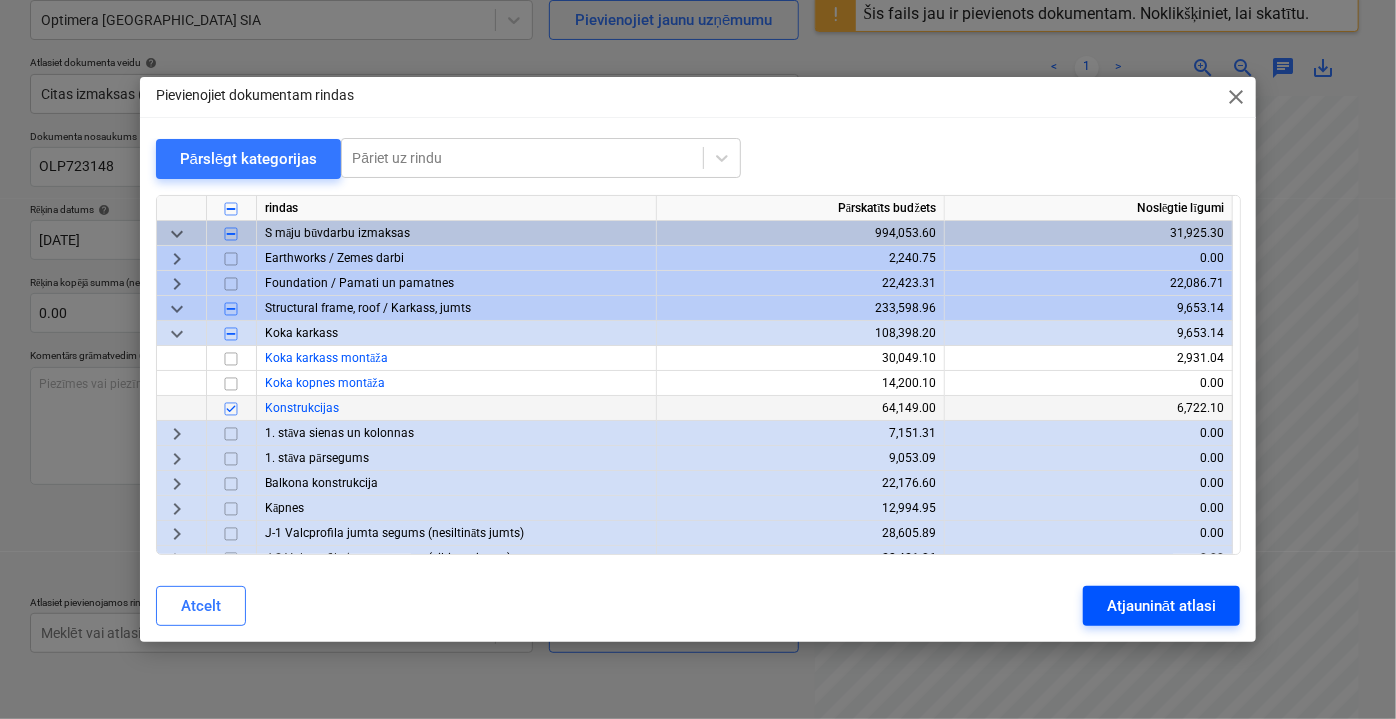click on "Atjaunināt atlasi" at bounding box center [1161, 606] 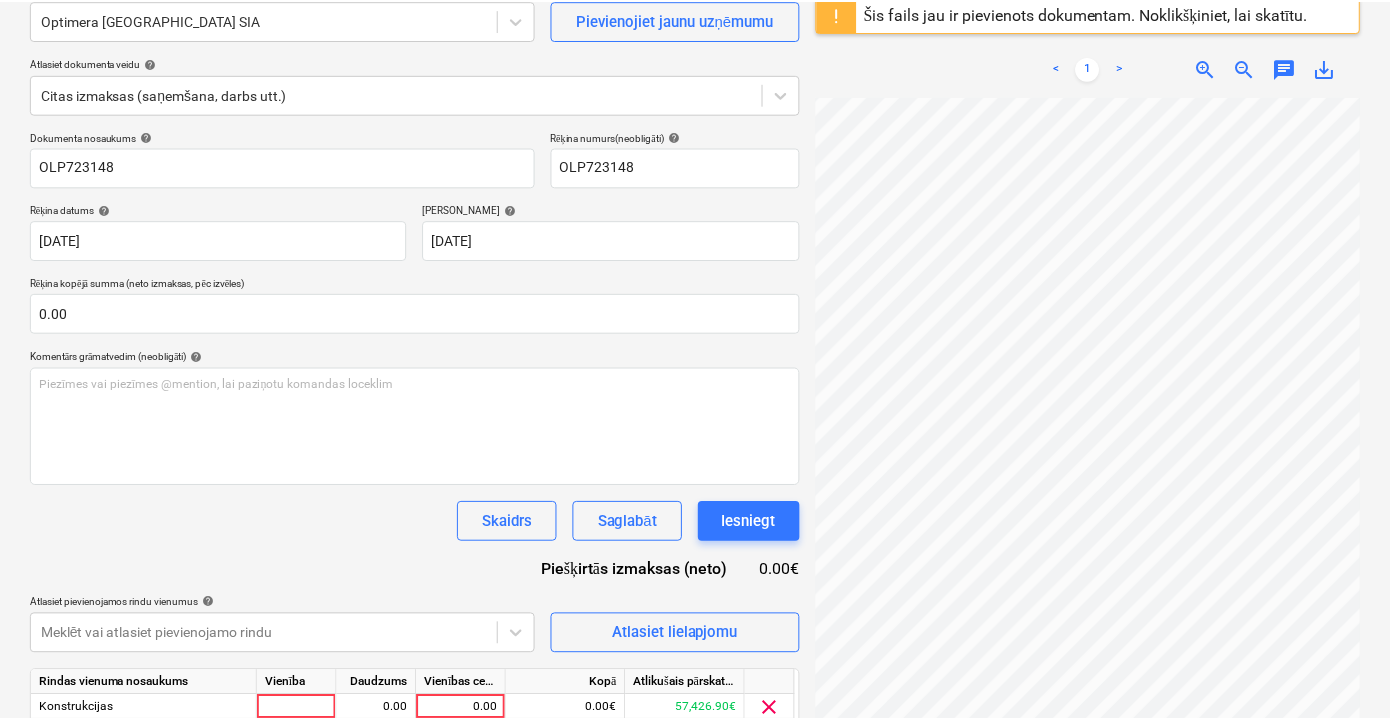 scroll, scrollTop: 0, scrollLeft: 58, axis: horizontal 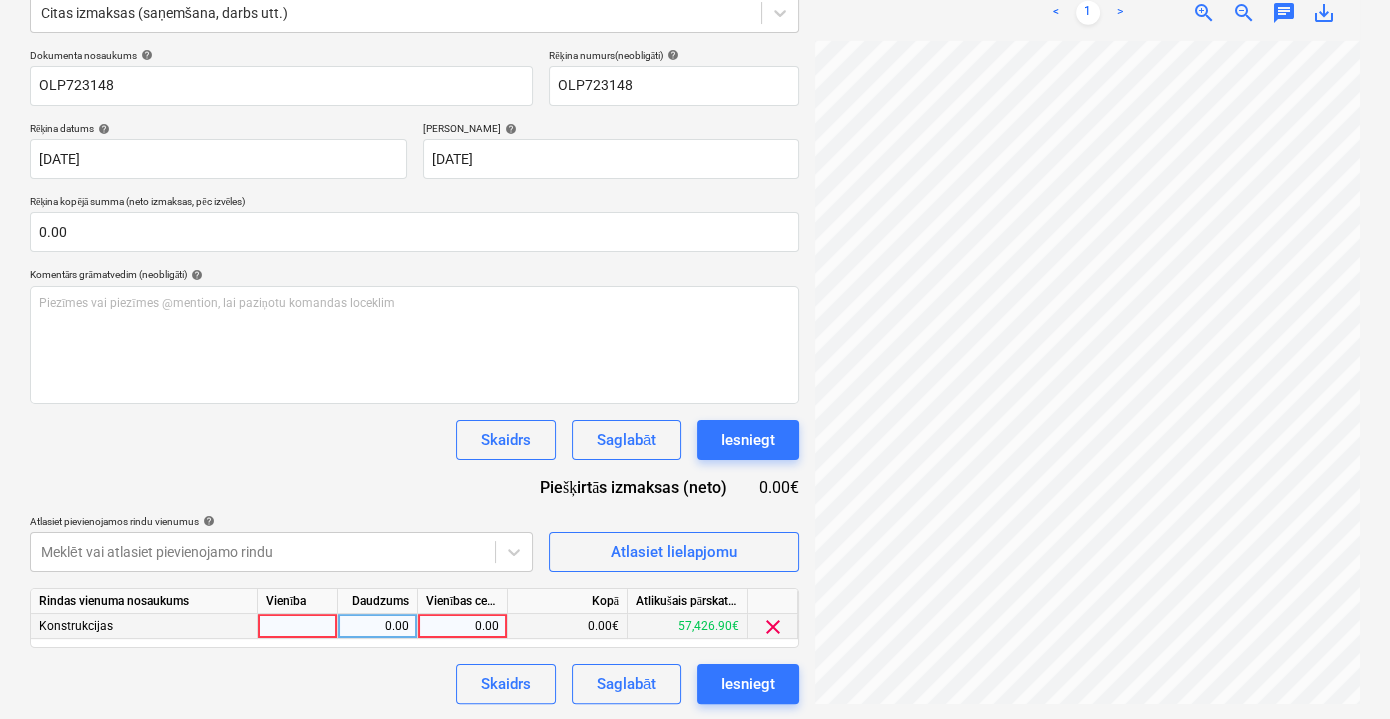 click on "0.00" at bounding box center [462, 626] 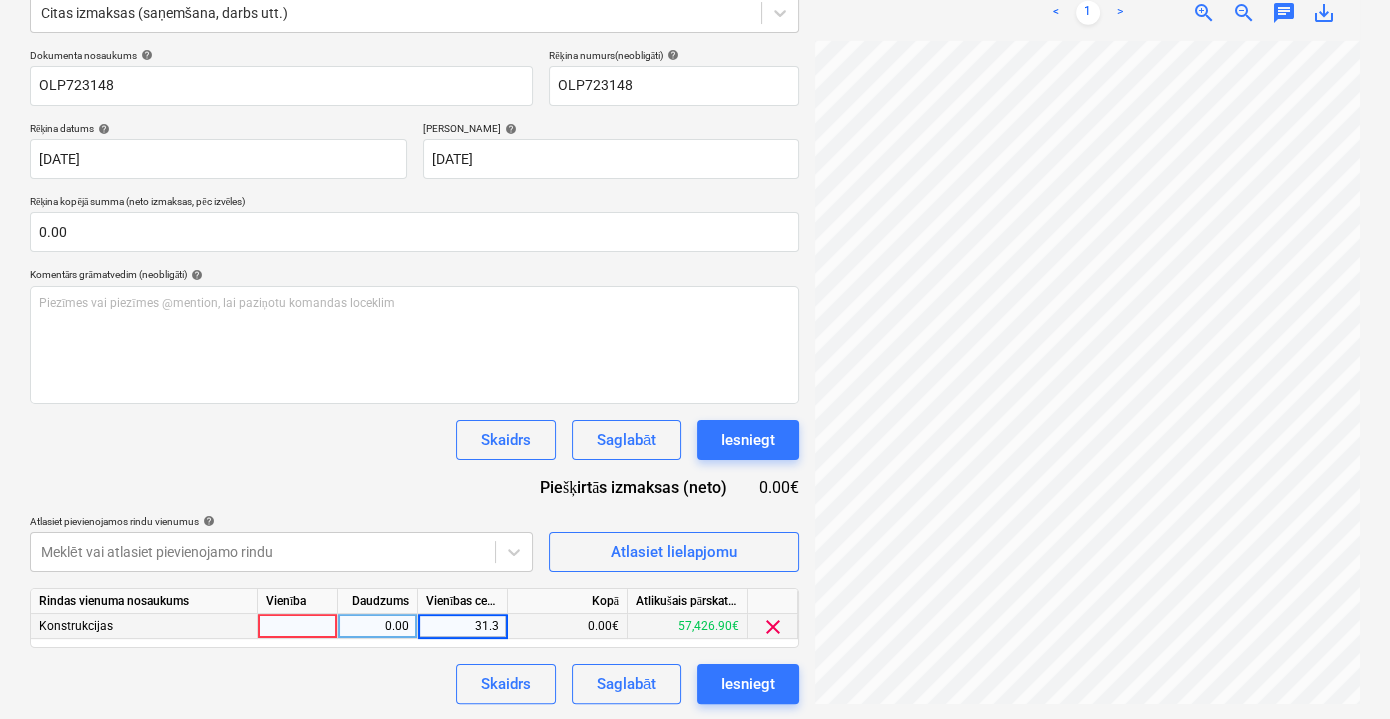 type on "31.31" 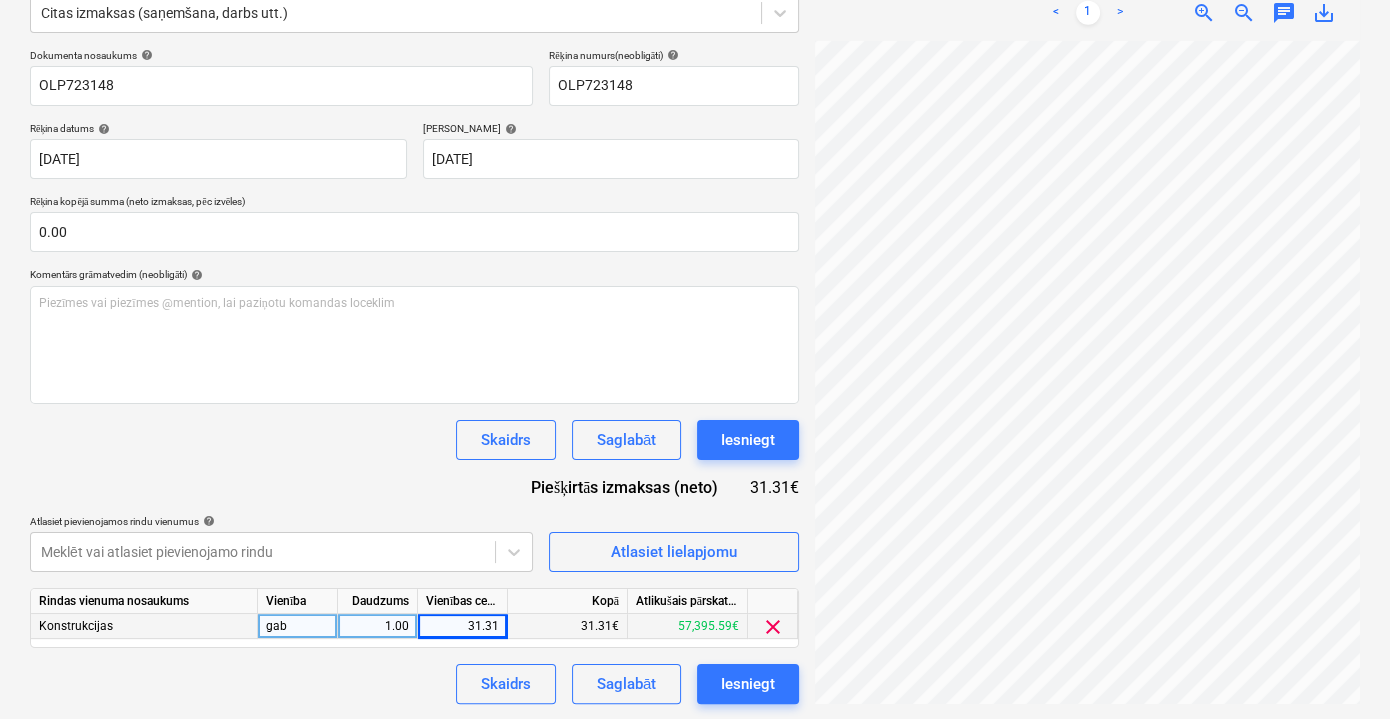 click on "Dokumenta nosaukums help OLP723148 Rēķina numurs  (neobligāti) help OLP723148 Rēķina datums help 26 Jun 2025 26.06.2025 Press the down arrow key to interact with the calendar and
select a date. Press the question mark key to get the keyboard shortcuts for changing dates. Termiņš help 26 Jul 2025 26.07.2025 Press the down arrow key to interact with the calendar and
select a date. Press the question mark key to get the keyboard shortcuts for changing dates. Rēķina kopējā summa (neto izmaksas, pēc izvēles) 0.00 Komentārs grāmatvedim (neobligāti) help Piezīmes vai piezīmes @mention, lai paziņotu komandas loceklim ﻿ Skaidrs Saglabāt Iesniegt Piešķirtās izmaksas (neto) 31.31€ Atlasiet pievienojamos rindu vienumus help Meklēt vai atlasiet pievienojamo rindu Atlasiet lielapjomu Rindas vienuma nosaukums Vienība Daudzums Vienības cena Kopā Atlikušais pārskatītais budžets  Konstrukcijas gab 1.00 31.31 31.31€ 57,395.59€ clear Skaidrs Saglabāt Iesniegt" at bounding box center (414, 376) 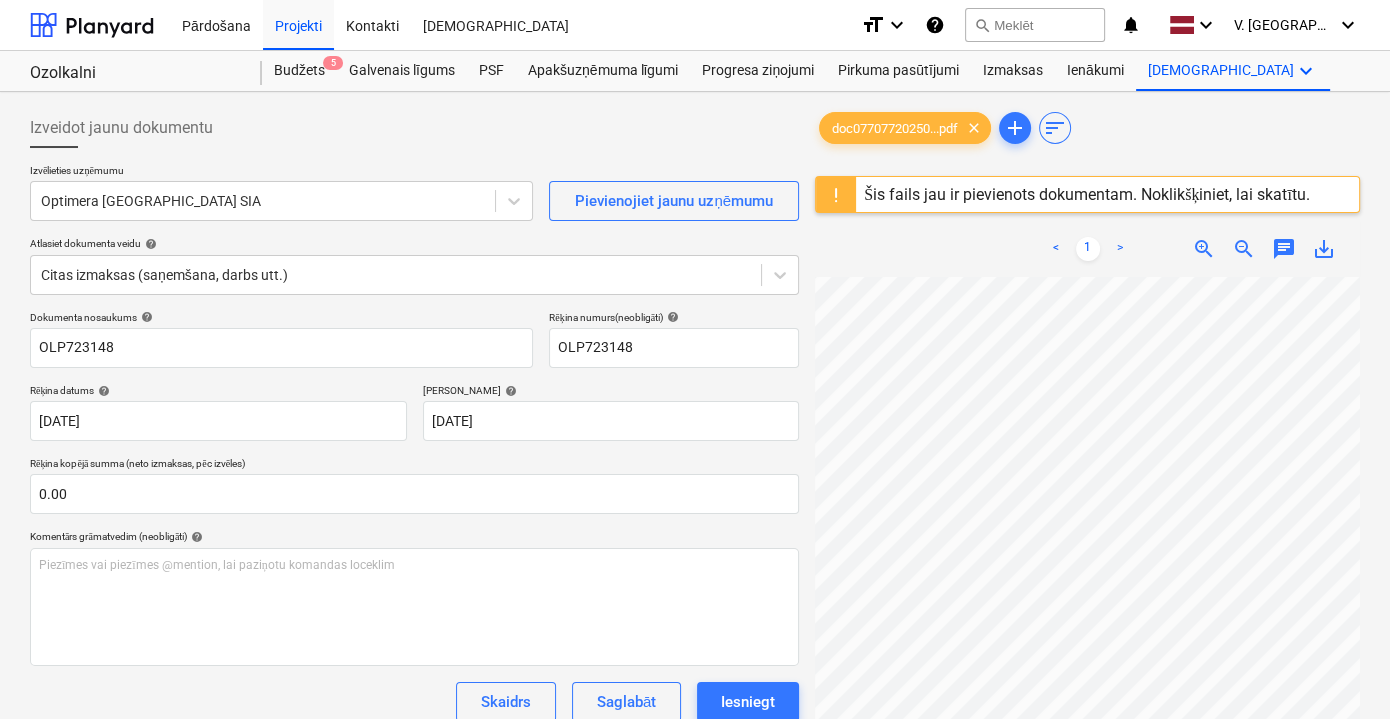 scroll, scrollTop: 262, scrollLeft: 0, axis: vertical 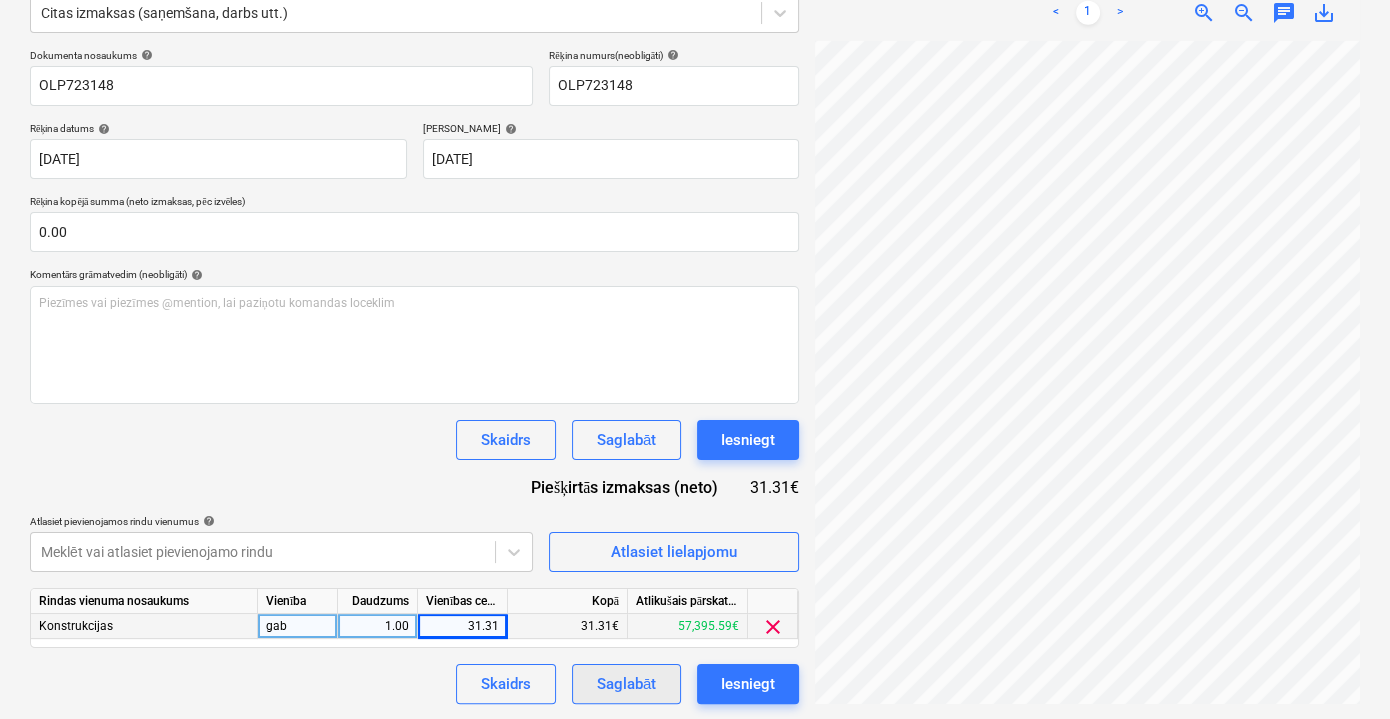 click on "Saglabāt" at bounding box center (626, 684) 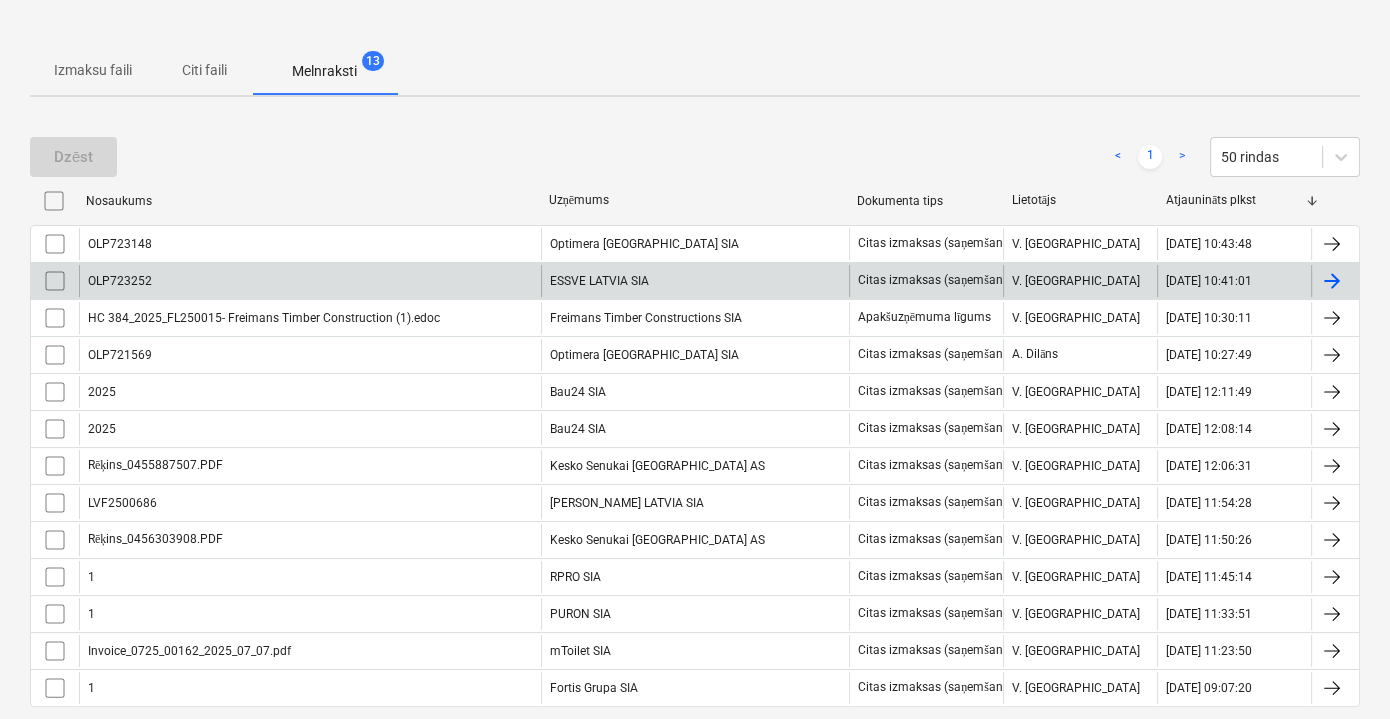 click on "OLP723252" at bounding box center [310, 281] 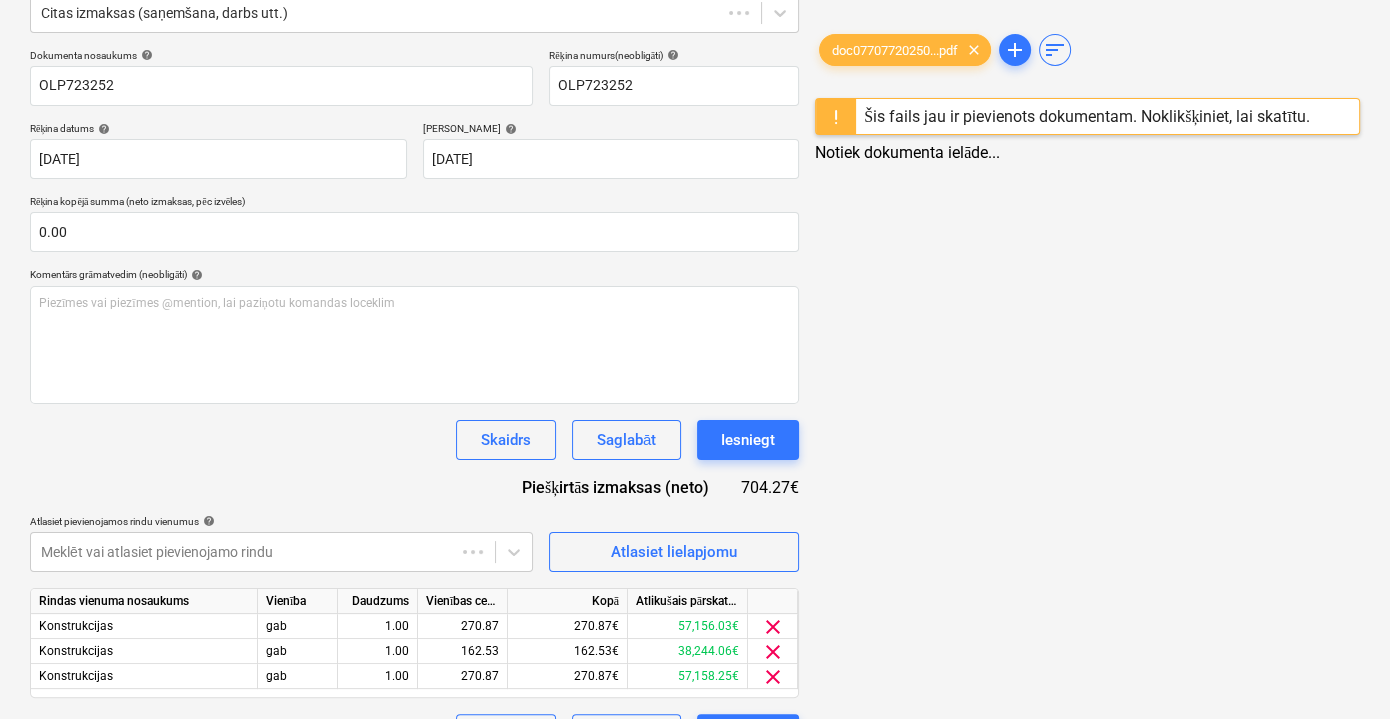 scroll, scrollTop: 130, scrollLeft: 0, axis: vertical 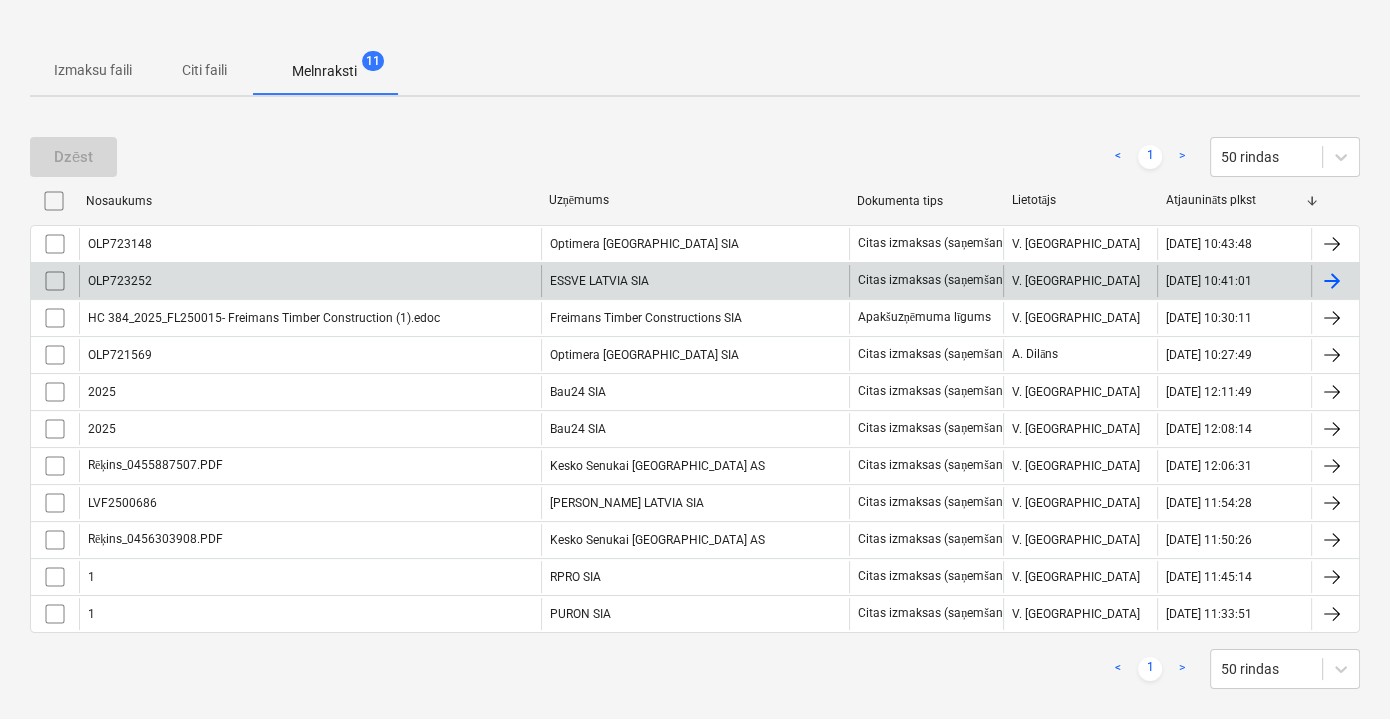 click on "OLP723252" at bounding box center [310, 281] 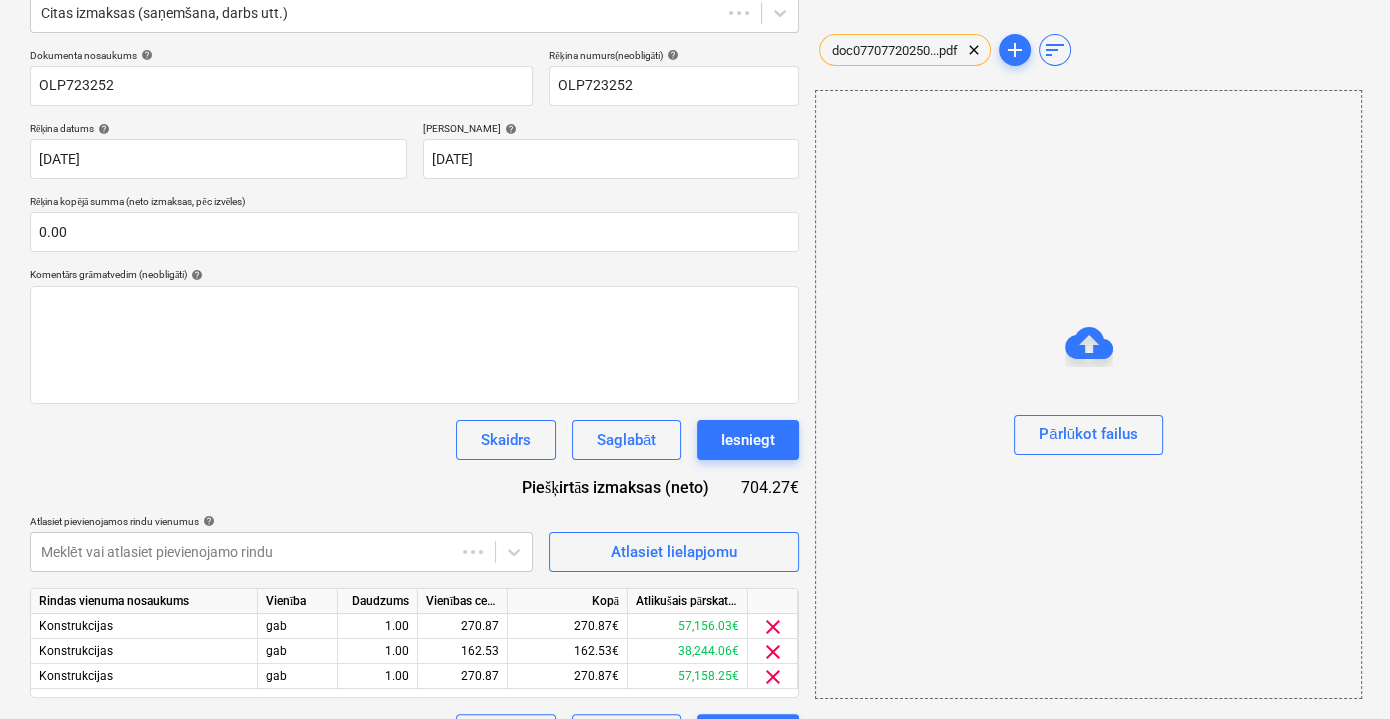 scroll, scrollTop: 130, scrollLeft: 0, axis: vertical 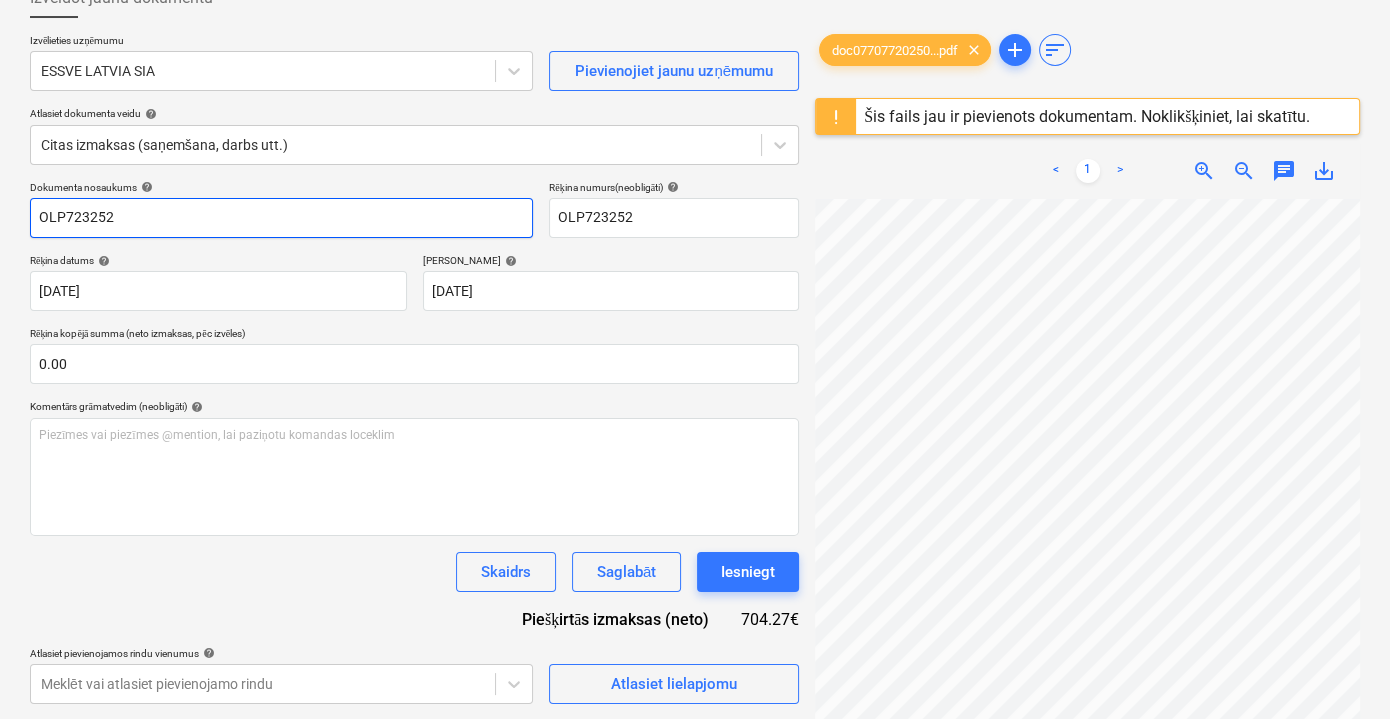 click on "OLP723252" at bounding box center [281, 218] 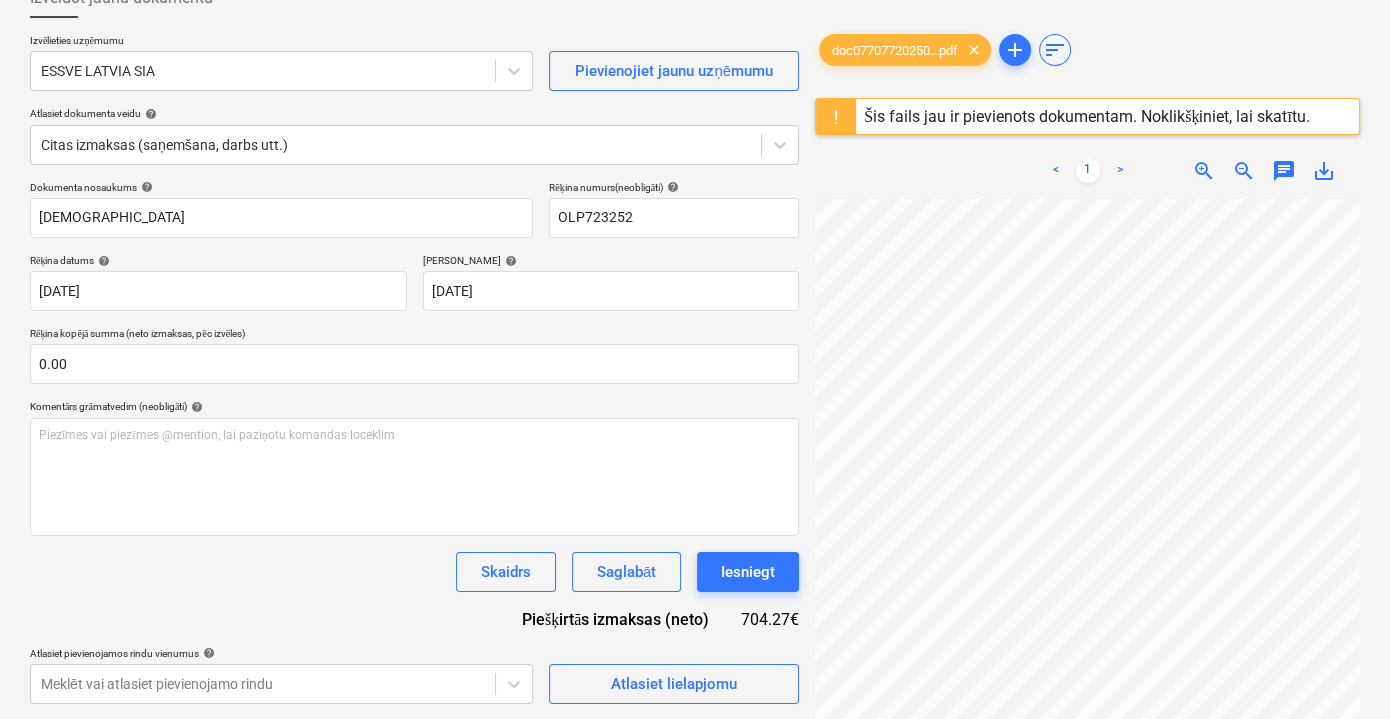 scroll, scrollTop: 0, scrollLeft: 61, axis: horizontal 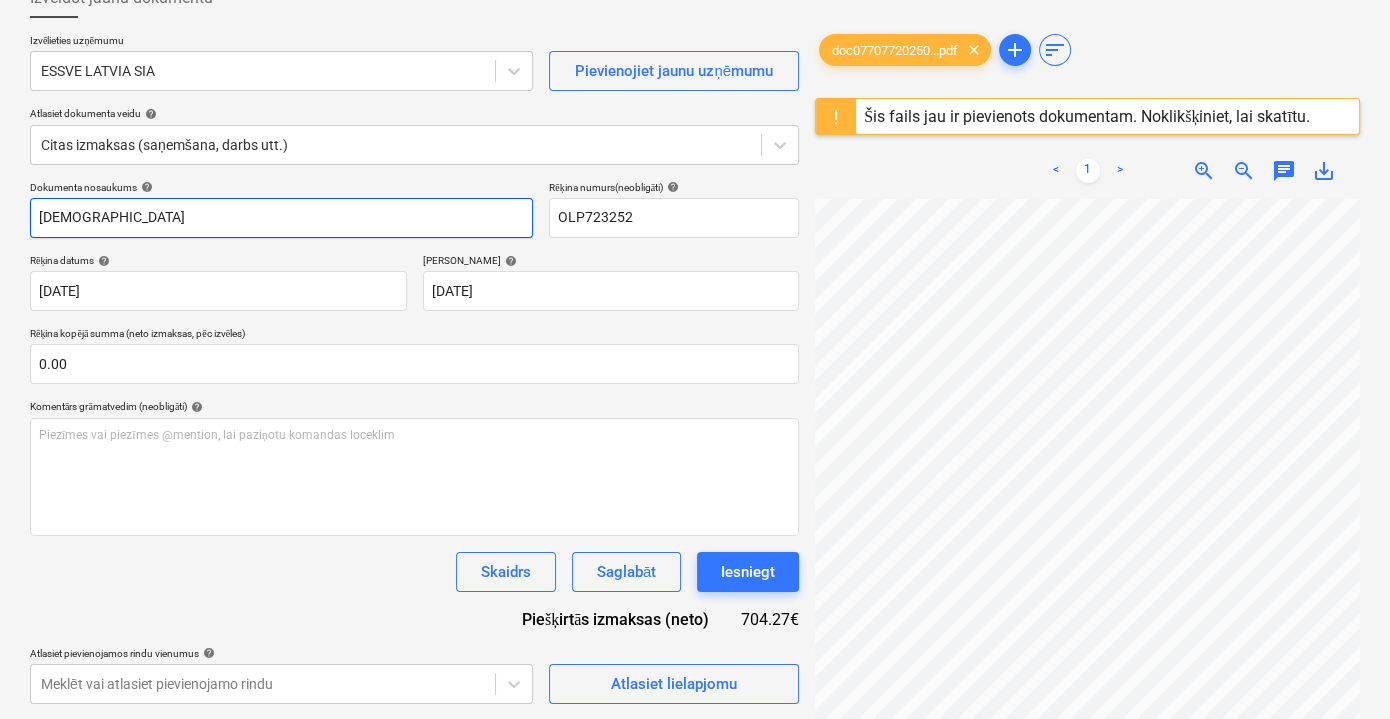 click on "ESV" at bounding box center [281, 218] 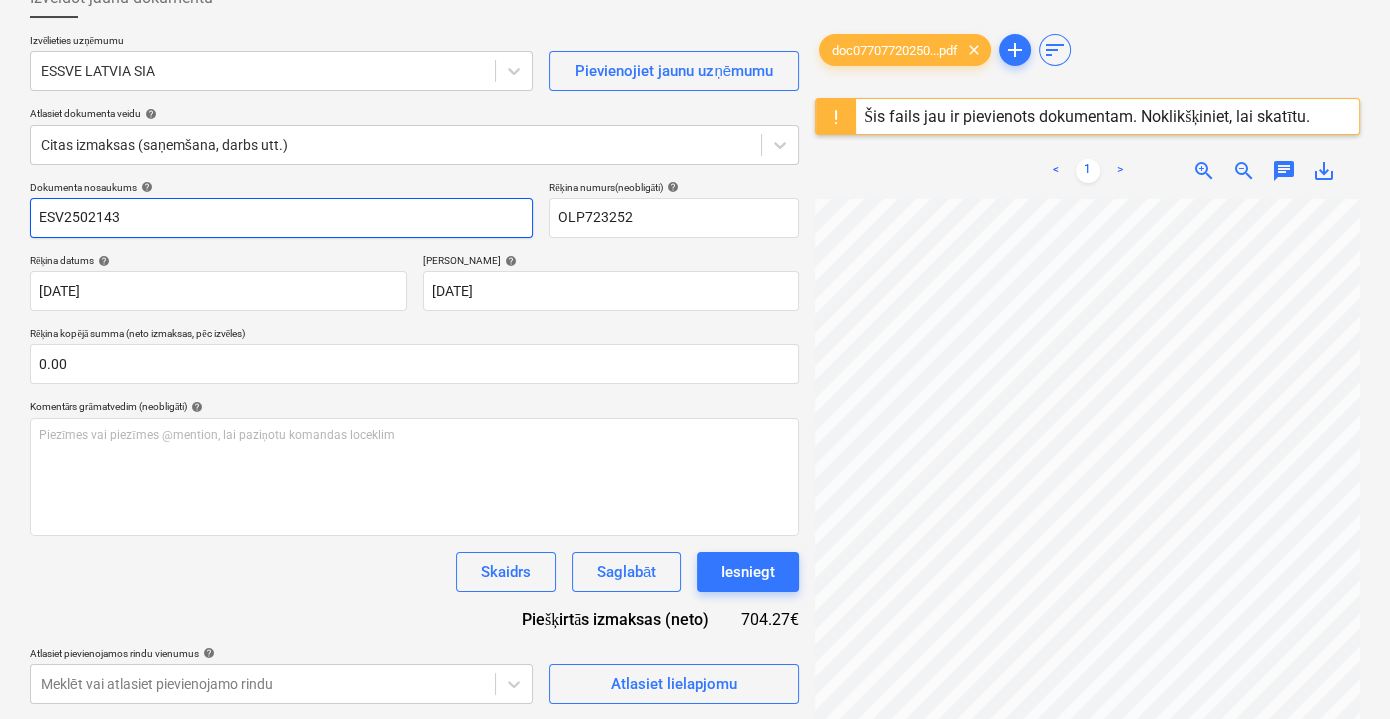 drag, startPoint x: 188, startPoint y: 218, endPoint x: 31, endPoint y: 212, distance: 157.11461 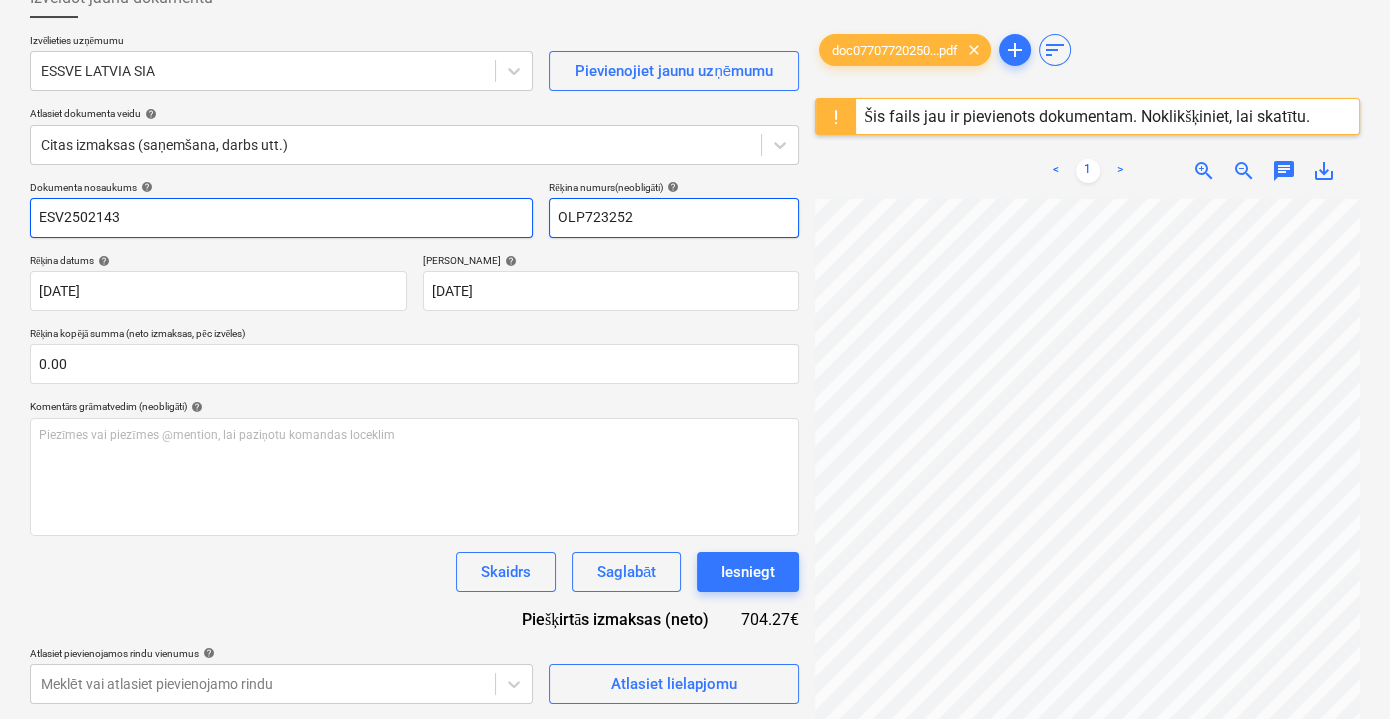 type on "ESV2502143" 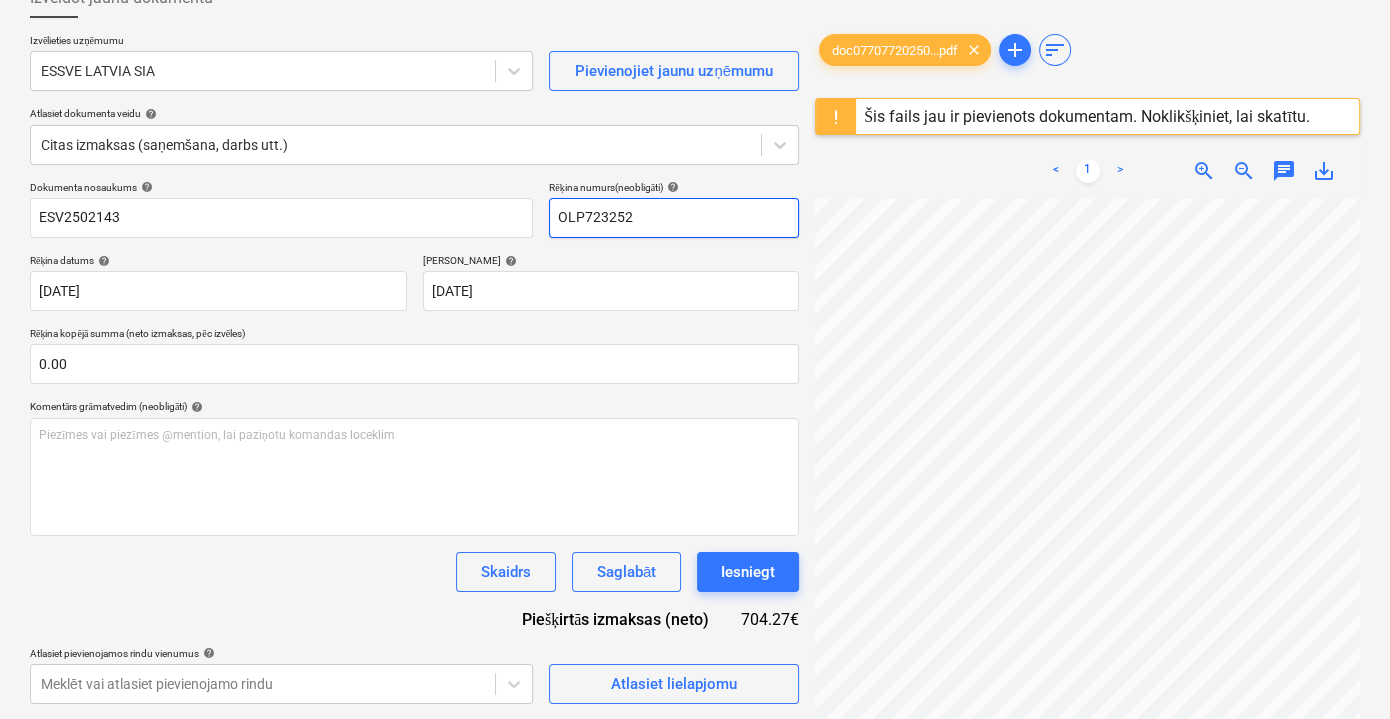 click on "OLP723252" at bounding box center [674, 218] 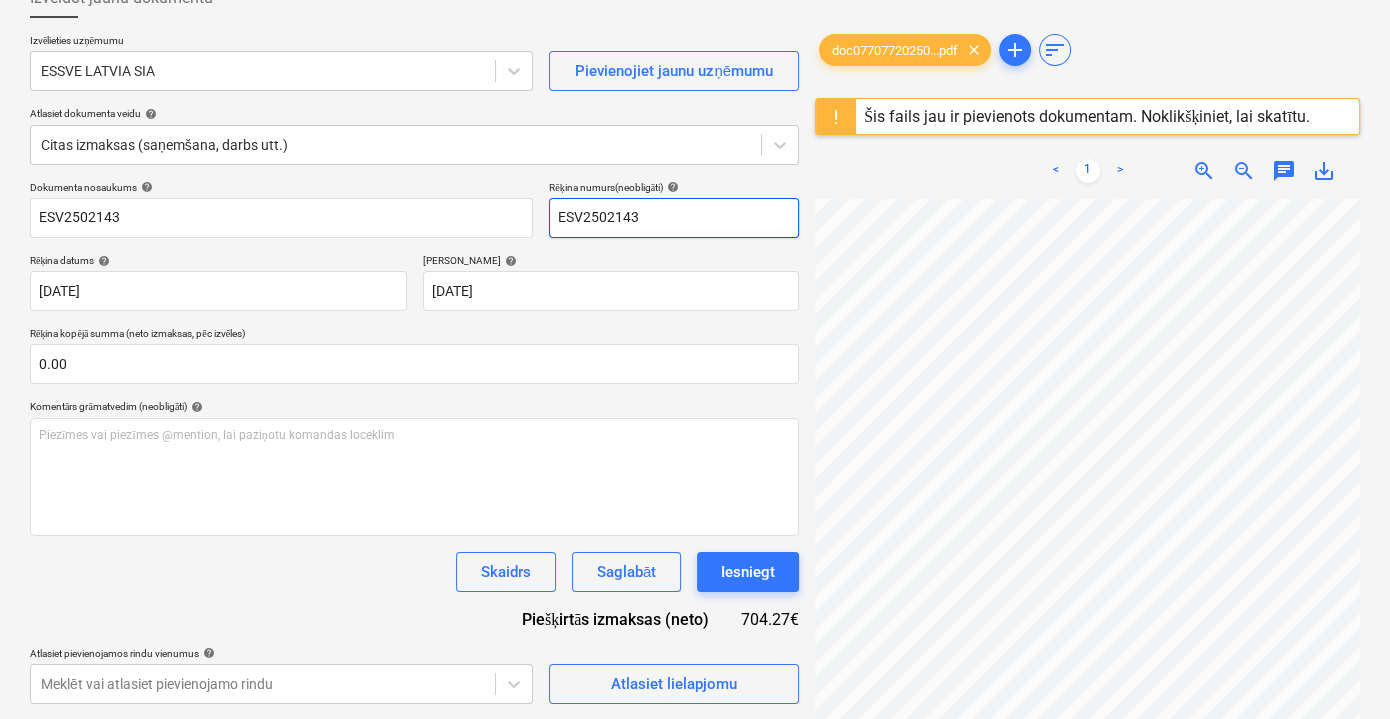type on "ESV2502143" 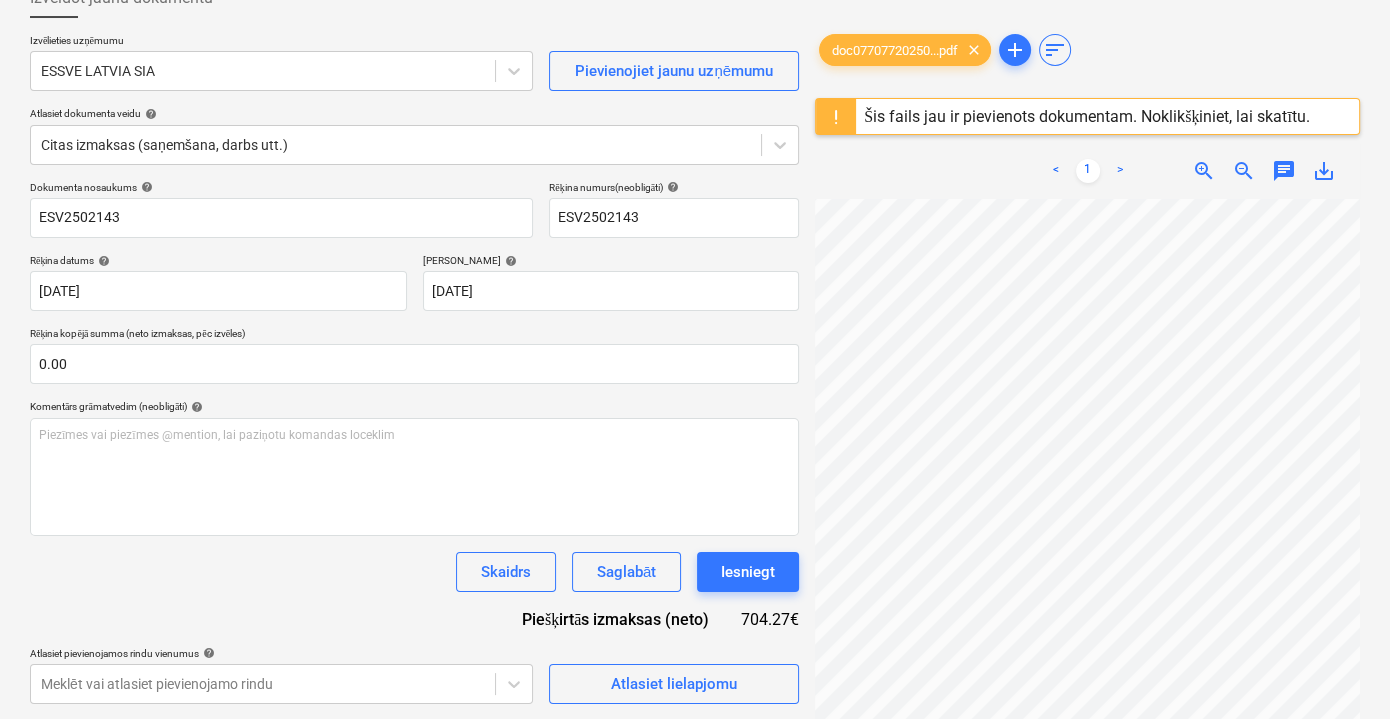 click on "Dokumenta nosaukums help ESV2502143 Rēķina numurs  (neobligāti) help ESV2502143 Rēķina datums help 26 Jun 2025 26.06.2025 Press the down arrow key to interact with the calendar and
select a date. Press the question mark key to get the keyboard shortcuts for changing dates. Termiņš help 26 Jul 2025 26.07.2025 Press the down arrow key to interact with the calendar and
select a date. Press the question mark key to get the keyboard shortcuts for changing dates. Rēķina kopējā summa (neto izmaksas, pēc izvēles) 0.00 Komentārs grāmatvedim (neobligāti) help Piezīmes vai piezīmes @mention, lai paziņotu komandas loceklim ﻿ Skaidrs Saglabāt Iesniegt Piešķirtās izmaksas (neto) 704.27€ Atlasiet pievienojamos rindu vienumus help Meklēt vai atlasiet pievienojamo rindu Atlasiet lielapjomu Rindas vienuma nosaukums Vienība Daudzums Vienības cena Kopā Atlikušais pārskatītais budžets  Konstrukcijas gab 1.00 270.87 270.87€ 57,156.03€ clear  Konstrukcijas gab 1.00 162.53 162.53€ clear" at bounding box center (414, 533) 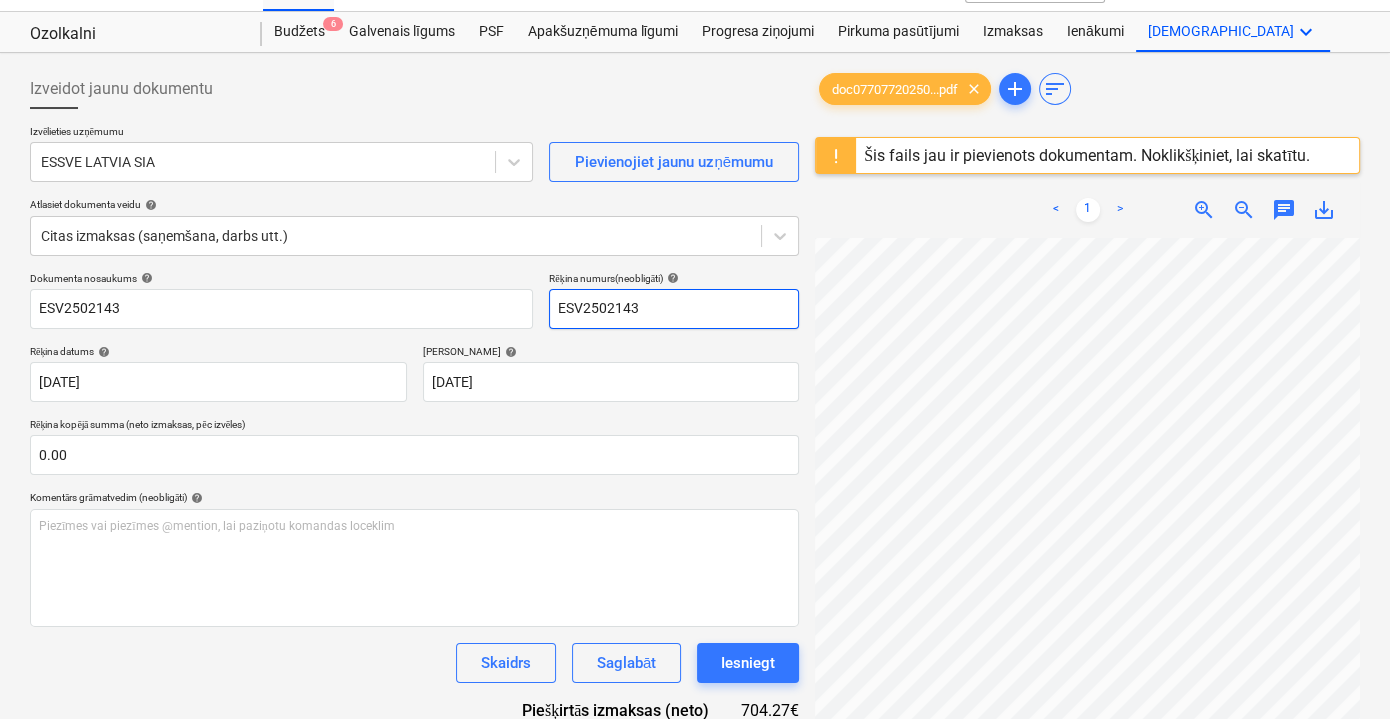 scroll, scrollTop: 312, scrollLeft: 0, axis: vertical 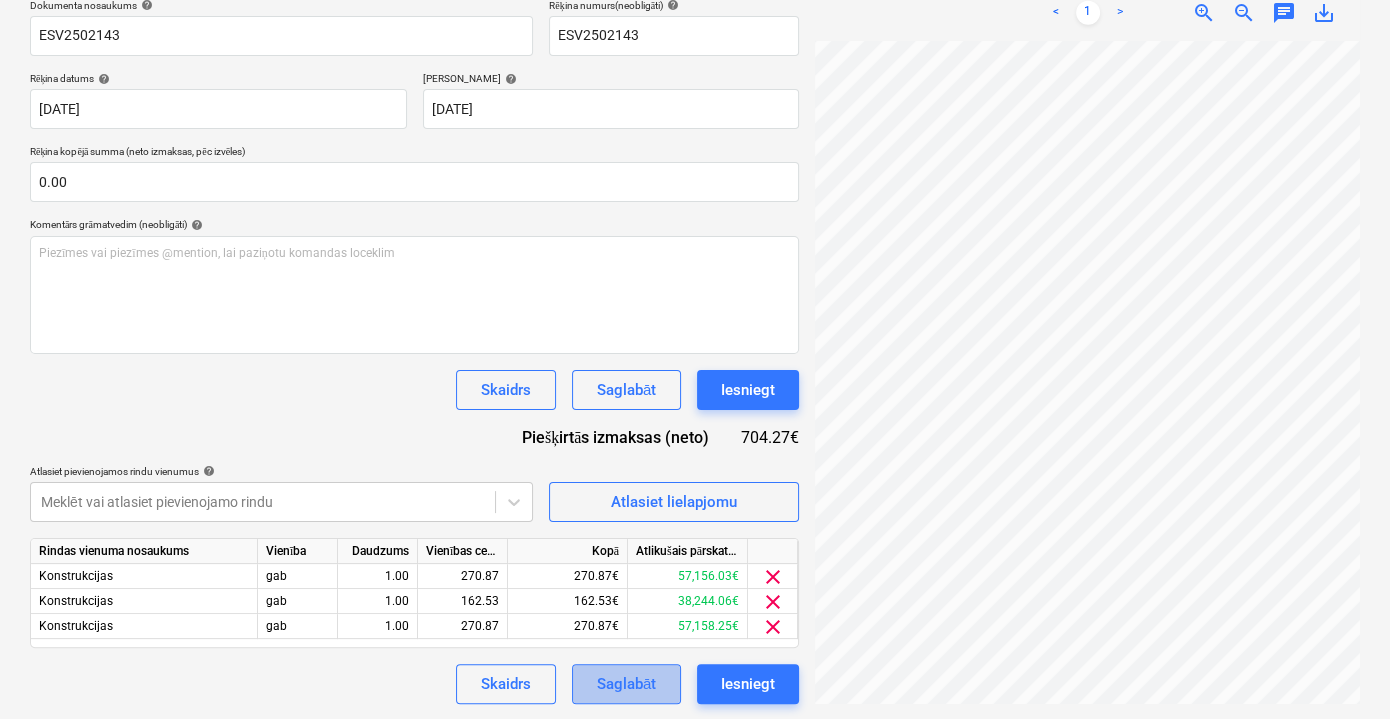 click on "Saglabāt" at bounding box center (626, 684) 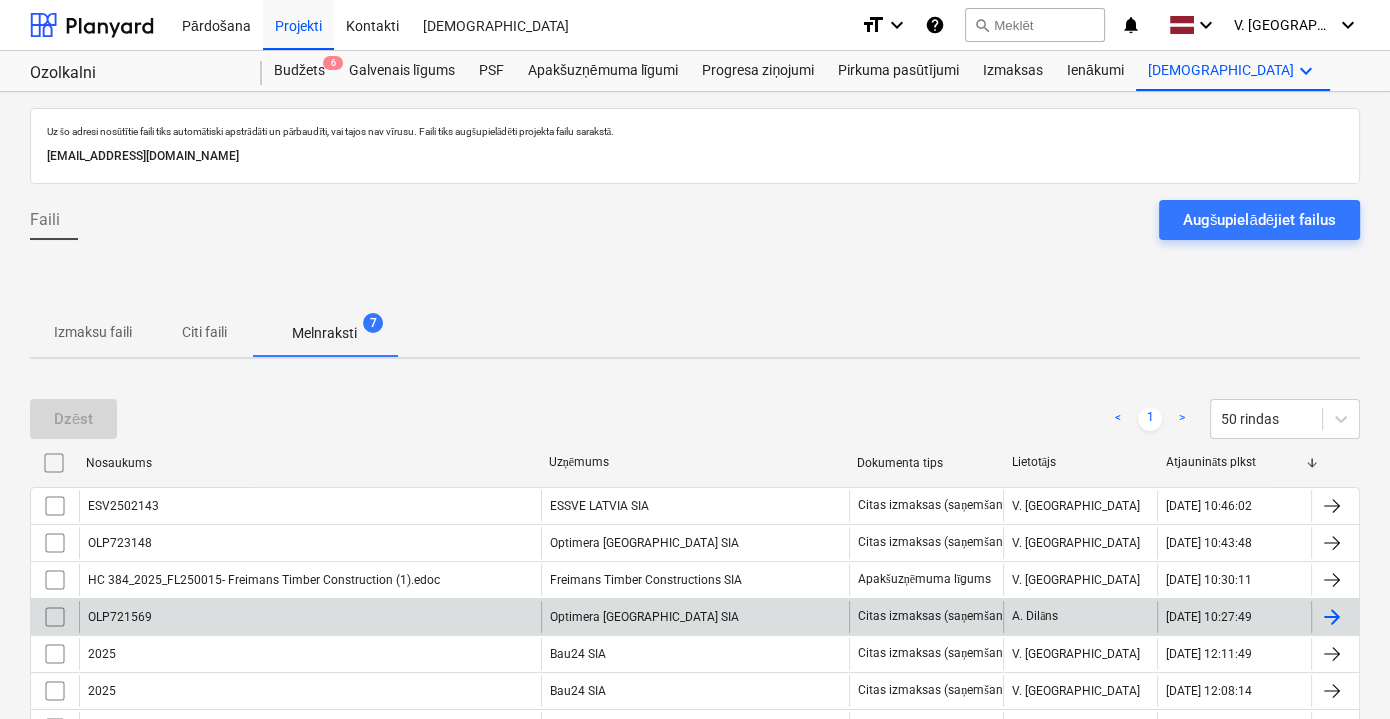 scroll, scrollTop: 0, scrollLeft: 0, axis: both 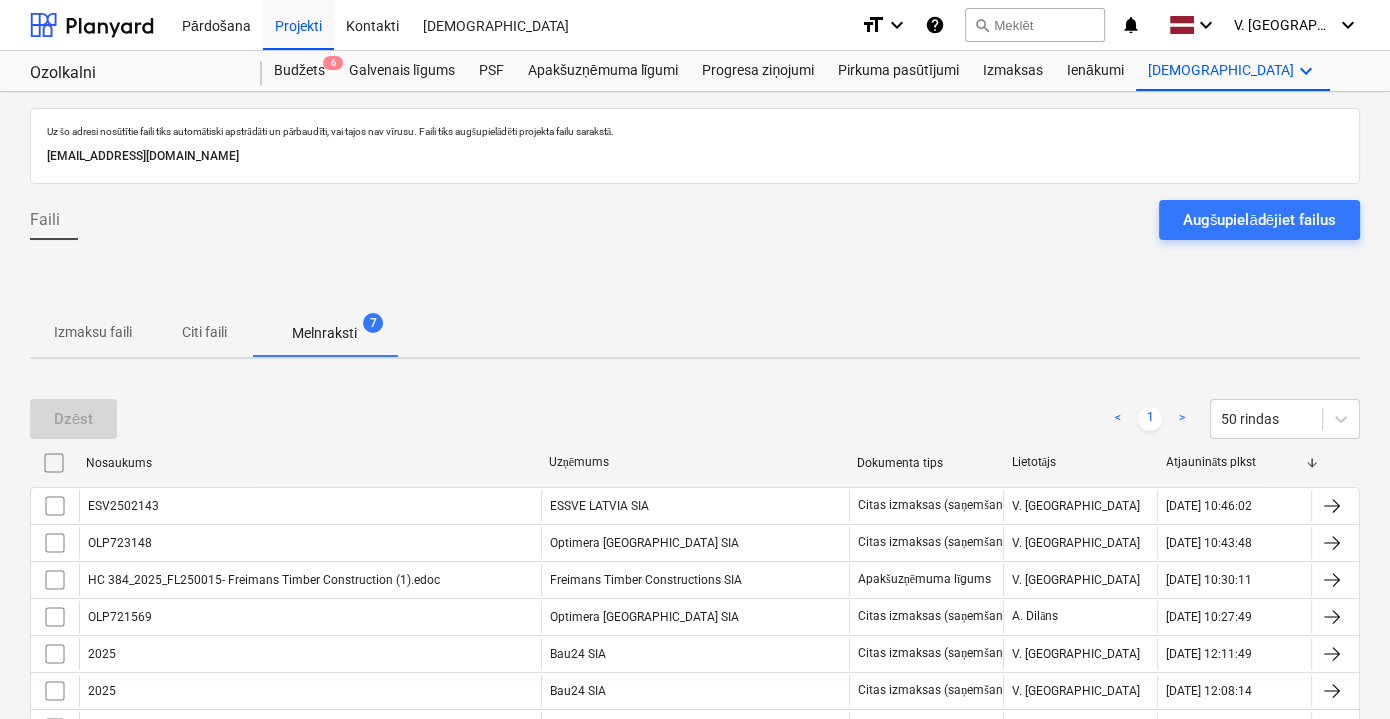 click on "Melnraksti" at bounding box center (324, 333) 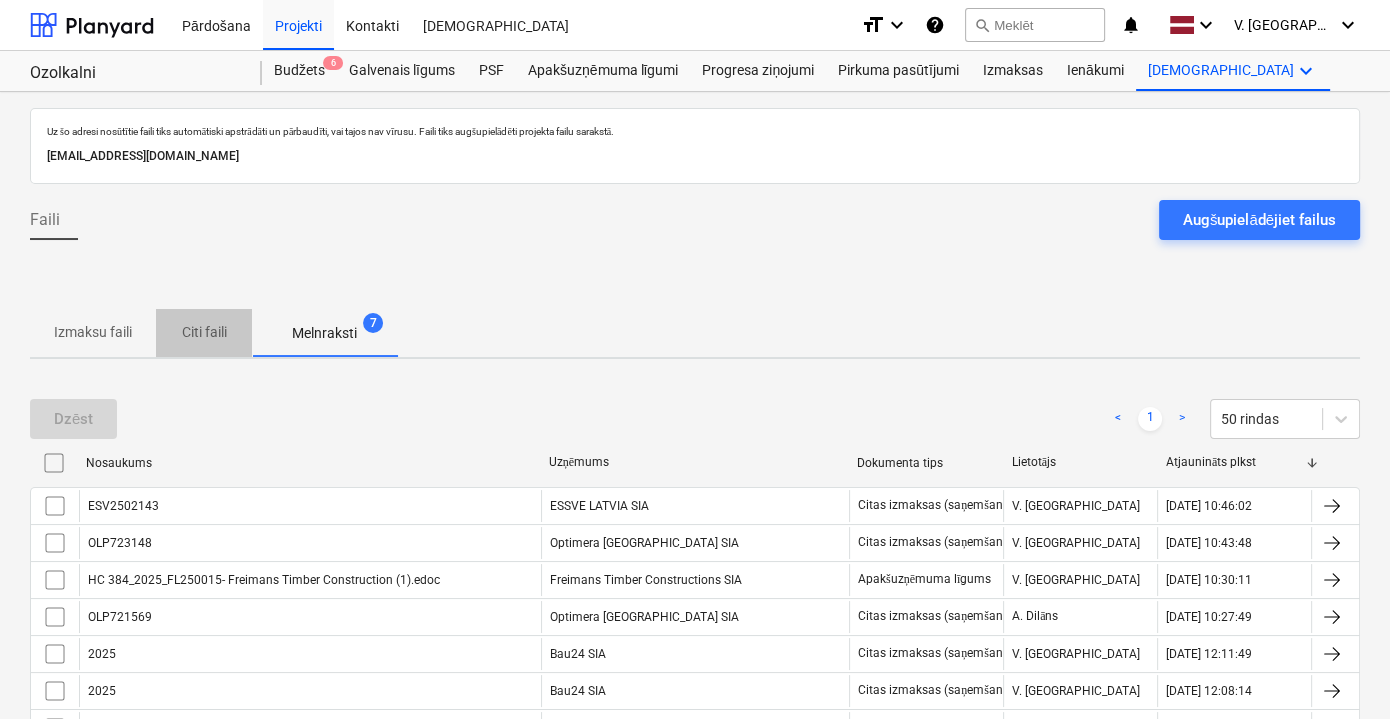 click on "Citi faili" at bounding box center [204, 332] 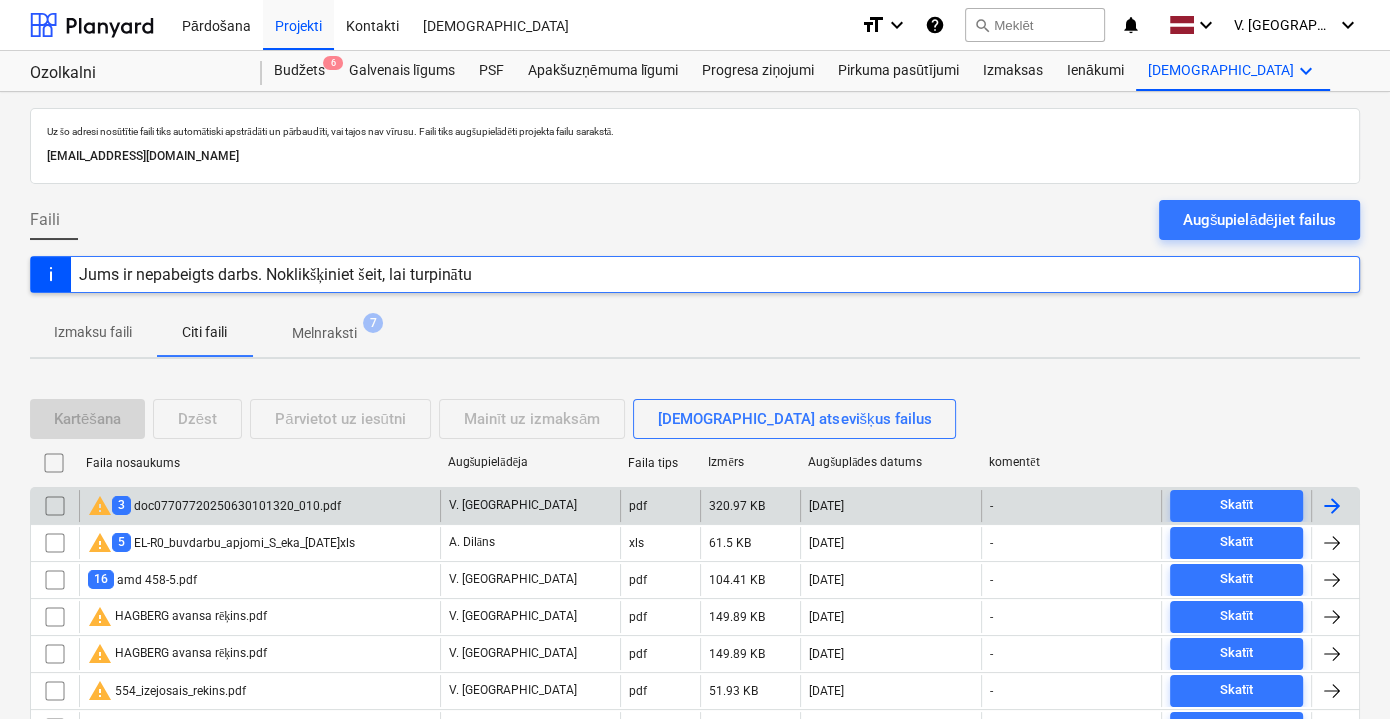 click on "warning   3     doc07707720250630101320_010.pdf" at bounding box center [214, 506] 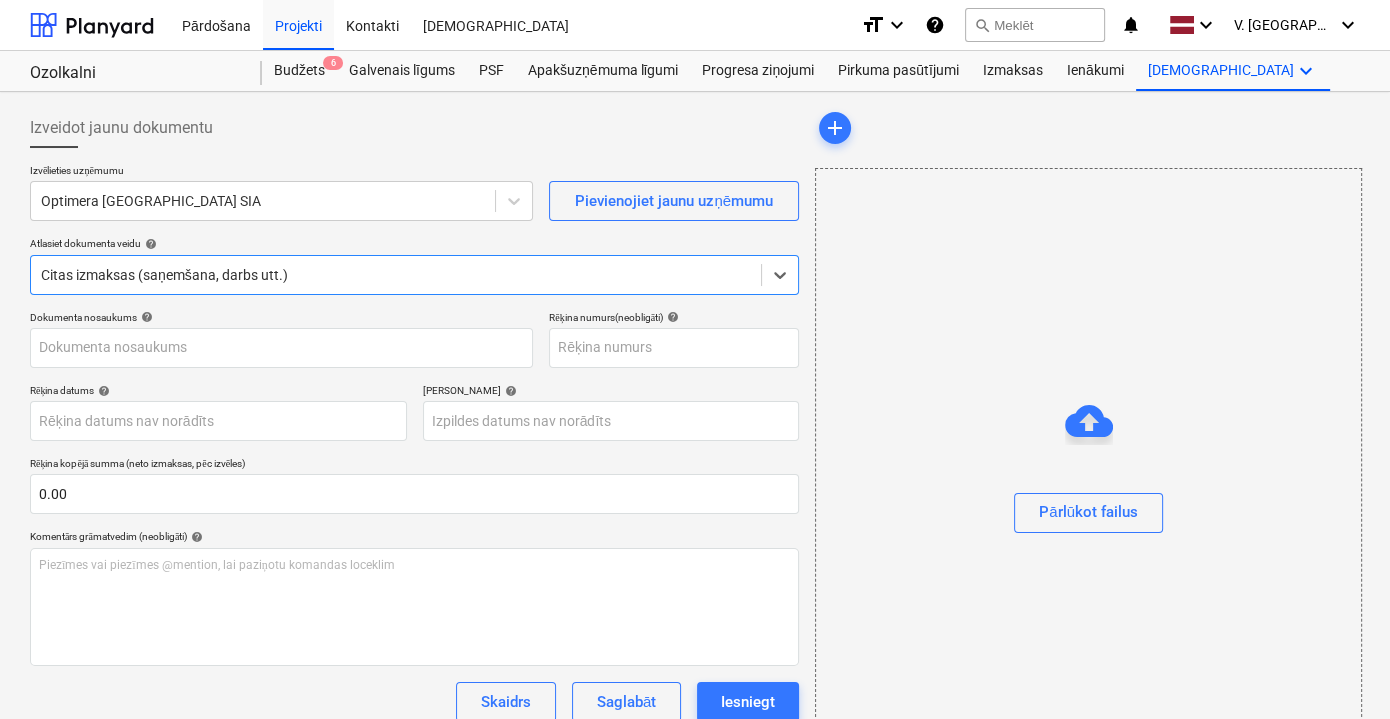 type on "ESV2502143" 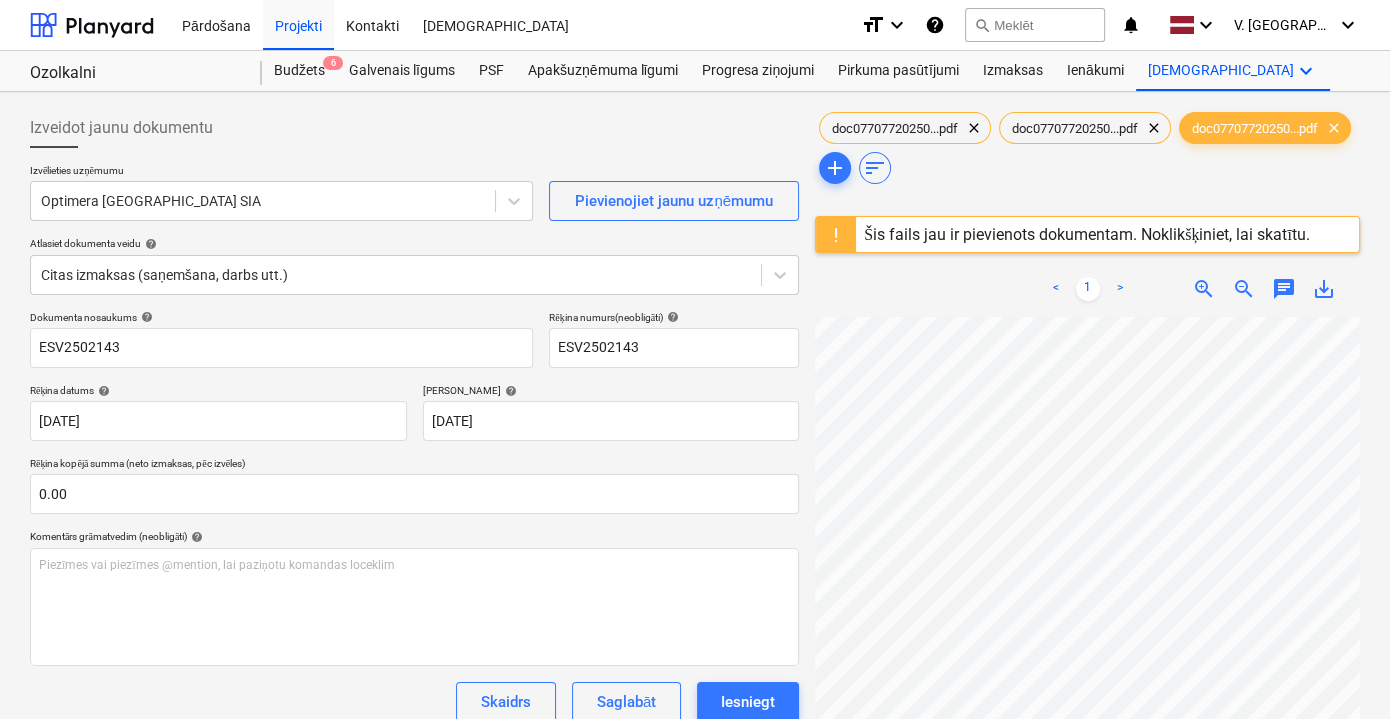 scroll, scrollTop: 144, scrollLeft: 24, axis: both 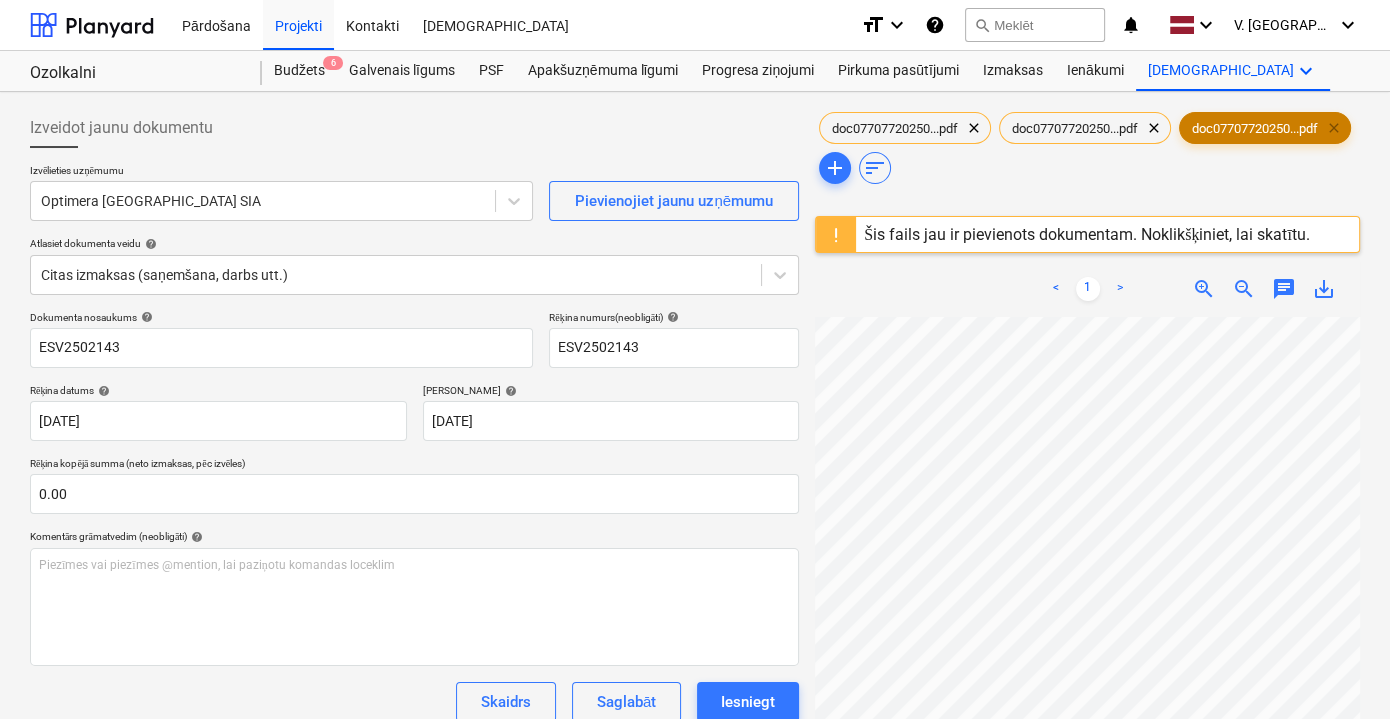 click on "clear" at bounding box center [1334, 128] 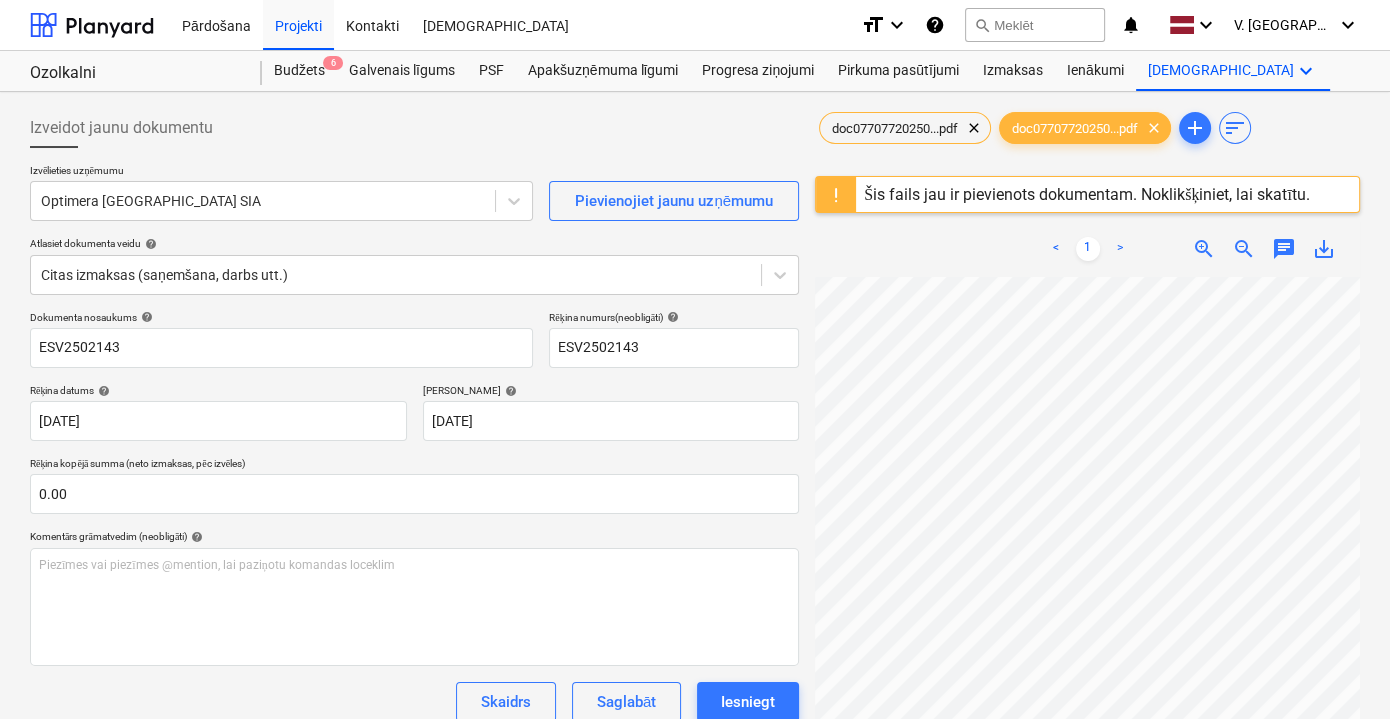 scroll, scrollTop: 45, scrollLeft: 61, axis: both 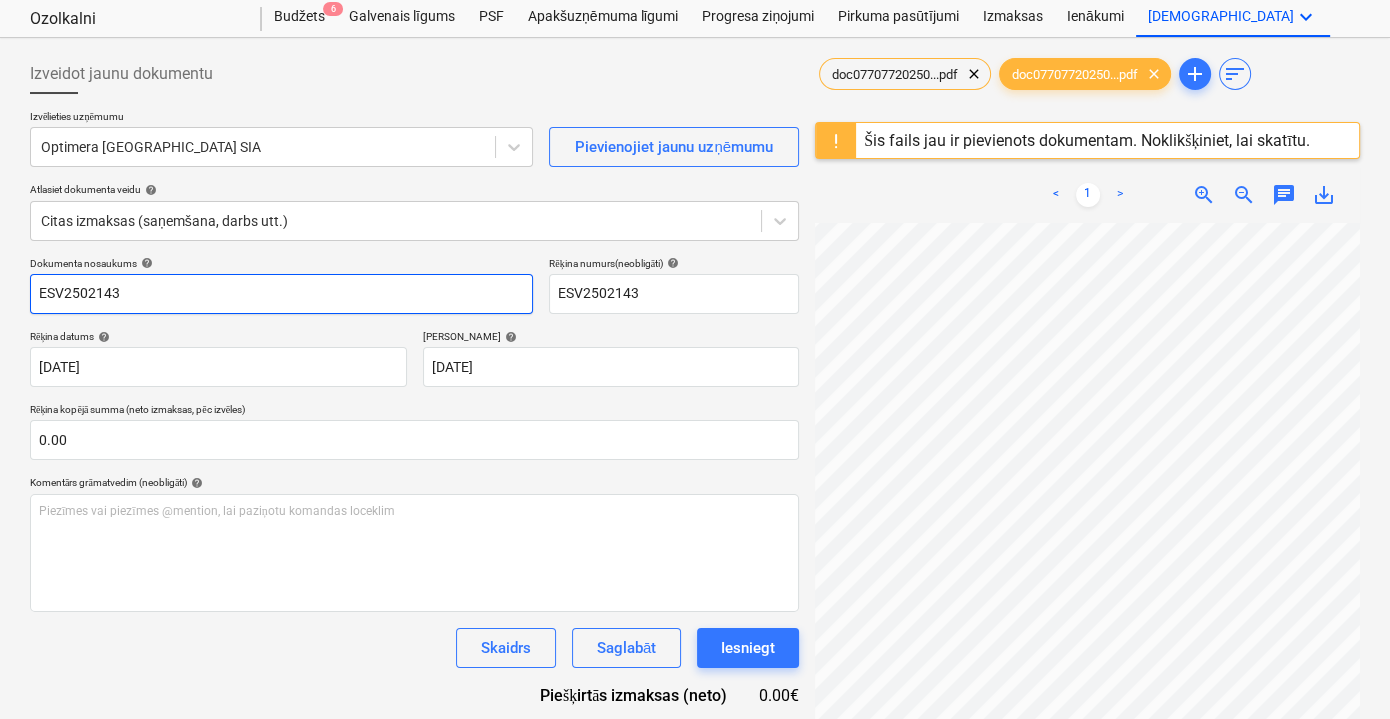 click on "ESV2502143" at bounding box center [281, 294] 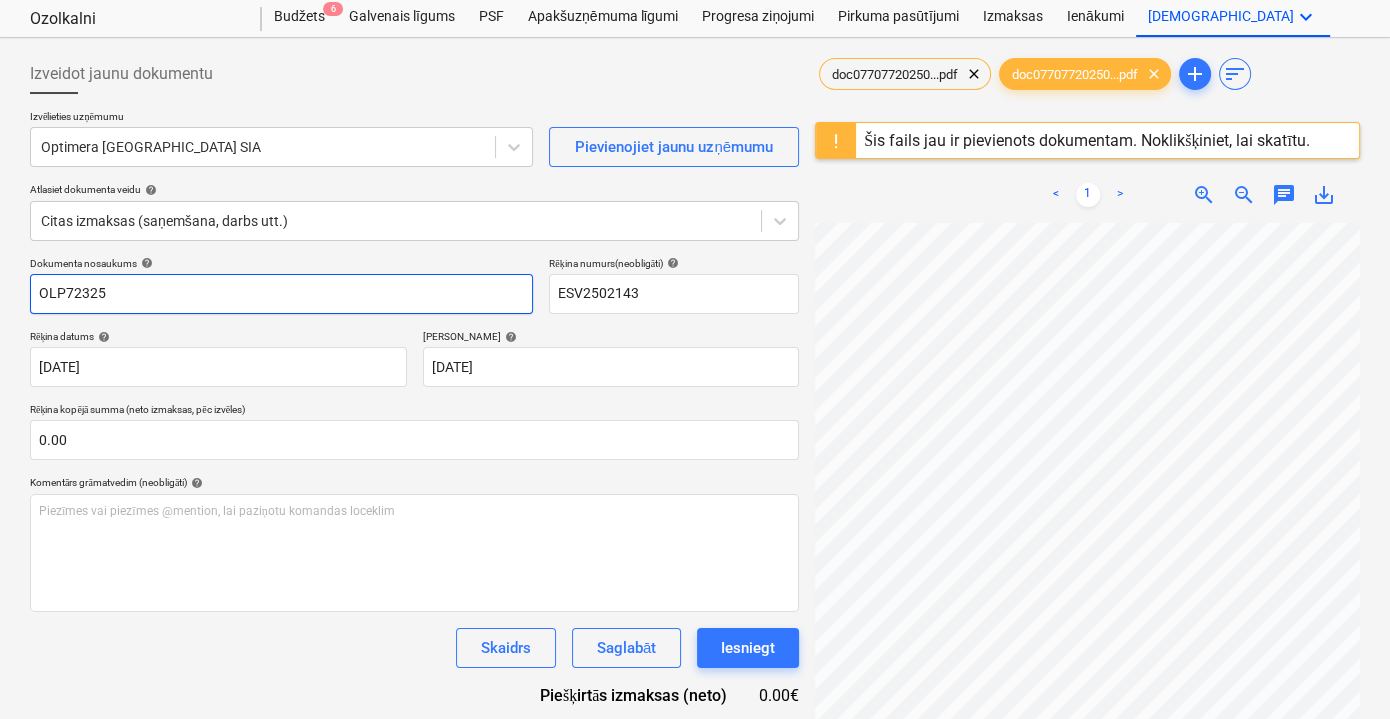 drag, startPoint x: 138, startPoint y: 294, endPoint x: 0, endPoint y: 286, distance: 138.23169 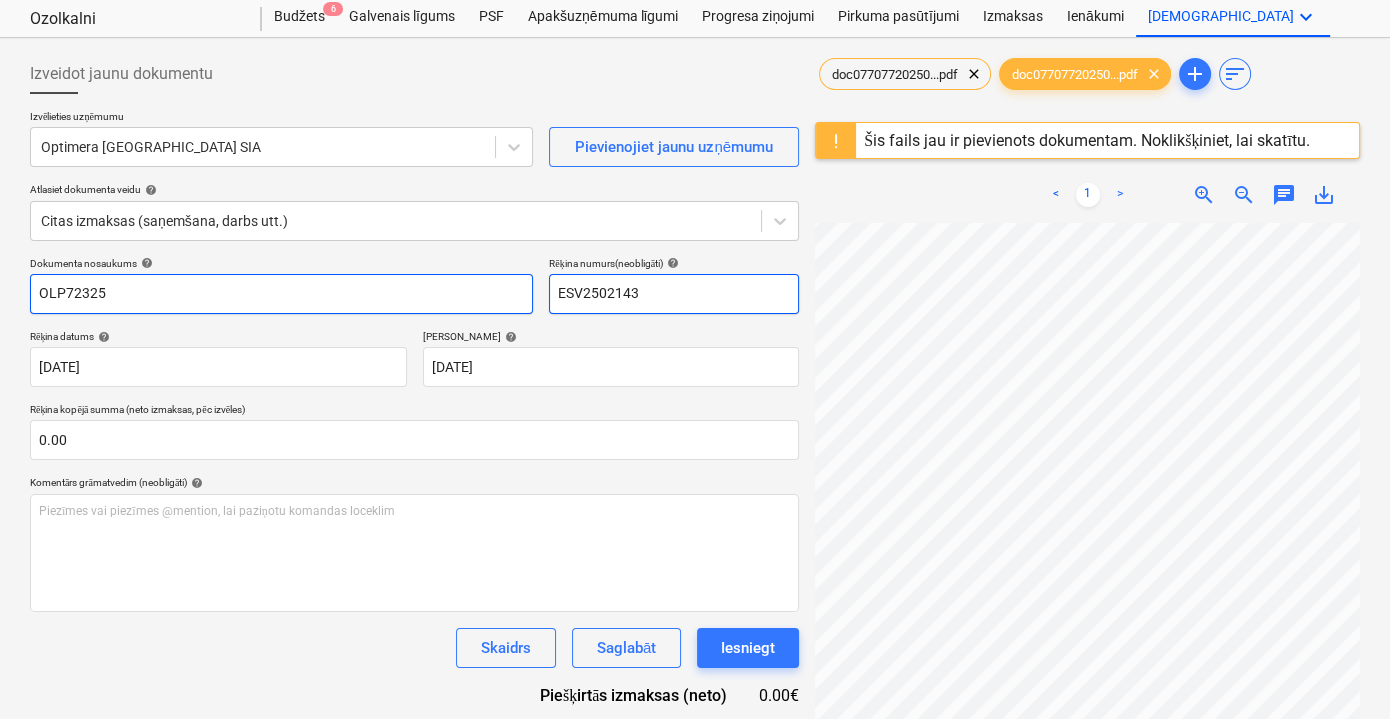 type on "OLP72325" 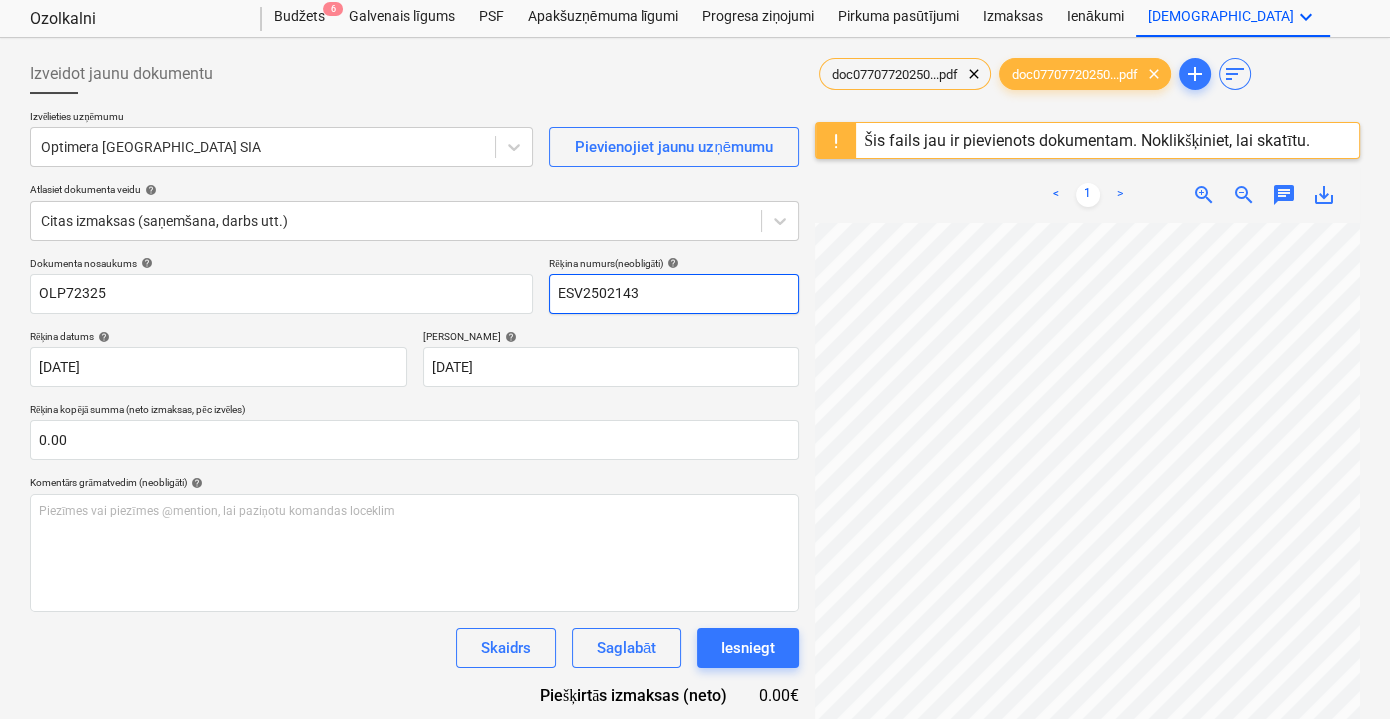 click on "ESV2502143" at bounding box center (674, 294) 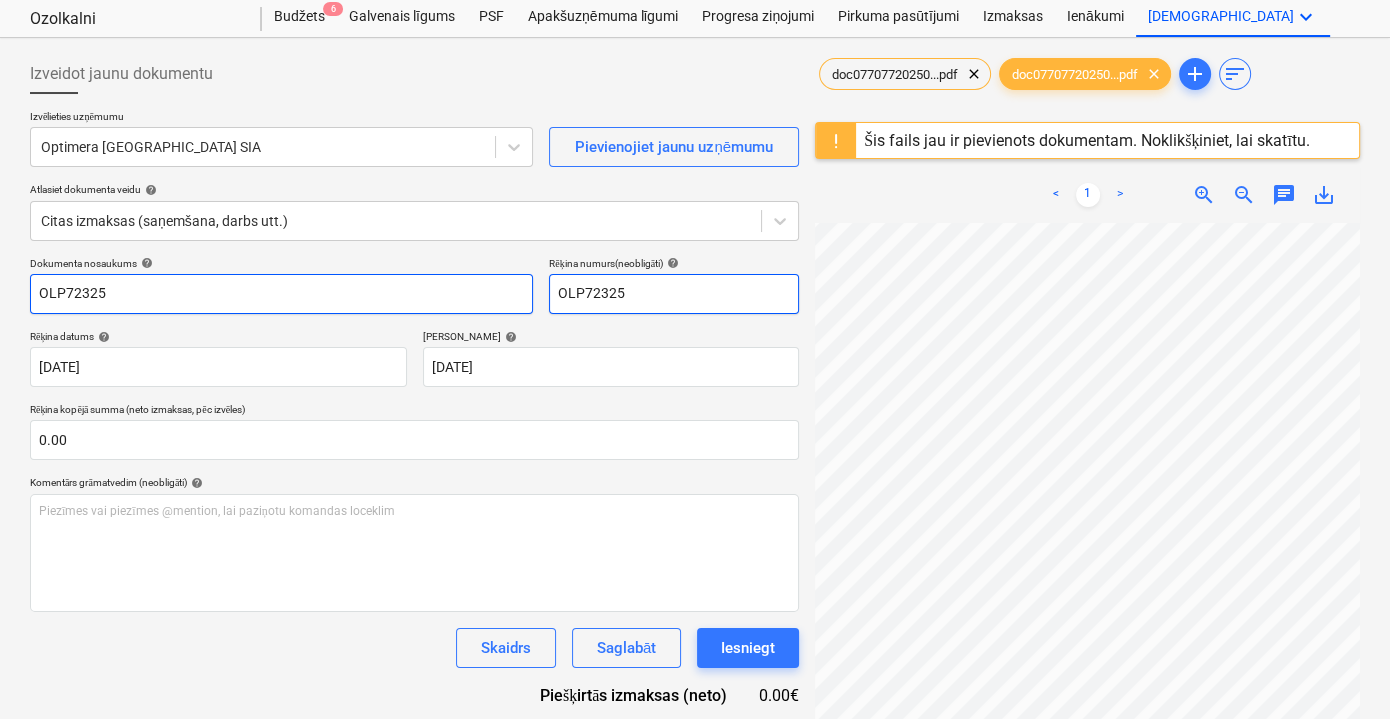 type on "OLP72325" 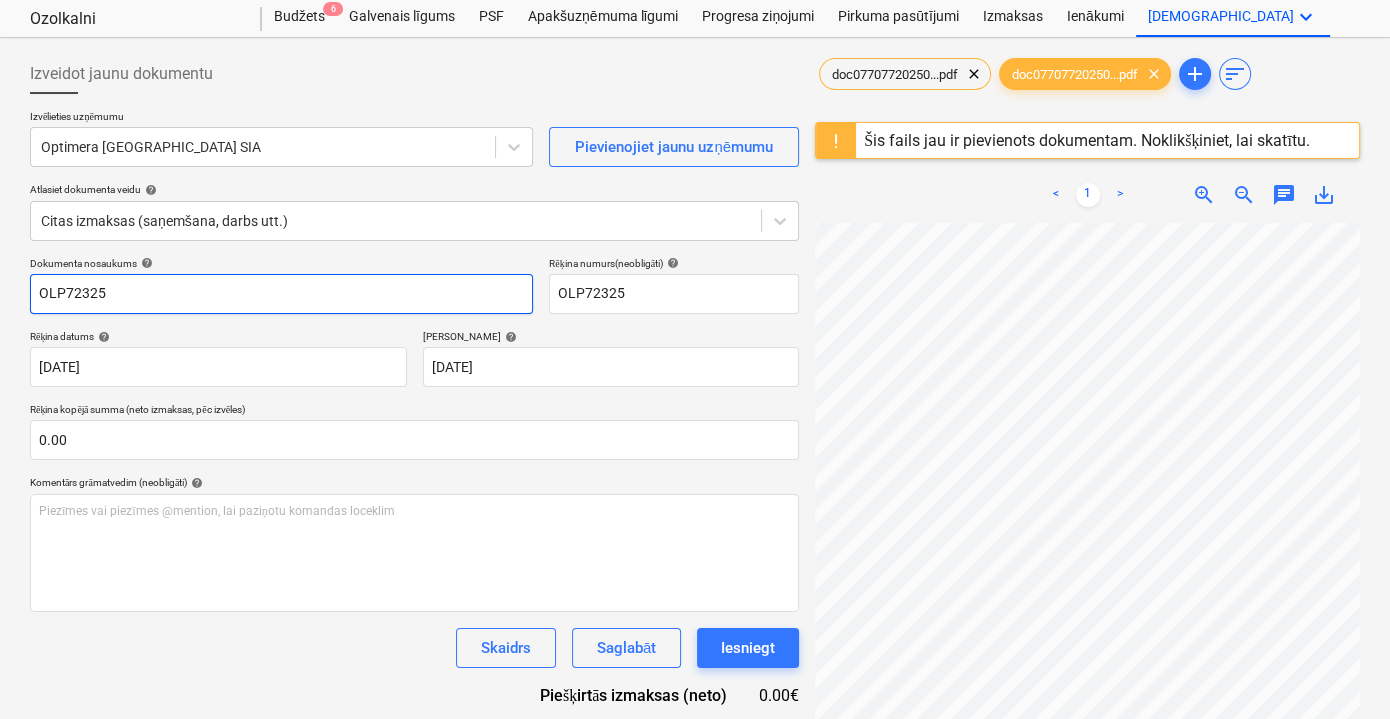 click on "OLP72325" at bounding box center (281, 294) 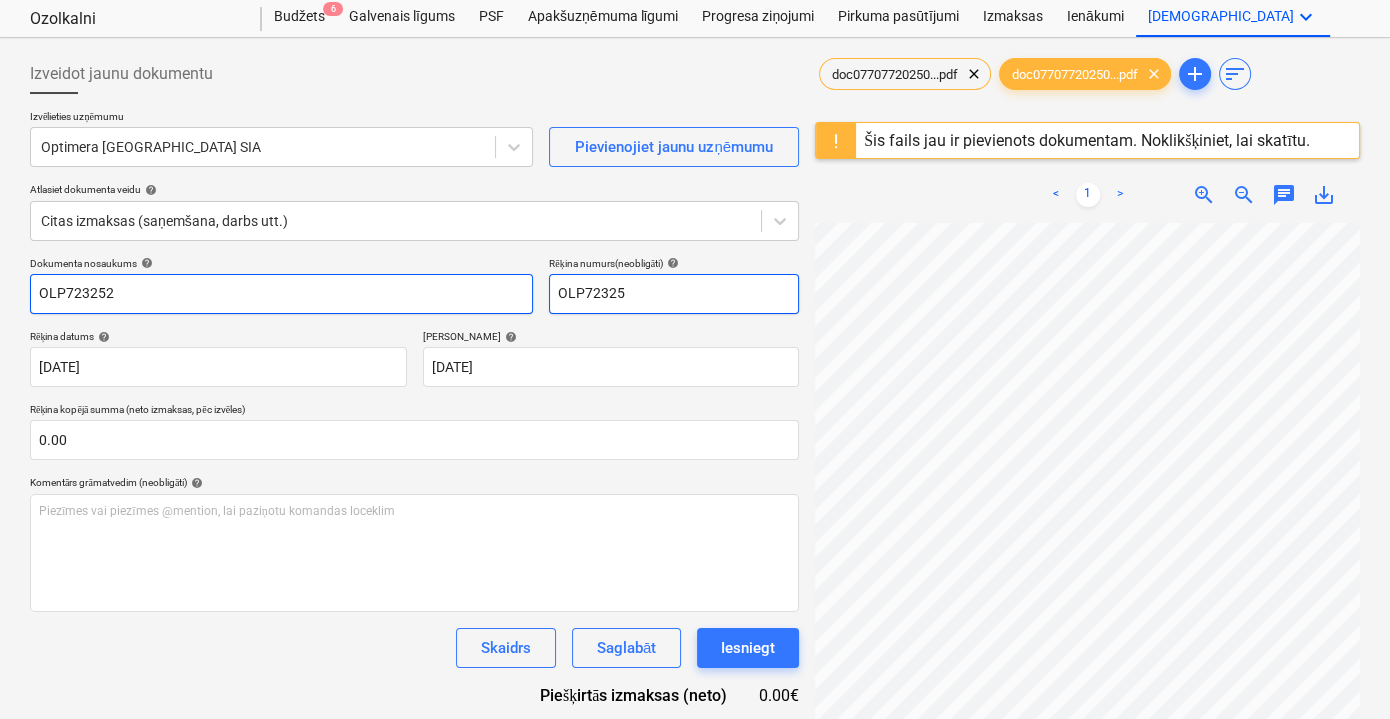 type on "OLP723252" 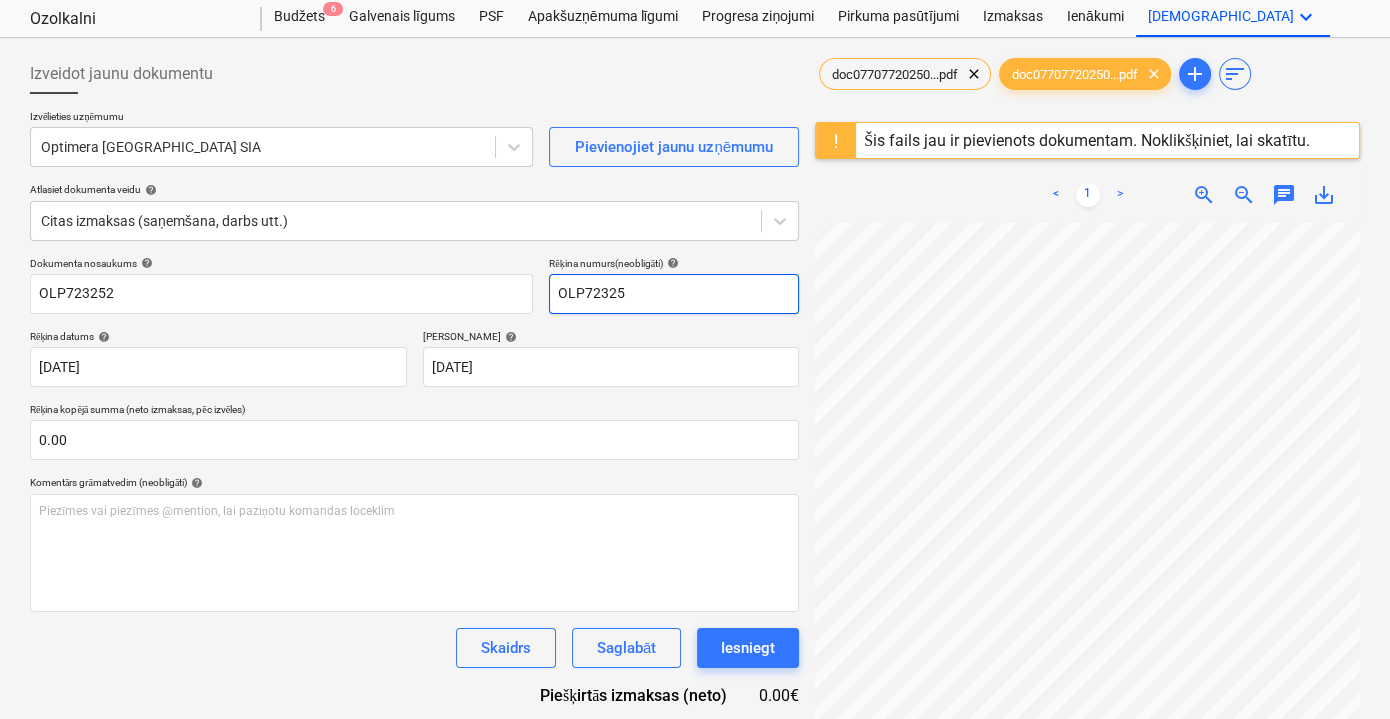 click on "OLP72325" at bounding box center [674, 294] 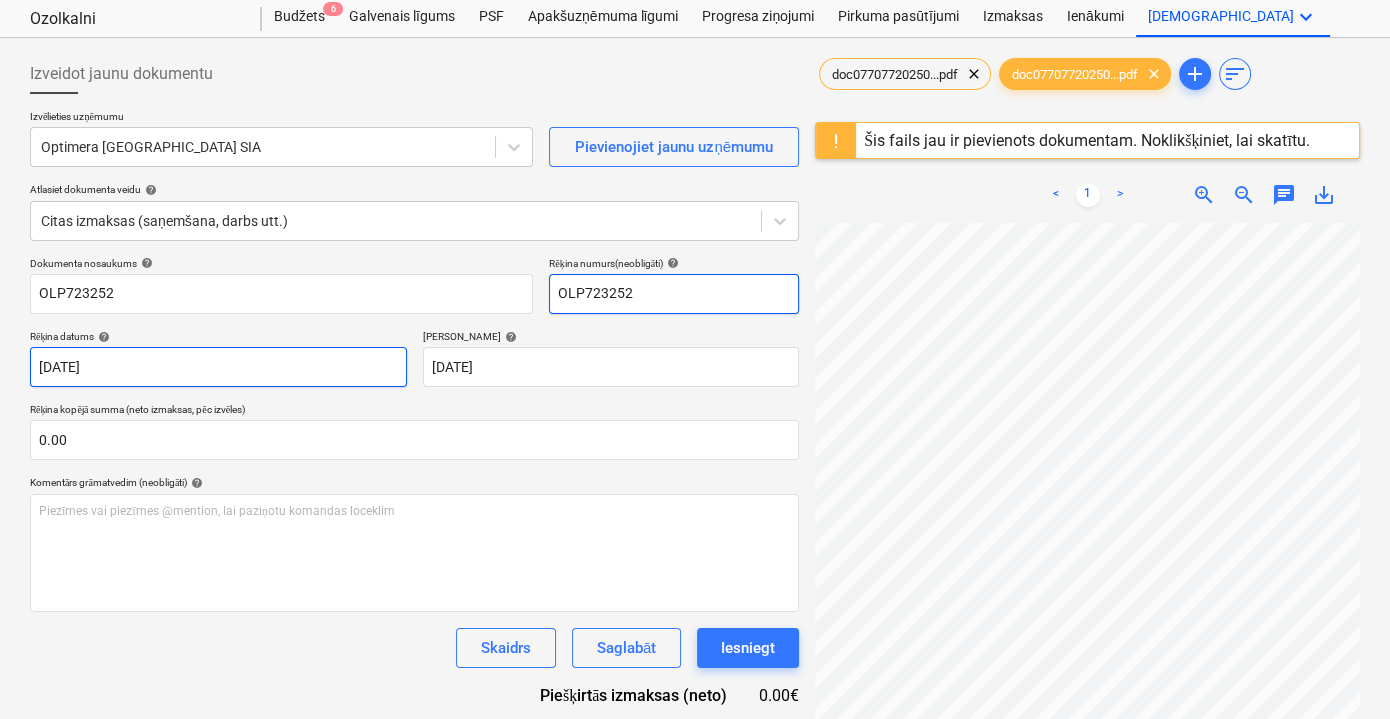 type on "OLP723252" 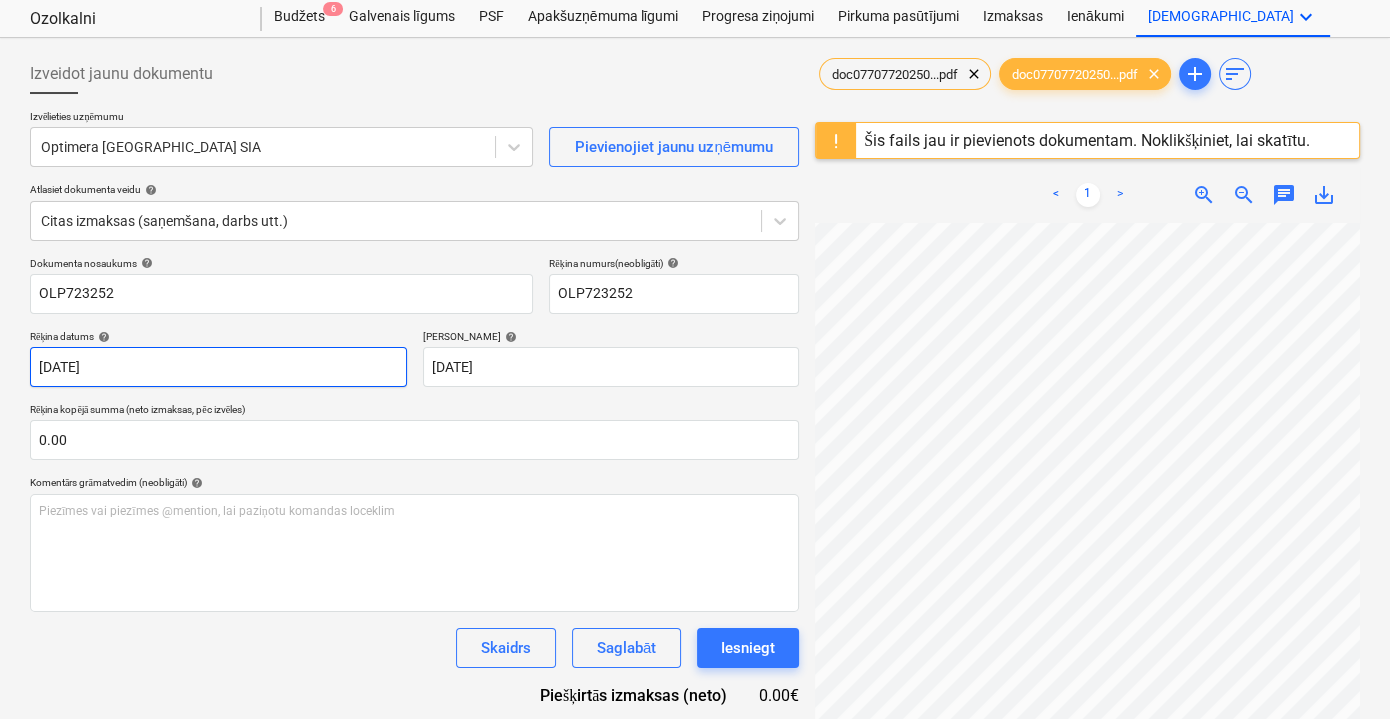 click on "Pārdošana Projekti Kontakti Iesūtne format_size keyboard_arrow_down help search Meklēt notifications 0 keyboard_arrow_down V. Filipčenko keyboard_arrow_down Ozolkalni Budžets 6 Galvenais līgums PSF Apakšuzņēmuma līgumi Progresa ziņojumi Pirkuma pasūtījumi Izmaksas Ienākumi Vairāk keyboard_arrow_down Izveidot jaunu dokumentu Izvēlieties uzņēmumu Optimera Latvia SIA   Pievienojiet jaunu uzņēmumu Atlasiet dokumenta veidu help Citas izmaksas (saņemšana, darbs utt.) Dokumenta nosaukums help OLP723252 Rēķina numurs  (neobligāti) help OLP723252 Rēķina datums help 26 Jun 2025 26.06.2025 Press the down arrow key to interact with the calendar and
select a date. Press the question mark key to get the keyboard shortcuts for changing dates. Termiņš help 26 Jul 2025 26.07.2025 Press the down arrow key to interact with the calendar and
select a date. Press the question mark key to get the keyboard shortcuts for changing dates. Rēķina kopējā summa (neto izmaksas, pēc izvēles) ﻿" at bounding box center [695, 305] 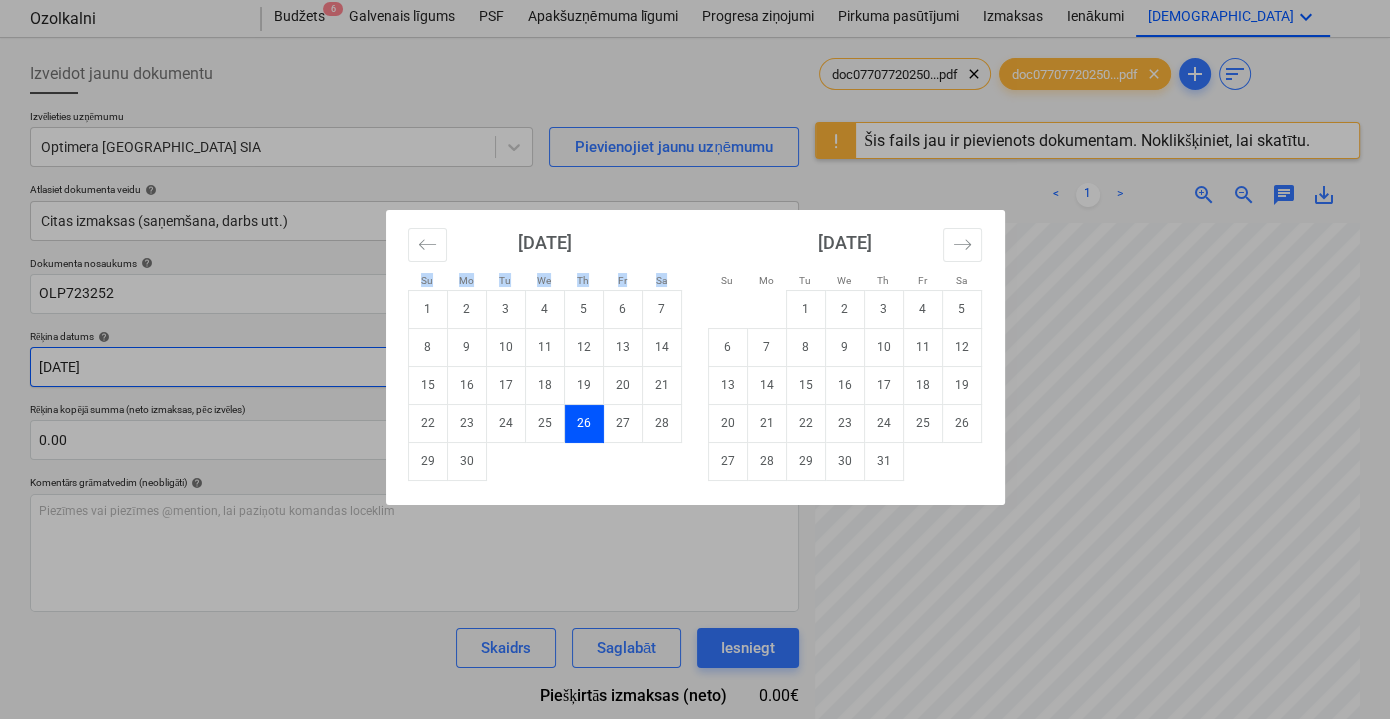 click on "Su Mo Tu We Th Fr Sa Su Mo Tu We Th Fr Sa May 2025 1 2 3 4 5 6 7 8 9 10 11 12 13 14 15 16 17 18 19 20 21 22 23 24 25 26 27 28 29 30 31 June 2025 1 2 3 4 5 6 7 8 9 10 11 12 13 14 15 16 17 18 19 20 21 22 23 24 25 26 27 28 29 30 July 2025 1 2 3 4 5 6 7 8 9 10 11 12 13 14 15 16 17 18 19 20 21 22 23 24 25 26 27 28 29 30 31 August 2025 1 2 3 4 5 6 7 8 9 10 11 12 13 14 15 16 17 18 19 20 21 22 23 24 25 26 27 28 29 30 31" at bounding box center (695, 359) 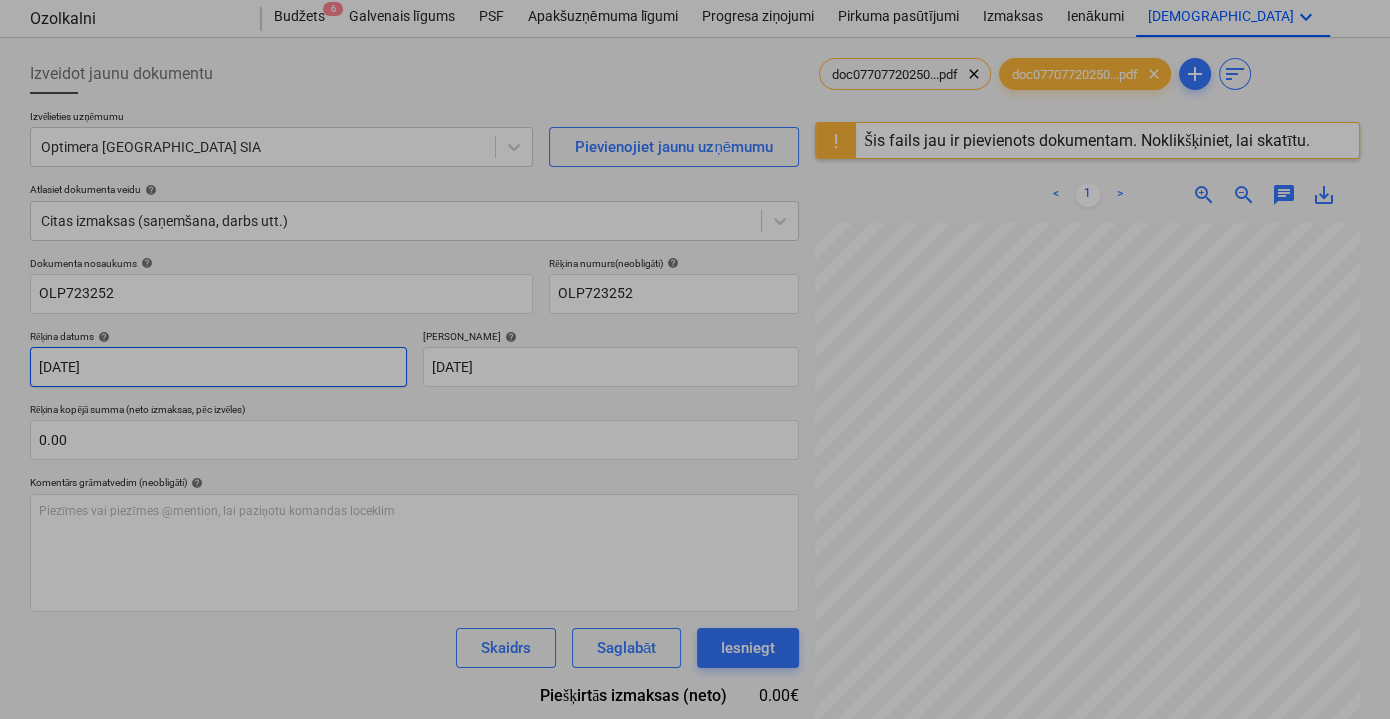 click on "Pārdošana Projekti Kontakti Iesūtne format_size keyboard_arrow_down help search Meklēt notifications 0 keyboard_arrow_down V. Filipčenko keyboard_arrow_down Ozolkalni Budžets 6 Galvenais līgums PSF Apakšuzņēmuma līgumi Progresa ziņojumi Pirkuma pasūtījumi Izmaksas Ienākumi Vairāk keyboard_arrow_down Izveidot jaunu dokumentu Izvēlieties uzņēmumu Optimera Latvia SIA   Pievienojiet jaunu uzņēmumu Atlasiet dokumenta veidu help Citas izmaksas (saņemšana, darbs utt.) Dokumenta nosaukums help OLP723252 Rēķina numurs  (neobligāti) help OLP723252 Rēķina datums help 26 Jun 2025 26.06.2025 Press the down arrow key to interact with the calendar and
select a date. Press the question mark key to get the keyboard shortcuts for changing dates. Termiņš help 26 Jul 2025 26.07.2025 Press the down arrow key to interact with the calendar and
select a date. Press the question mark key to get the keyboard shortcuts for changing dates. Rēķina kopējā summa (neto izmaksas, pēc izvēles) ﻿" at bounding box center (695, 305) 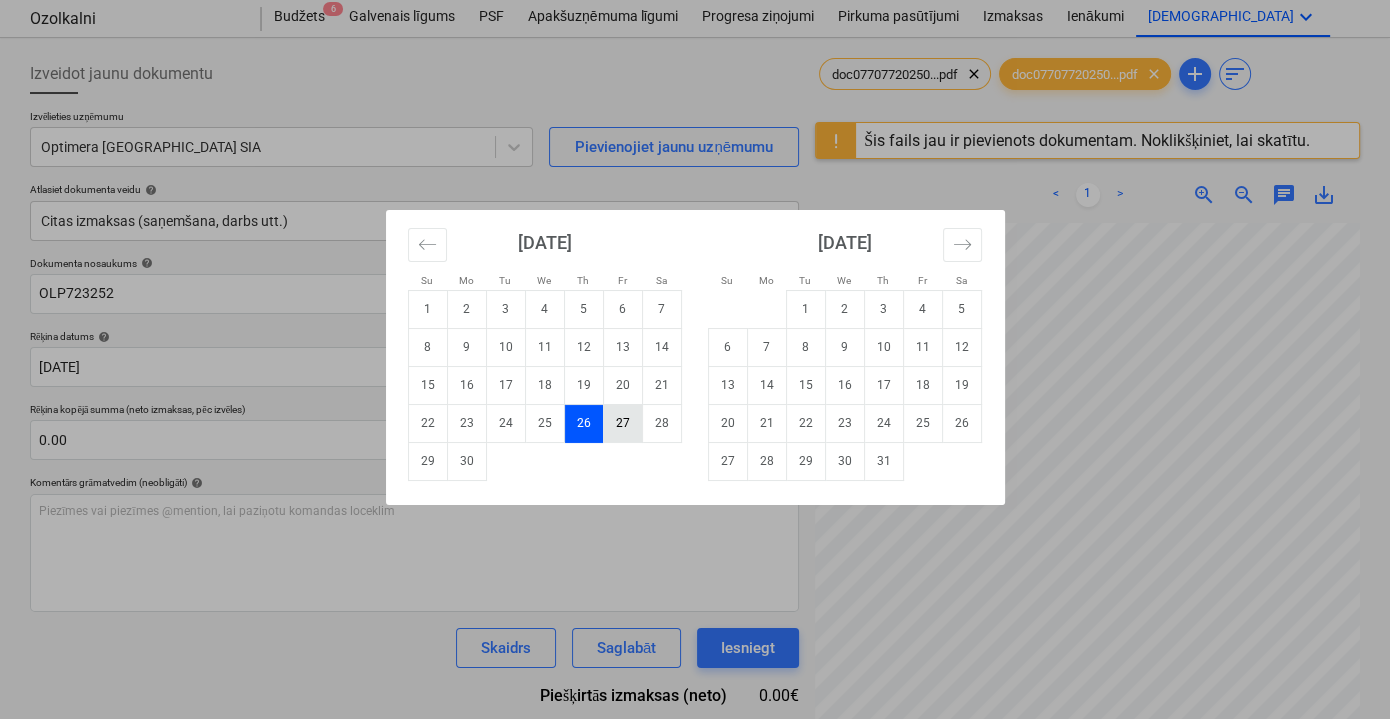 click on "27" at bounding box center [622, 423] 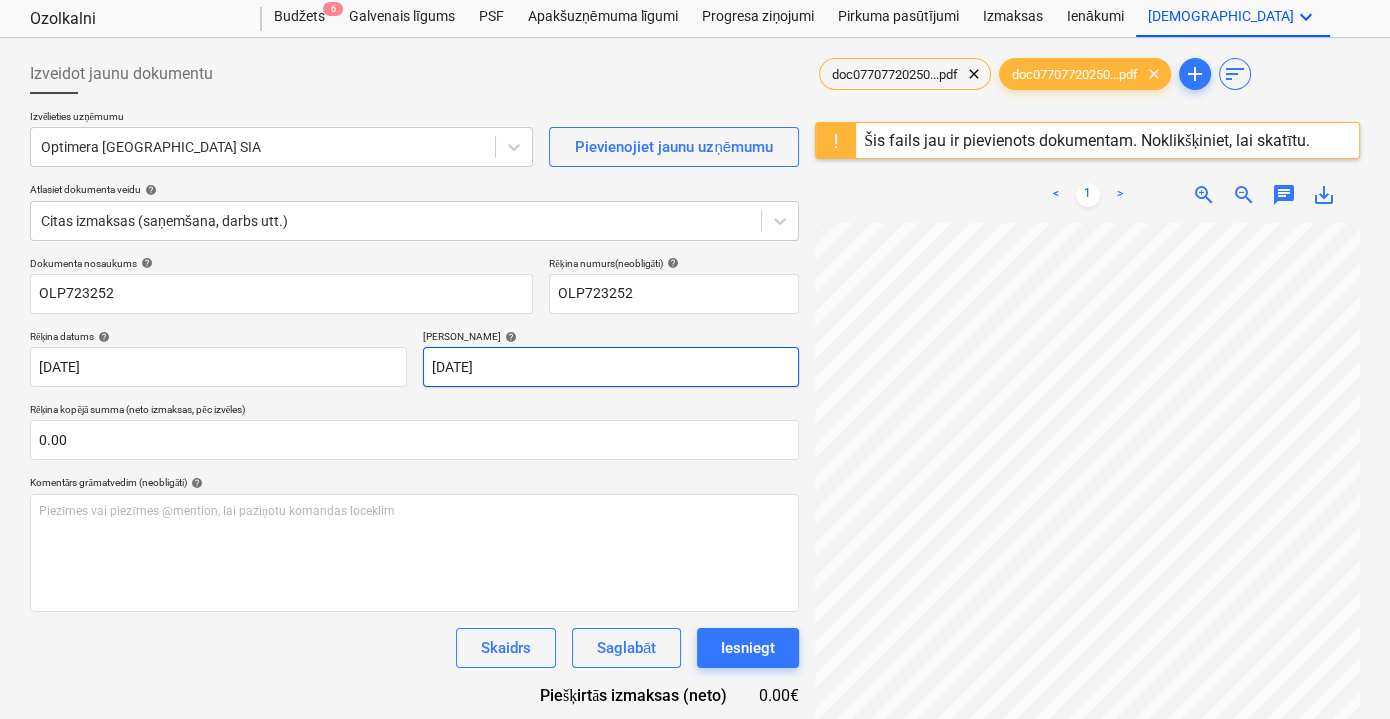 click on "Pārdošana Projekti Kontakti Iesūtne format_size keyboard_arrow_down help search Meklēt notifications 0 keyboard_arrow_down V. Filipčenko keyboard_arrow_down Ozolkalni Budžets 6 Galvenais līgums PSF Apakšuzņēmuma līgumi Progresa ziņojumi Pirkuma pasūtījumi Izmaksas Ienākumi Vairāk keyboard_arrow_down Izveidot jaunu dokumentu Izvēlieties uzņēmumu Optimera Latvia SIA   Pievienojiet jaunu uzņēmumu Atlasiet dokumenta veidu help Citas izmaksas (saņemšana, darbs utt.) Dokumenta nosaukums help OLP723252 Rēķina numurs  (neobligāti) help OLP723252 Rēķina datums help 27 Jun 2025 27.06.2025 Press the down arrow key to interact with the calendar and
select a date. Press the question mark key to get the keyboard shortcuts for changing dates. Termiņš help 26 Jul 2025 26.07.2025 Press the down arrow key to interact with the calendar and
select a date. Press the question mark key to get the keyboard shortcuts for changing dates. Rēķina kopējā summa (neto izmaksas, pēc izvēles) ﻿" at bounding box center [695, 305] 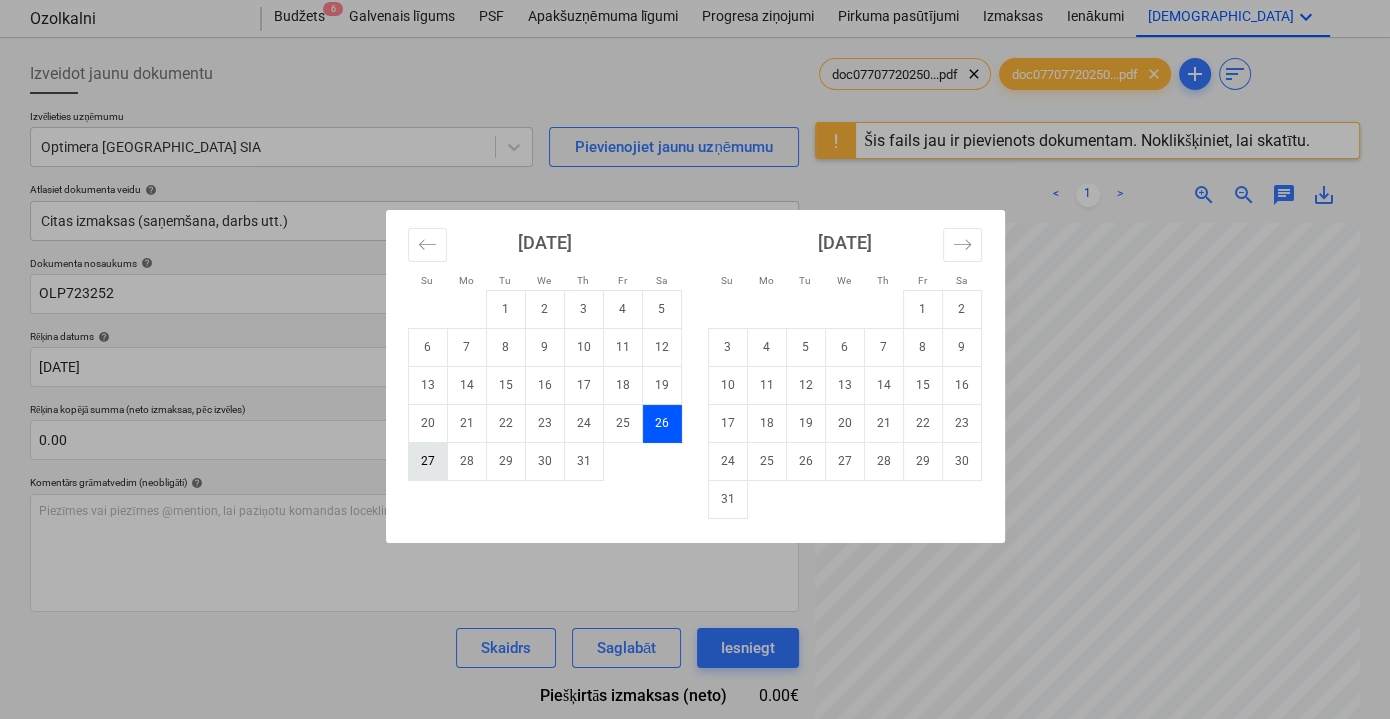 click on "27" at bounding box center [427, 461] 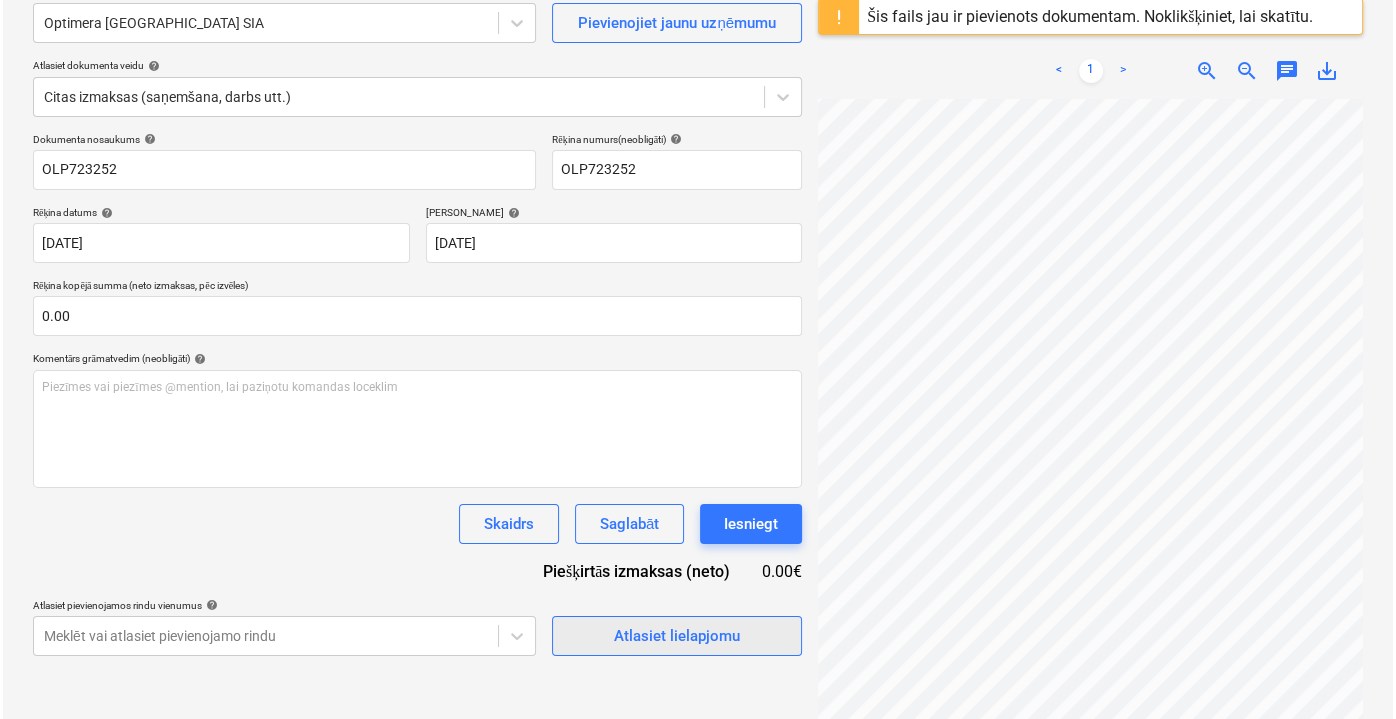 scroll, scrollTop: 236, scrollLeft: 0, axis: vertical 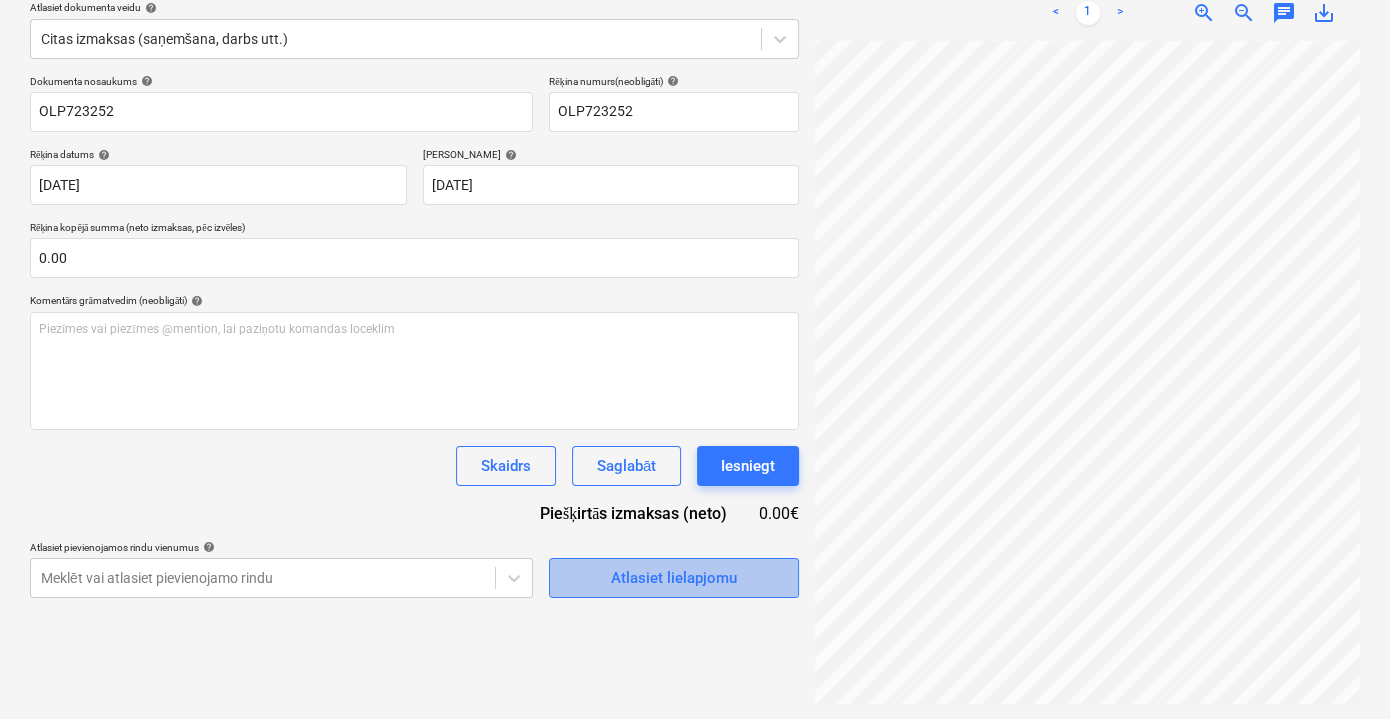 click on "Atlasiet lielapjomu" at bounding box center [674, 578] 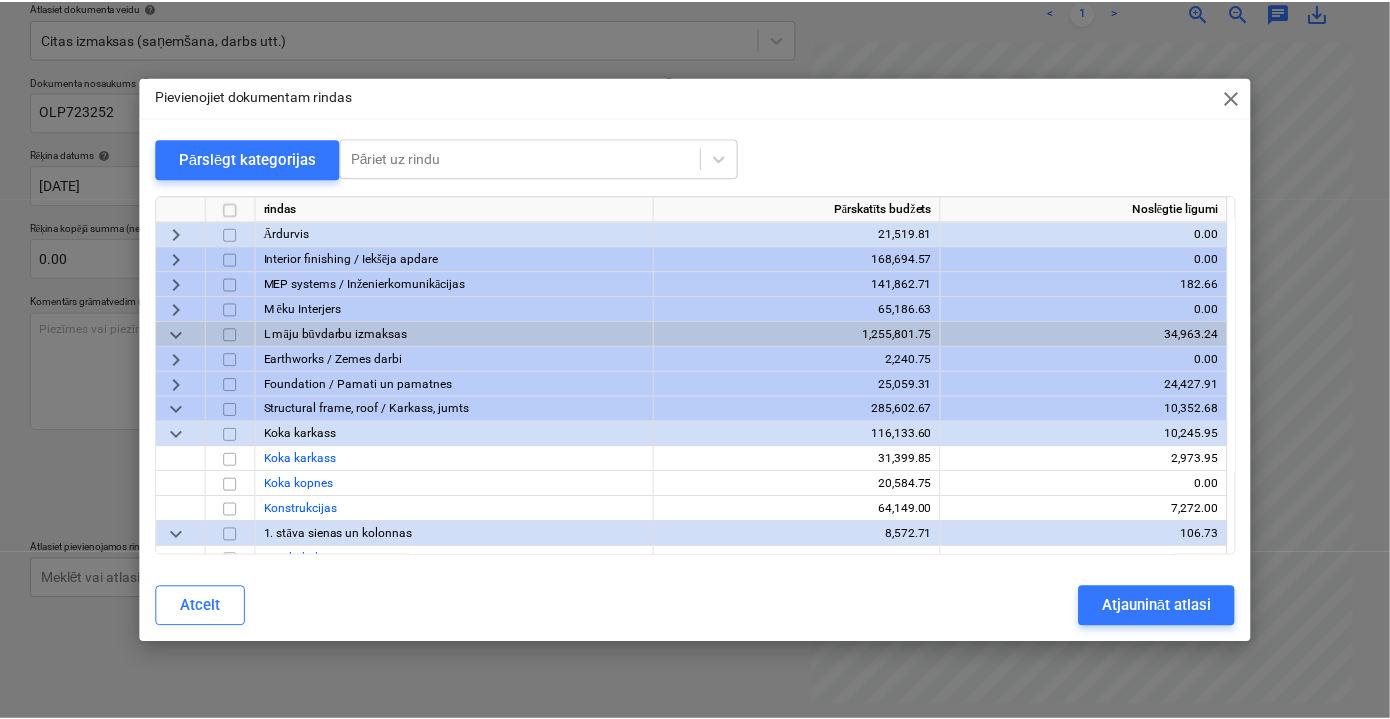 scroll, scrollTop: 1181, scrollLeft: 0, axis: vertical 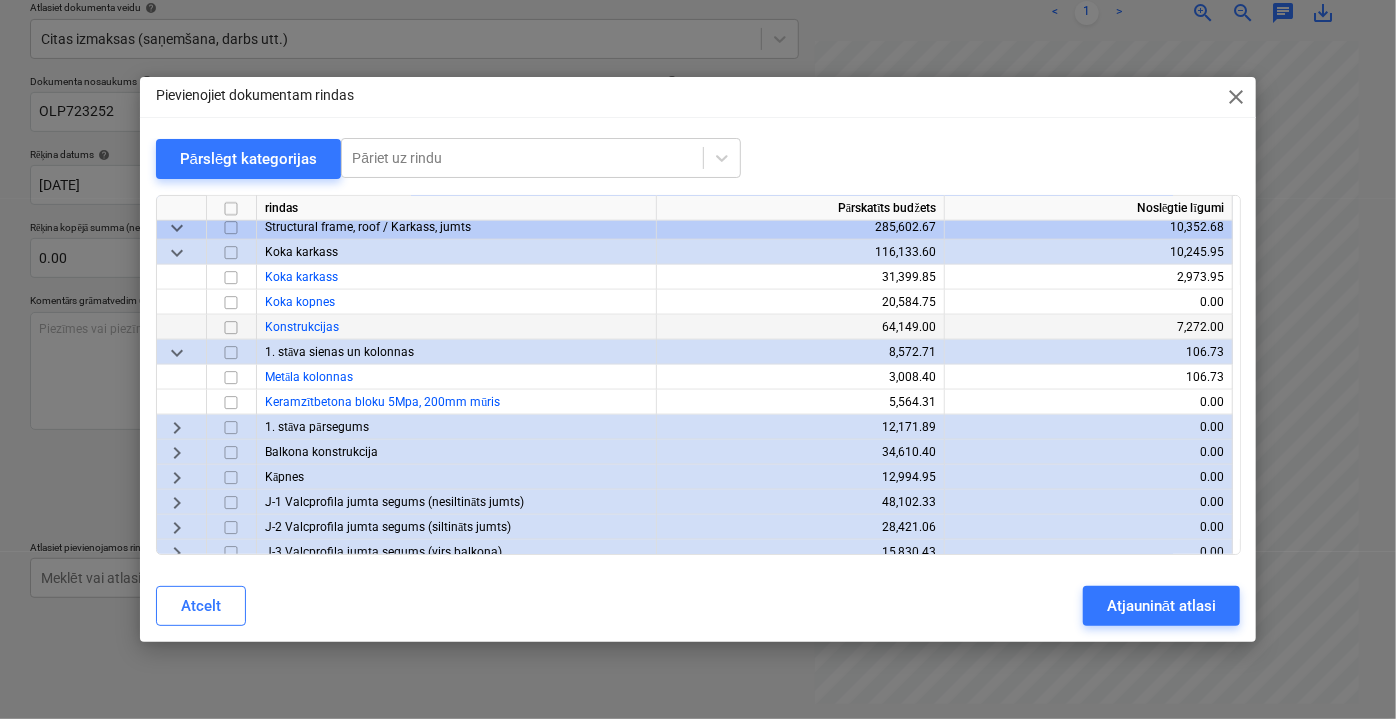 click at bounding box center [231, 327] 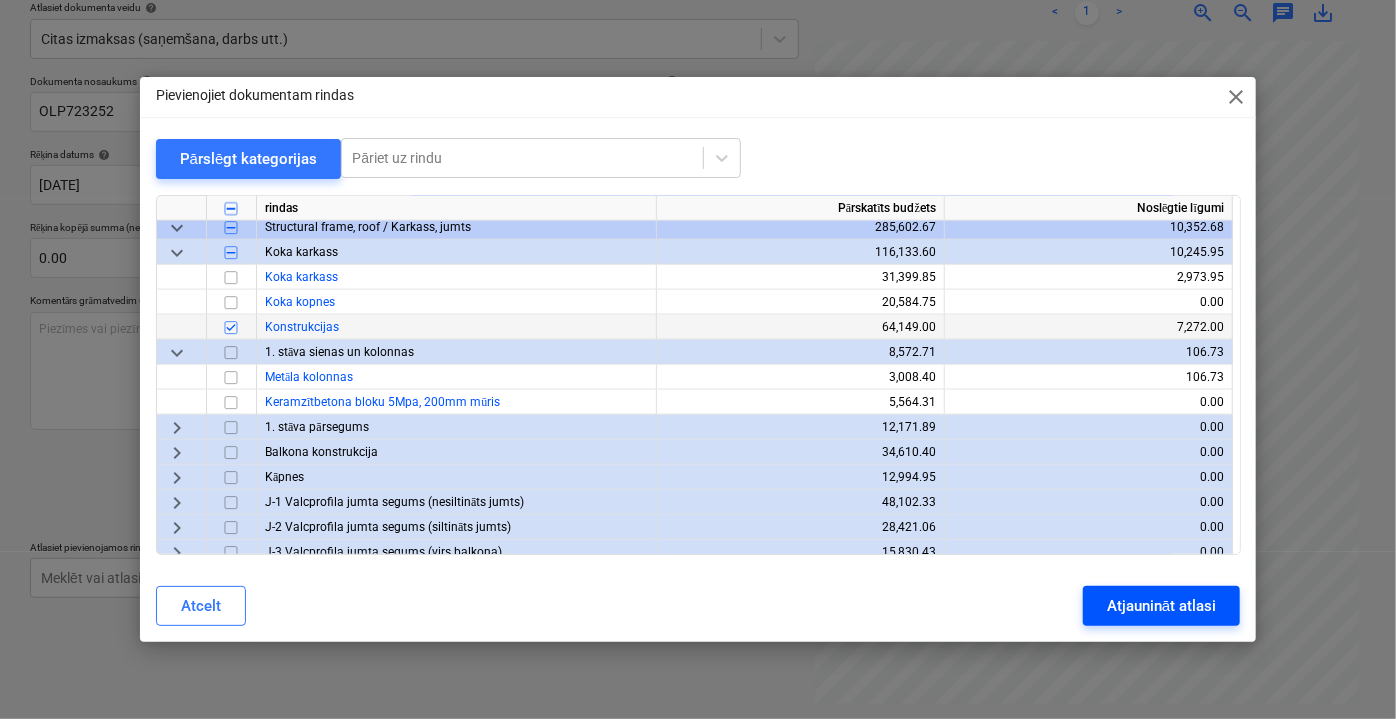 click on "Atjaunināt atlasi" at bounding box center (1161, 606) 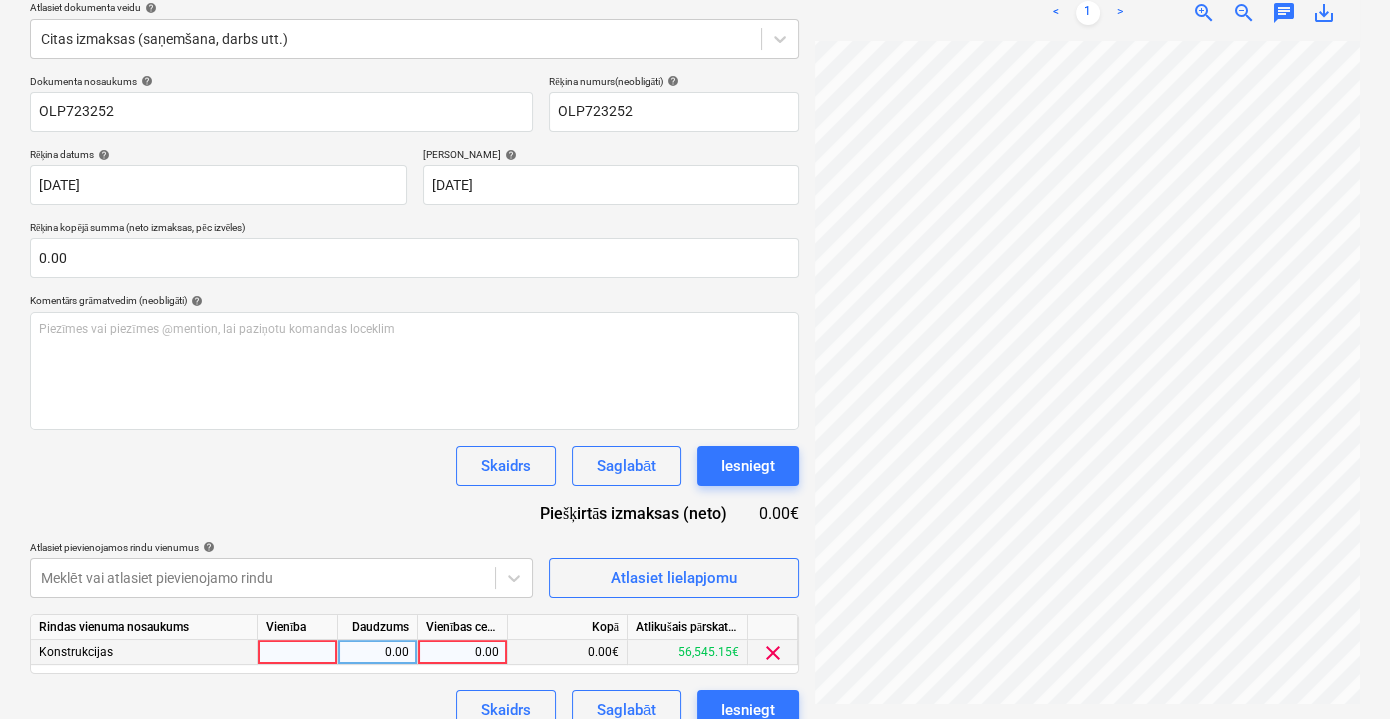 click on "0.00" at bounding box center (462, 652) 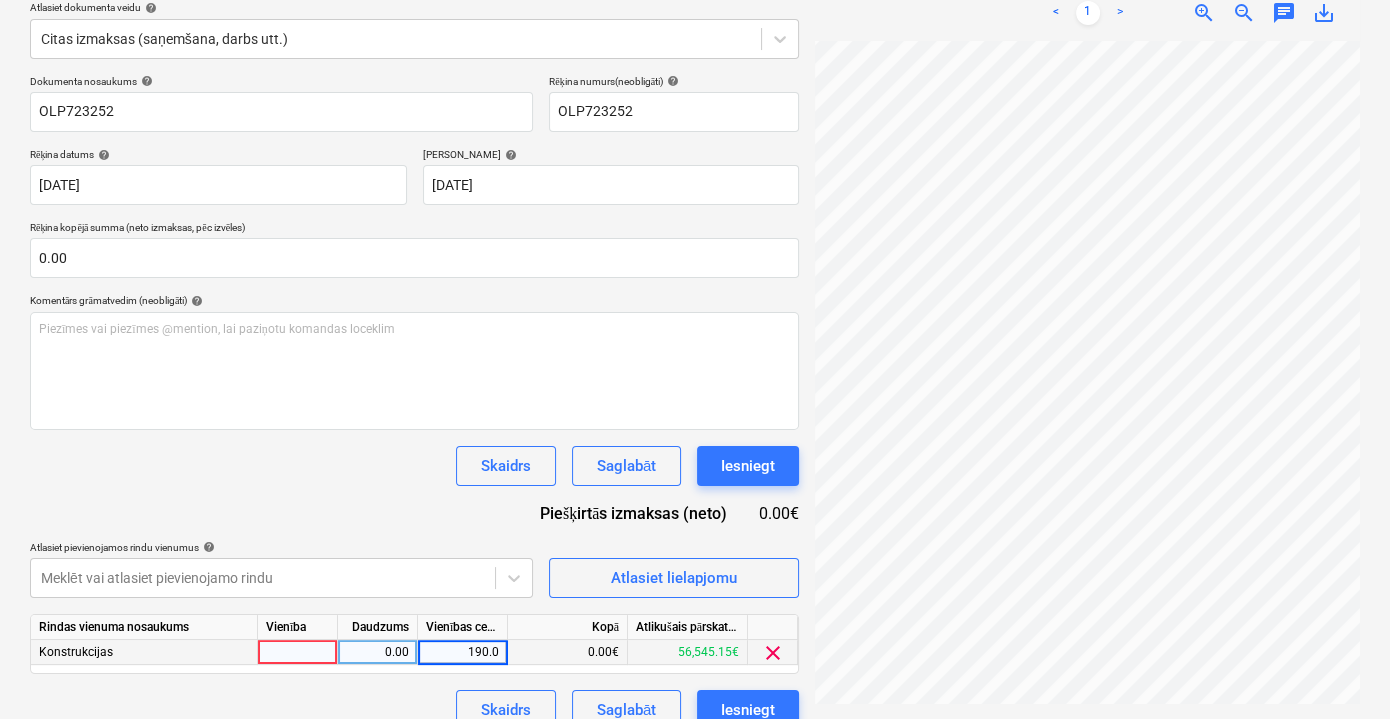 type on "190.05" 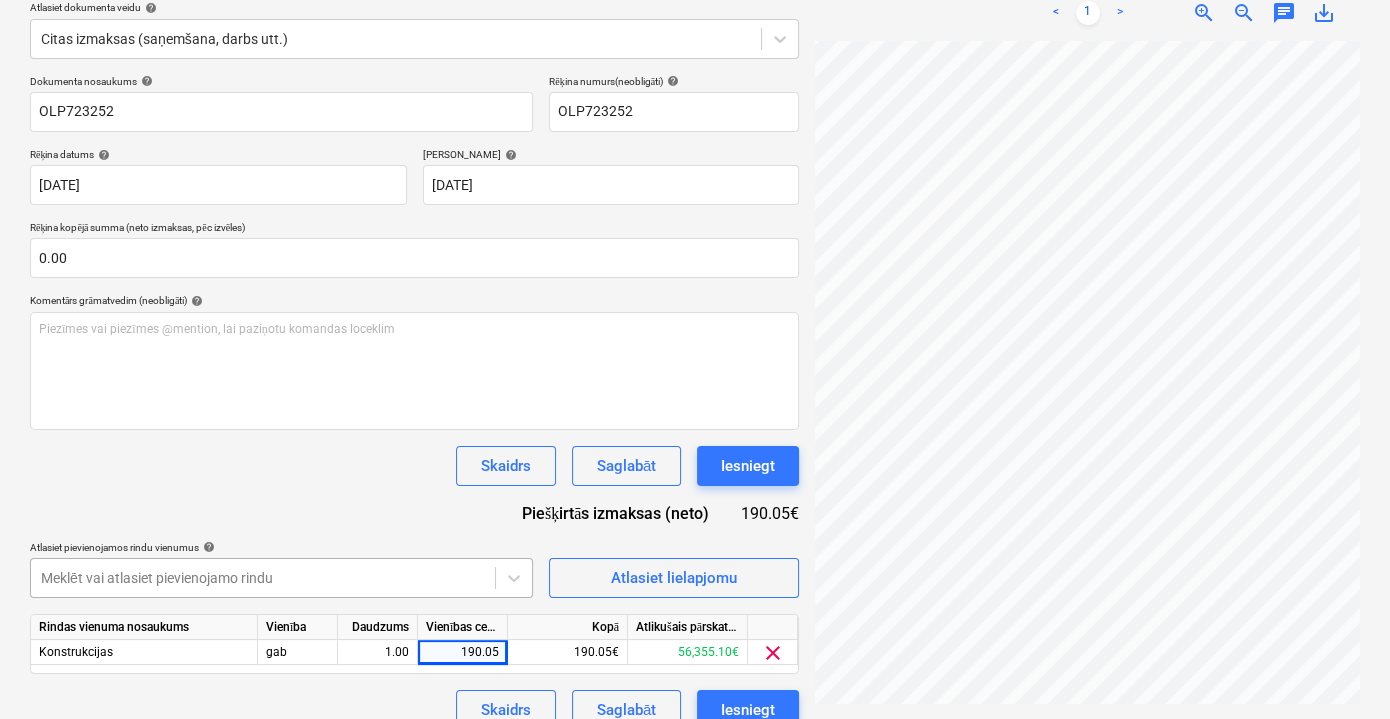 click on "Meklēt vai atlasiet pievienojamo rindu" at bounding box center [281, 578] 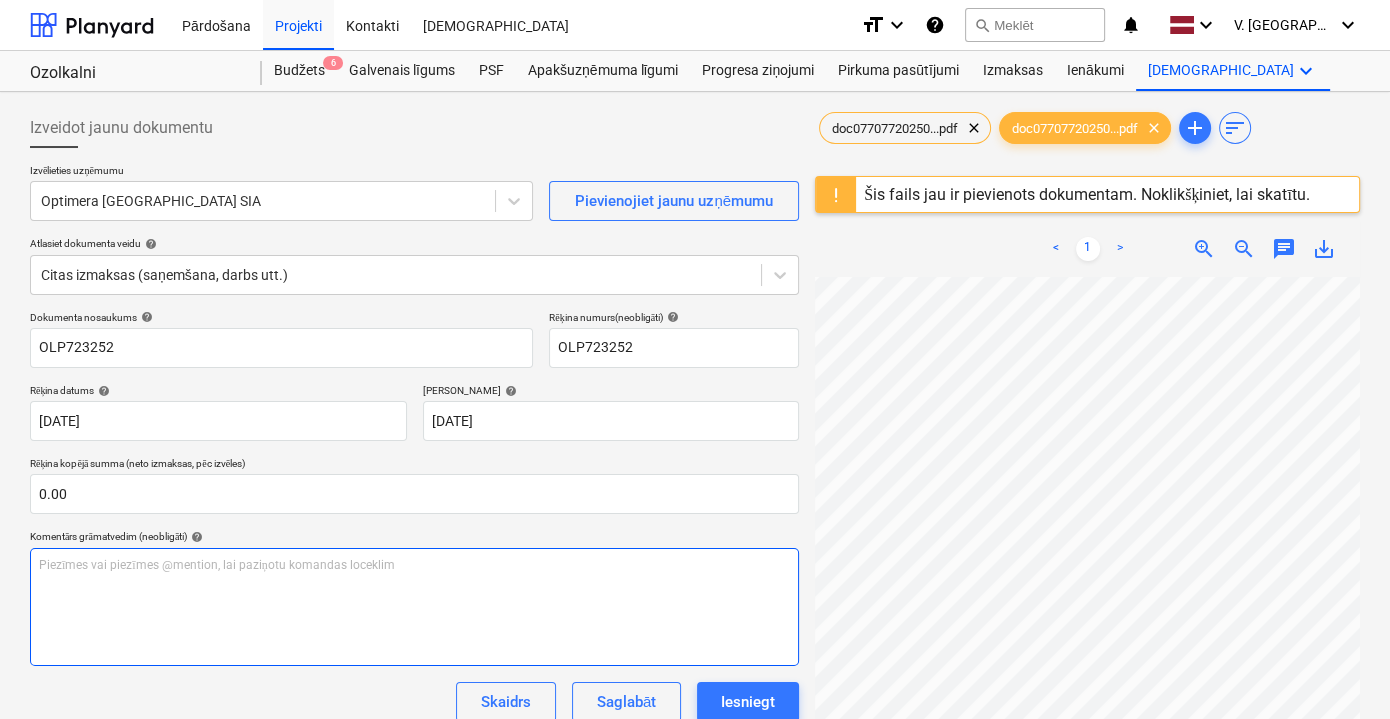 scroll, scrollTop: 262, scrollLeft: 0, axis: vertical 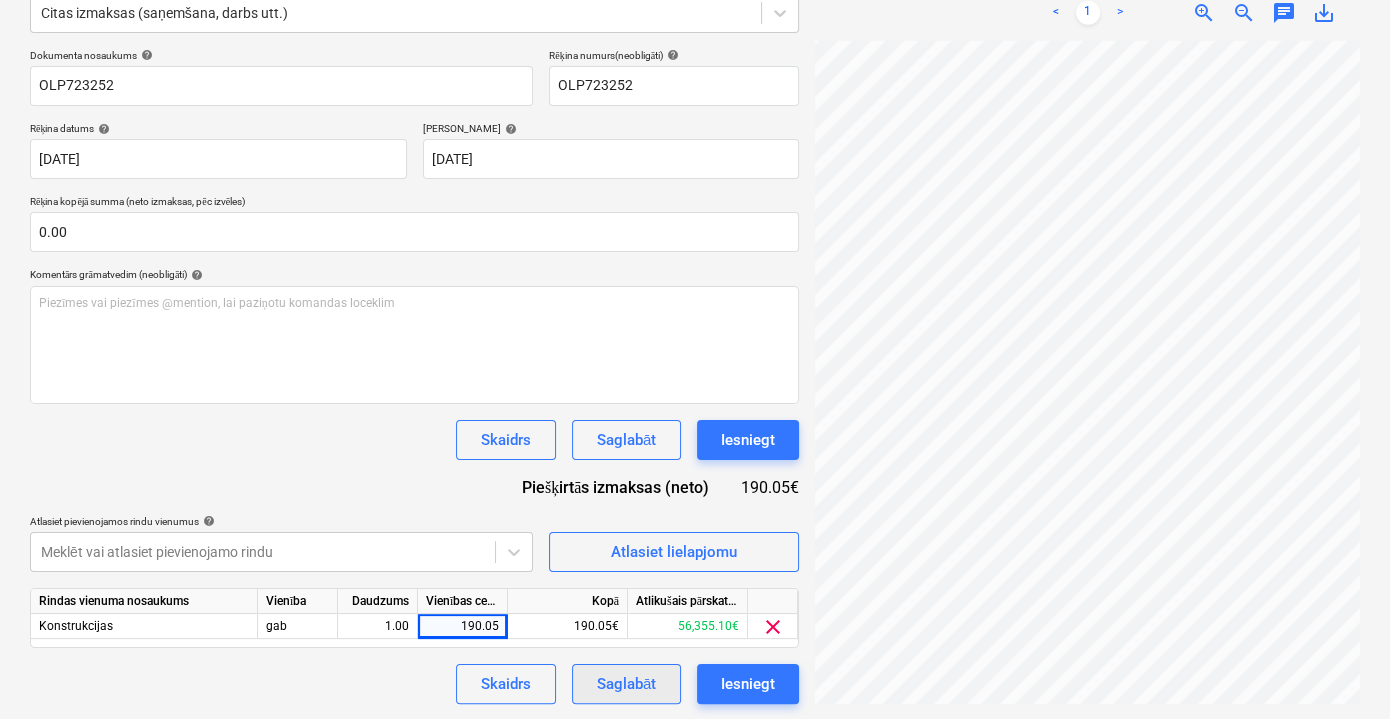 click on "Saglabāt" at bounding box center [626, 684] 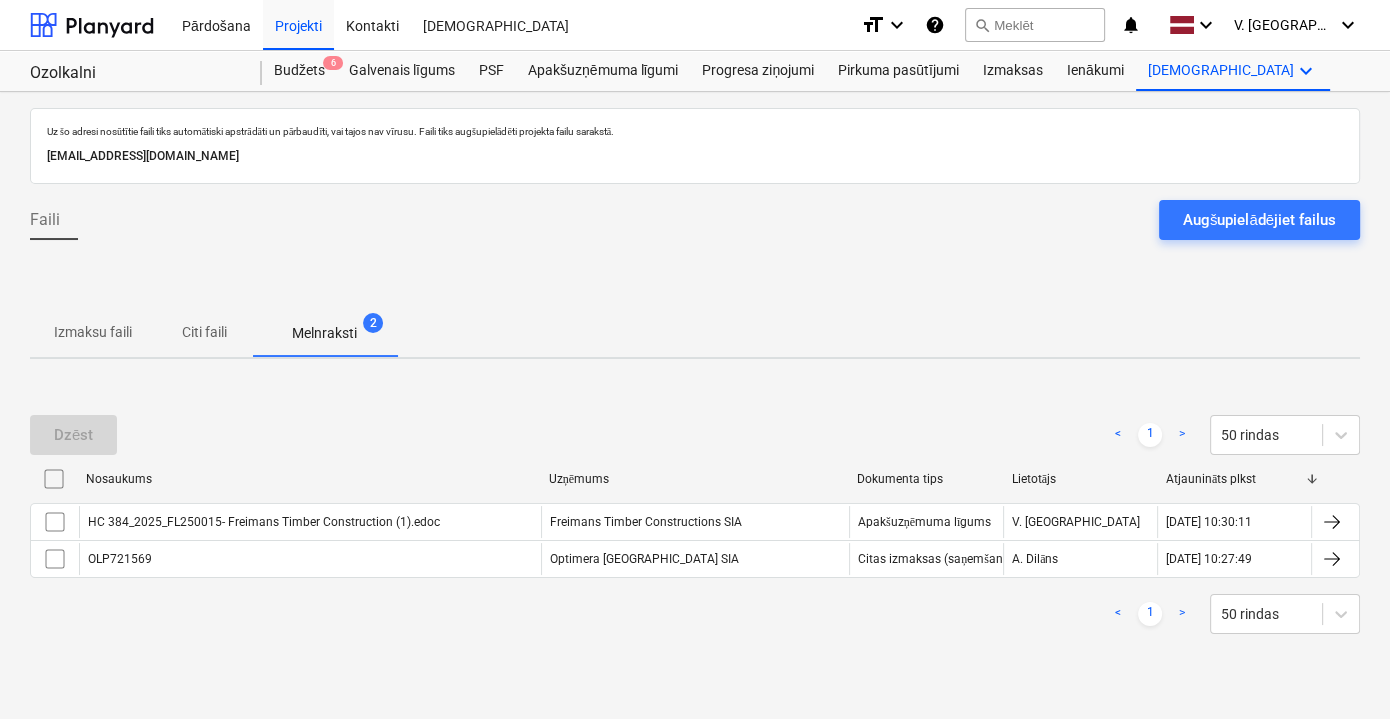 scroll, scrollTop: 0, scrollLeft: 0, axis: both 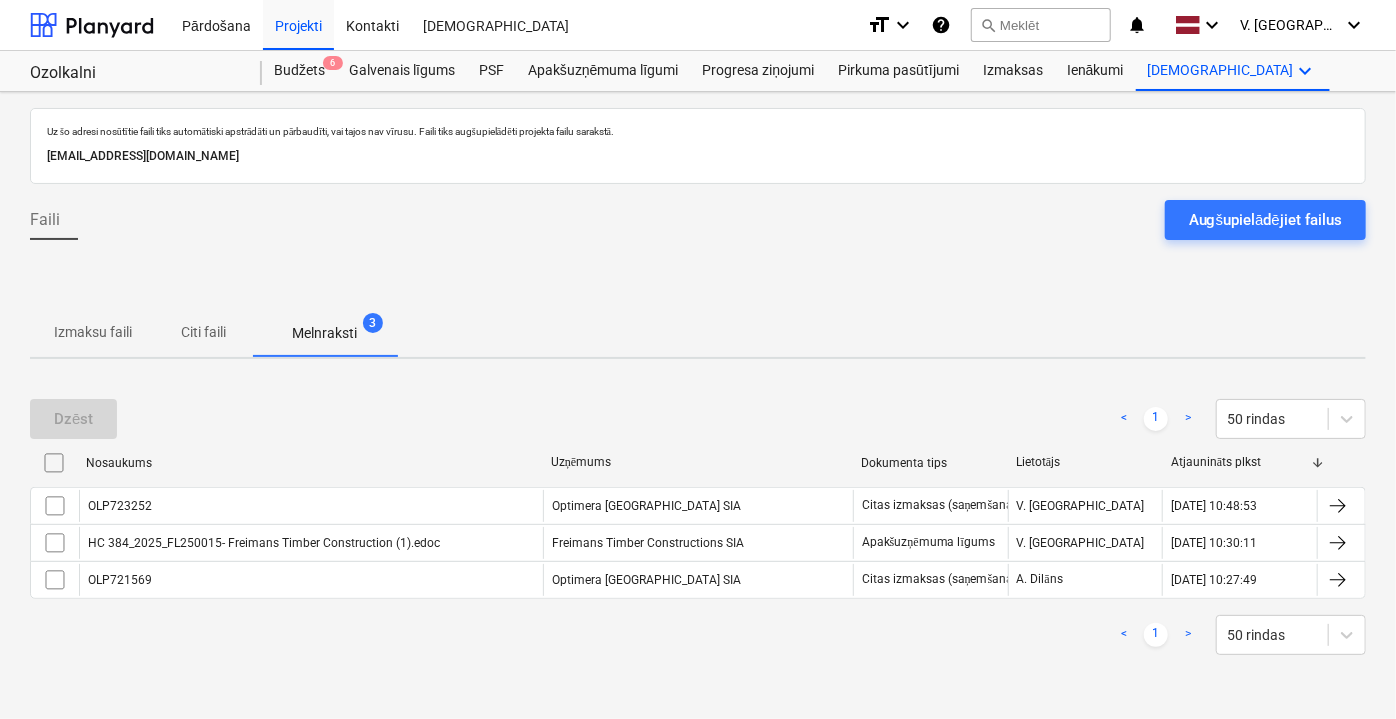click on "Dzēst < 1 > 50 rindas" at bounding box center (698, 419) 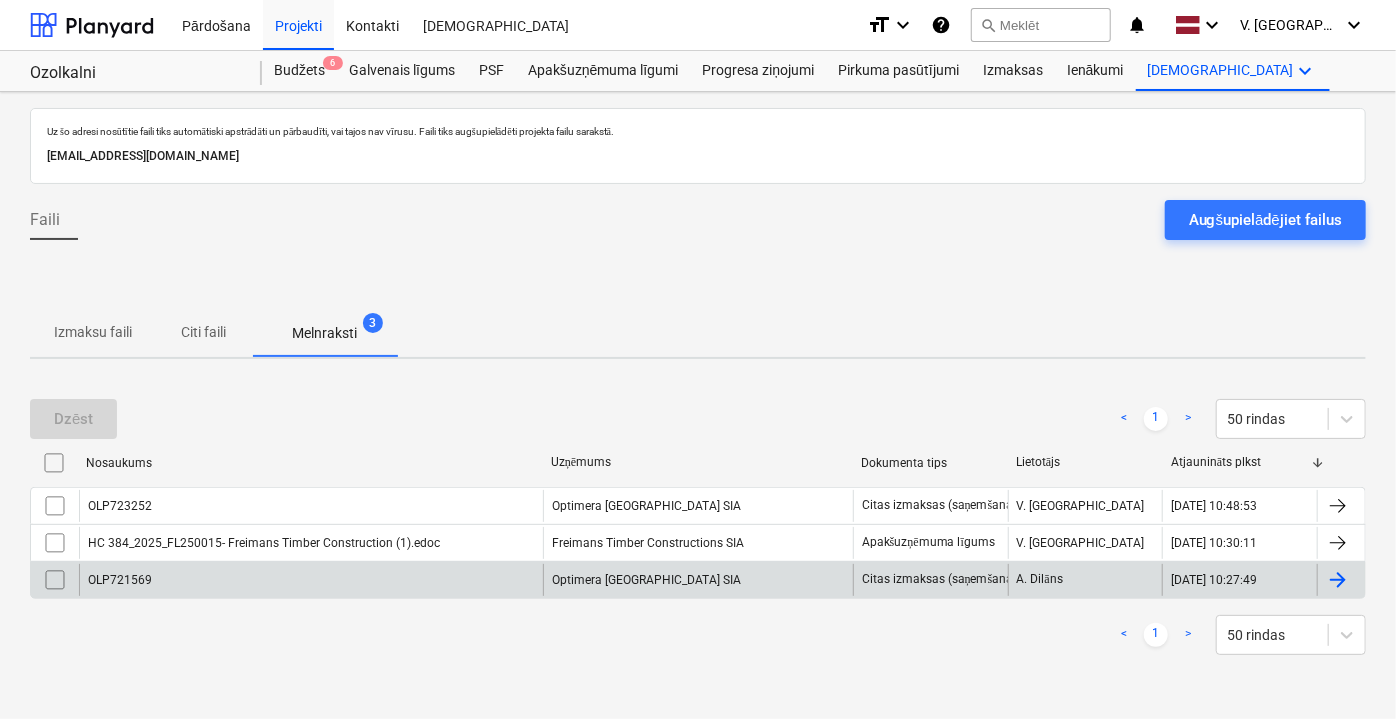 click on "OLP721569" at bounding box center (311, 580) 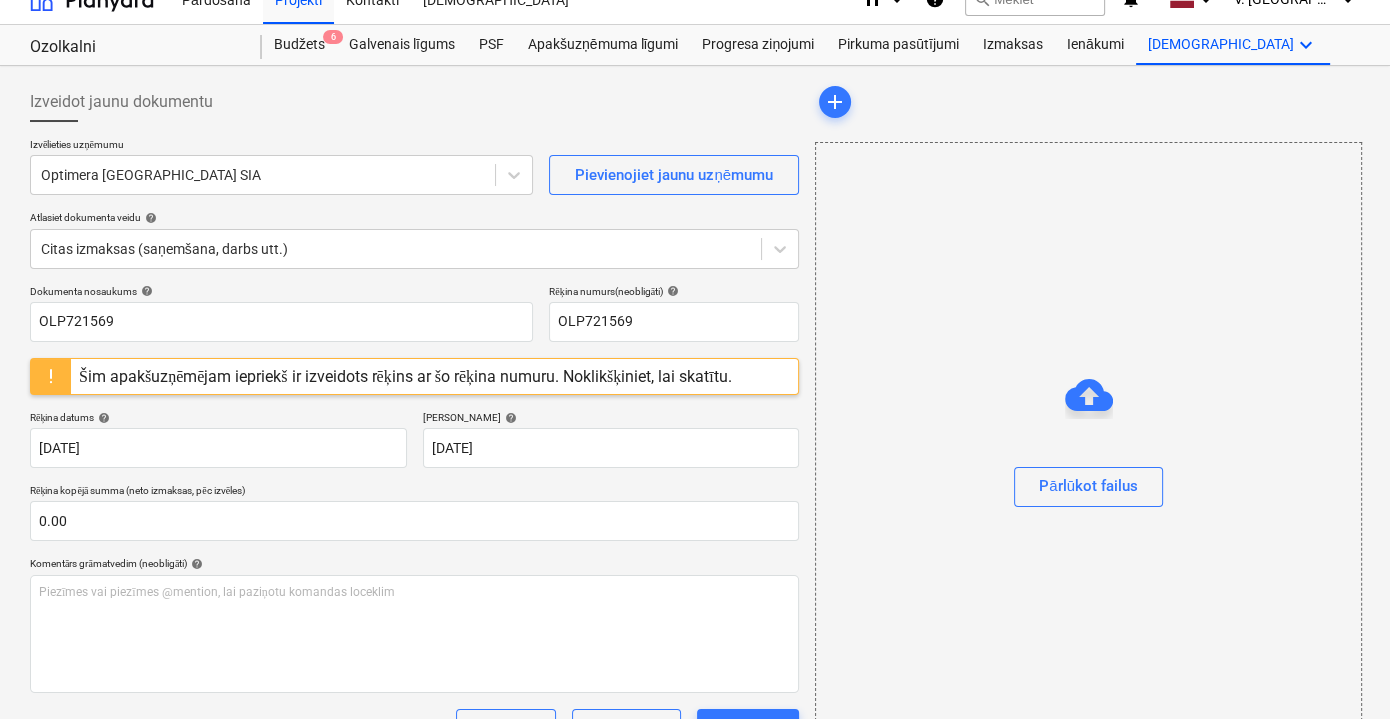 scroll, scrollTop: 0, scrollLeft: 0, axis: both 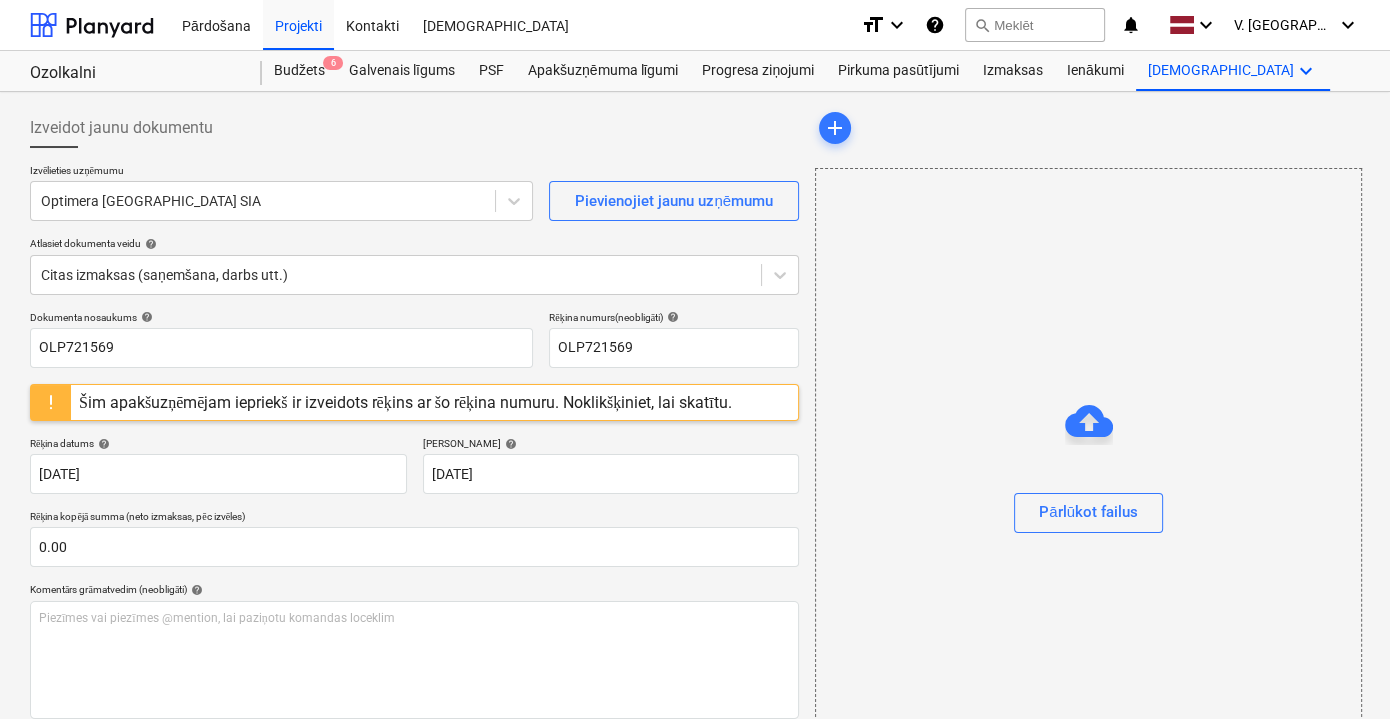 click on "Pārlūkot failus" at bounding box center (1088, 472) 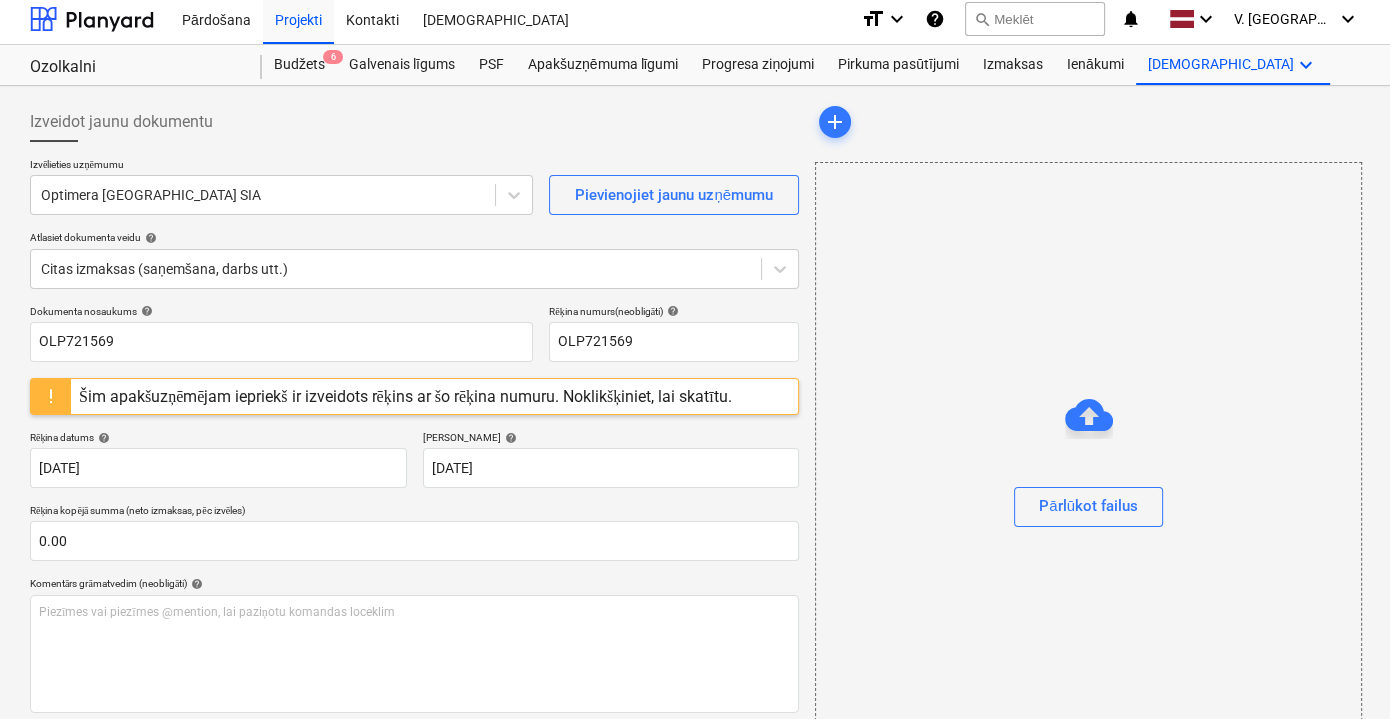 scroll, scrollTop: 0, scrollLeft: 0, axis: both 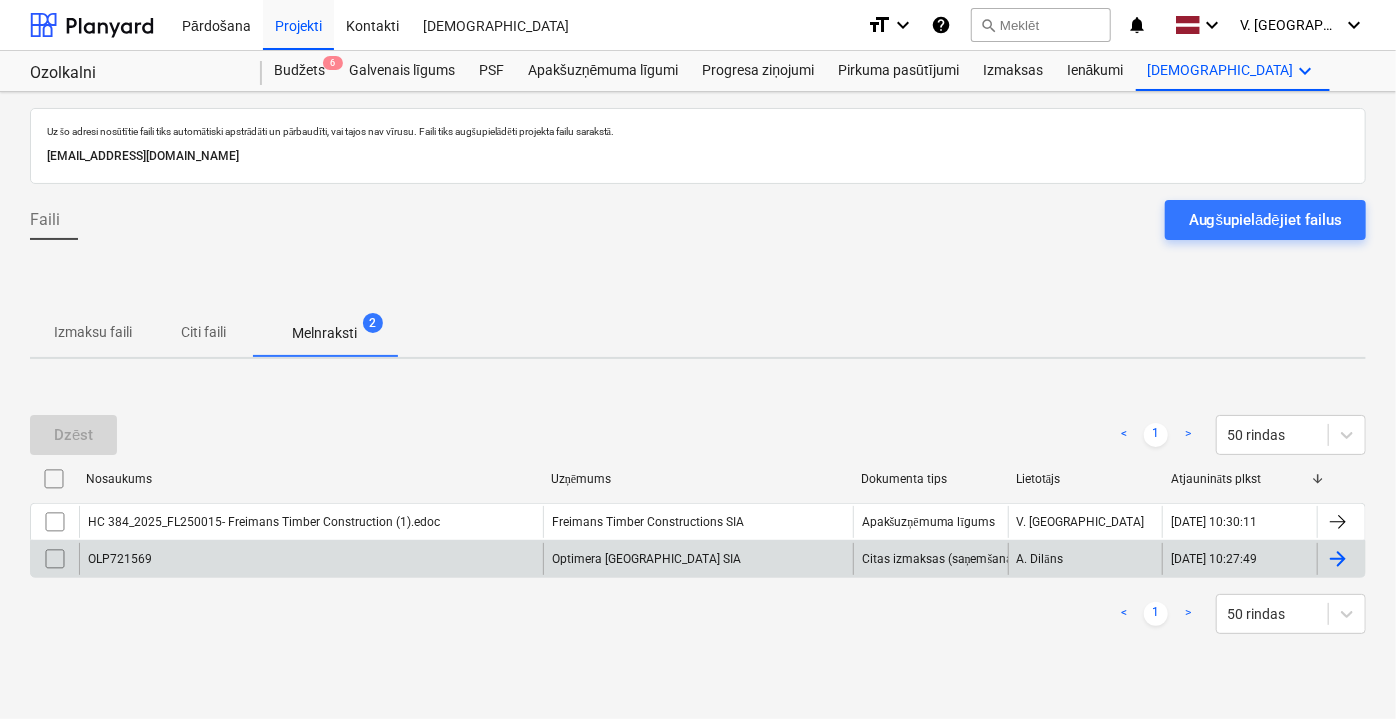 click on "Optimera [GEOGRAPHIC_DATA] SIA" at bounding box center [698, 559] 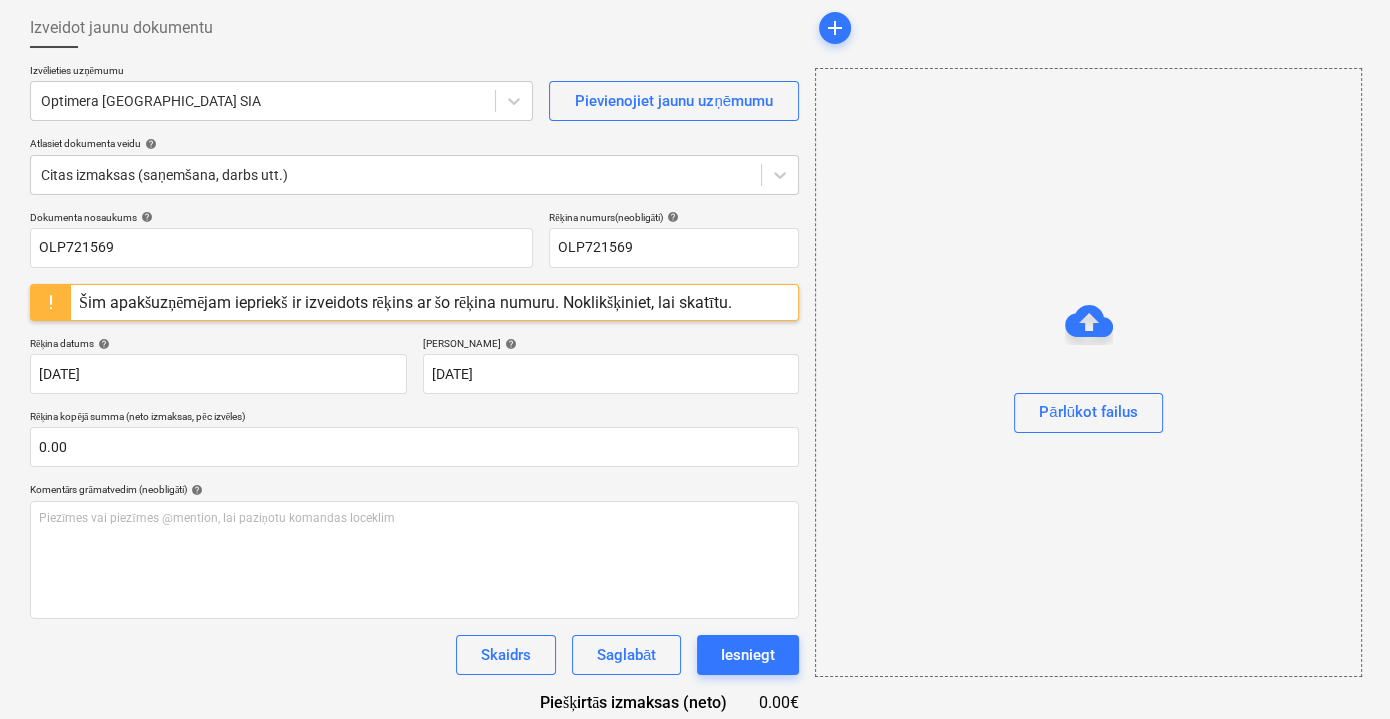 scroll, scrollTop: 1, scrollLeft: 0, axis: vertical 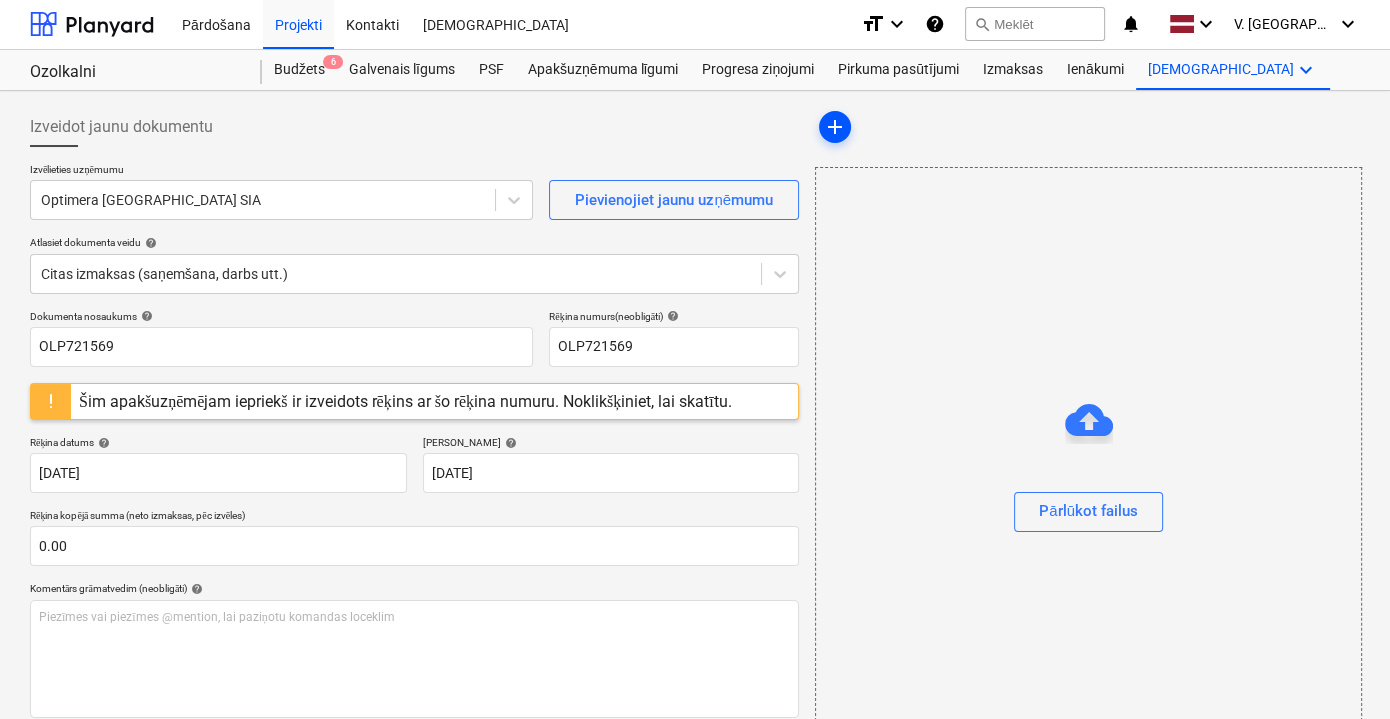 click on "add" at bounding box center (835, 127) 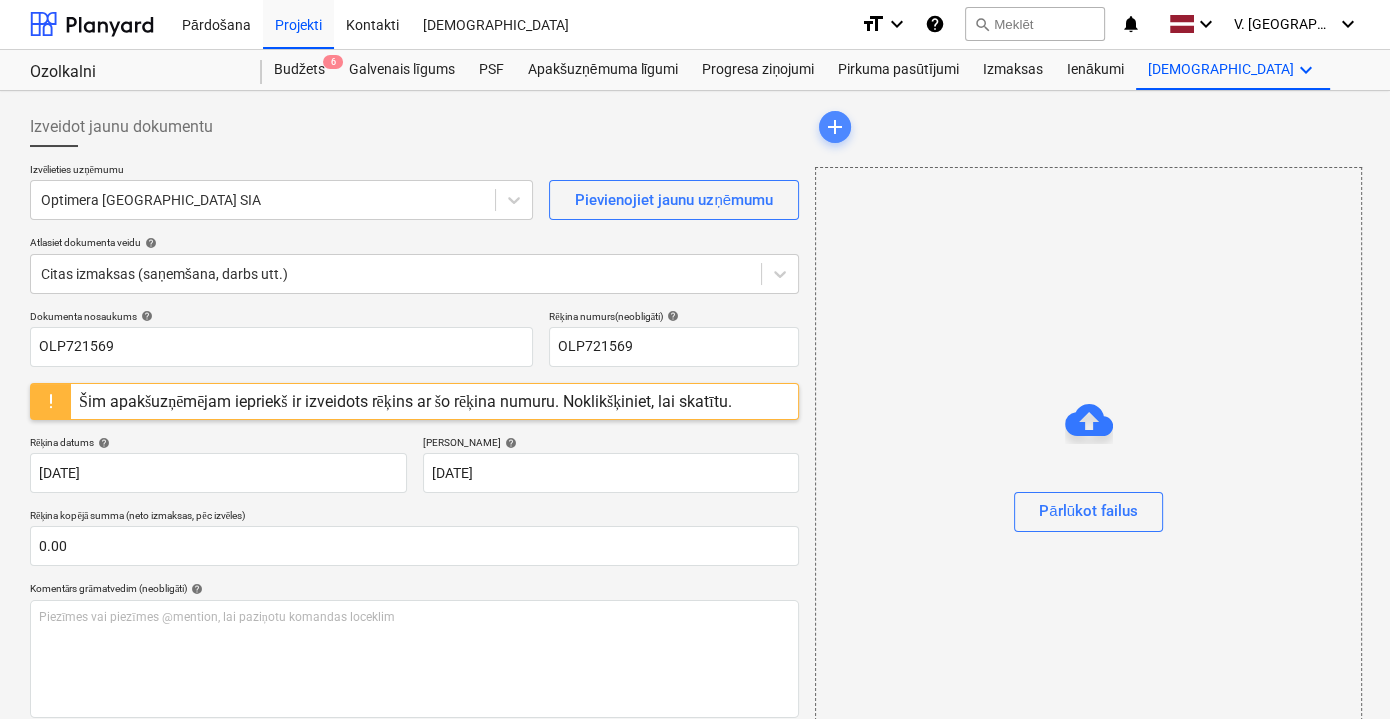 click on "add" at bounding box center [835, 127] 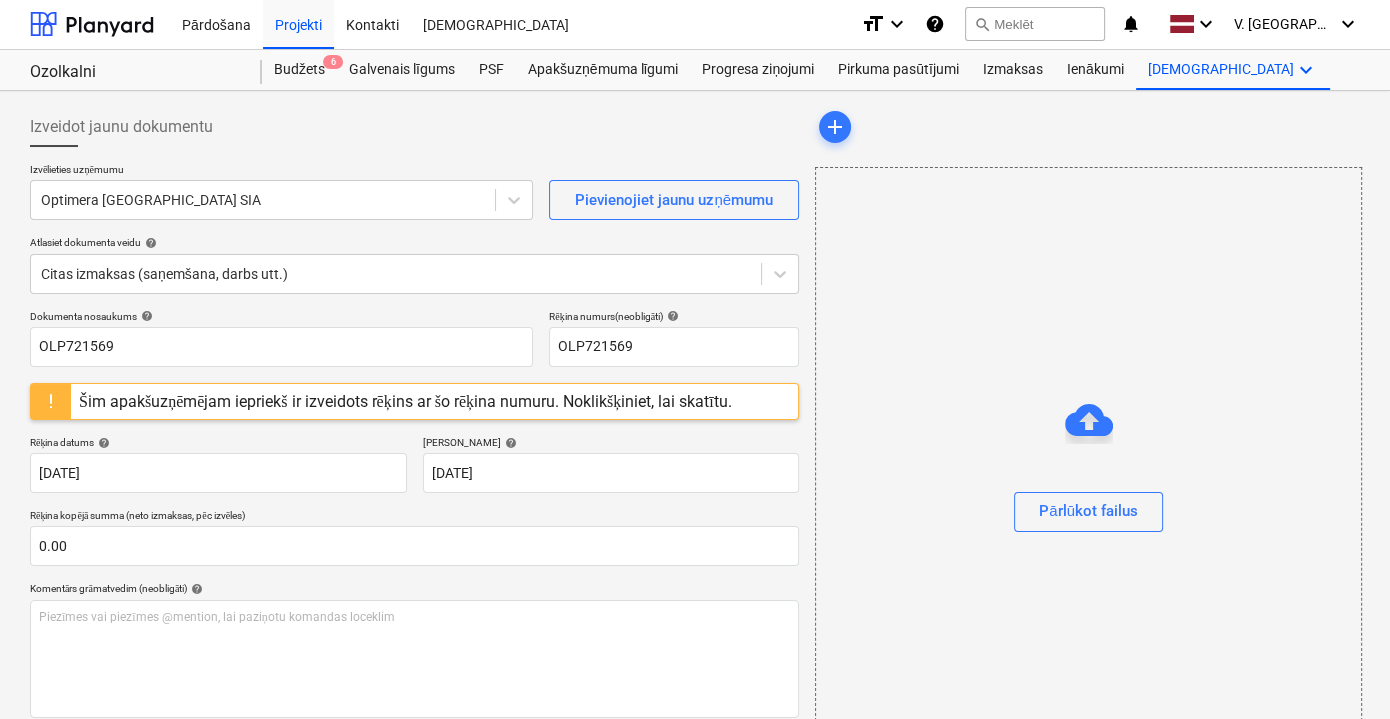 scroll, scrollTop: 0, scrollLeft: 0, axis: both 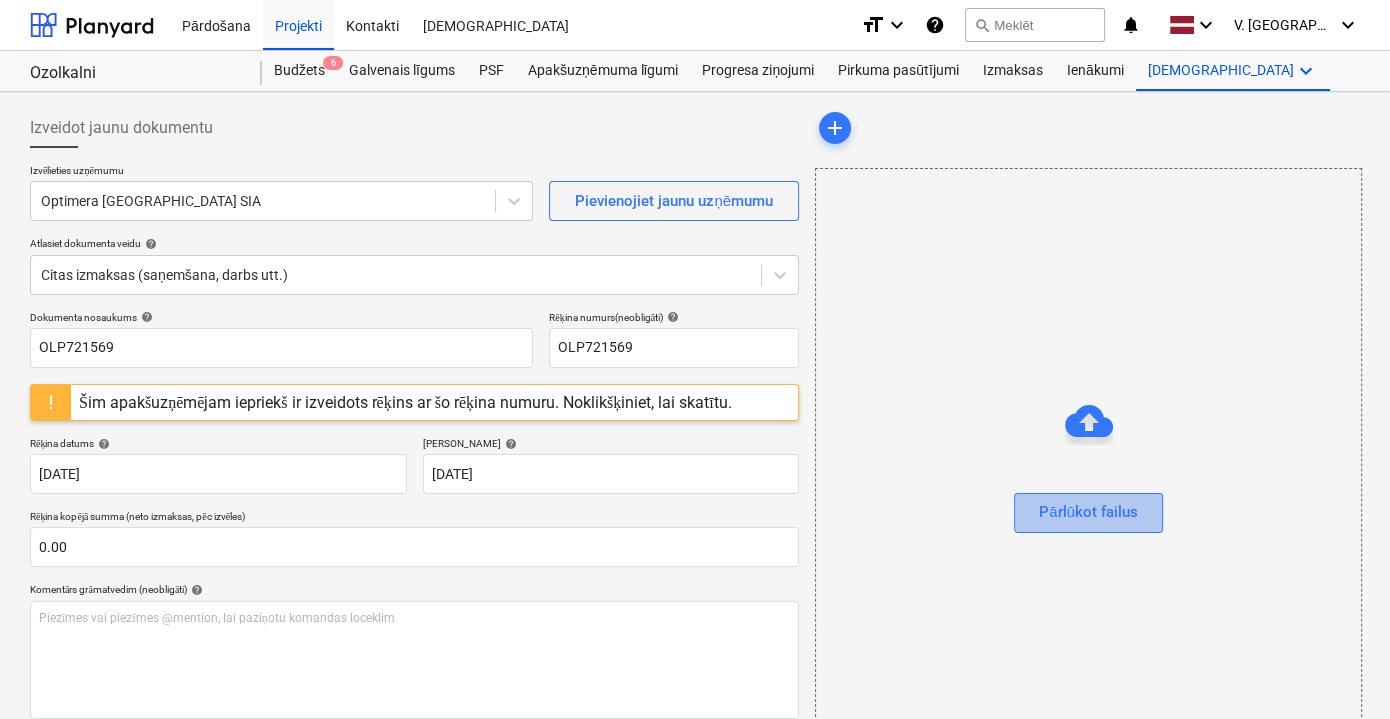 click on "Pārlūkot failus" at bounding box center (1088, 512) 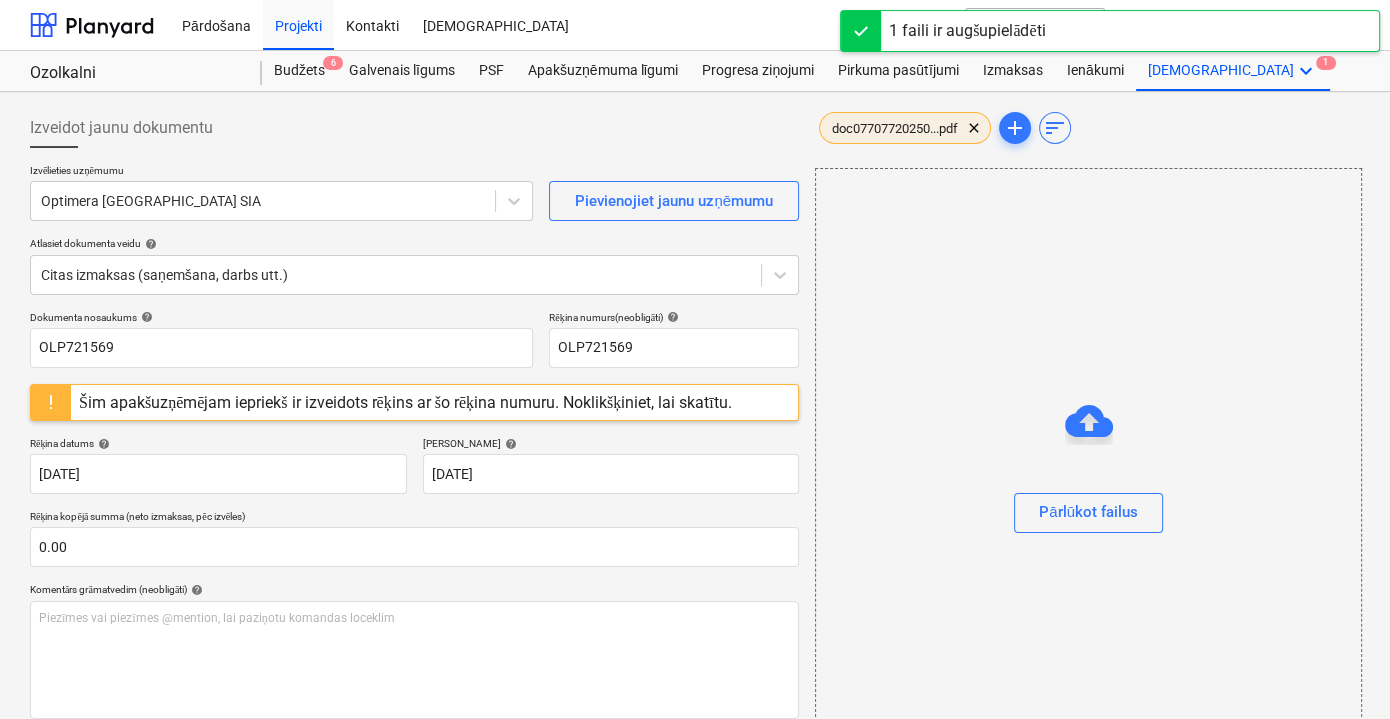 click on "doc07707720250...pdf clear" at bounding box center [905, 128] 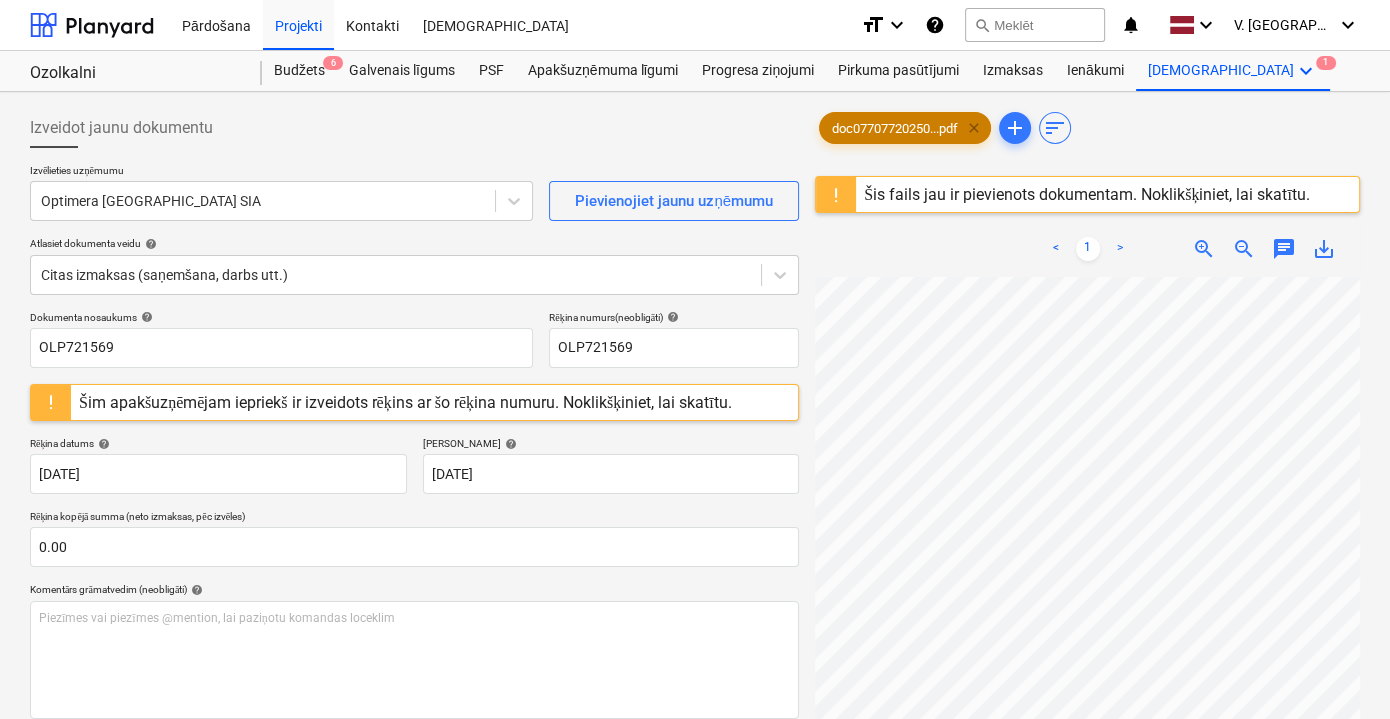 click on "clear" at bounding box center [974, 128] 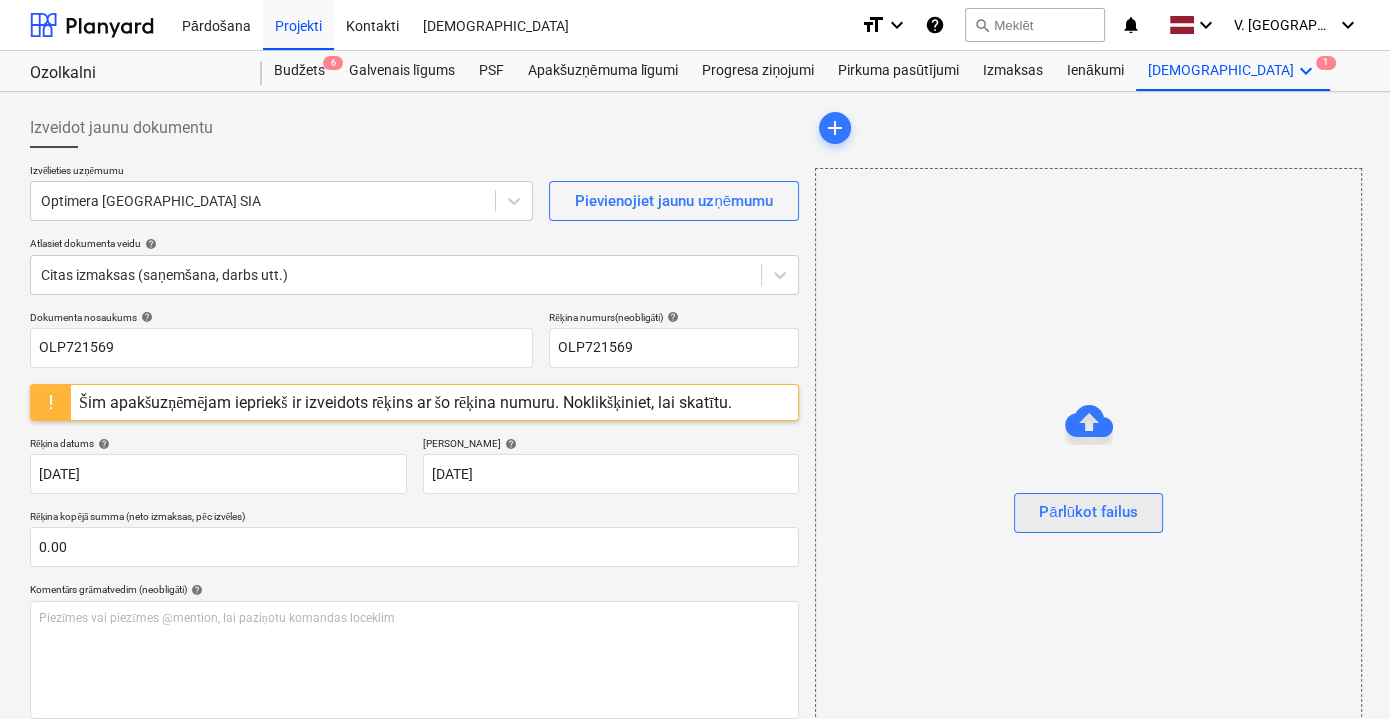 click on "Pārlūkot failus" at bounding box center (1088, 512) 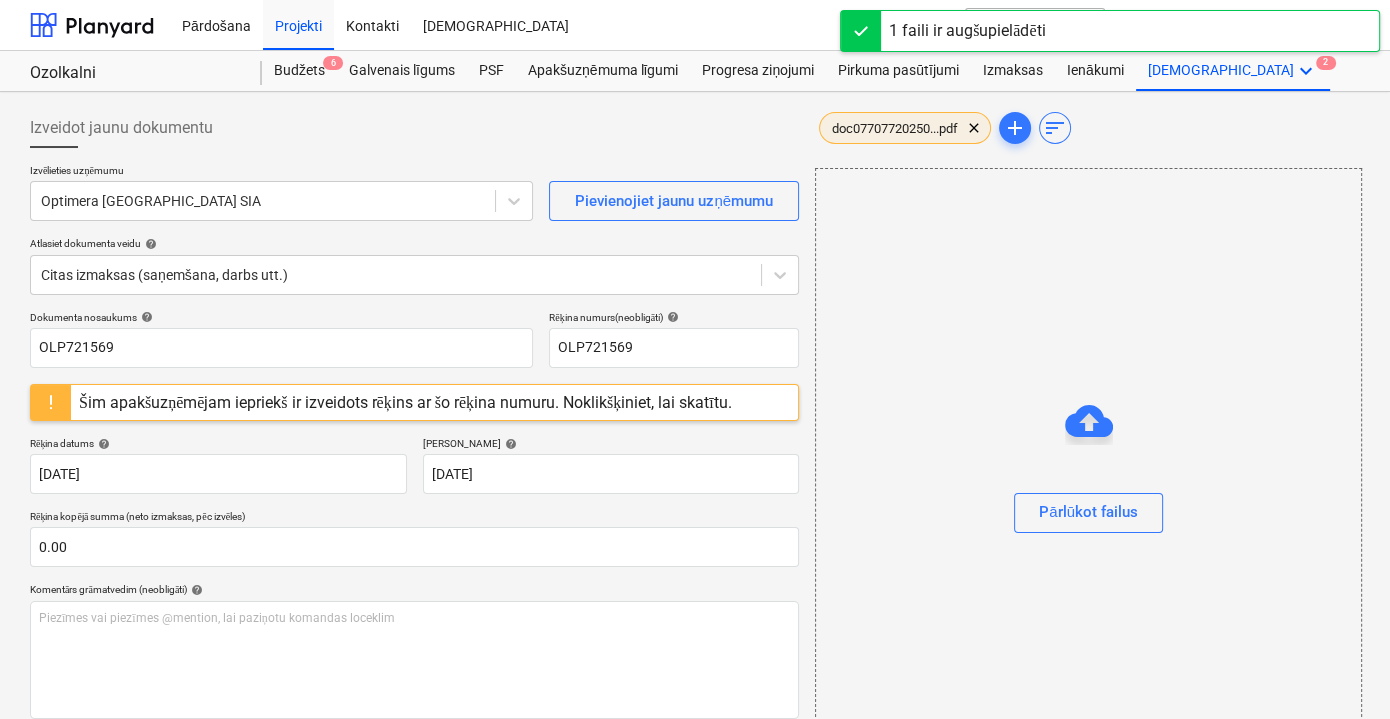 click on "doc07707720250...pdf" at bounding box center (895, 128) 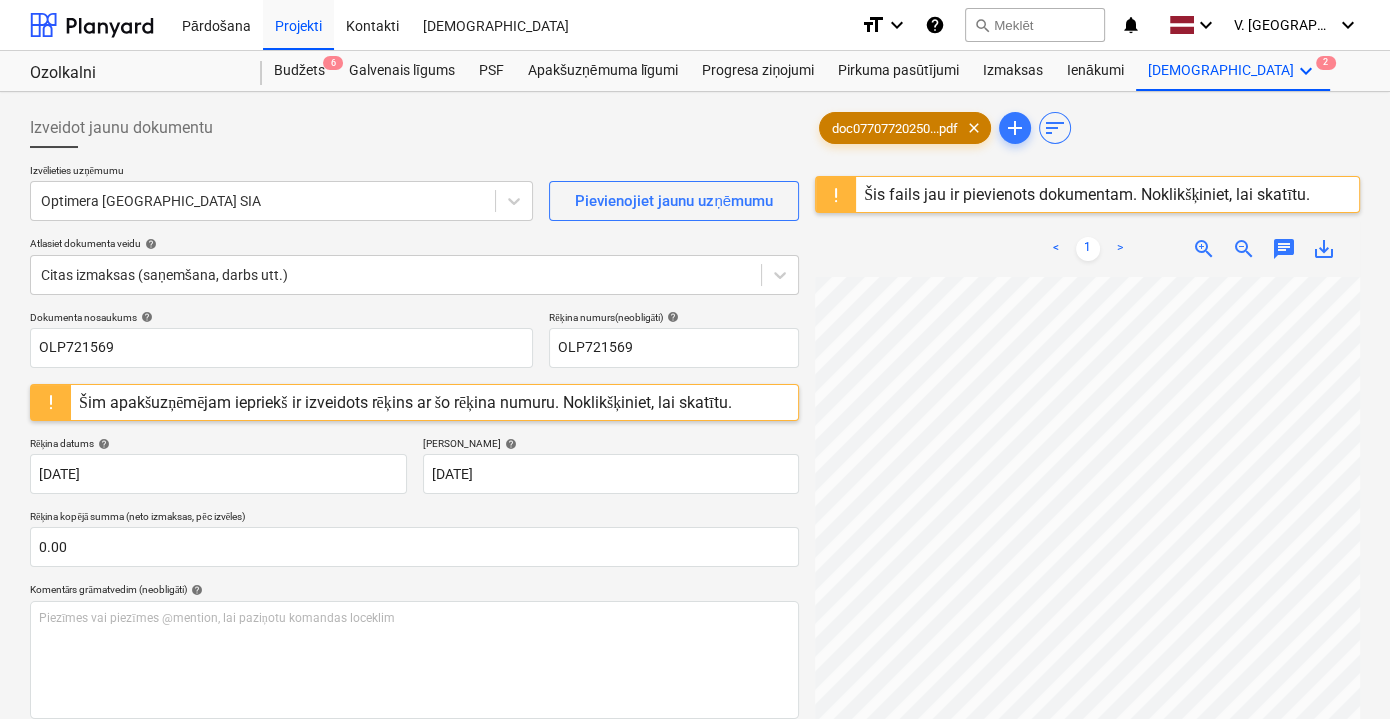 scroll, scrollTop: 0, scrollLeft: 0, axis: both 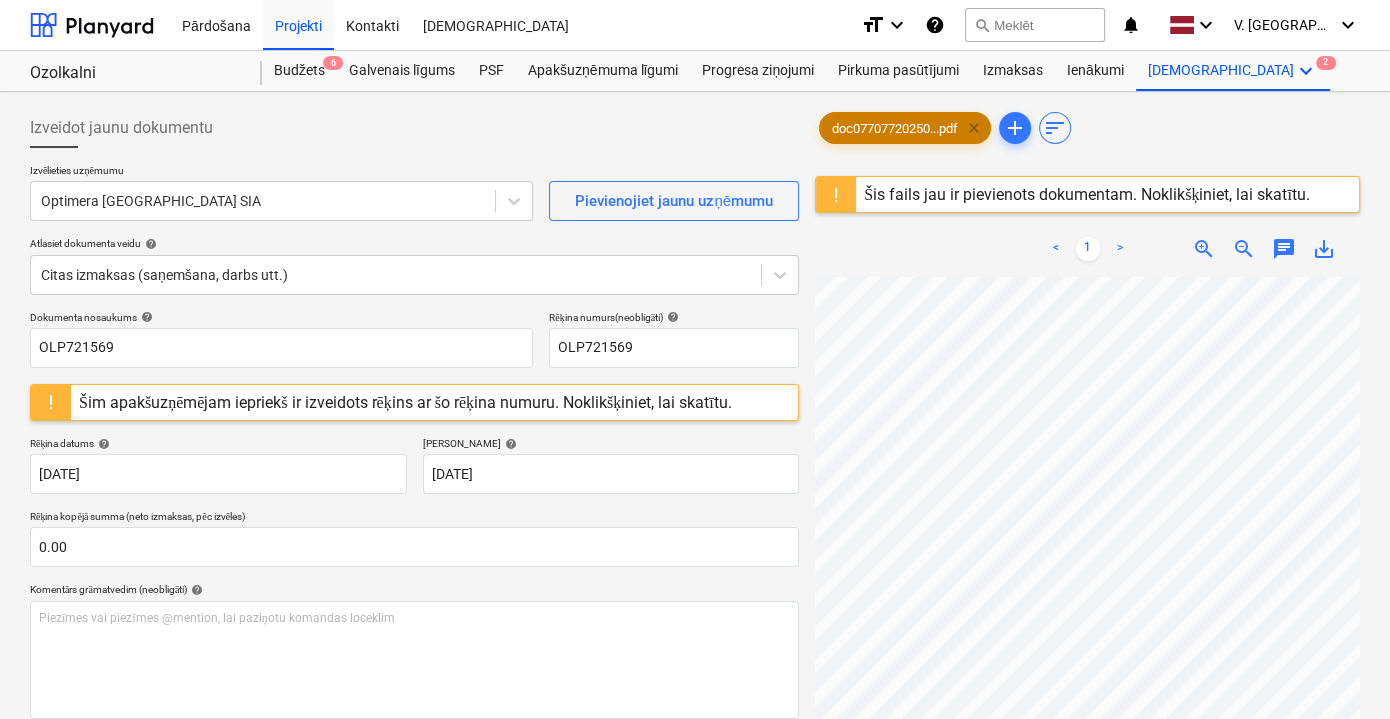 click on "clear" at bounding box center (974, 128) 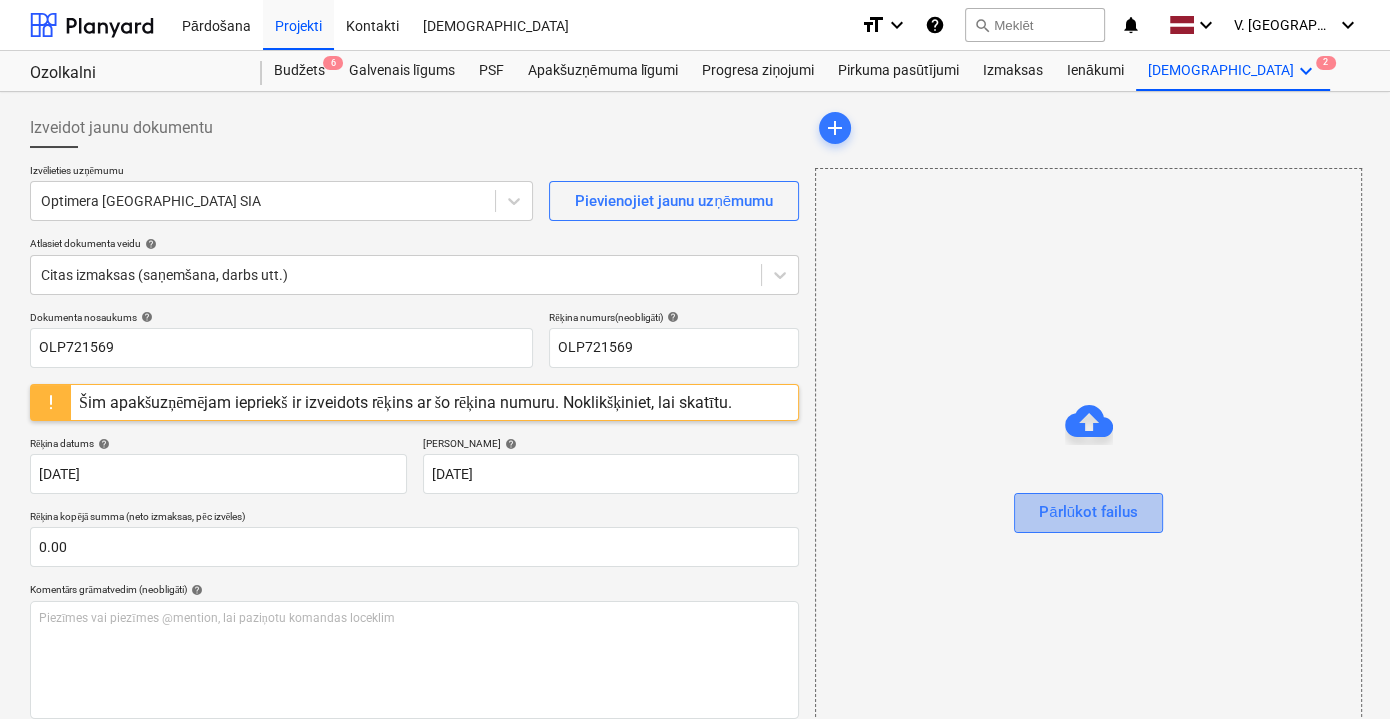 click on "Pārlūkot failus" at bounding box center (1088, 512) 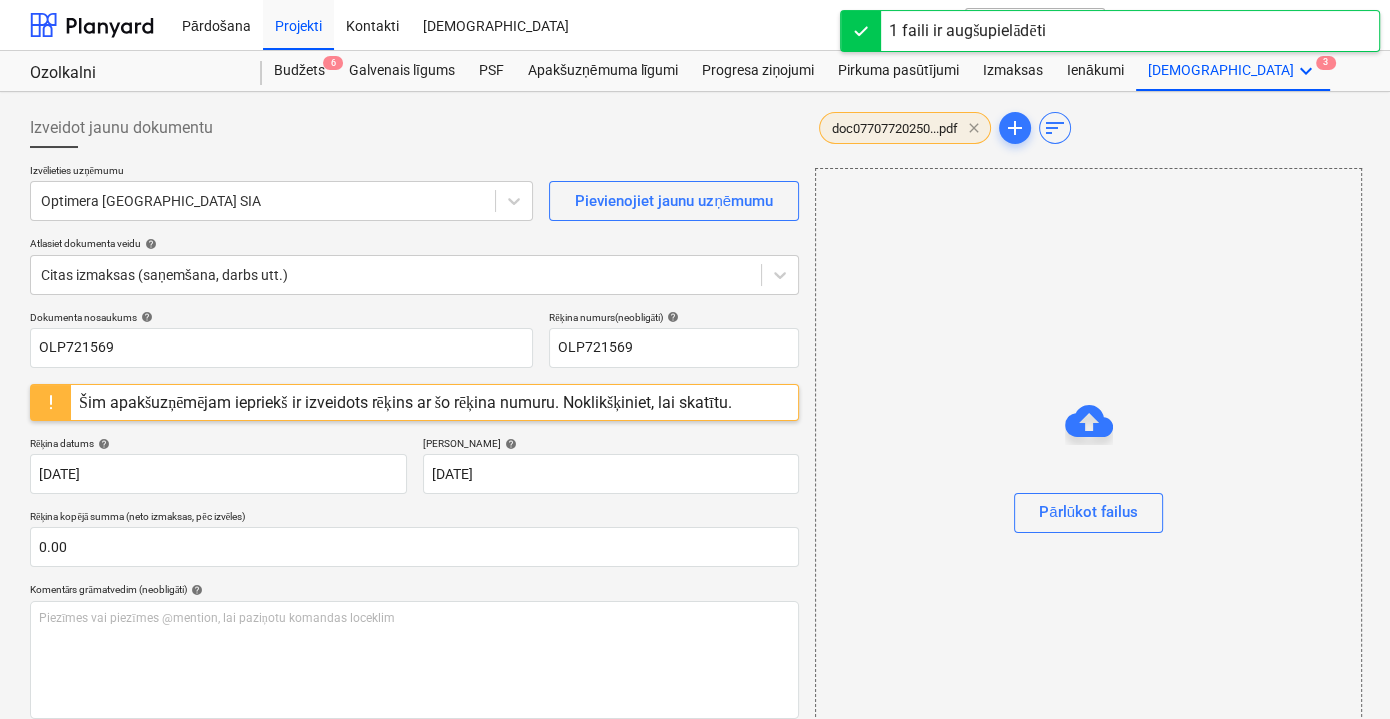 click on "clear" at bounding box center [974, 128] 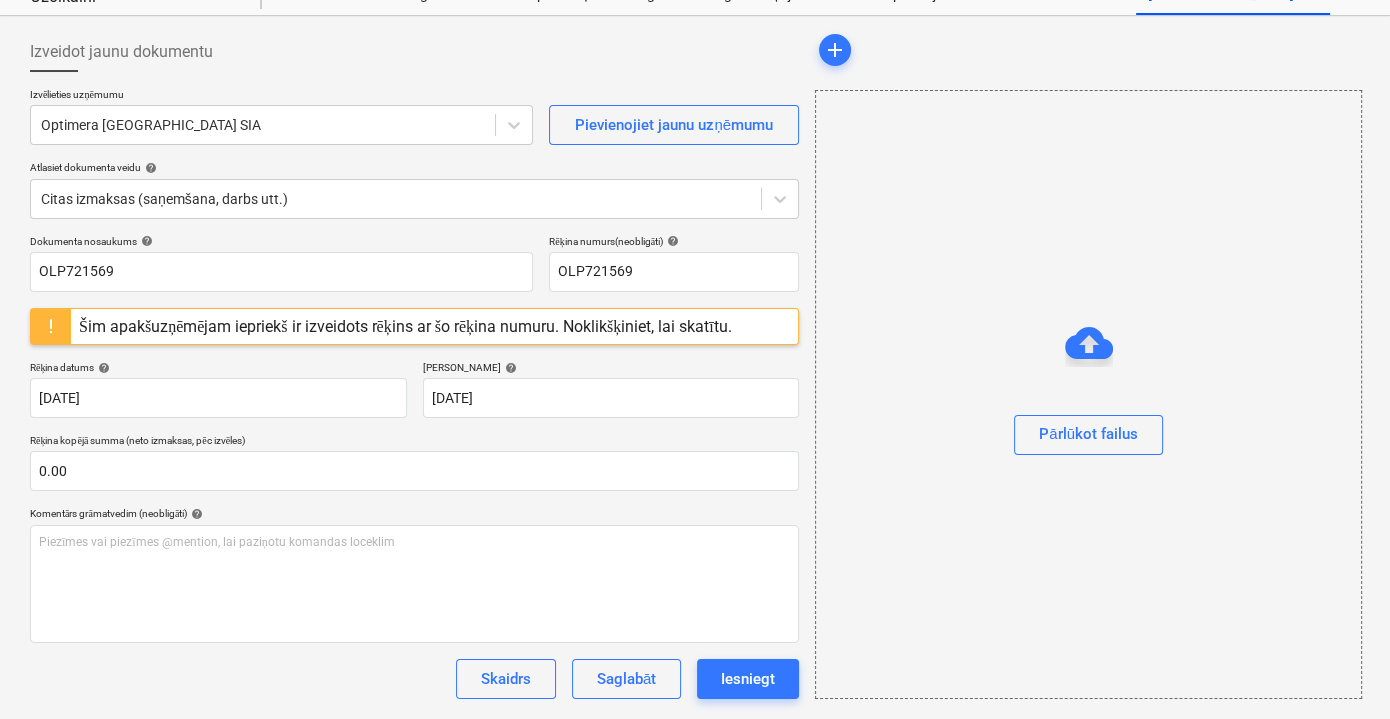scroll, scrollTop: 183, scrollLeft: 0, axis: vertical 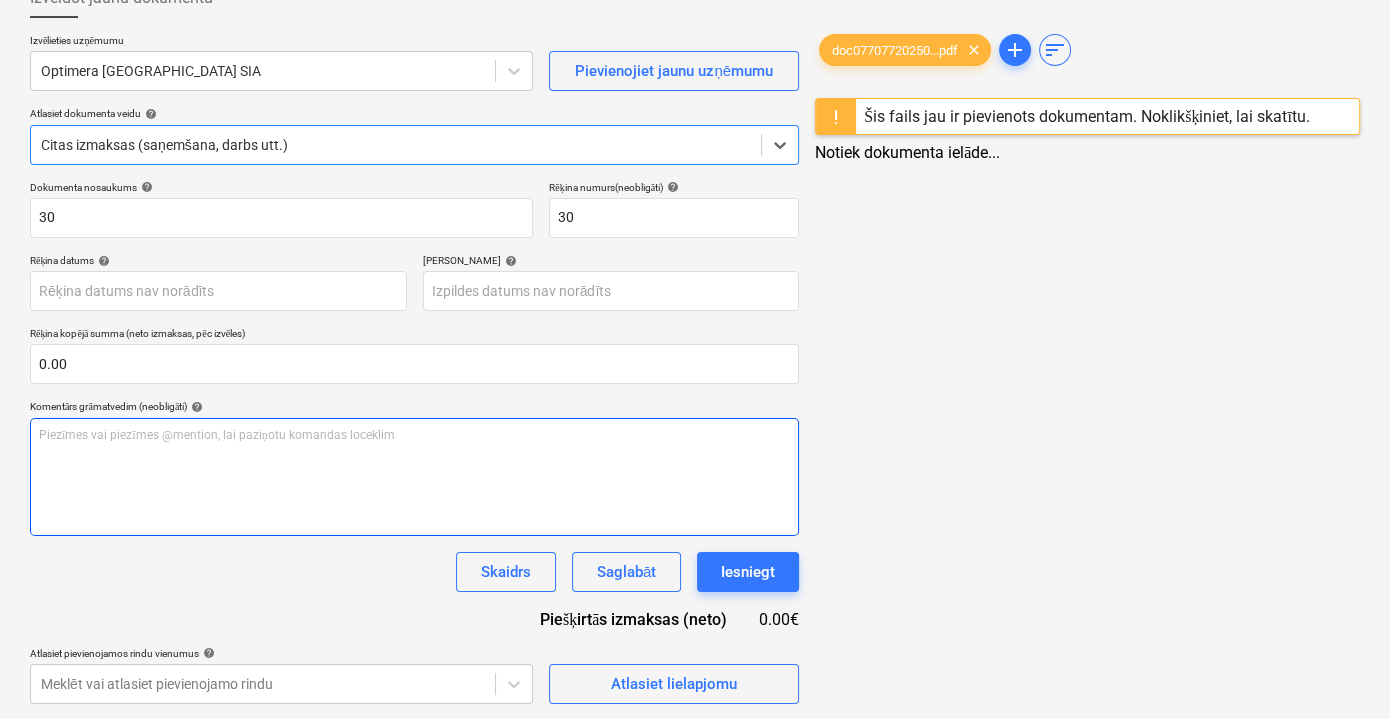 type on "30" 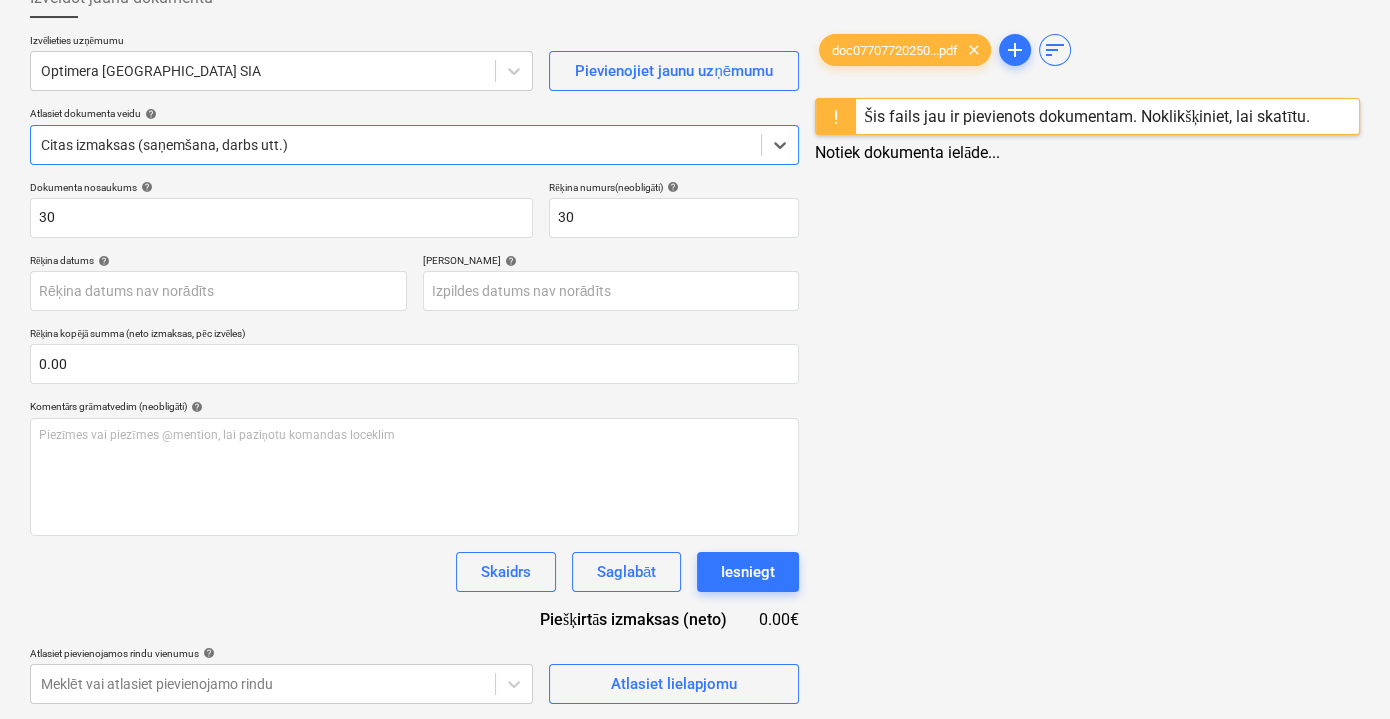 type on "OLP721569" 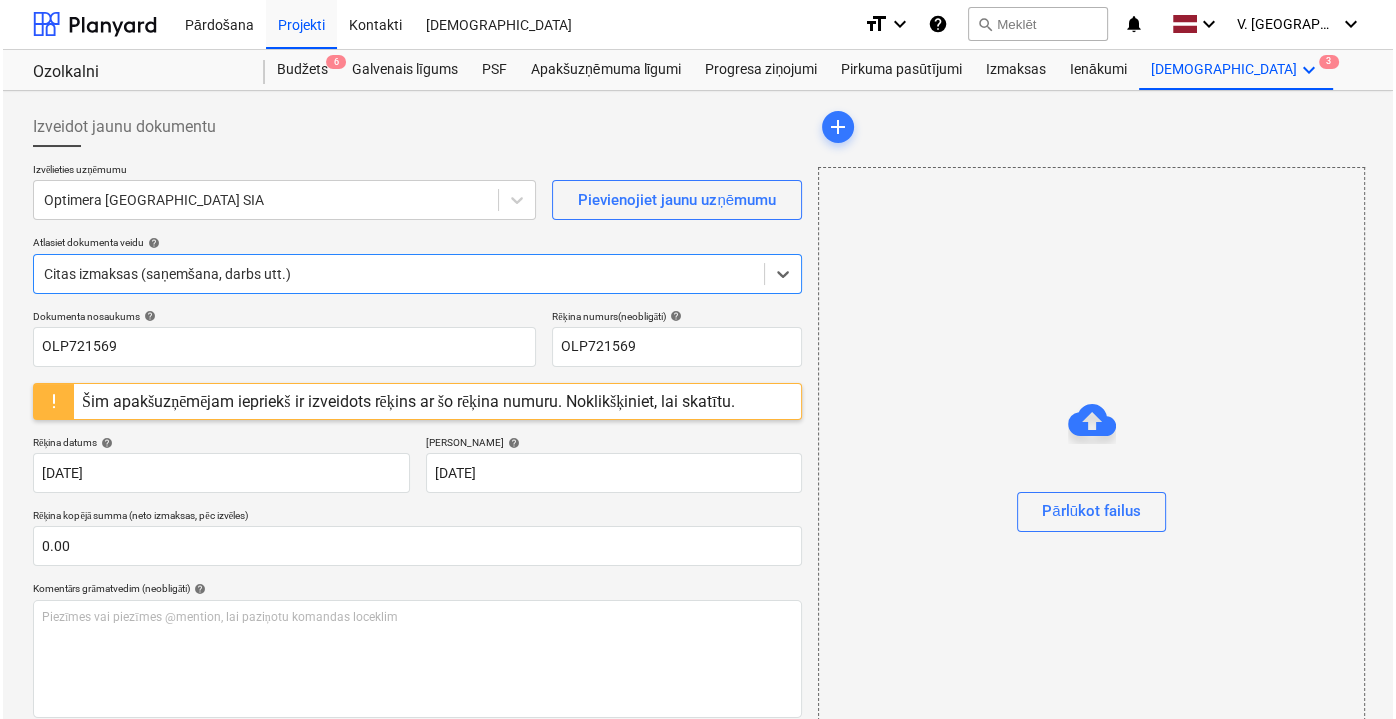scroll, scrollTop: 0, scrollLeft: 0, axis: both 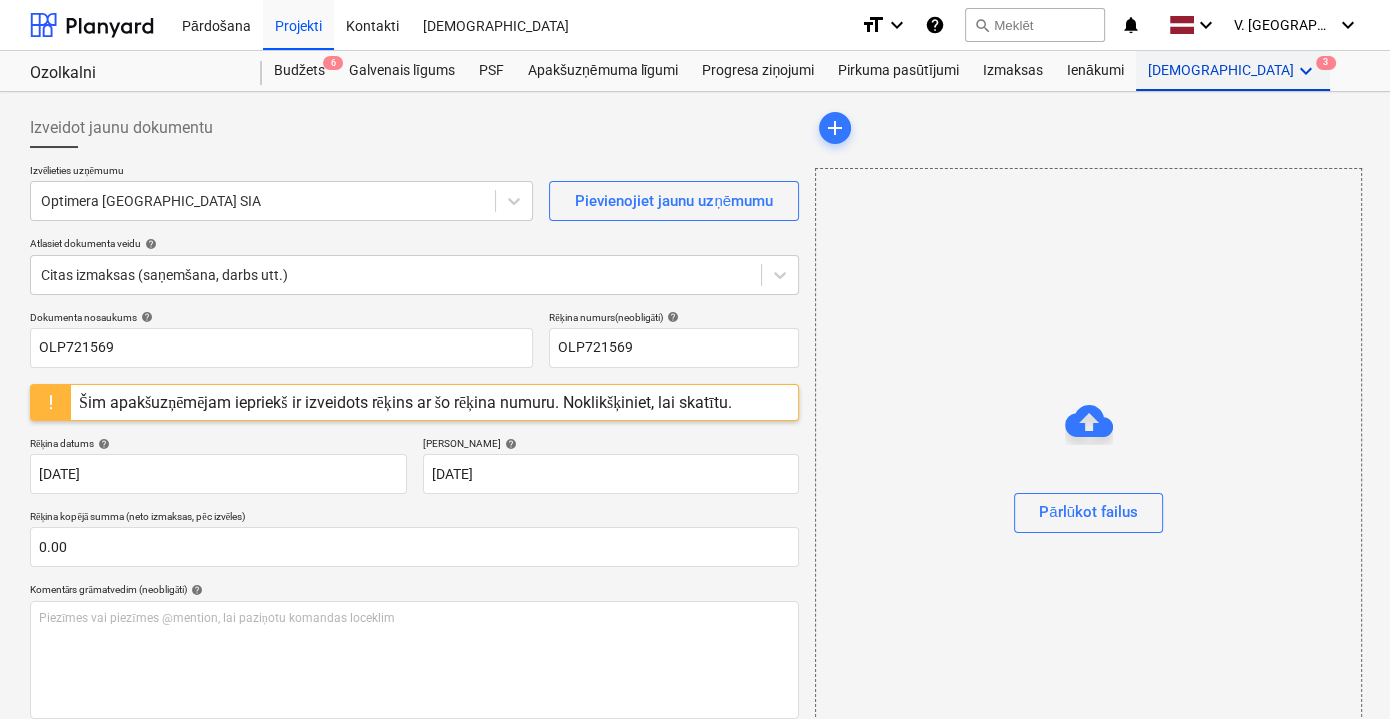 click on "keyboard_arrow_down" at bounding box center [1306, 71] 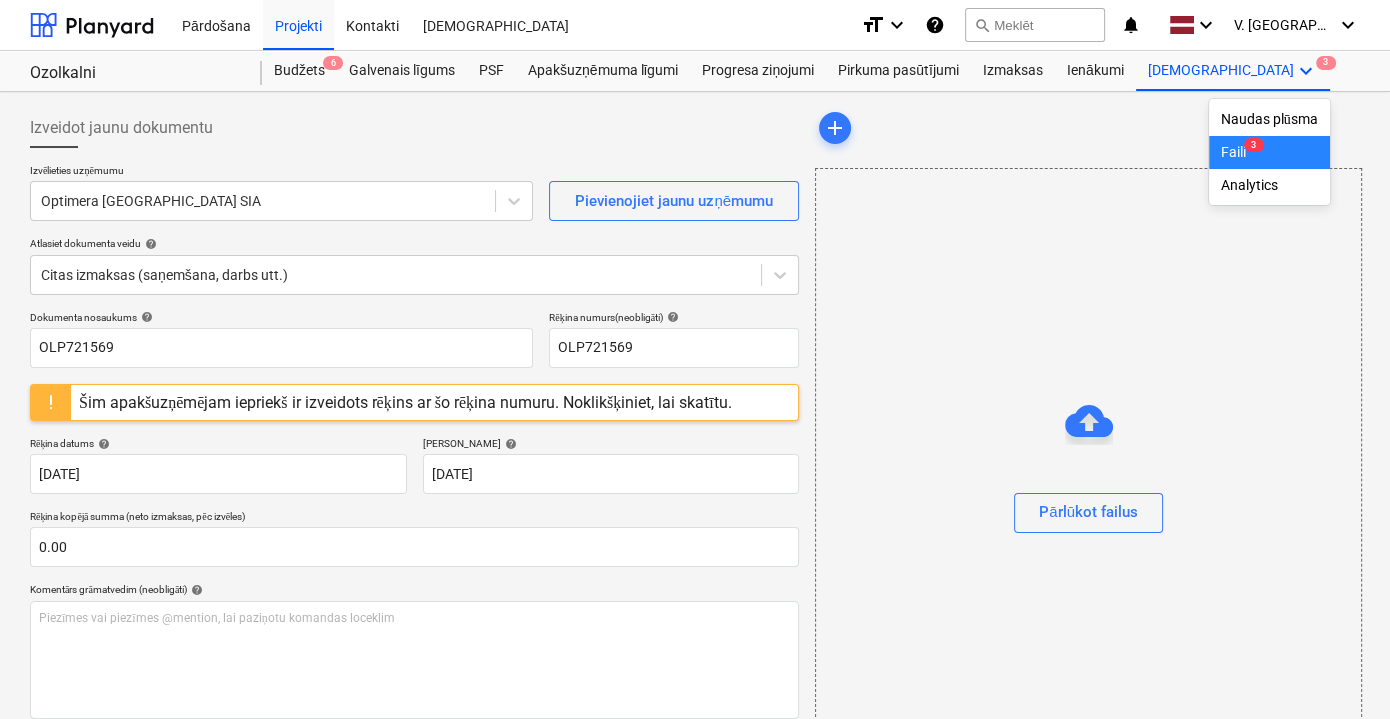 click on "Faili 3" at bounding box center (1269, 152) 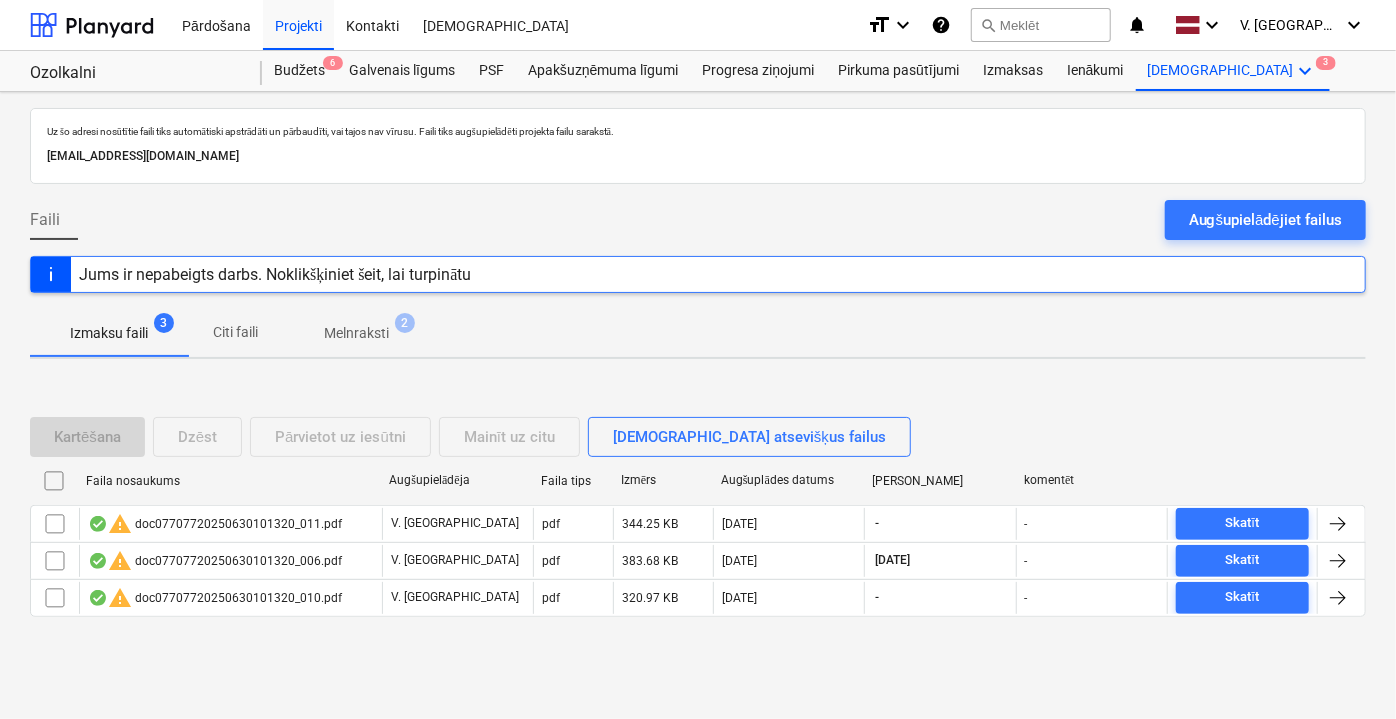 click on "Melnraksti" at bounding box center (356, 333) 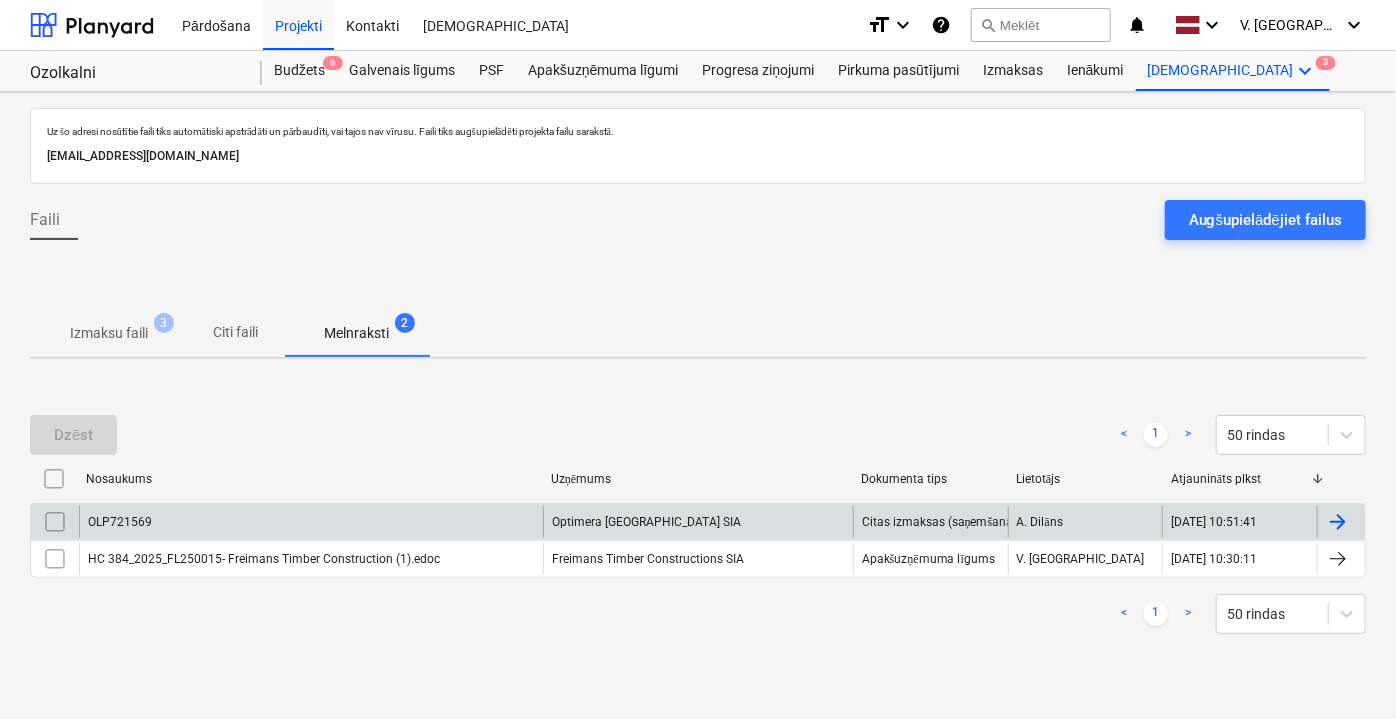 click on "OLP721569" at bounding box center [311, 522] 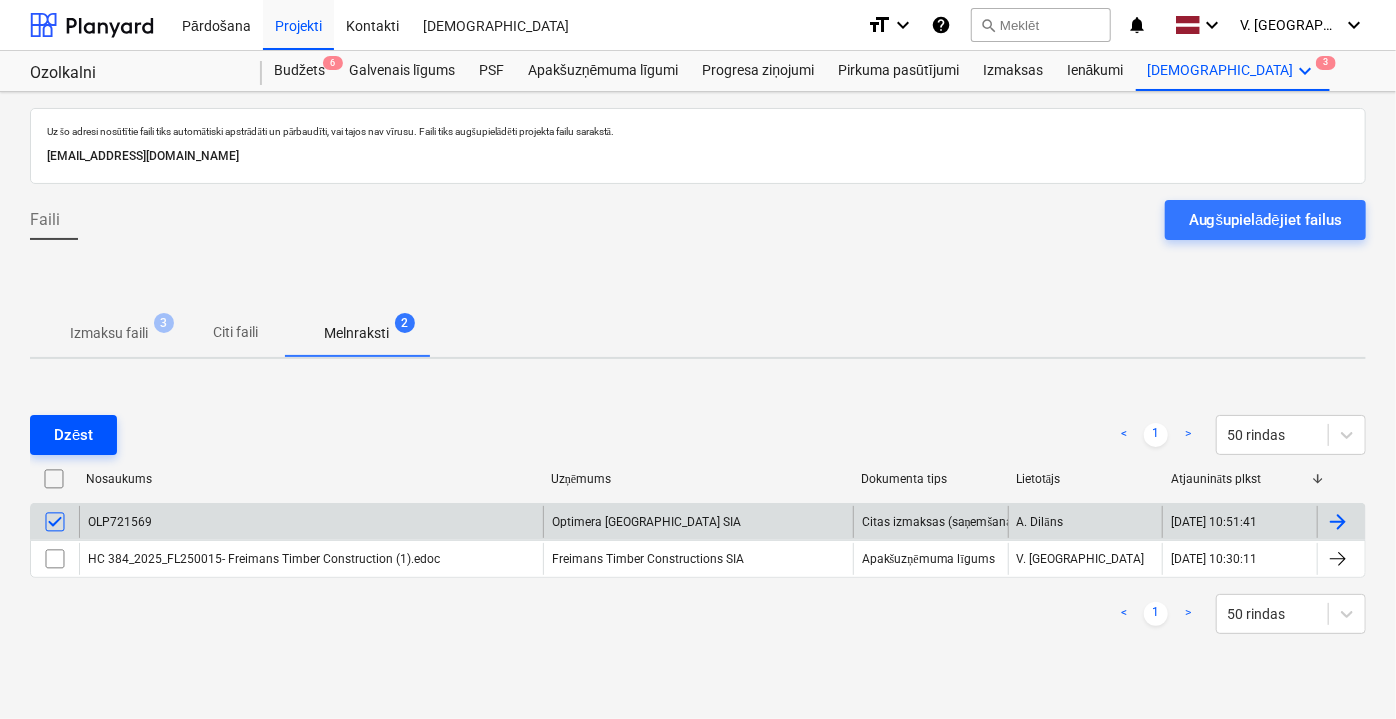 click on "Dzēst" at bounding box center (73, 435) 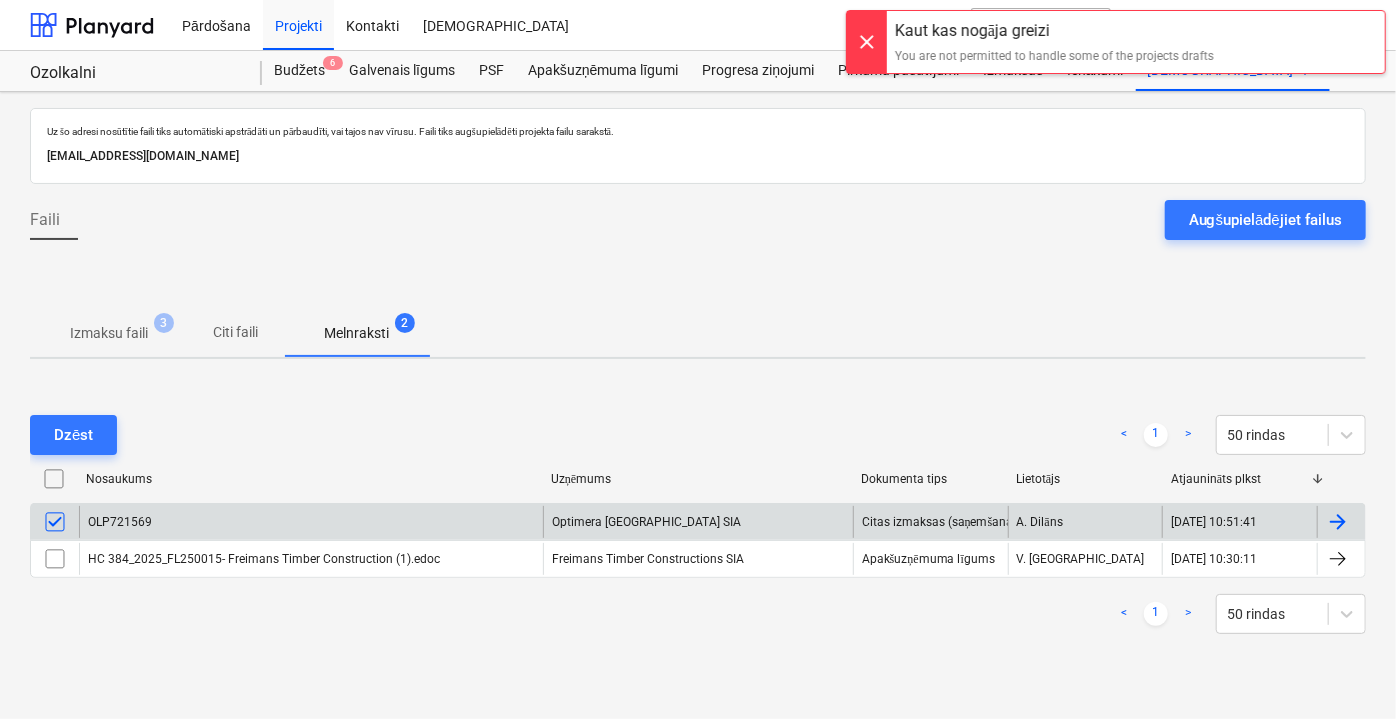 click at bounding box center [55, 522] 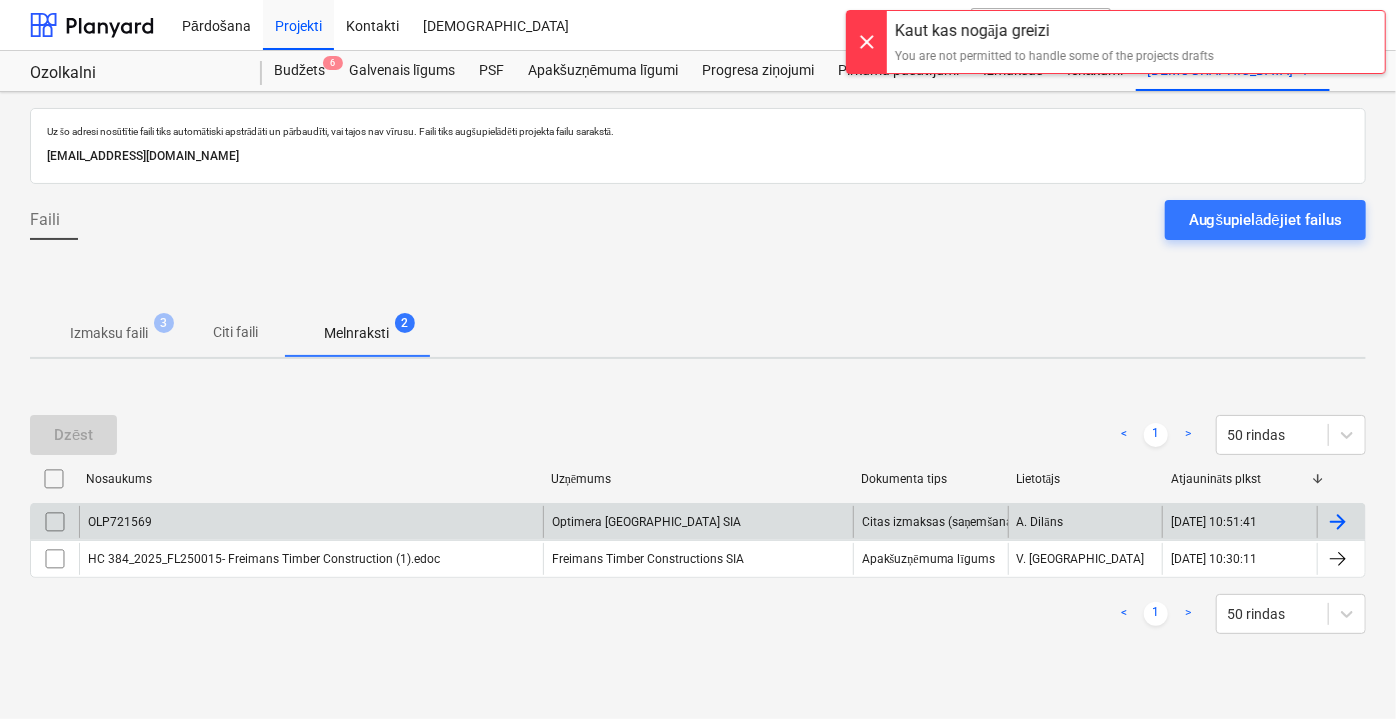 click on "Dzēst < 1 > 50 rindas Nosaukums Uzņēmums Dokumenta tips Lietotājs Atjaunināts plkst OLP721569 Optimera [GEOGRAPHIC_DATA] SIA Citas izmaksas (saņemšana, darbs utt.) [PERSON_NAME] [DATE] 10:51:41 HC 384_2025_FL250015- [PERSON_NAME] Timber Construction (1).edoc [PERSON_NAME] Timber Constructions SIA Apakšuzņēmuma līgums V. Filipčenko [DATE] 10:30:11 < 1 > 50 rindas Please wait" at bounding box center (698, 524) 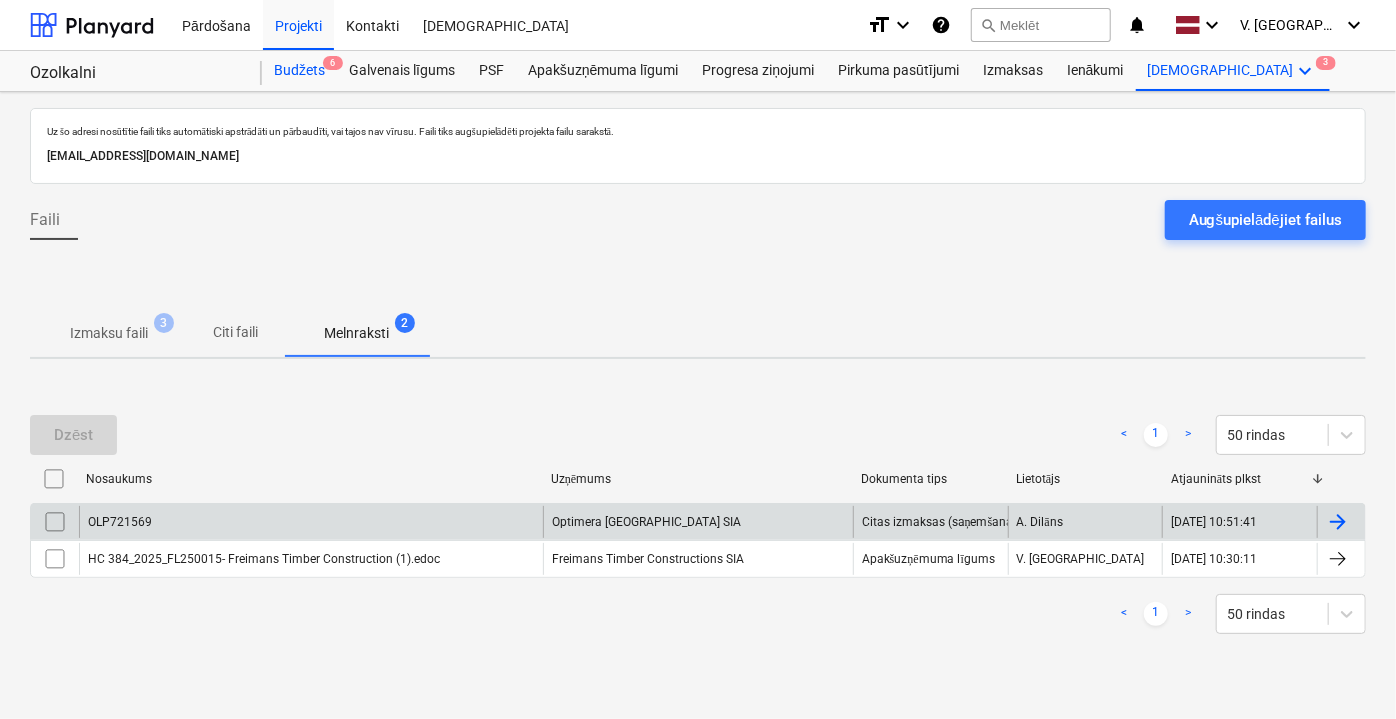 click on "Budžets 6" at bounding box center [299, 71] 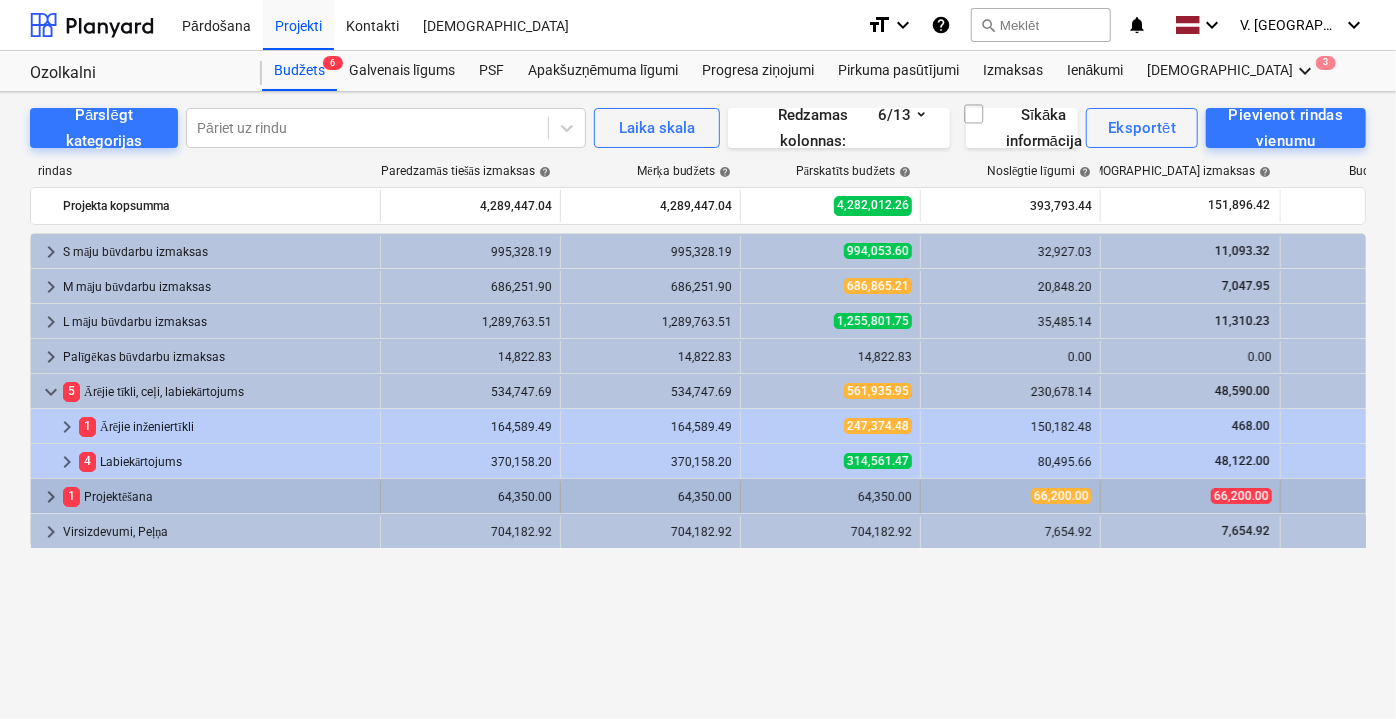 click on "1  Projektēšana" at bounding box center [217, 497] 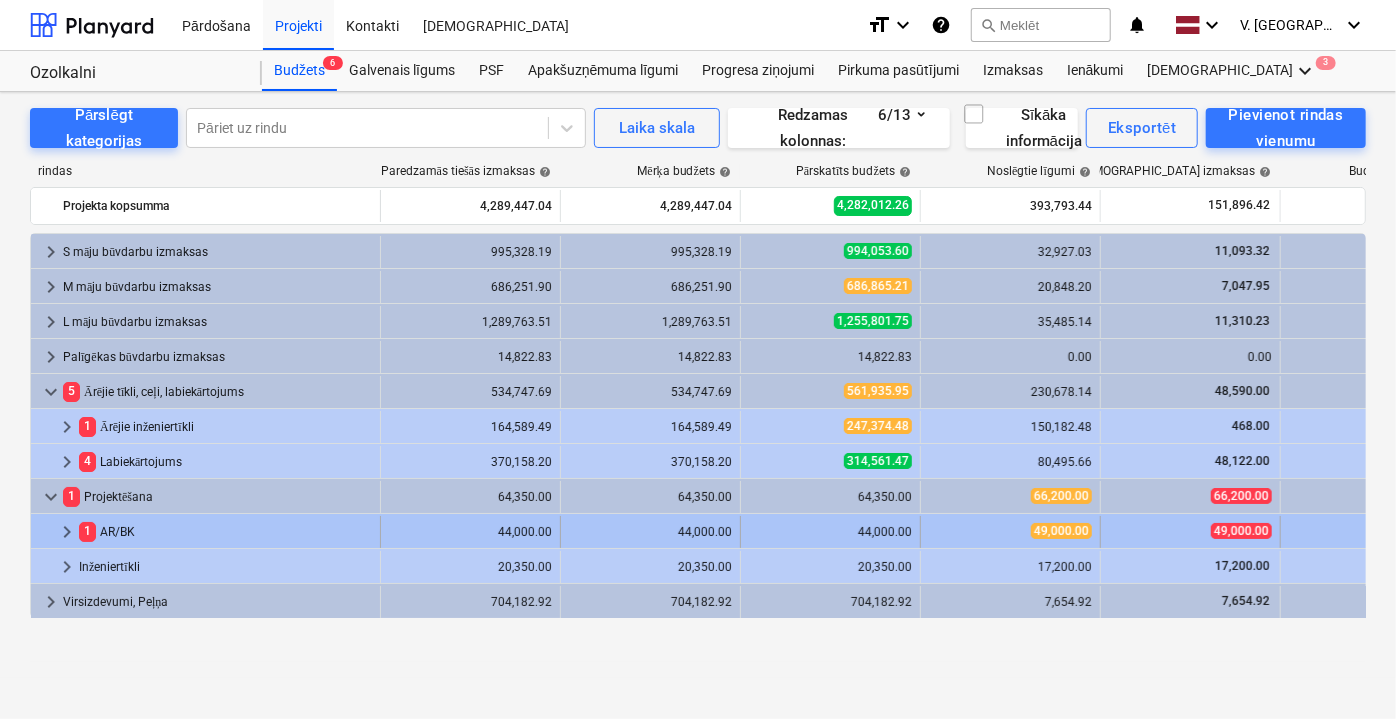 click on "1  AR/BK" at bounding box center [225, 532] 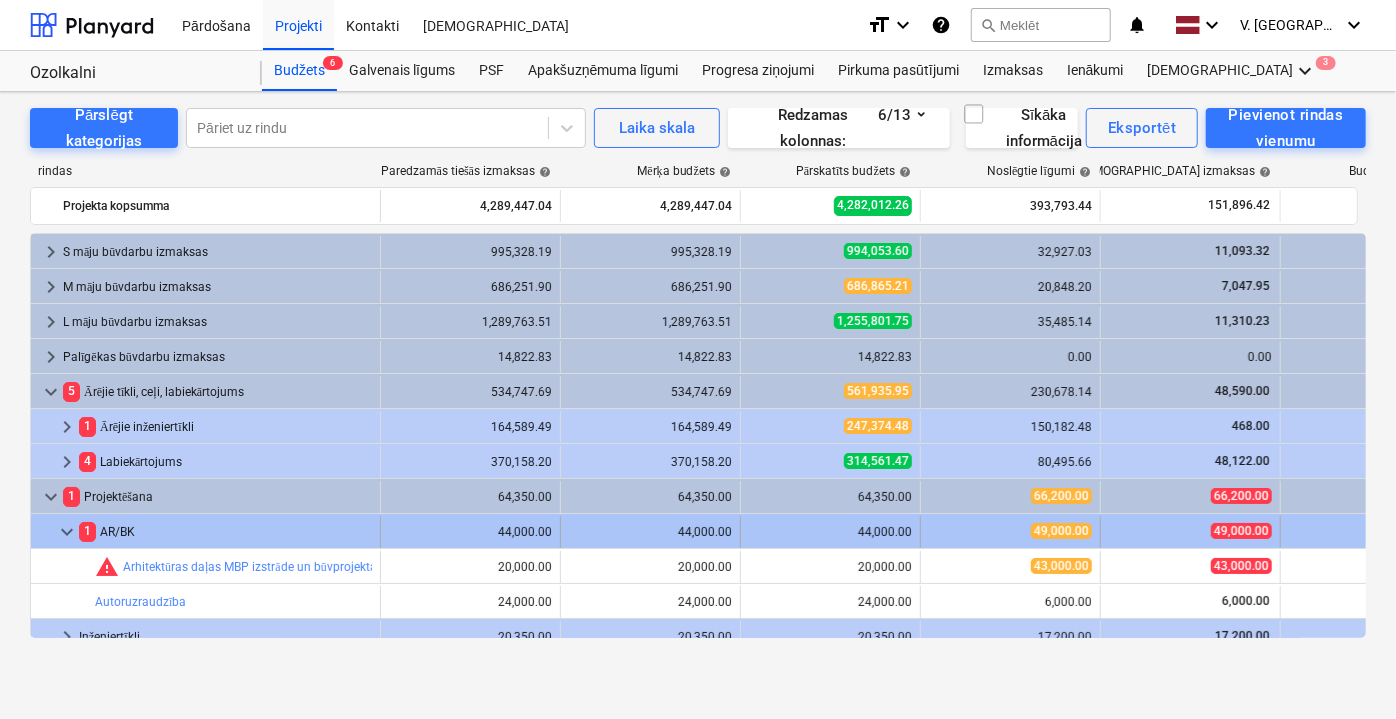 click on "1  AR/BK" at bounding box center [225, 532] 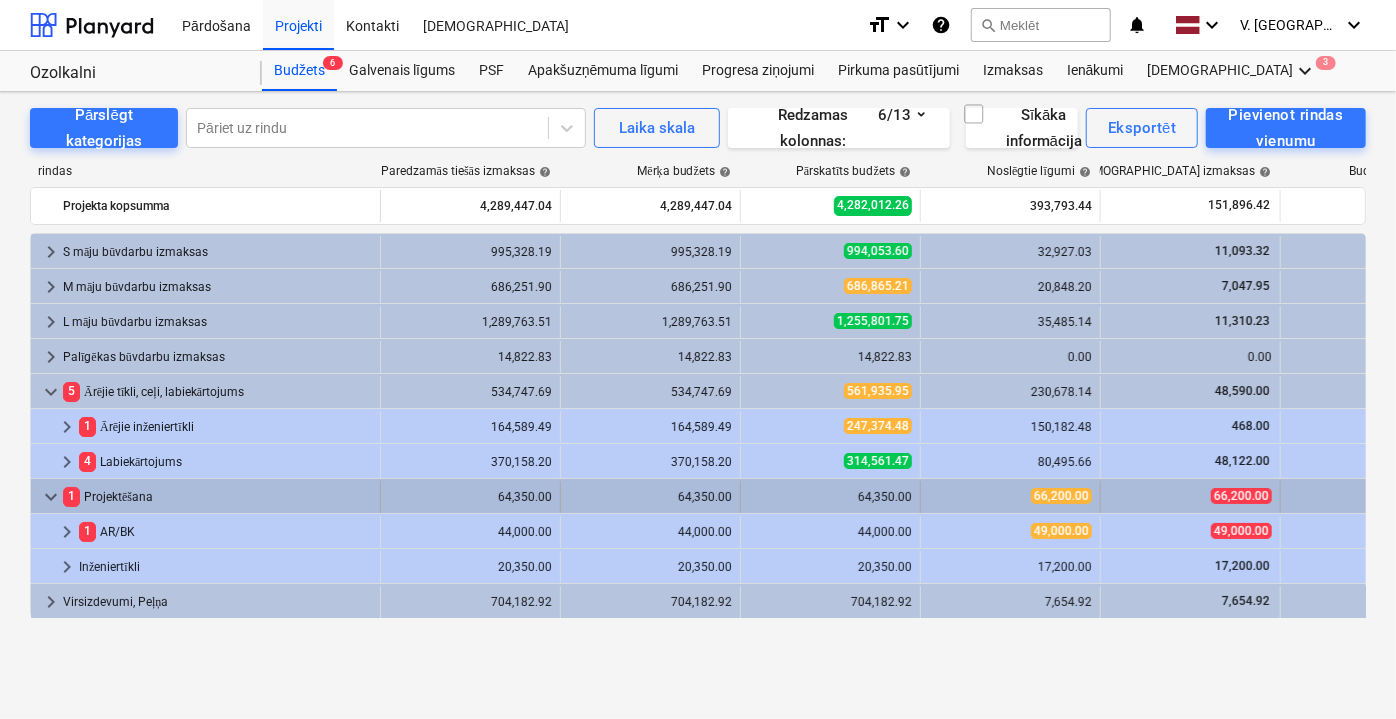 click on "1  Projektēšana" at bounding box center (217, 497) 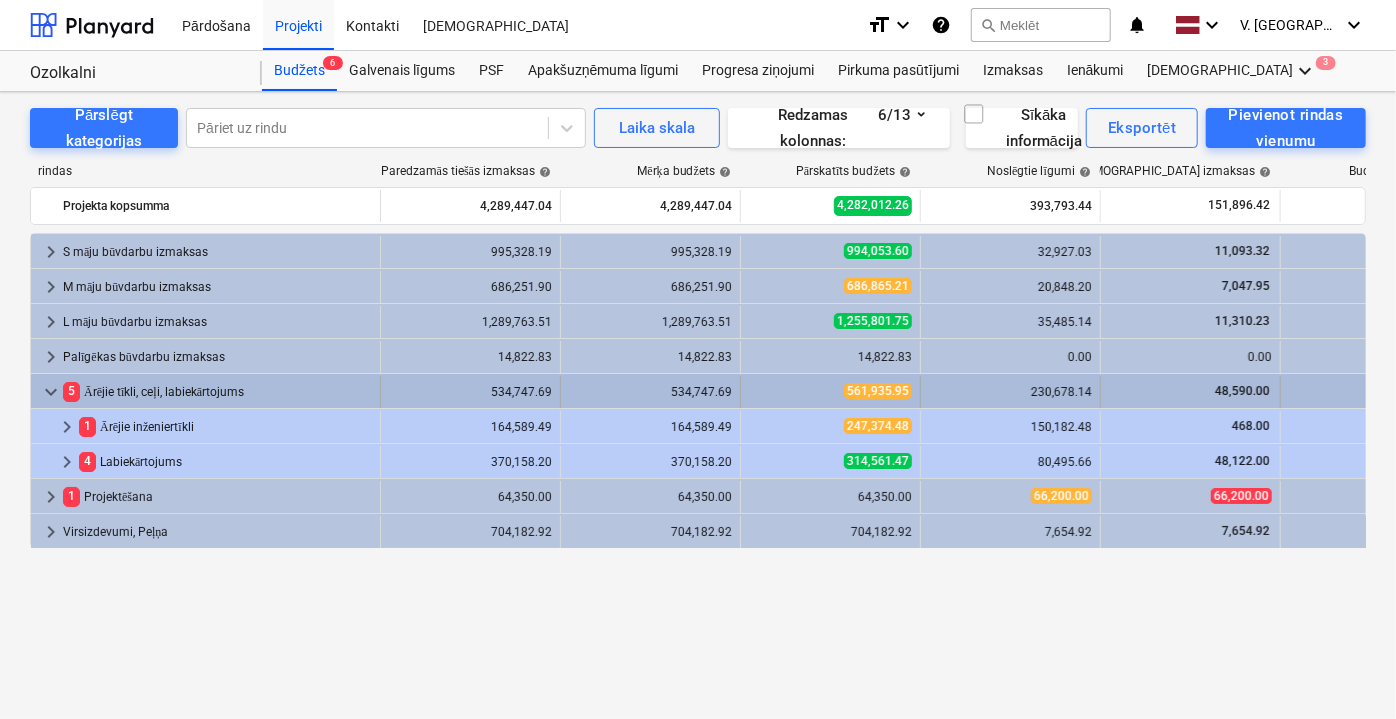 click on "5  Ārējie tīkli, ceļi, labiekārtojums" at bounding box center [217, 392] 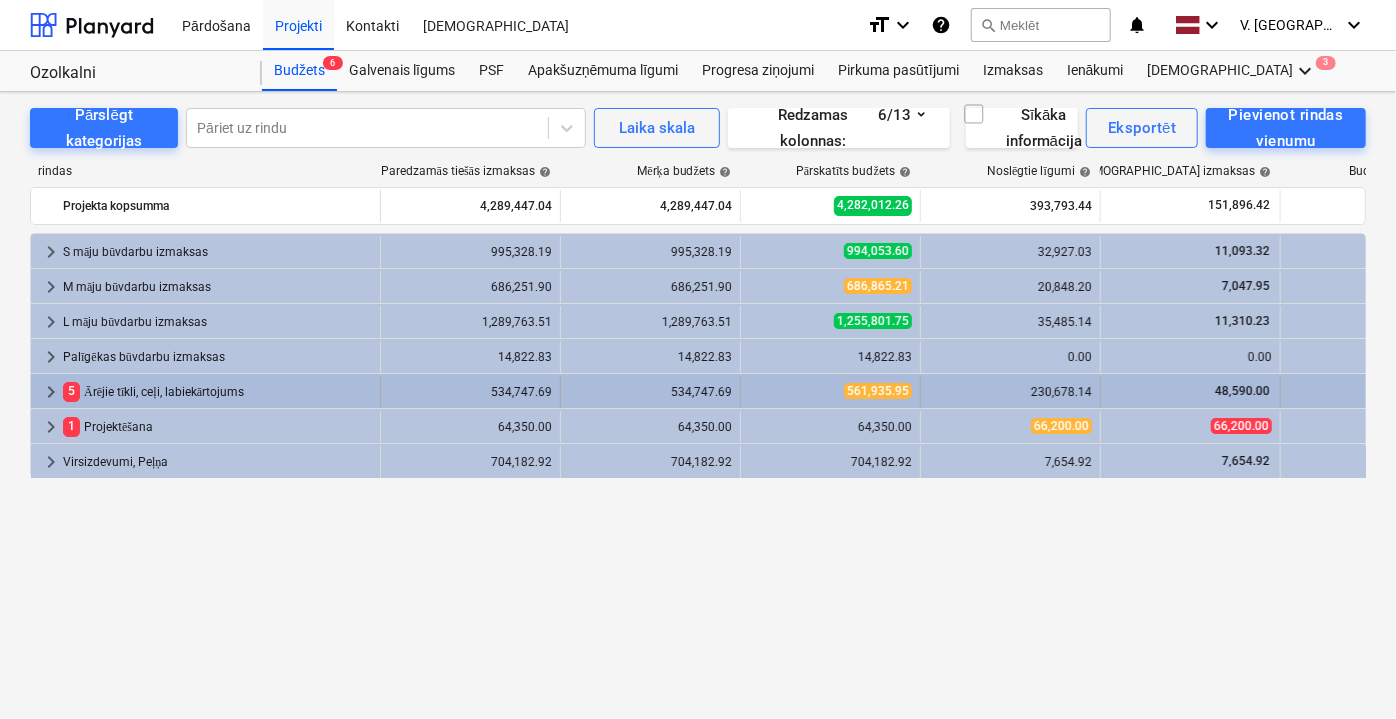 click on "5" at bounding box center (71, 391) 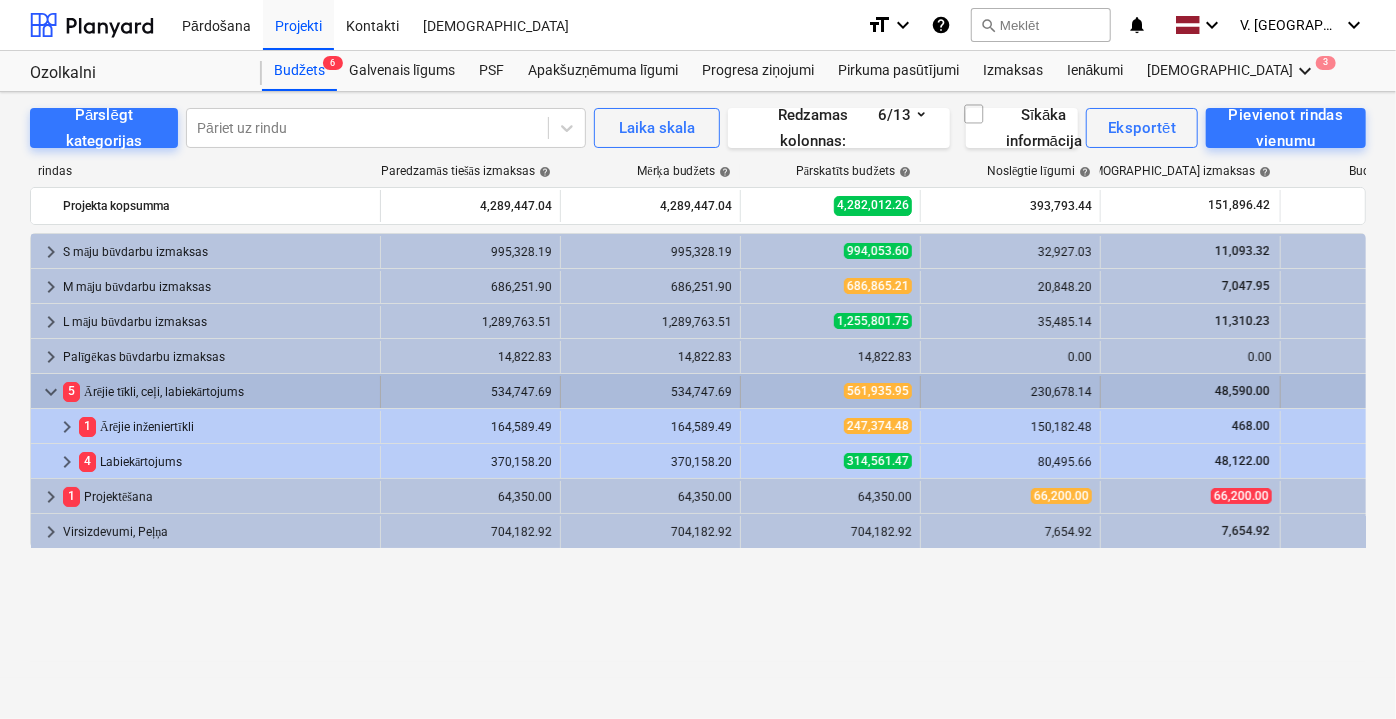 click on "5" at bounding box center (71, 391) 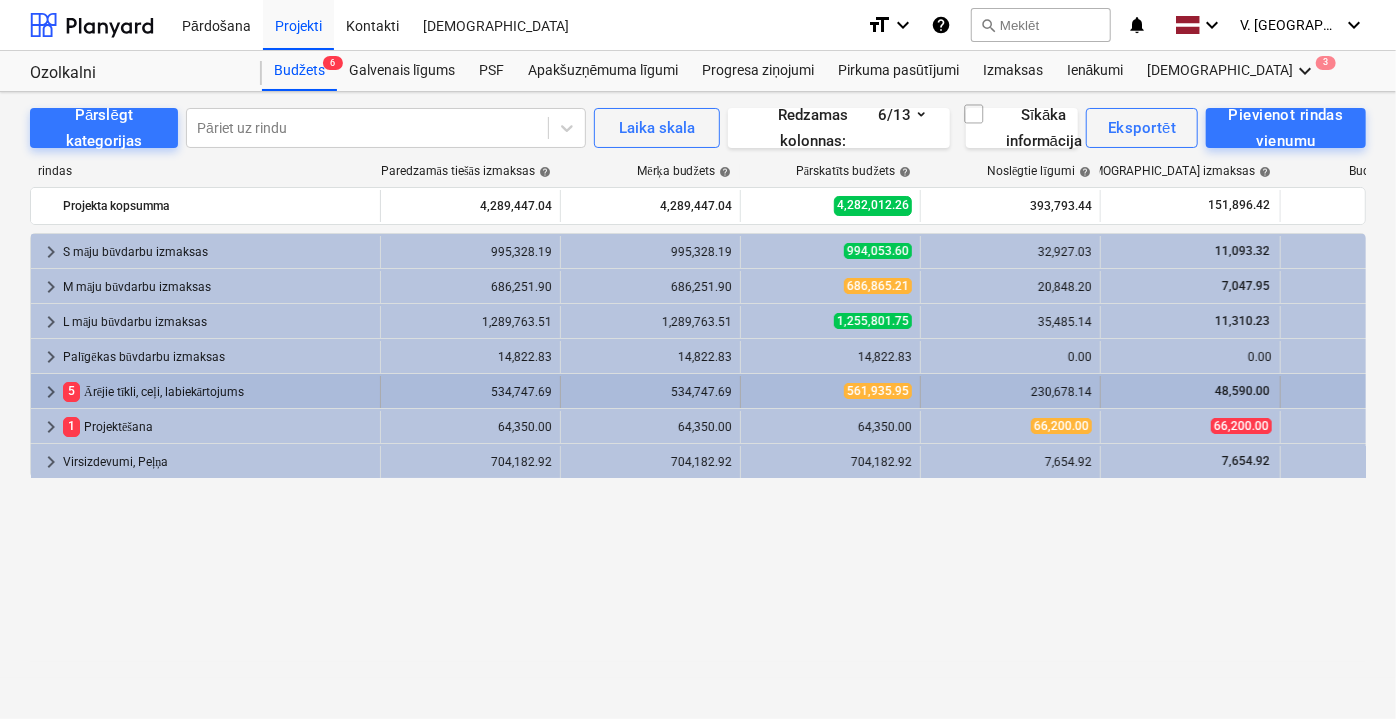 click on "5  Ārējie tīkli, ceļi, labiekārtojums" at bounding box center (217, 392) 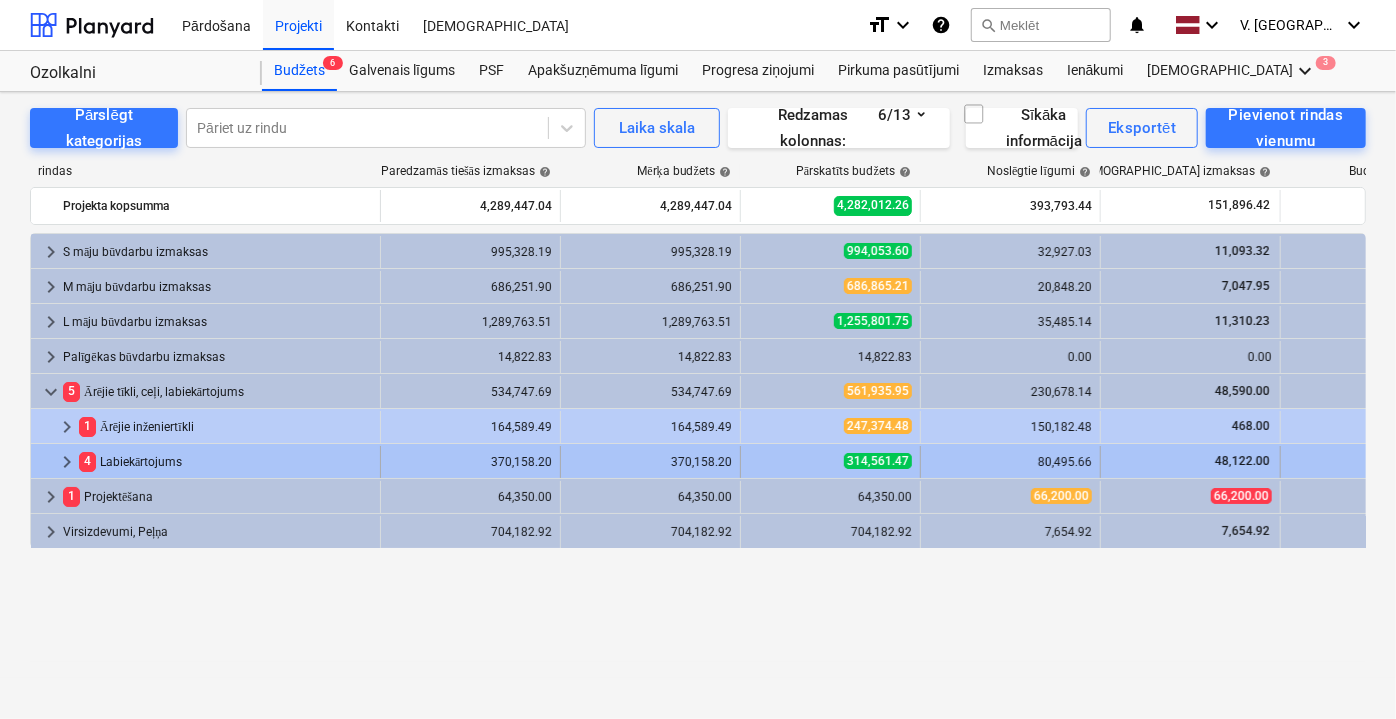 click on "4  Labiekārtojums" at bounding box center [225, 462] 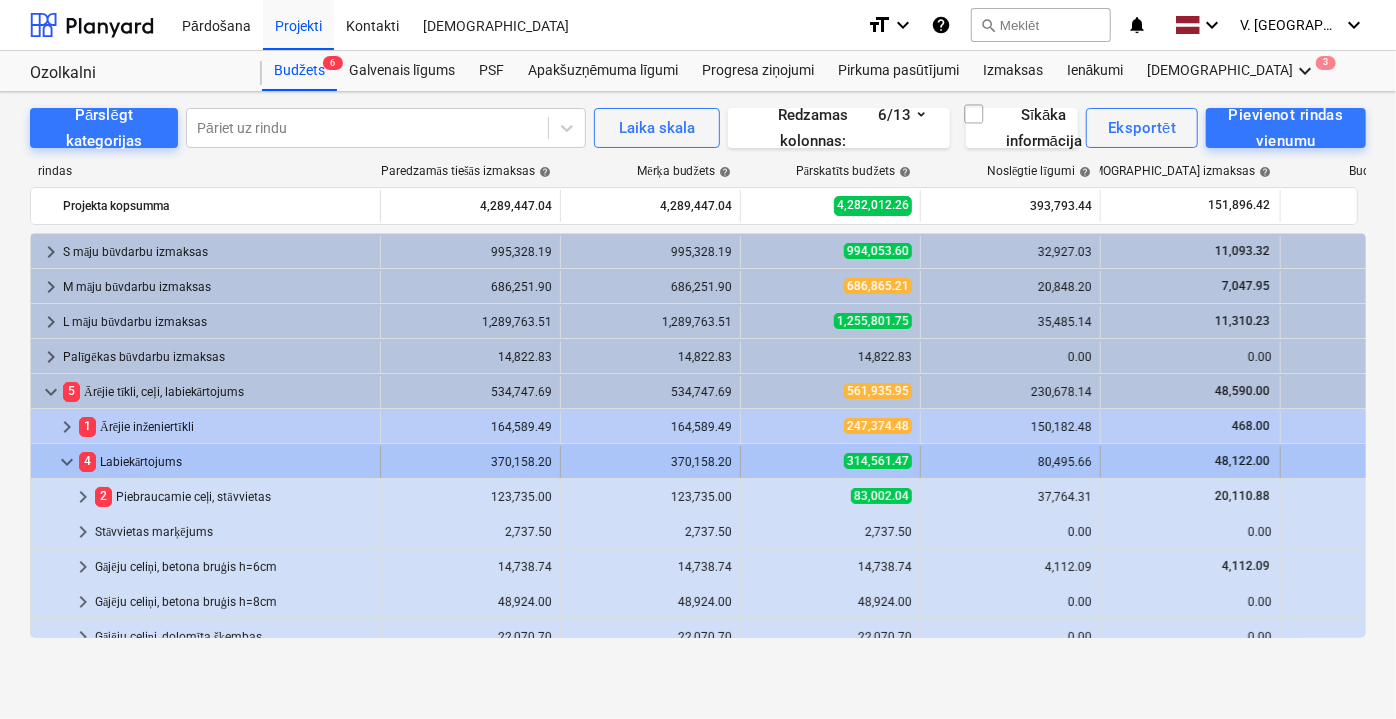 click on "4  Labiekārtojums" at bounding box center (225, 462) 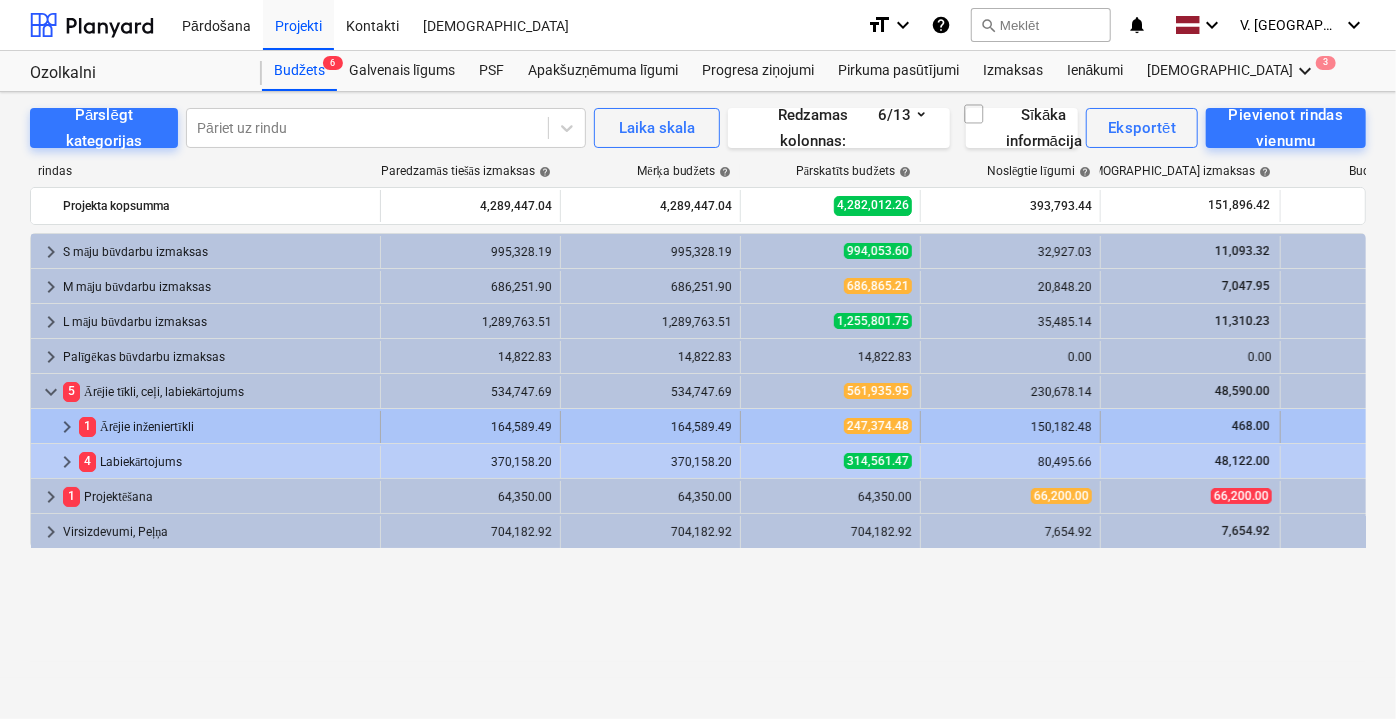 click on "1  Ārējie inženiertīkli" at bounding box center (225, 427) 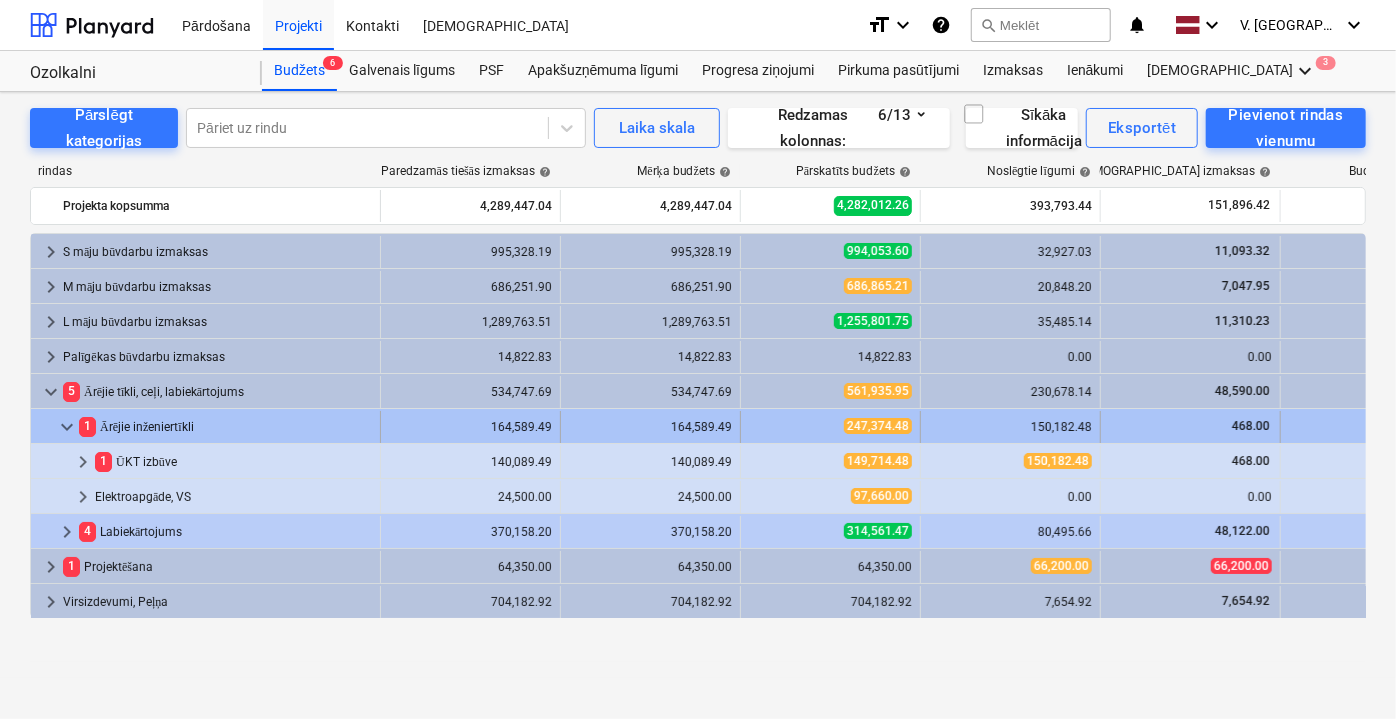 click on "1  Ārējie inženiertīkli" at bounding box center [225, 427] 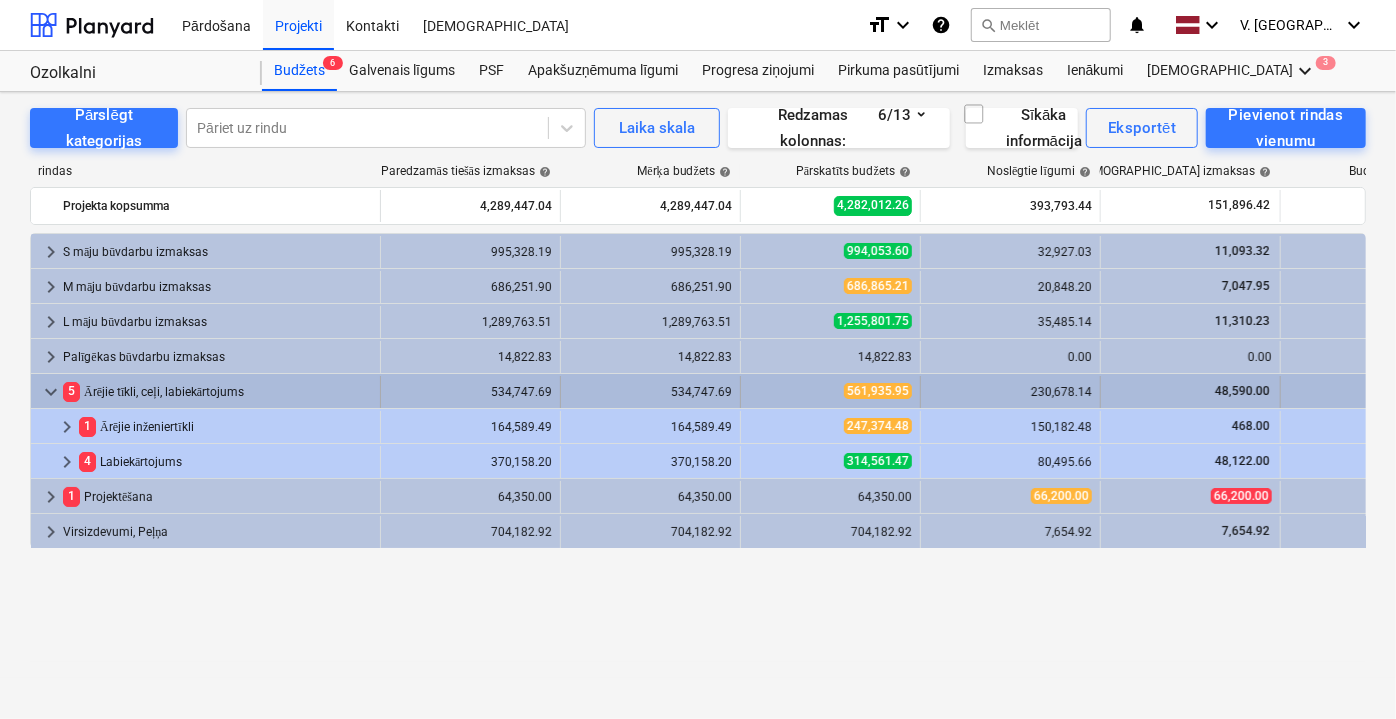 click on "5" at bounding box center (71, 391) 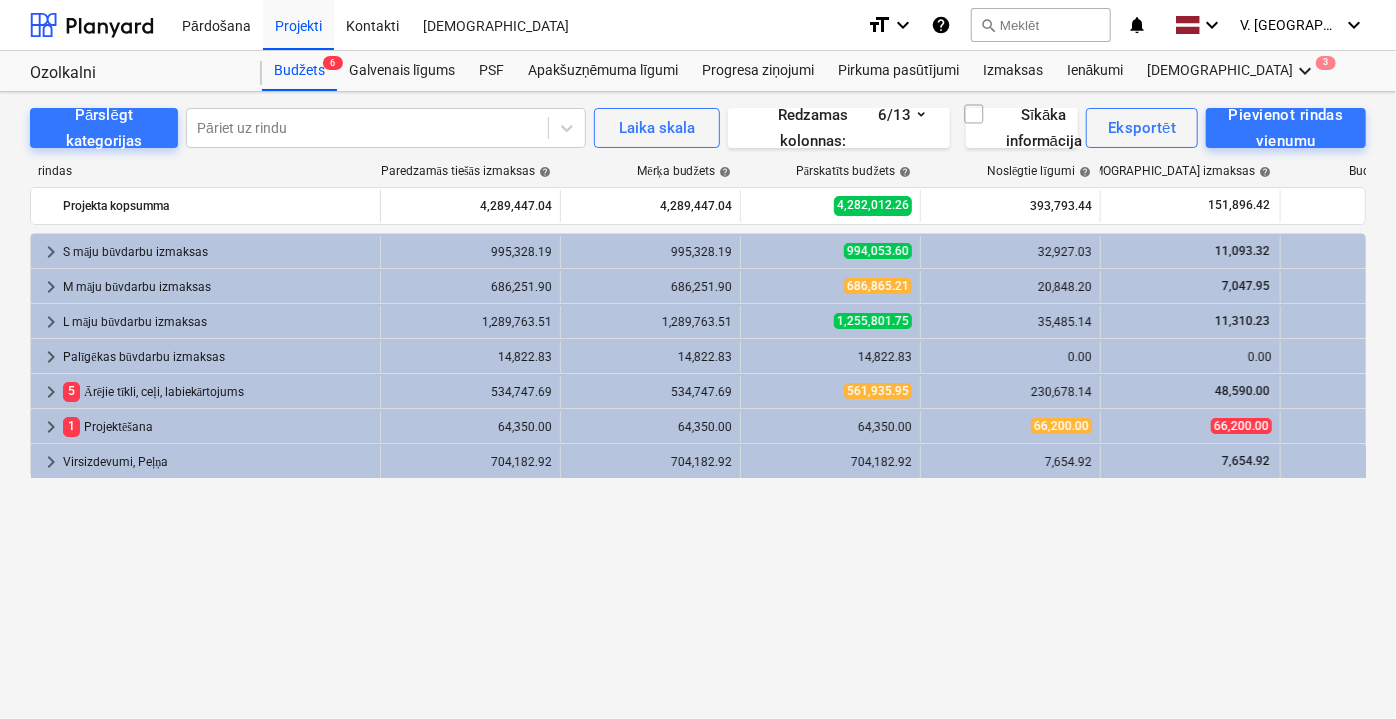 click on "5" at bounding box center [71, 391] 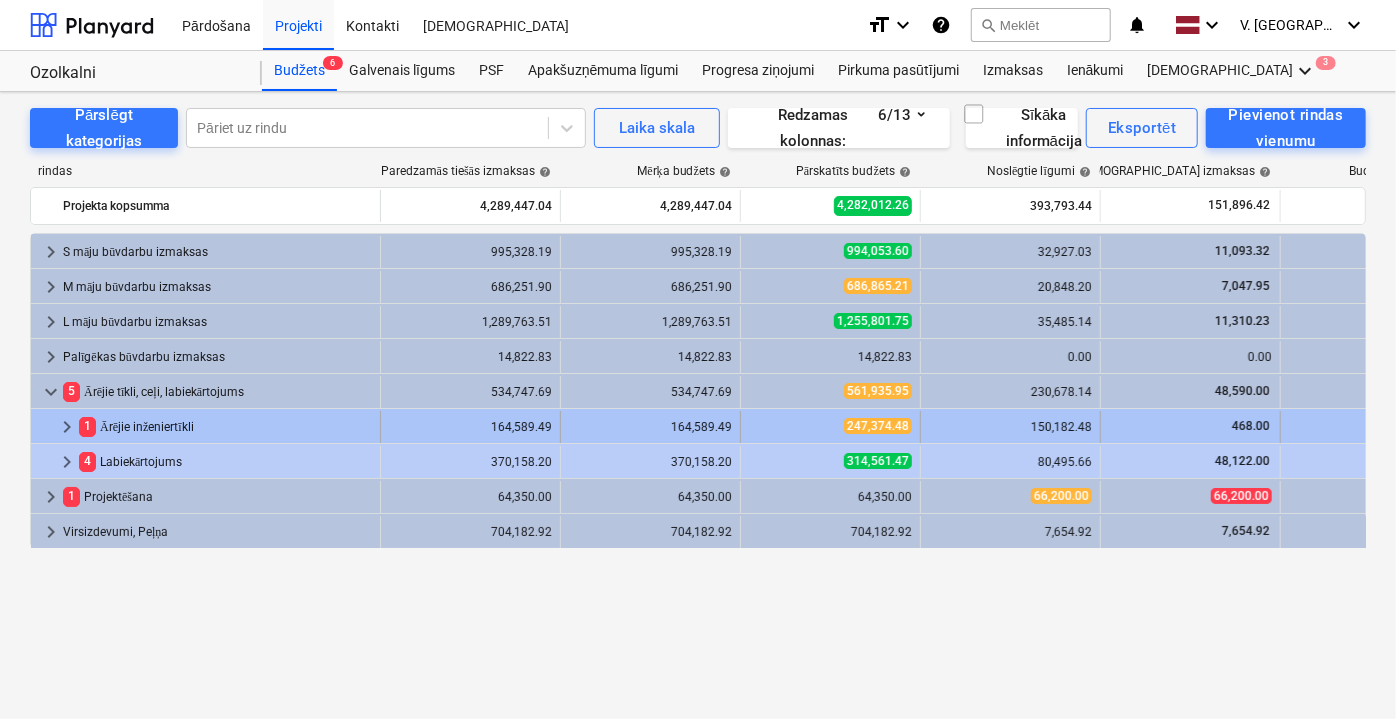 click on "1  Ārējie inženiertīkli" at bounding box center [225, 427] 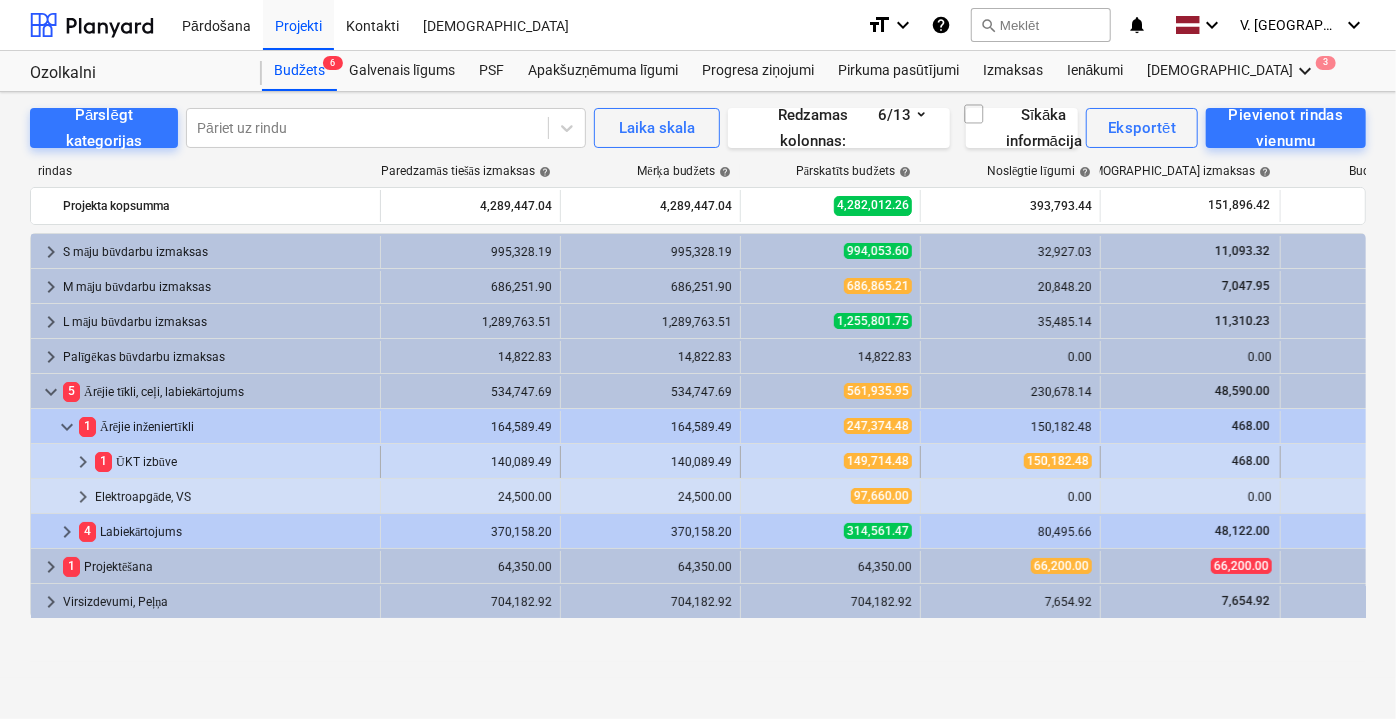 click on "1  ŪKT izbūve" at bounding box center (233, 462) 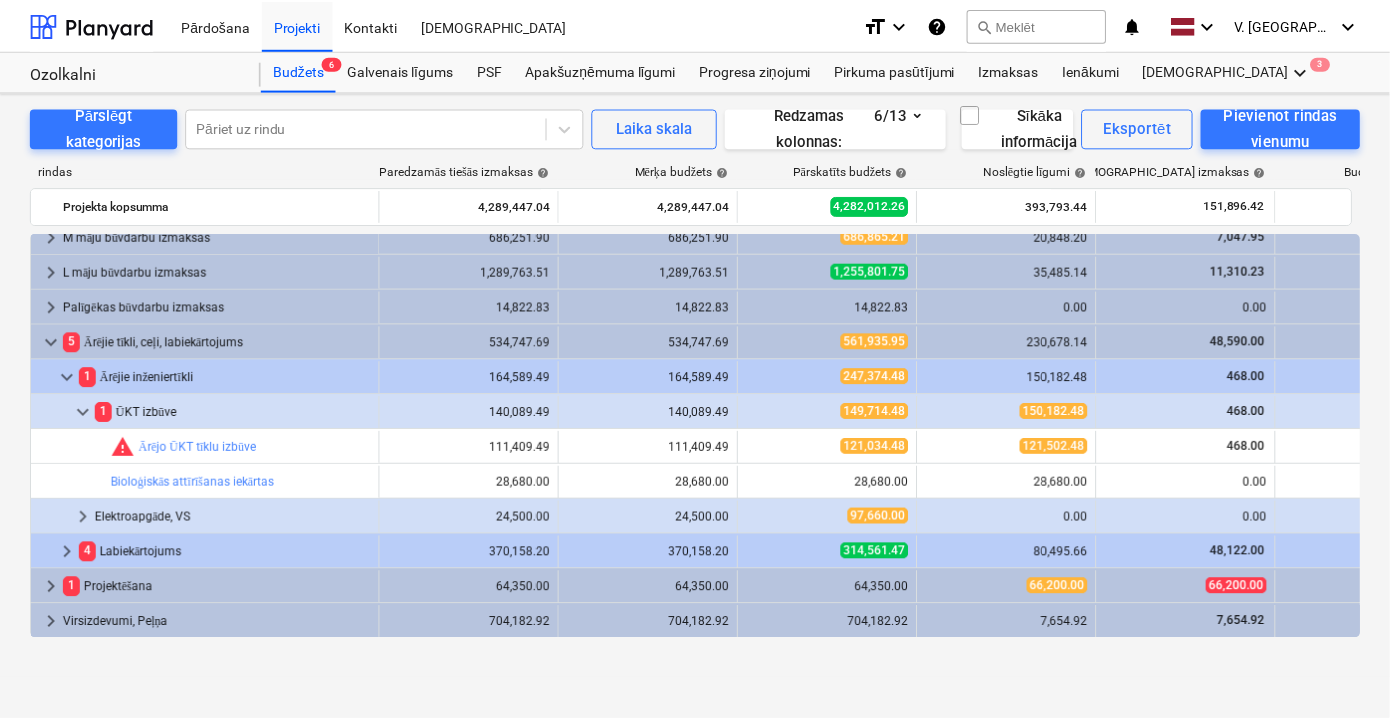 scroll, scrollTop: 0, scrollLeft: 0, axis: both 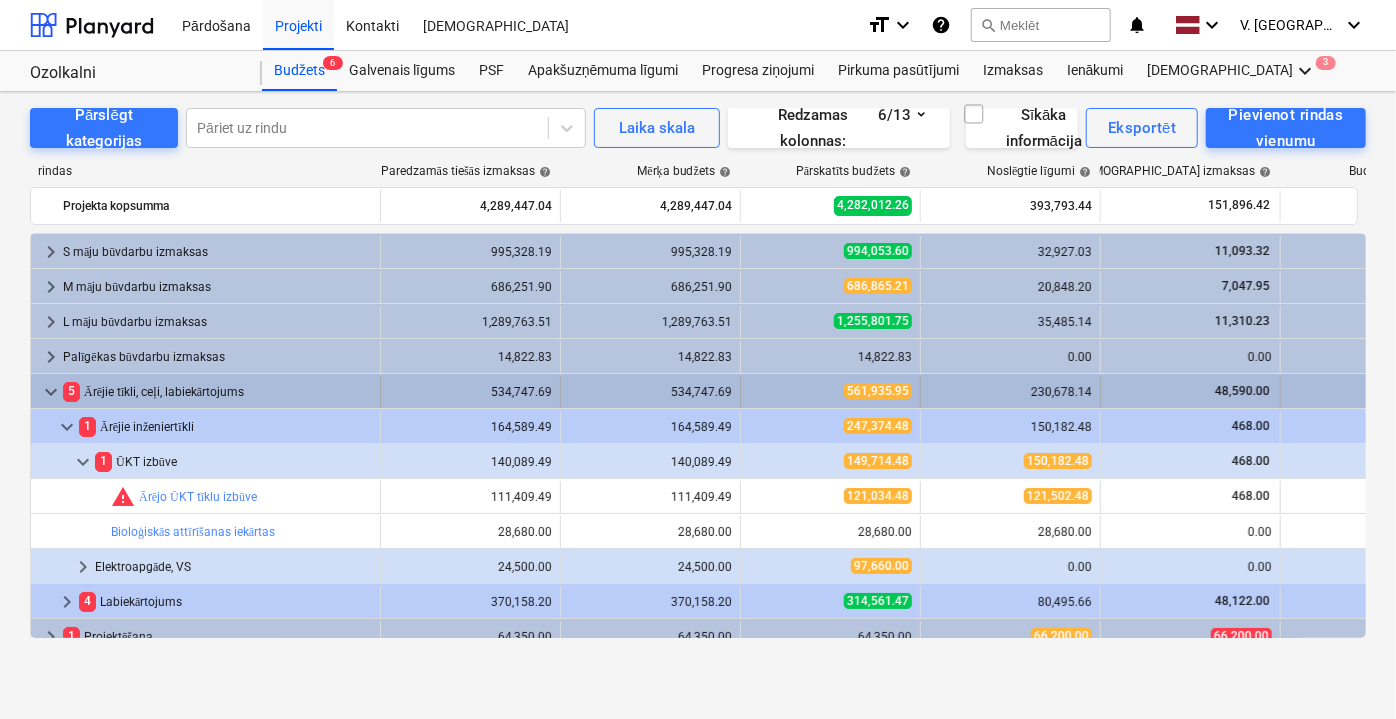 click on "keyboard_arrow_down" at bounding box center [51, 392] 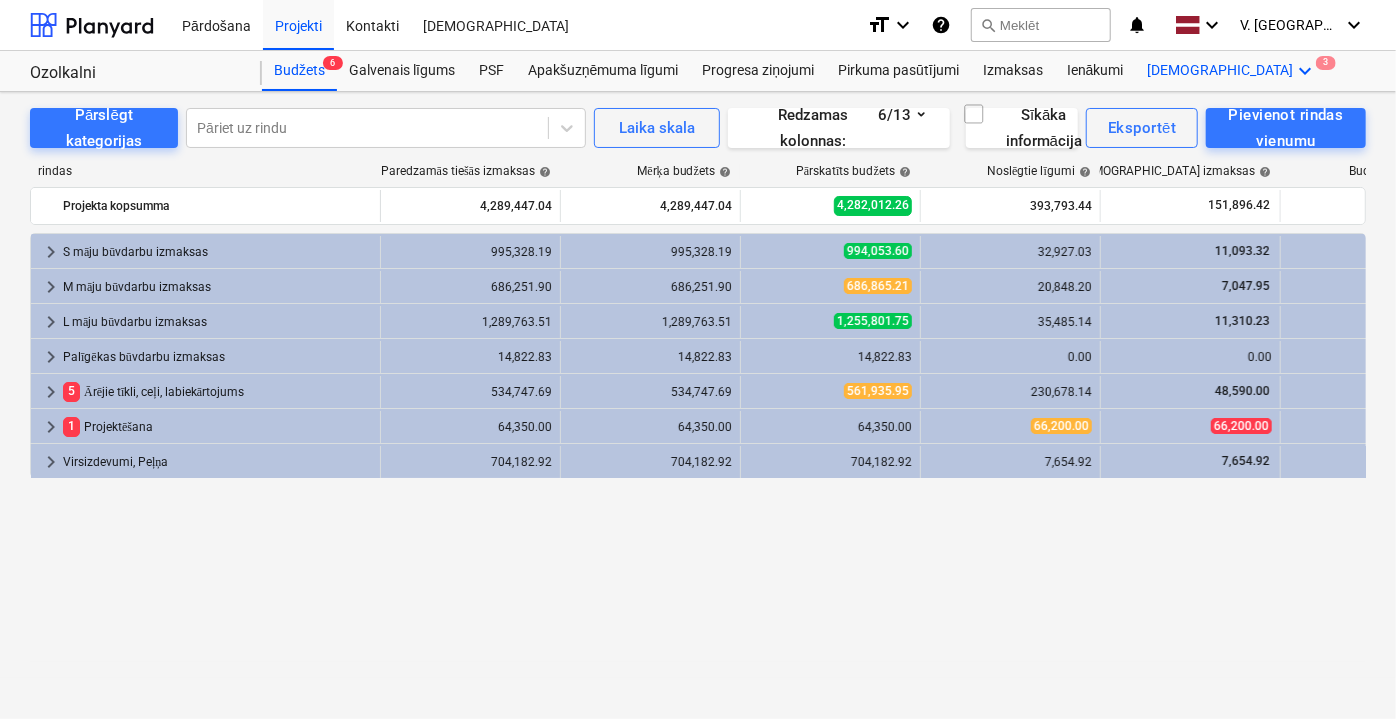 click on "Vairāk keyboard_arrow_down 3" at bounding box center (1233, 71) 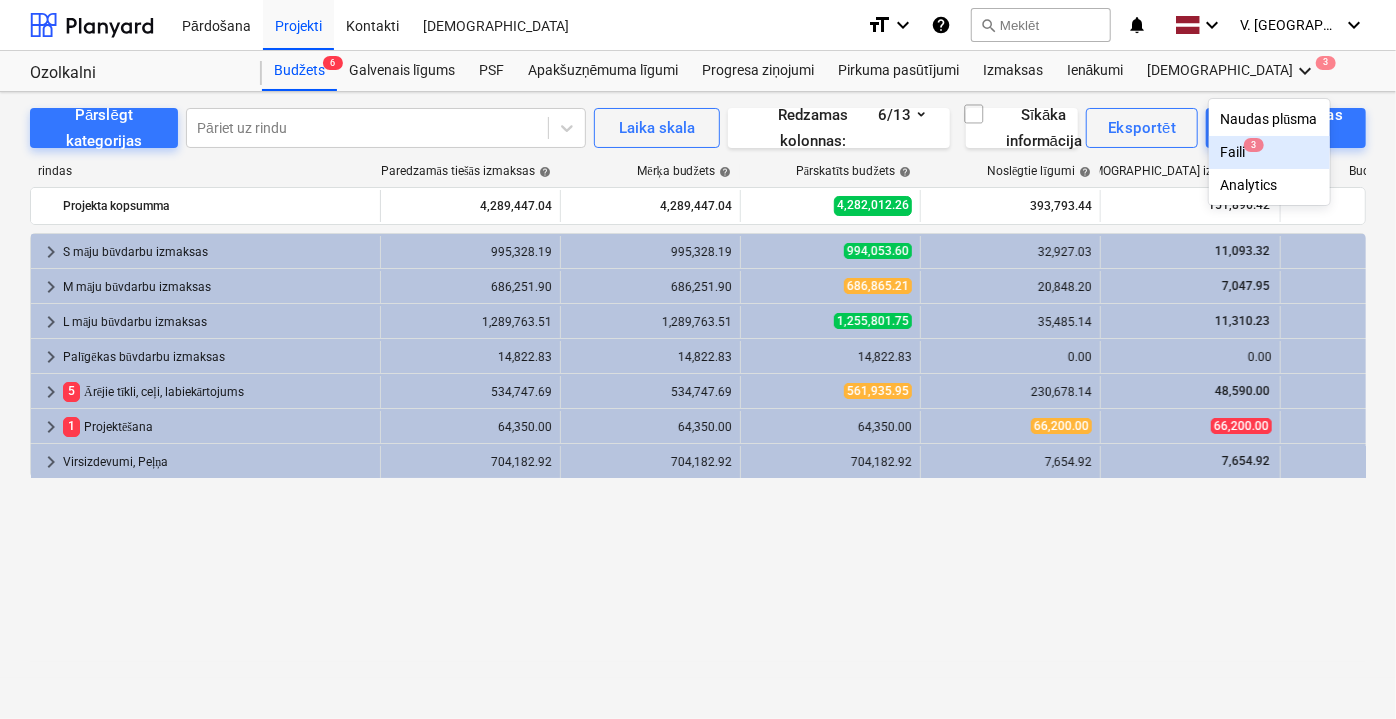 click on "Faili 3" at bounding box center [1269, 152] 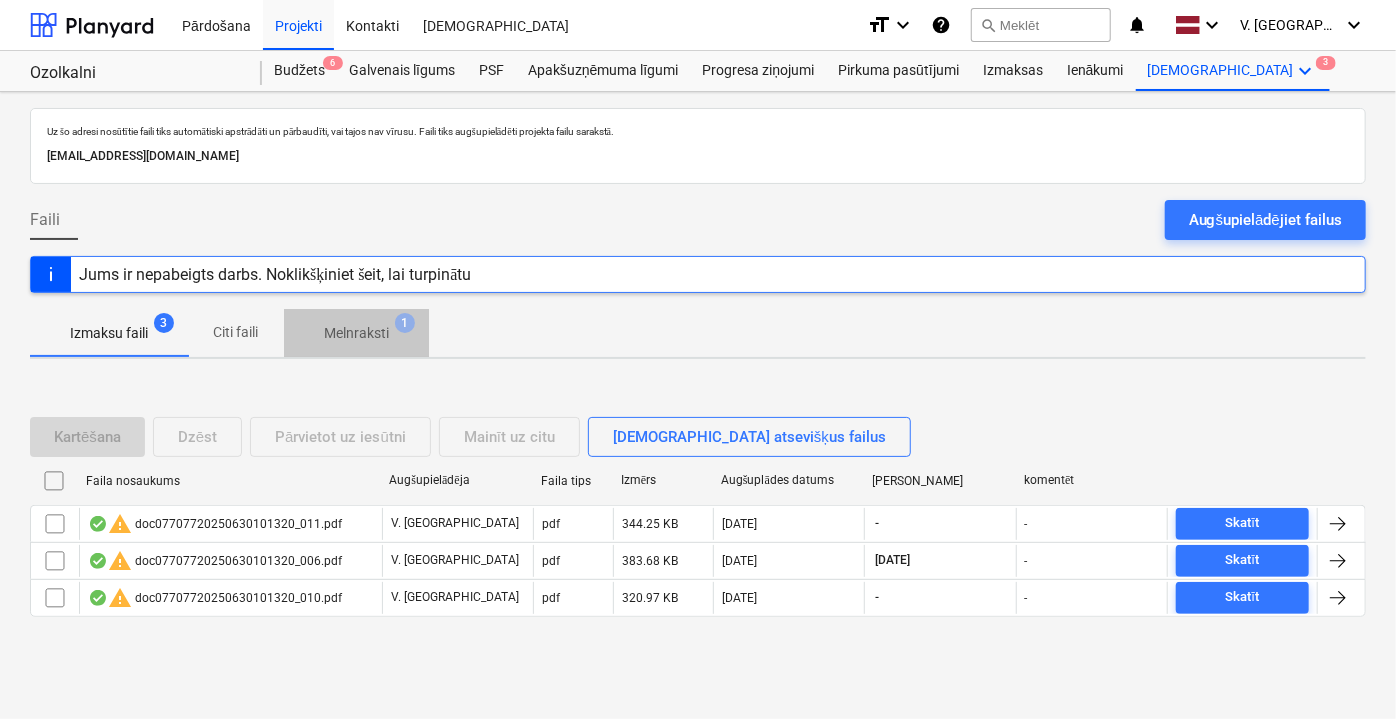 click on "Melnraksti" at bounding box center [356, 333] 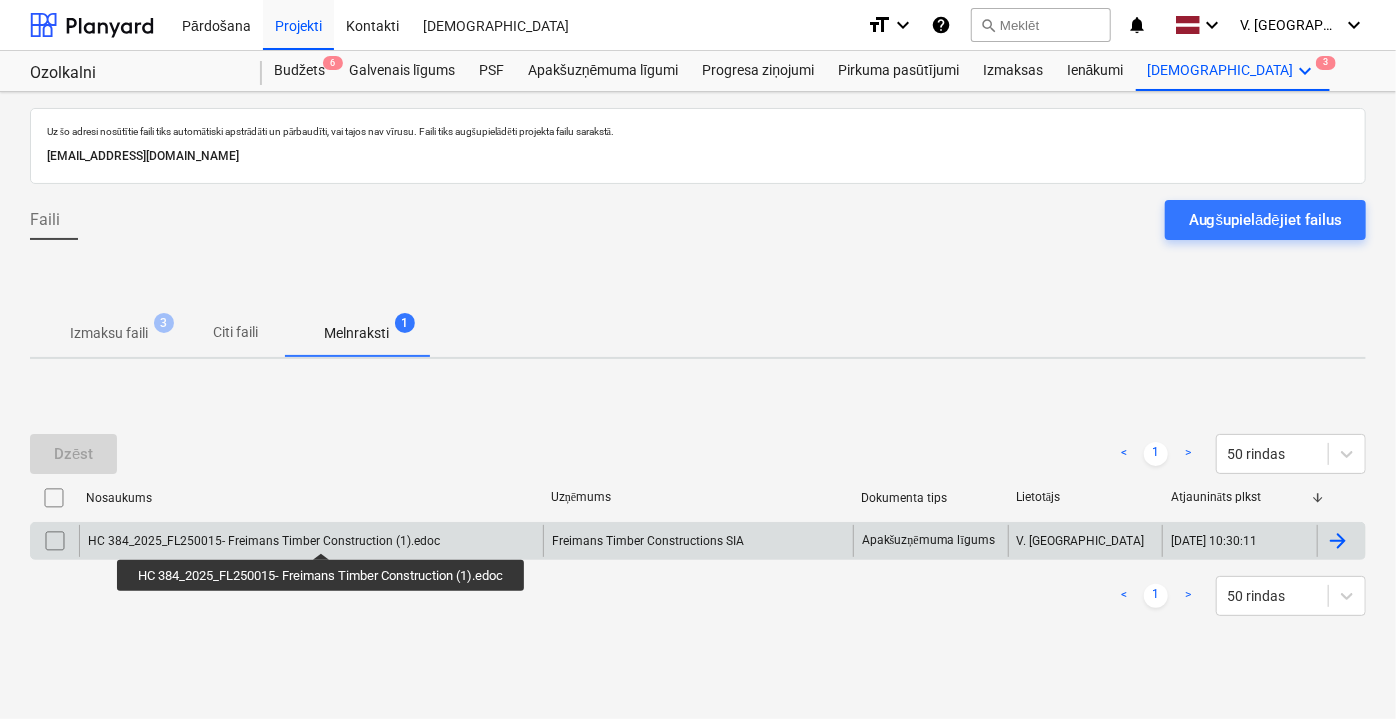 click on "HC 384_2025_FL250015- Freimans Timber Construction (1).edoc" at bounding box center [264, 541] 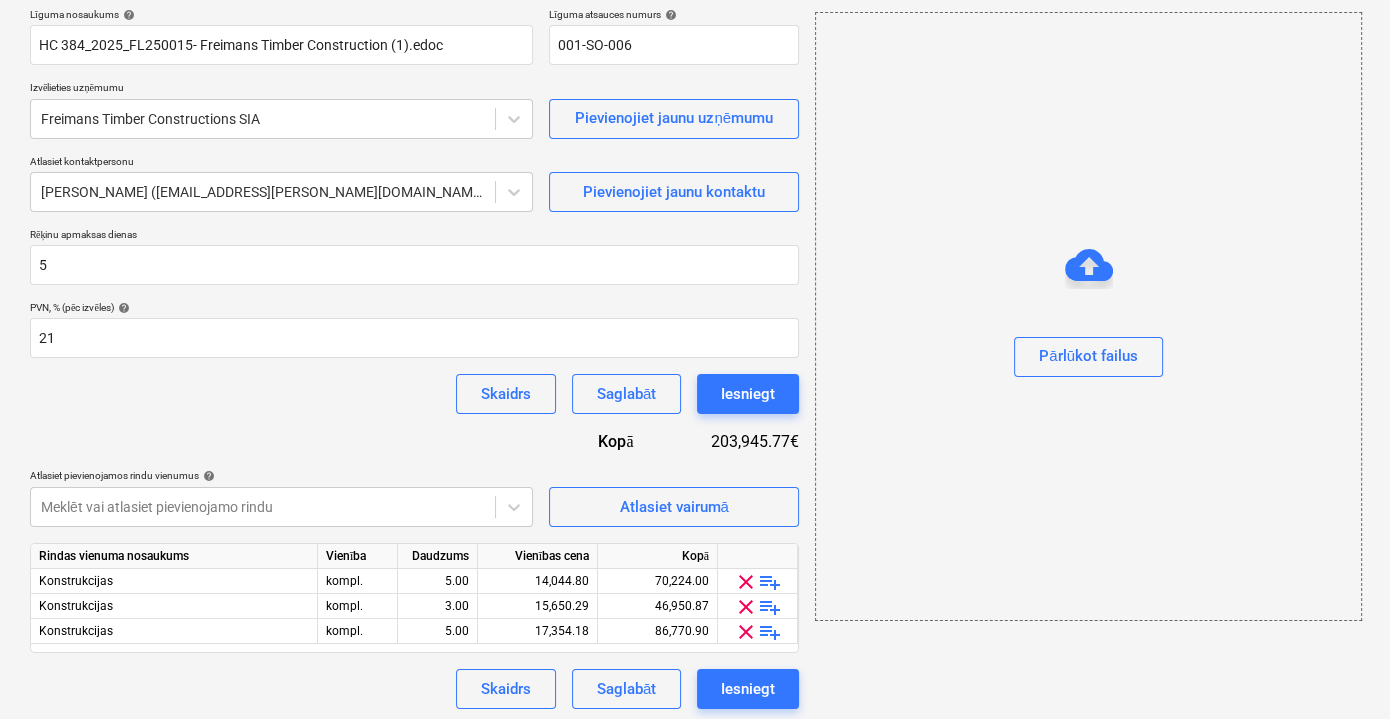 scroll, scrollTop: 161, scrollLeft: 0, axis: vertical 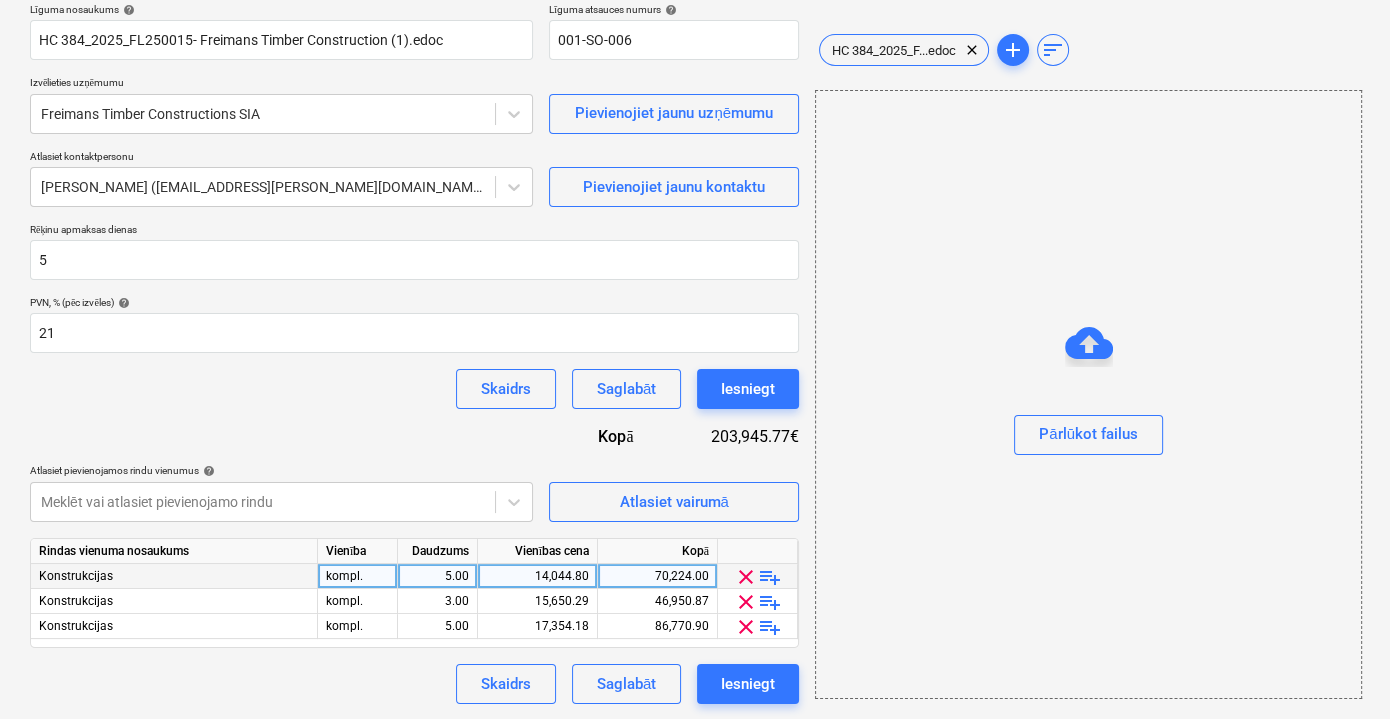 click on "14,044.80" at bounding box center [537, 576] 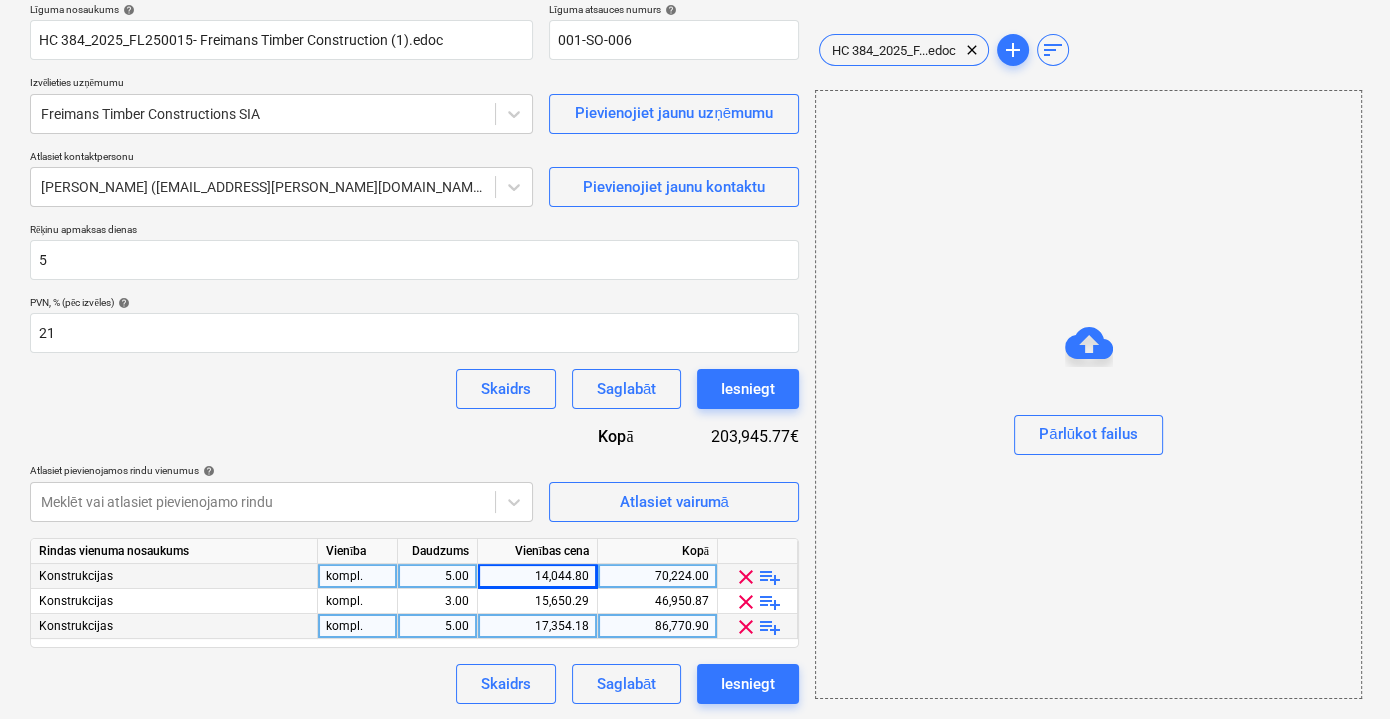 click on "17,354.18" at bounding box center [537, 626] 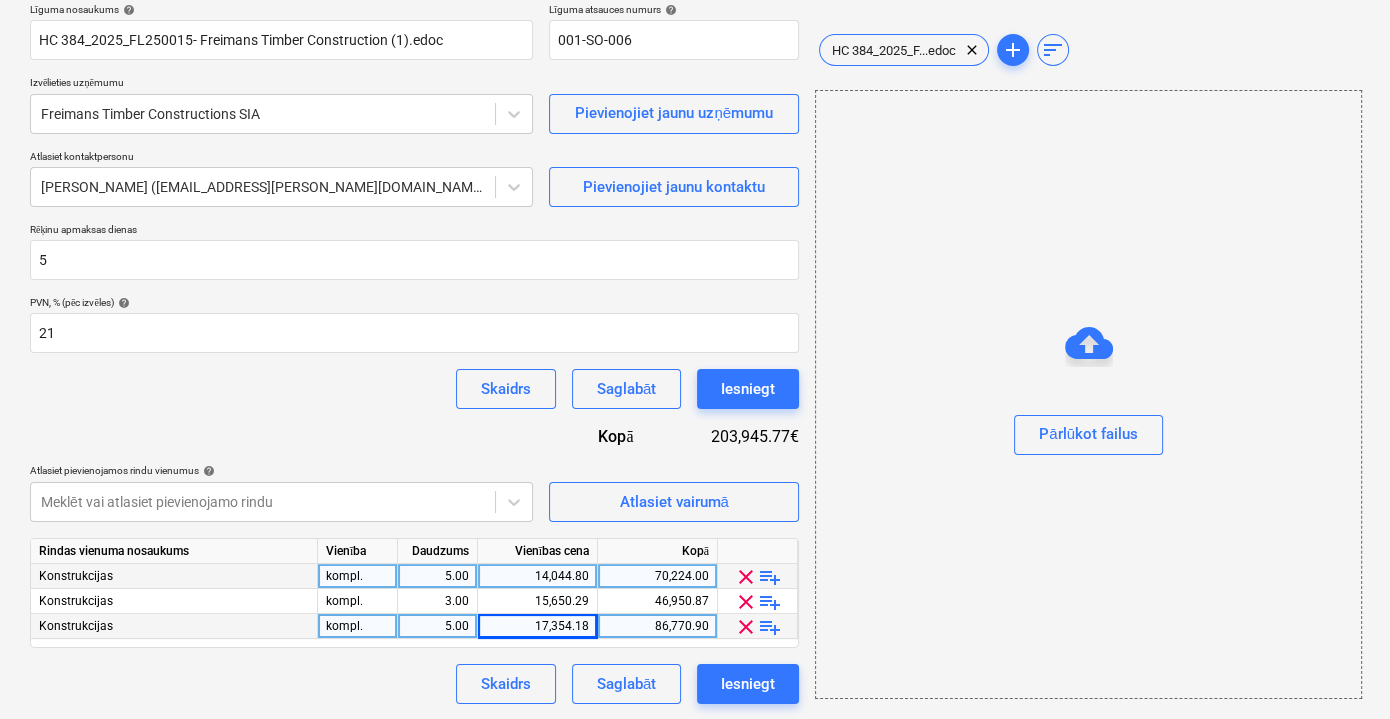 click on "Līguma nosaukums help HC 384_2025_FL250015- [PERSON_NAME] Timber Construction (1).edoc Līguma atsauces numurs help 001-SO-006 Izvēlieties uzņēmumu [PERSON_NAME] Timber Constructions SIA   Pievienojiet jaunu uzņēmumu Atlasiet kontaktpersonu [PERSON_NAME] ([EMAIL_ADDRESS][PERSON_NAME][DOMAIN_NAME]) Pievienojiet jaunu kontaktu Rēķinu apmaksas dienas 5 PVN, % (pēc izvēles) help 21 Skaidrs Saglabāt Iesniegt Kopā 203,945.77€ Atlasiet pievienojamos rindu vienumus help Meklēt vai atlasiet pievienojamo rindu Atlasiet vairumā Rindas vienuma nosaukums Vienība Daudzums Vienības cena Kopā  Konstrukcijas kompl. 5.00 14,044.80 70,224.00 clear playlist_add  Konstrukcijas kompl. 3.00 15,650.29 46,950.87 clear playlist_add  Konstrukcijas kompl. 5.00 17,354.18 86,770.90 clear playlist_add Skaidrs Saglabāt Iesniegt" at bounding box center [414, 353] 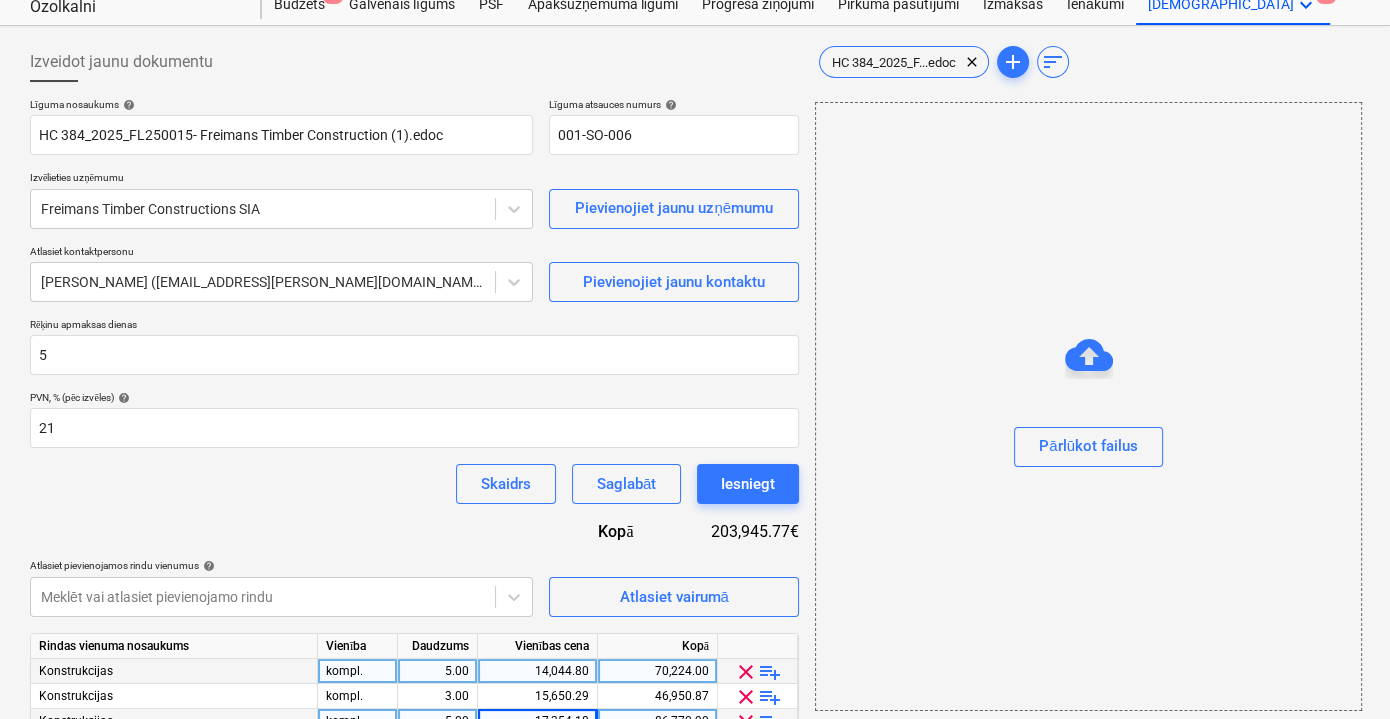 scroll, scrollTop: 0, scrollLeft: 0, axis: both 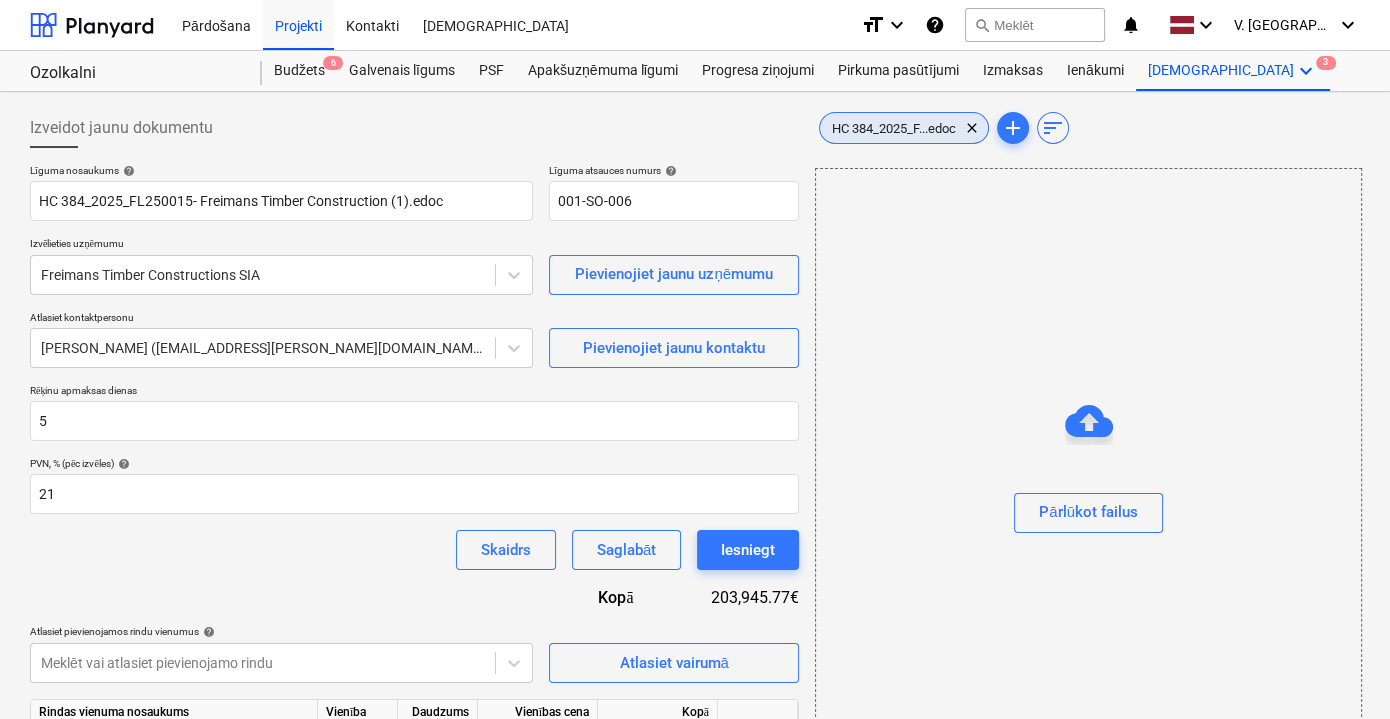 click on "HC 384_2025_F...edoc" at bounding box center (894, 128) 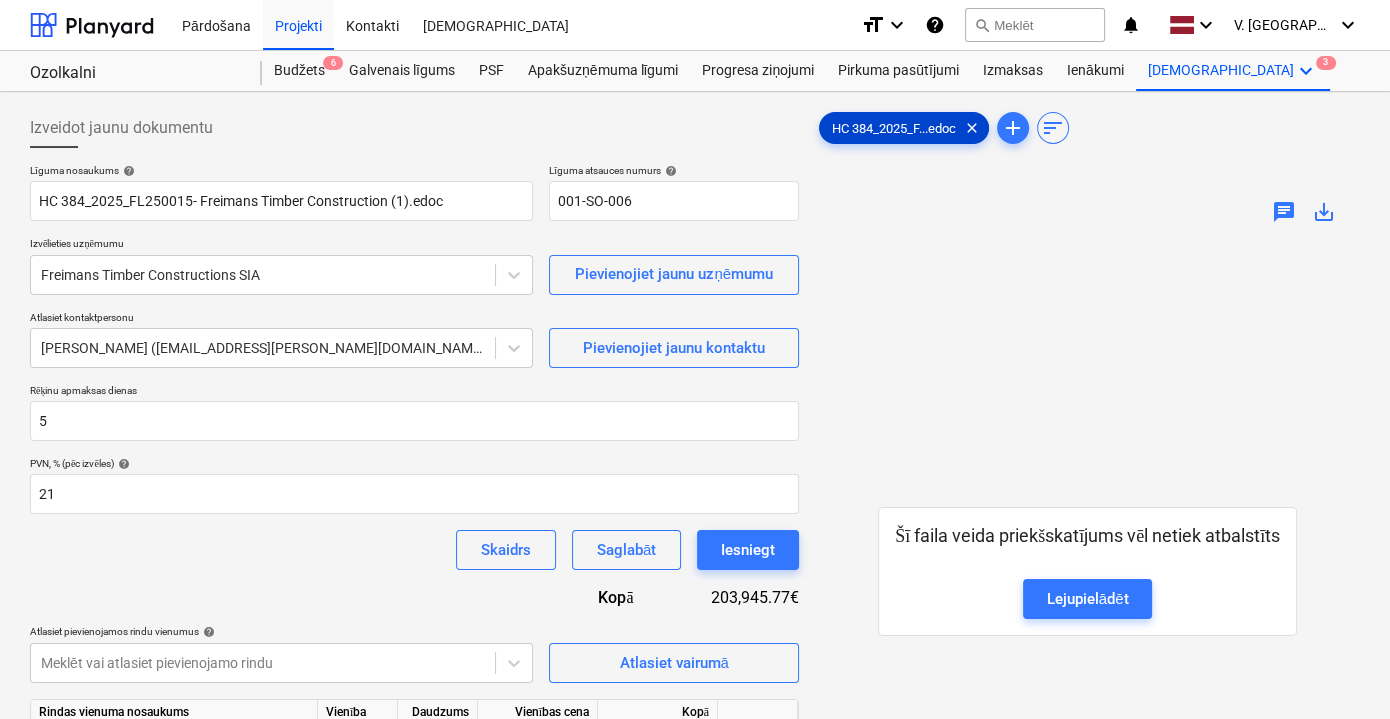 click on "HC 384_2025_F...edoc clear" at bounding box center [904, 128] 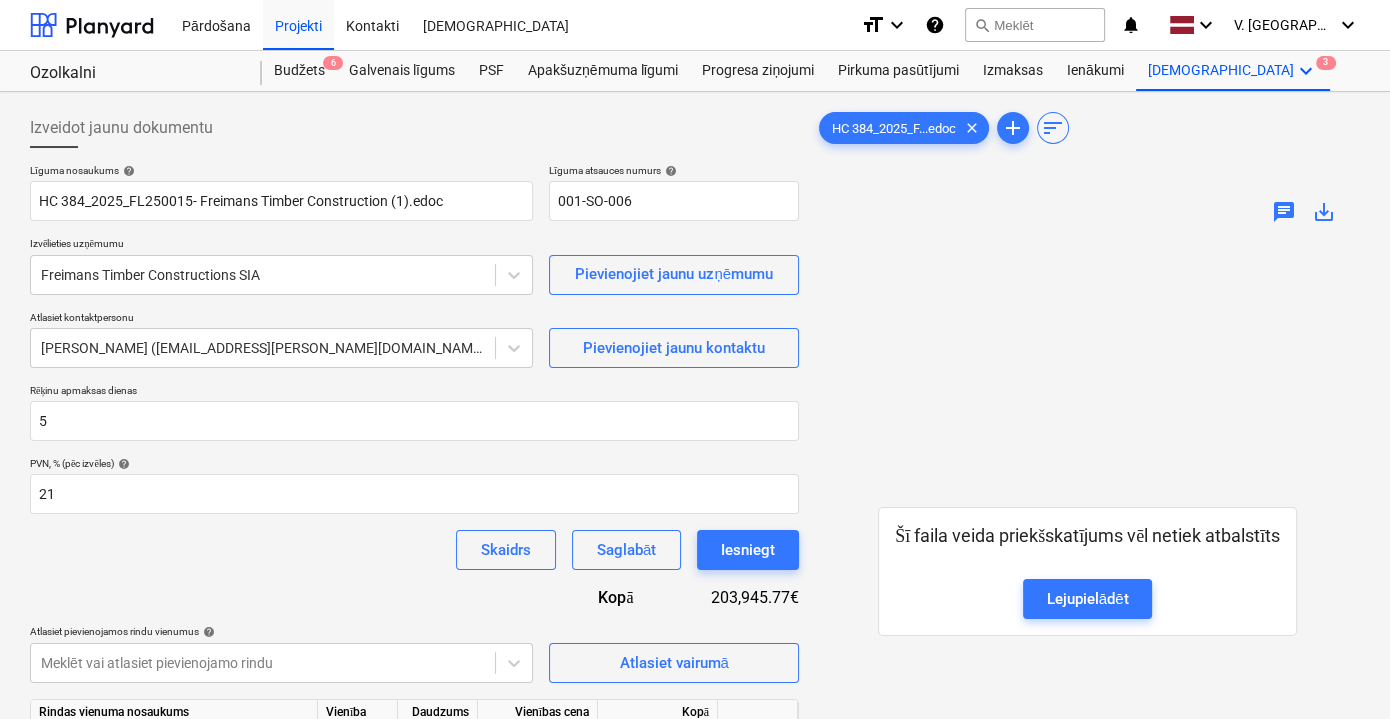 click on "Šī faila veida priekšskatījums vēl netiek atbalstīts Lejupielādēt" at bounding box center (1087, 571) 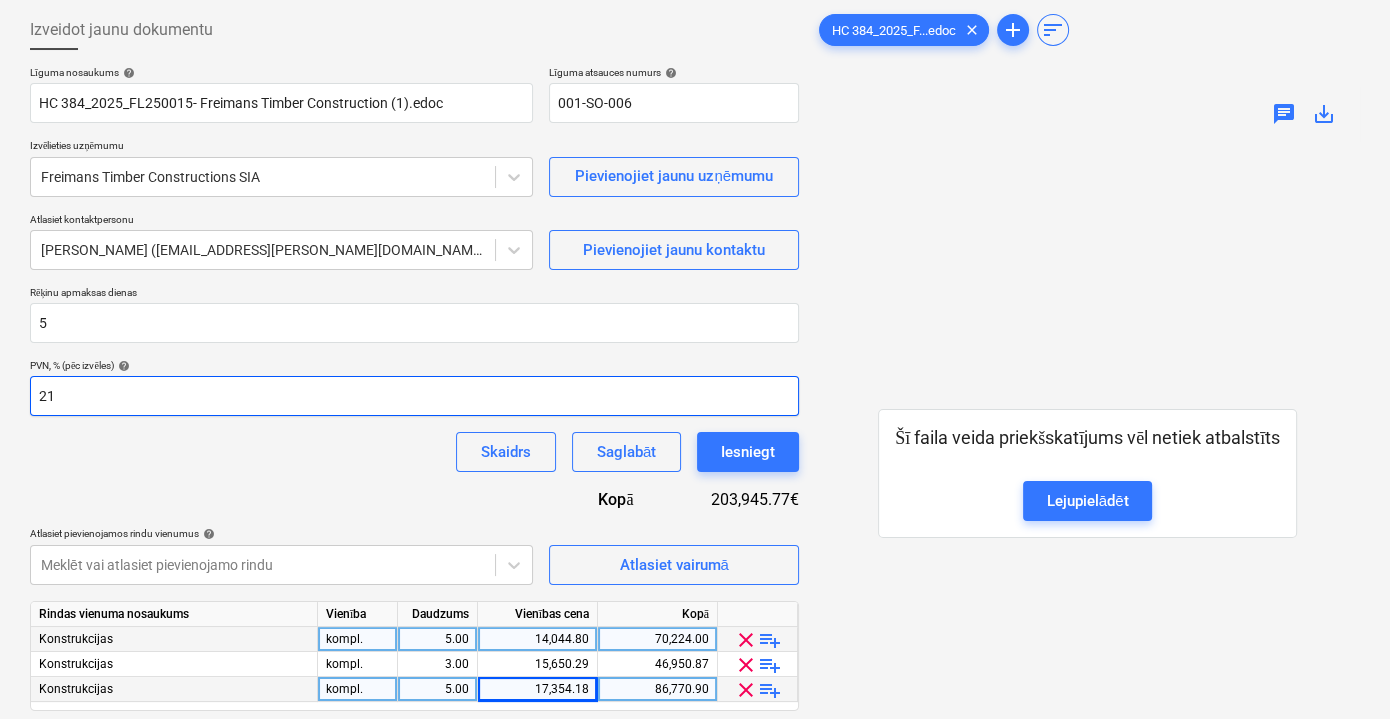 scroll, scrollTop: 199, scrollLeft: 0, axis: vertical 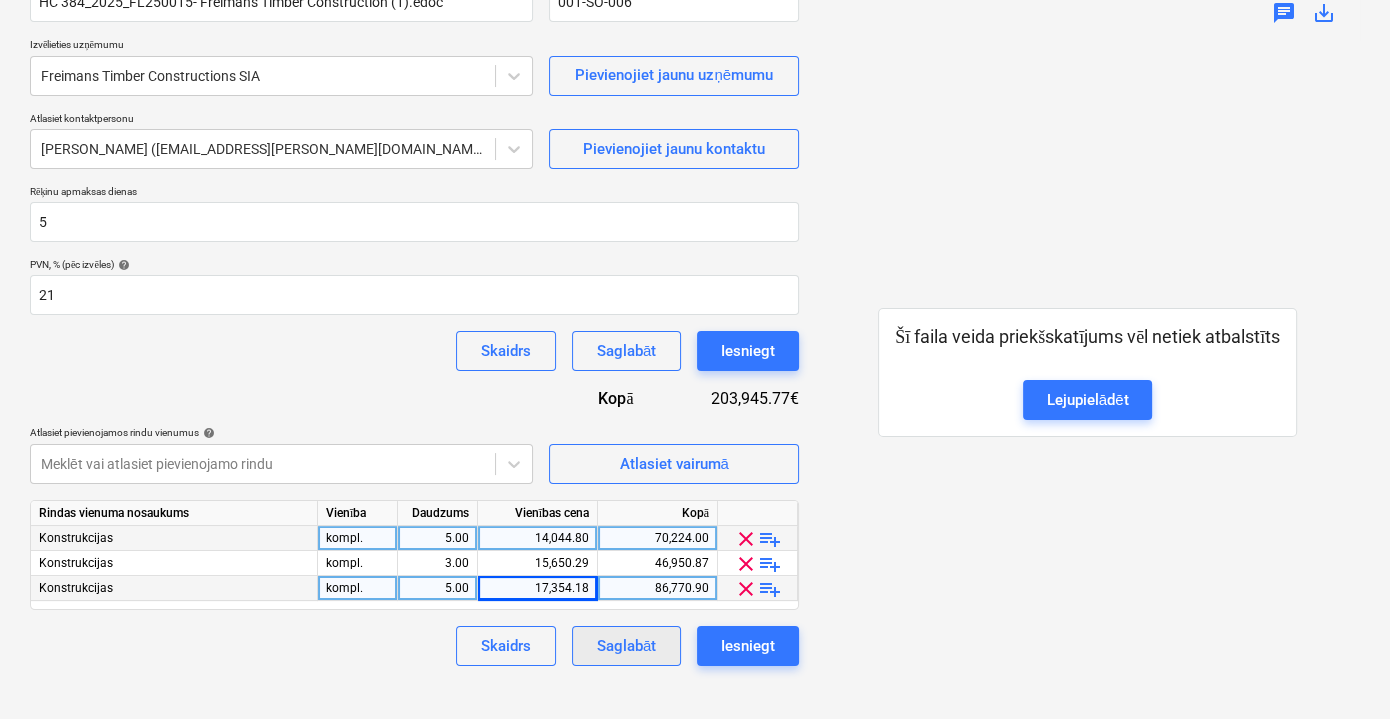 click on "Saglabāt" at bounding box center (626, 646) 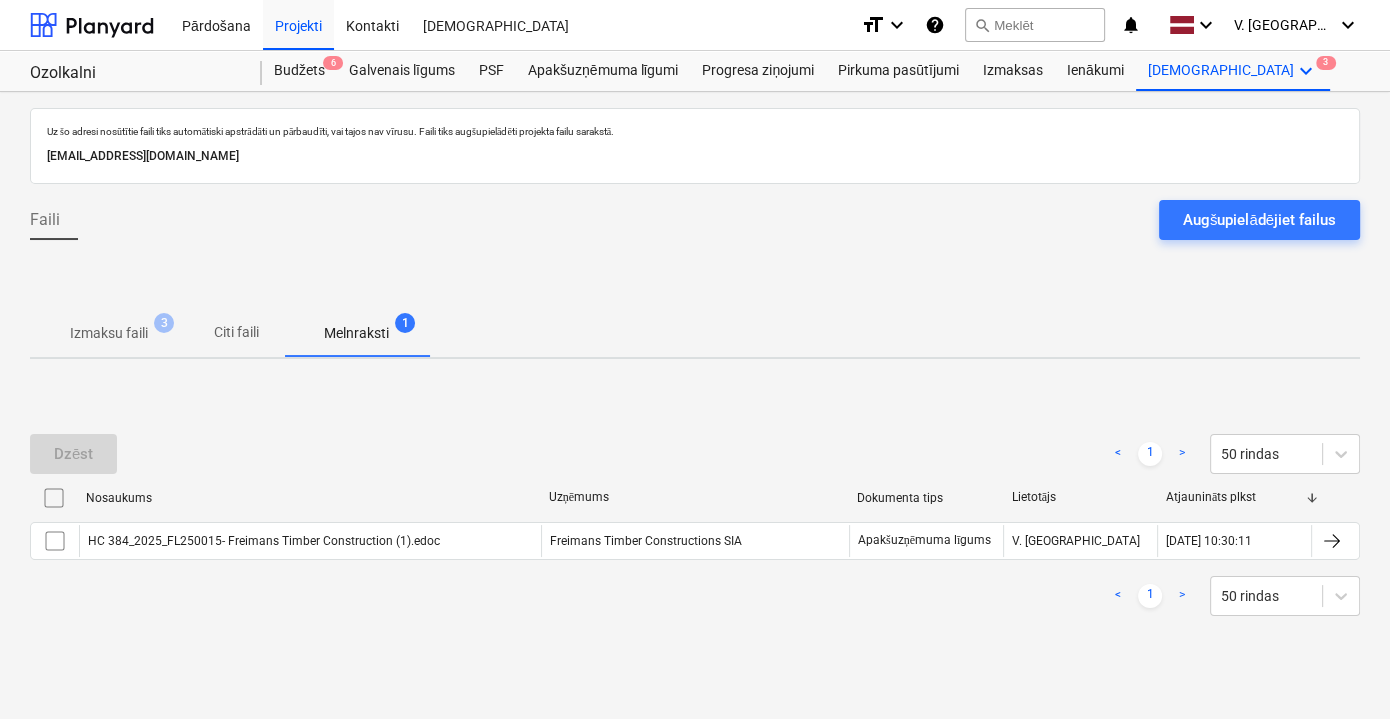 scroll, scrollTop: 0, scrollLeft: 0, axis: both 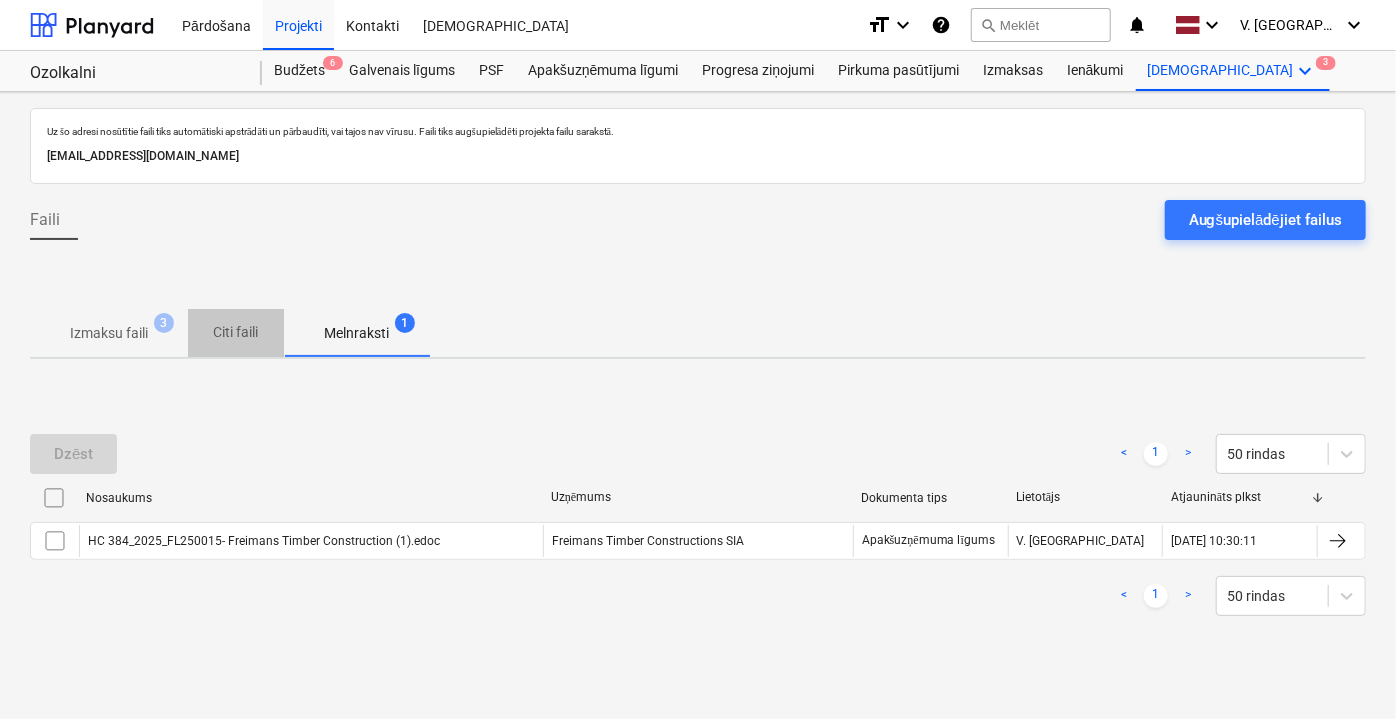 click on "Citi faili" at bounding box center (236, 332) 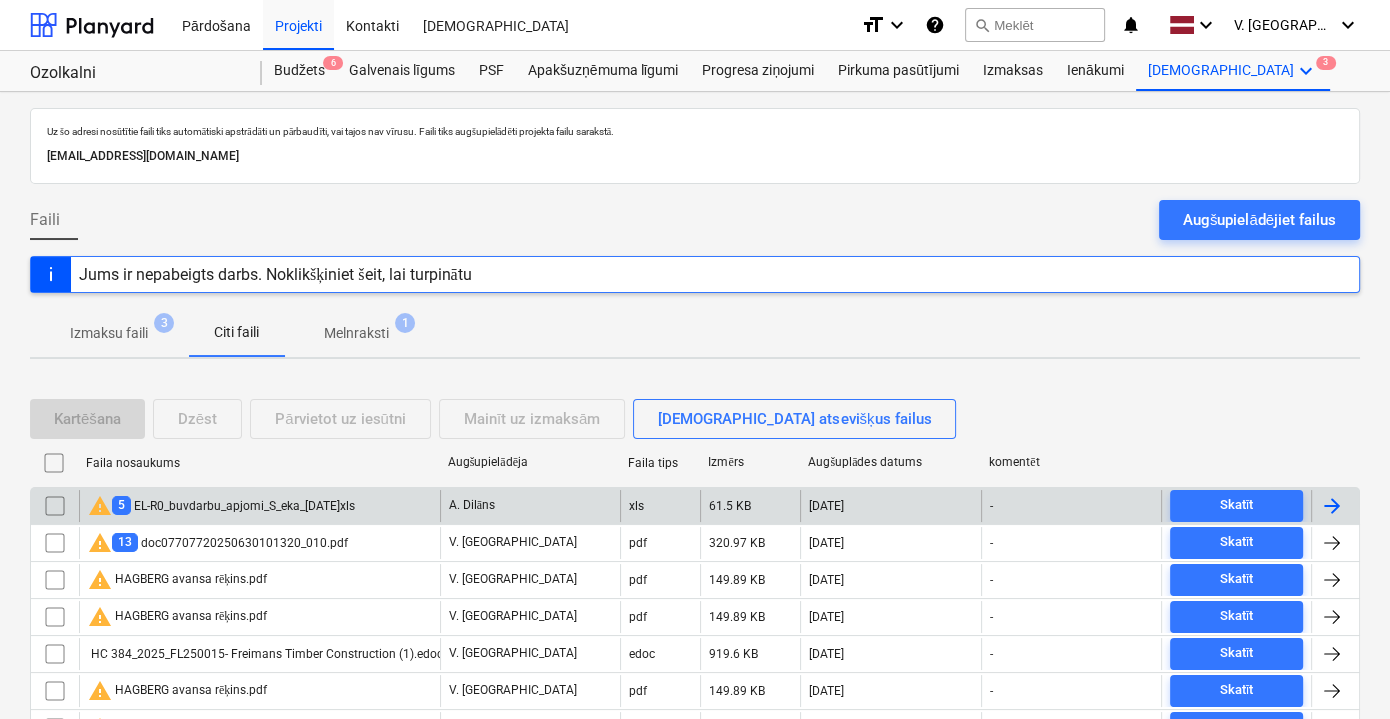 click on "warning   5     EL-R0_buvdarbu_apjomi_S_eka_[DATE]xls" at bounding box center (221, 506) 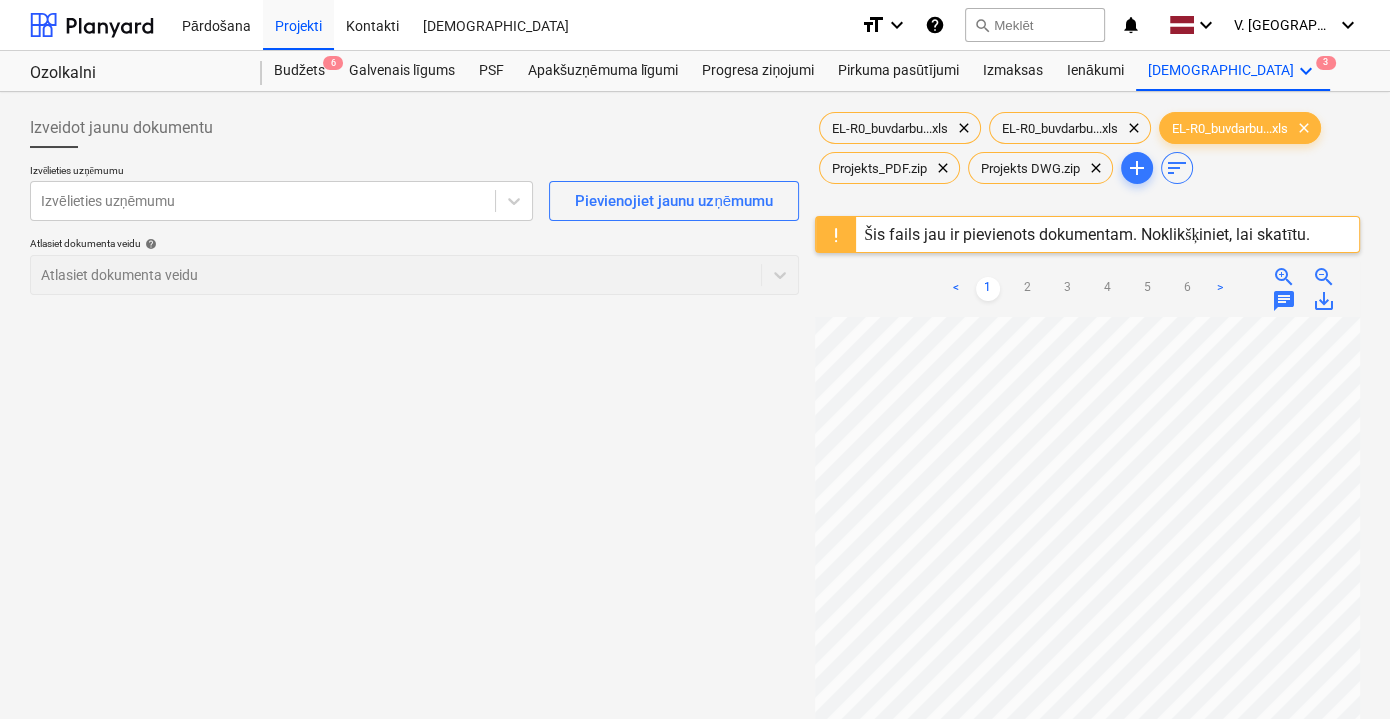 scroll, scrollTop: 0, scrollLeft: 0, axis: both 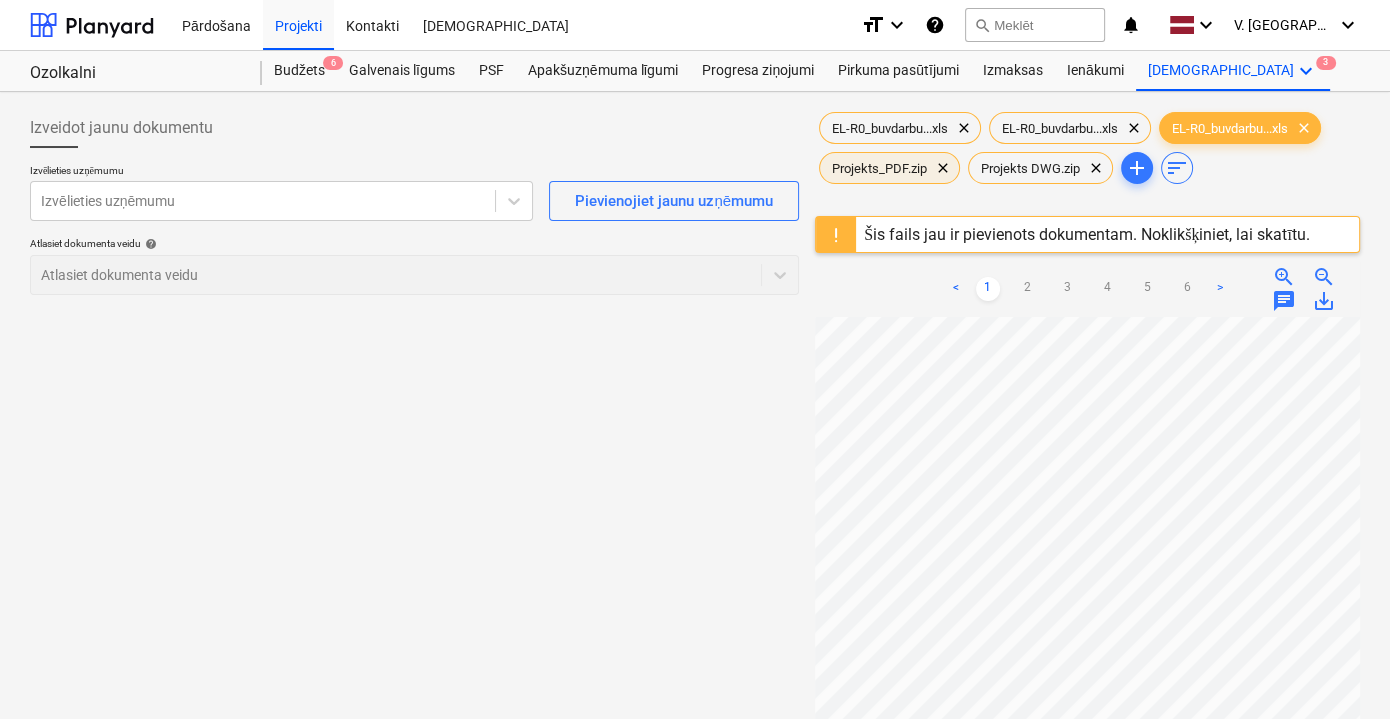click on "Projekts_PDF.zip" at bounding box center [879, 168] 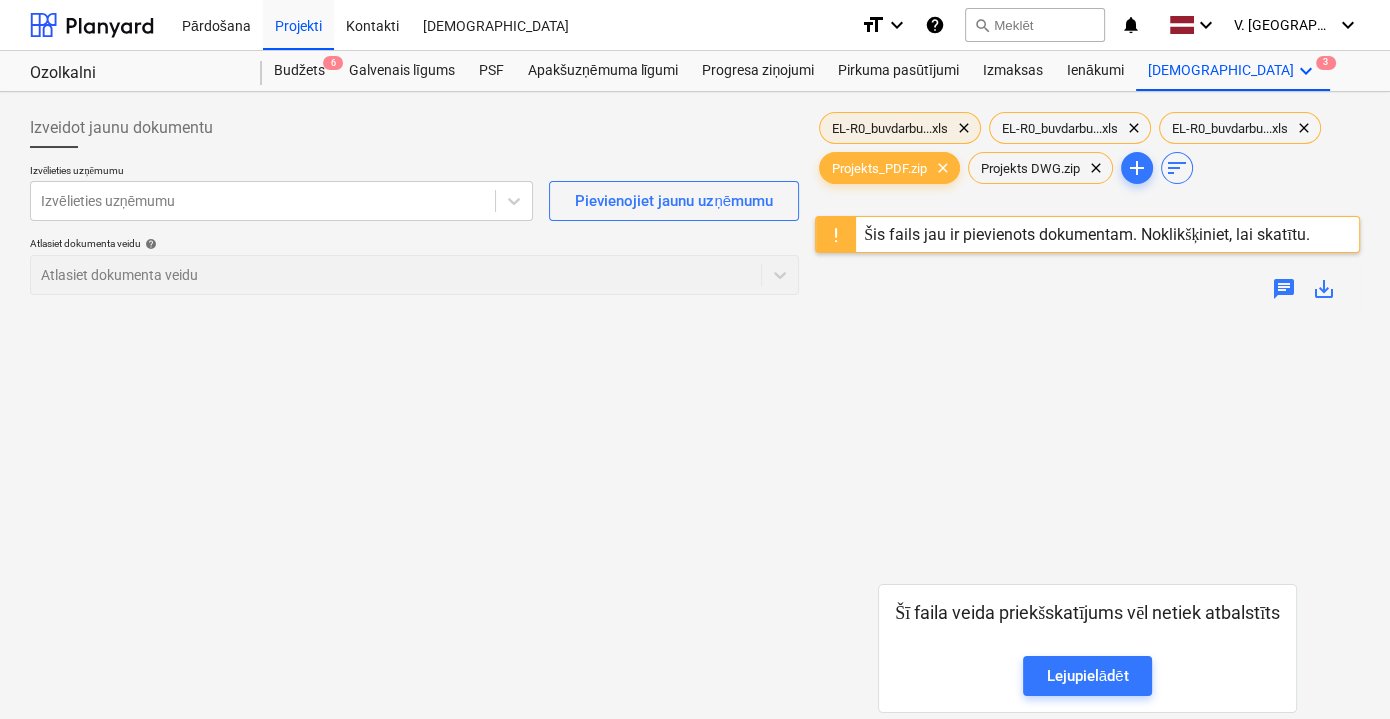 click on "EL-R0_buvdarbu...xls" at bounding box center (890, 128) 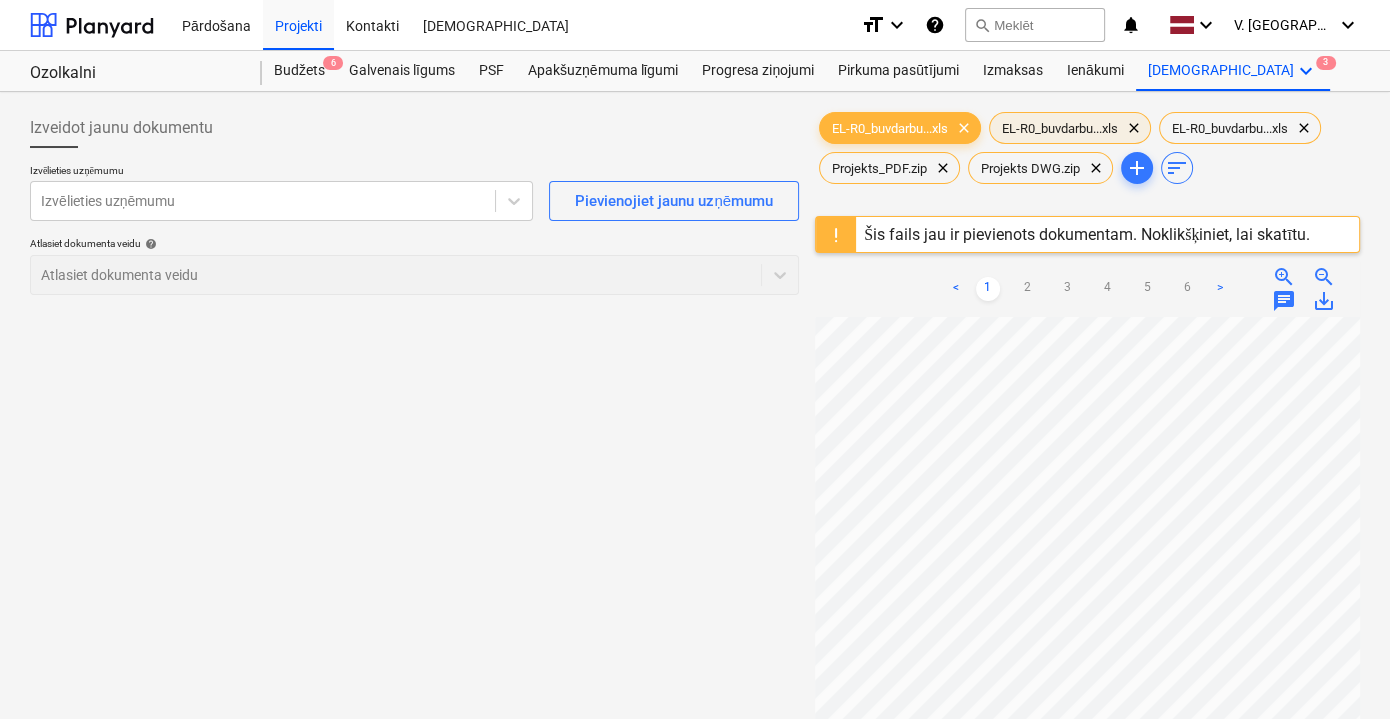 click on "EL-R0_buvdarbu...xls clear" at bounding box center (1070, 128) 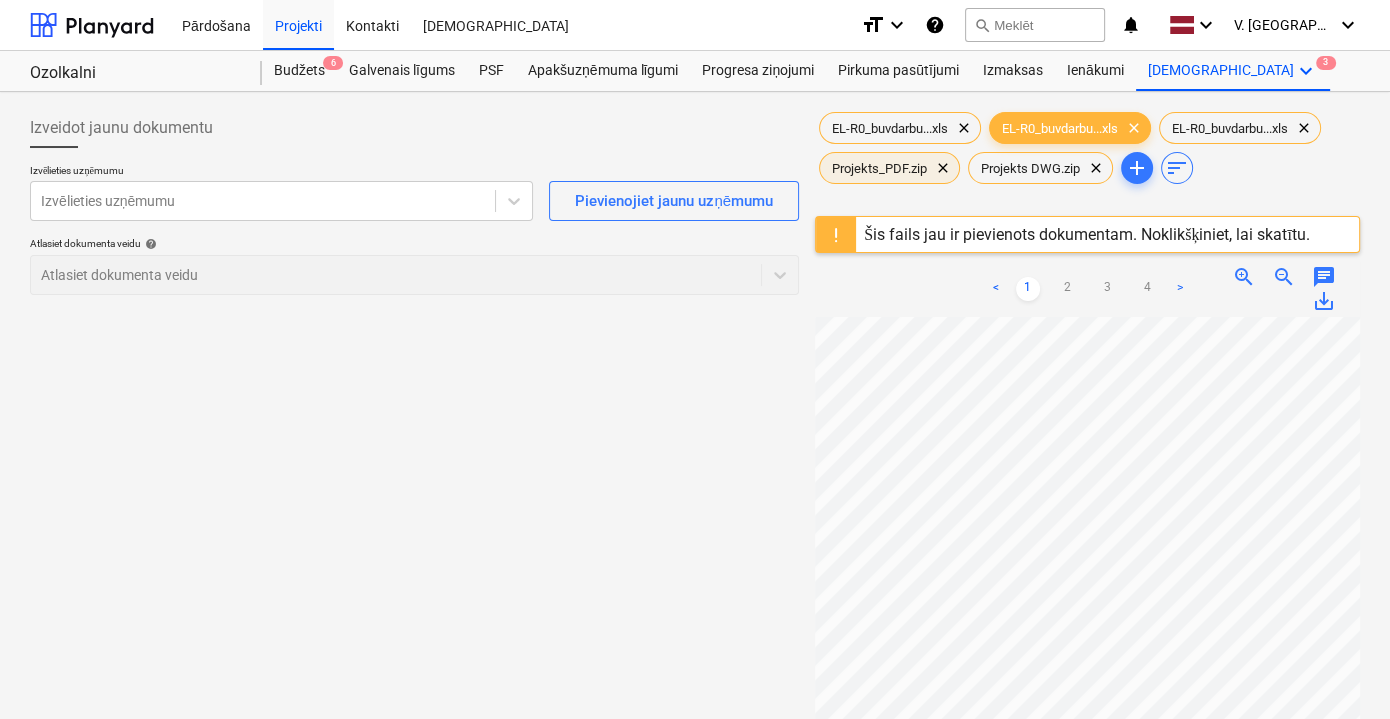 click on "Projekts_PDF.zip" at bounding box center (879, 168) 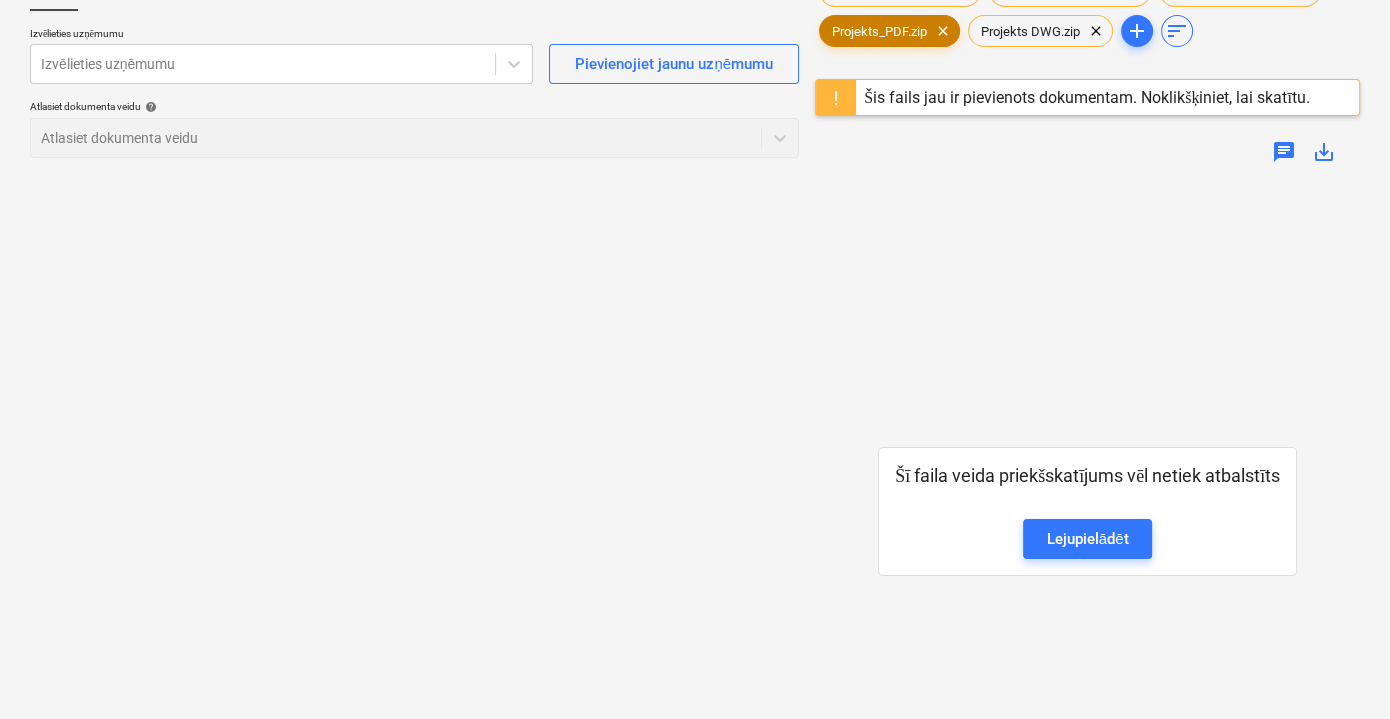 scroll, scrollTop: 0, scrollLeft: 0, axis: both 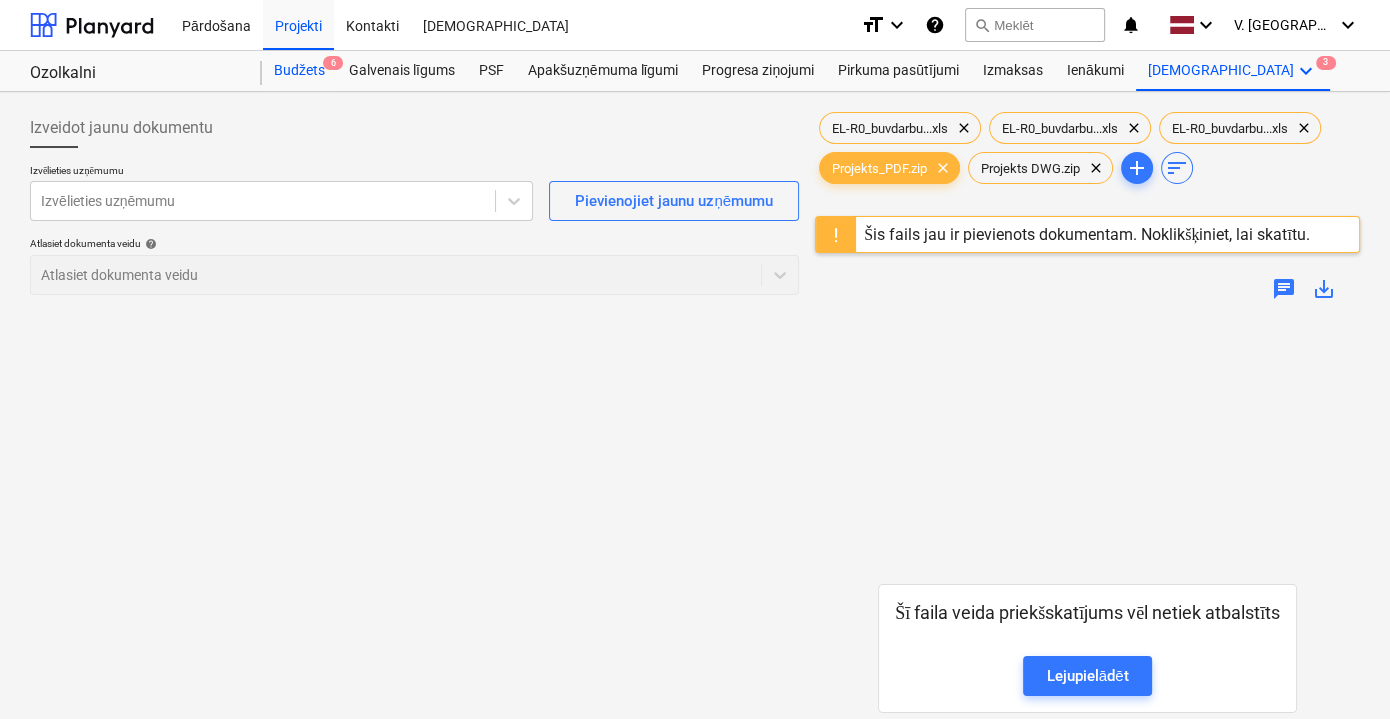 click on "Budžets 6" at bounding box center (299, 71) 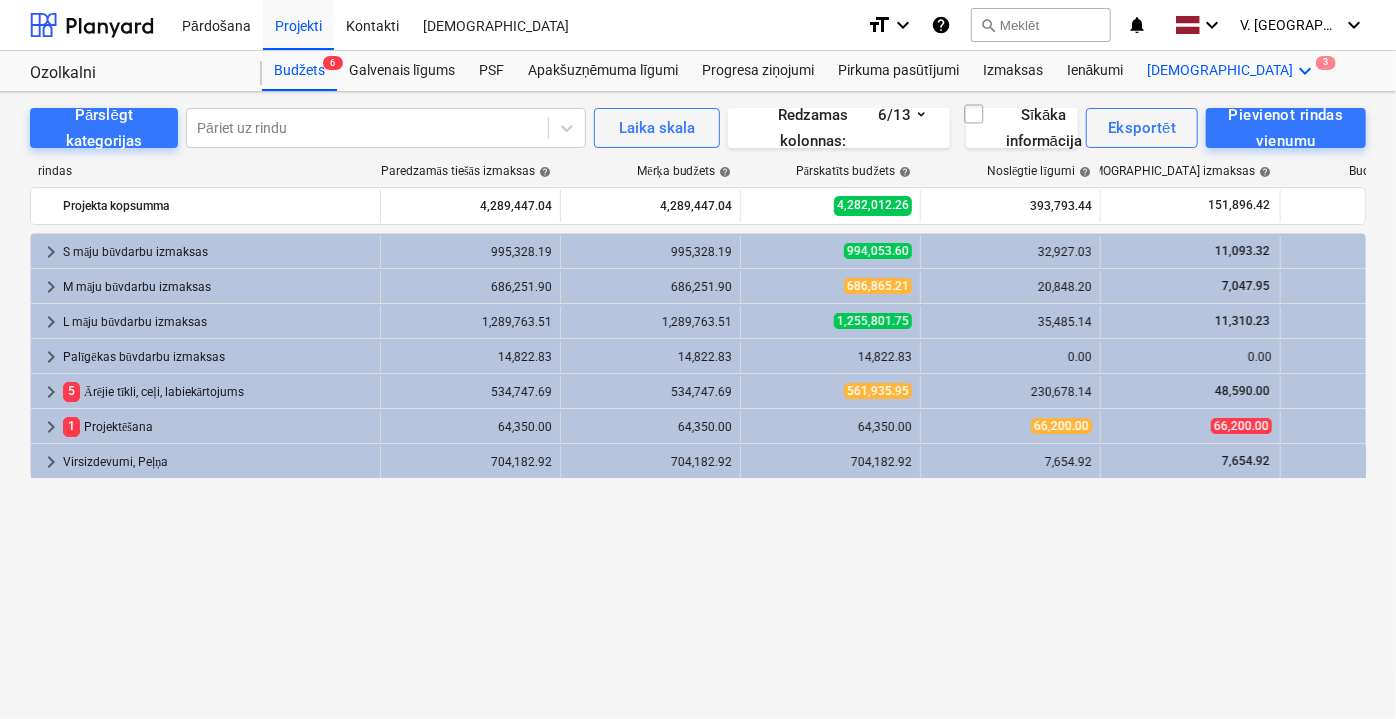 click on "Vairāk keyboard_arrow_down 3" at bounding box center (1233, 71) 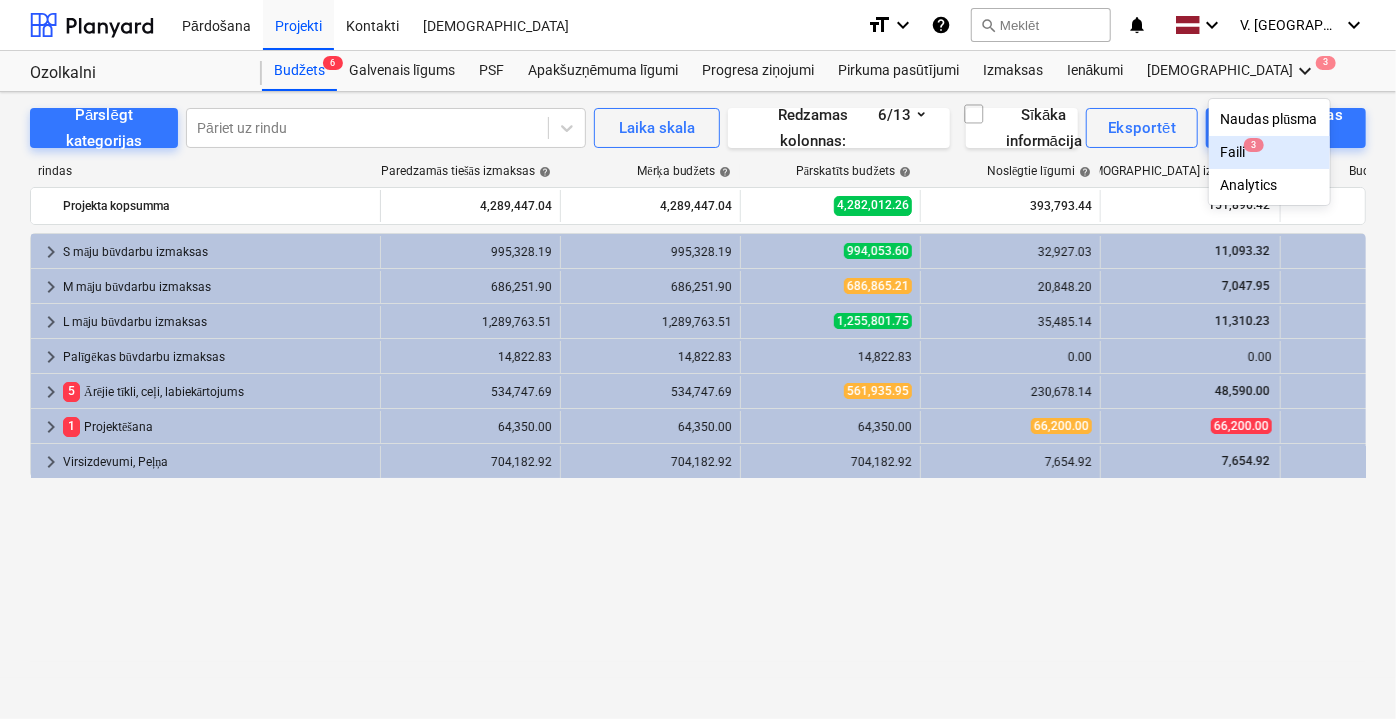 click on "Faili 3" at bounding box center [1269, 152] 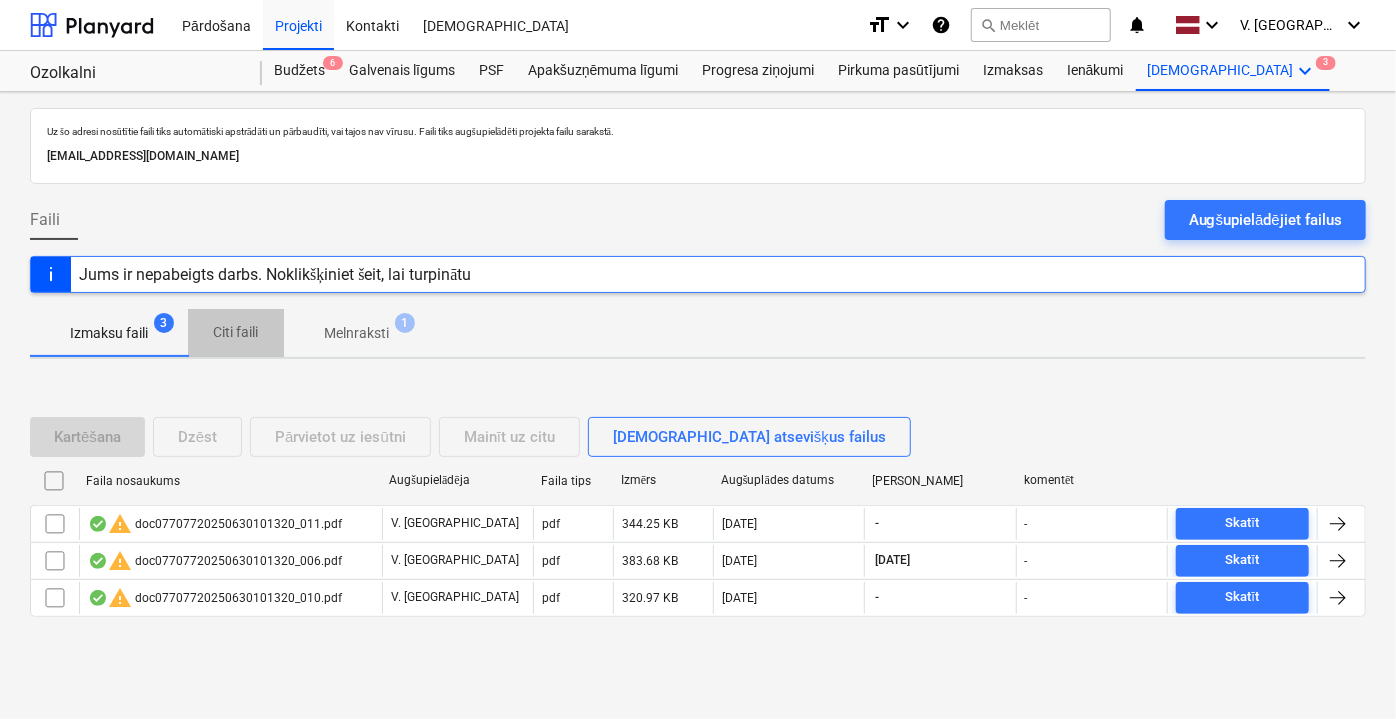 click on "Citi faili" at bounding box center (236, 332) 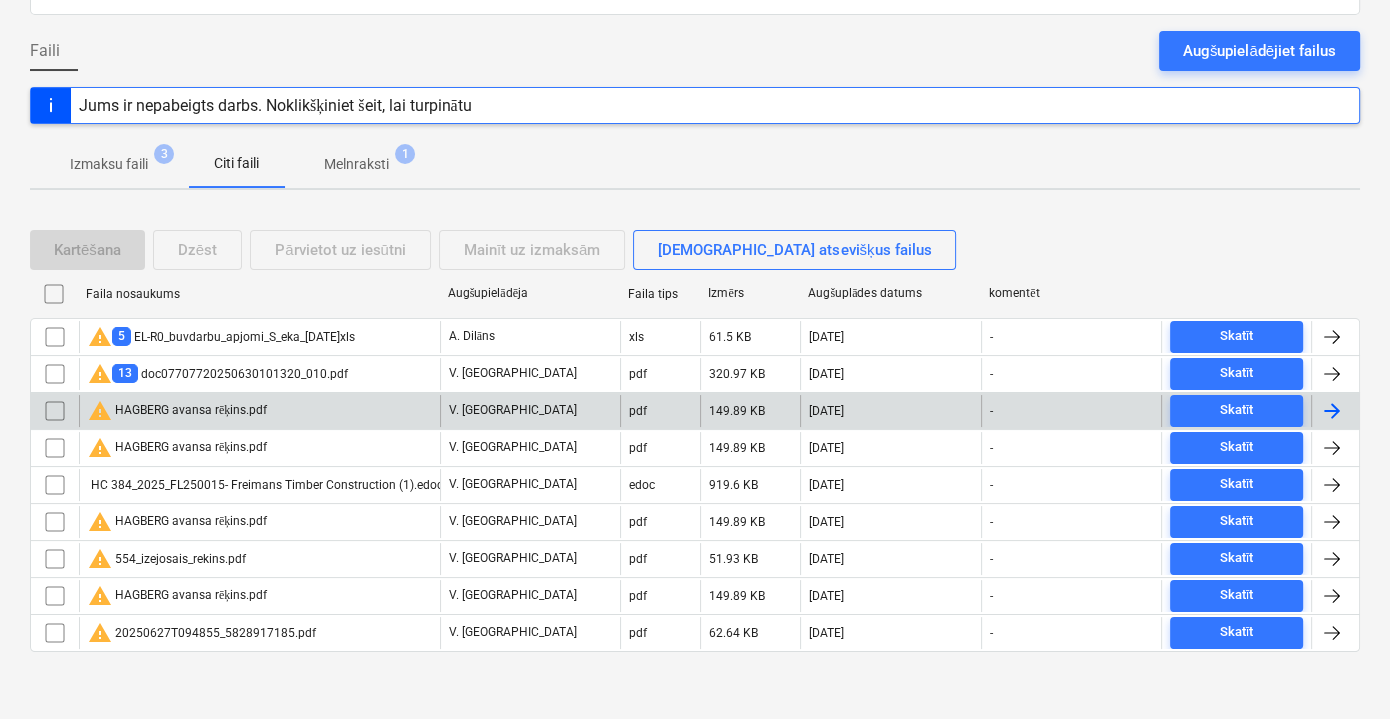 scroll, scrollTop: 78, scrollLeft: 0, axis: vertical 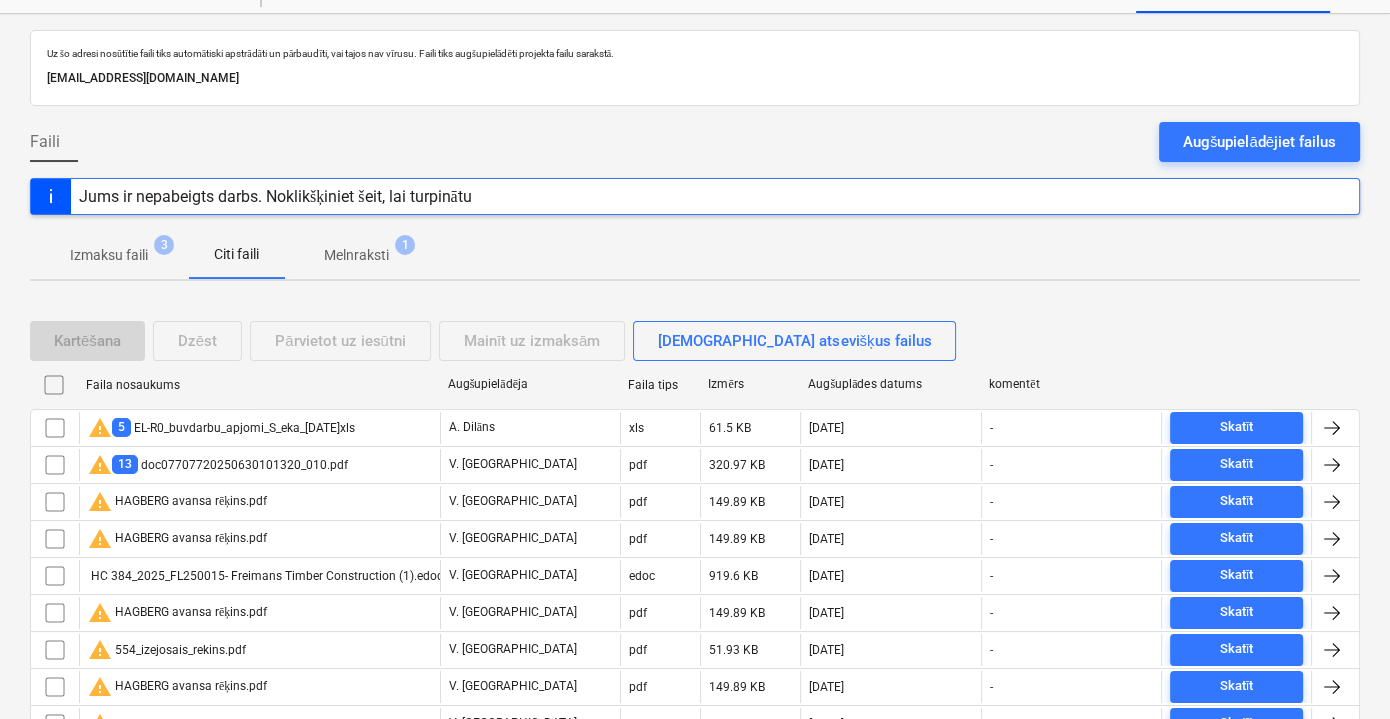click on "Melnraksti" at bounding box center (356, 255) 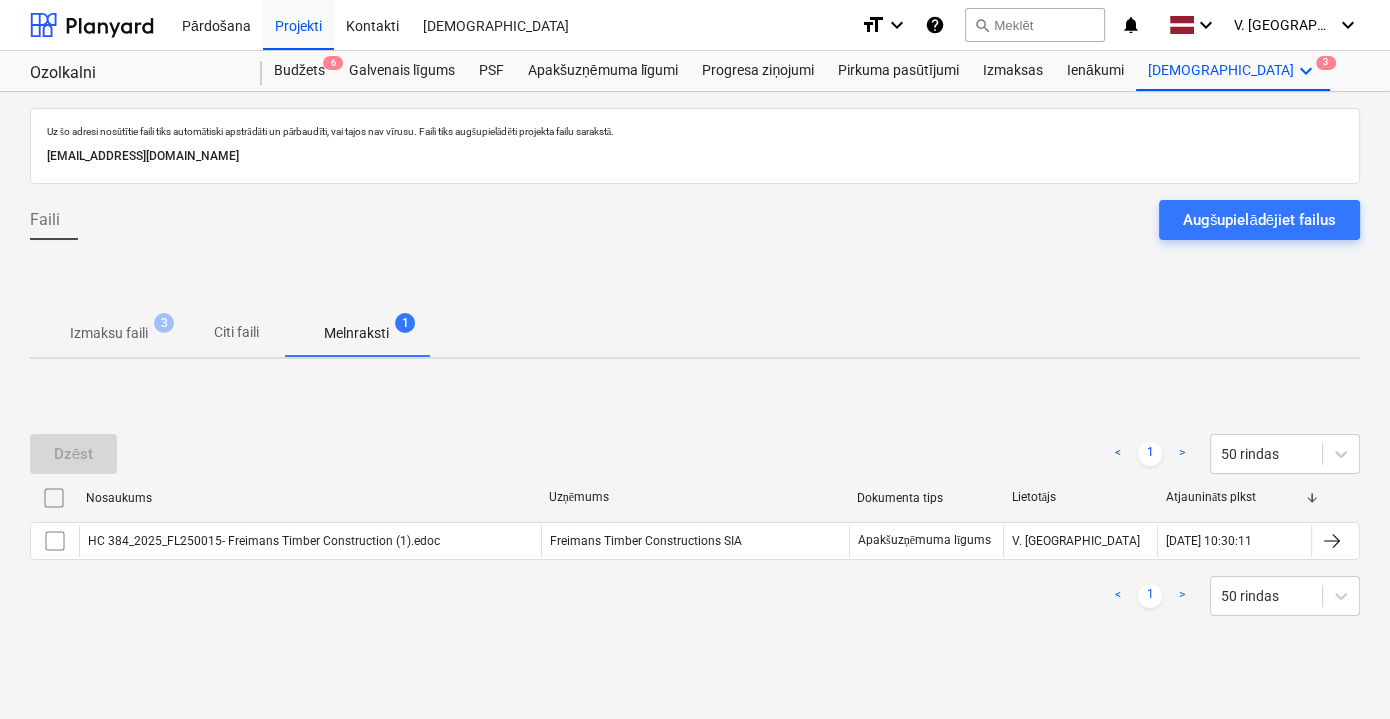 scroll, scrollTop: 0, scrollLeft: 0, axis: both 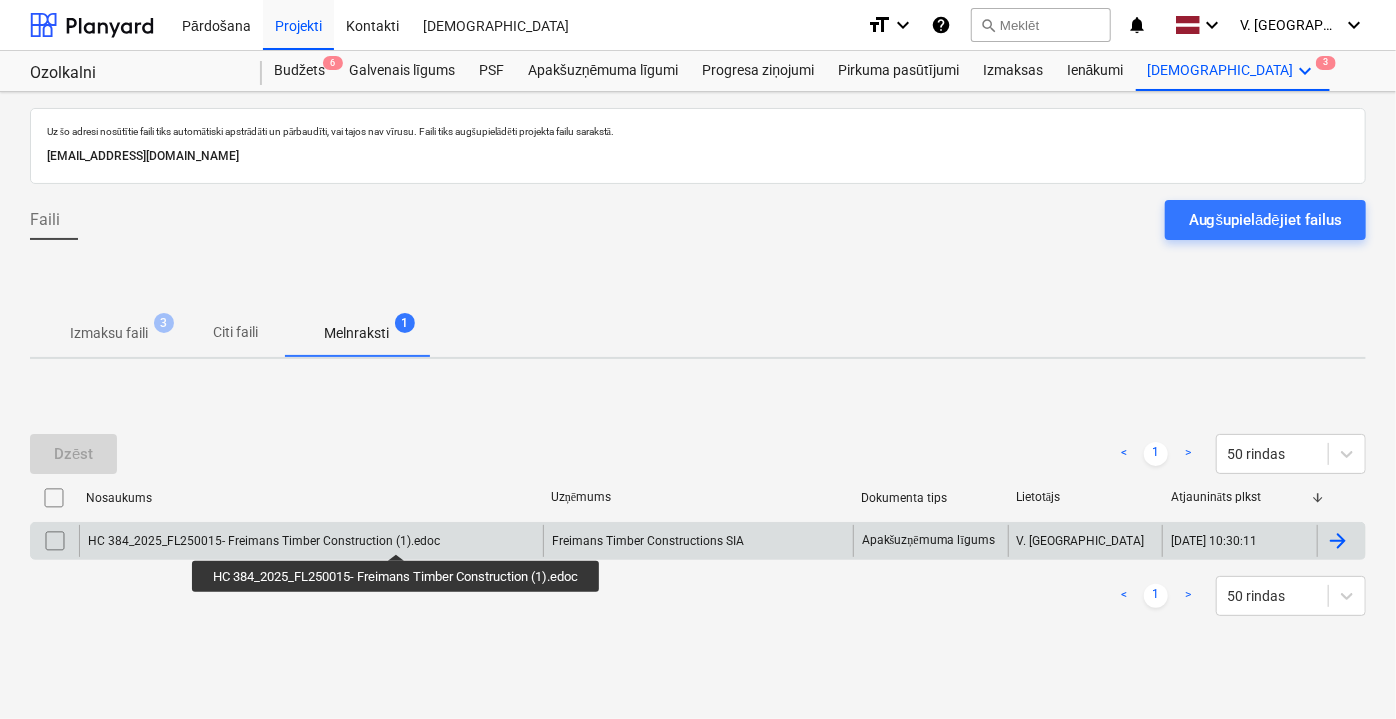 click on "HC 384_2025_FL250015- Freimans Timber Construction (1).edoc" at bounding box center (264, 541) 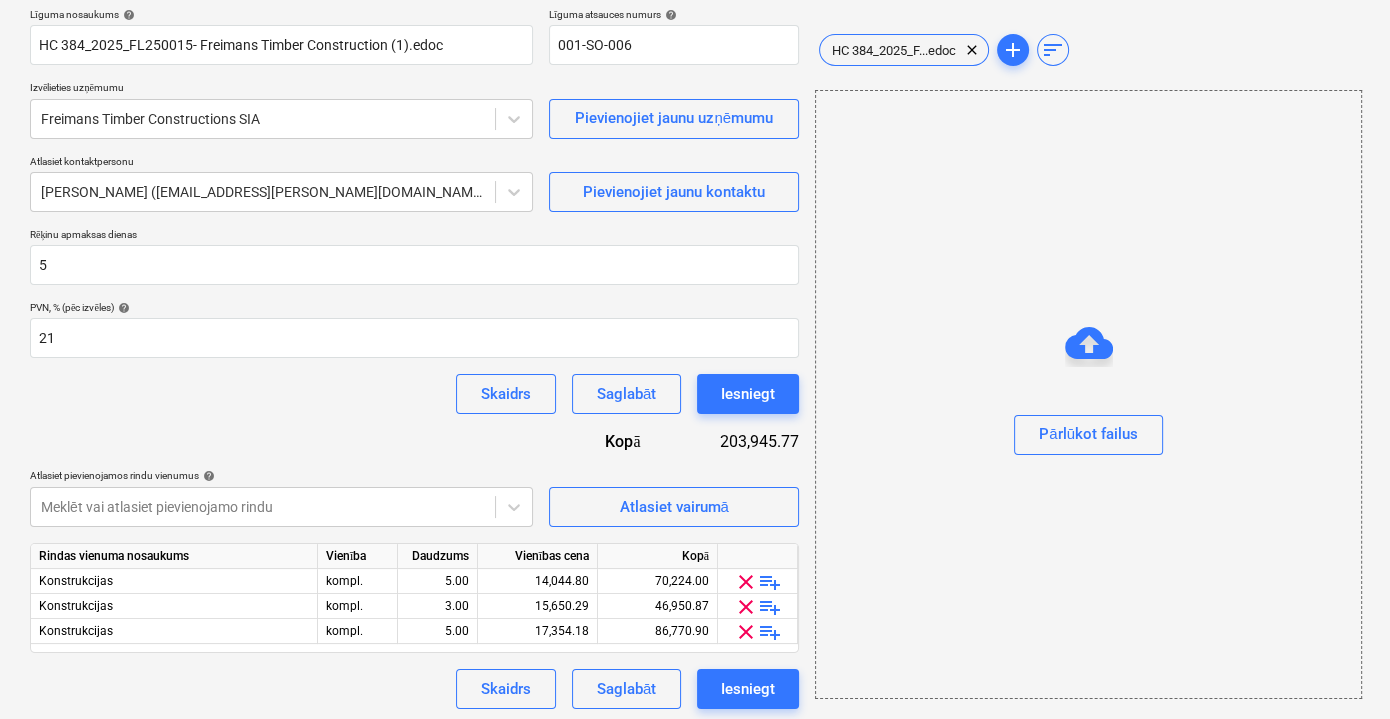 scroll, scrollTop: 161, scrollLeft: 0, axis: vertical 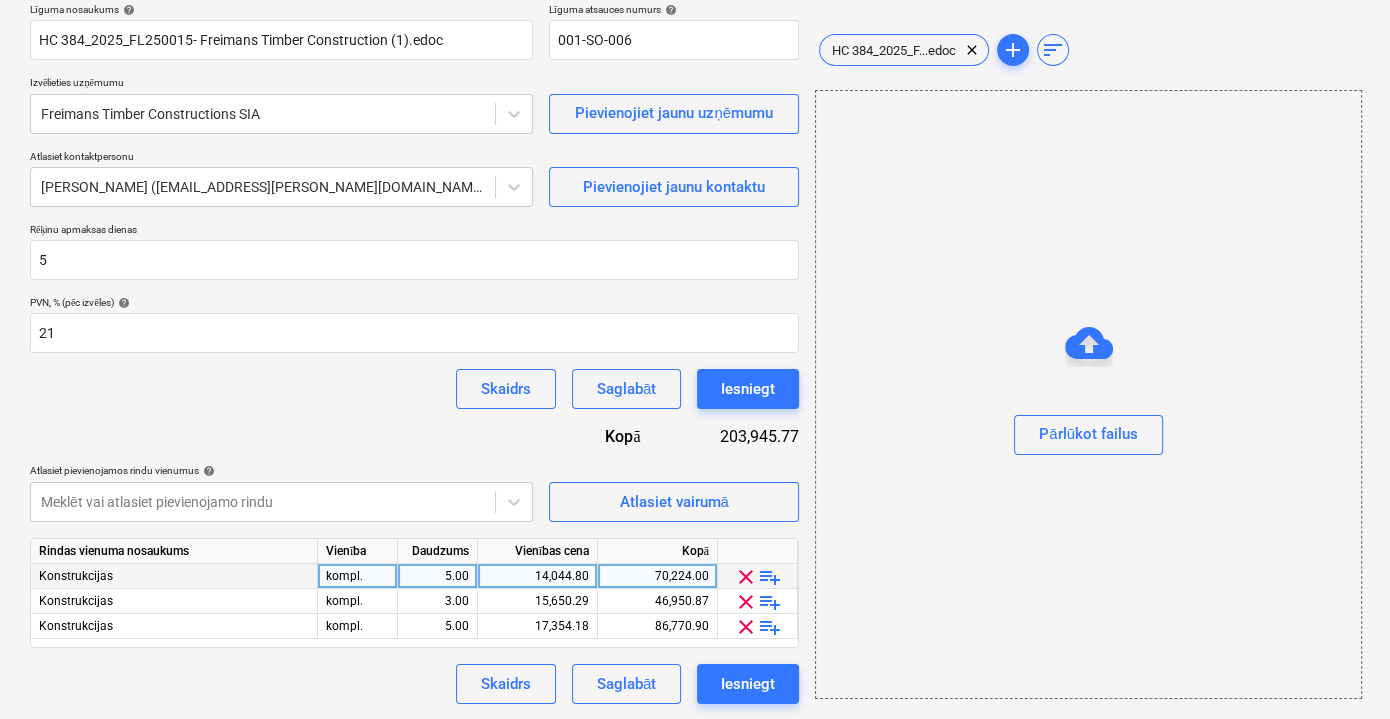 click on "5.00" at bounding box center [437, 576] 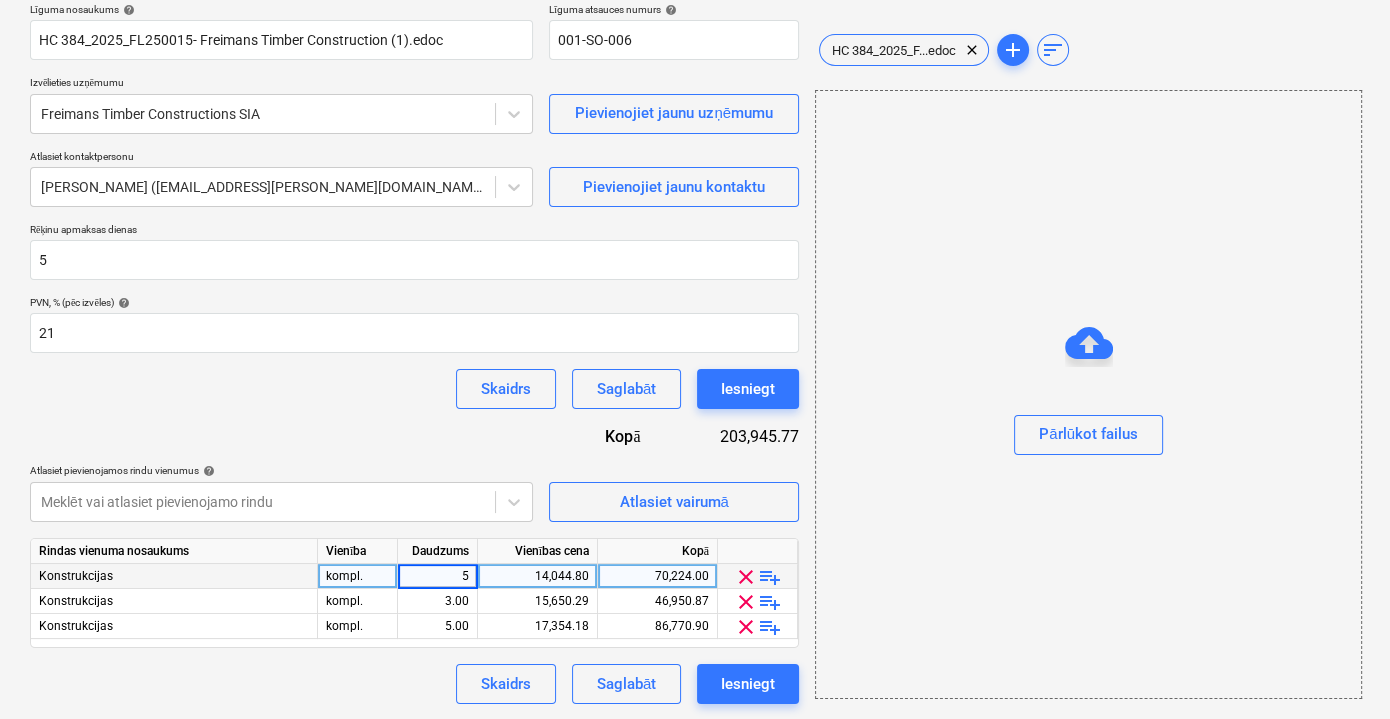 type on "1" 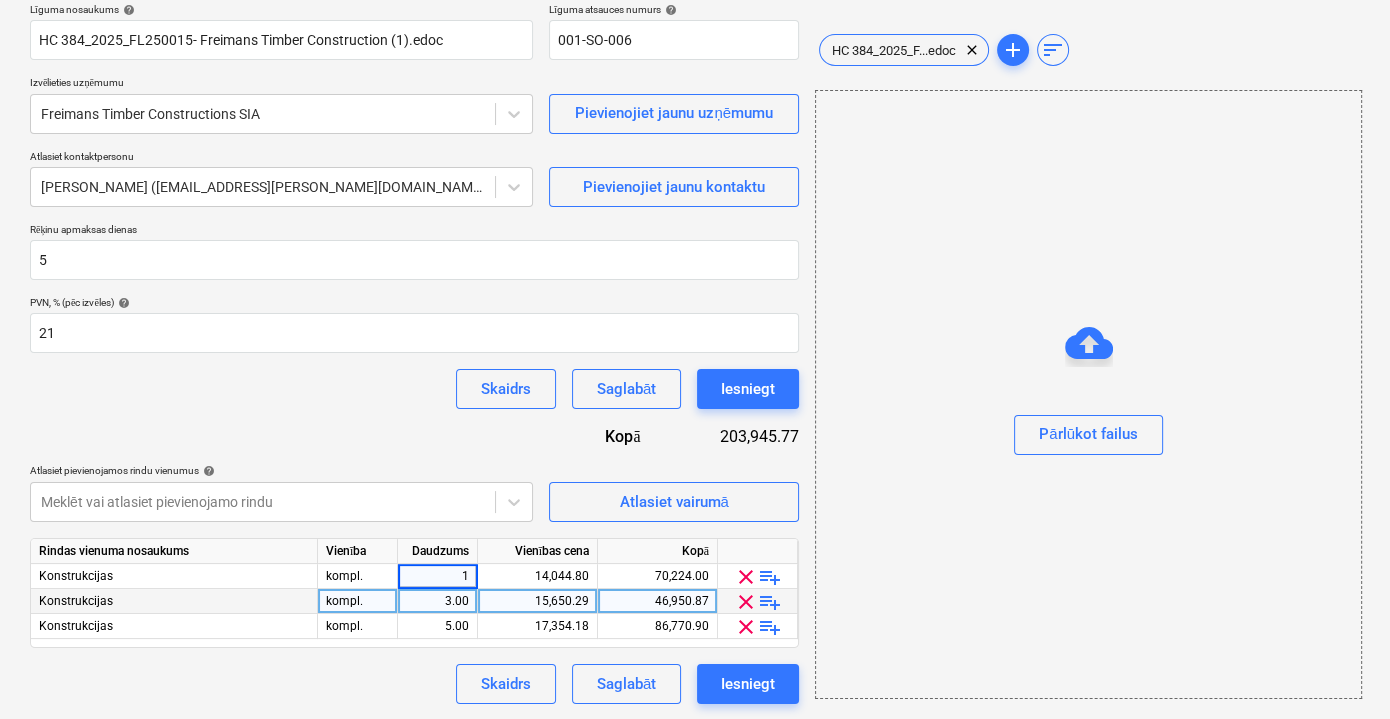 click on "3.00" at bounding box center (437, 601) 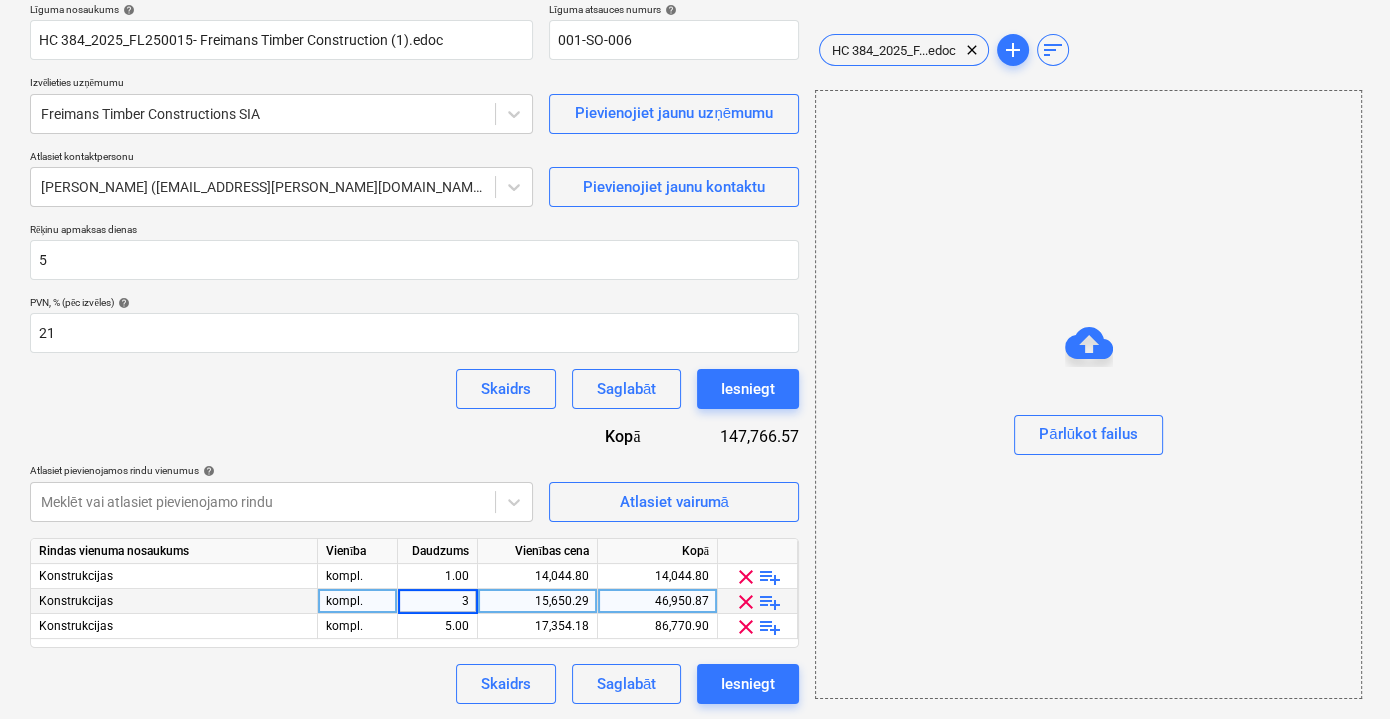 type on "1" 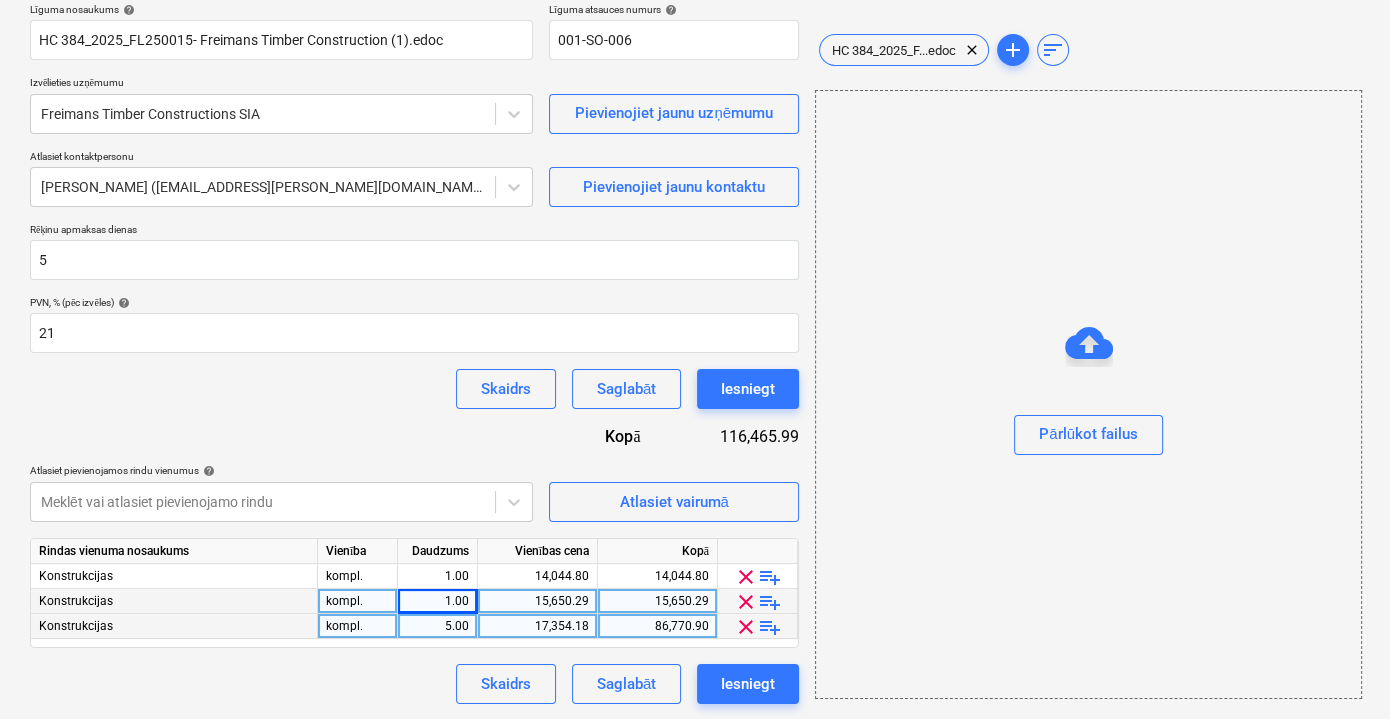 click on "5.00" at bounding box center (437, 626) 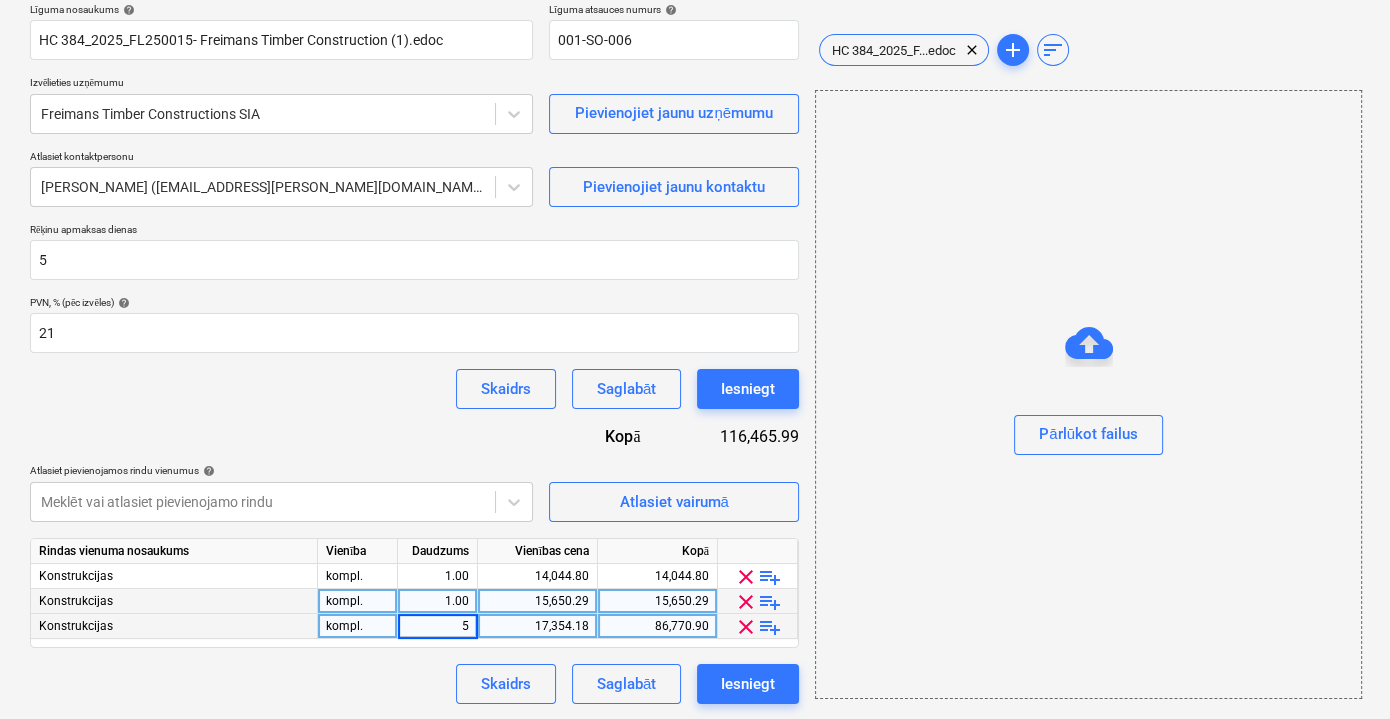 type on "1" 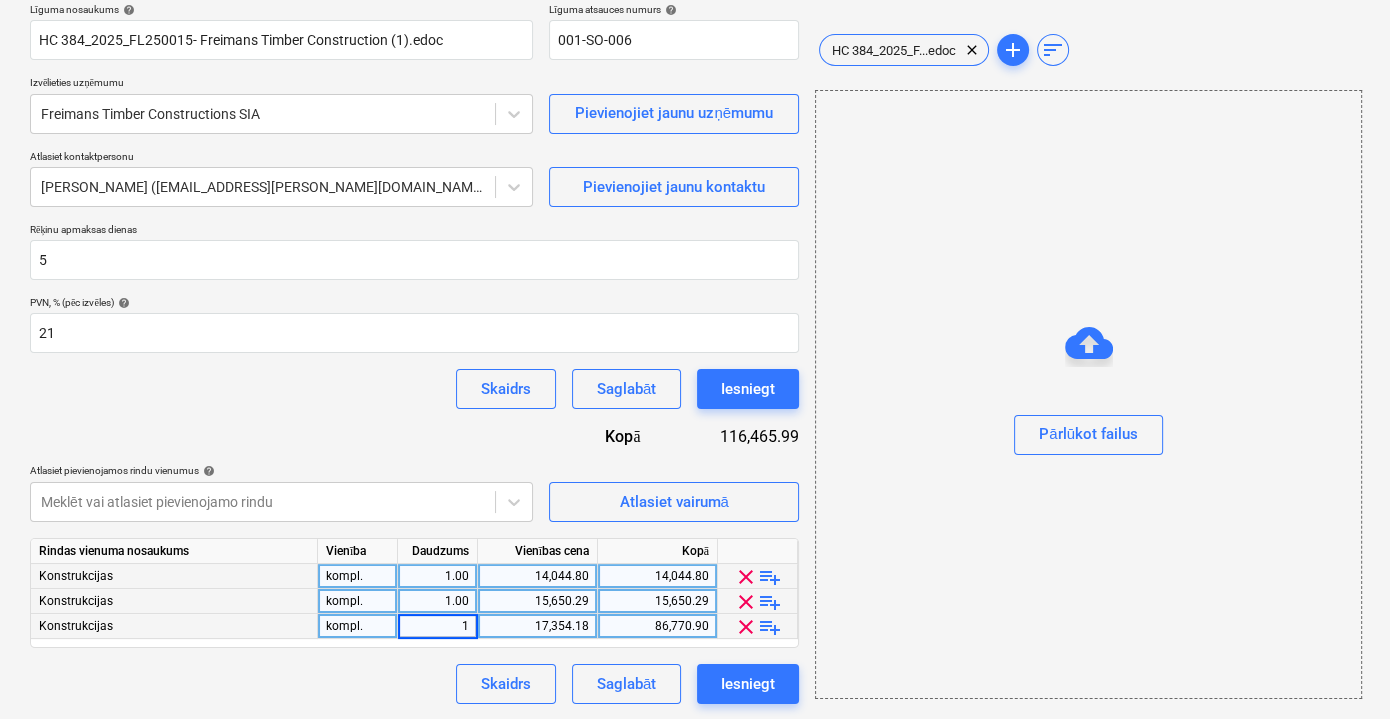 click on "14,044.80" at bounding box center [537, 576] 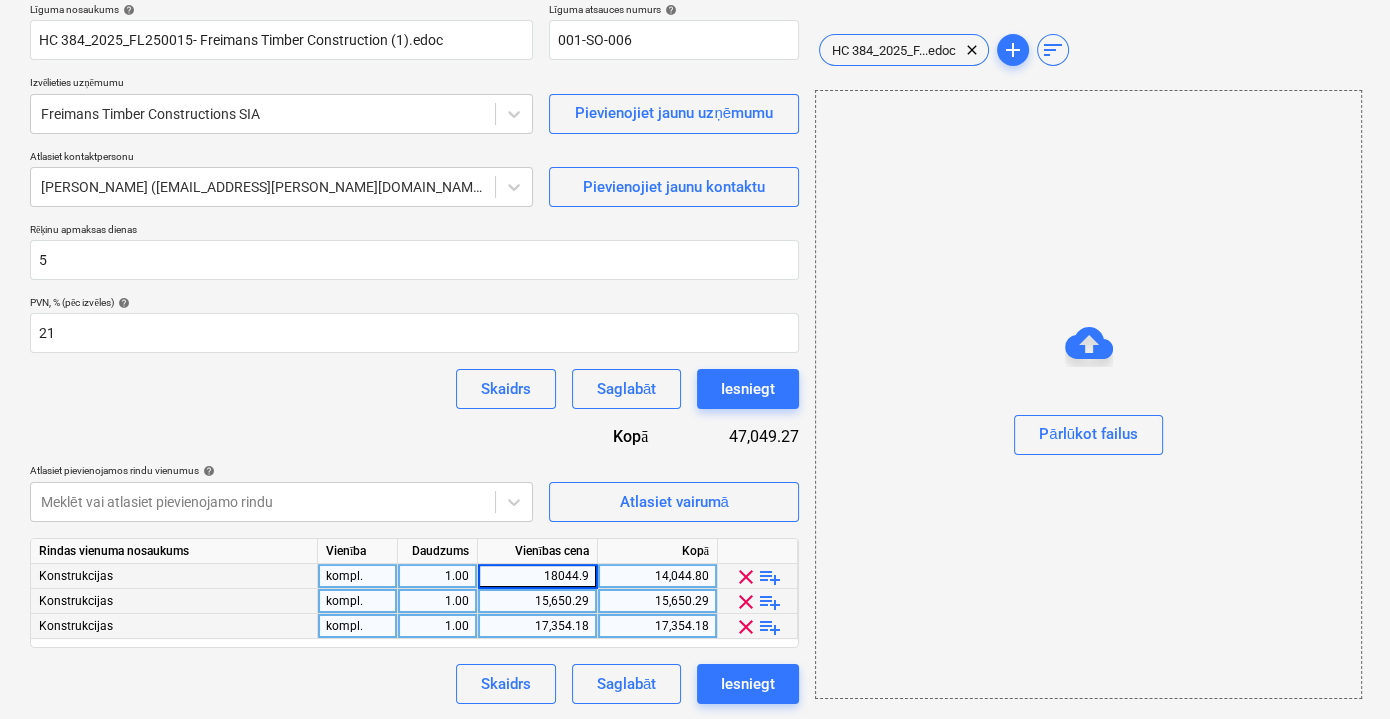 type on "18044.96" 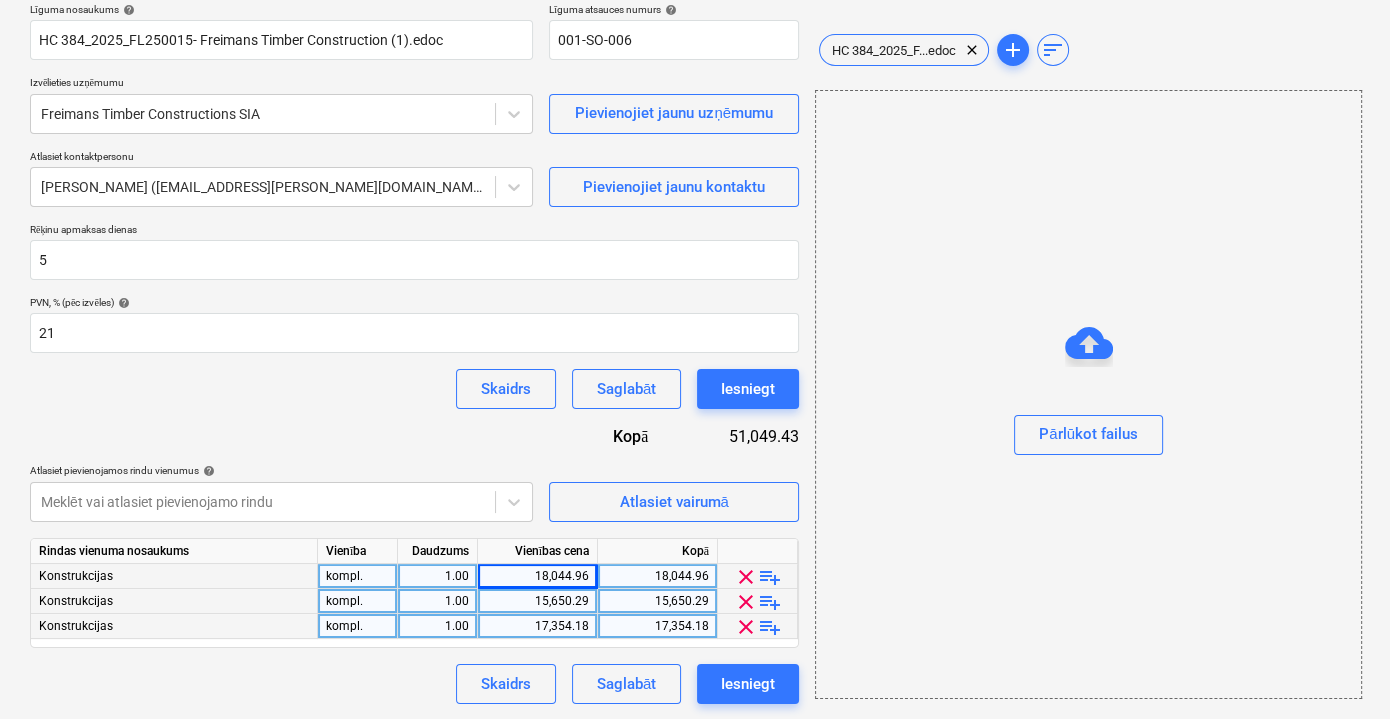 click on "15,650.29" at bounding box center [537, 601] 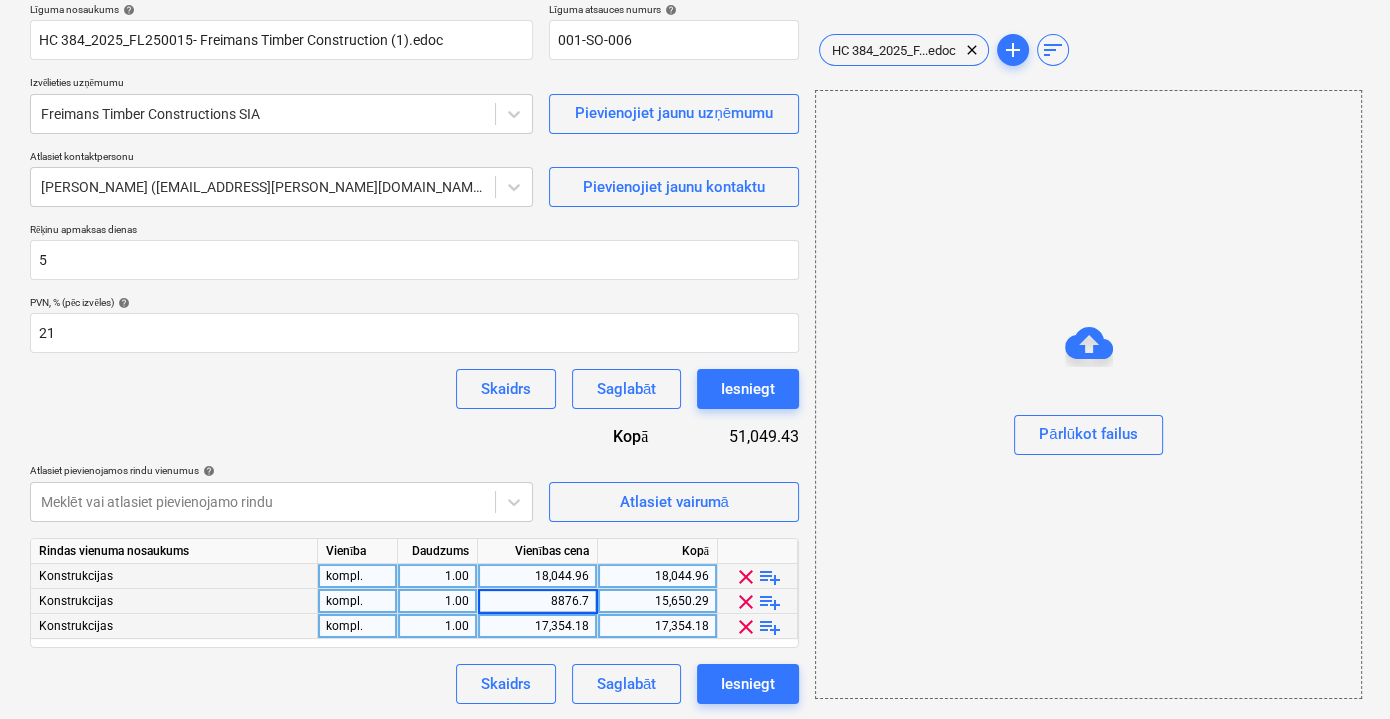 type on "8876.77" 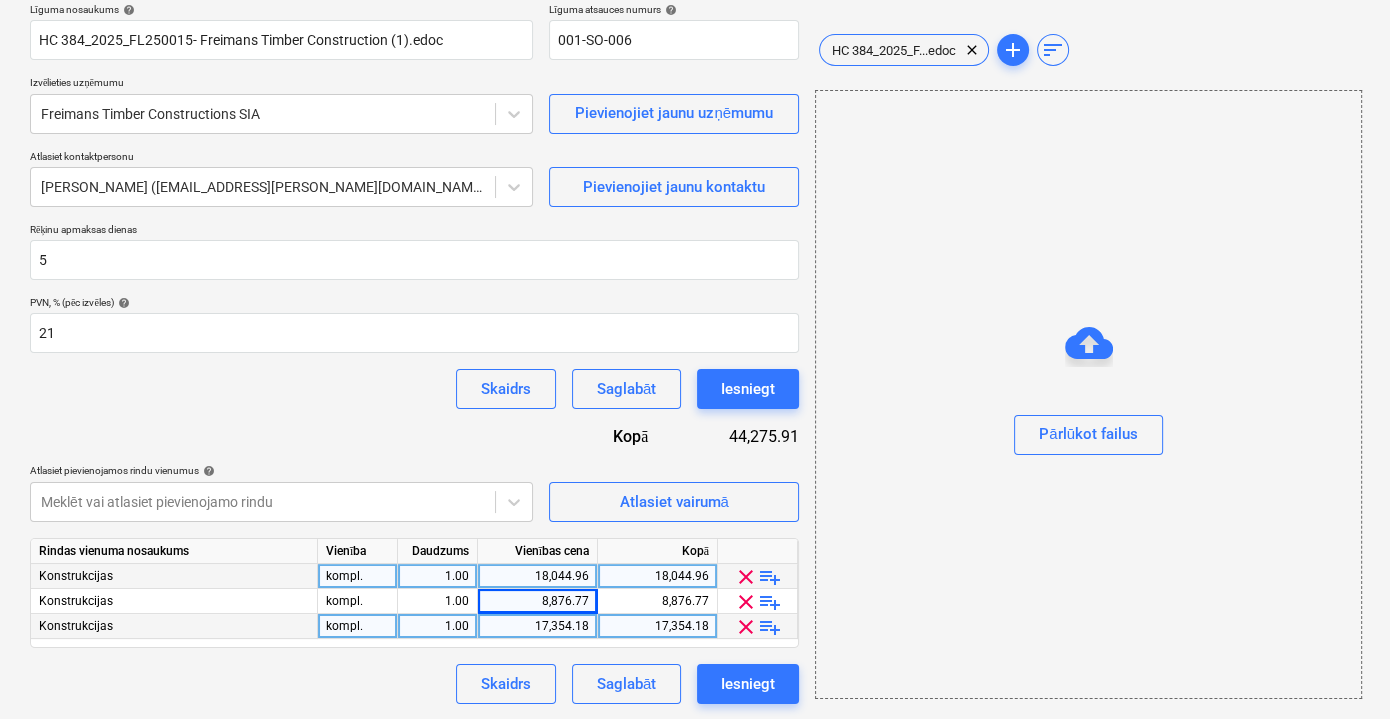 click on "17,354.18" at bounding box center [537, 626] 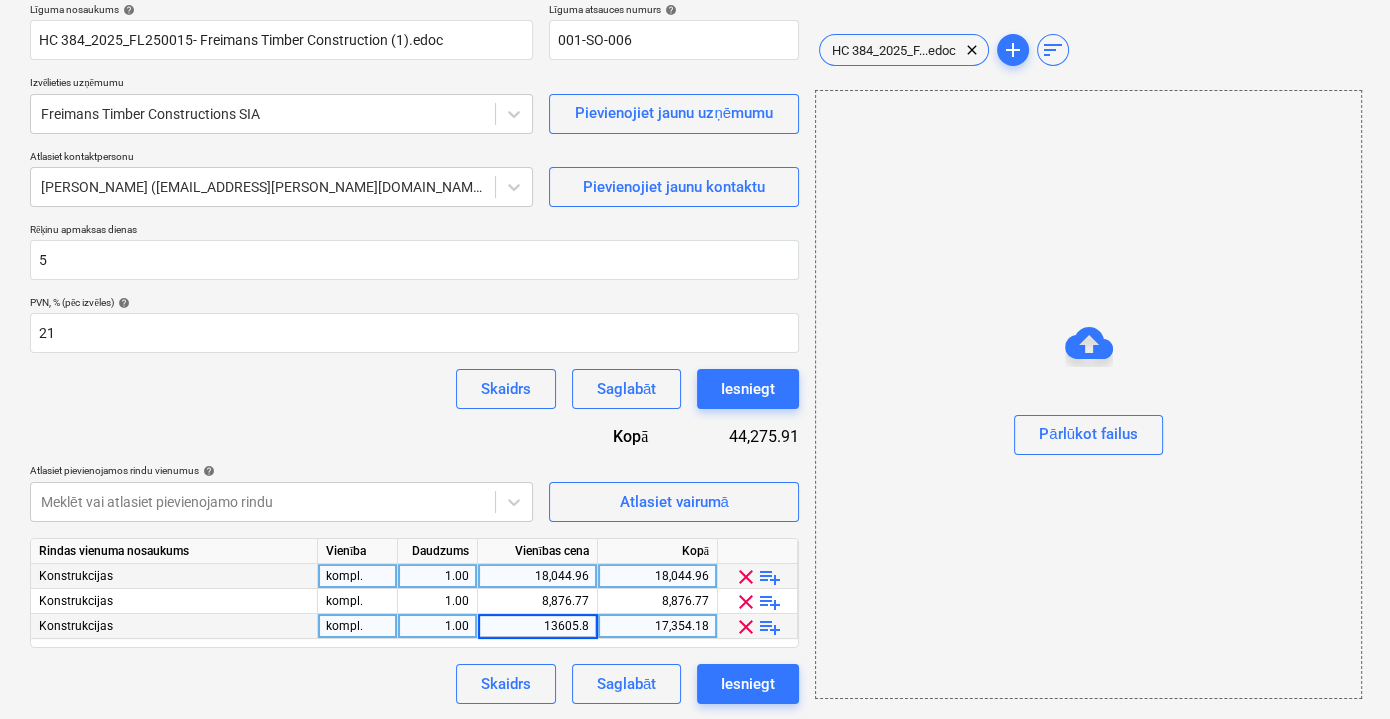 type on "13605.86" 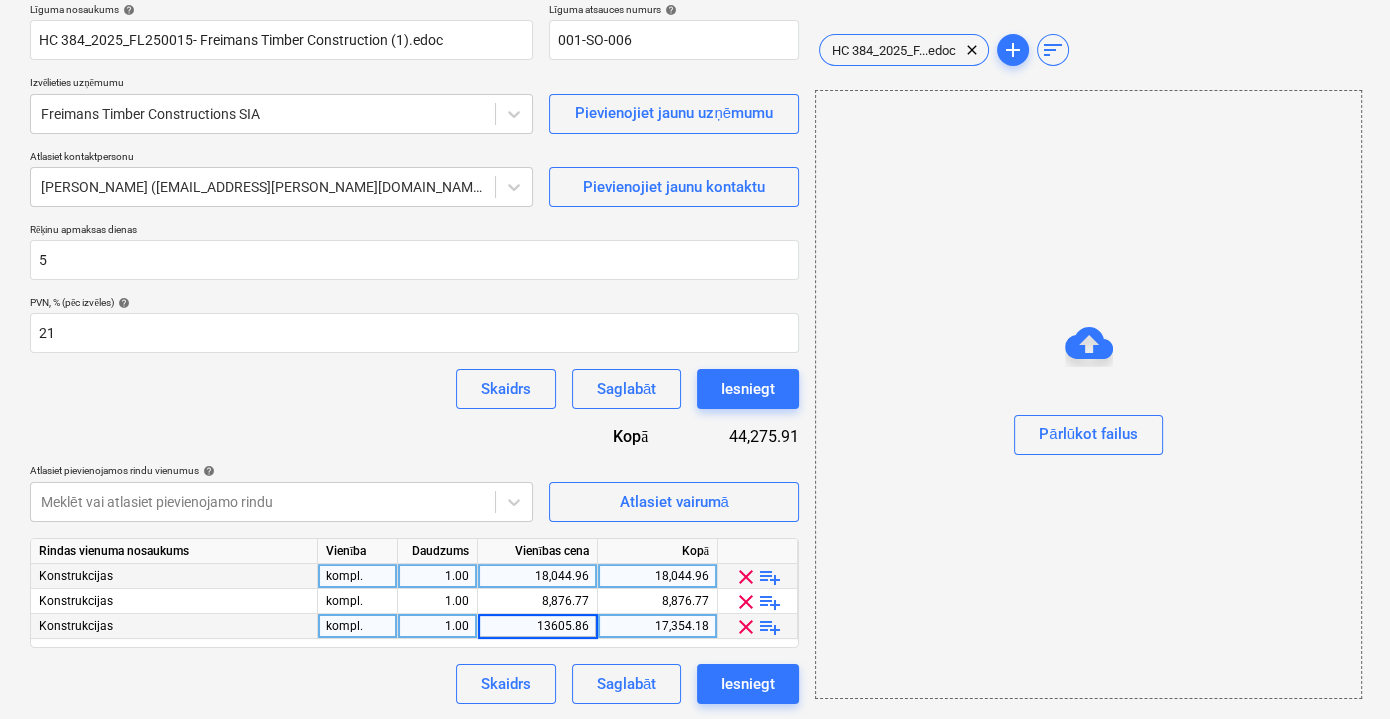 click on "Skaidrs Saglabāt Iesniegt" at bounding box center [414, 684] 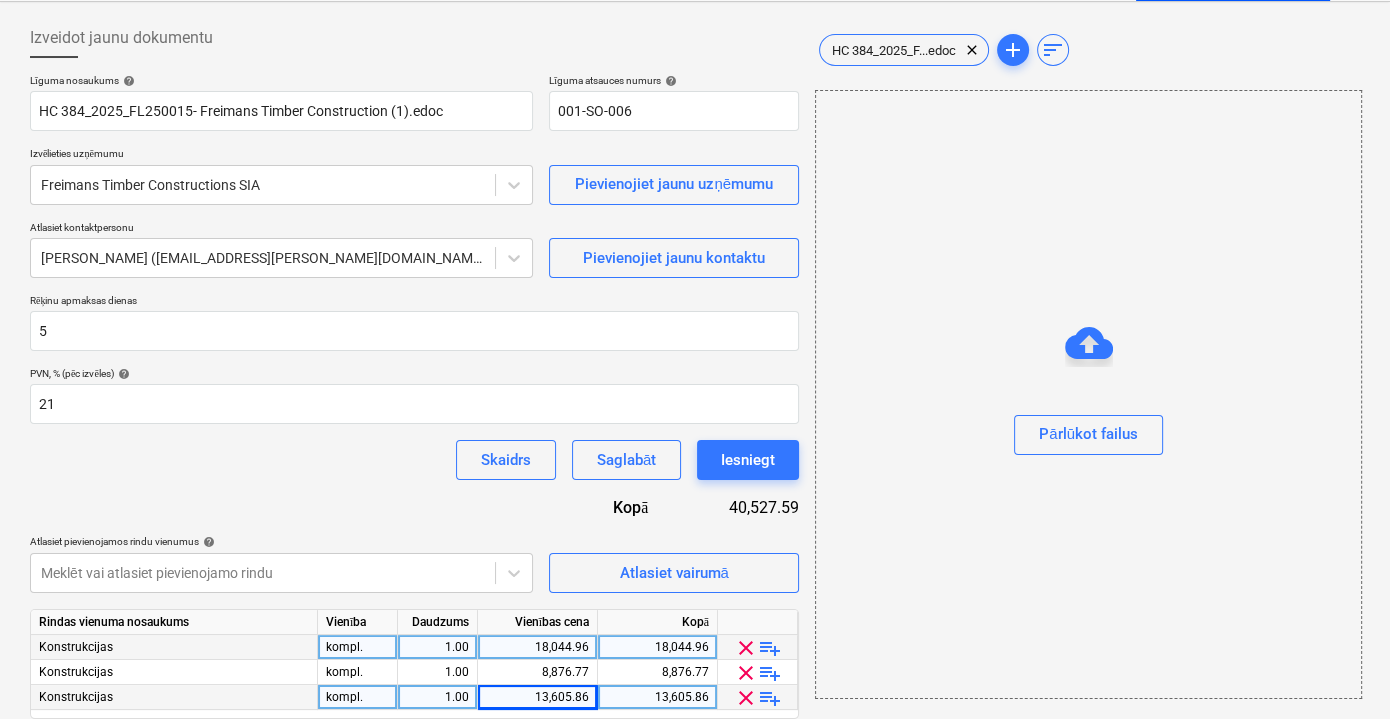 scroll, scrollTop: 161, scrollLeft: 0, axis: vertical 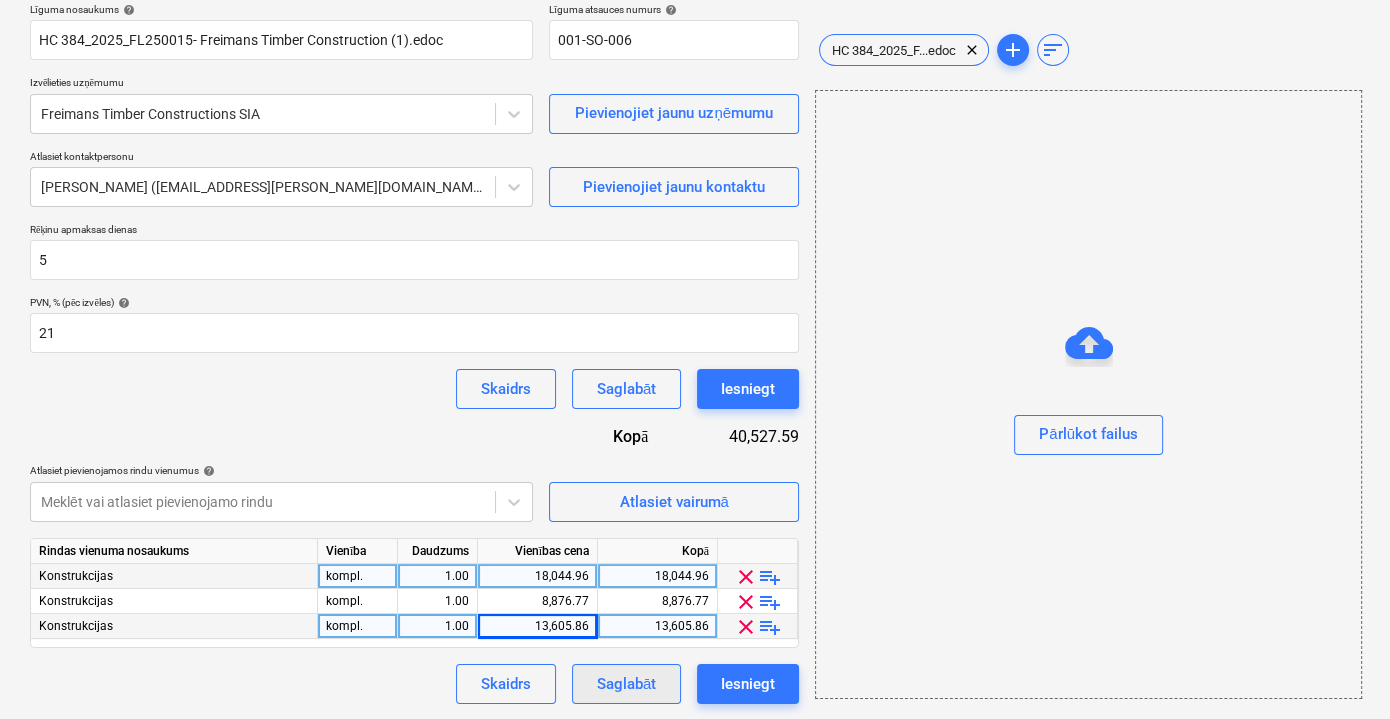 click on "Saglabāt" at bounding box center [626, 684] 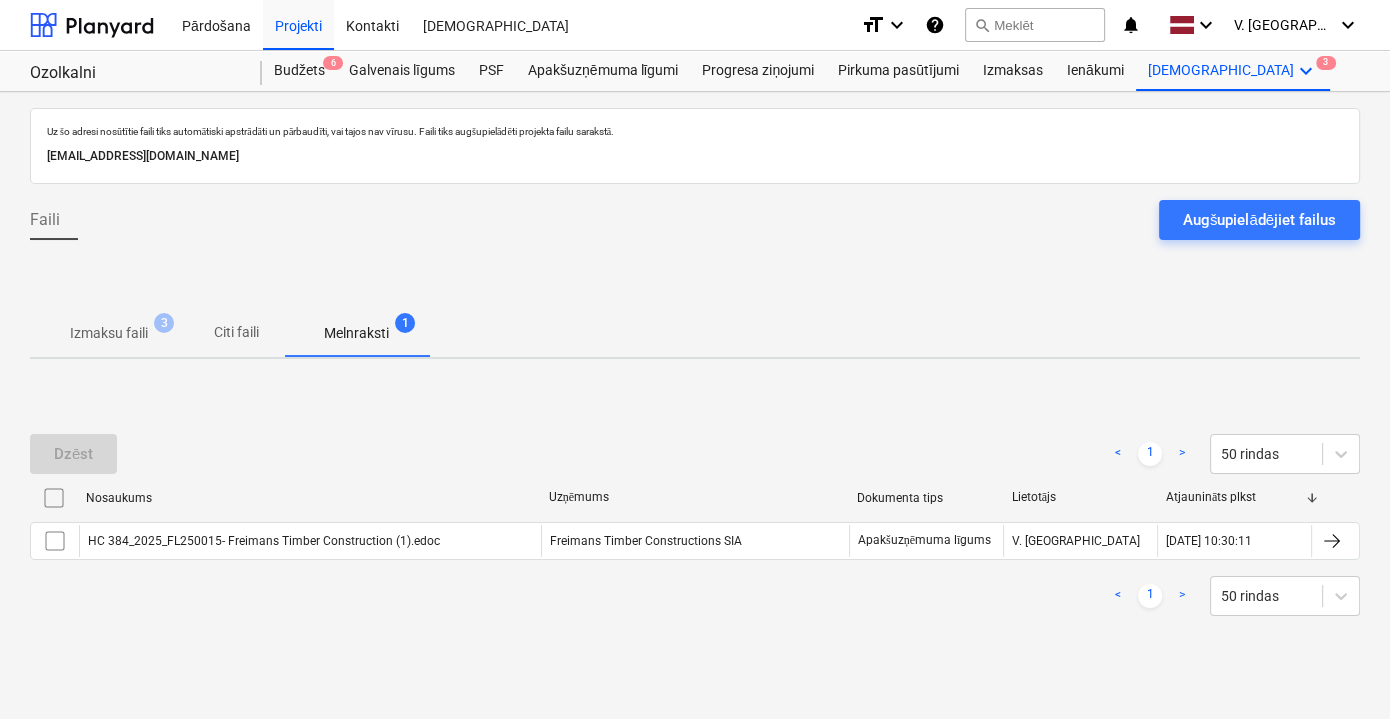 scroll, scrollTop: 0, scrollLeft: 0, axis: both 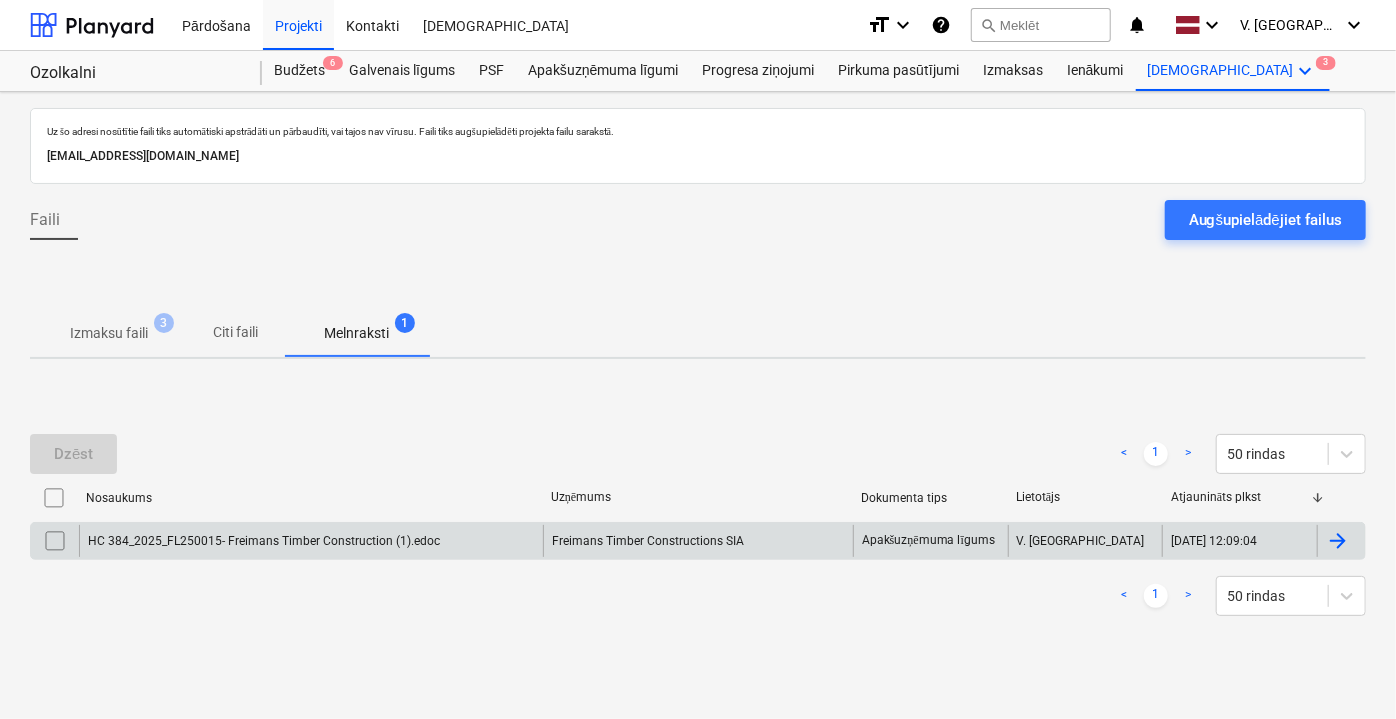 click on "Freimans Timber Constructions SIA" at bounding box center (698, 541) 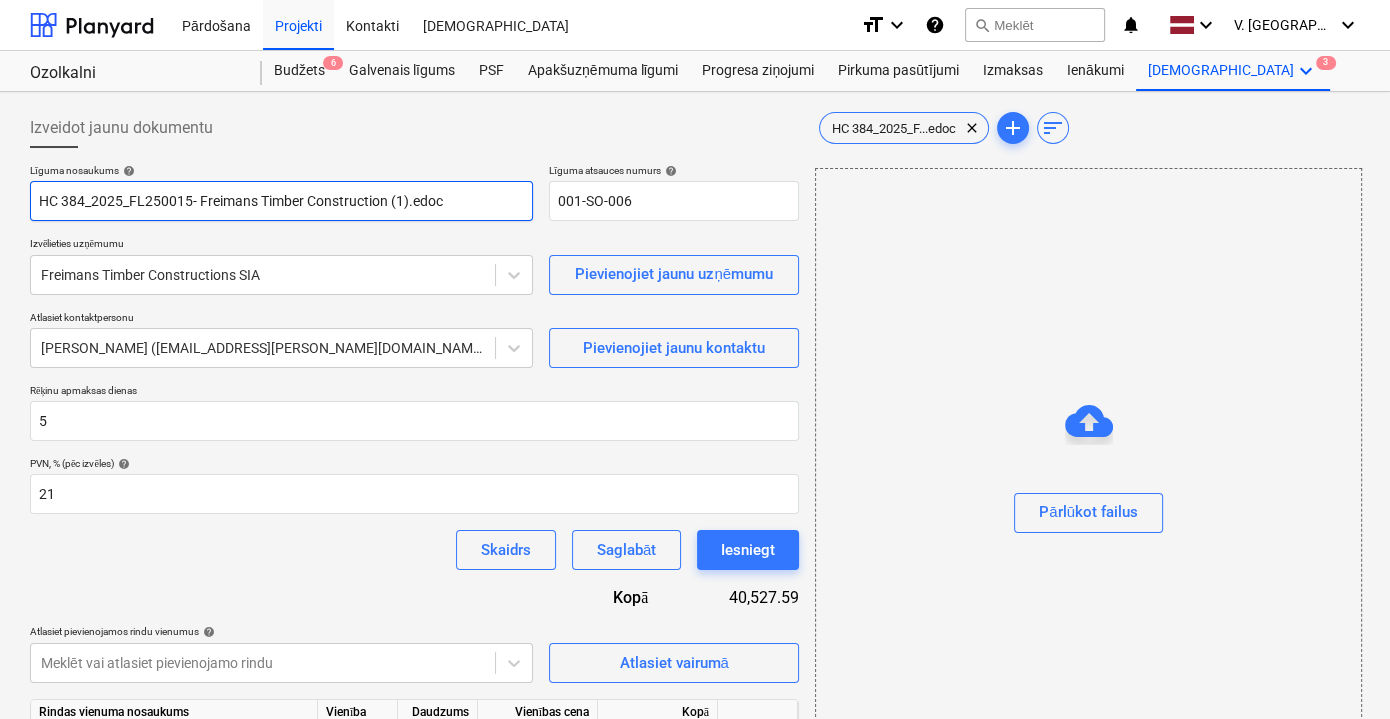 click on "HC 384_2025_FL250015- Freimans Timber Construction (1).edoc" at bounding box center [281, 201] 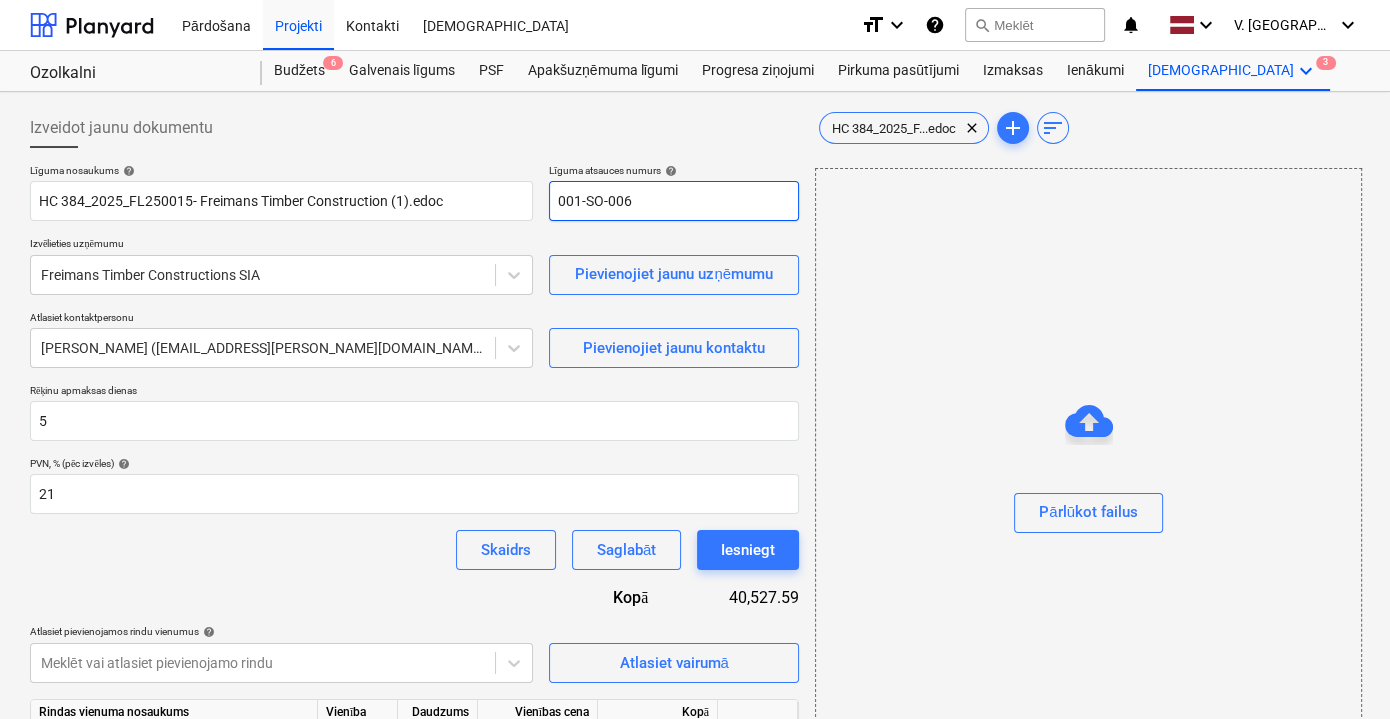 drag, startPoint x: 656, startPoint y: 201, endPoint x: 533, endPoint y: 205, distance: 123.065025 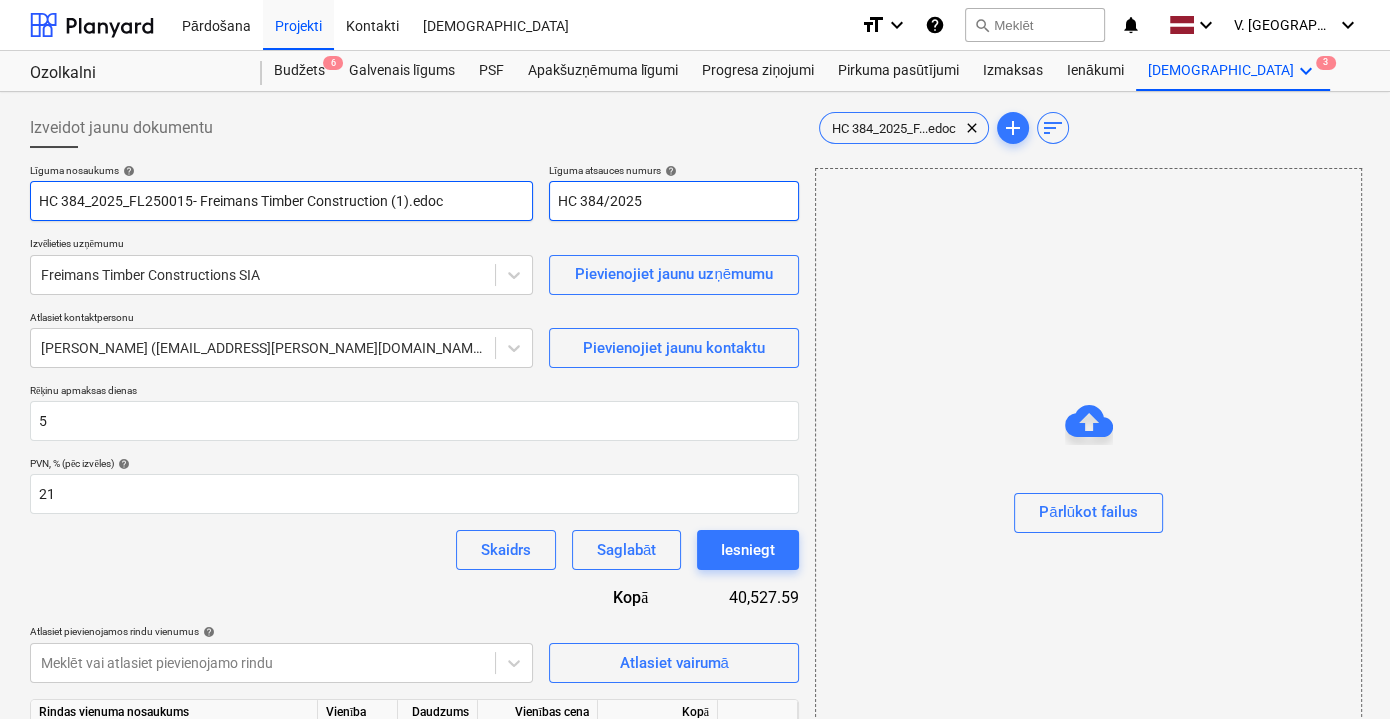 type on "HC 384/2025" 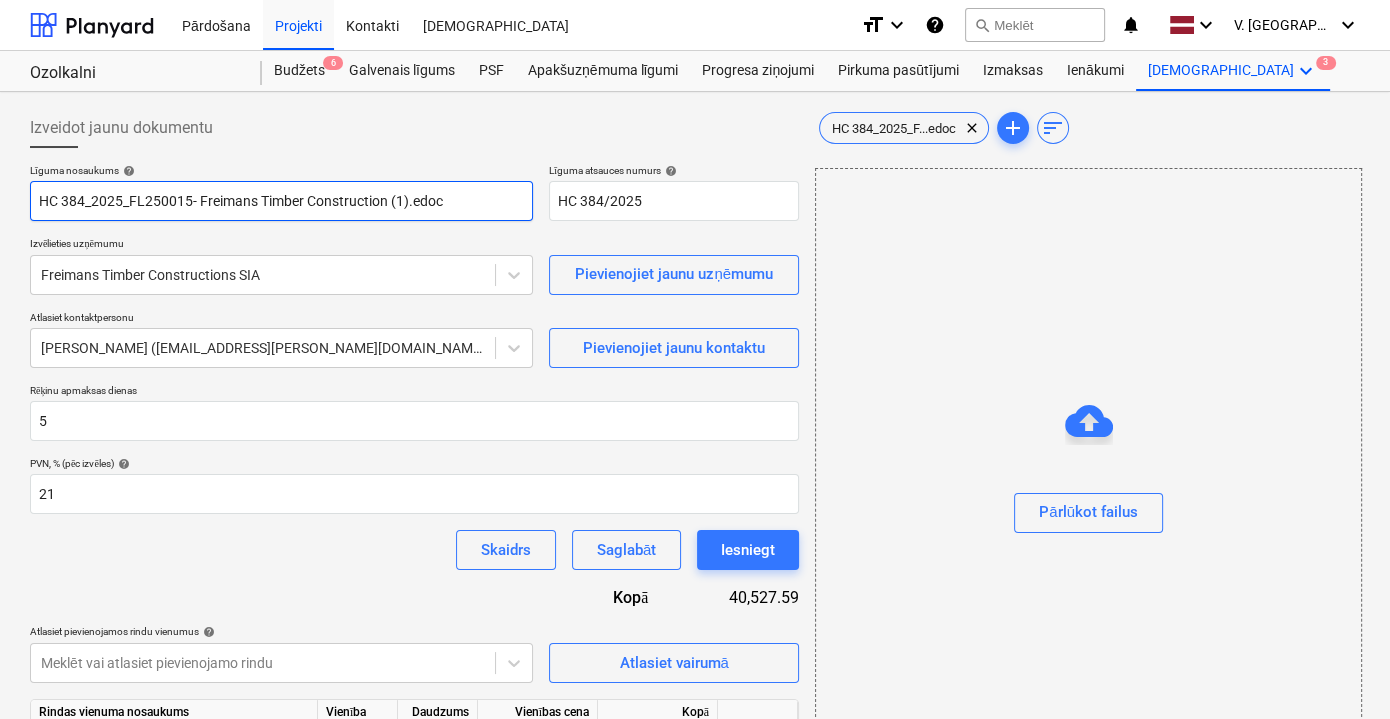 drag, startPoint x: 458, startPoint y: 195, endPoint x: 389, endPoint y: 196, distance: 69.00725 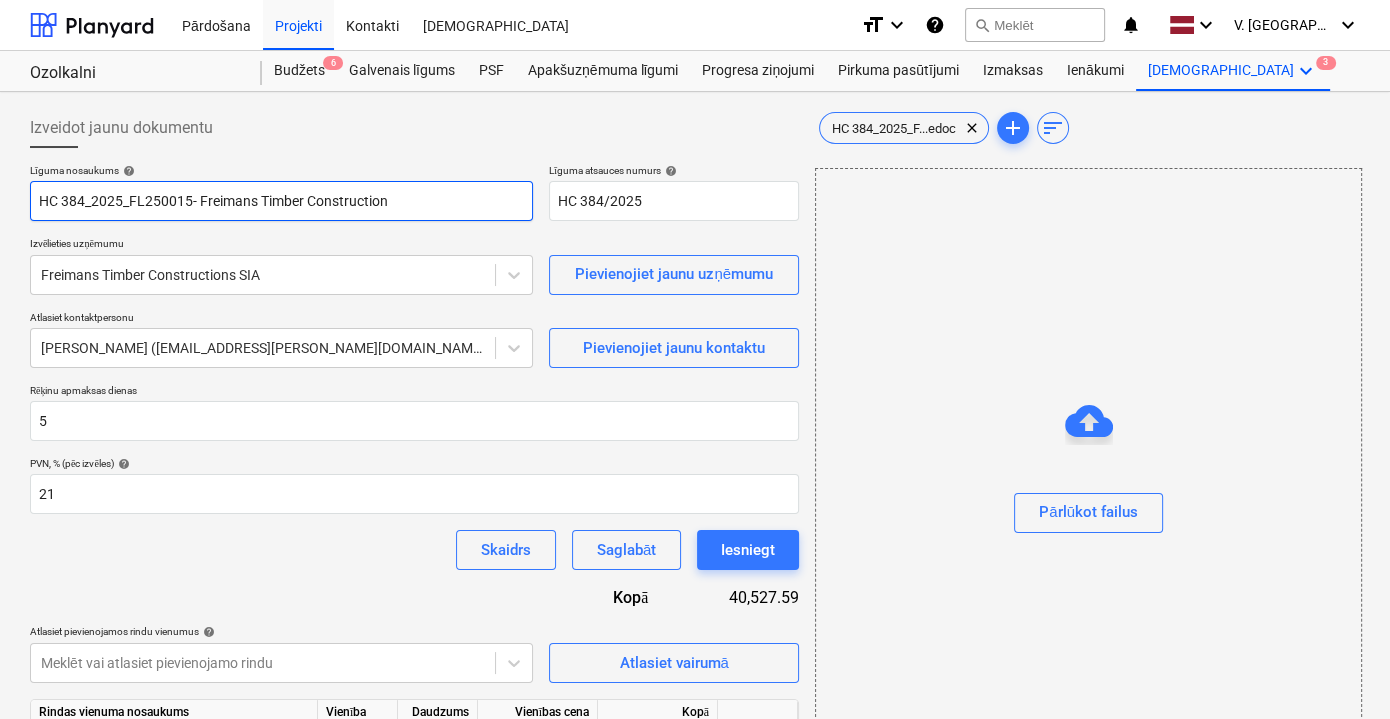 click on "HC 384_2025_FL250015- Freimans Timber Construction" at bounding box center (281, 201) 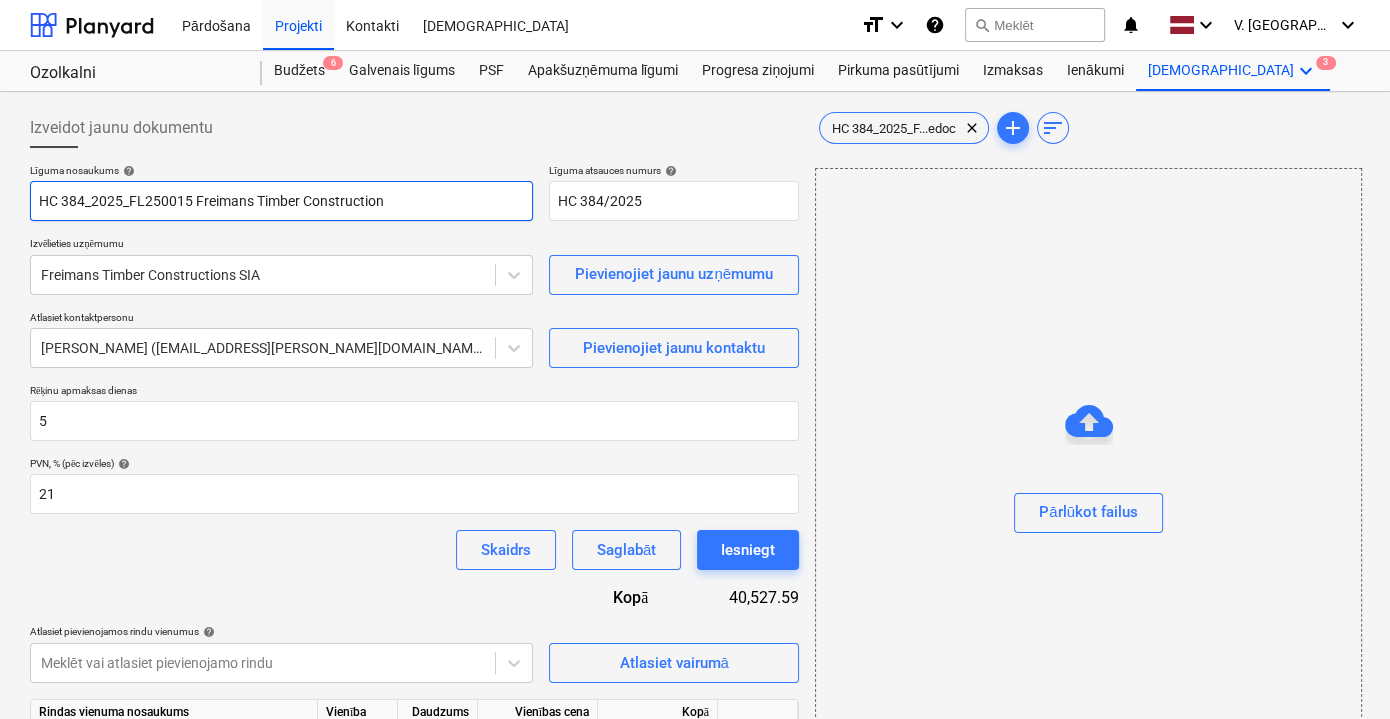 drag, startPoint x: 188, startPoint y: 201, endPoint x: 0, endPoint y: 191, distance: 188.26576 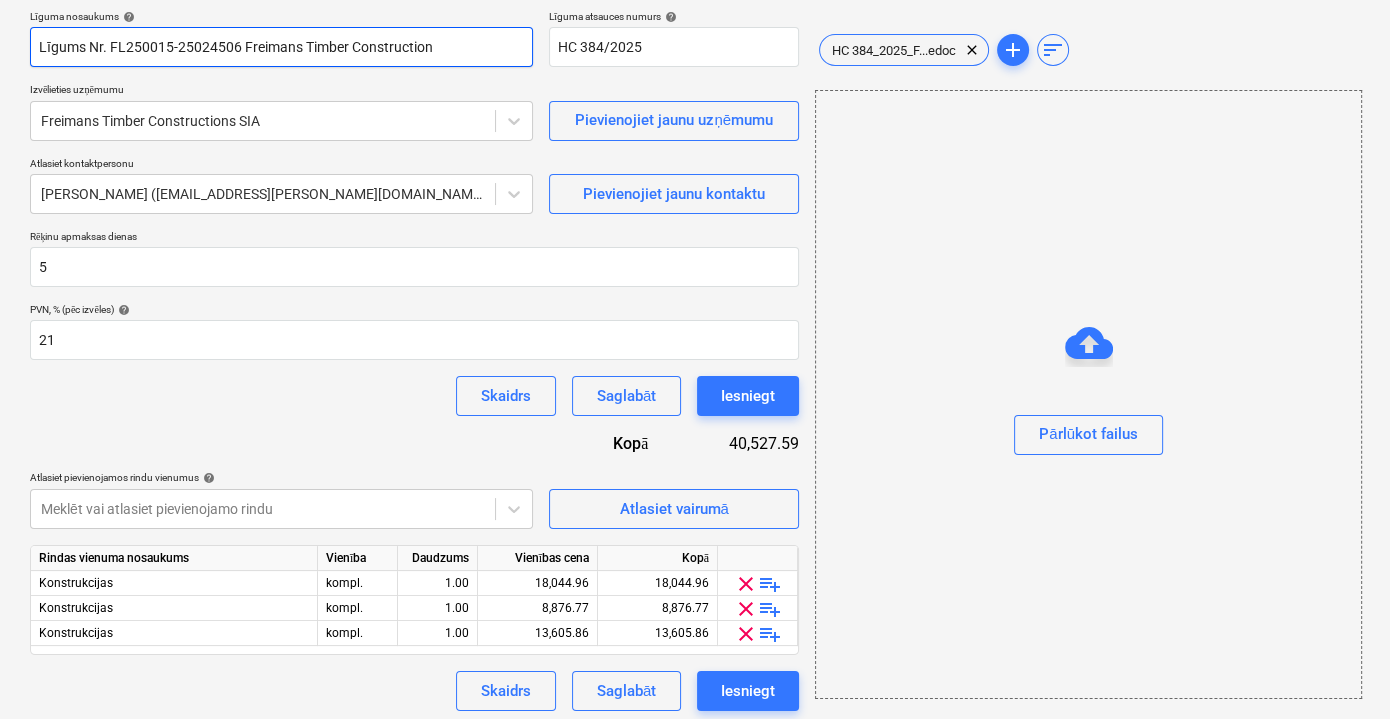 scroll, scrollTop: 161, scrollLeft: 0, axis: vertical 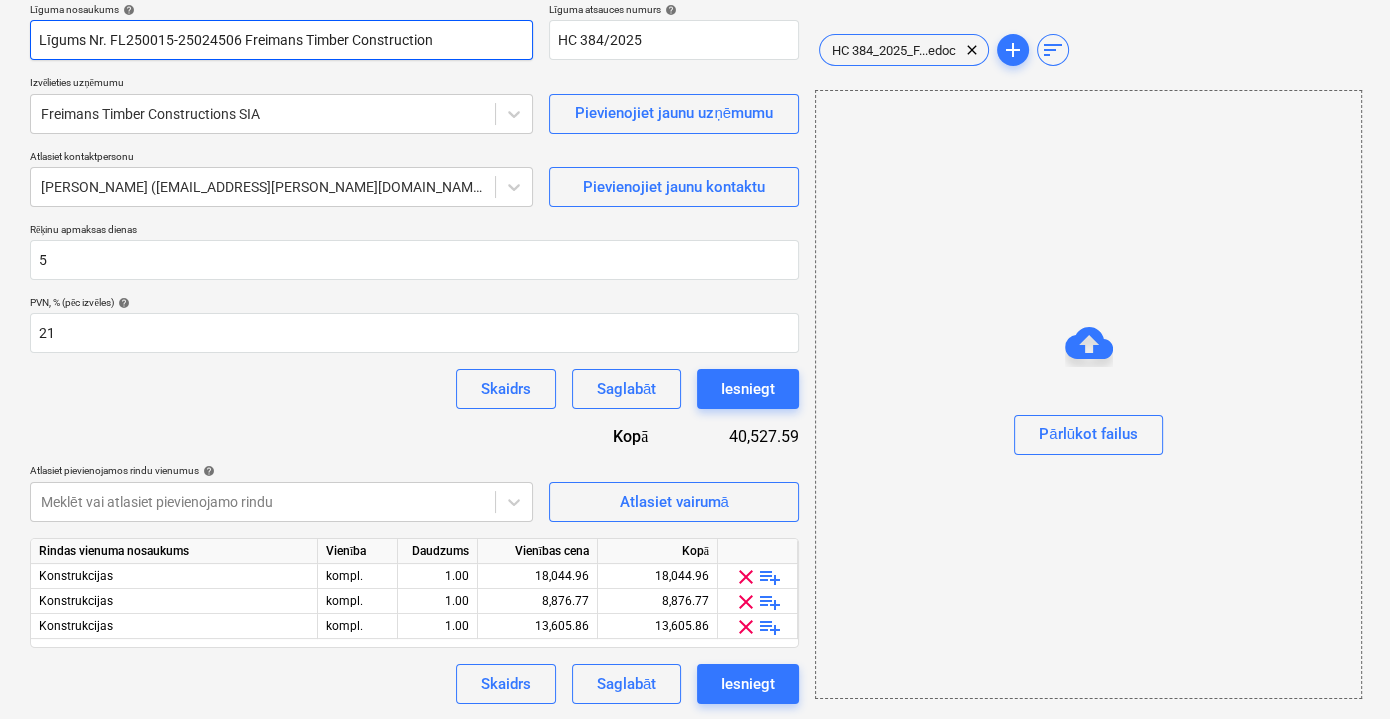 type on "Līgums Nr. FL250015-25024506 Freimans Timber Construction" 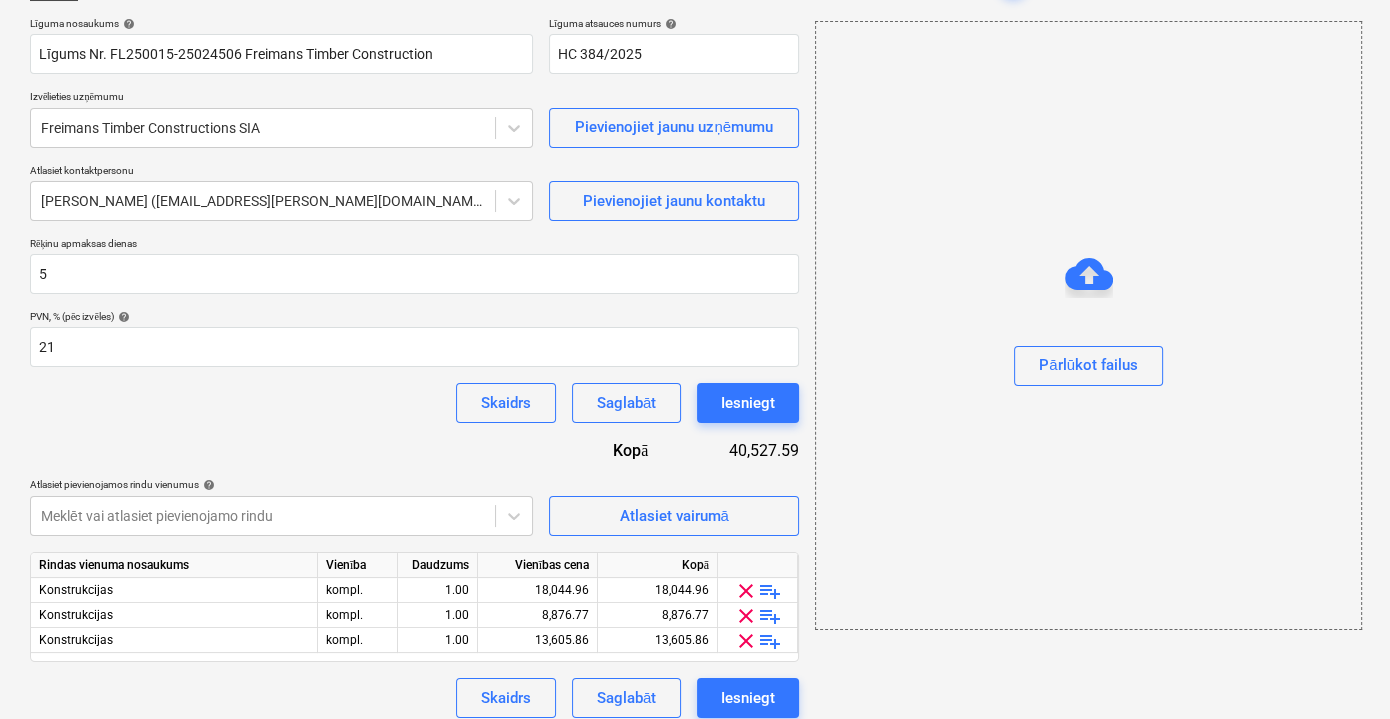 scroll, scrollTop: 161, scrollLeft: 0, axis: vertical 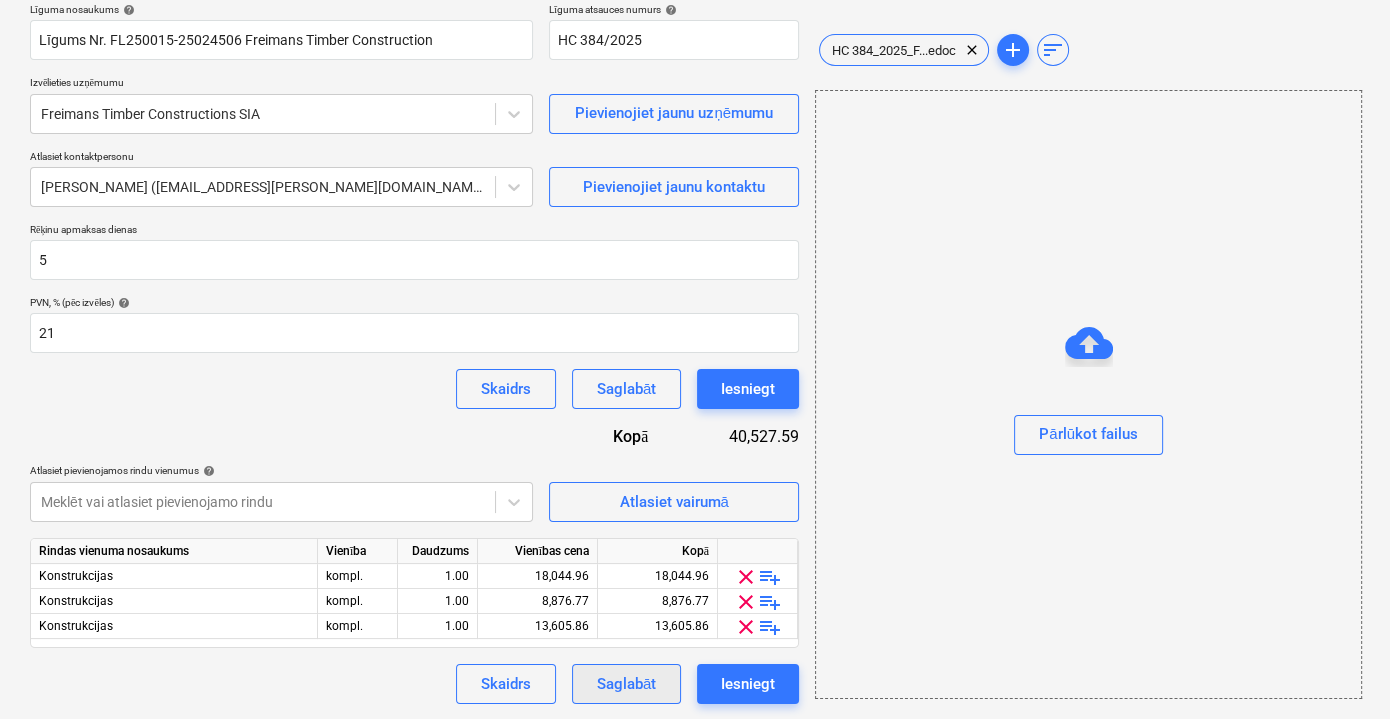 click on "Saglabāt" at bounding box center [626, 684] 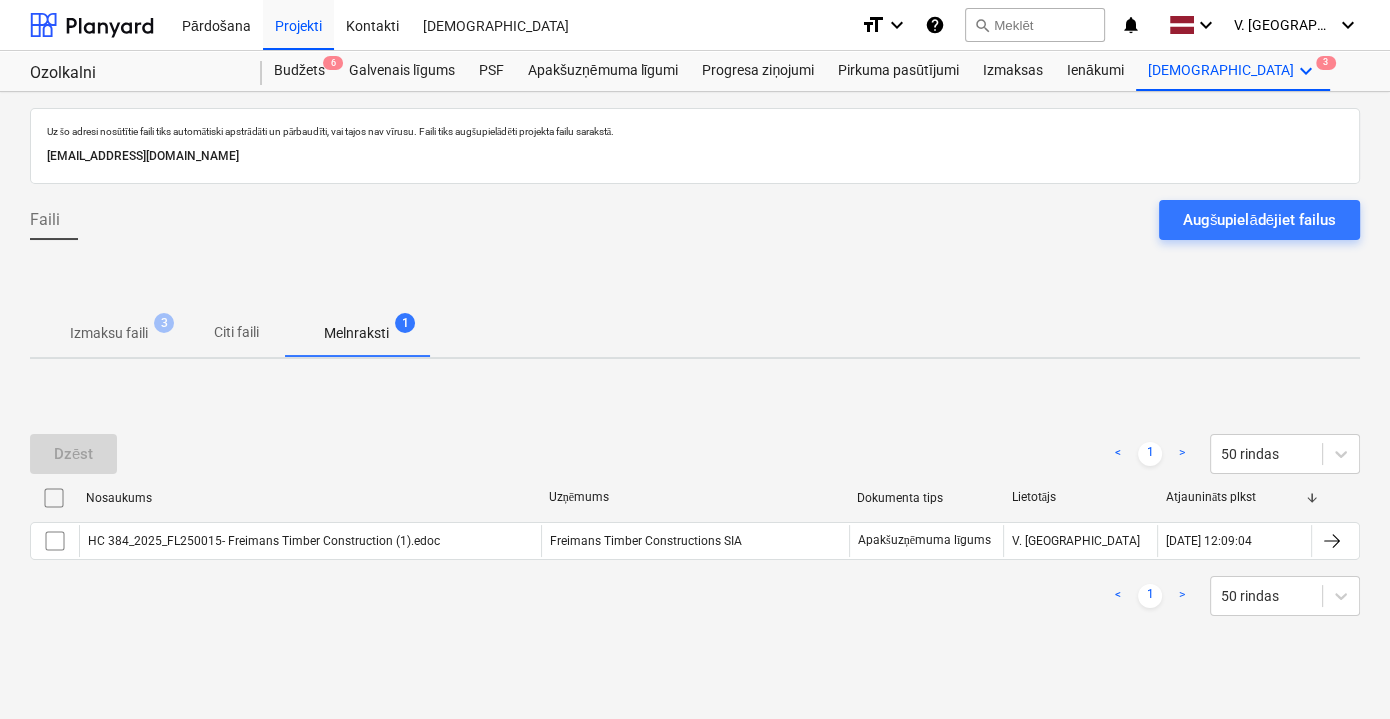 scroll, scrollTop: 0, scrollLeft: 0, axis: both 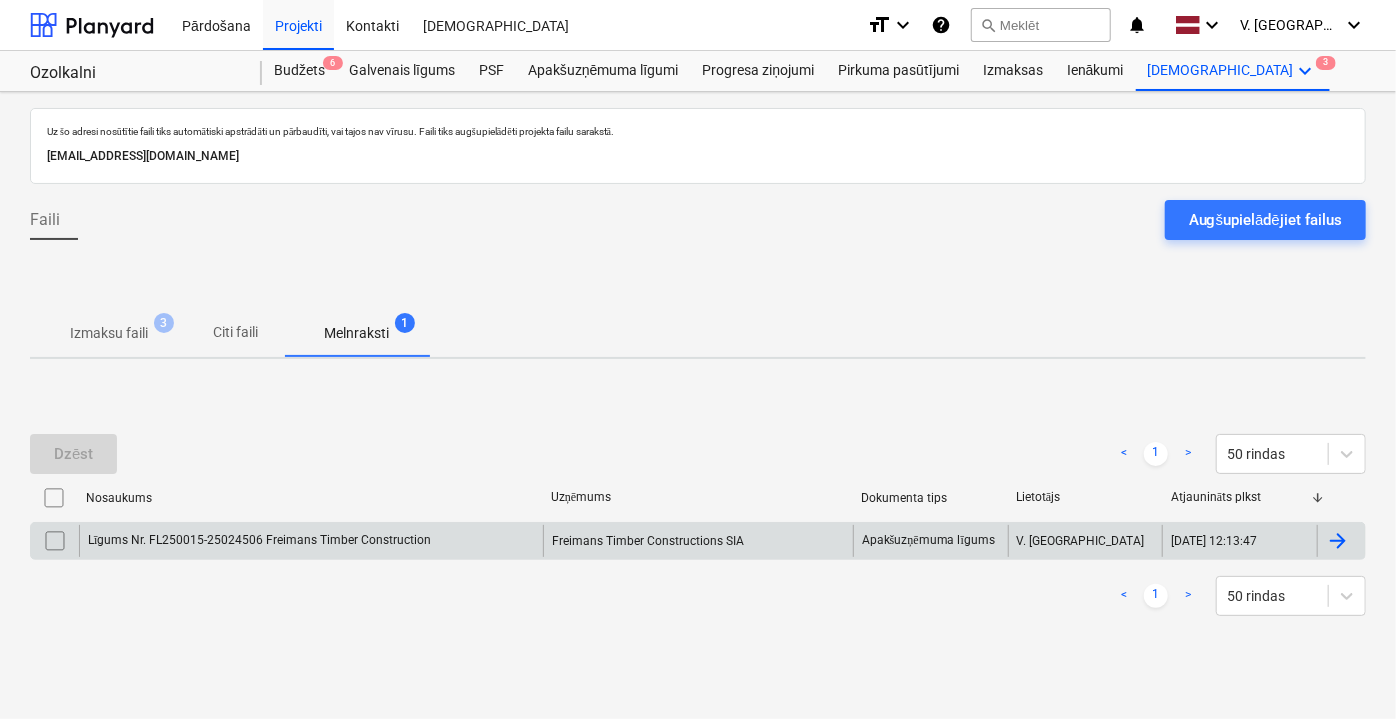 click on "Freimans Timber Constructions SIA" at bounding box center (698, 541) 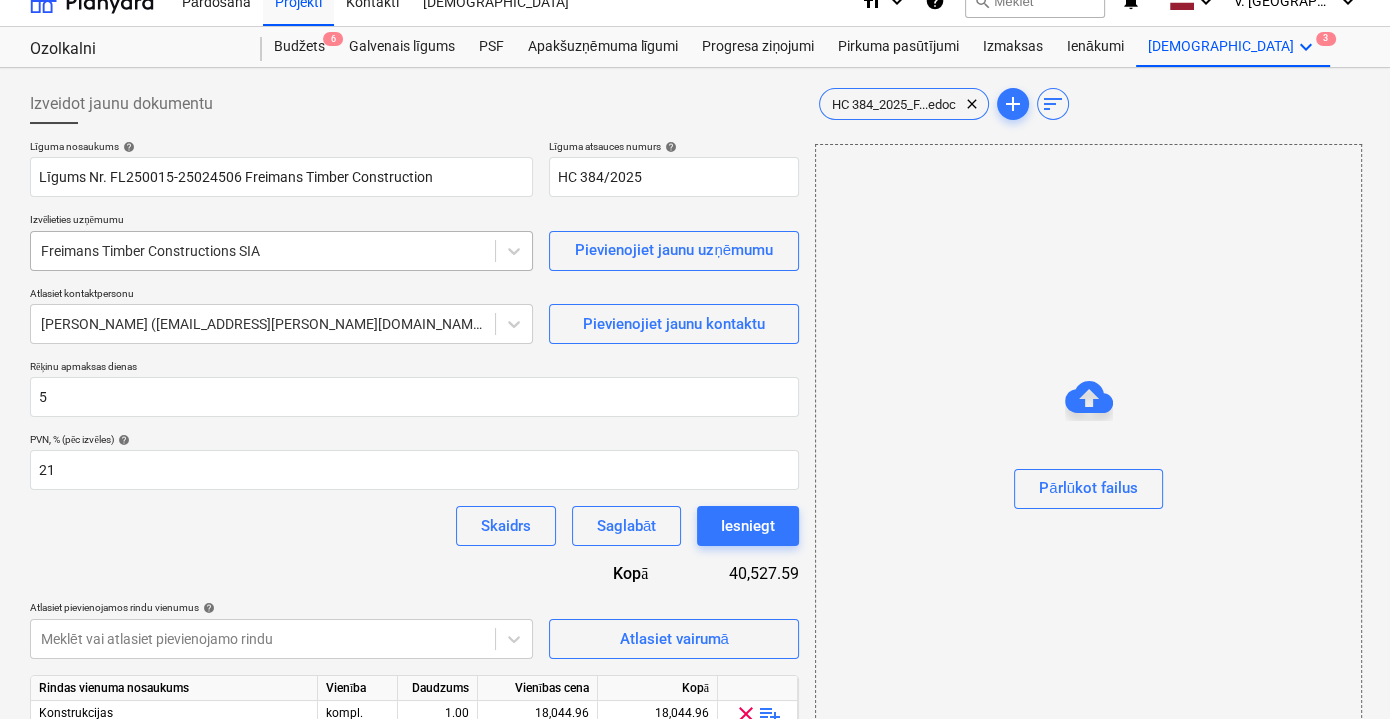 scroll, scrollTop: 0, scrollLeft: 0, axis: both 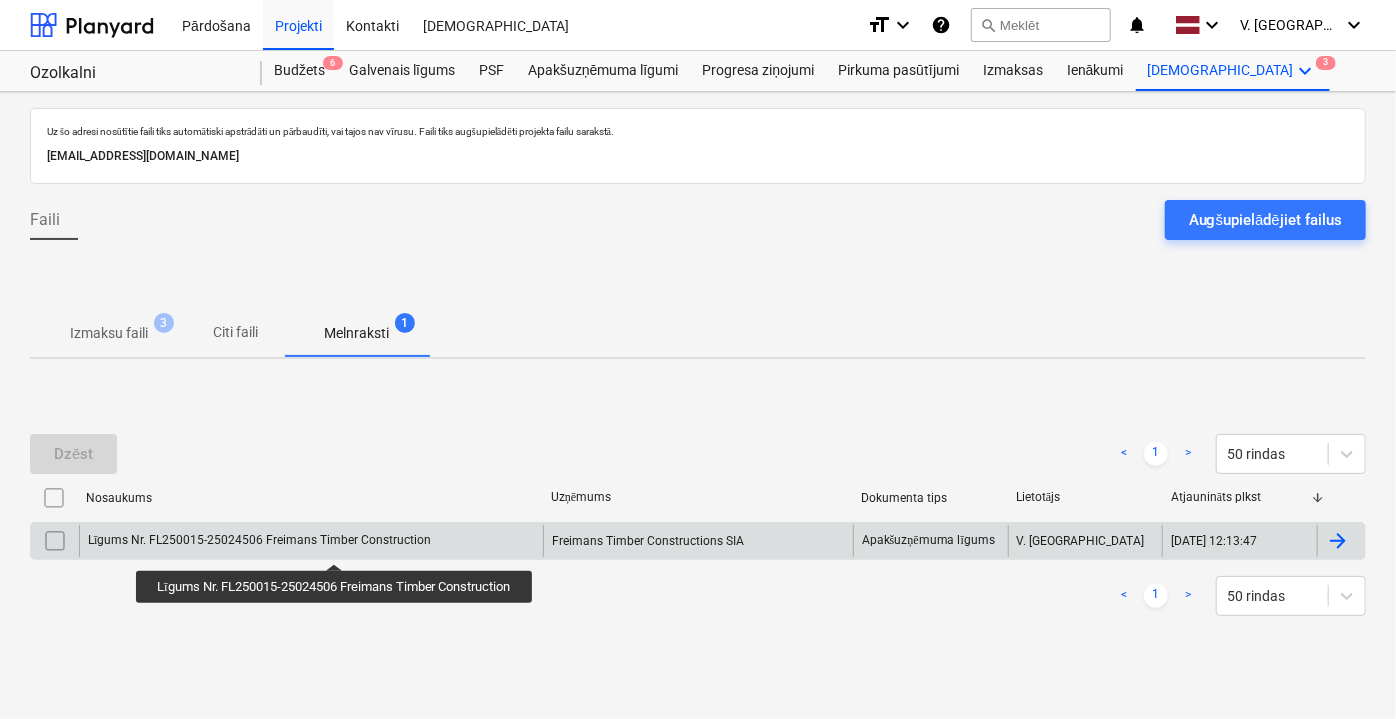 click on "Līgums Nr. FL250015-25024506 Freimans Timber Construction" at bounding box center (259, 540) 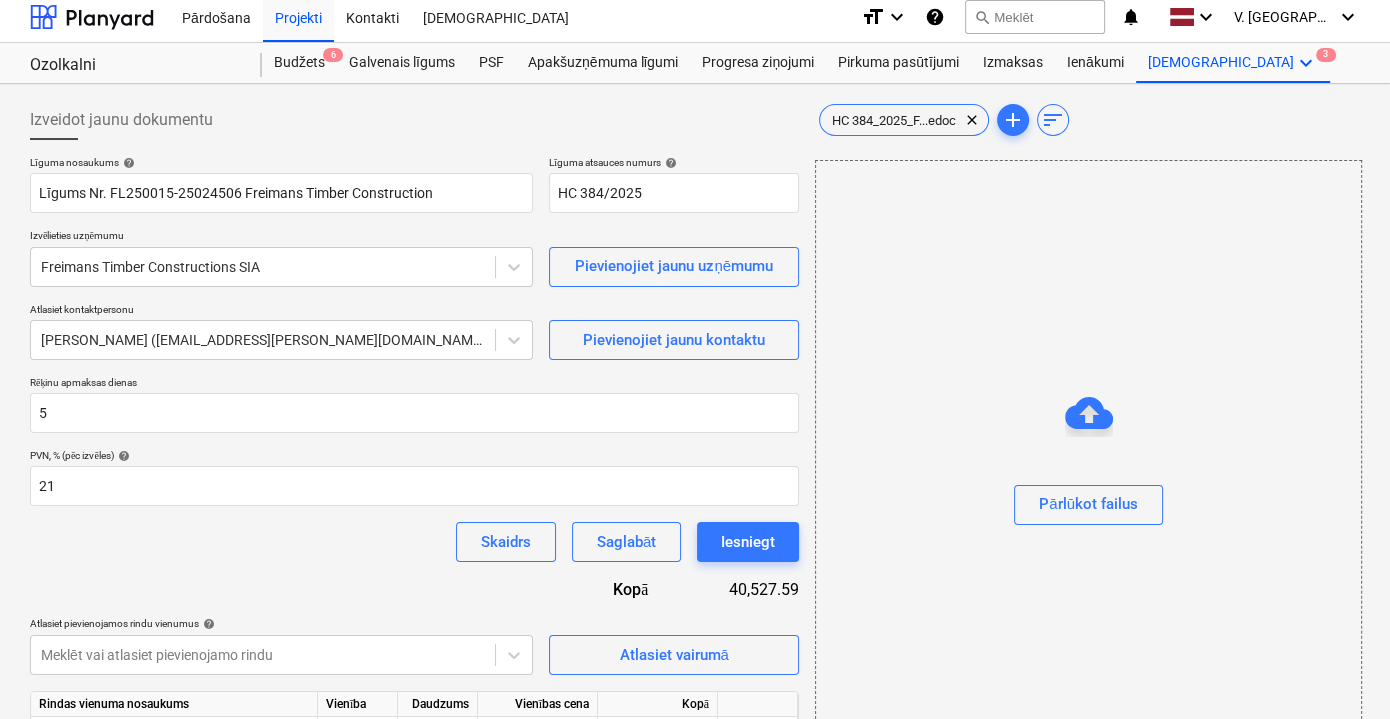 scroll, scrollTop: 0, scrollLeft: 0, axis: both 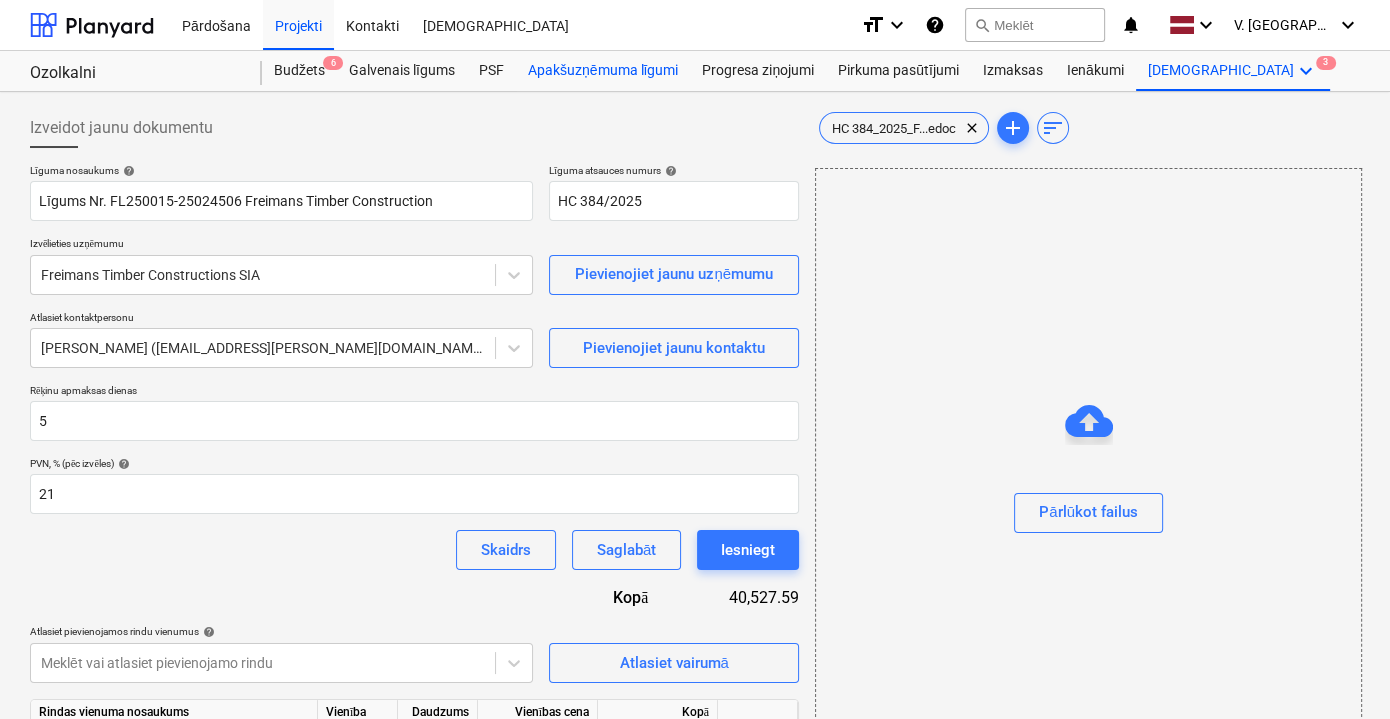 click on "Apakšuzņēmuma līgumi" at bounding box center (603, 71) 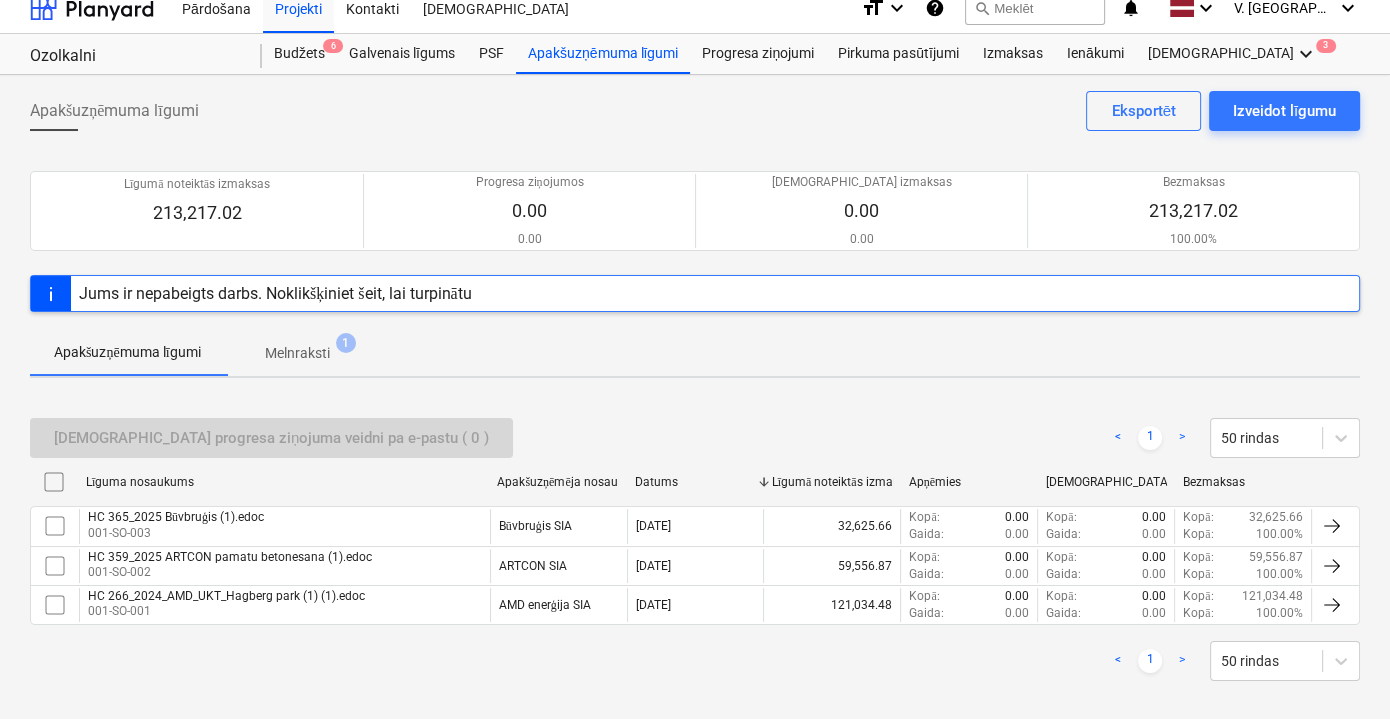scroll, scrollTop: 32, scrollLeft: 0, axis: vertical 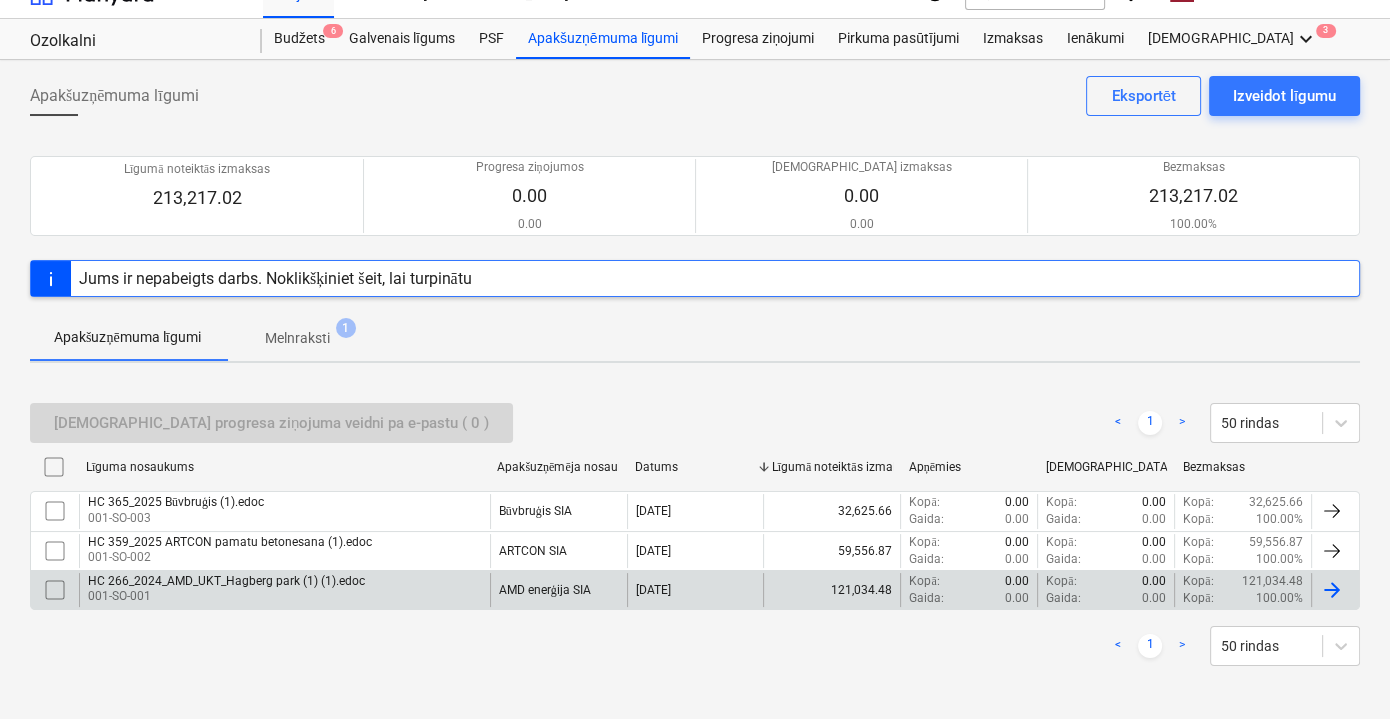 click on "HC 266_2024_AMD_UKT_Hagberg park (1) (1).edoc 001-SO-001" at bounding box center [284, 590] 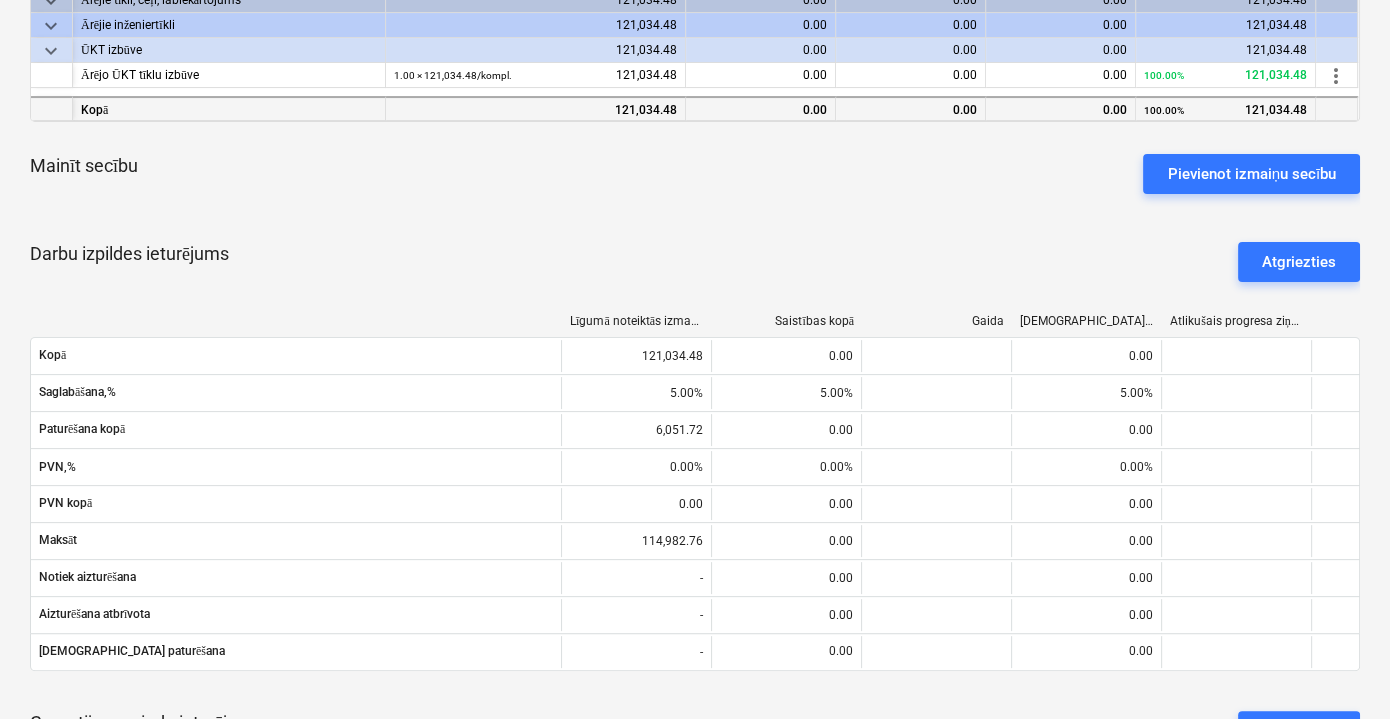scroll, scrollTop: 0, scrollLeft: 0, axis: both 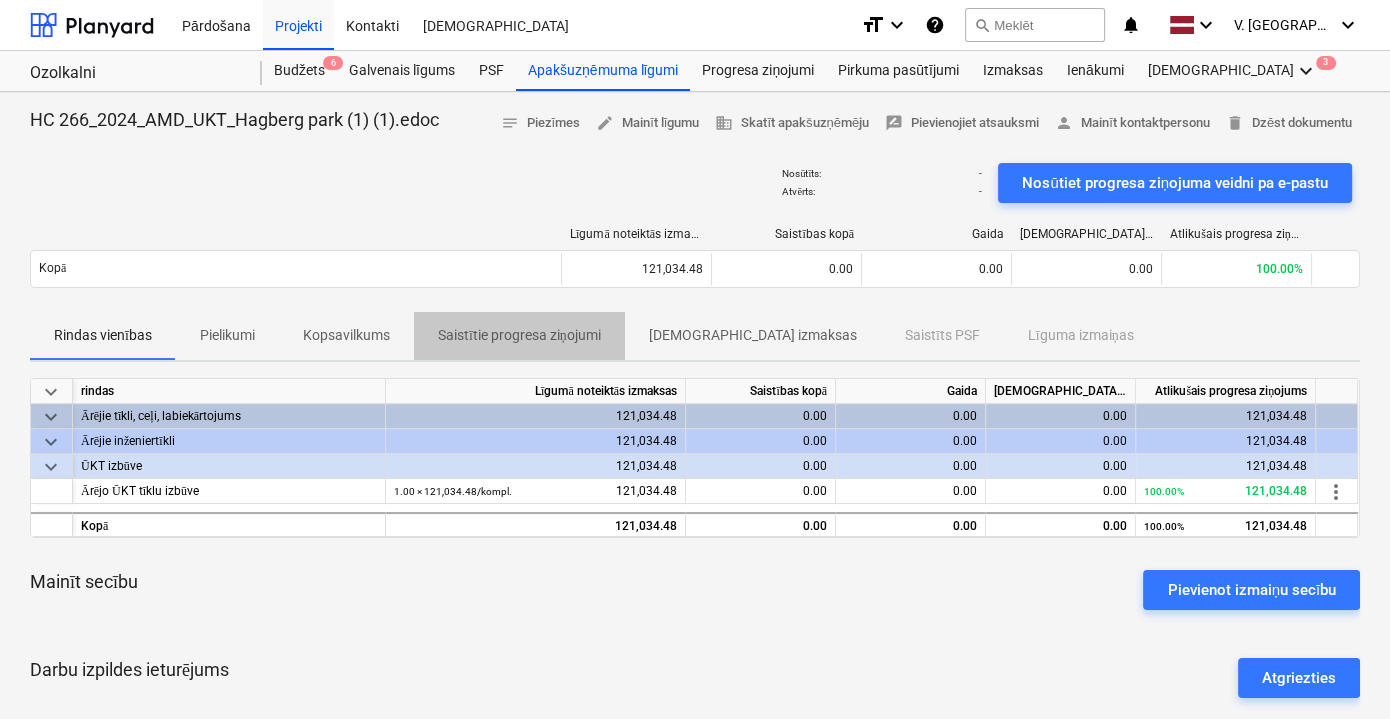 click on "Saistītie progresa ziņojumi" at bounding box center (519, 335) 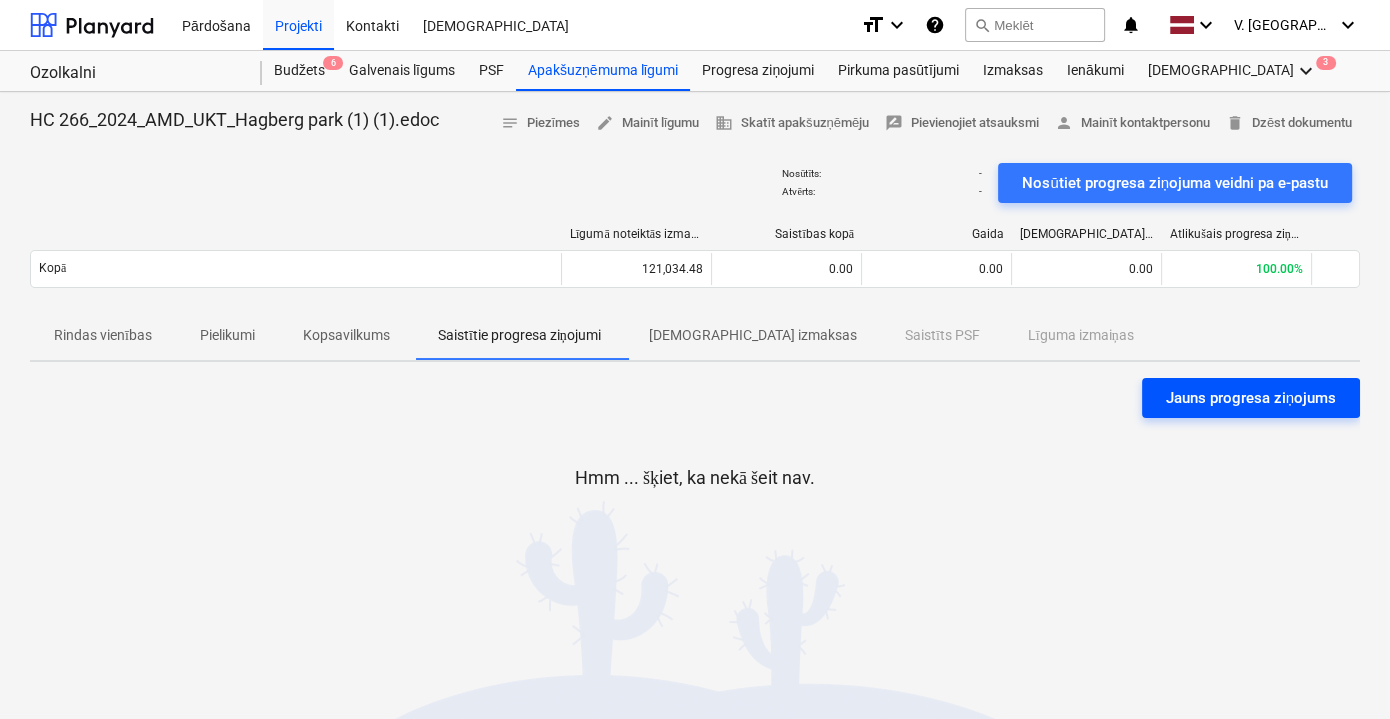 click on "Jauns progresa ziņojums" at bounding box center (1251, 398) 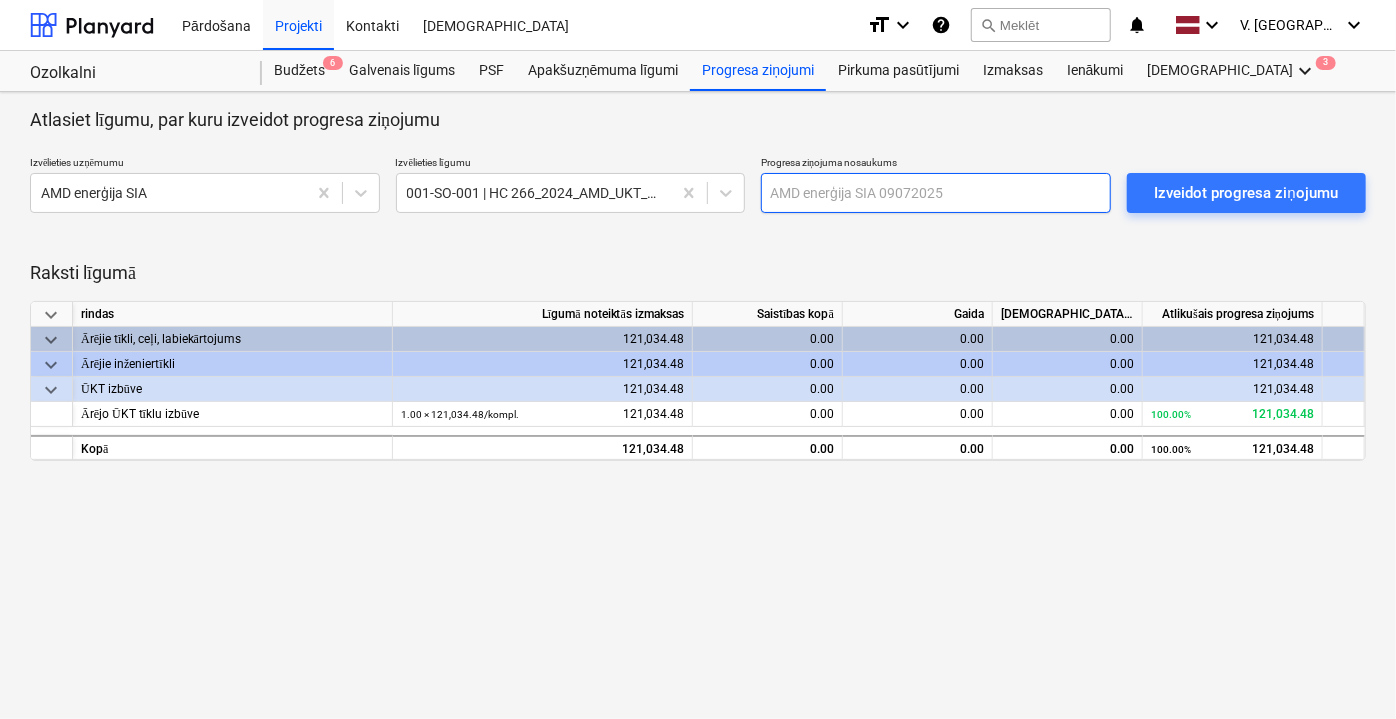 click at bounding box center [936, 193] 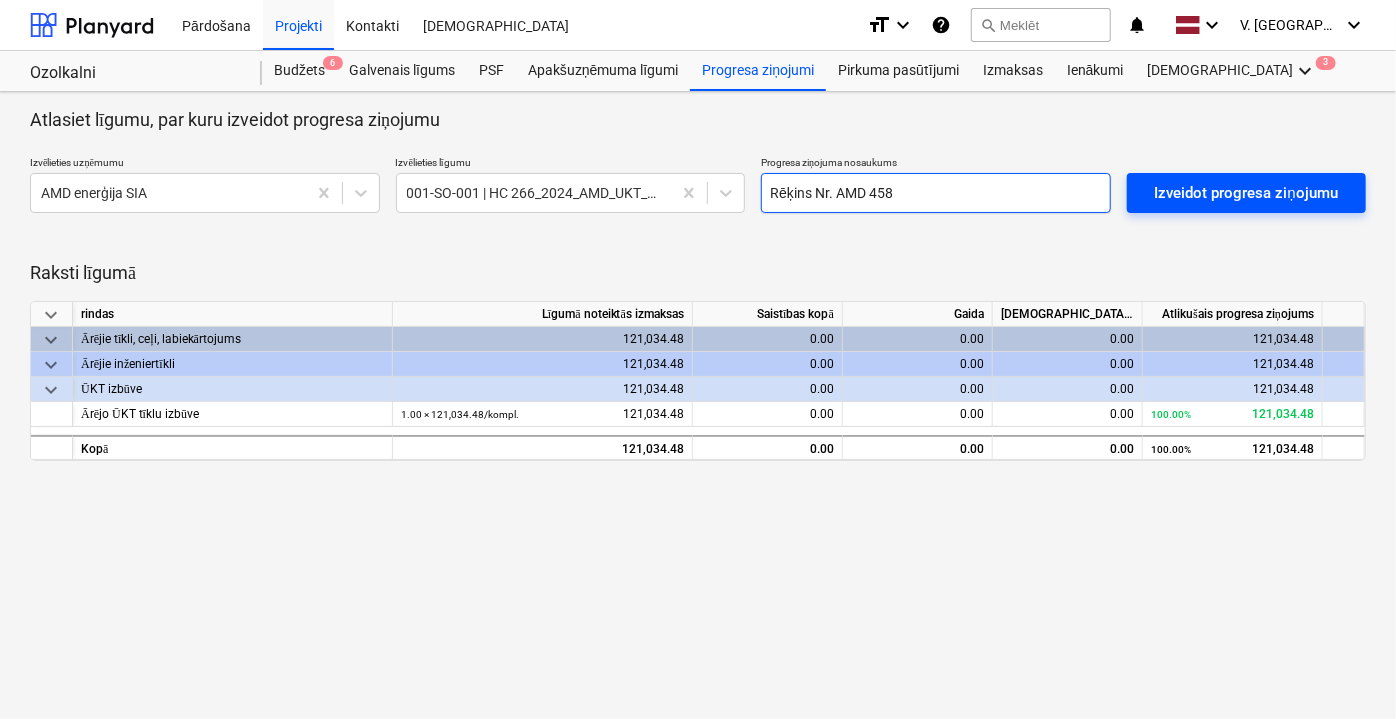 type on "Rēķins Nr. AMD 458" 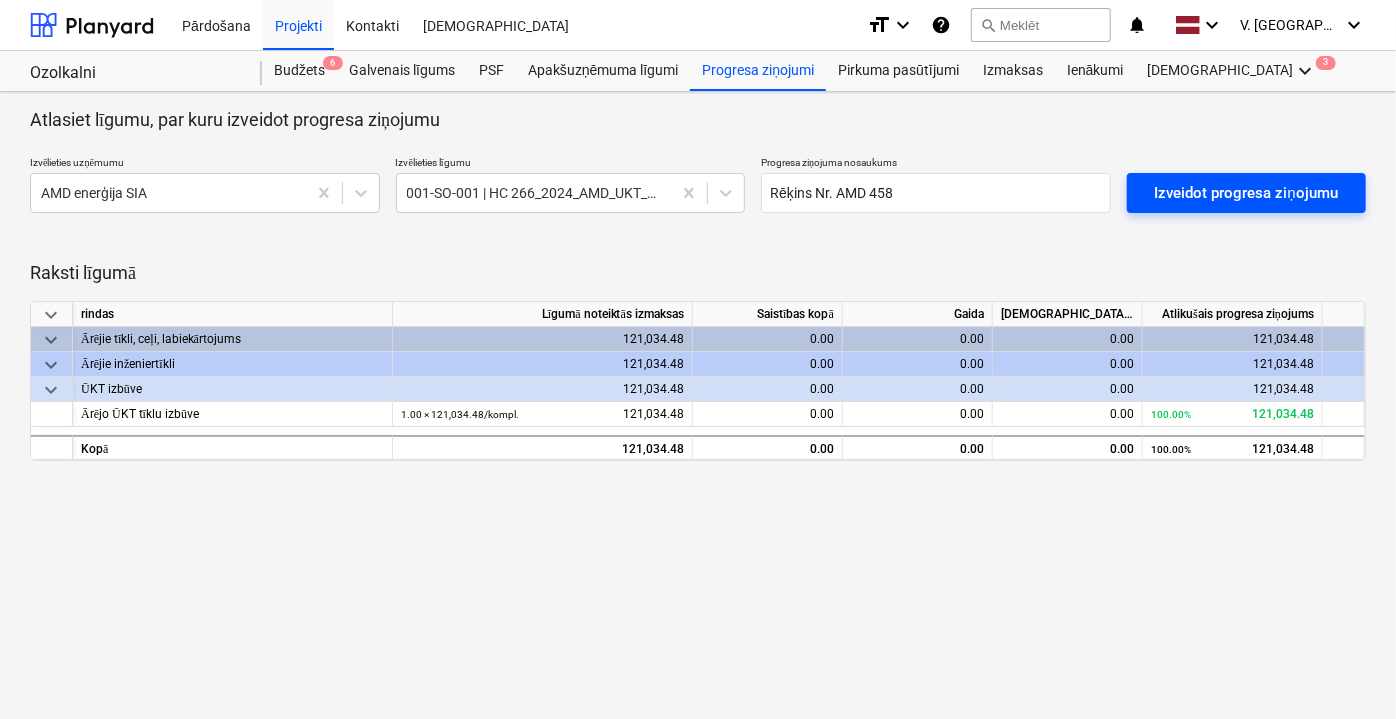 click on "Izveidot progresa ziņojumu" at bounding box center [1246, 193] 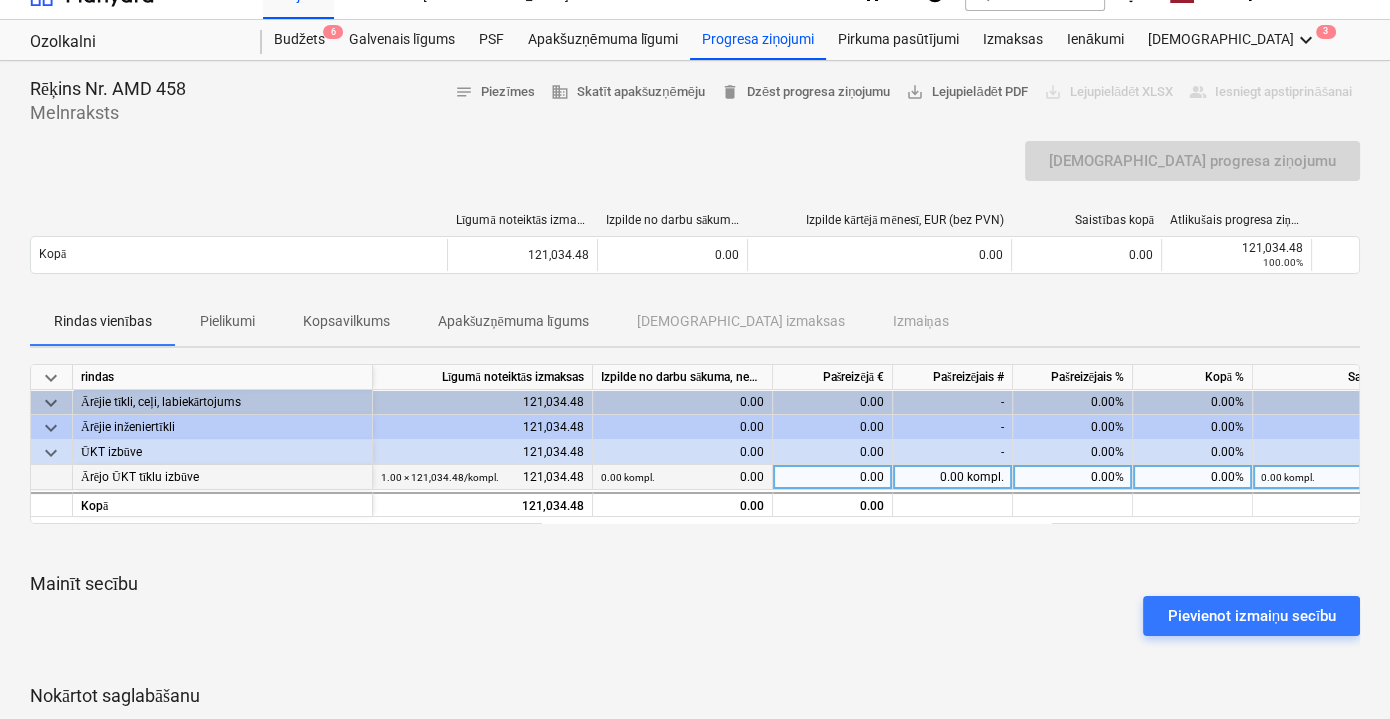 scroll, scrollTop: 0, scrollLeft: 0, axis: both 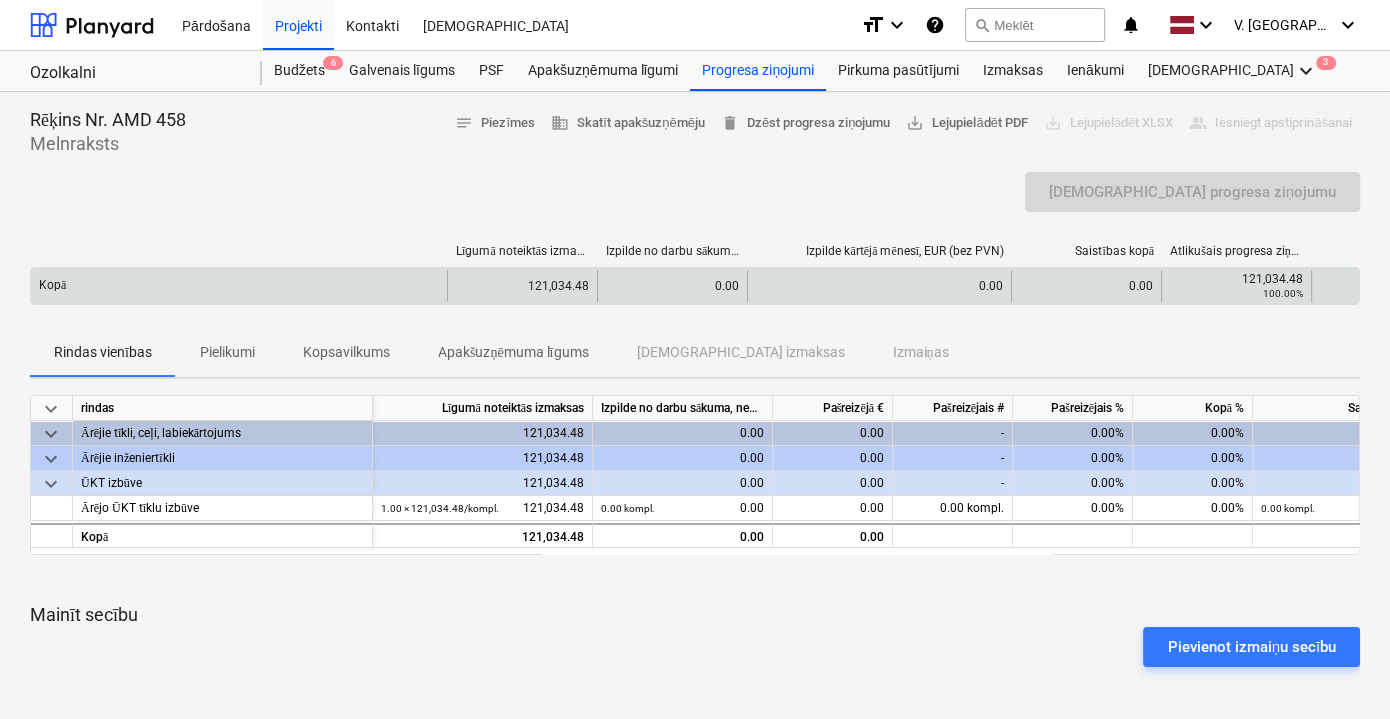 click on "121,034.48" at bounding box center [522, 286] 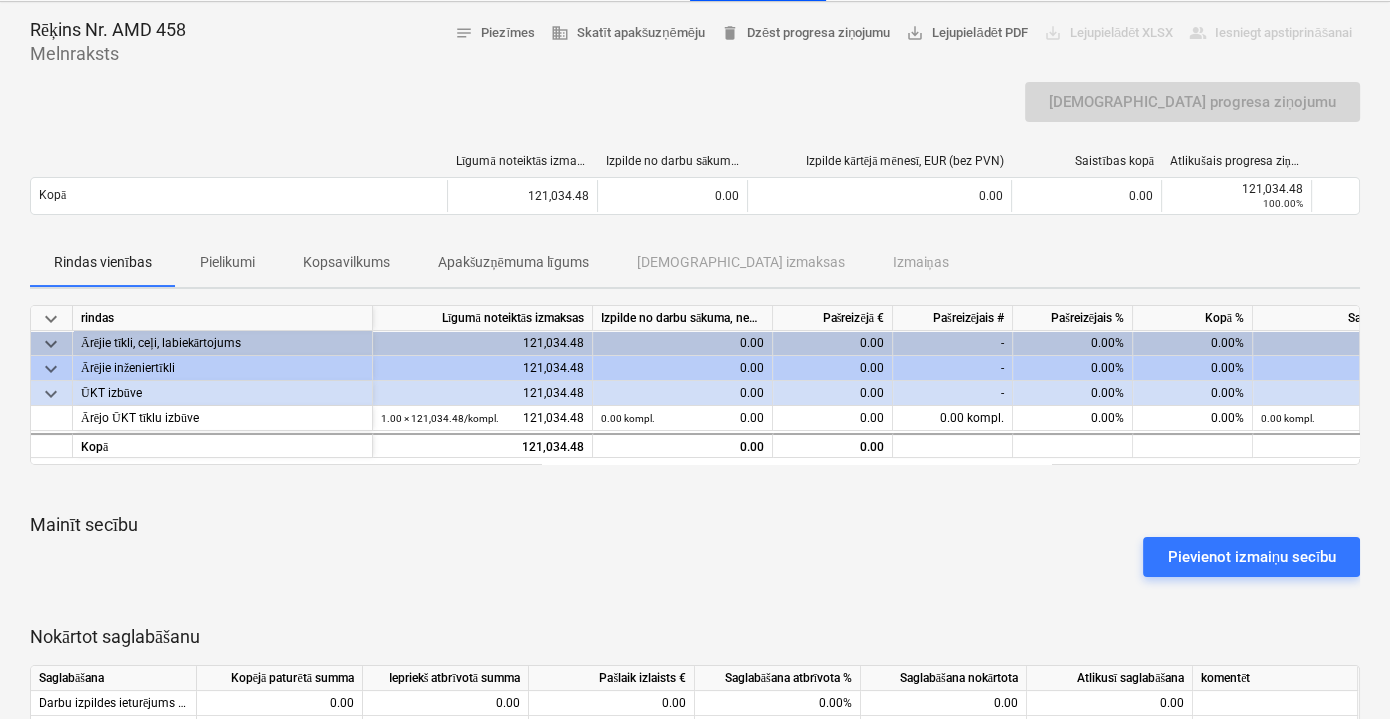scroll, scrollTop: 0, scrollLeft: 0, axis: both 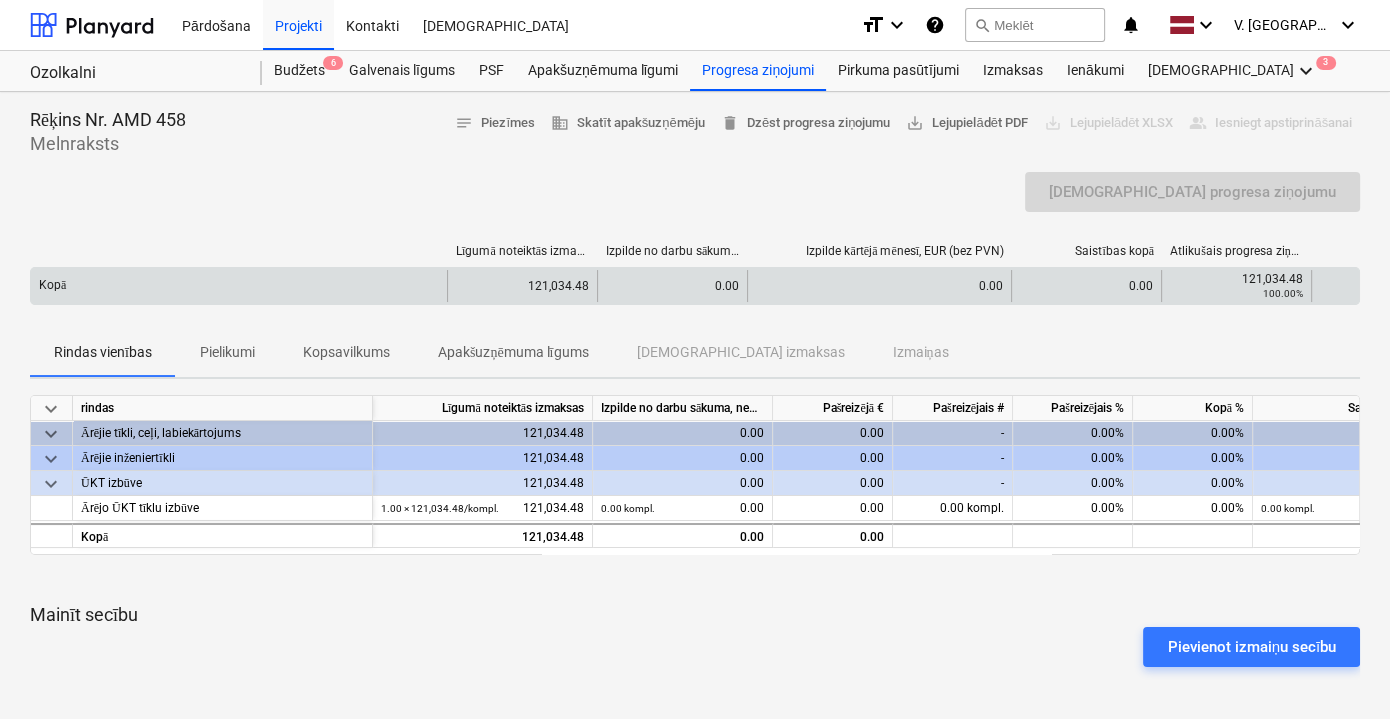 click on "121,034.48" at bounding box center (522, 286) 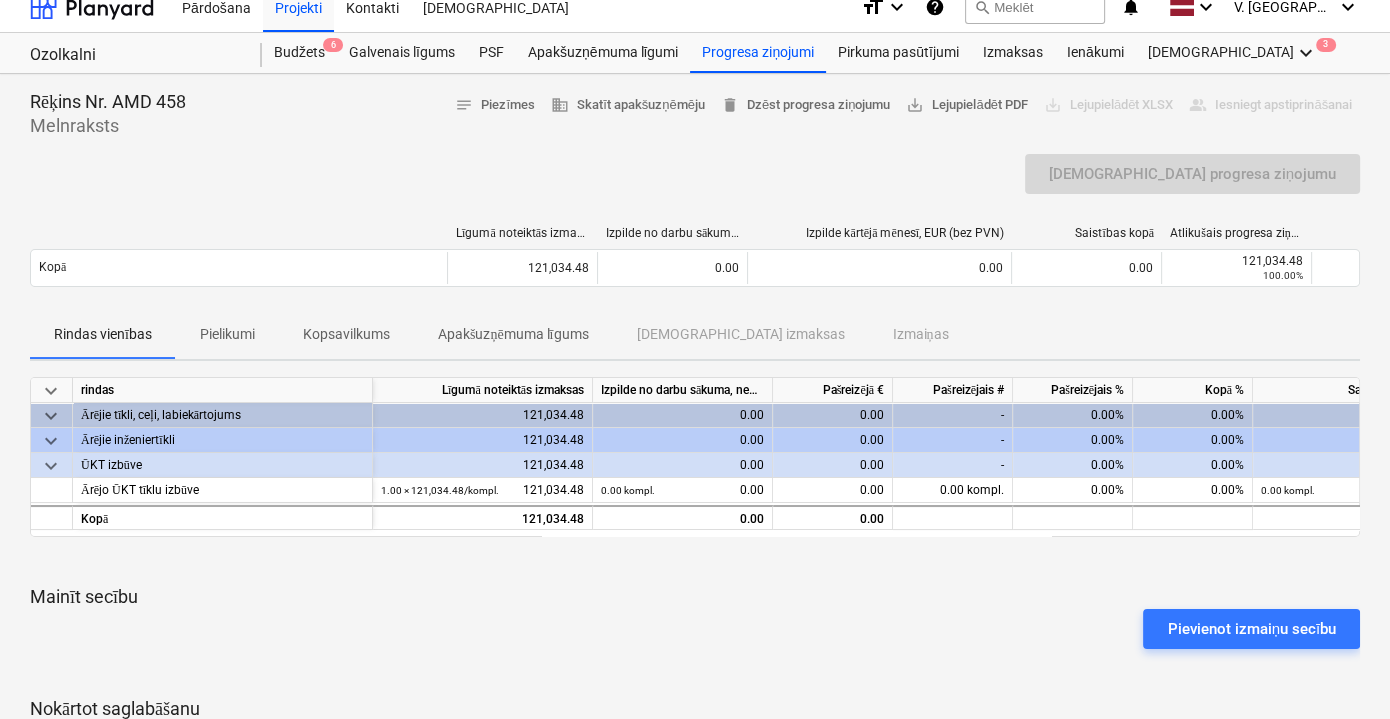 scroll, scrollTop: 0, scrollLeft: 0, axis: both 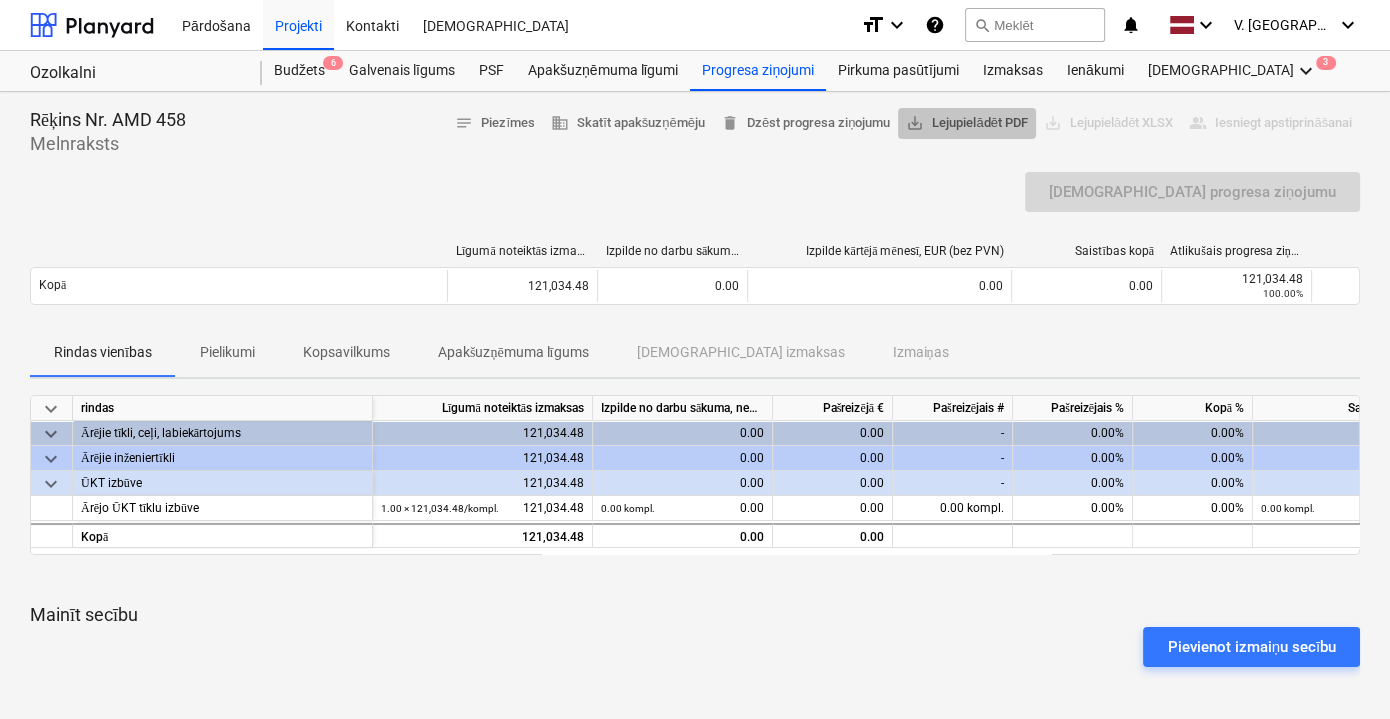 click on "save_alt Lejupielādēt PDF" at bounding box center [966, 123] 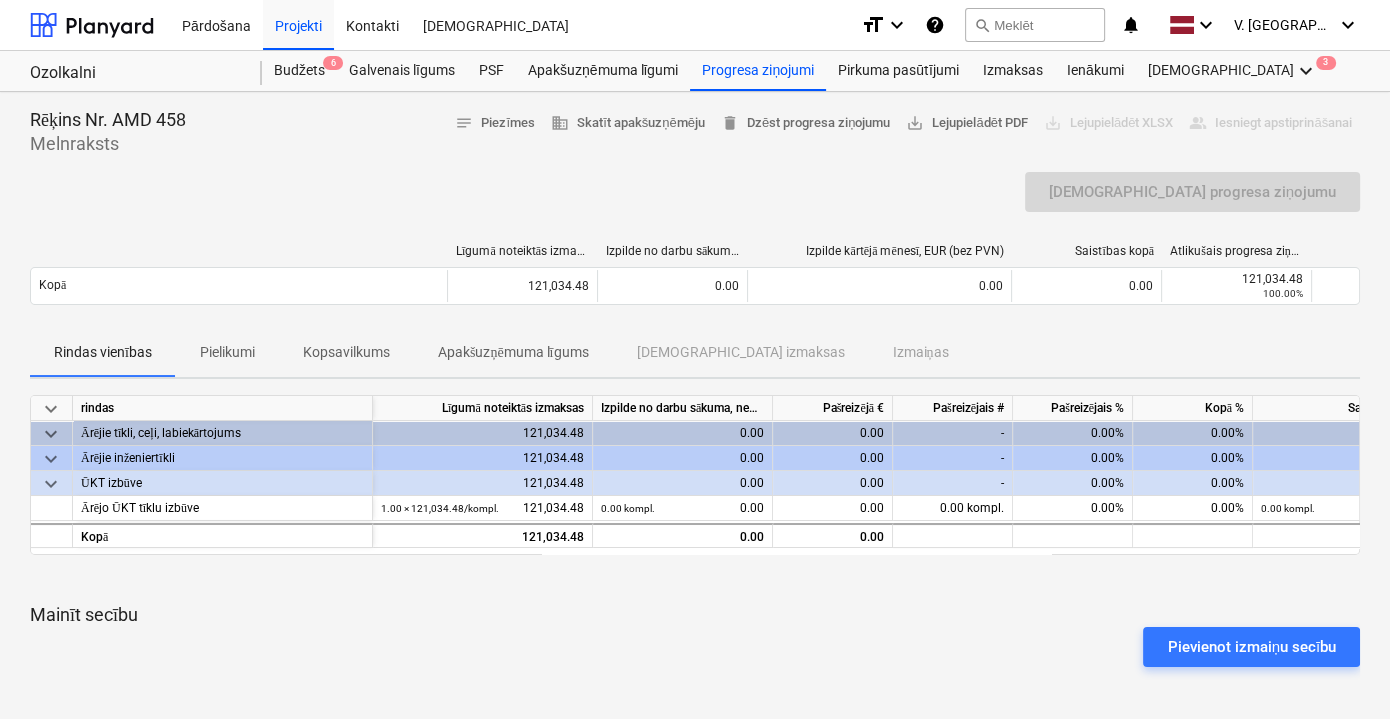 click on "Līgumā noteiktās izmaksas Izpilde no darbu sākuma, neskaitot kārtējā mēneša izpildi Izpilde kārtējā mēnesī, EUR  (bez PVN) Saistības kopā Atlikušais progresa ziņojums Kopā 121,034.48 0.00 0.00 0.00 121,034.48 100.00% Please wait" at bounding box center (695, 278) 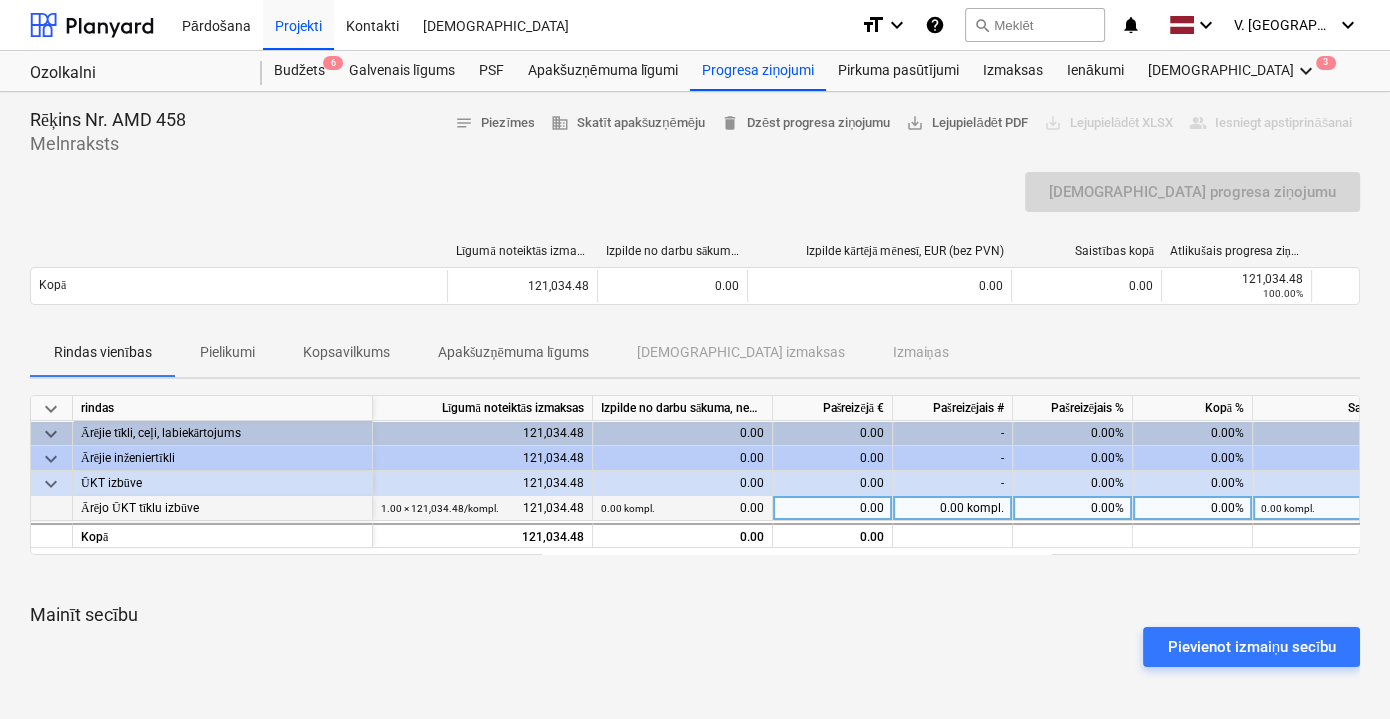 click on "Ārējo ŪKT tīklu izbūve" at bounding box center (222, 508) 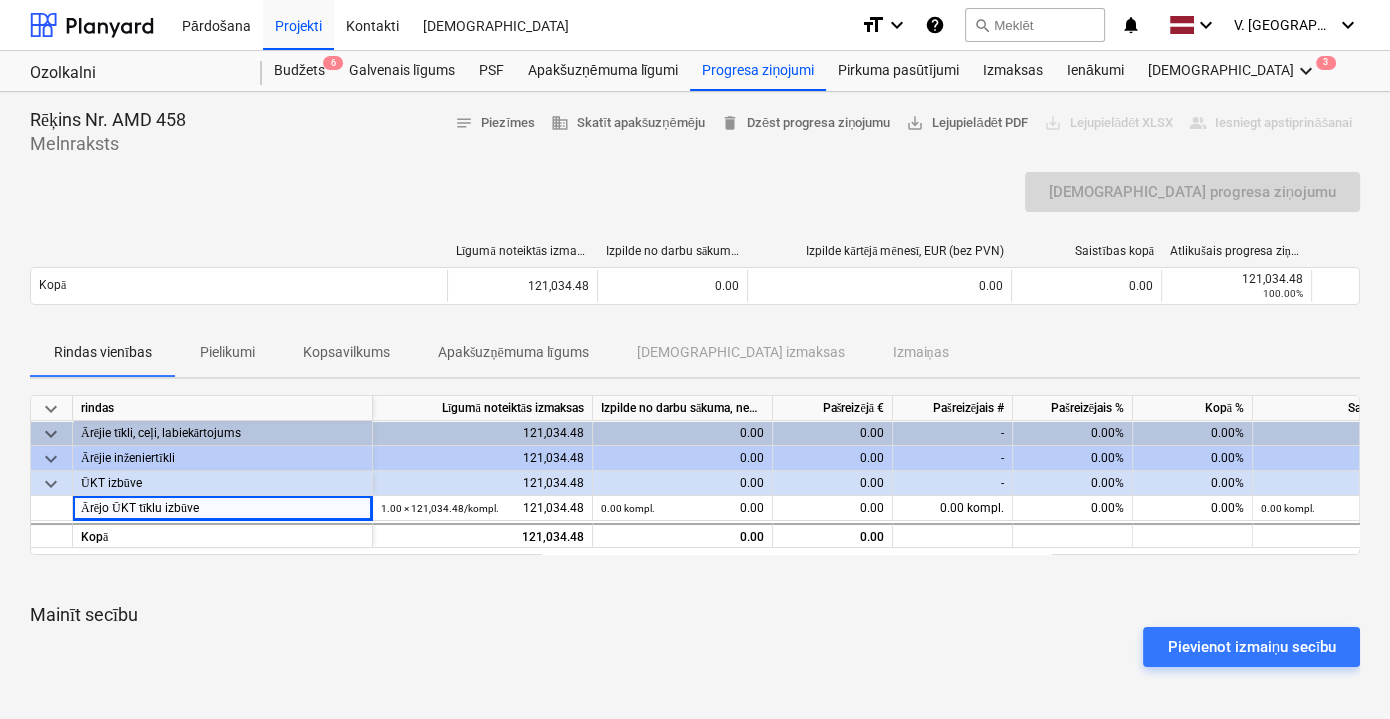 click on "Pievienot izmaiņu secību" at bounding box center (695, 647) 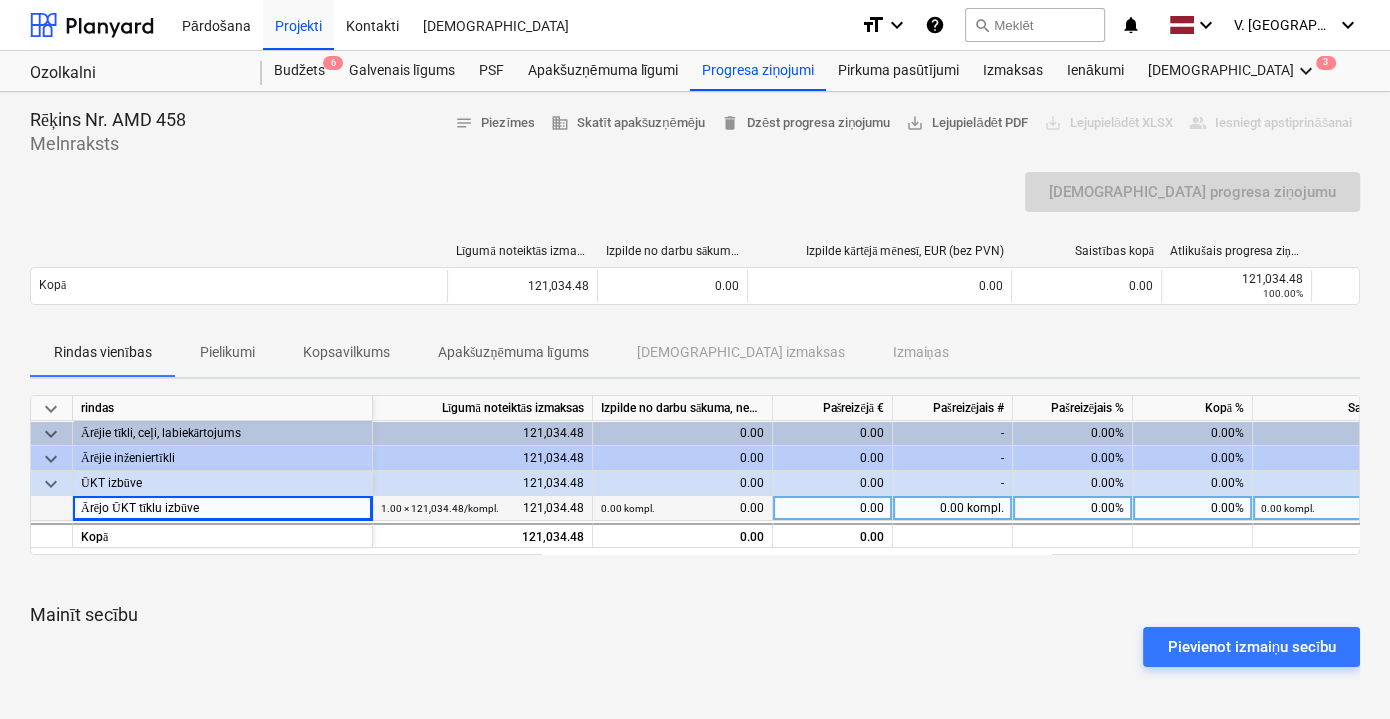 click on "0.00   kompl." at bounding box center [953, 508] 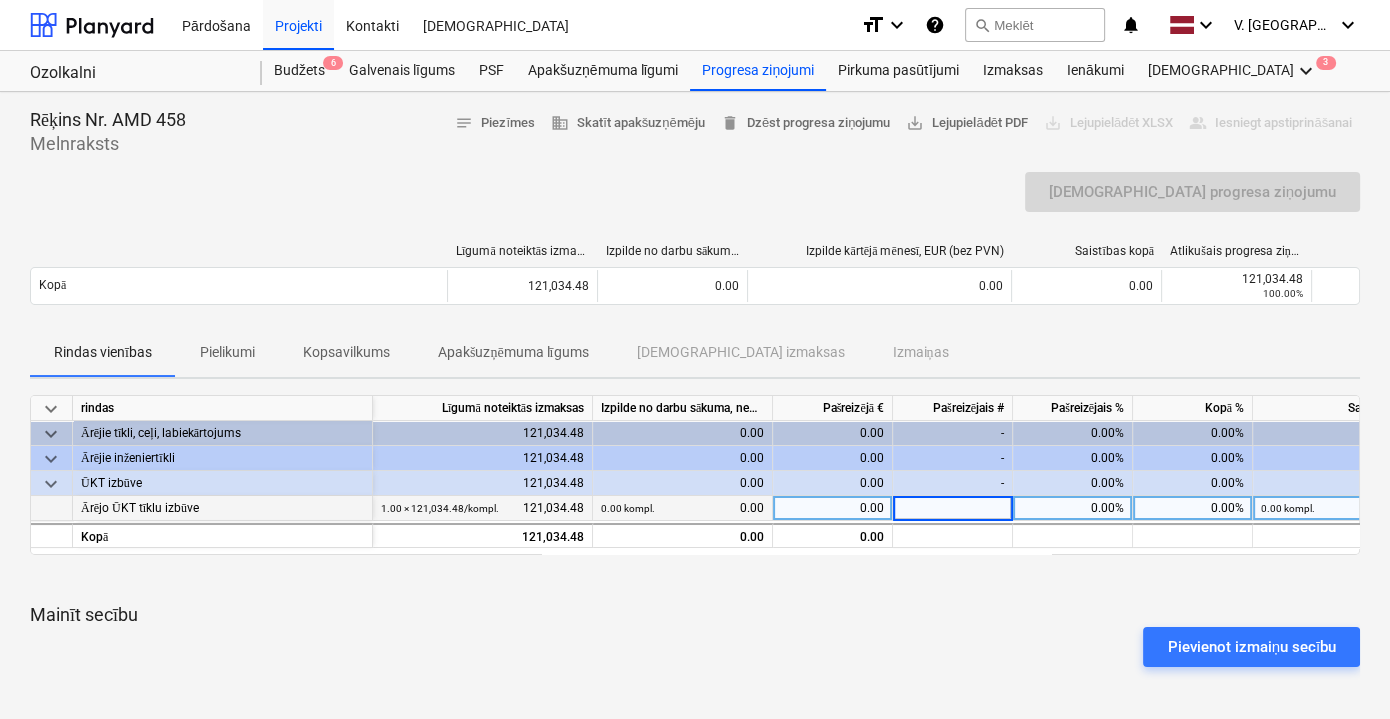 click on "Pievienot izmaiņu secību" at bounding box center [695, 647] 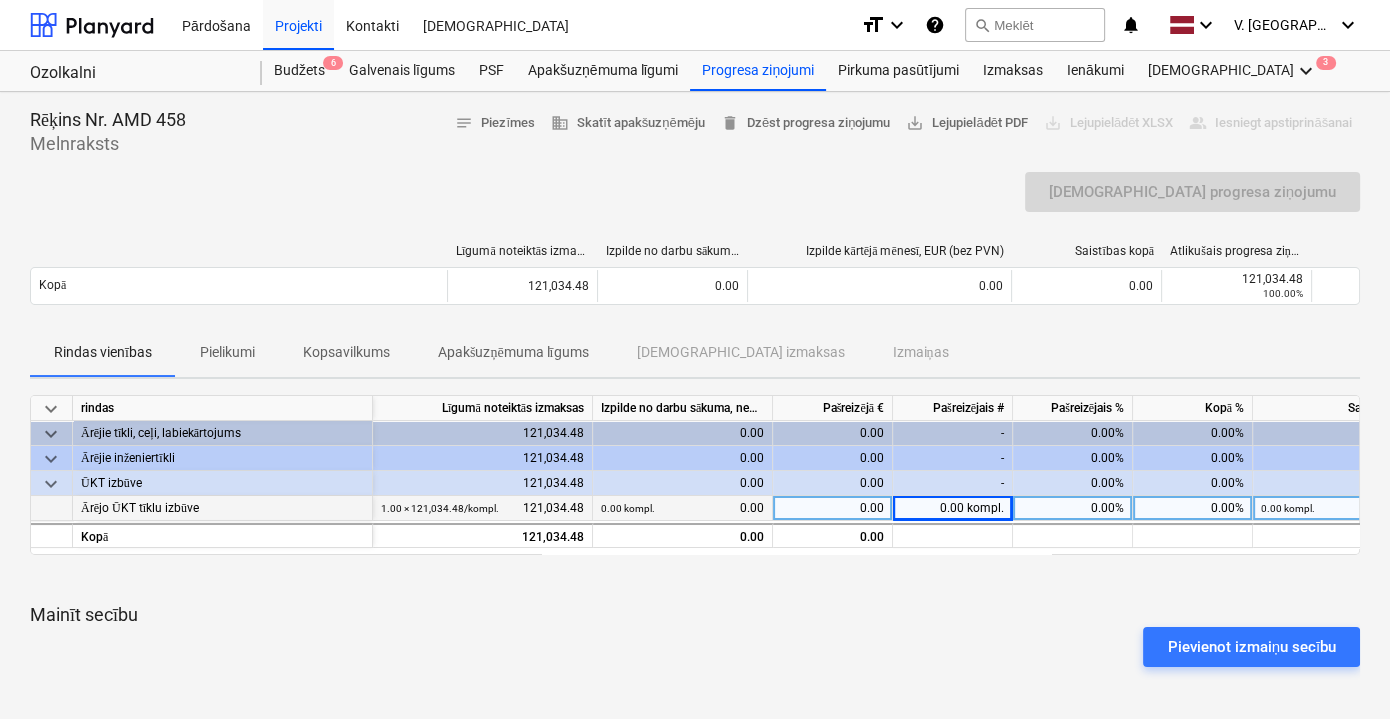 click on "Rindas vienības Pielikumi Kopsavilkums Apakšuzņēmuma līgums Saistītās izmaksas Izmaiņas" at bounding box center (695, 353) 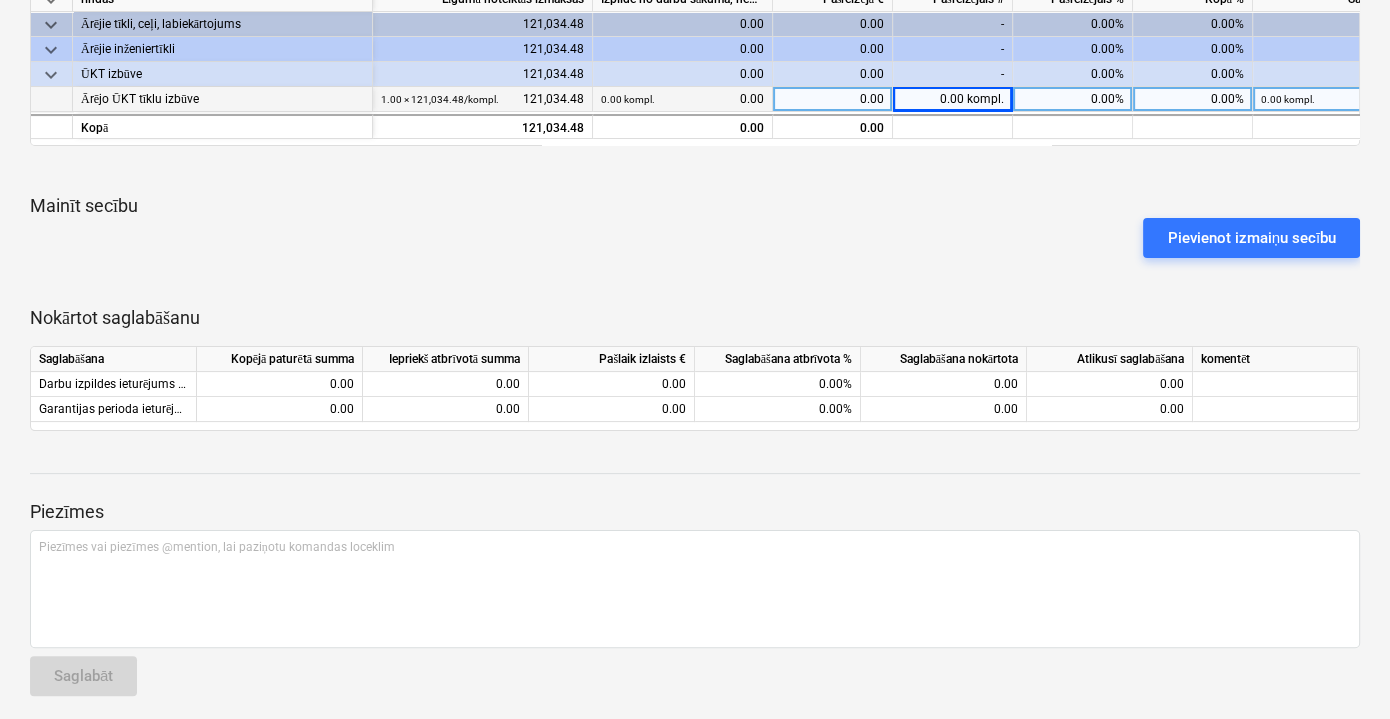 scroll, scrollTop: 414, scrollLeft: 0, axis: vertical 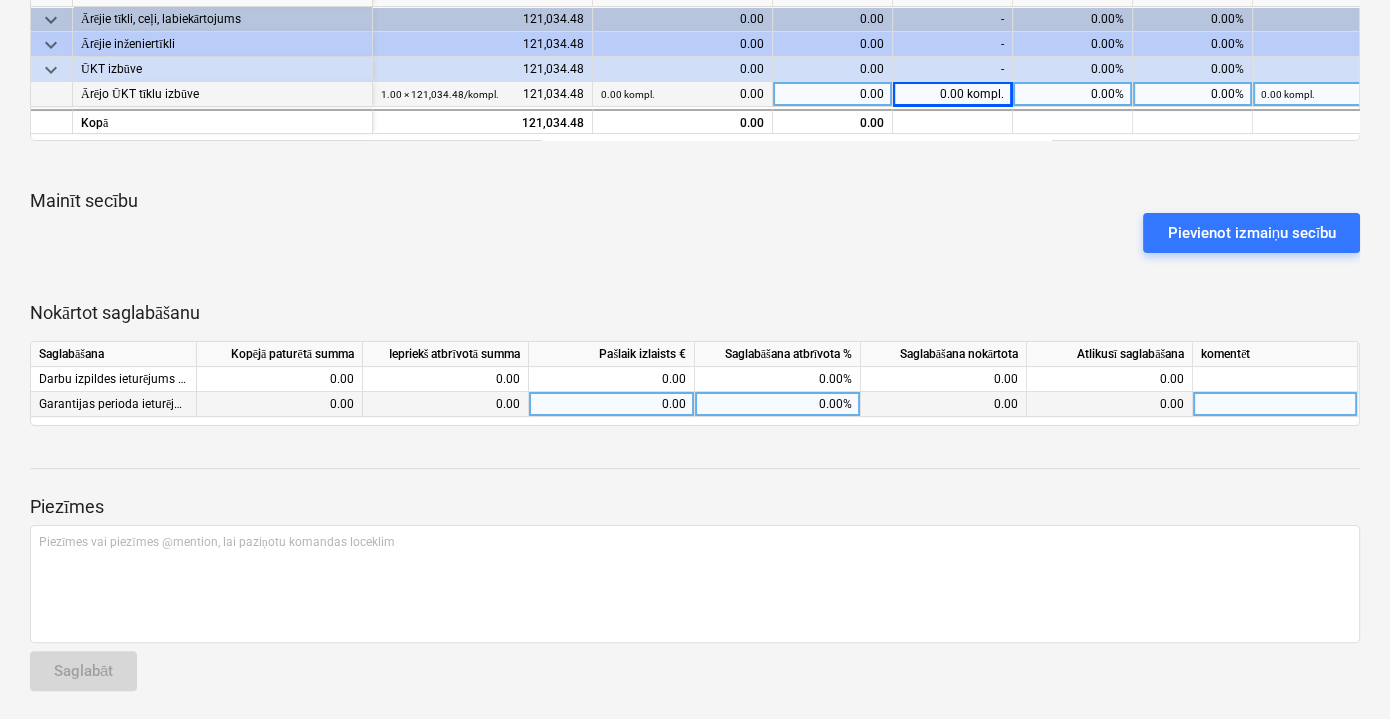 click on "0.00" at bounding box center (611, 404) 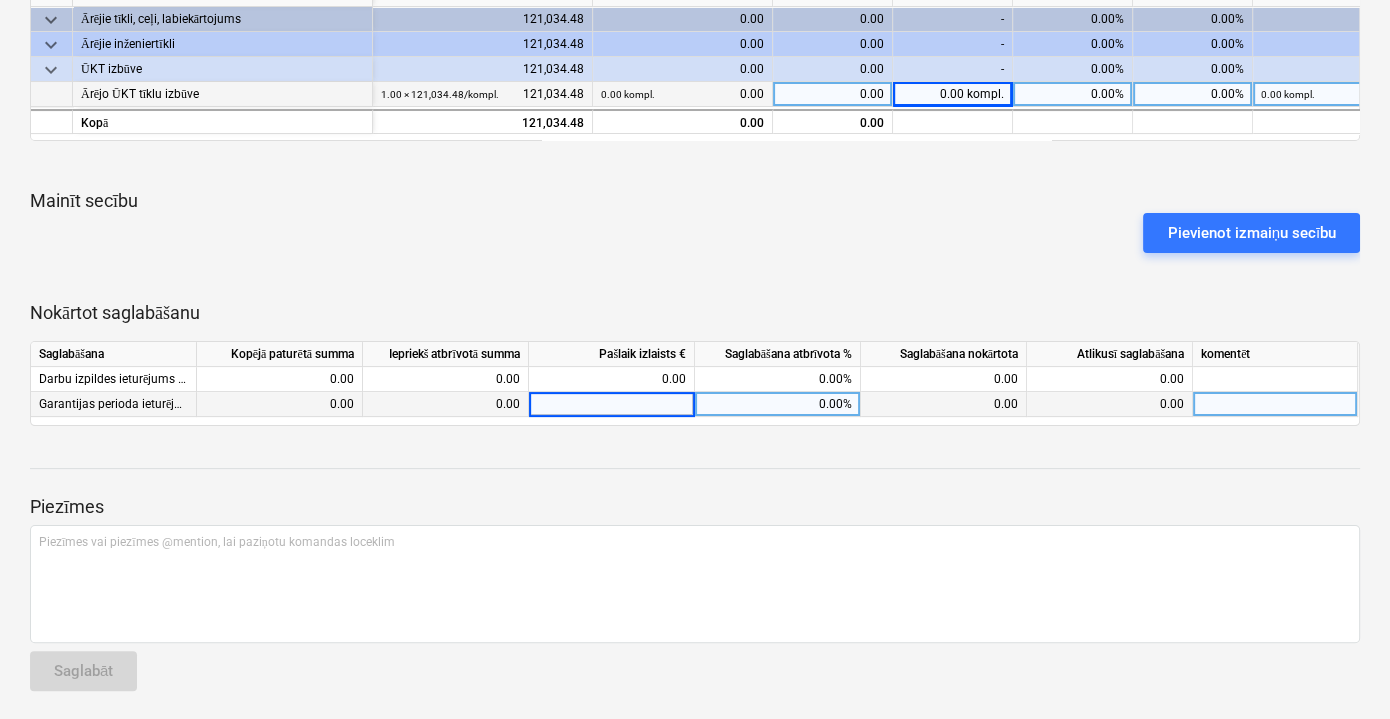 type on "5" 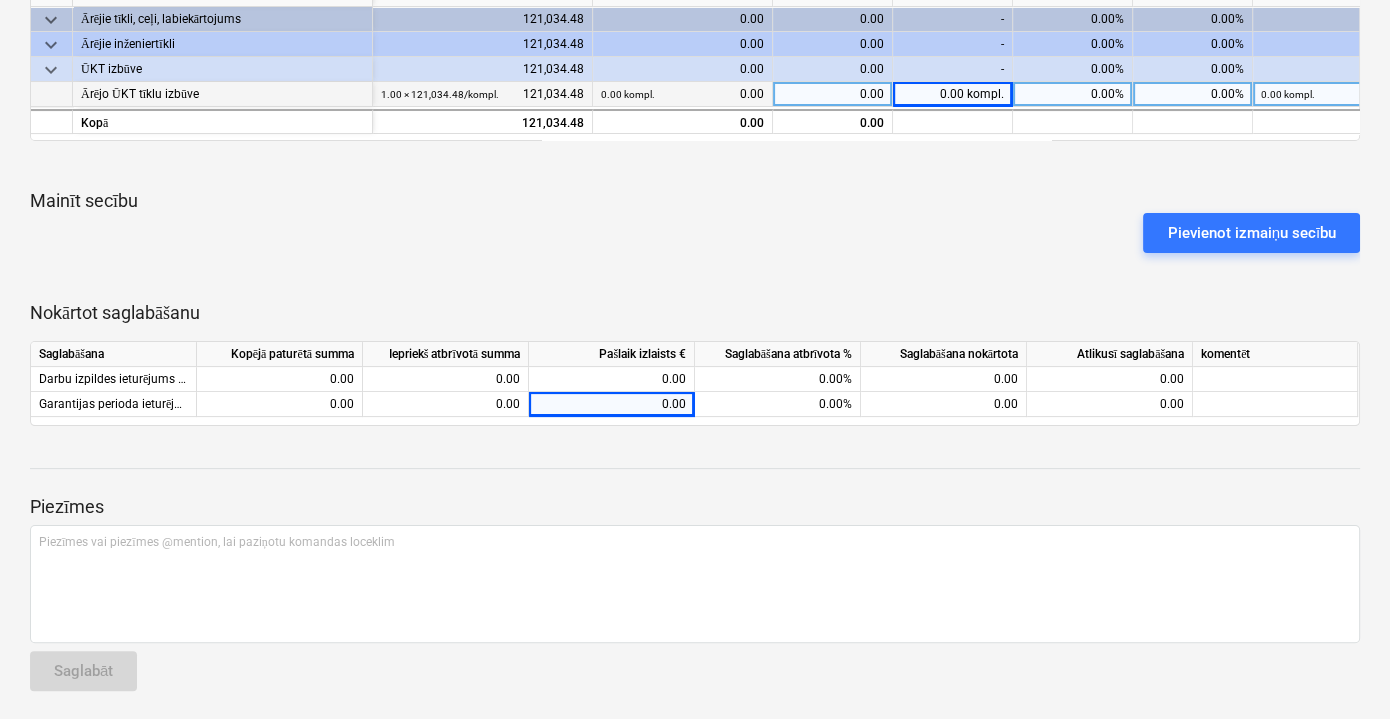 click at bounding box center [695, 450] 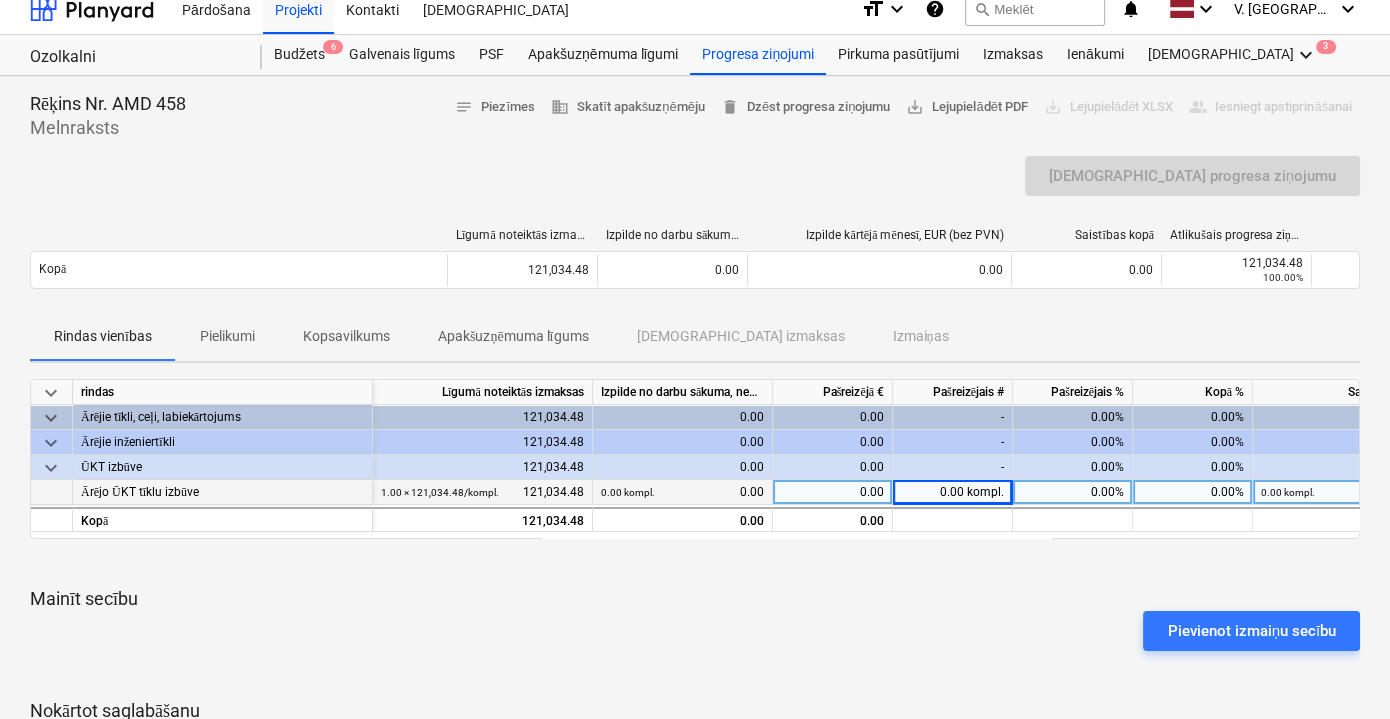 scroll, scrollTop: 0, scrollLeft: 0, axis: both 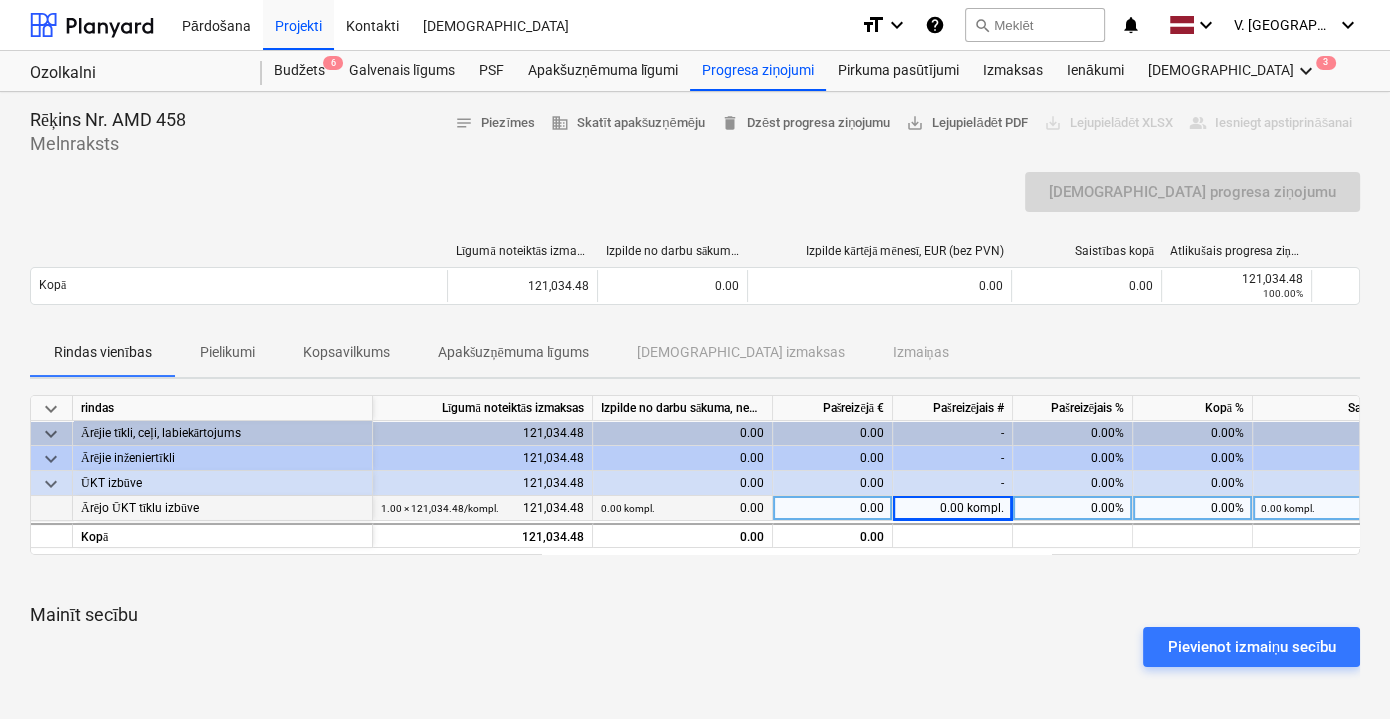 click on "0.00" at bounding box center (833, 508) 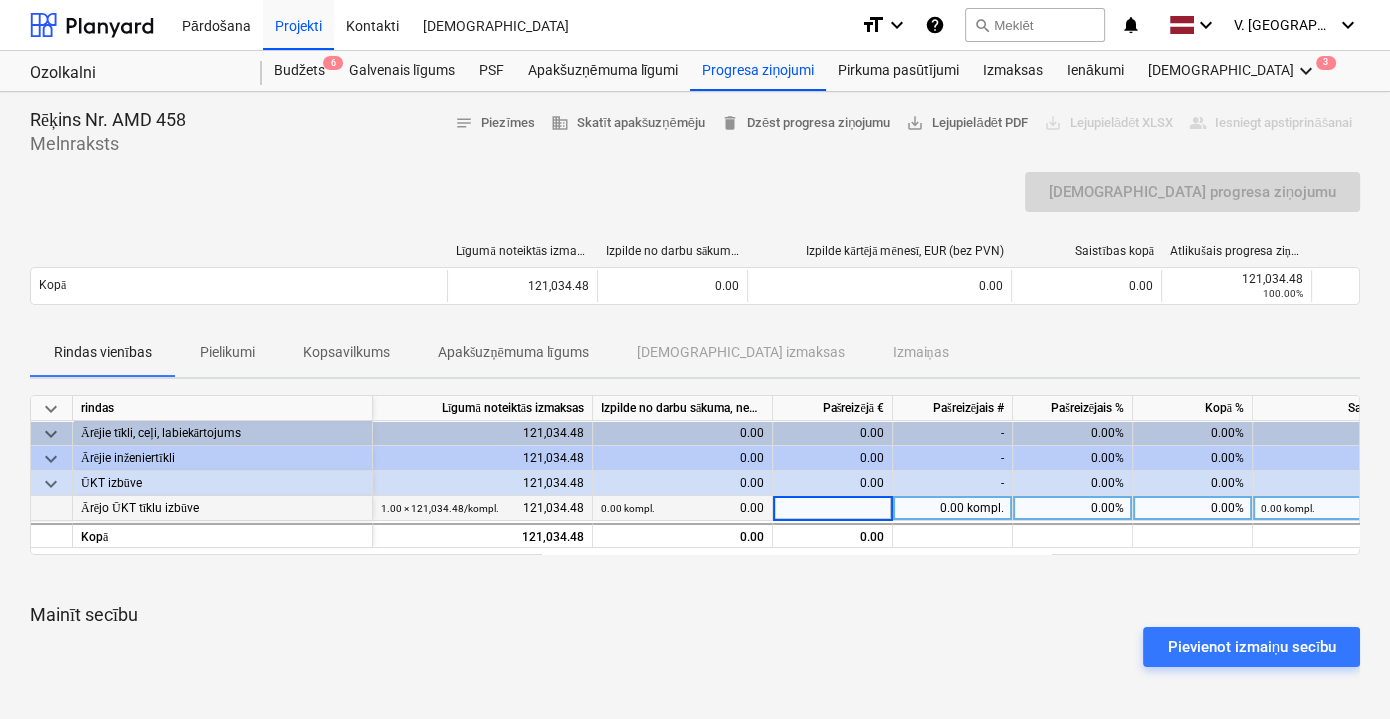 click on "Rindas vienības Pielikumi Kopsavilkums Apakšuzņēmuma līgums Saistītās izmaksas Izmaiņas" at bounding box center (695, 353) 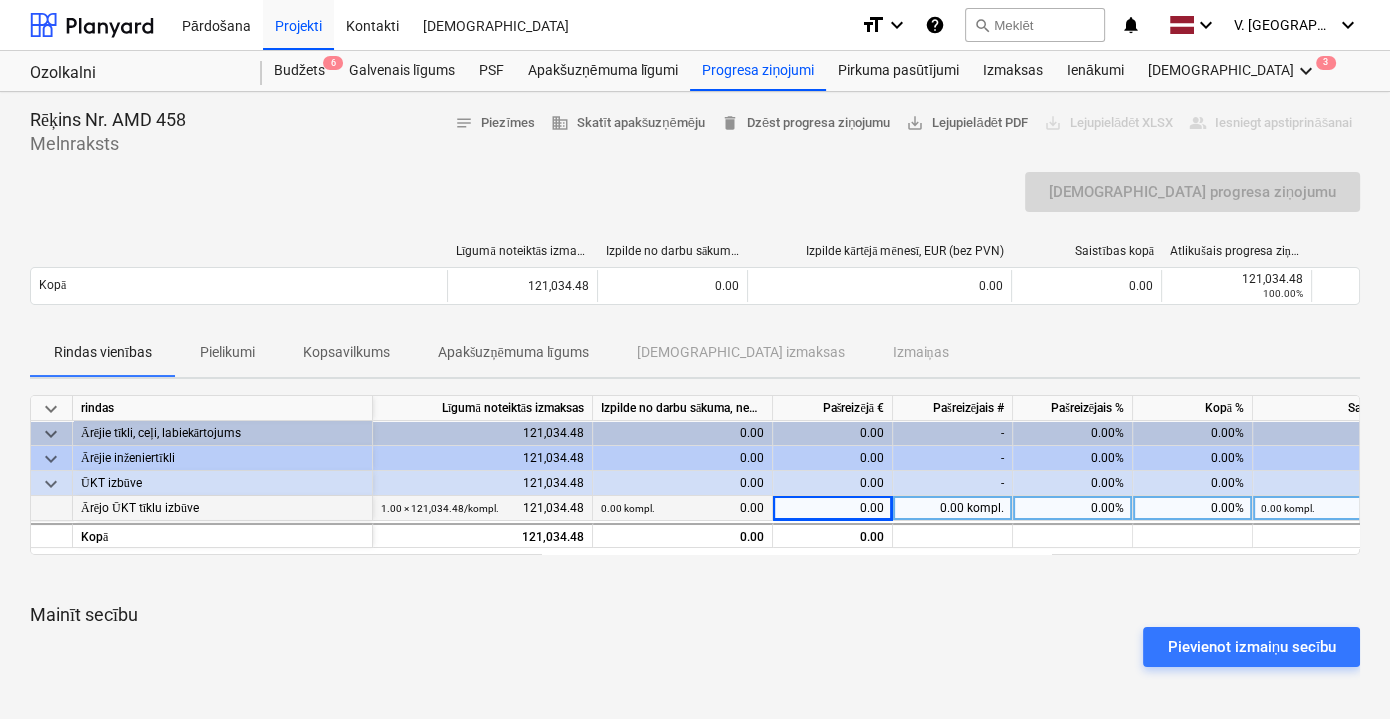 click on "[DEMOGRAPHIC_DATA] progresa ziņojumu" at bounding box center (695, 200) 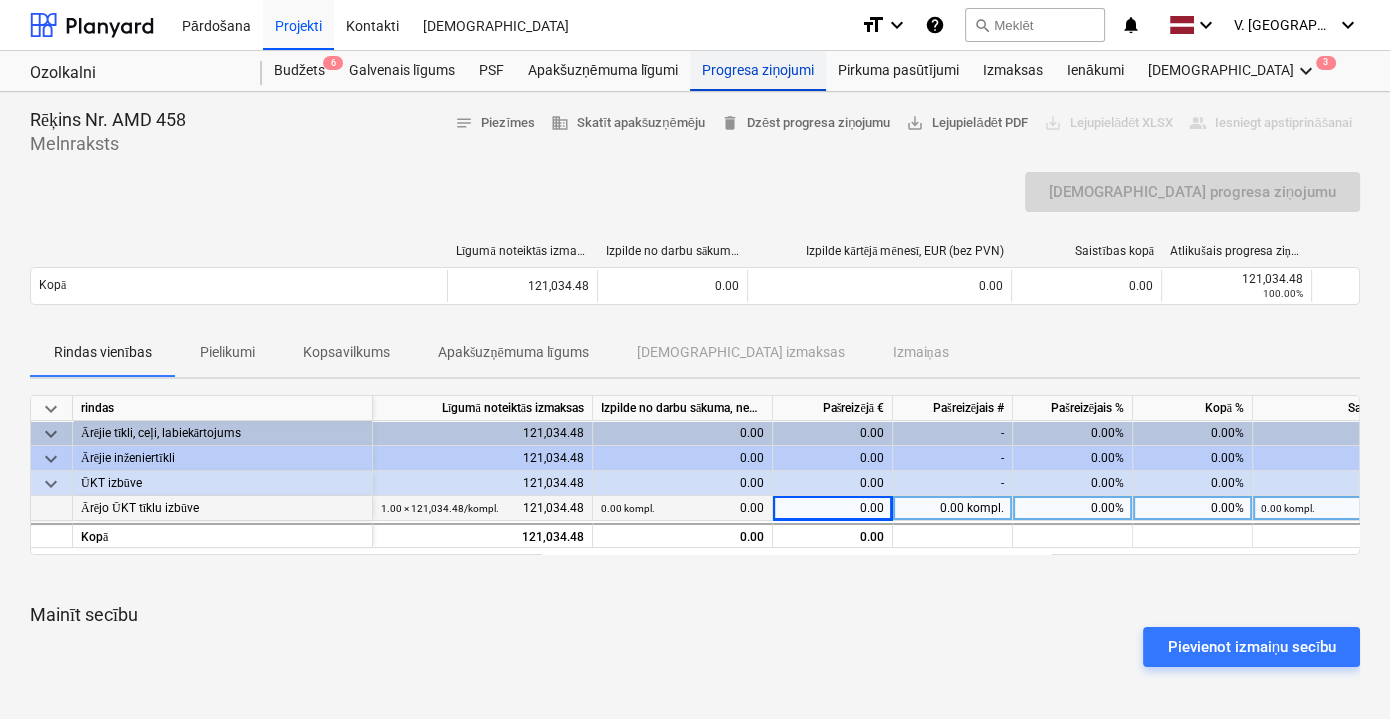 click on "Progresa ziņojumi" at bounding box center [758, 71] 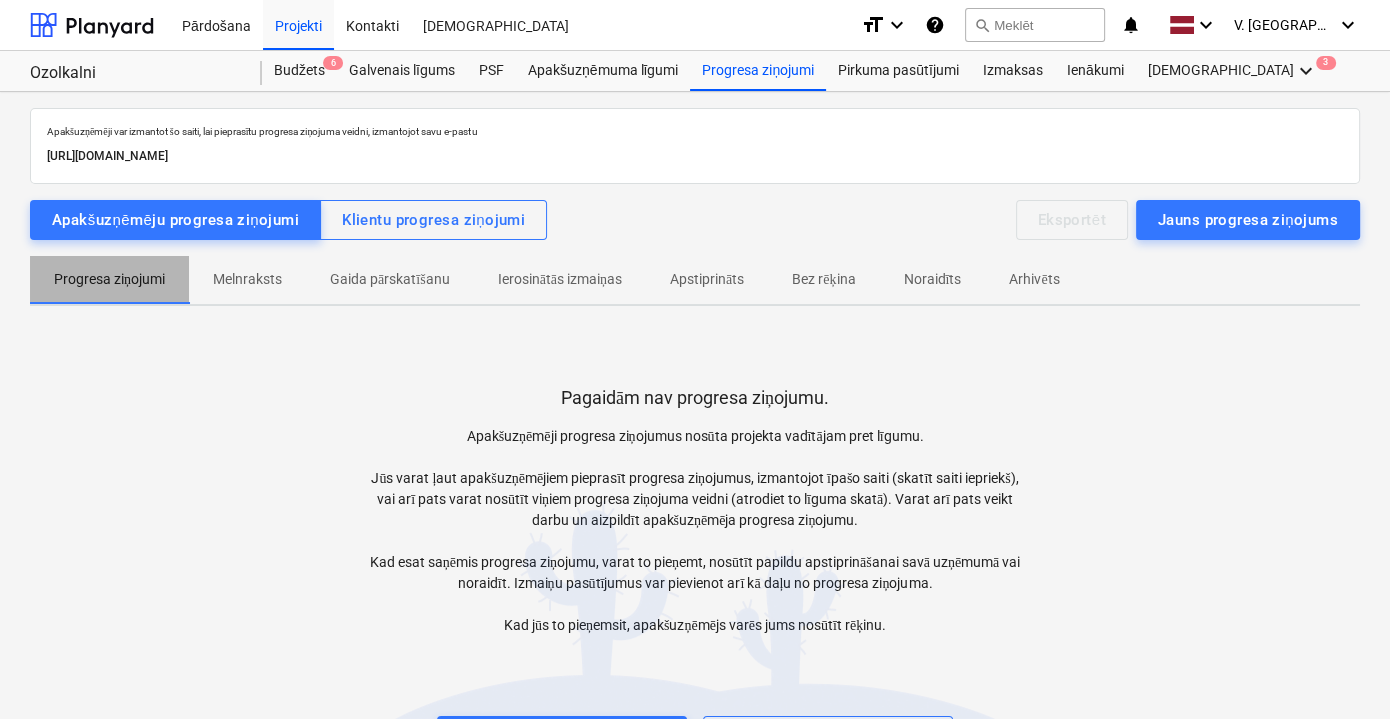 click on "Progresa ziņojumi" at bounding box center [109, 279] 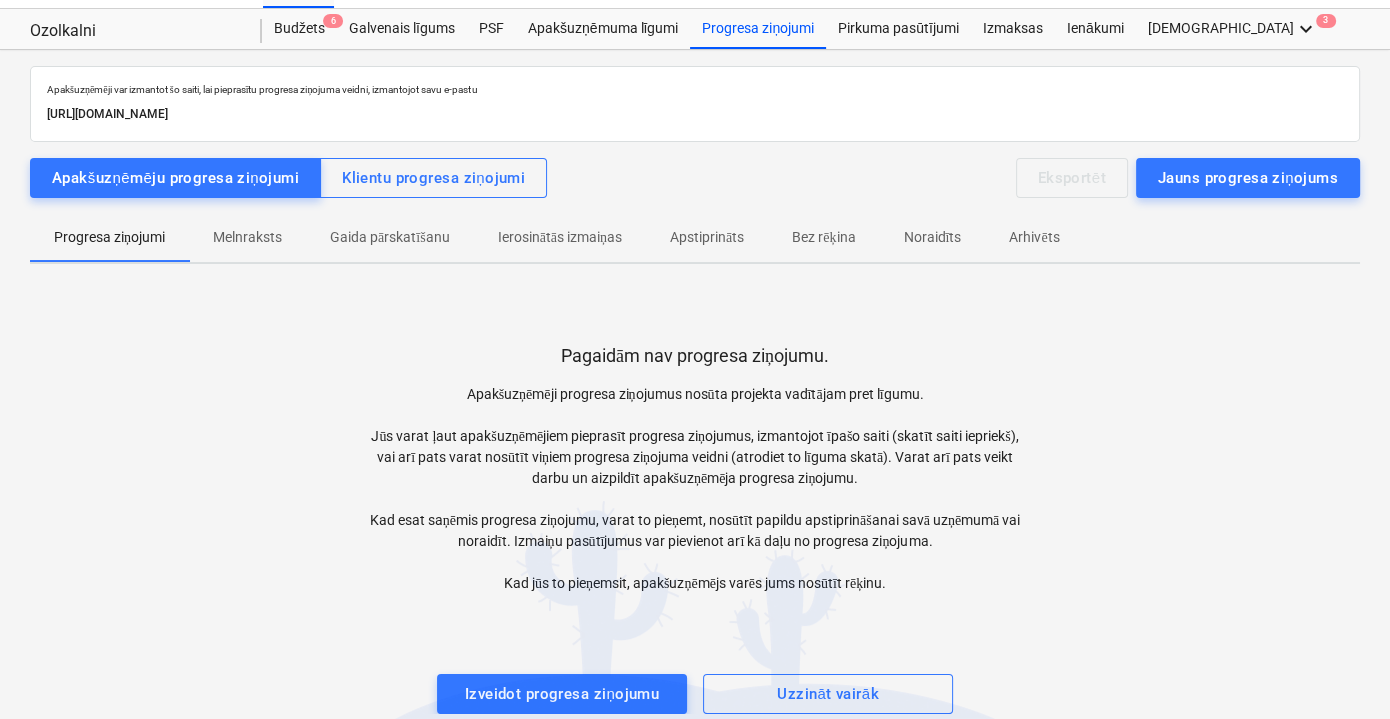 scroll, scrollTop: 66, scrollLeft: 0, axis: vertical 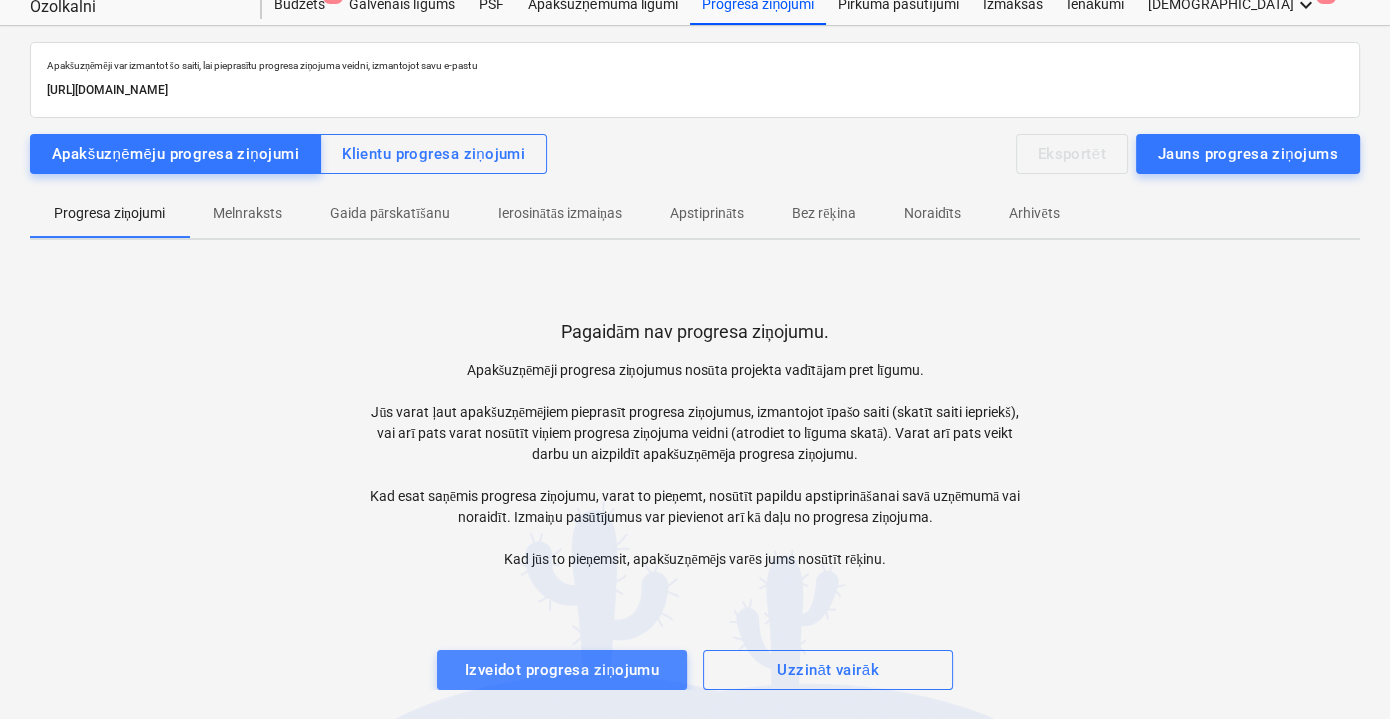 click on "Izveidot progresa ziņojumu" at bounding box center (562, 670) 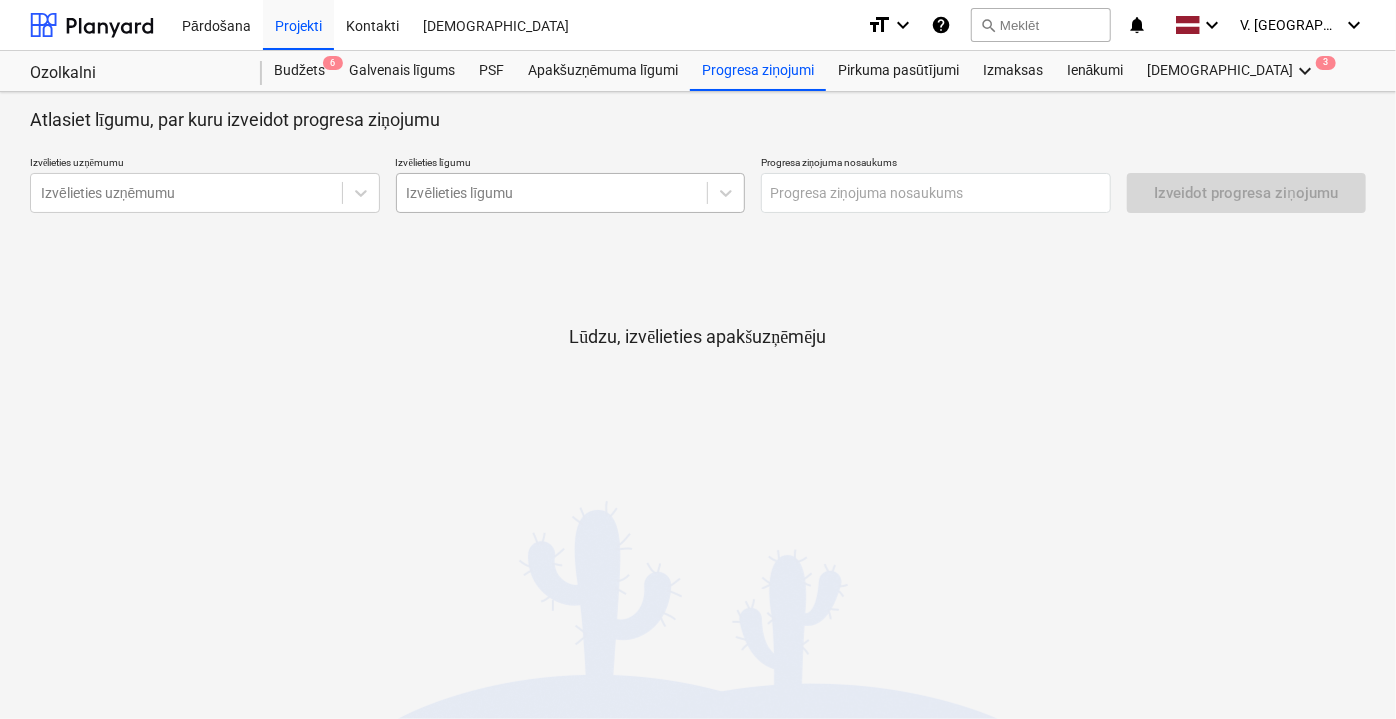 click at bounding box center (552, 193) 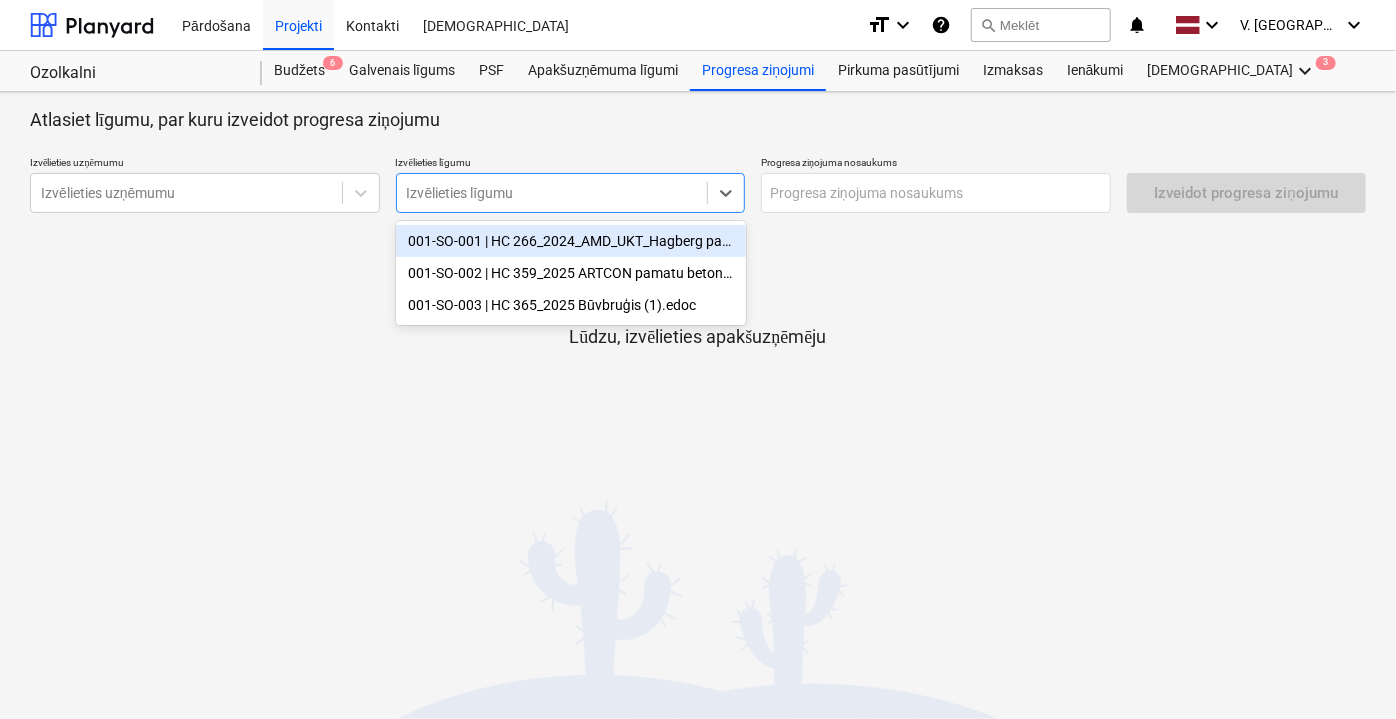 click on "001-SO-001 | HC 266_2024_AMD_UKT_Hagberg park (1) (1).edoc" at bounding box center (571, 241) 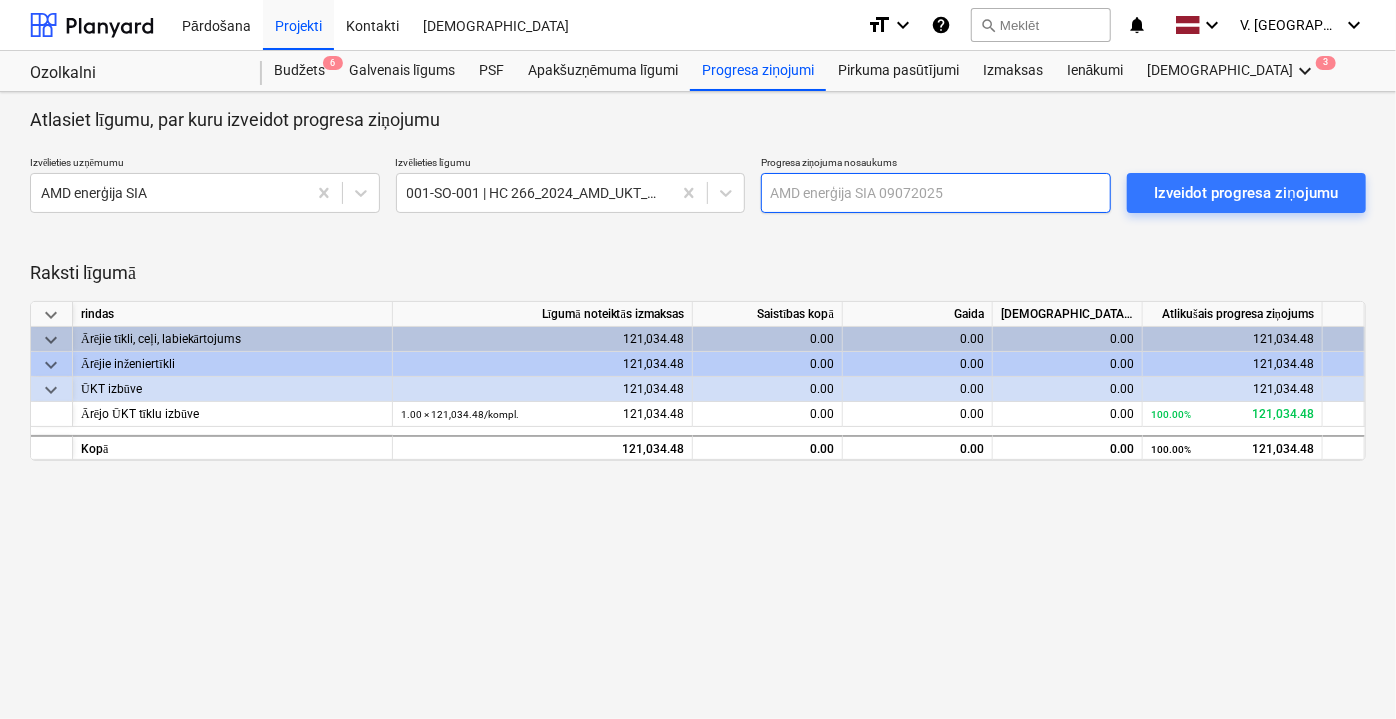 click at bounding box center [936, 193] 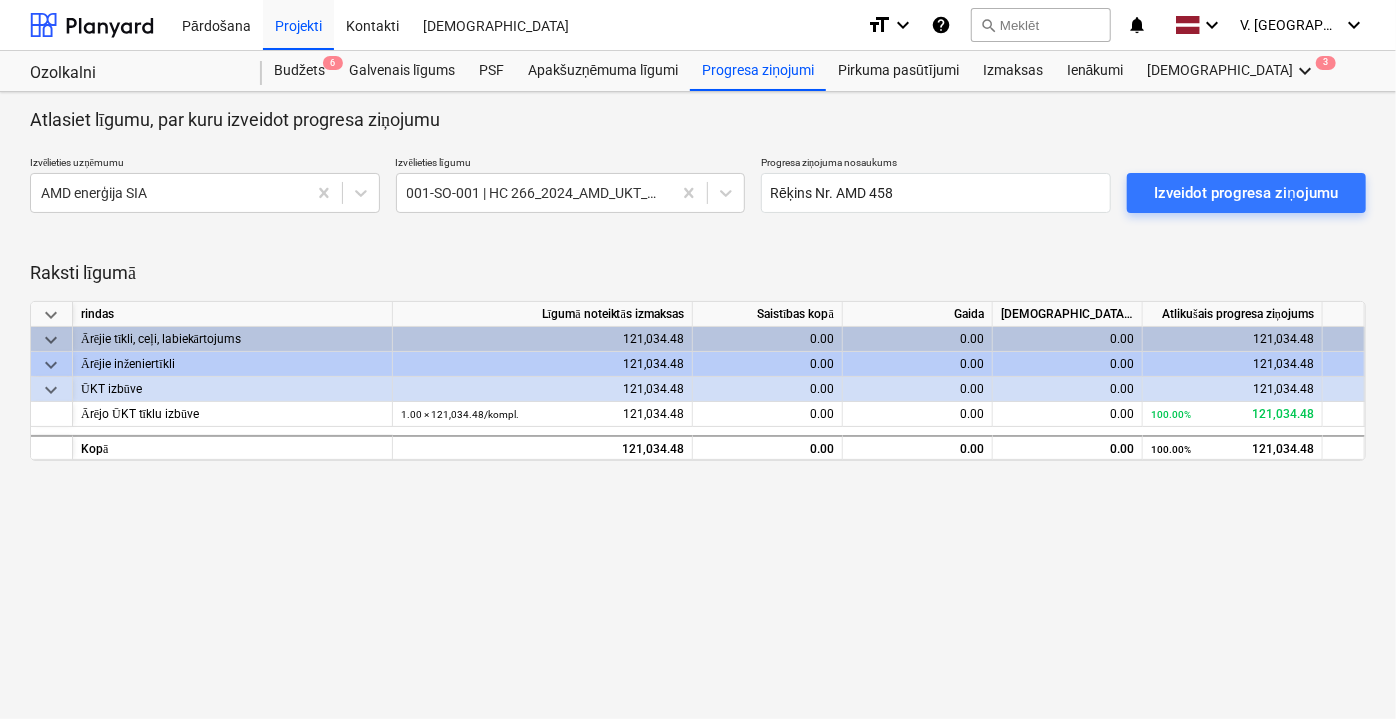 click at bounding box center [698, 253] 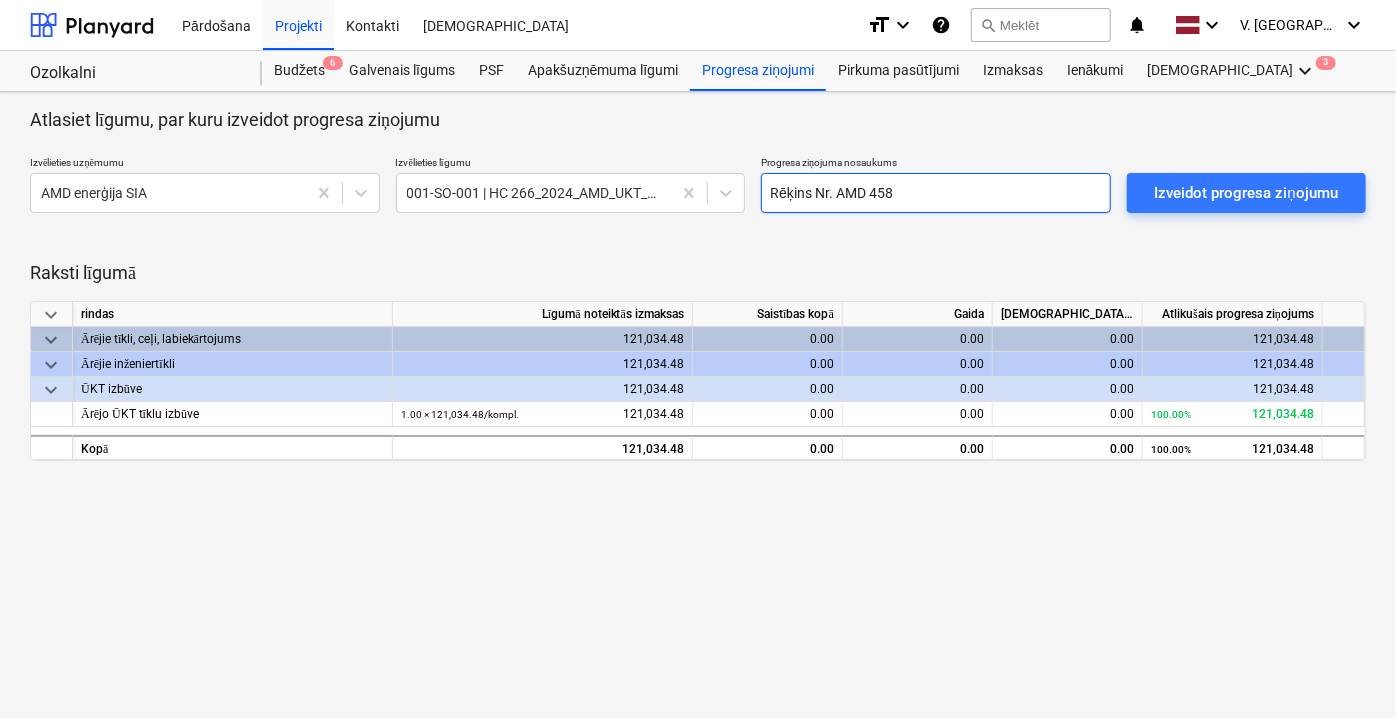 click on "Rēķins Nr. AMD 458" at bounding box center [936, 193] 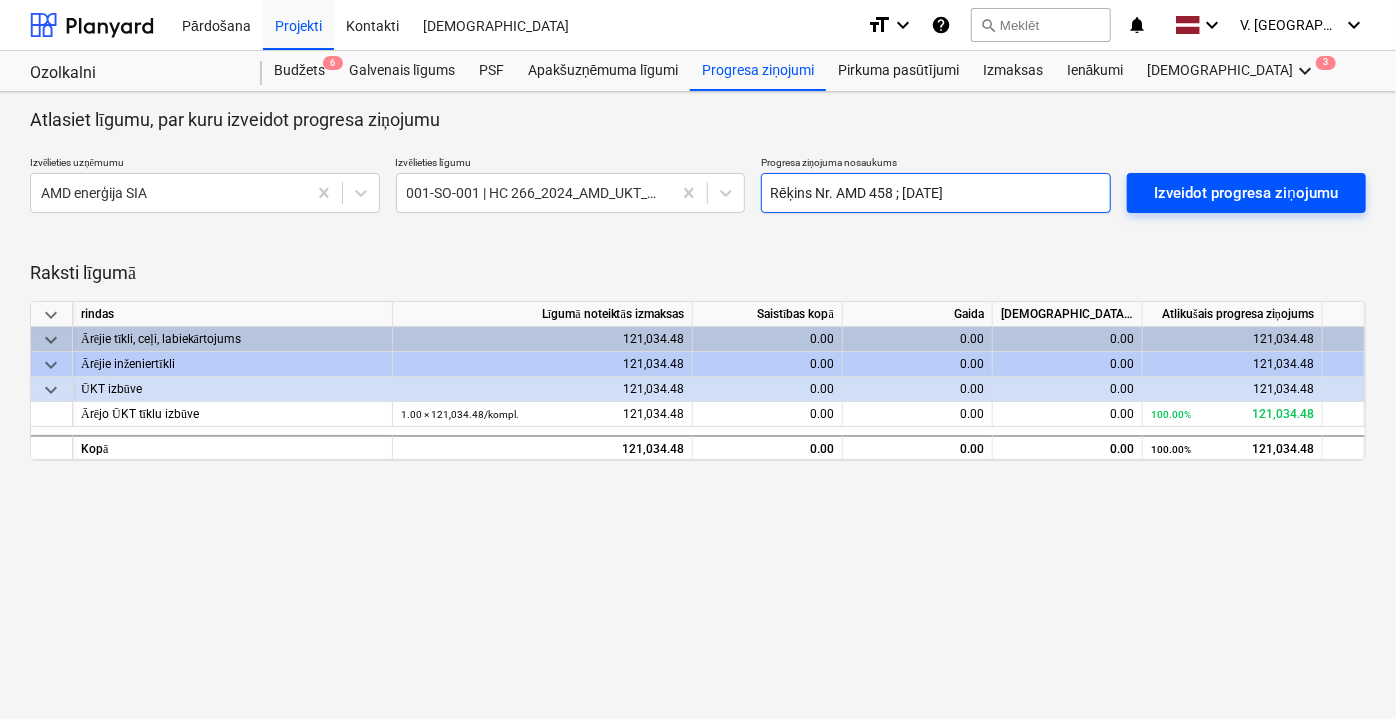 type on "Rēķins Nr. AMD 458 ; [DATE]" 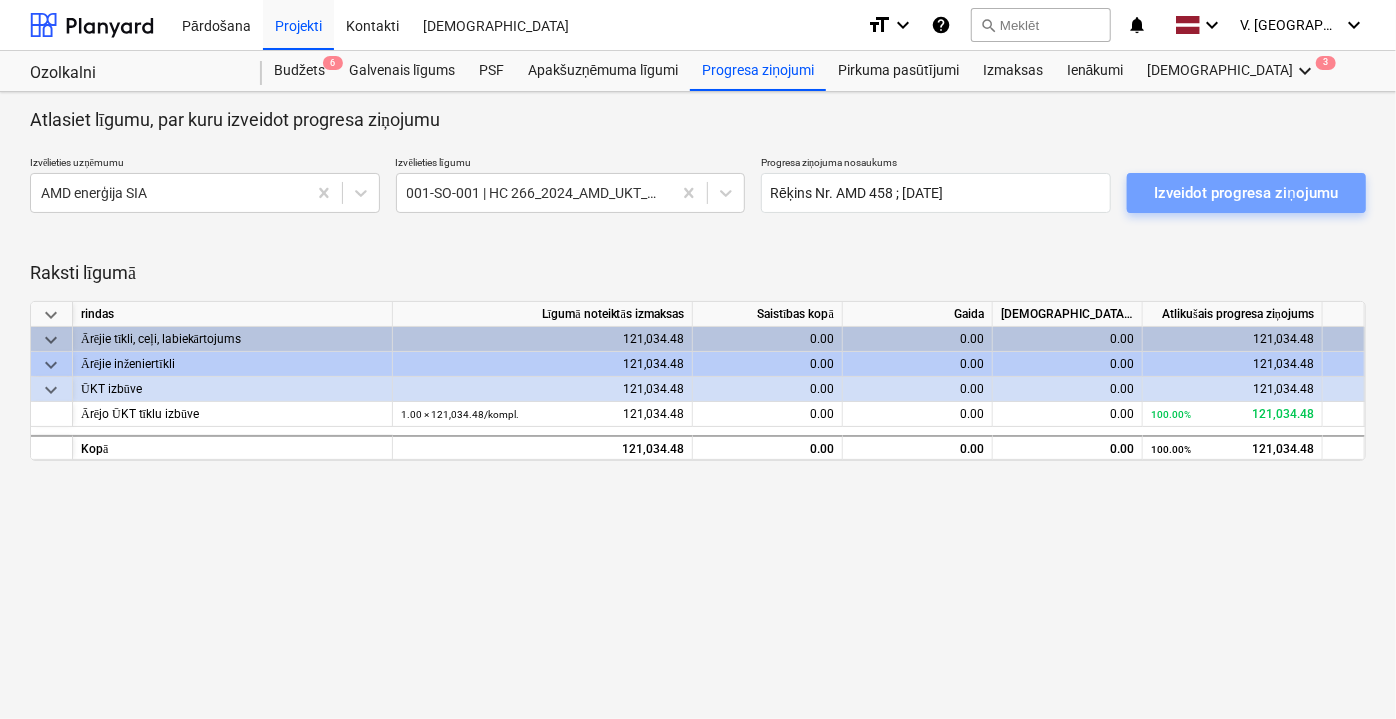 click on "Izveidot progresa ziņojumu" at bounding box center [1246, 193] 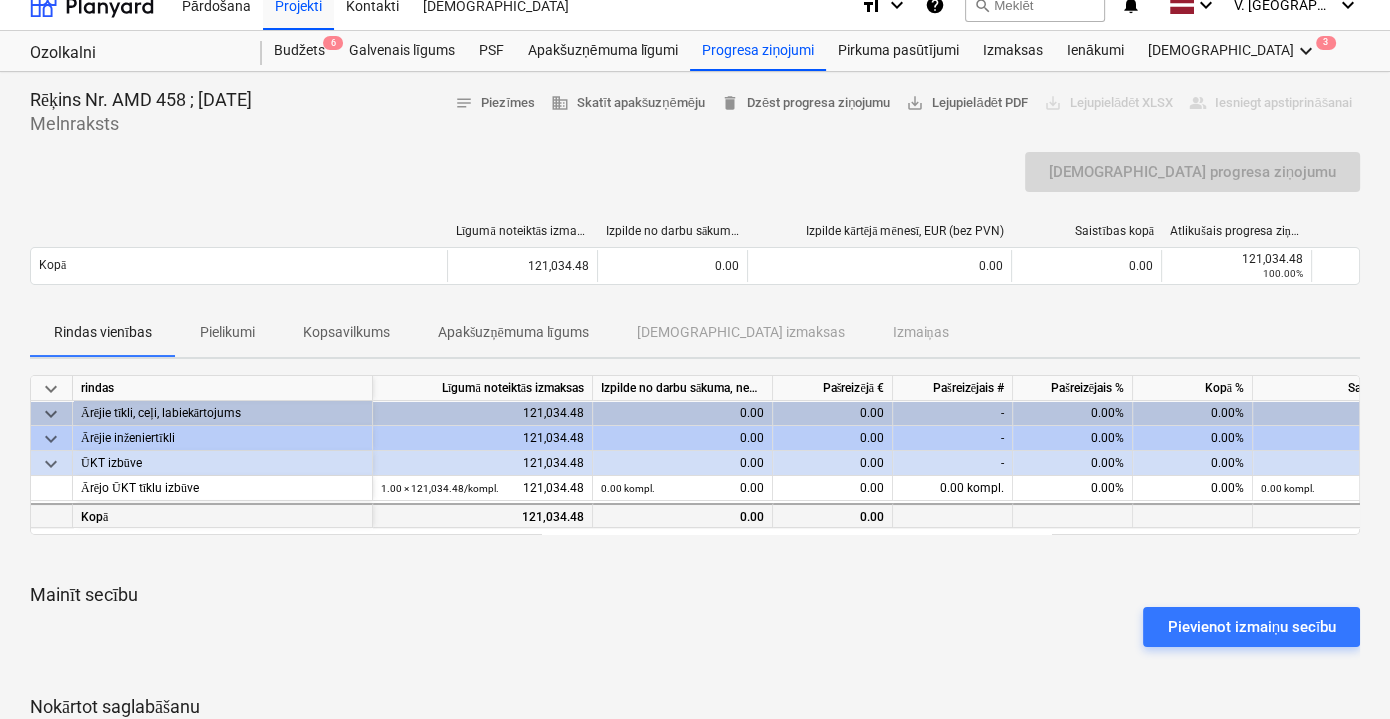 scroll, scrollTop: 0, scrollLeft: 0, axis: both 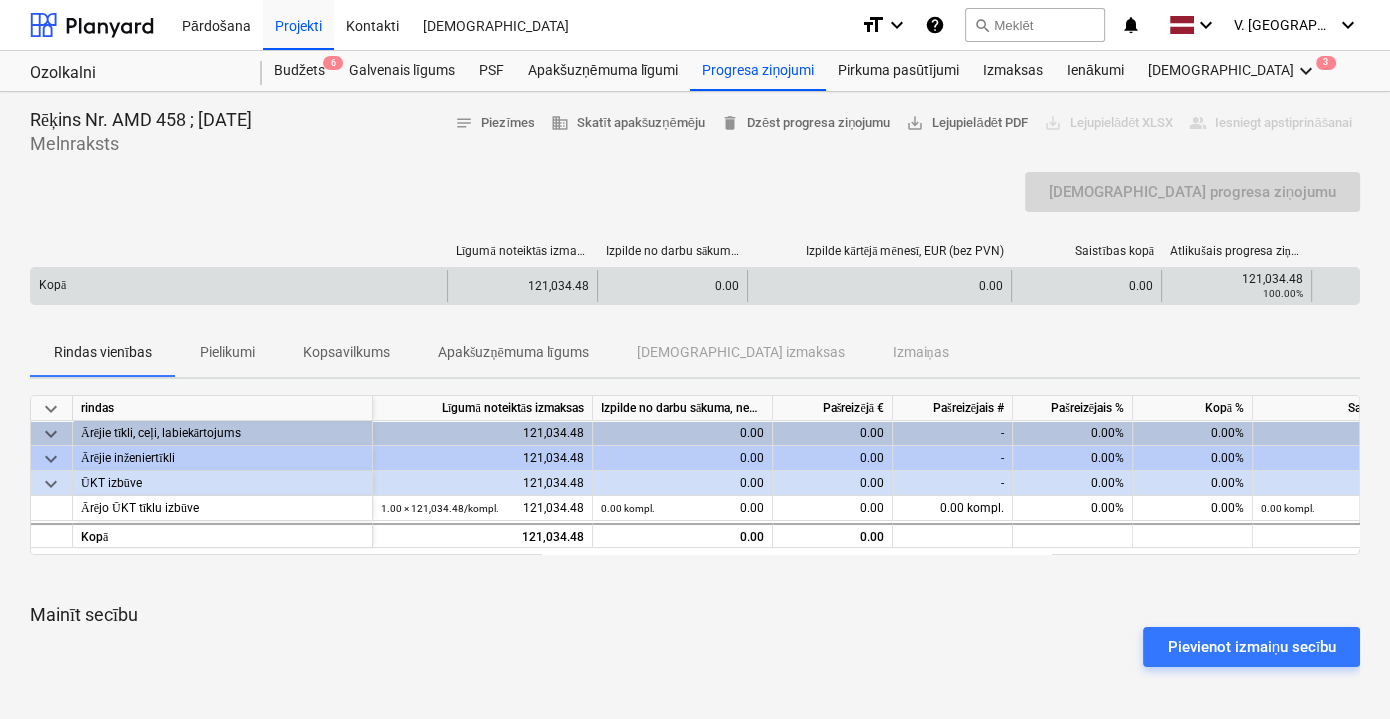 click on "0.00" at bounding box center (672, 286) 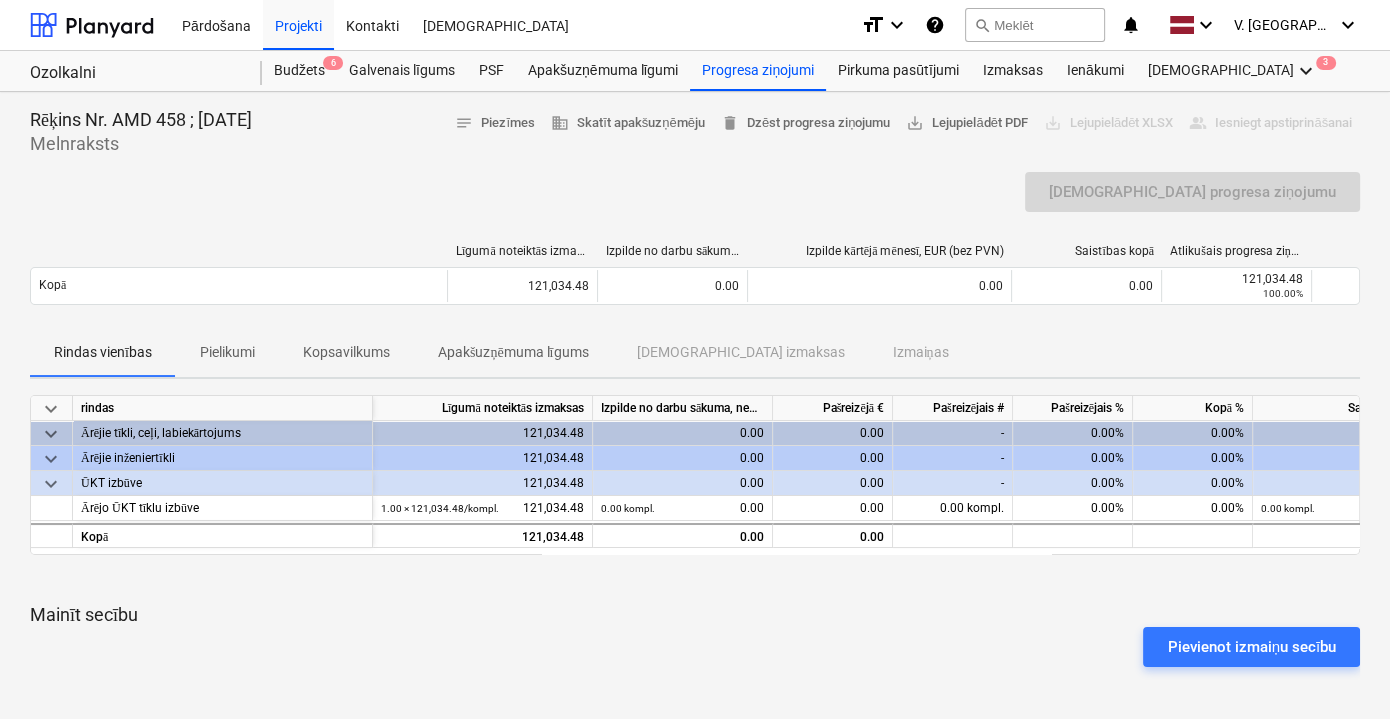 click on "Līgumā noteiktās izmaksas Izpilde no darbu sākuma, neskaitot kārtējā mēneša izpildi Izpilde kārtējā mēnesī, EUR  (bez PVN) Saistības kopā Atlikušais progresa ziņojums" at bounding box center (695, 255) 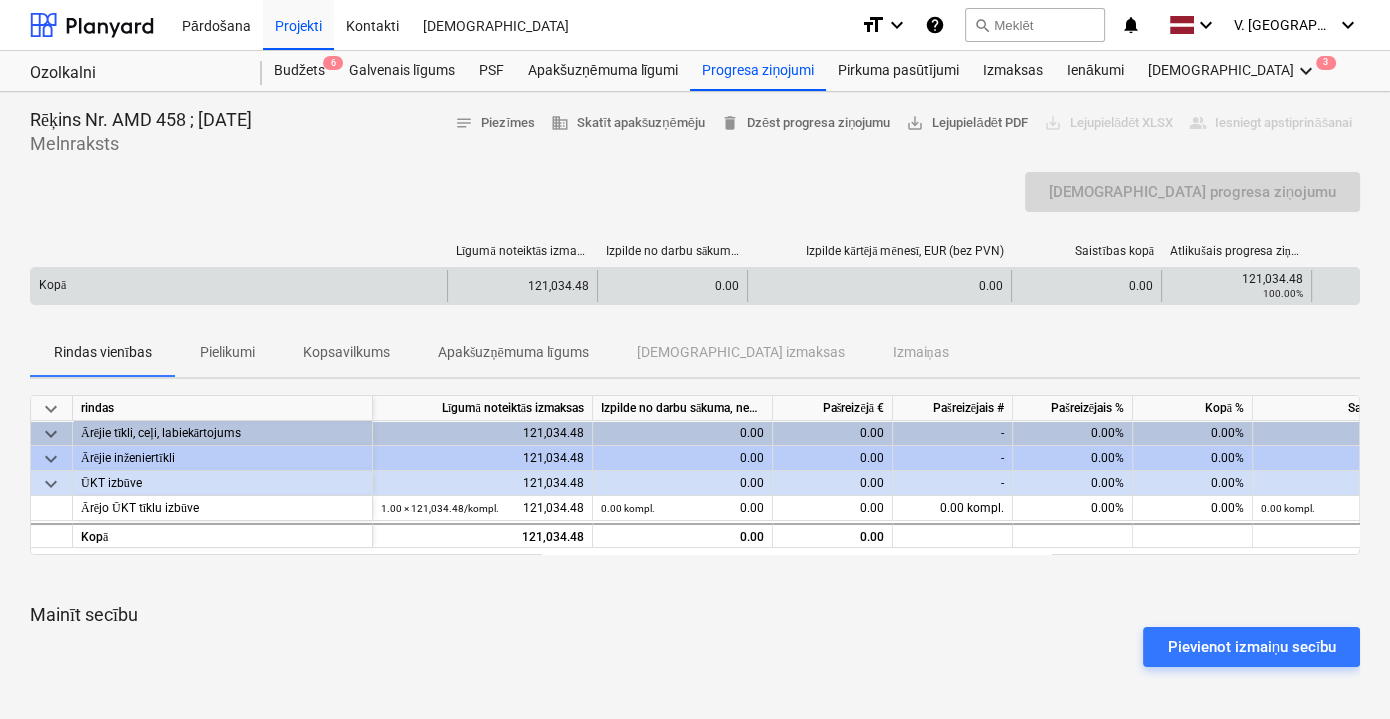 click on "0.00" at bounding box center [879, 286] 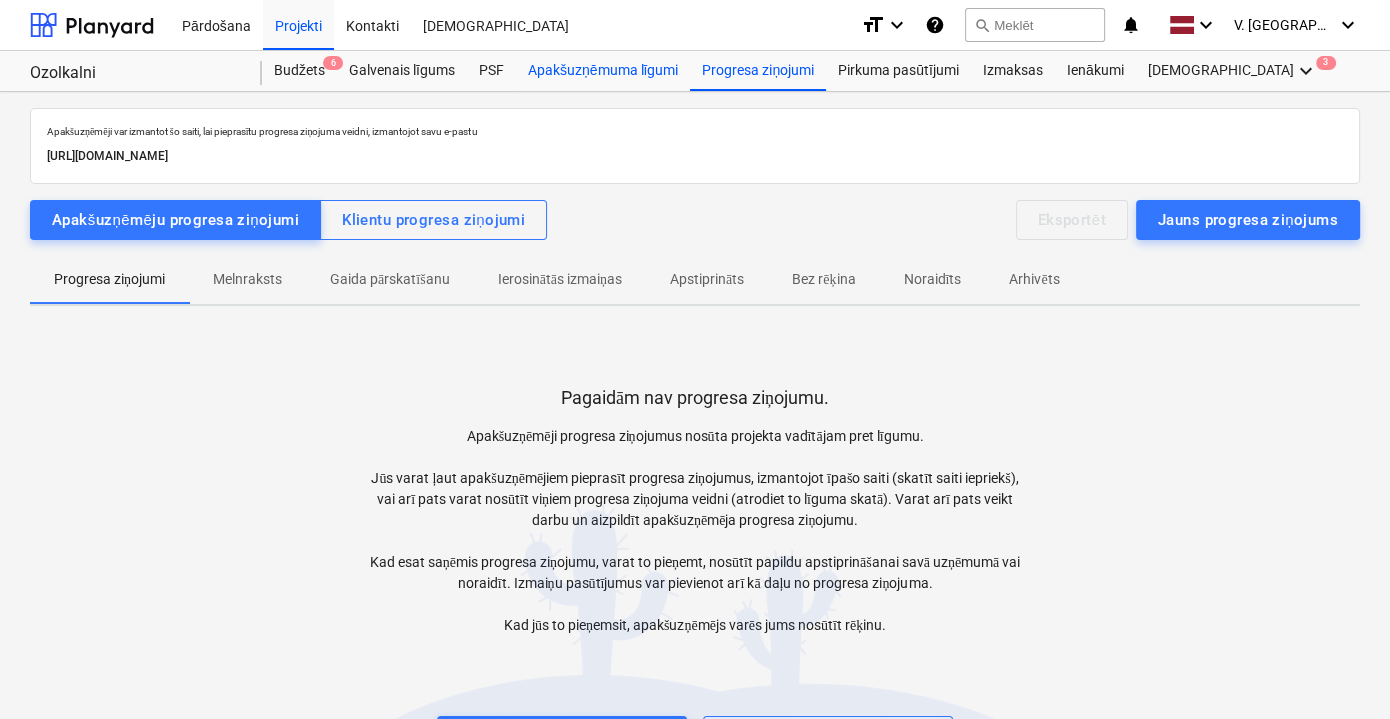 click on "Apakšuzņēmuma līgumi" at bounding box center [603, 71] 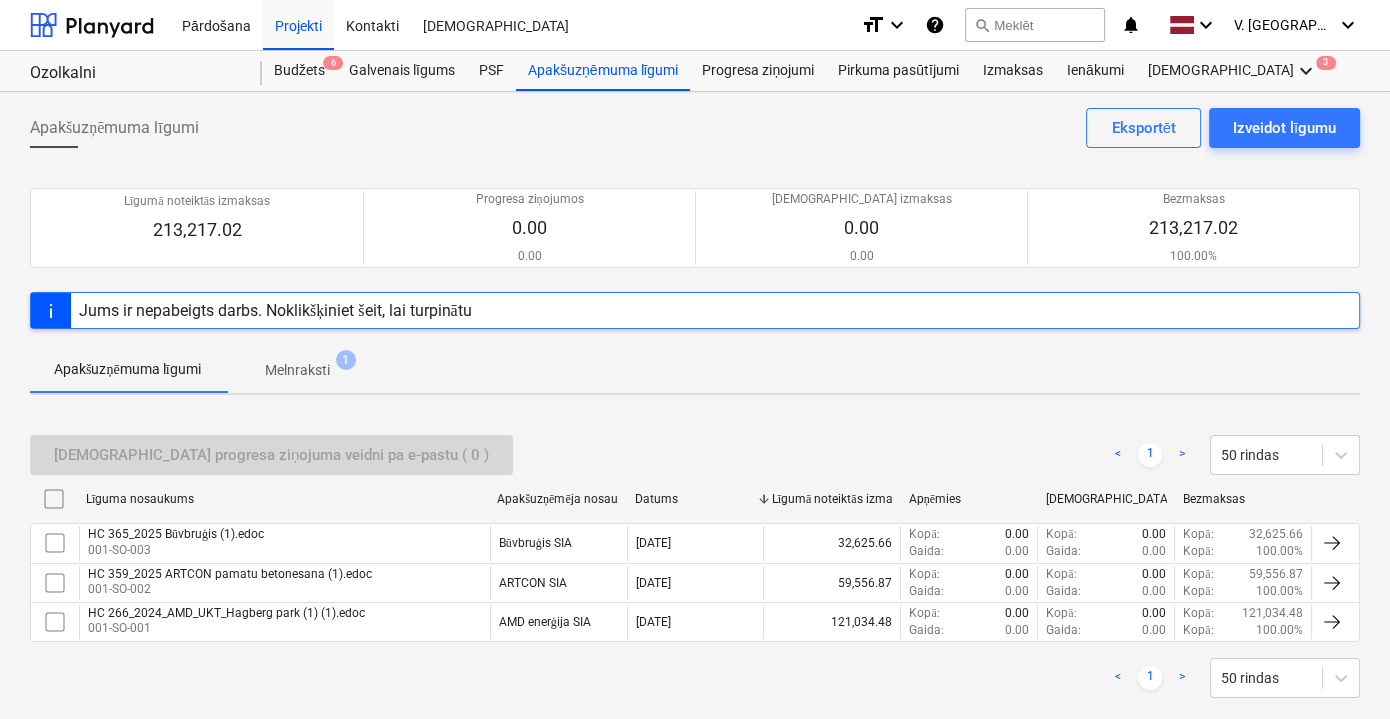 scroll, scrollTop: 32, scrollLeft: 0, axis: vertical 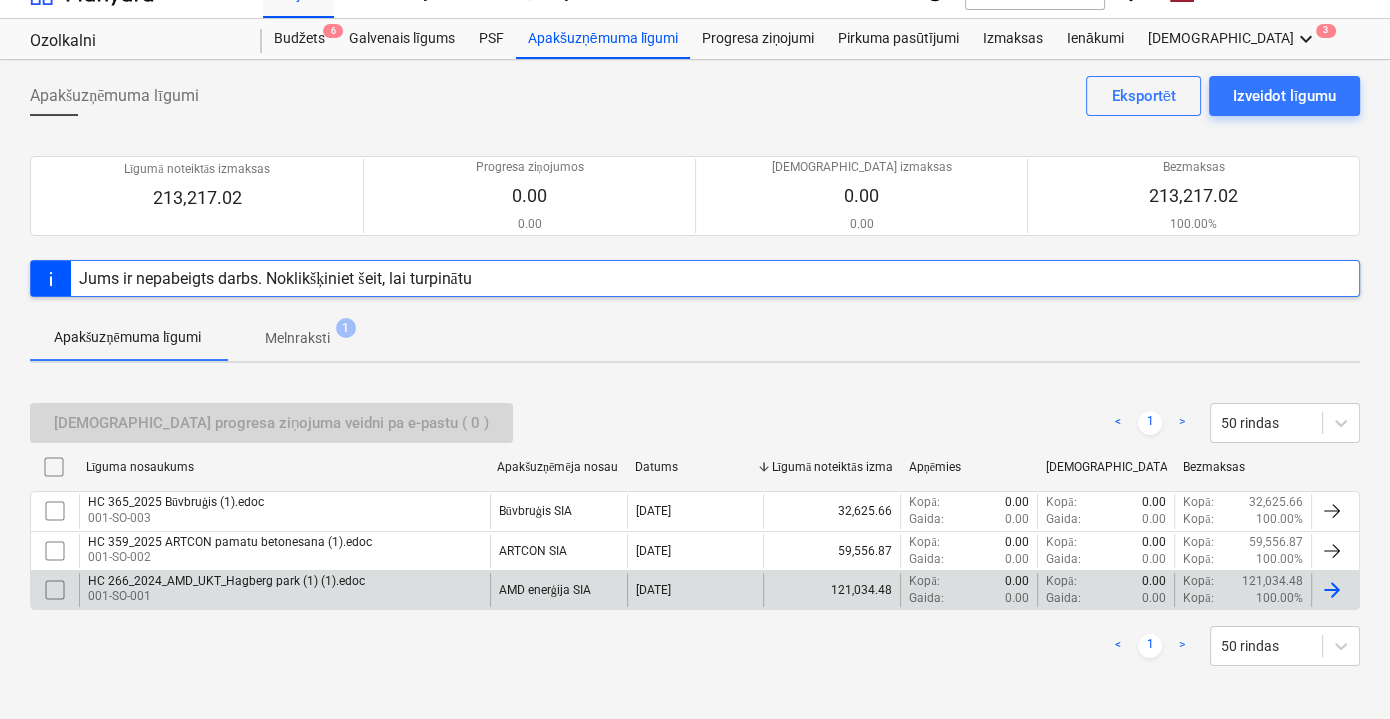 click on "HC 266_2024_AMD_UKT_Hagberg park (1) (1).edoc" at bounding box center (226, 581) 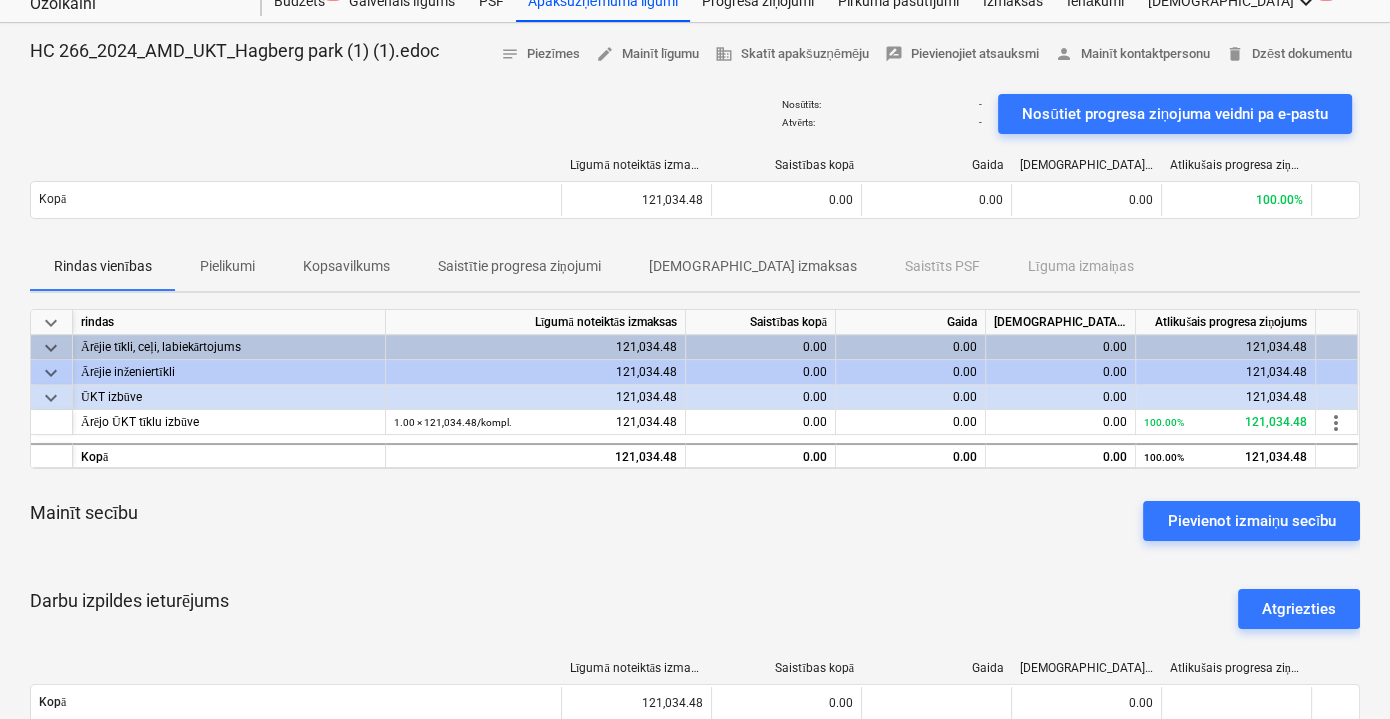 scroll, scrollTop: 54, scrollLeft: 0, axis: vertical 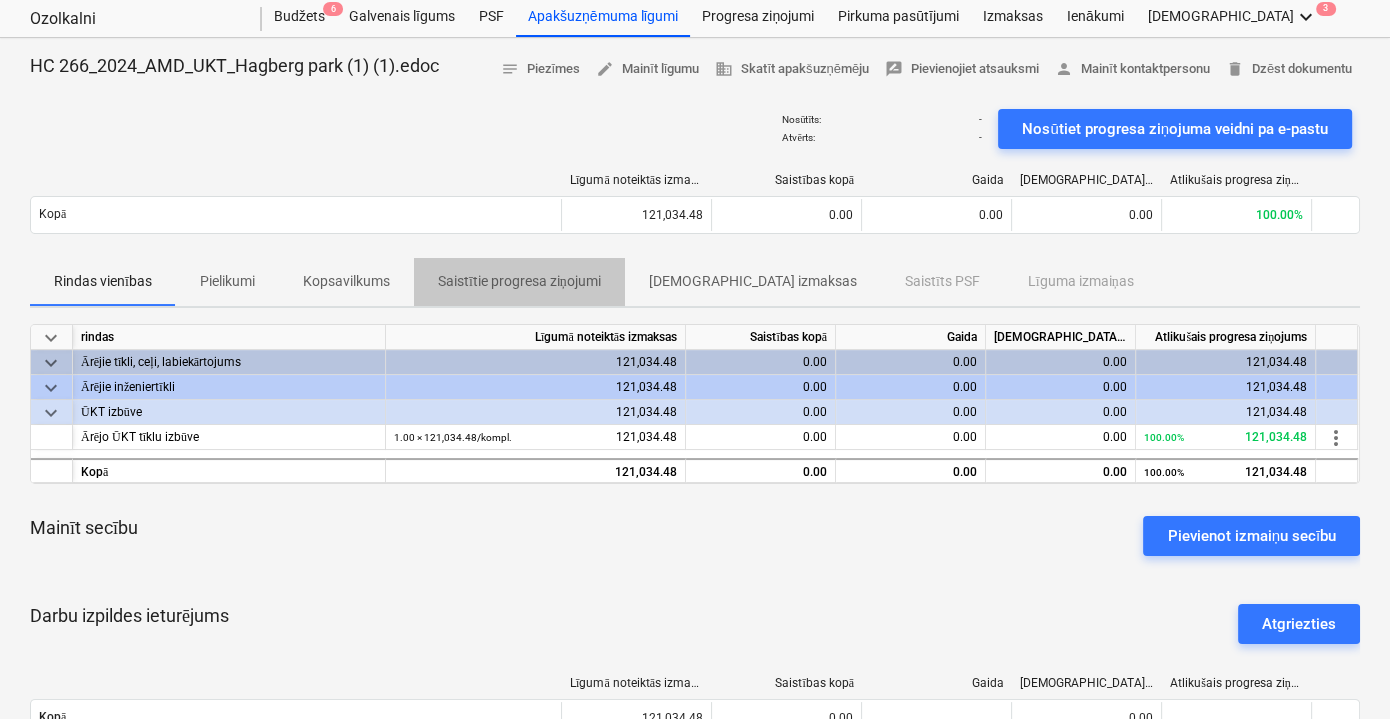 click on "Saistītie progresa ziņojumi" at bounding box center (519, 281) 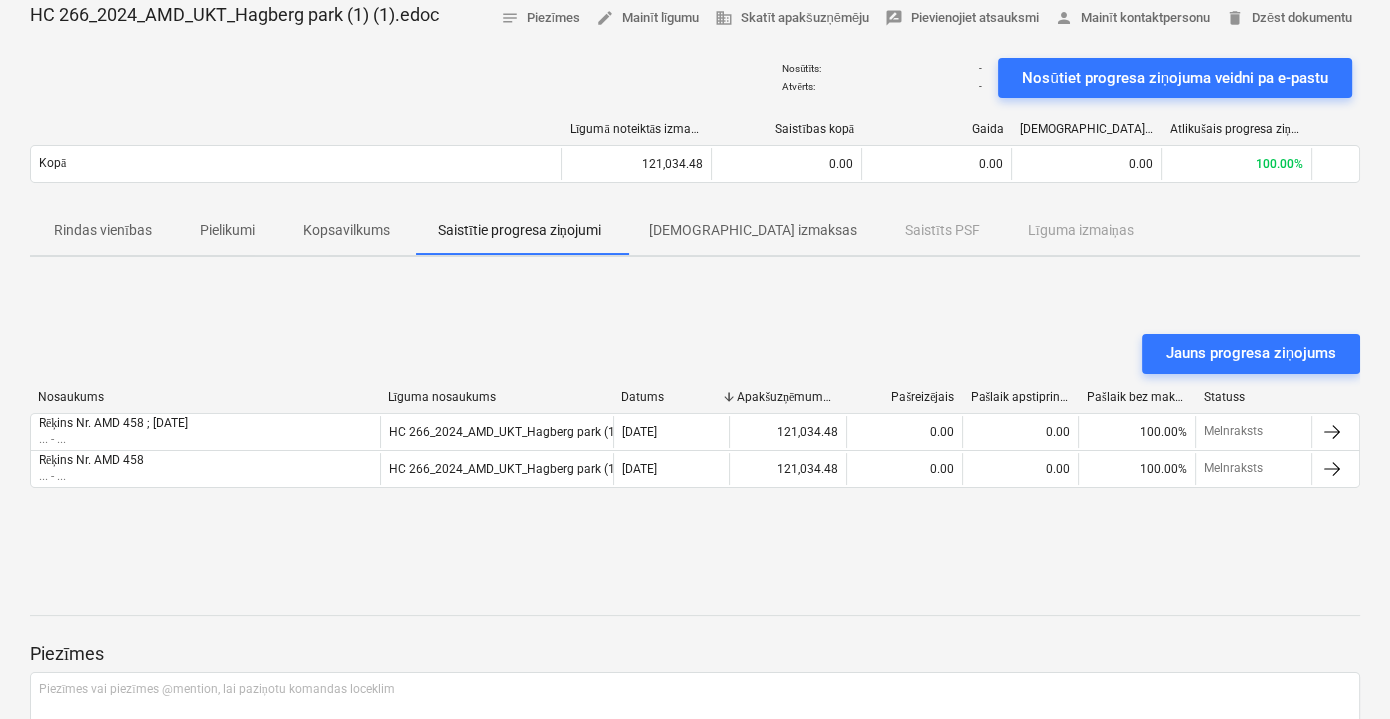 scroll, scrollTop: 71, scrollLeft: 0, axis: vertical 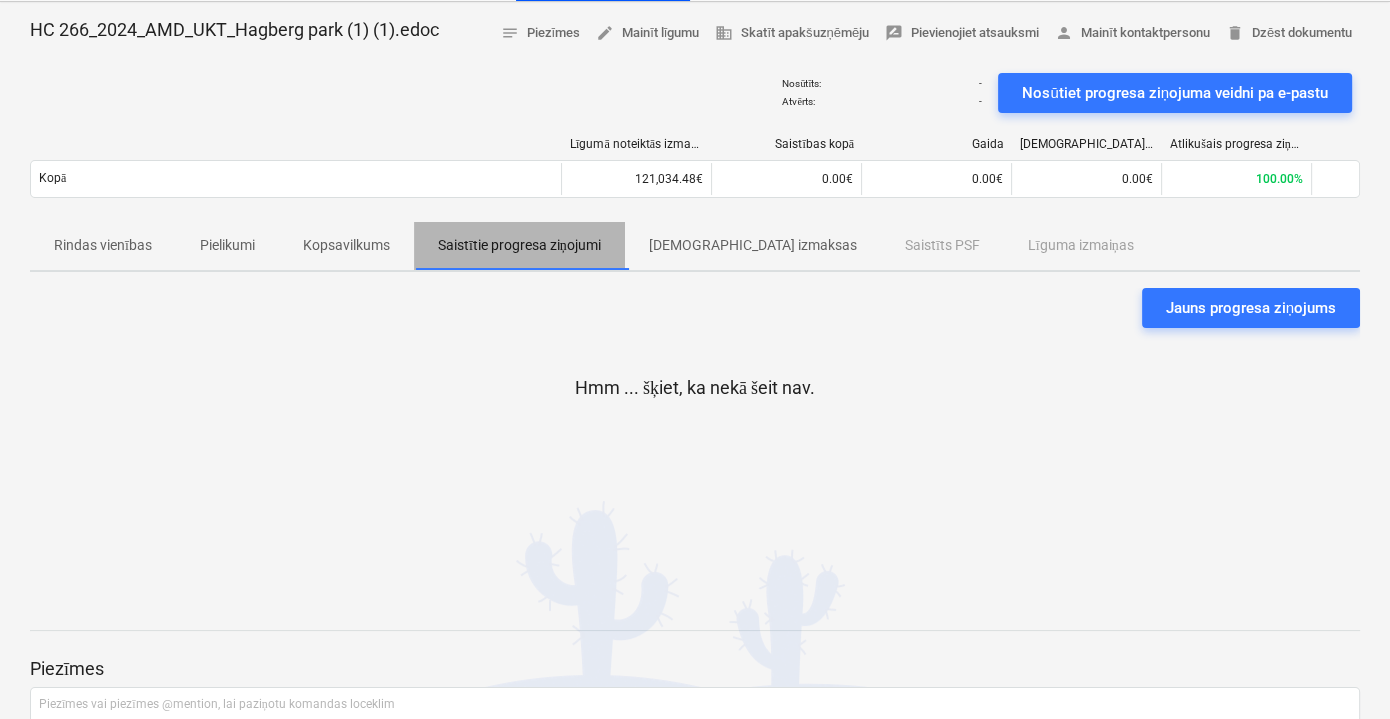 click on "Saistītie progresa ziņojumi" at bounding box center (519, 245) 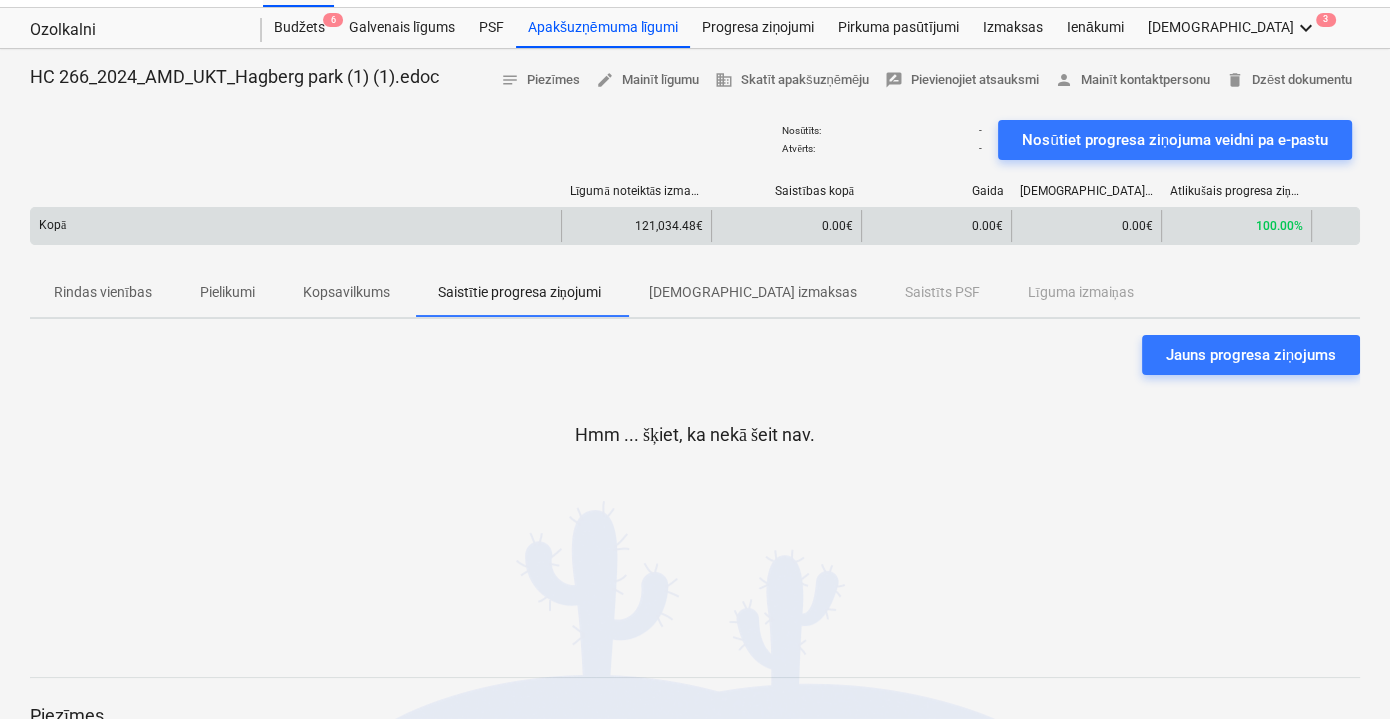 scroll, scrollTop: 0, scrollLeft: 0, axis: both 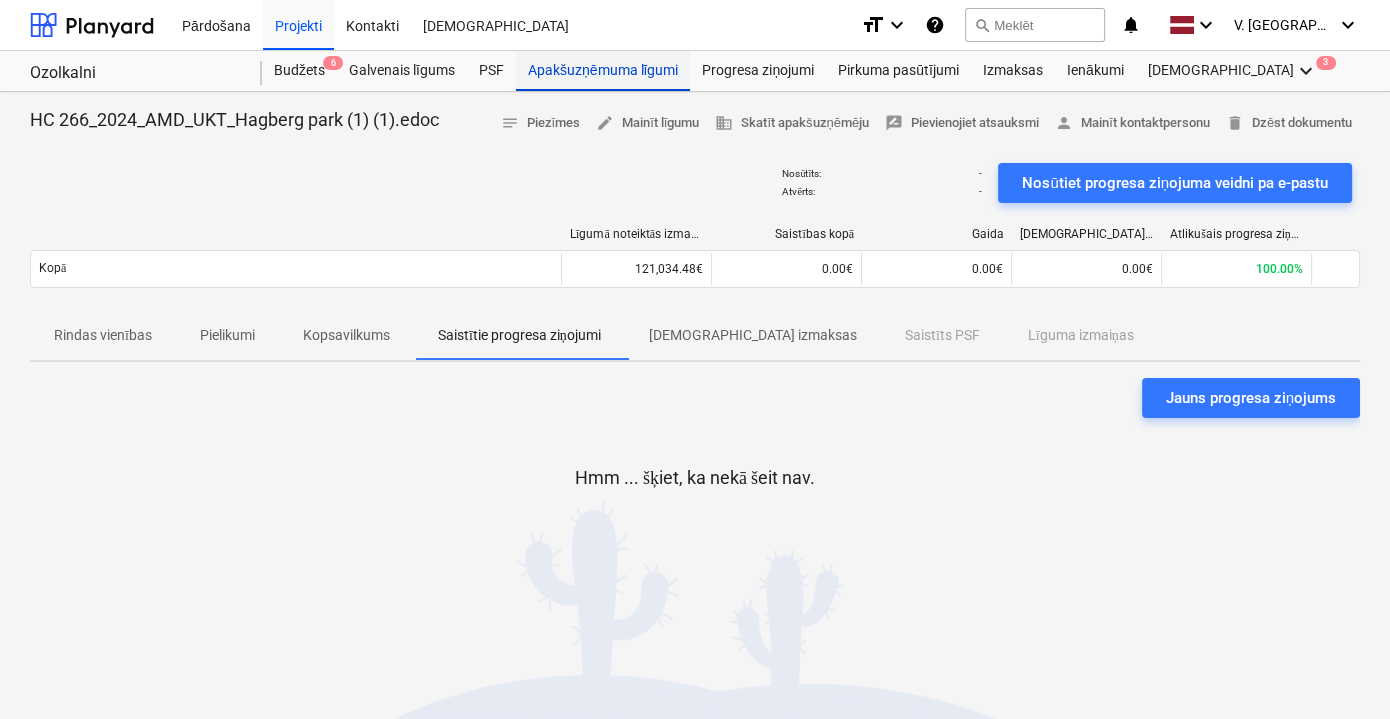 click on "Apakšuzņēmuma līgumi" at bounding box center (603, 71) 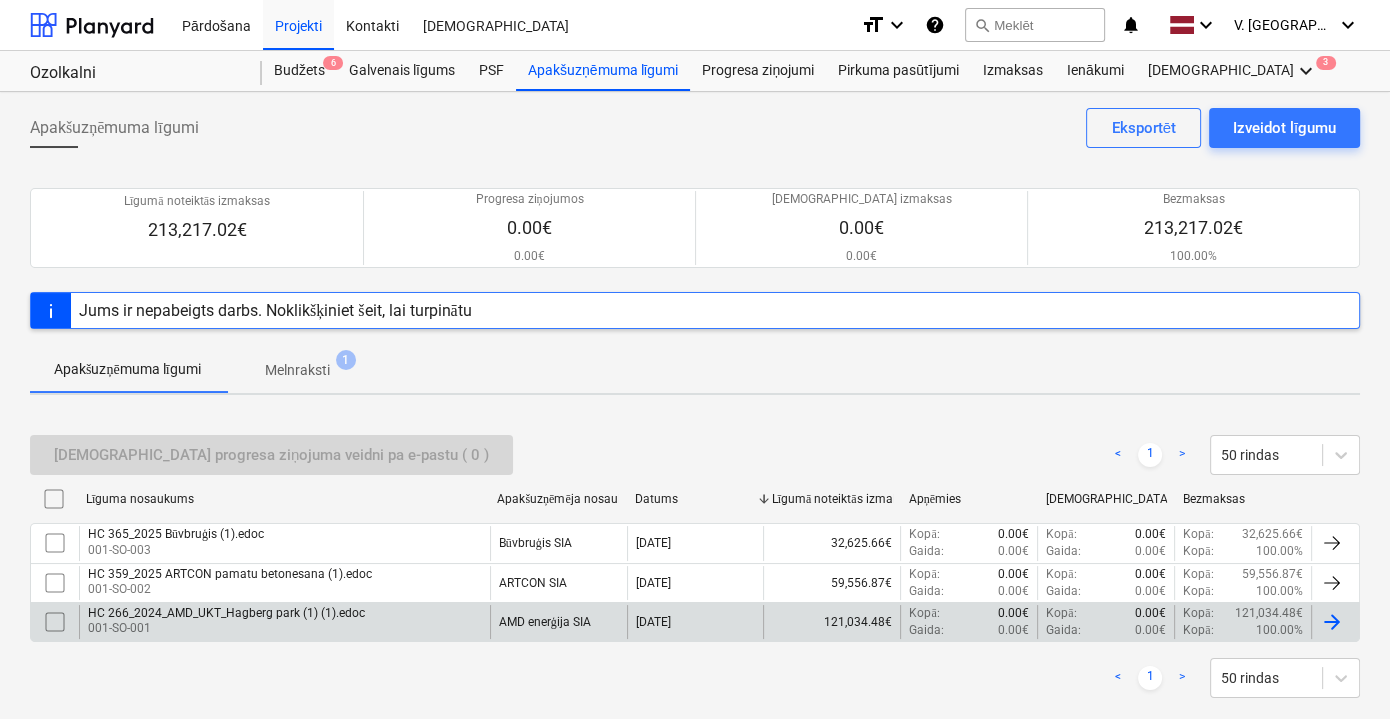 click on "HC 266_2024_AMD_UKT_Hagberg park (1) (1).edoc 001-SO-001" at bounding box center (284, 622) 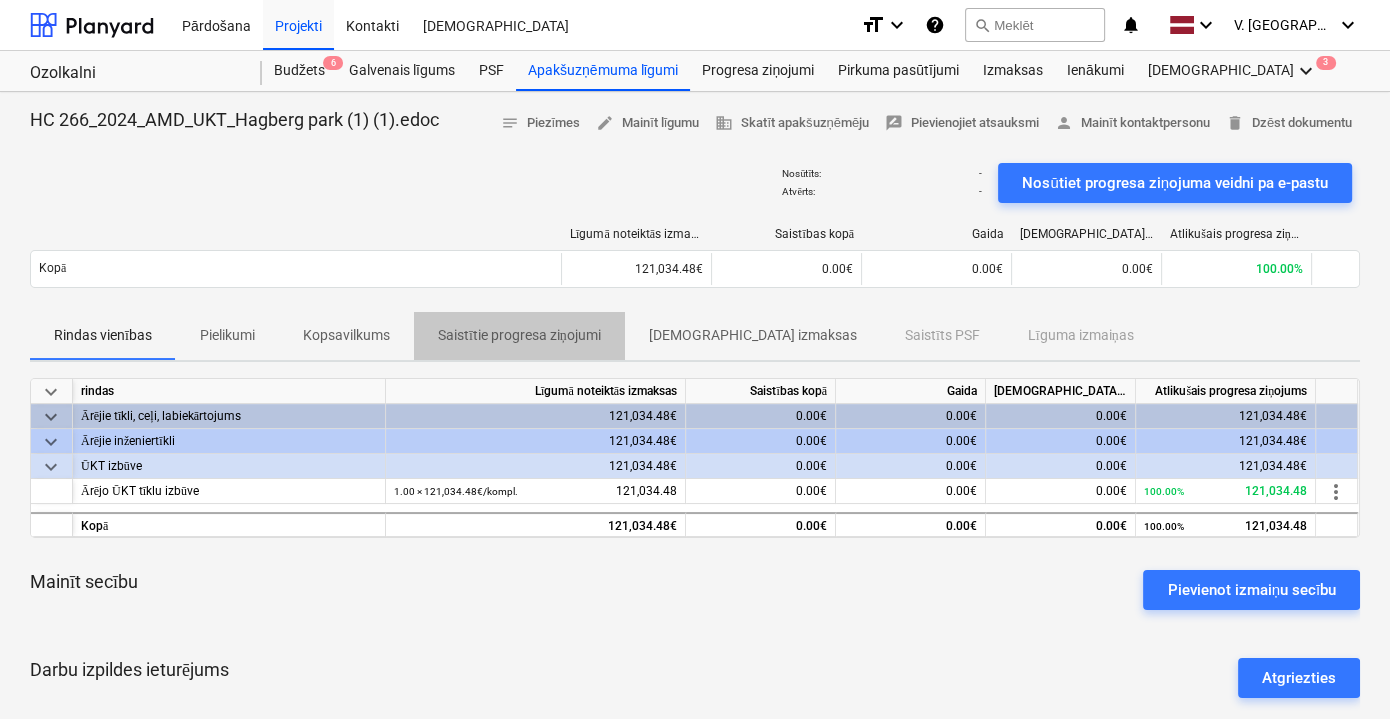 click on "Saistītie progresa ziņojumi" at bounding box center (519, 335) 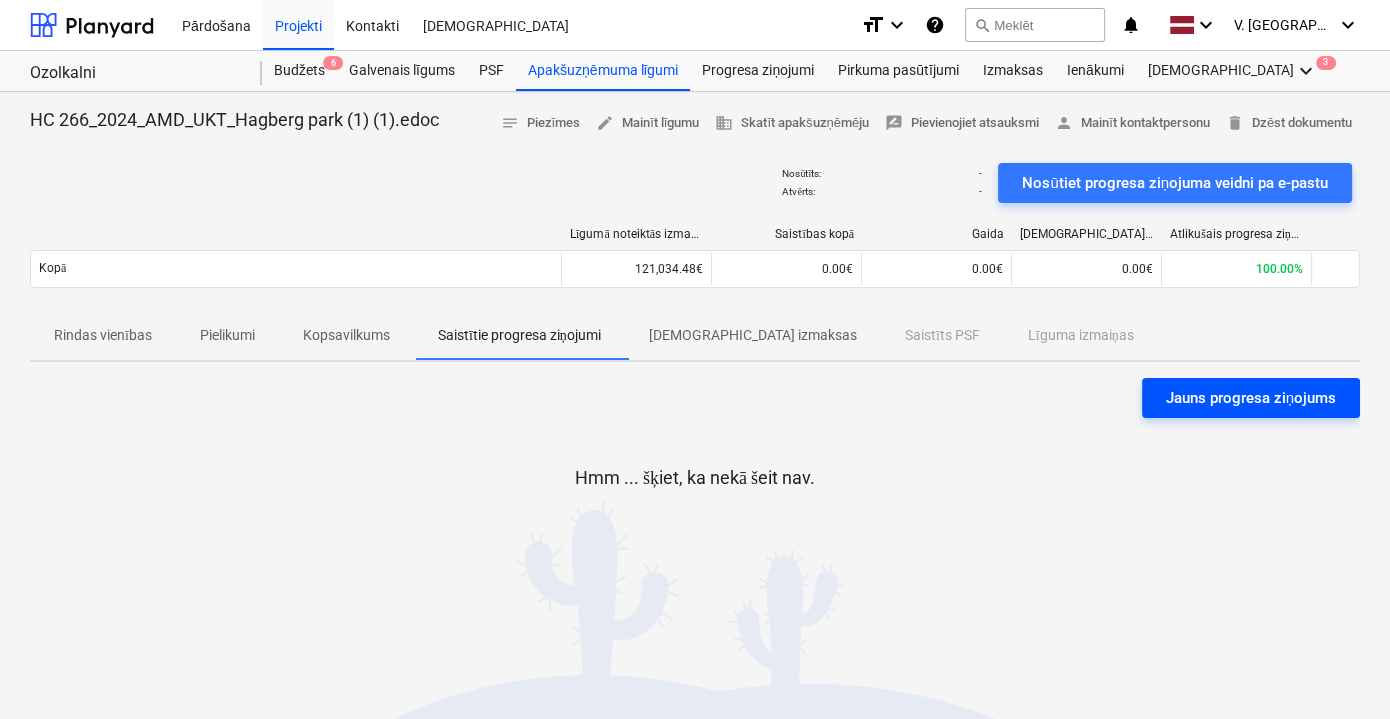 click on "Jauns progresa ziņojums" at bounding box center [1251, 398] 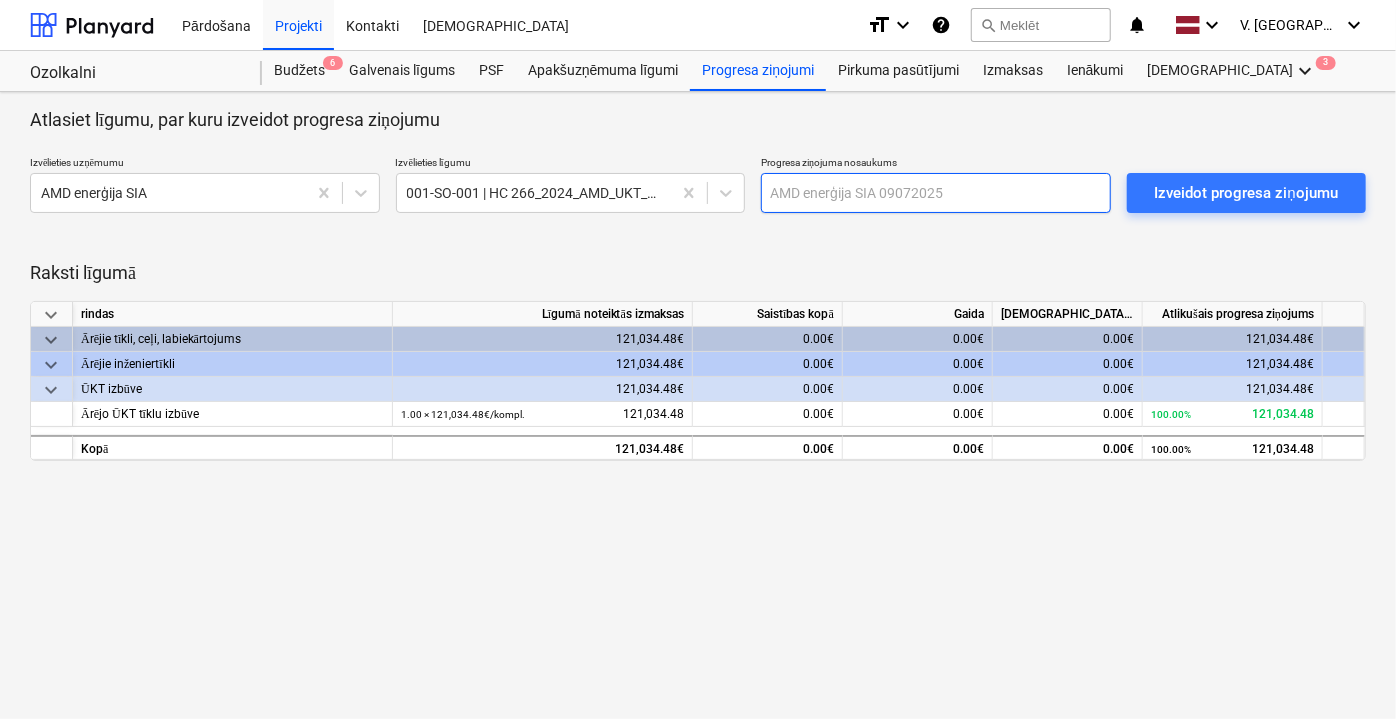 click at bounding box center [936, 193] 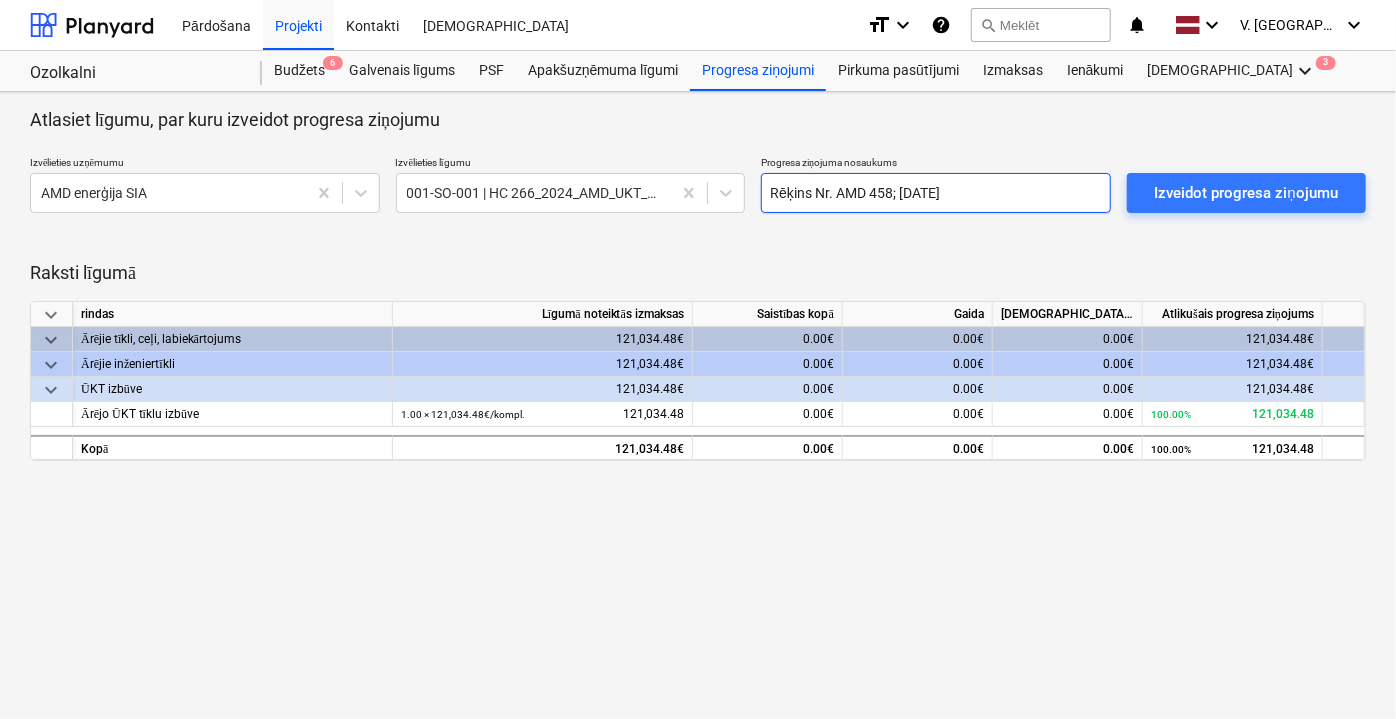 type on "Rēķins Nr. AMD 458; 18.06.2025" 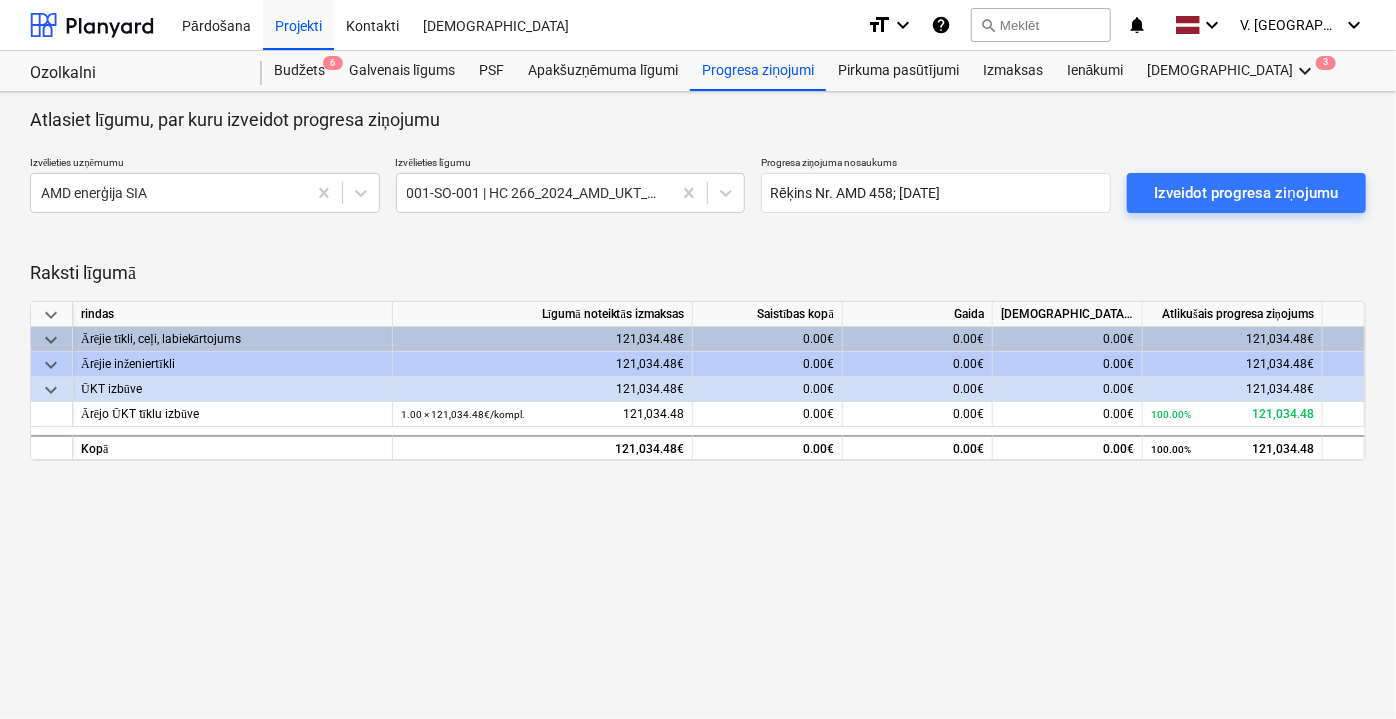 click at bounding box center (698, 253) 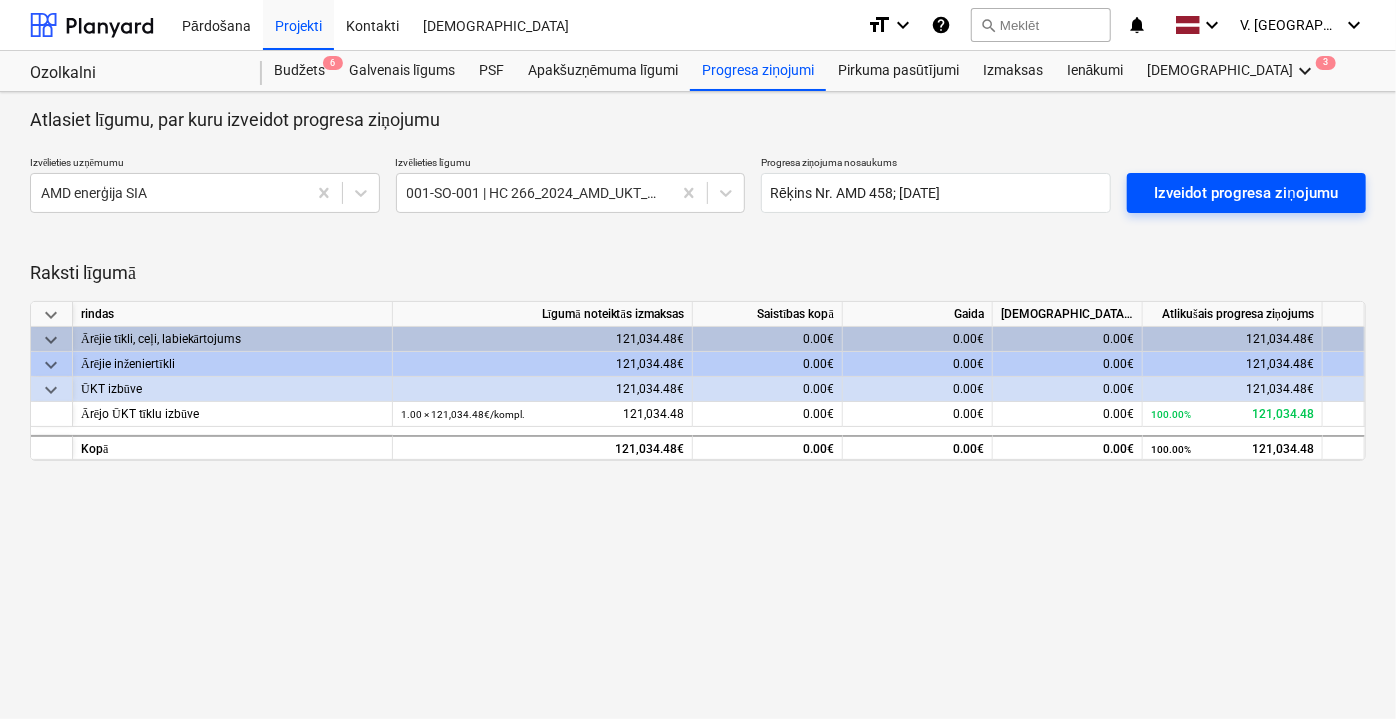 click on "Izveidot progresa ziņojumu" at bounding box center [1246, 193] 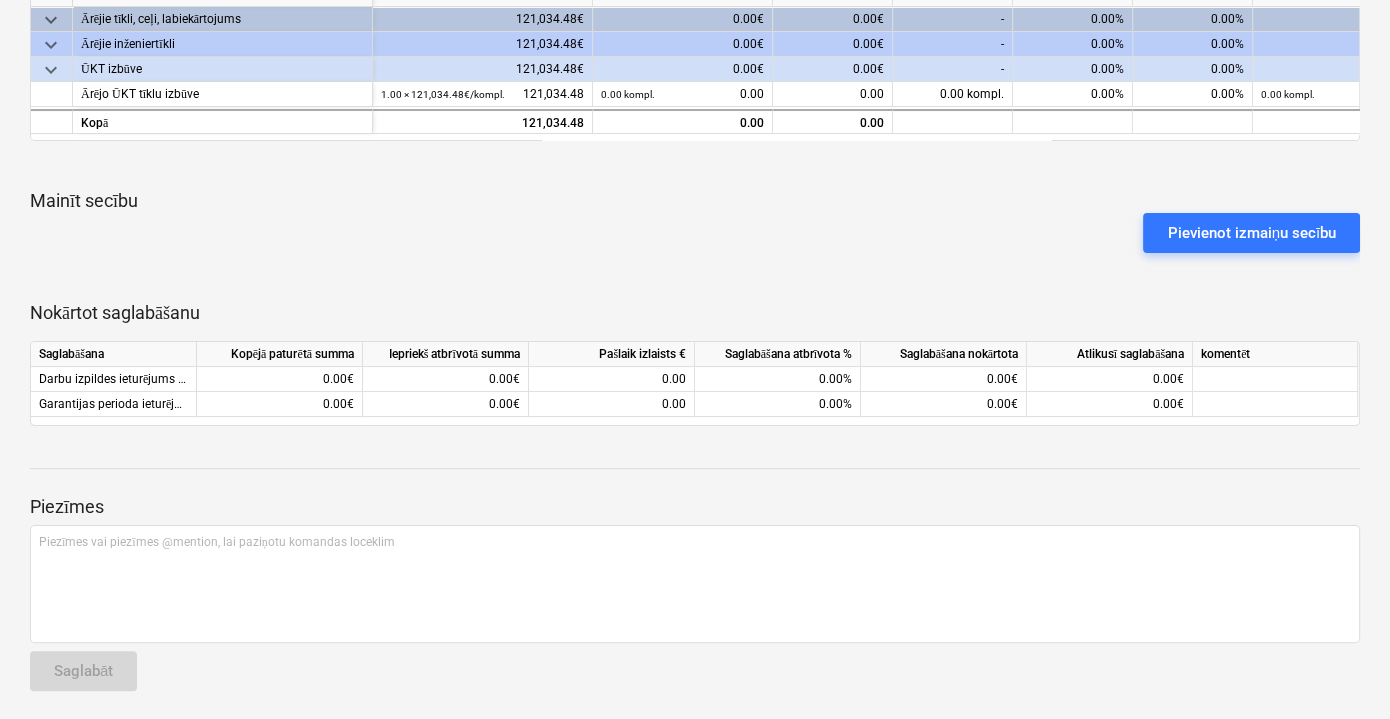 scroll, scrollTop: 0, scrollLeft: 0, axis: both 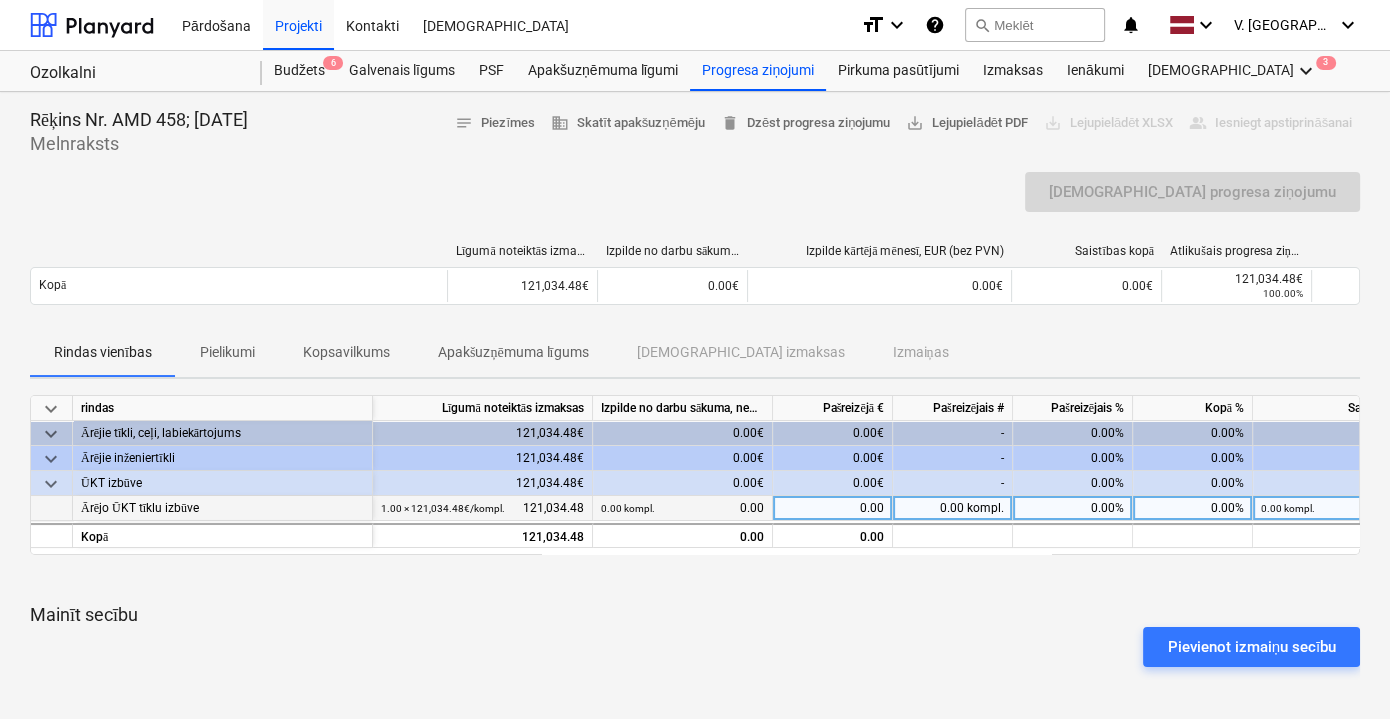 click on "0.00" at bounding box center [833, 508] 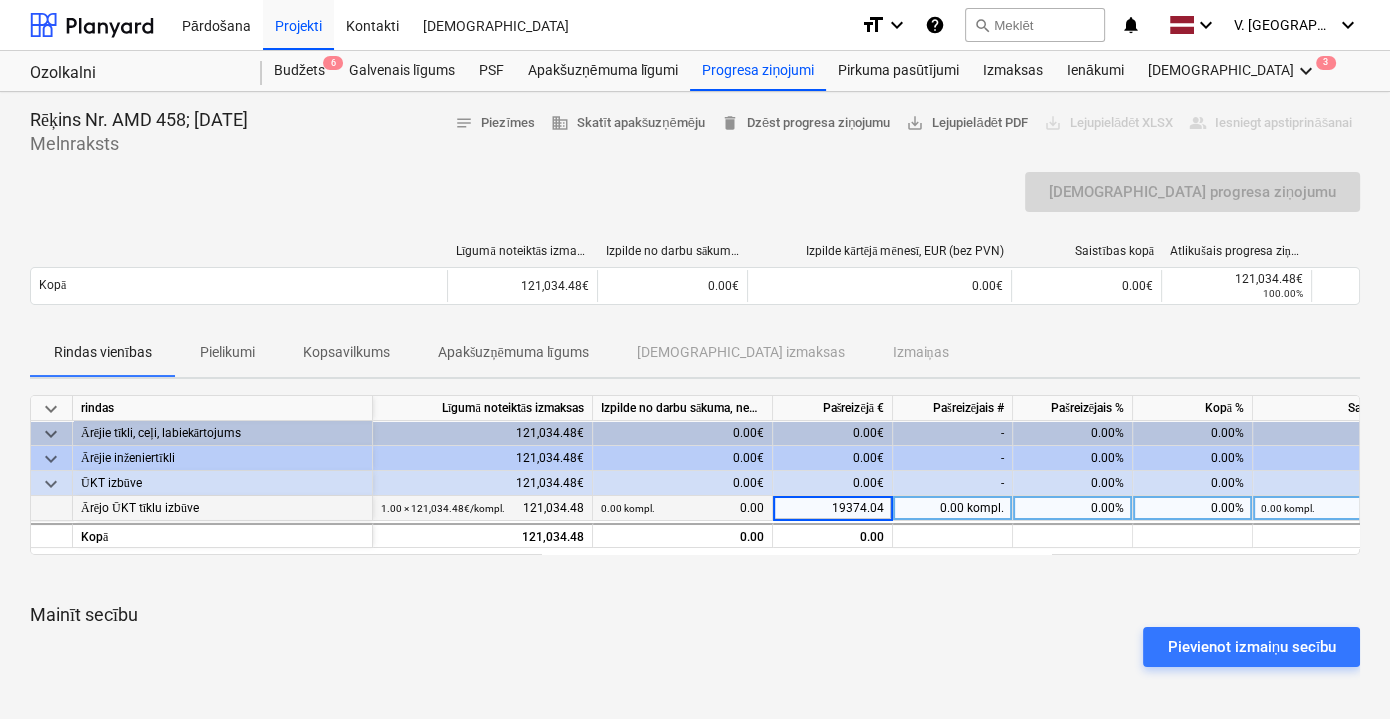 type on "19374.040" 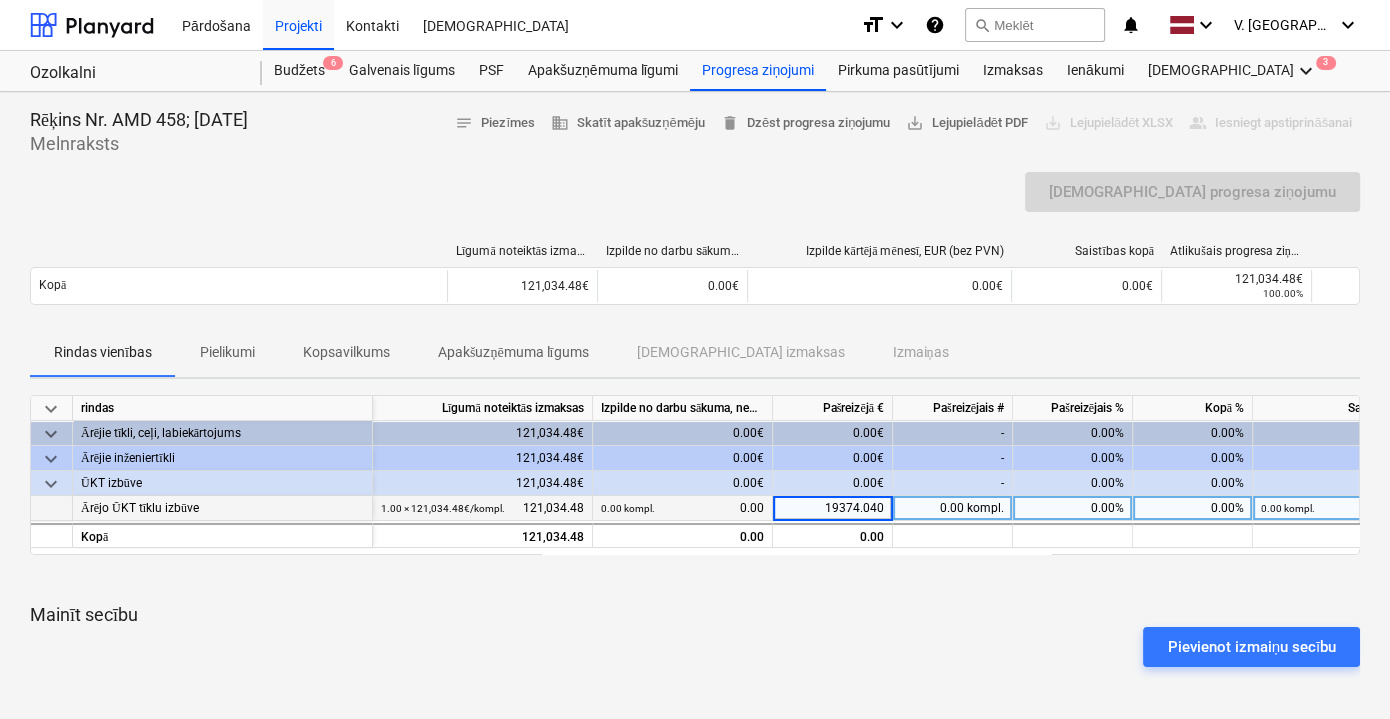 click on "keyboard_arrow_down rindas Līgumā noteiktās izmaksas Izpilde no darbu sākuma, neskaitot kārtējā mēneša izpildi Pašreizējā € Pašreizējais # Pašreizējais % Kopā % Saistības kopā Atlikušais progresa ziņojums keyboard_arrow_down  Ārējie tīkli, ceļi, labiekārtojums  121,034.48€ 0.00€ 0.00€ - 0.00% 0.00% 0.00€ 121,034.48€ keyboard_arrow_down  Ārējie inženiertīkli  121,034.48€ 0.00€ 0.00€ - 0.00% 0.00% 0.00€ 121,034.48€ keyboard_arrow_down  ŪKT izbūve  121,034.48€ 0.00€ 0.00€ - 0.00% 0.00% 0.00€ 121,034.48€  Ārējo ŪKT tīklu izbūve  1.00   ×   121,034.48€ / kompl. 121,034.48 0.00   kompl. 0.00 19374.040 0.00   kompl. 0.00% 0.00% 0.00   kompl. 0.00 100.00% 121,034.48 Kopā 121,034.48 0.00 0.00 0.00 121,034.48 Mainīt secību Pievienot izmaiņu secību Nokārtot saglabāšanu Saglabāšana Kopējā paturētā summa Iepriekš atbrīvotā summa Pašlaik izlaists € Saglabāšana atbrīvota % Saglabāšana nokārtota Atlikusī saglabāšana 0.00" at bounding box center [695, 617] 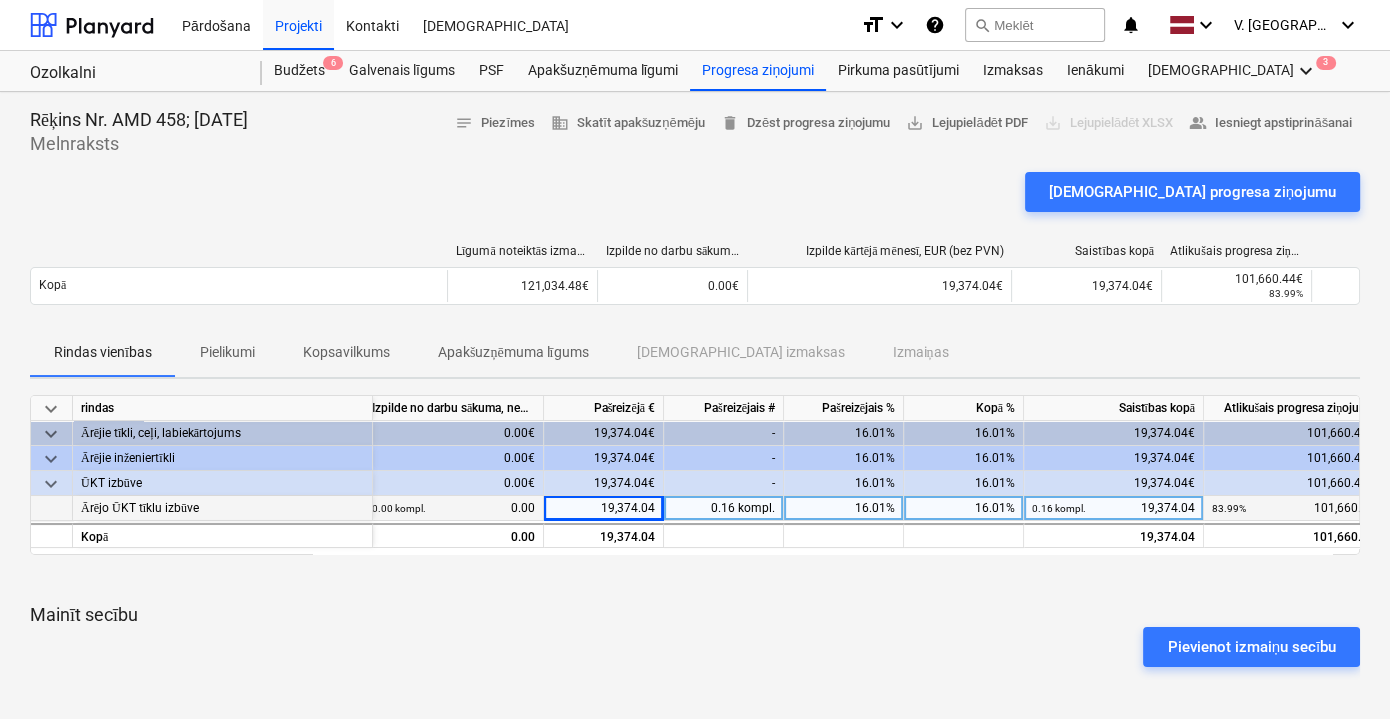 scroll, scrollTop: 0, scrollLeft: 253, axis: horizontal 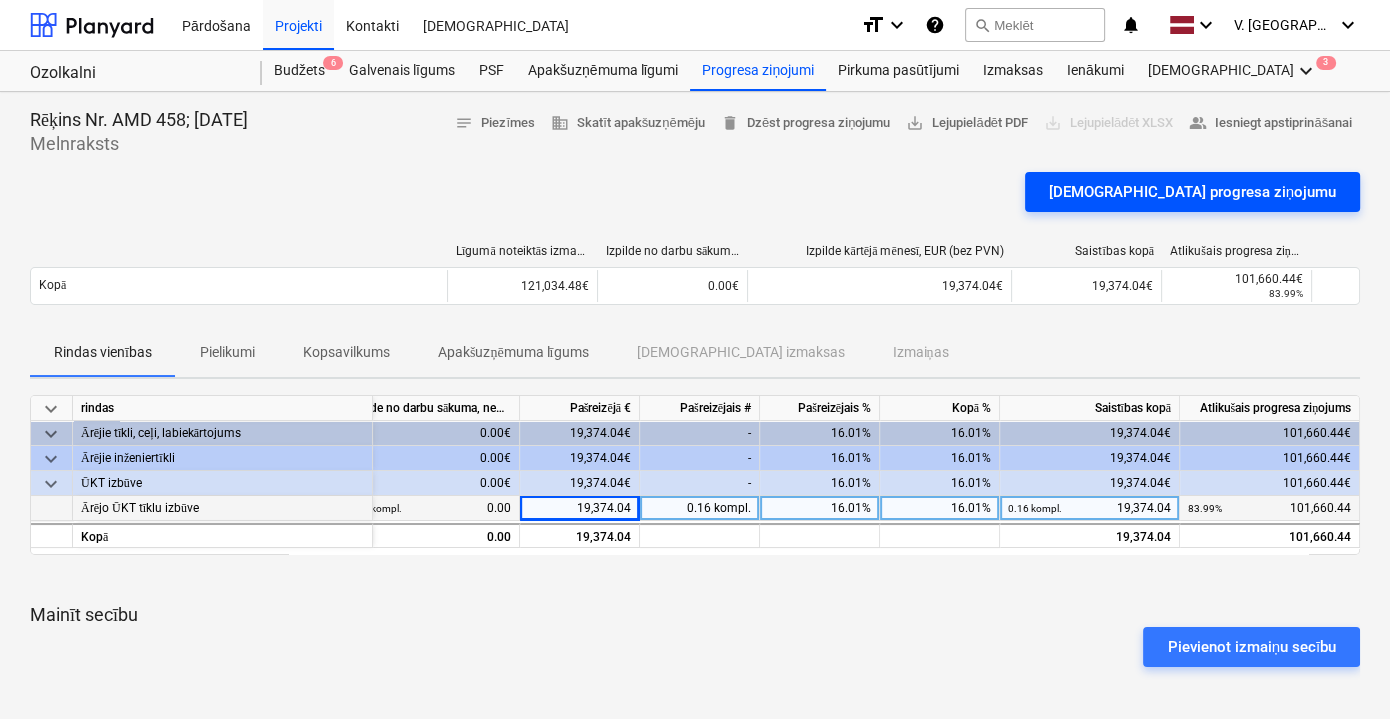 click on "[DEMOGRAPHIC_DATA] progresa ziņojumu" at bounding box center (1192, 192) 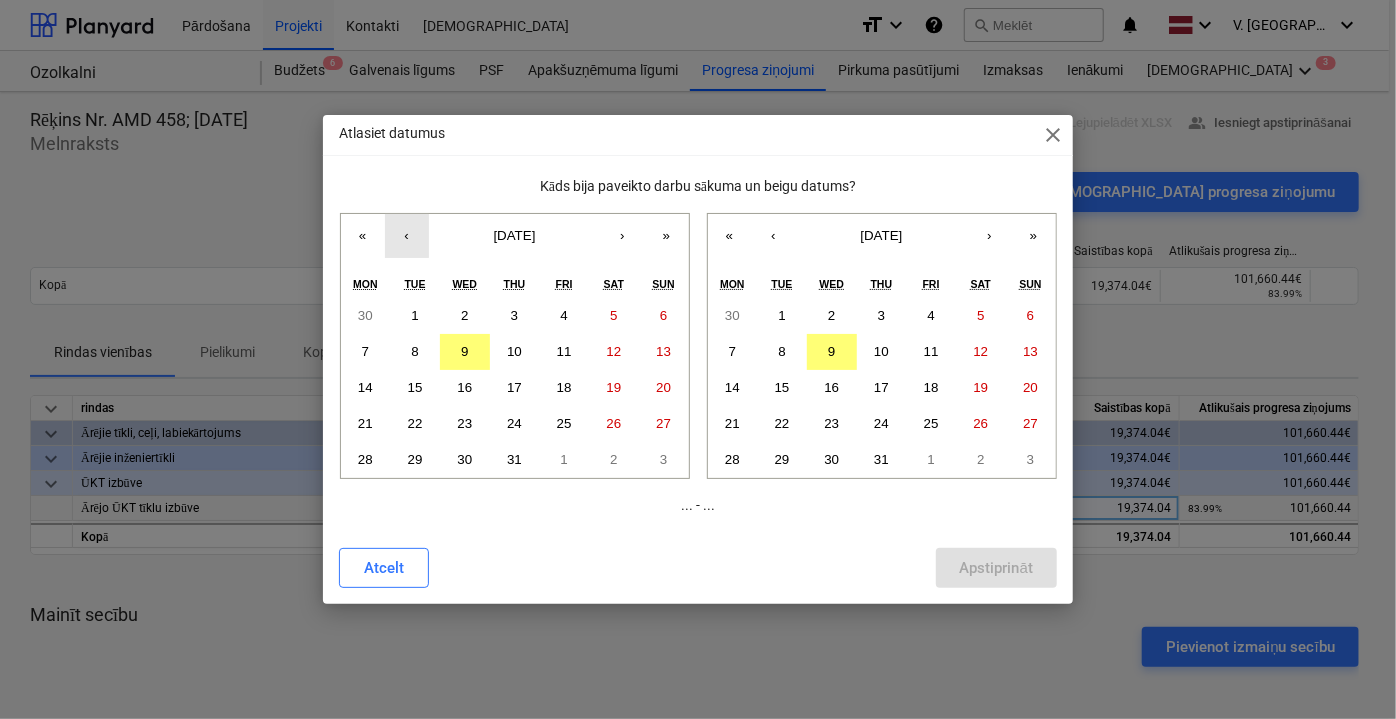 click on "‹" at bounding box center [407, 236] 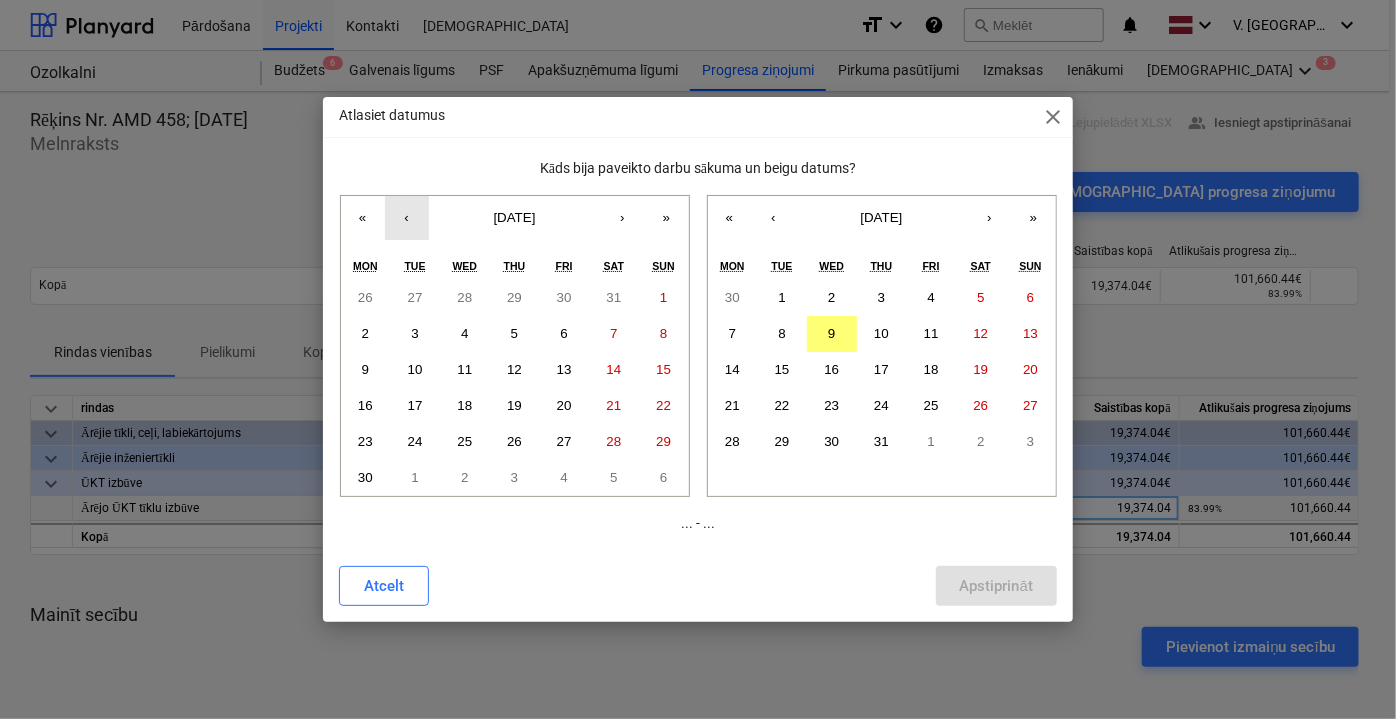 click on "‹" at bounding box center (407, 218) 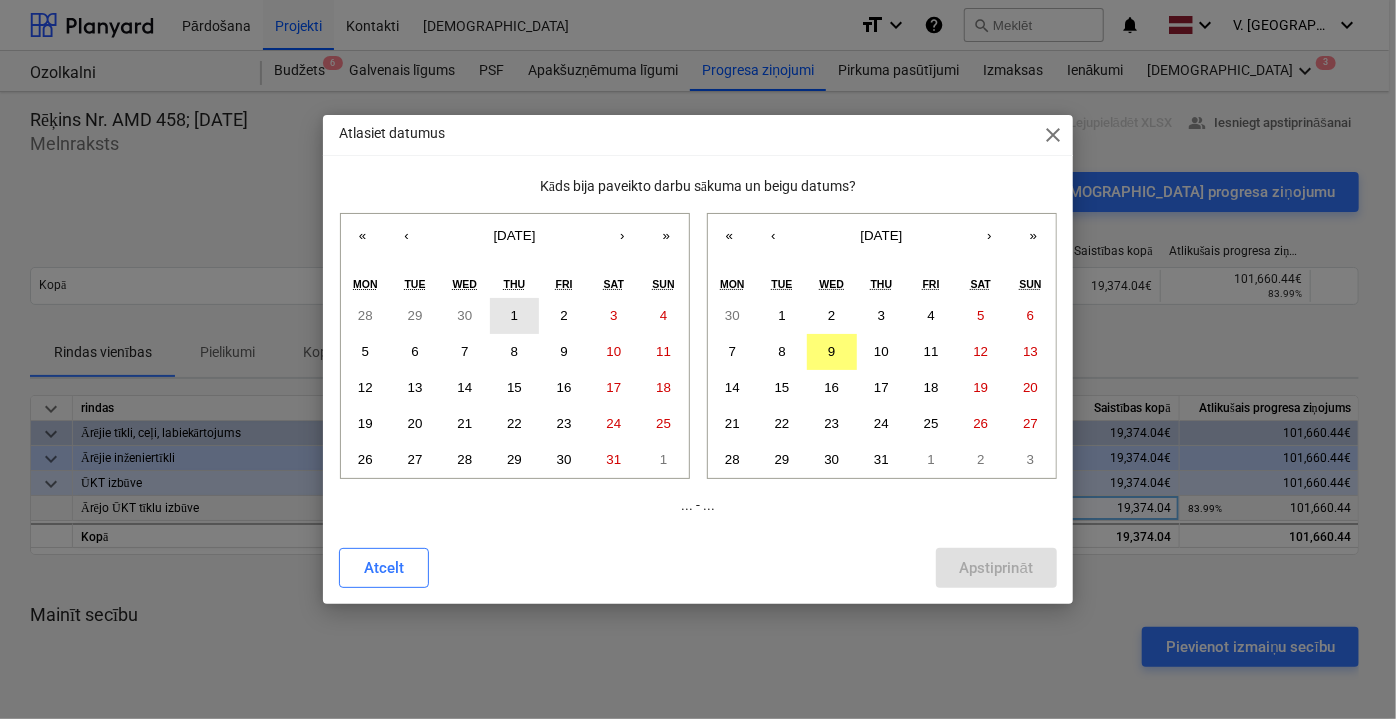 click on "1" at bounding box center [514, 315] 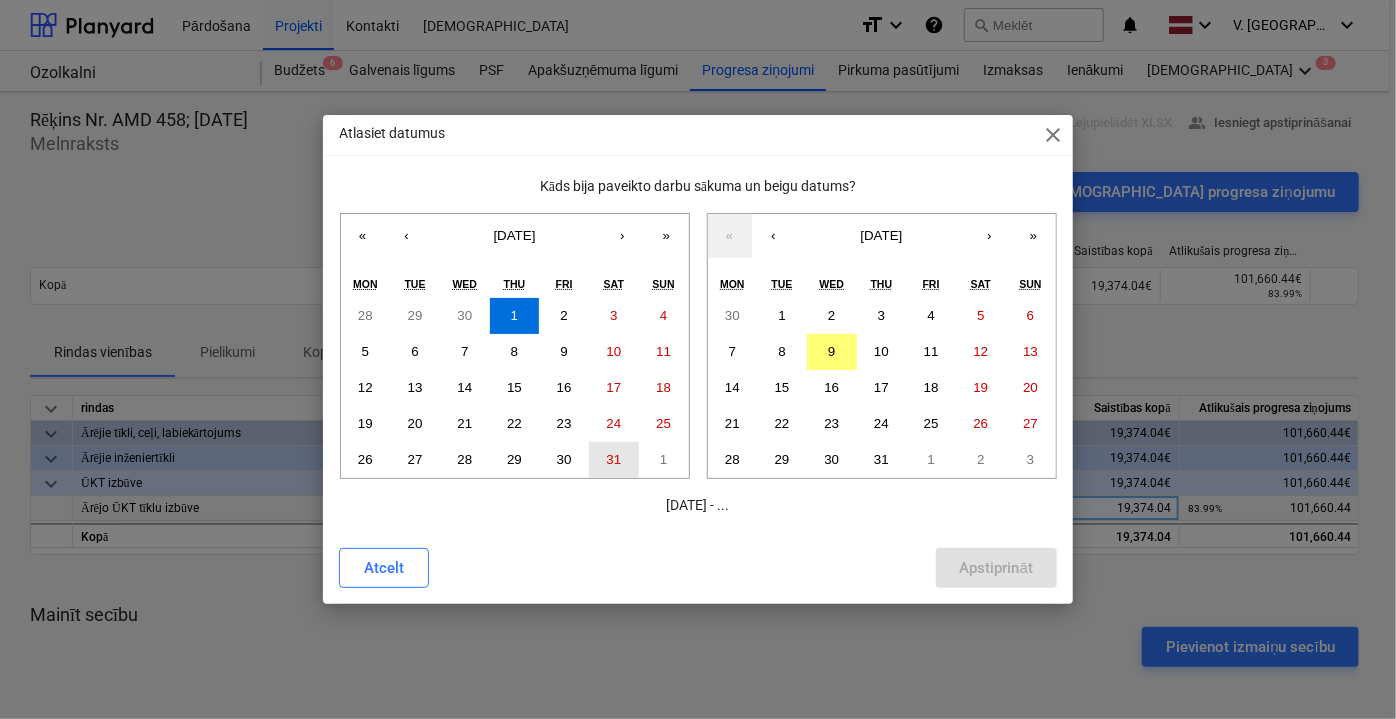 click on "31" at bounding box center (614, 460) 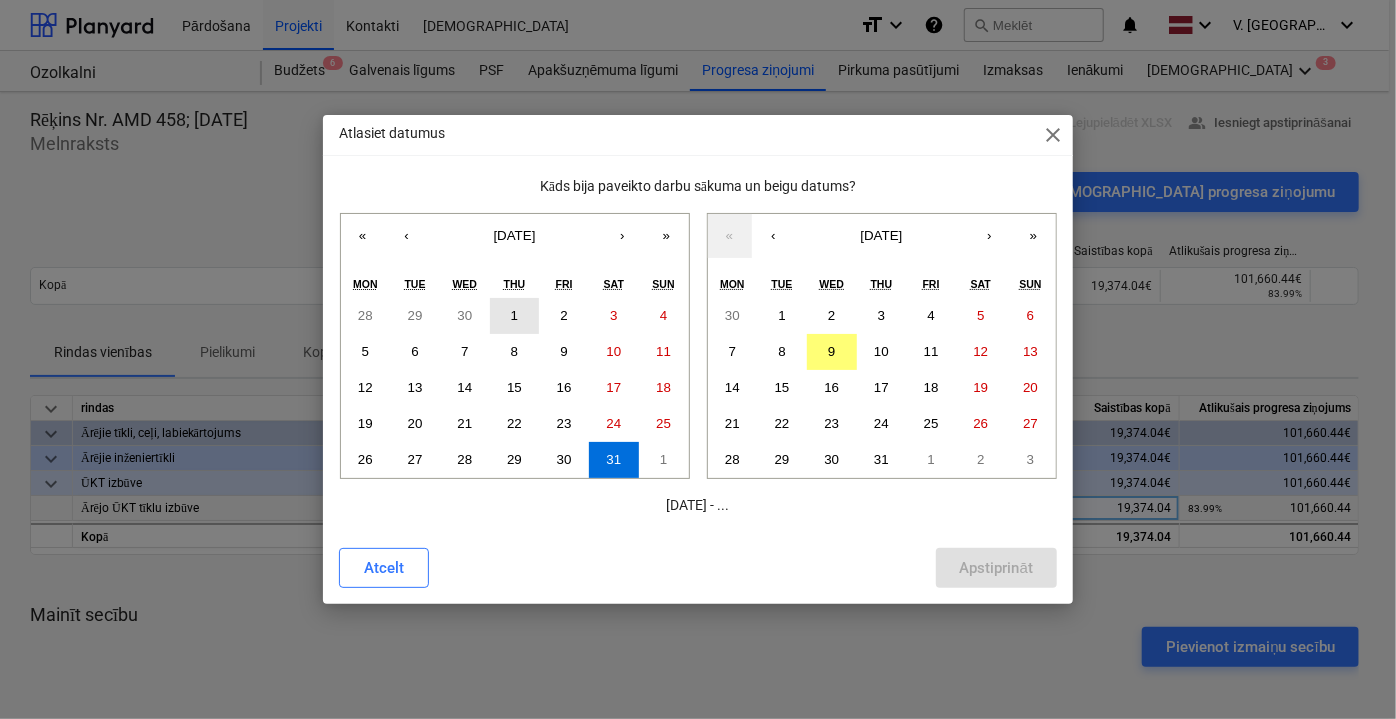 click on "1" at bounding box center [515, 316] 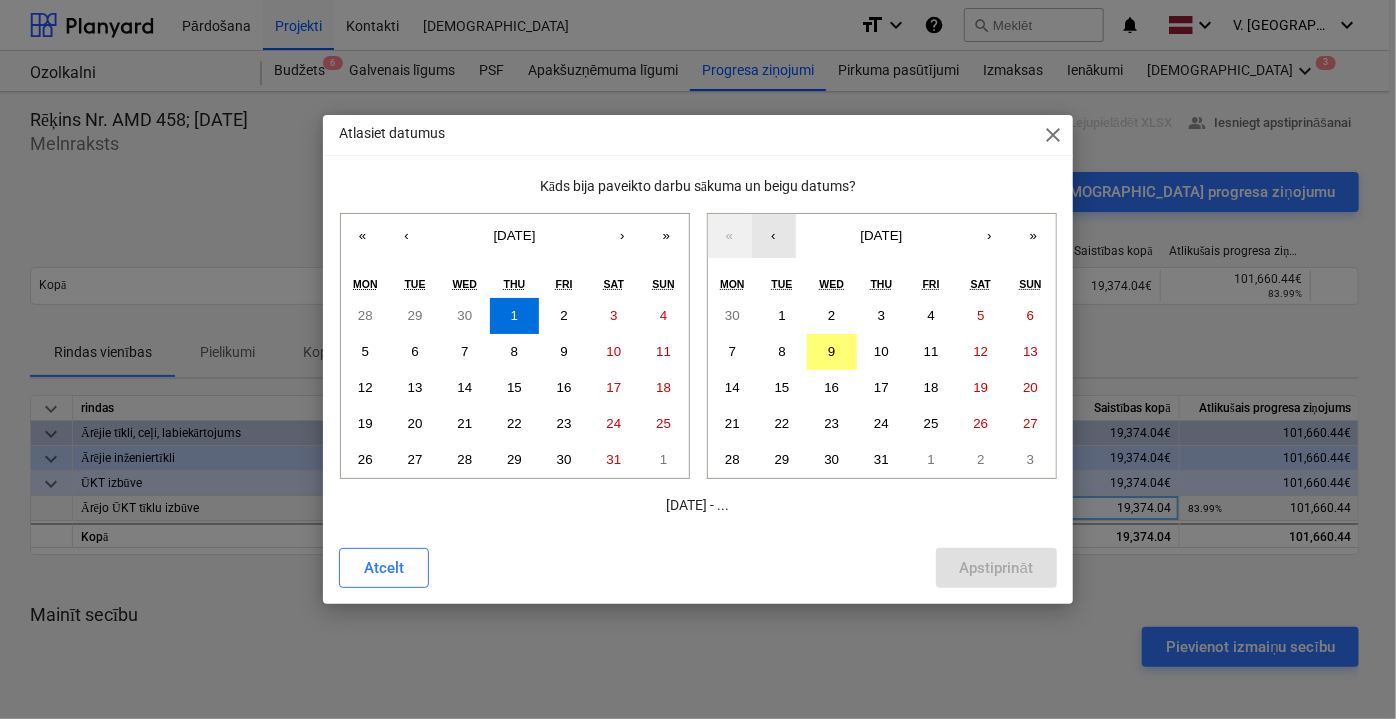 click on "‹" at bounding box center [774, 236] 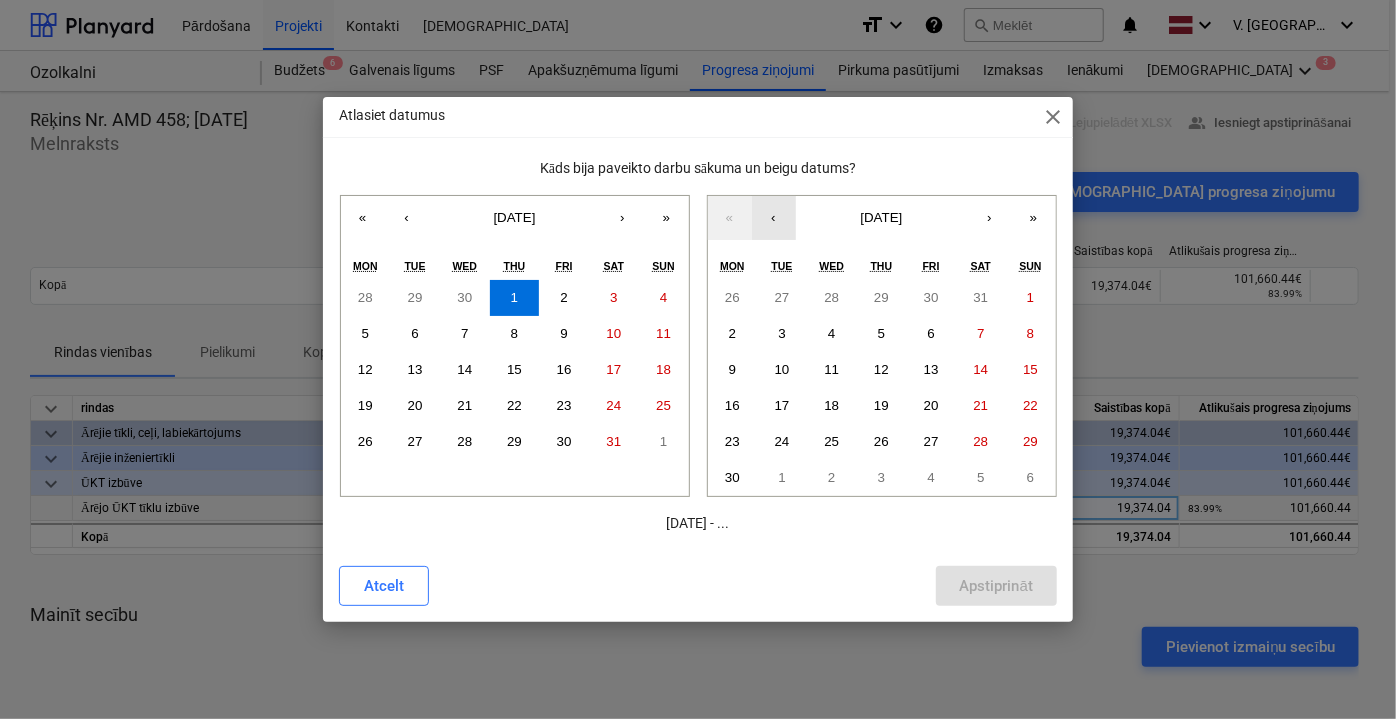 click on "‹" at bounding box center (774, 218) 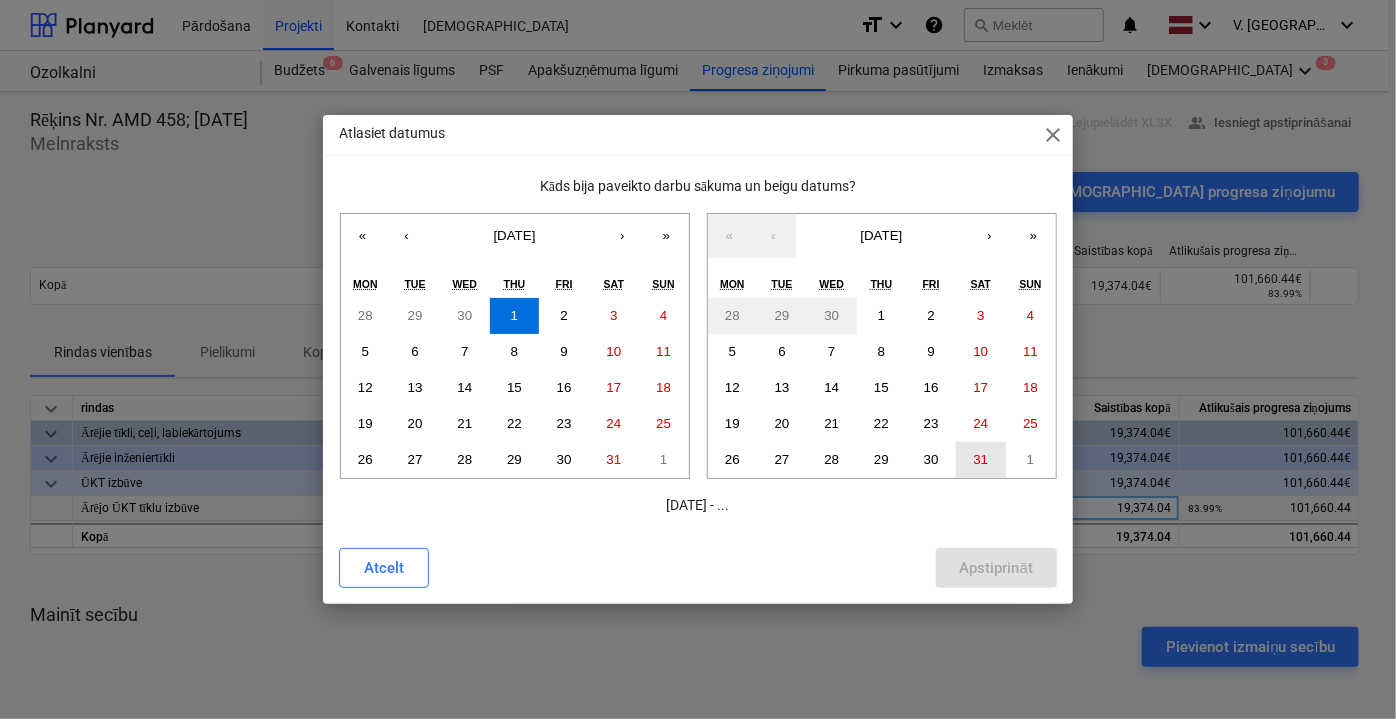click on "31" at bounding box center (981, 460) 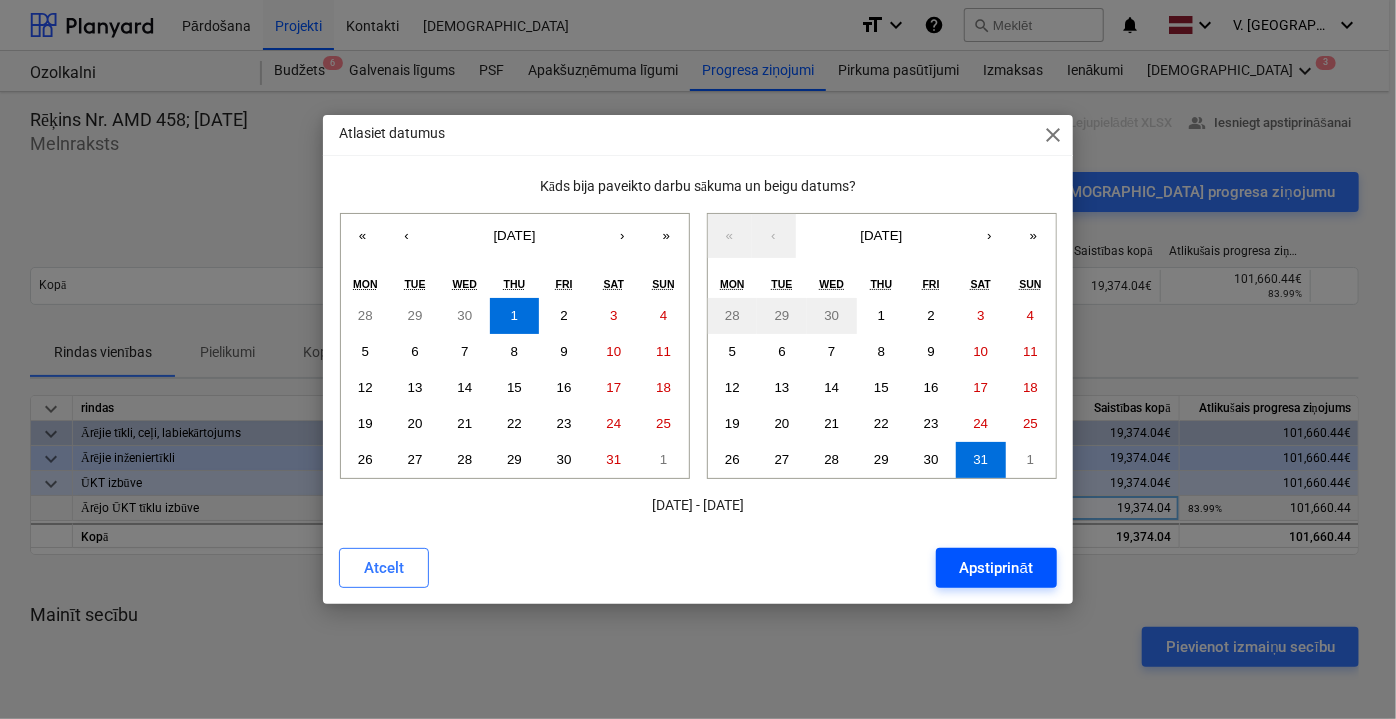 click on "Apstiprināt" at bounding box center (996, 568) 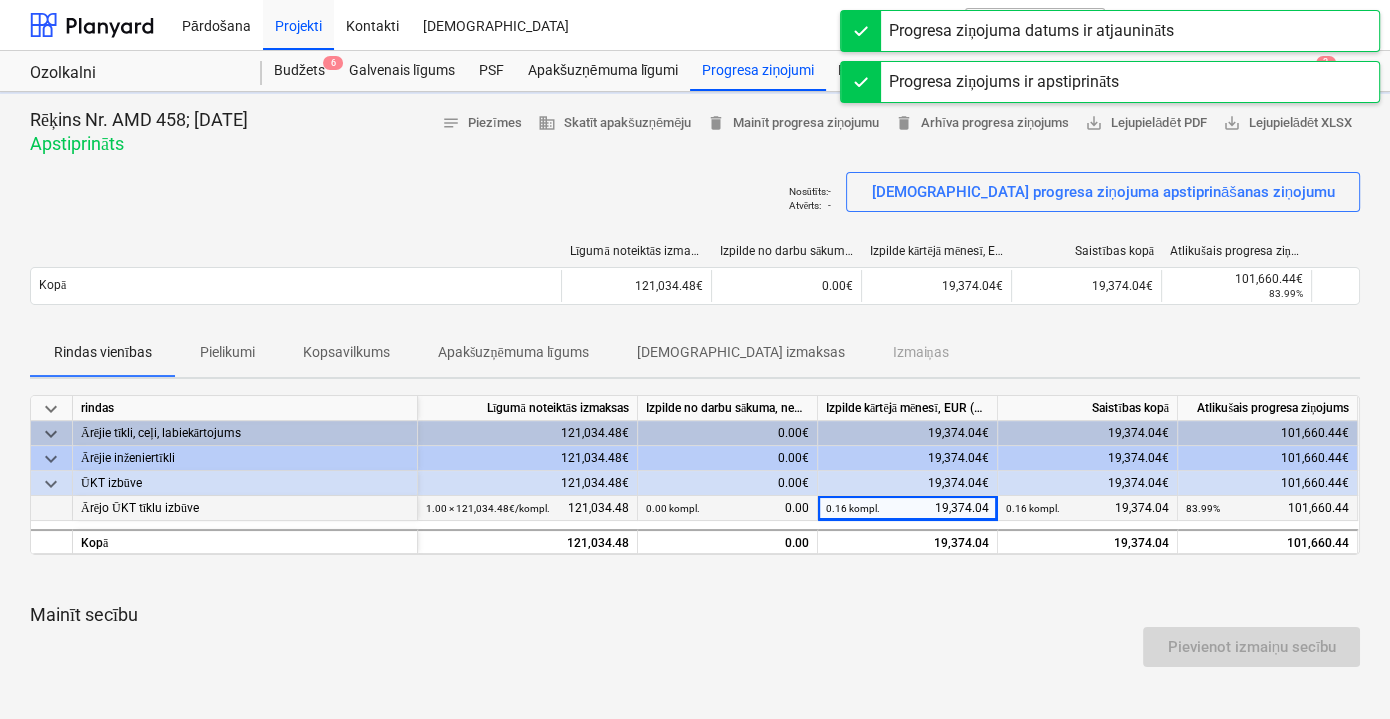 scroll, scrollTop: 0, scrollLeft: 0, axis: both 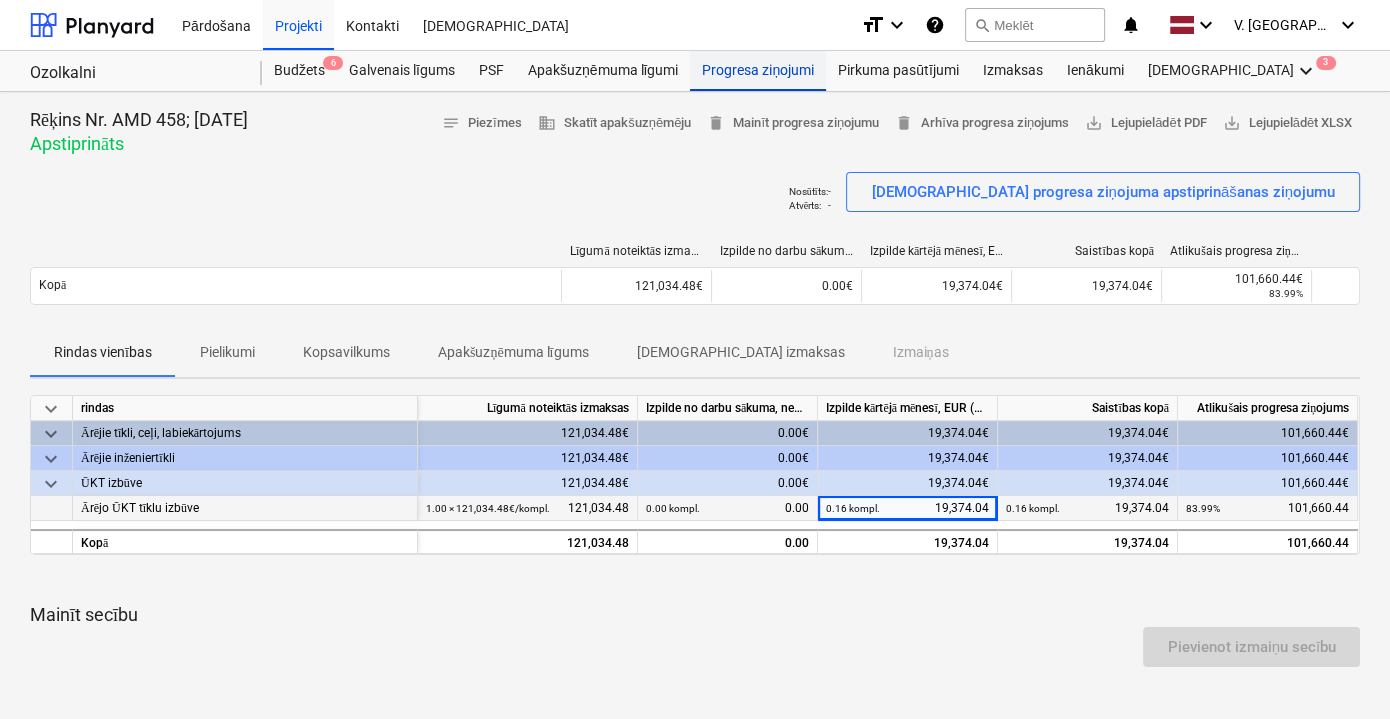 click on "Progresa ziņojumi" at bounding box center (758, 71) 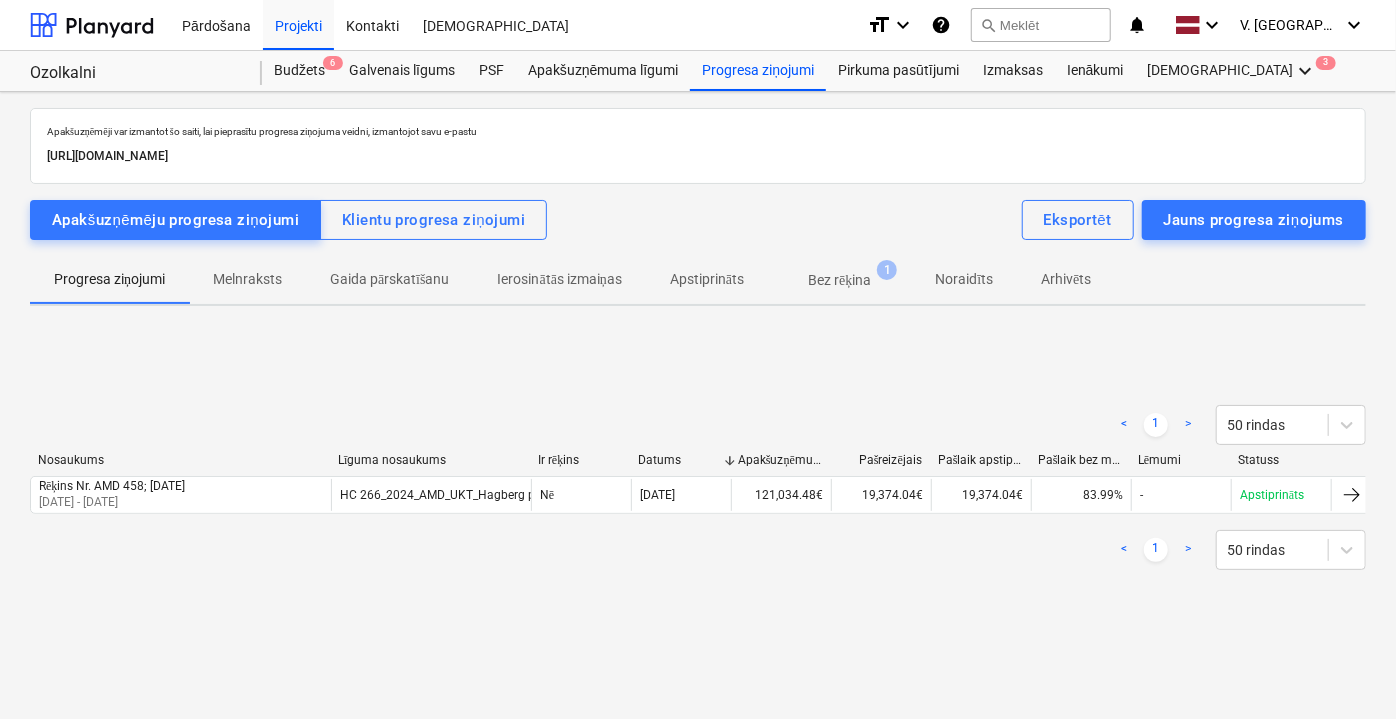 click on "Bez rēķina" at bounding box center (839, 280) 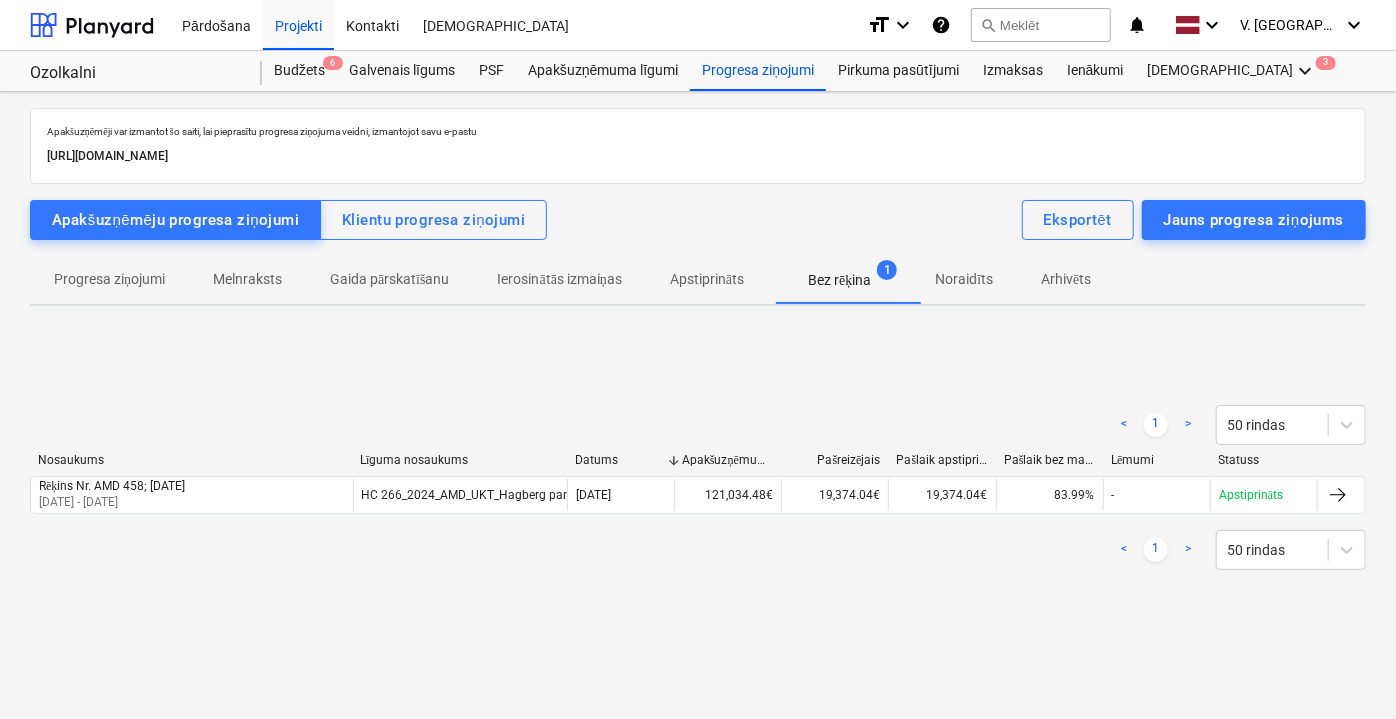 click on "Progresa ziņojumi" at bounding box center [109, 279] 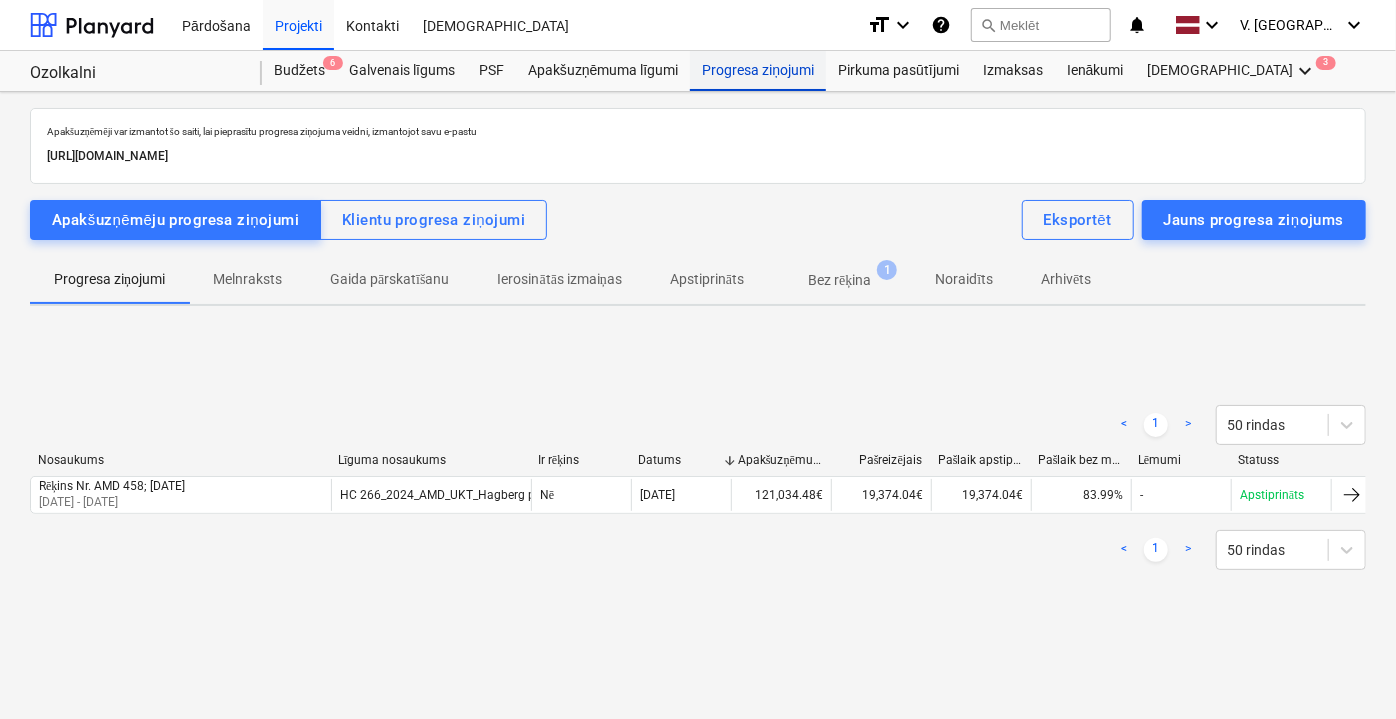 click on "Progresa ziņojumi" at bounding box center [758, 71] 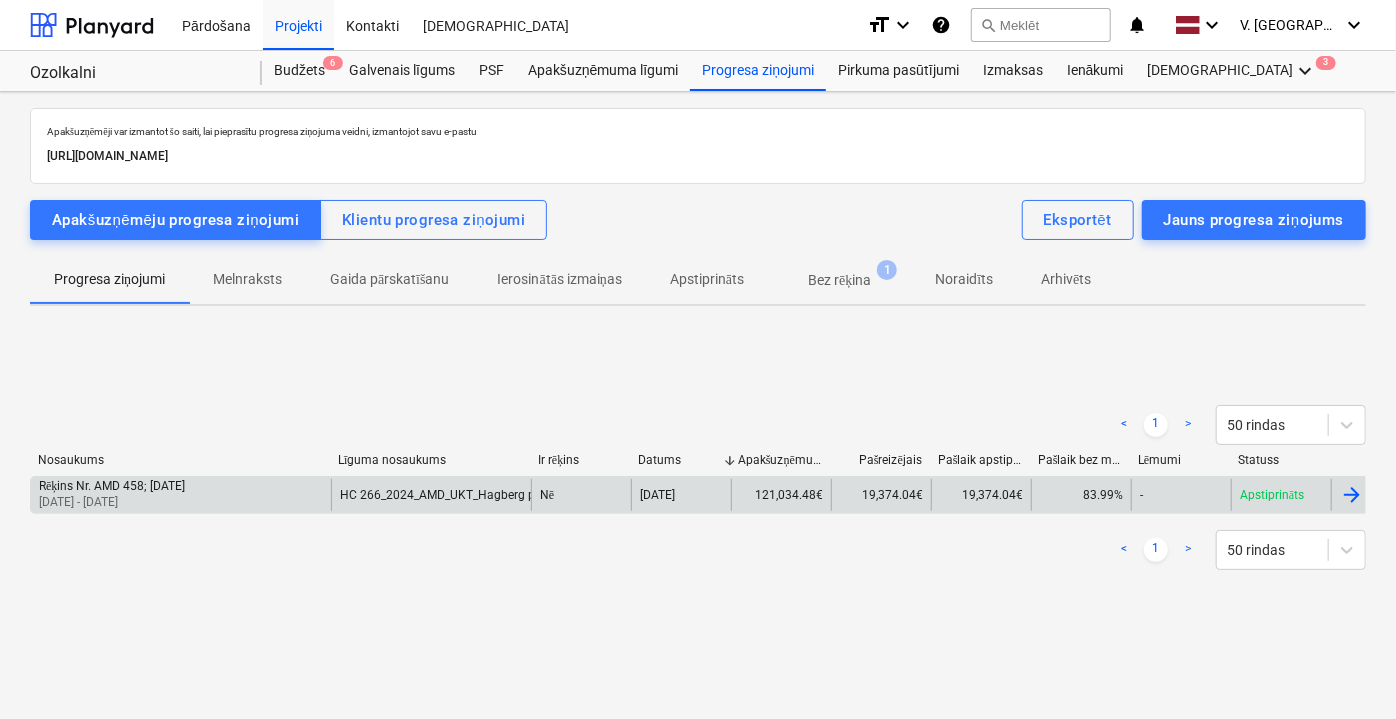 click on "Nē" at bounding box center [581, 495] 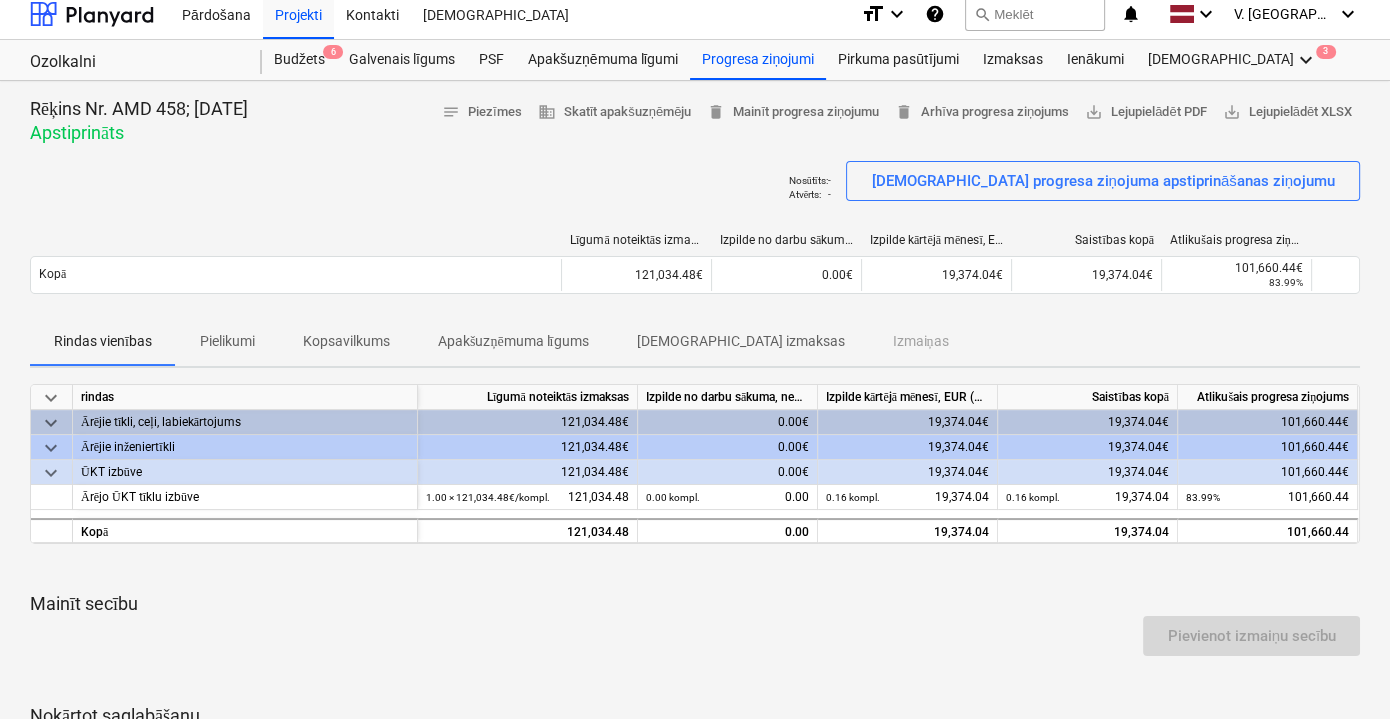 scroll, scrollTop: 0, scrollLeft: 0, axis: both 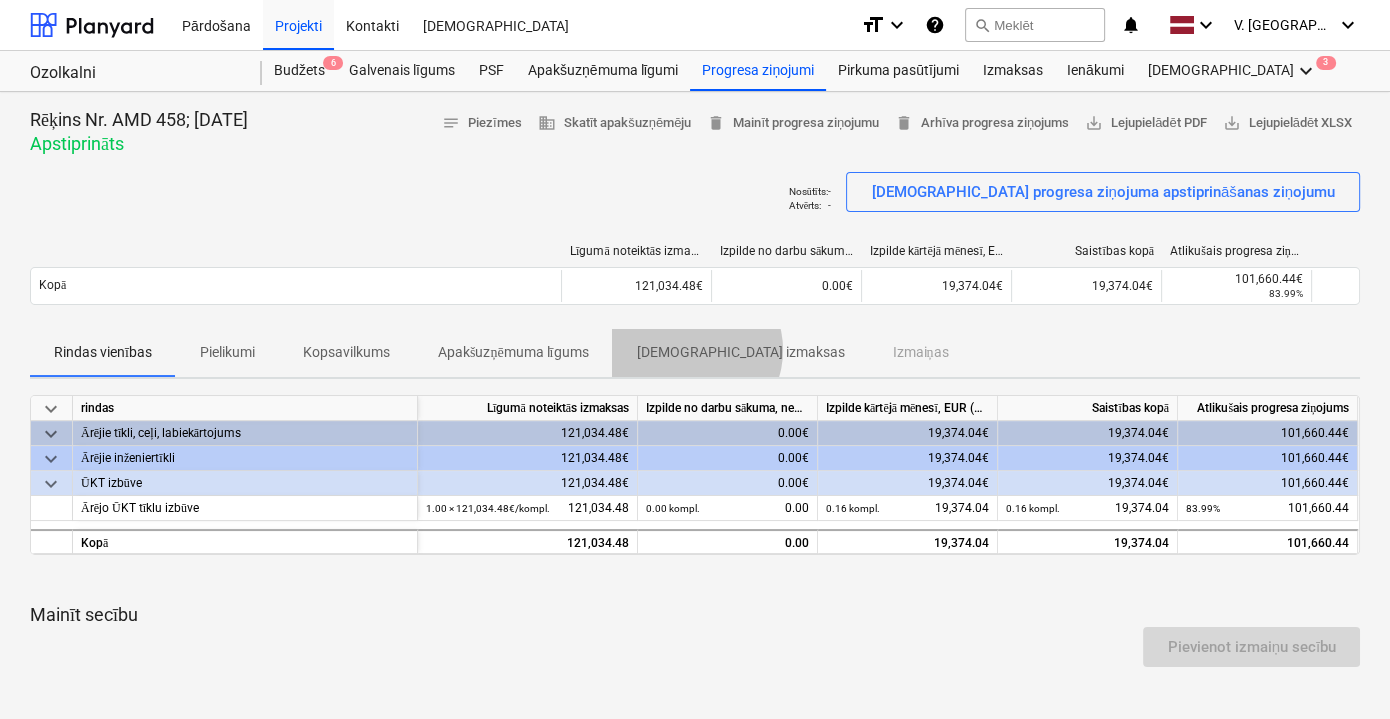 click on "[DEMOGRAPHIC_DATA] izmaksas" at bounding box center [740, 352] 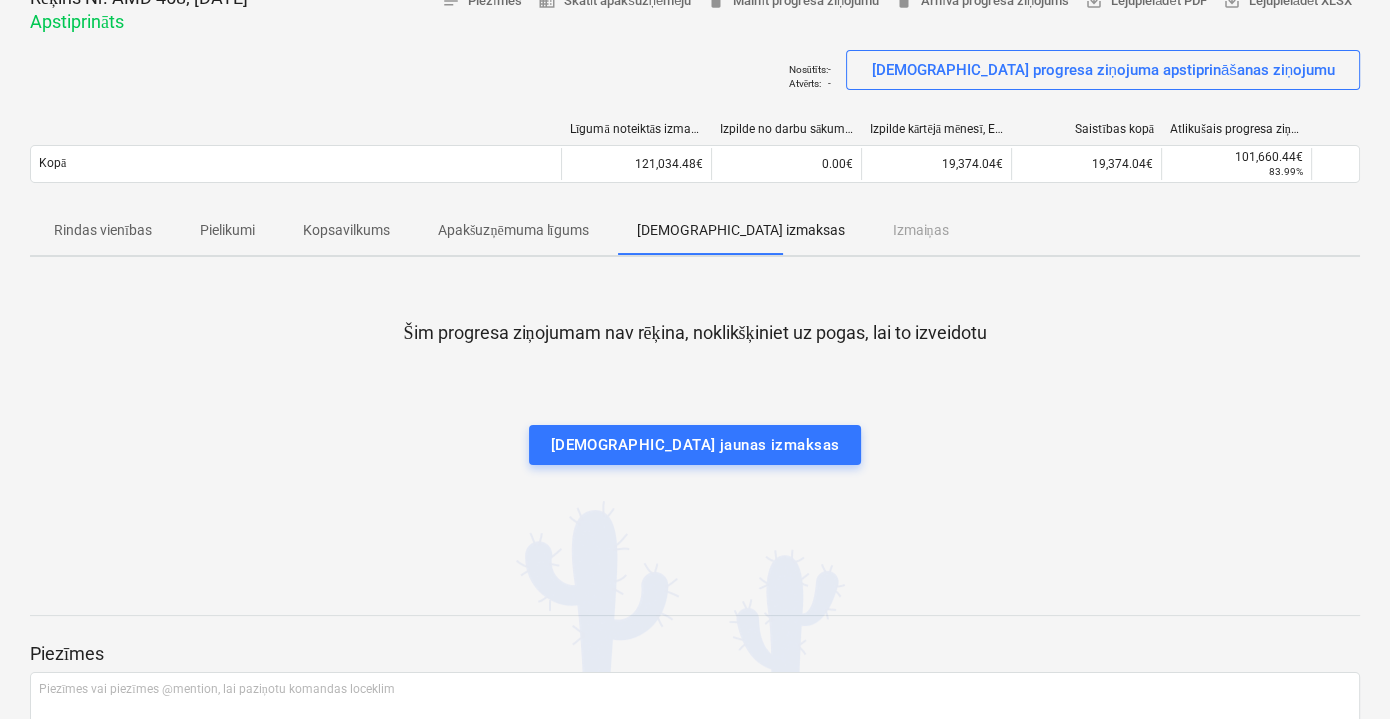 scroll, scrollTop: 181, scrollLeft: 0, axis: vertical 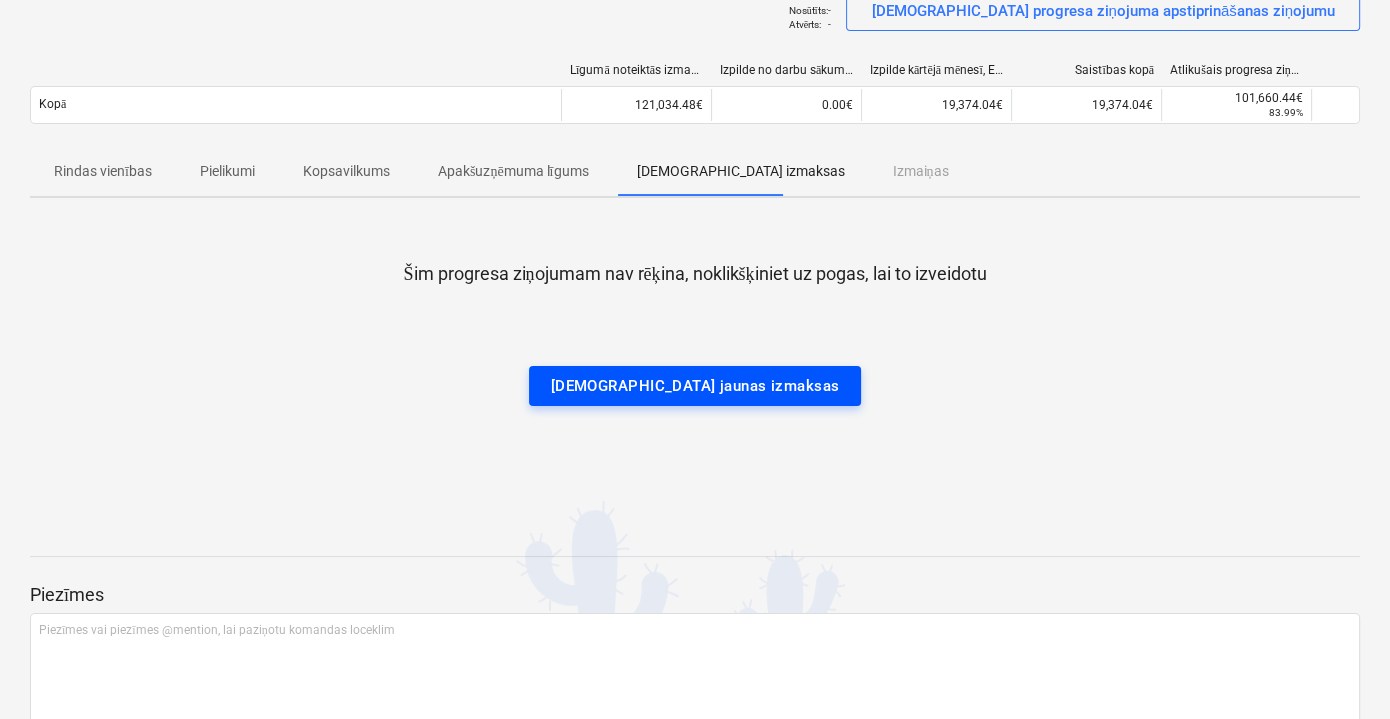 click on "Apstipriniet jaunas izmaksas" at bounding box center (695, 386) 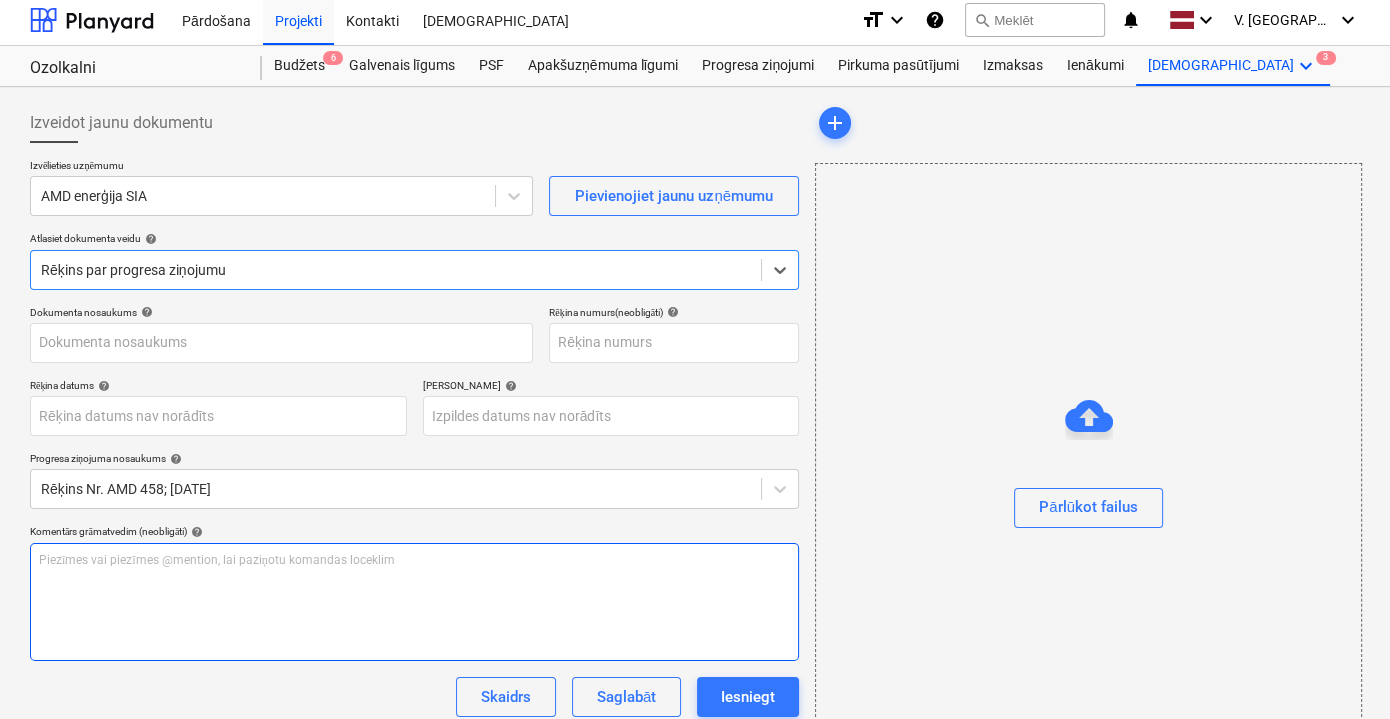 scroll, scrollTop: 0, scrollLeft: 0, axis: both 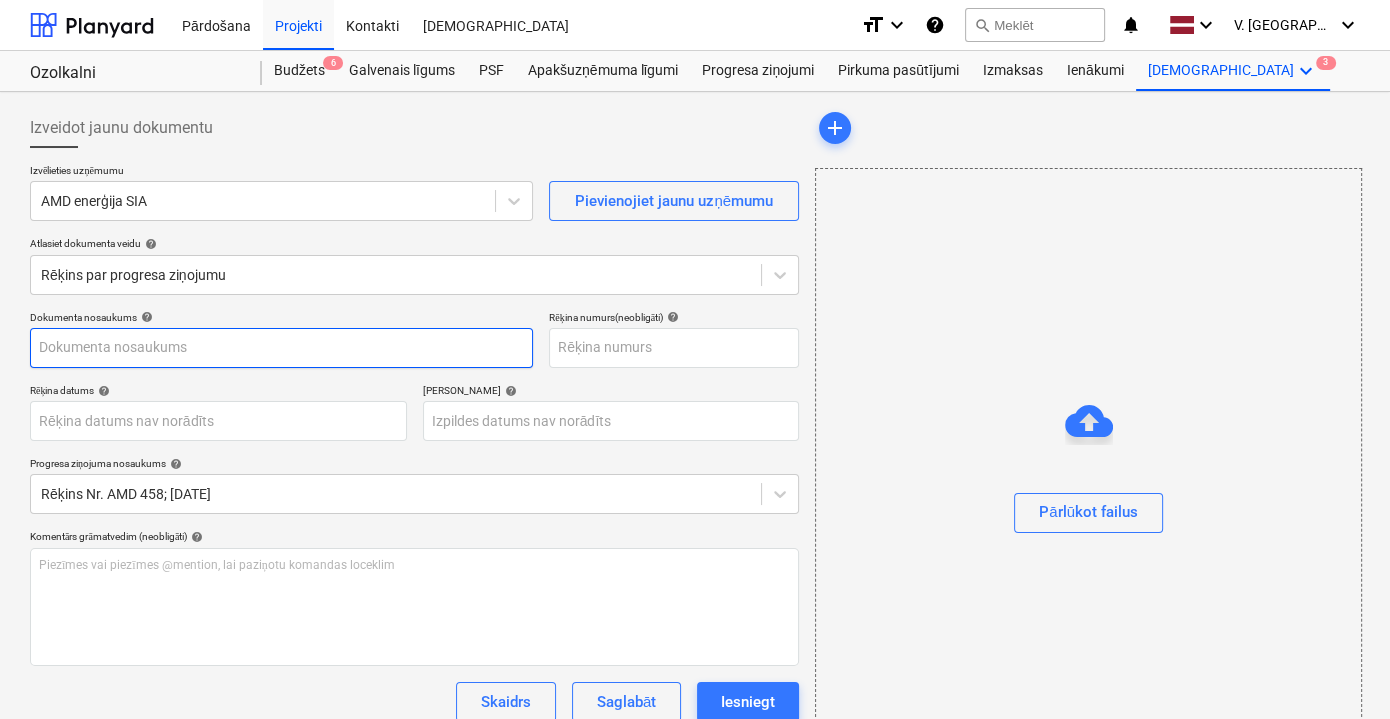 click at bounding box center [281, 348] 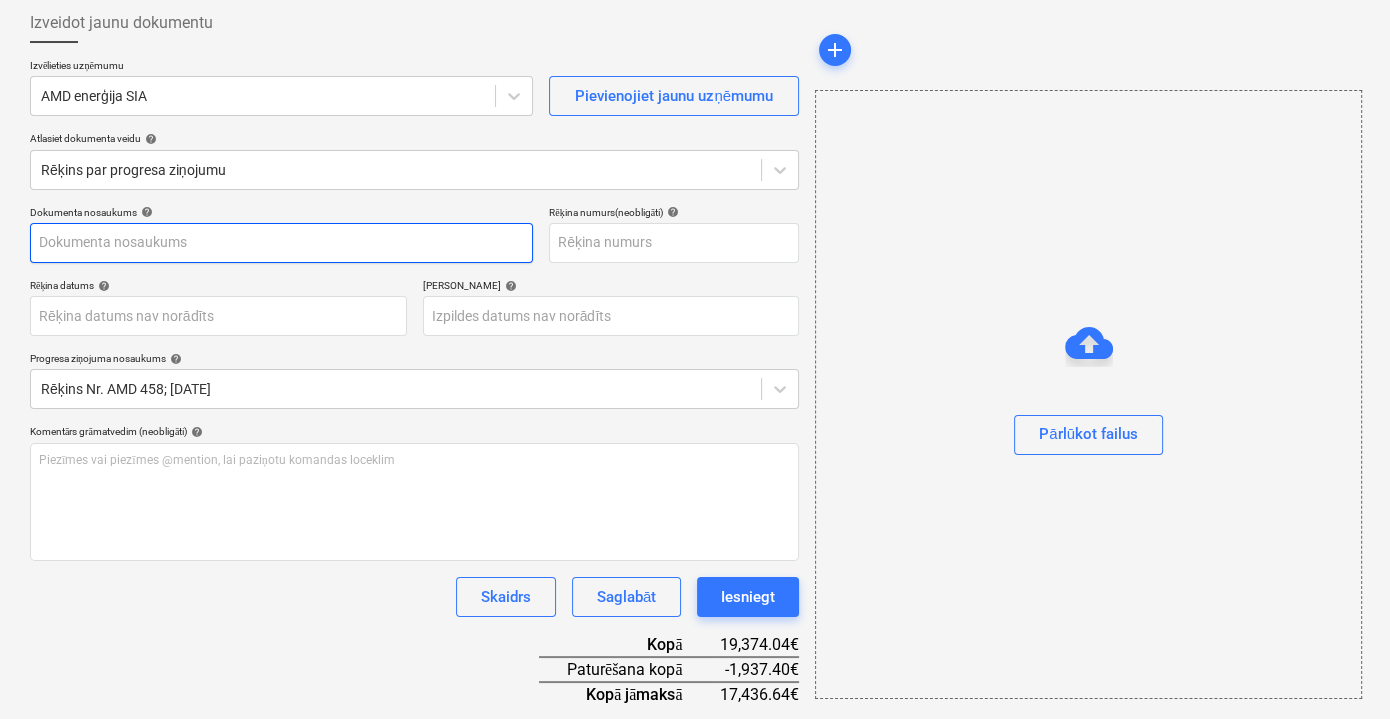 scroll, scrollTop: 0, scrollLeft: 0, axis: both 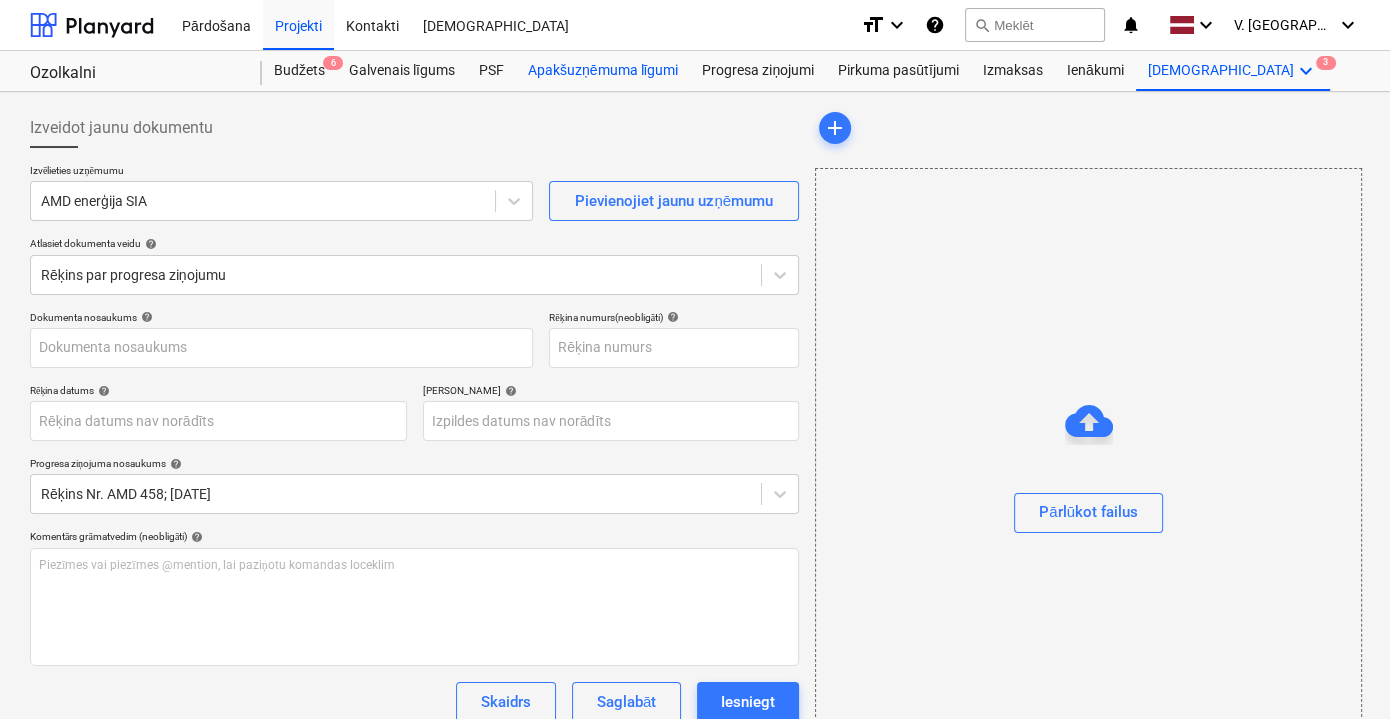 click on "Apakšuzņēmuma līgumi" at bounding box center (603, 71) 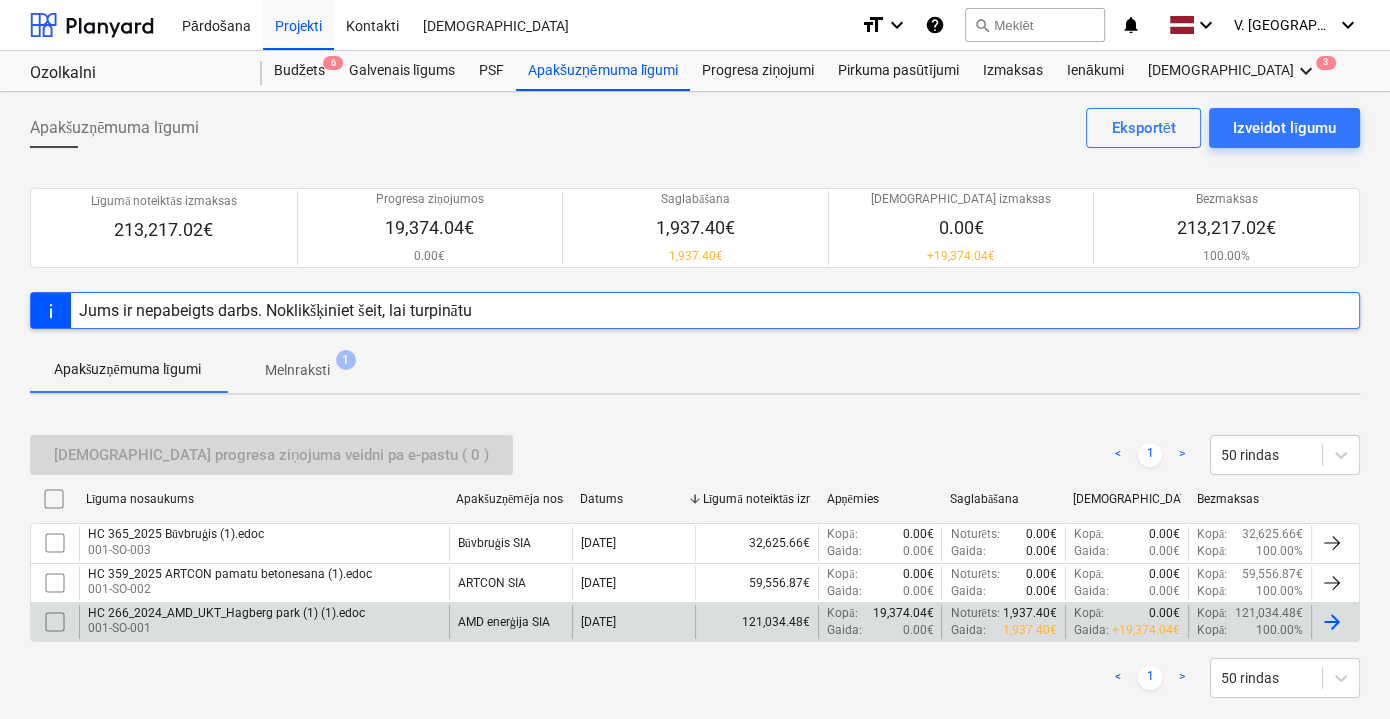 click on "AMD enerģija SIA" at bounding box center [504, 622] 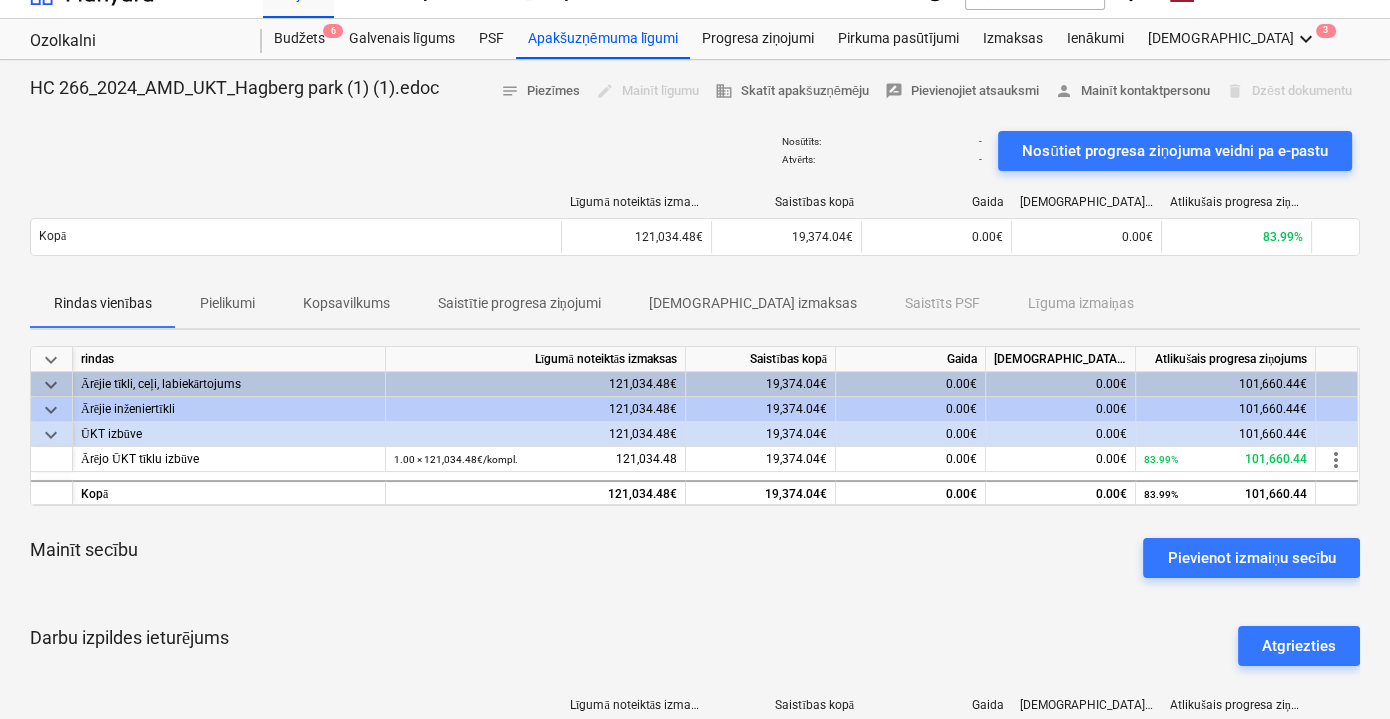 scroll, scrollTop: 0, scrollLeft: 0, axis: both 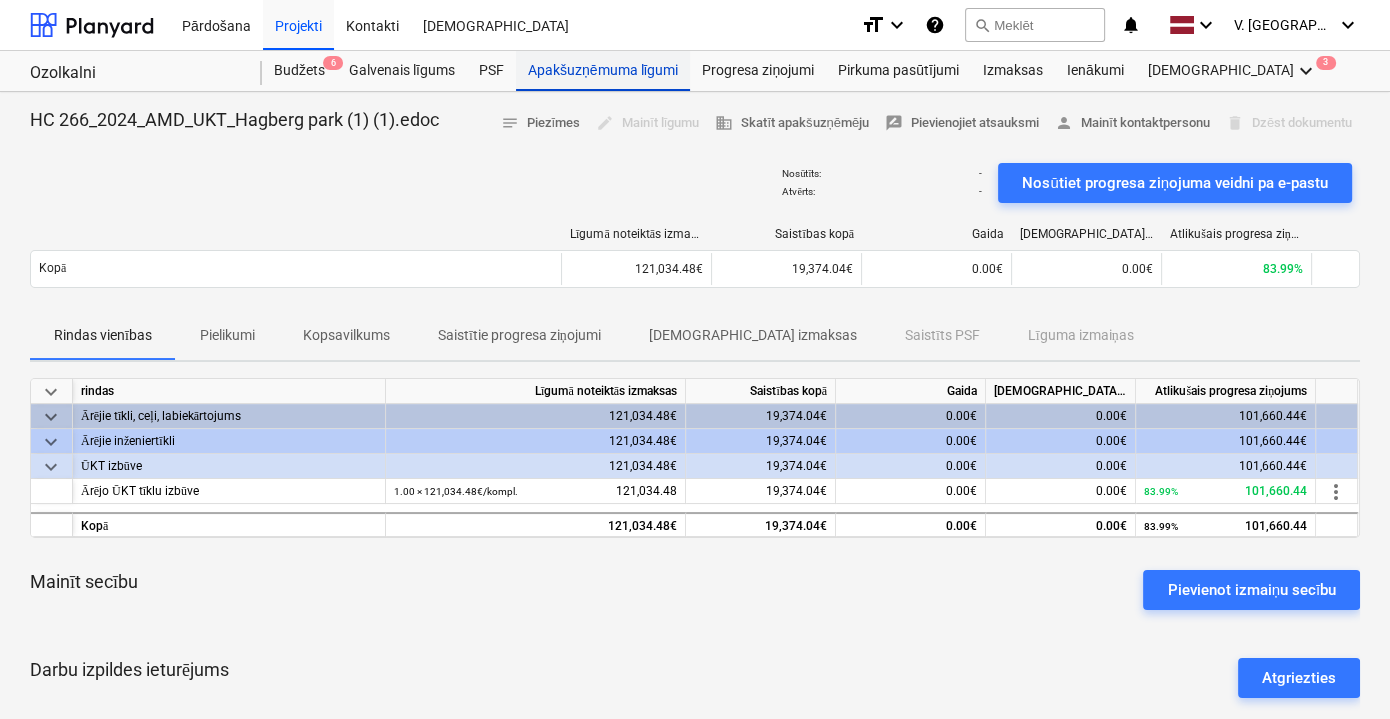 click on "Apakšuzņēmuma līgumi" at bounding box center (603, 71) 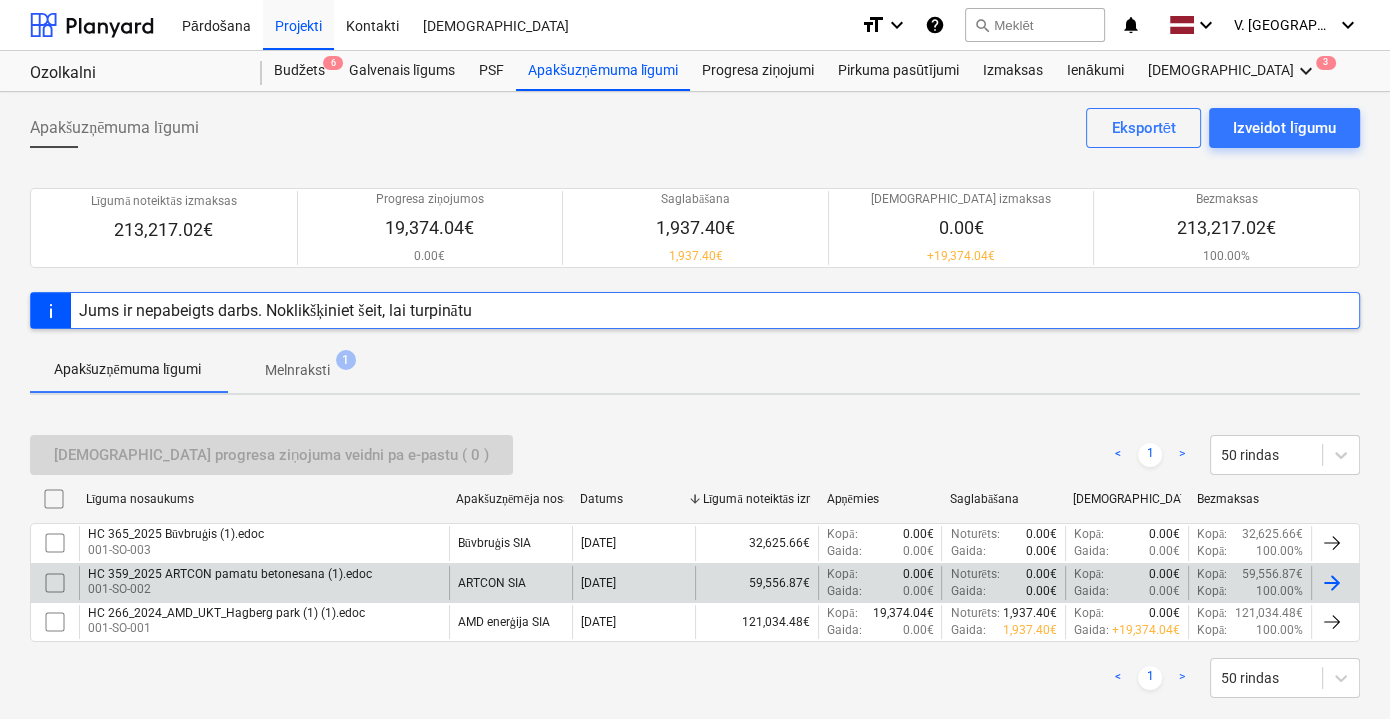 click on "ARTCON SIA" at bounding box center [510, 583] 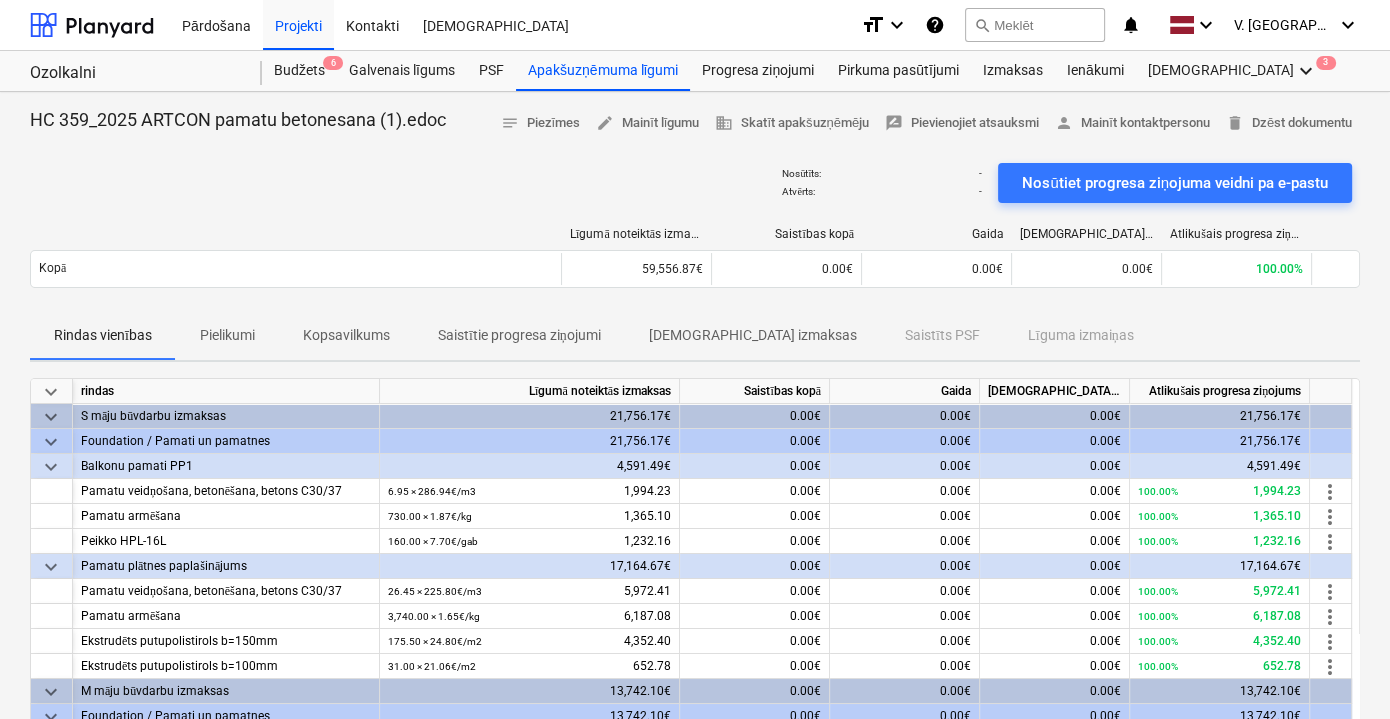 click on "Saistītie progresa ziņojumi" at bounding box center (519, 335) 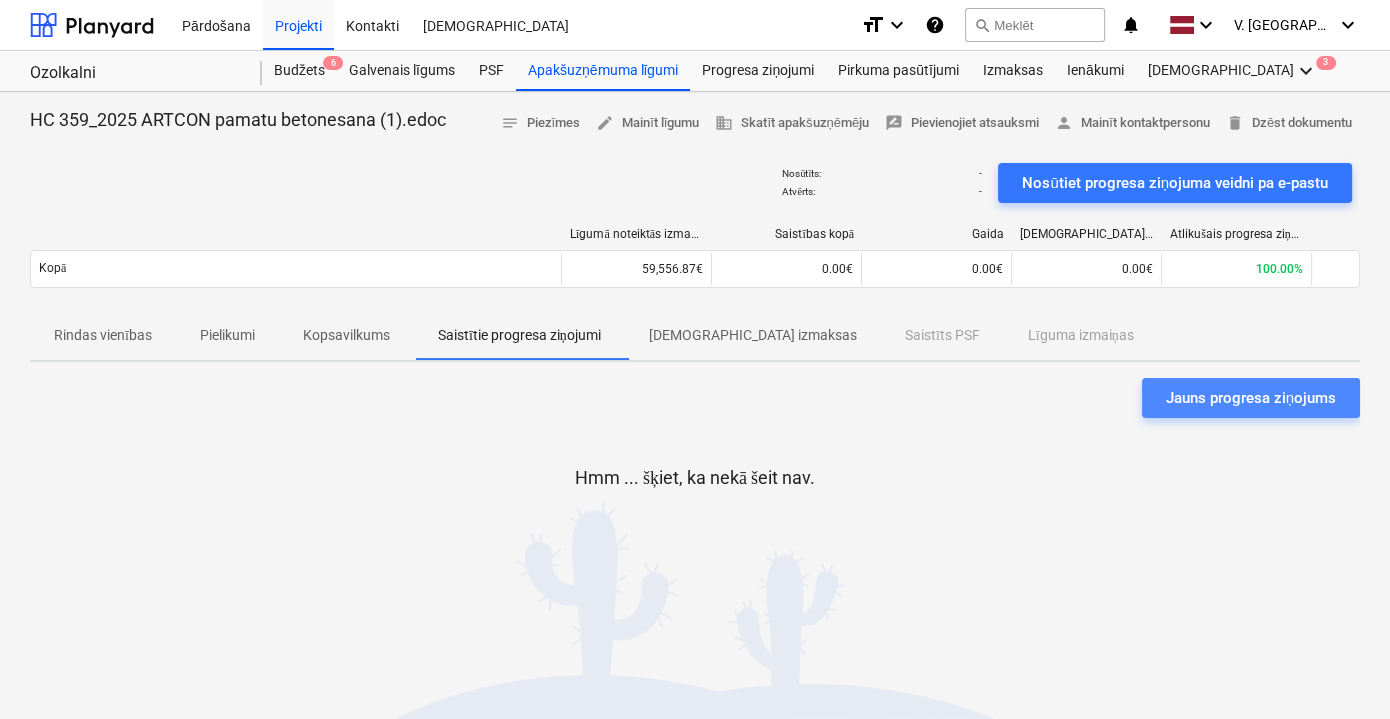 click on "Jauns progresa ziņojums" at bounding box center (1251, 398) 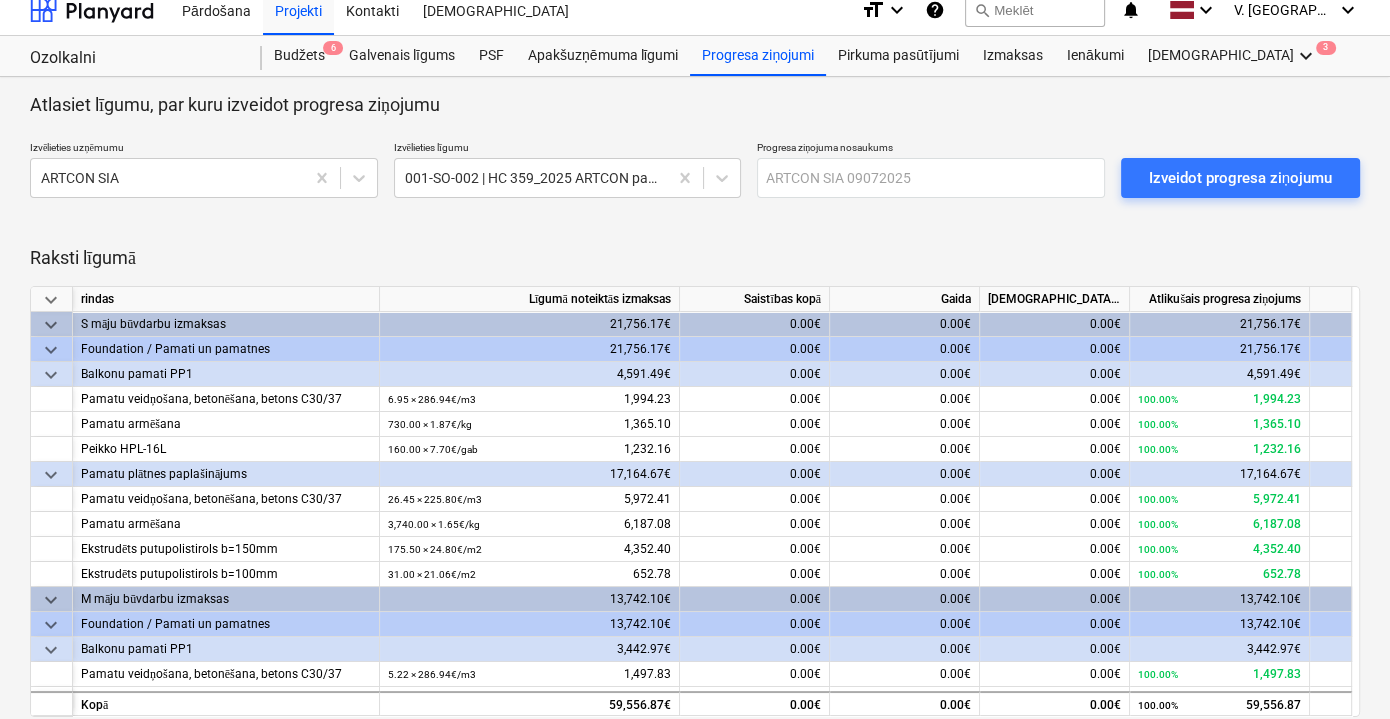 scroll, scrollTop: 0, scrollLeft: 0, axis: both 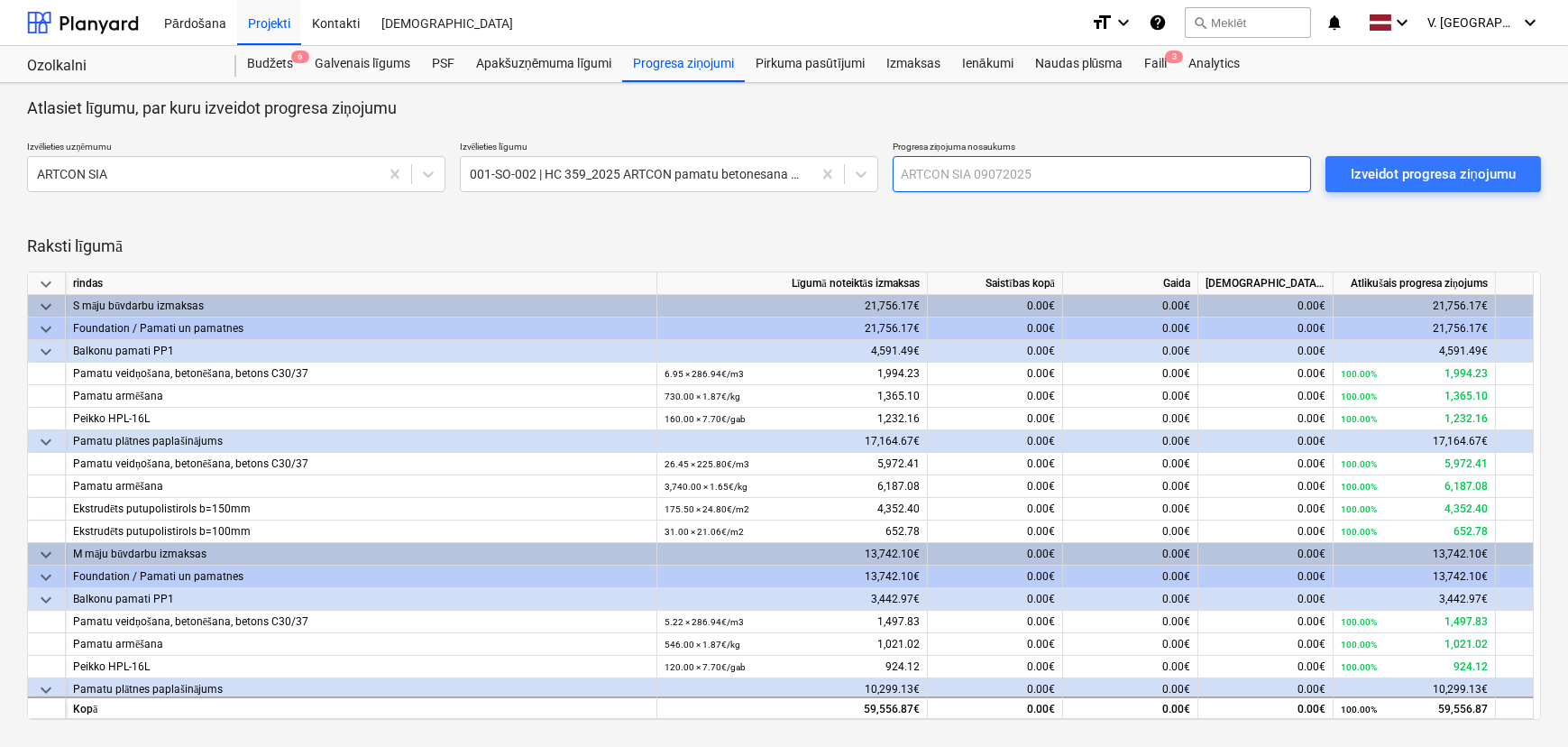 click at bounding box center (1102, 174) 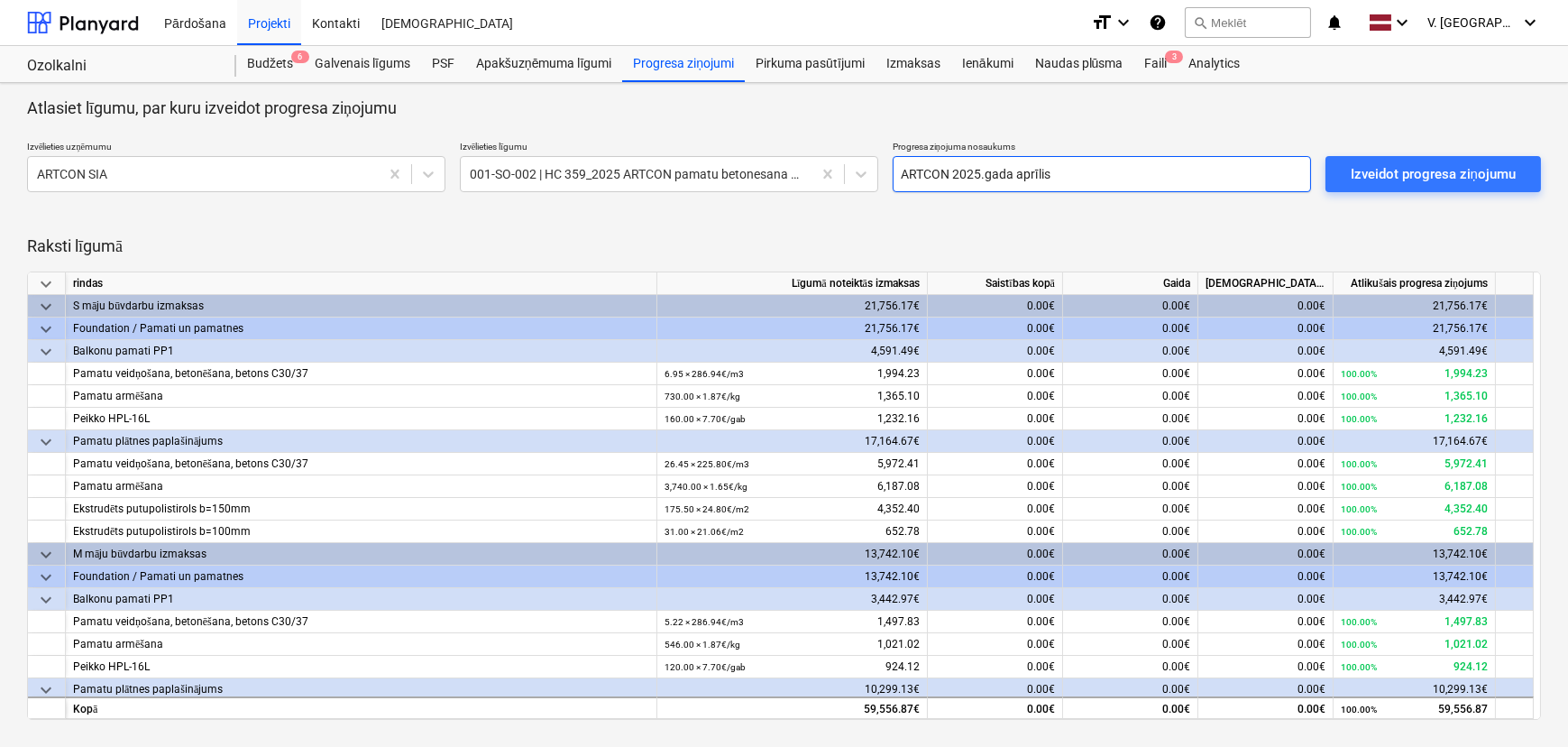 click on "ARTCON 2025.gada aprīlis" at bounding box center (1102, 174) 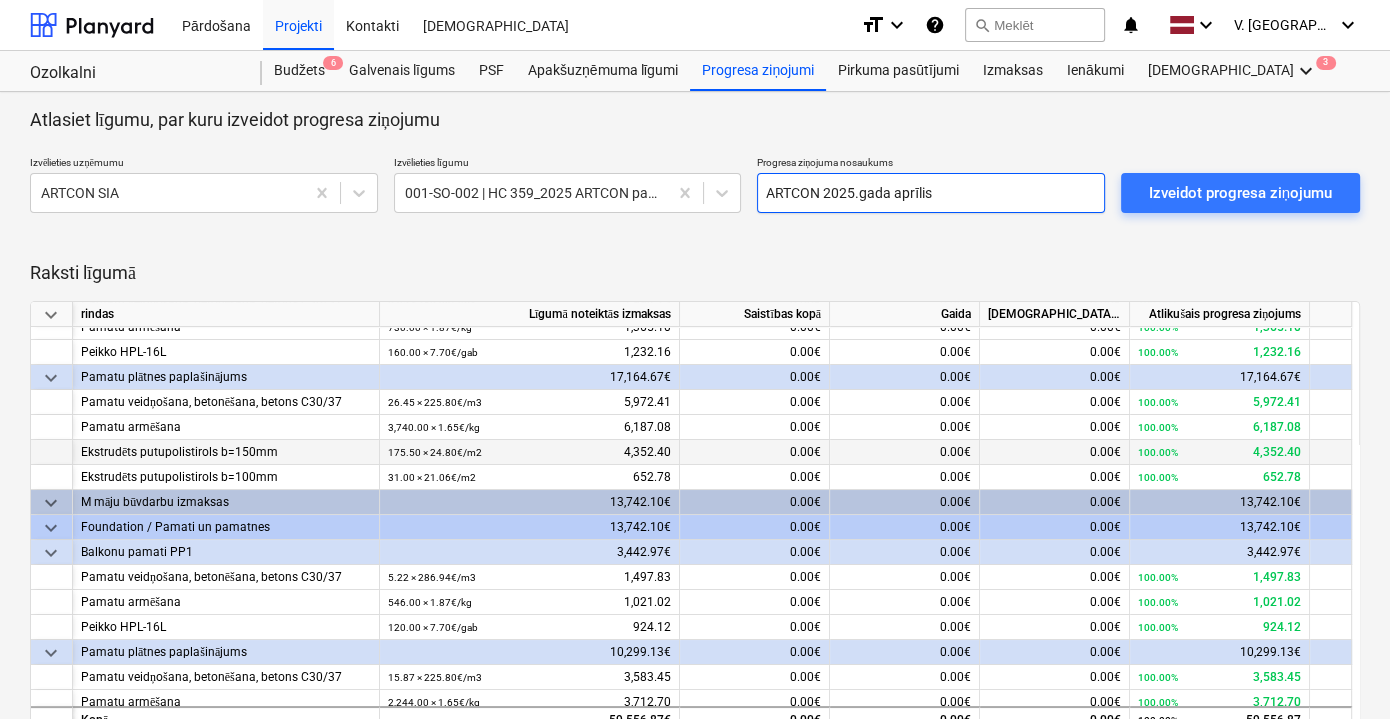 scroll, scrollTop: 445, scrollLeft: 0, axis: vertical 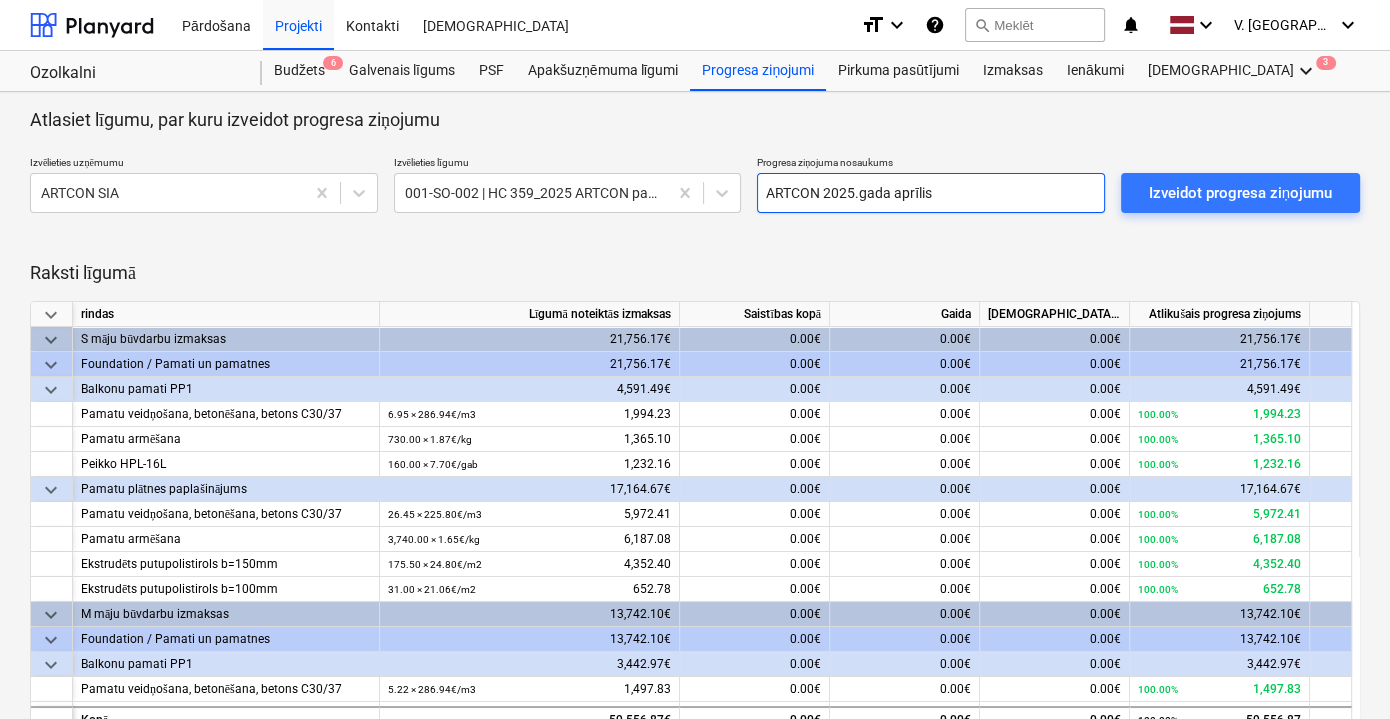 click on "ARTCON 2025.gada aprīlis" at bounding box center [931, 193] 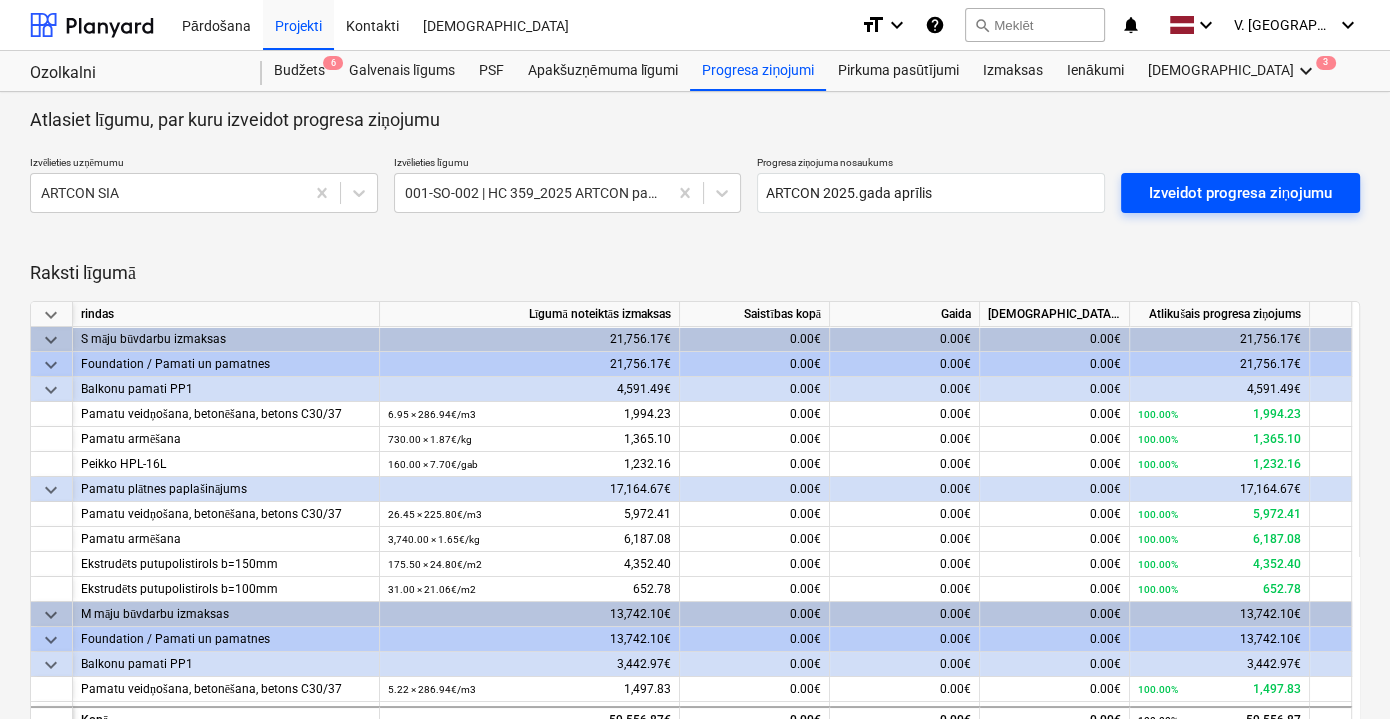 click on "Izveidot progresa ziņojumu" at bounding box center (1240, 193) 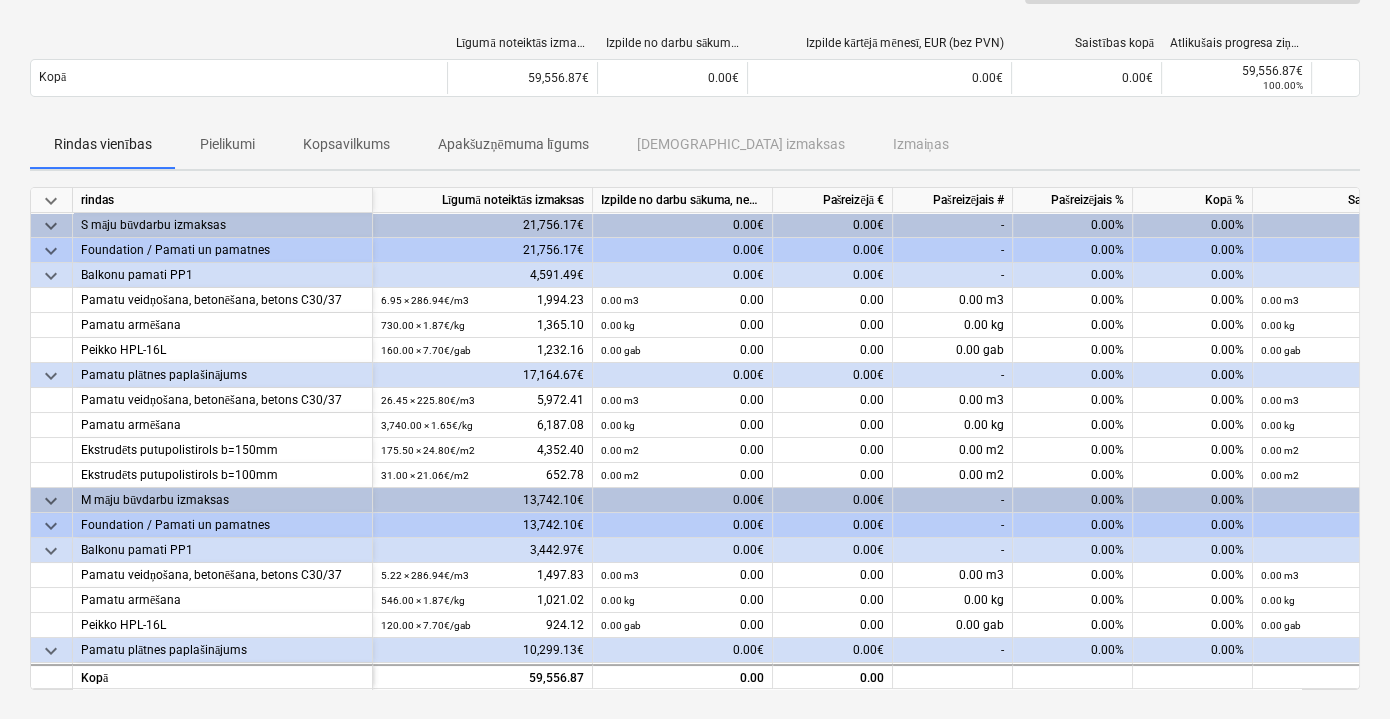 scroll, scrollTop: 363, scrollLeft: 0, axis: vertical 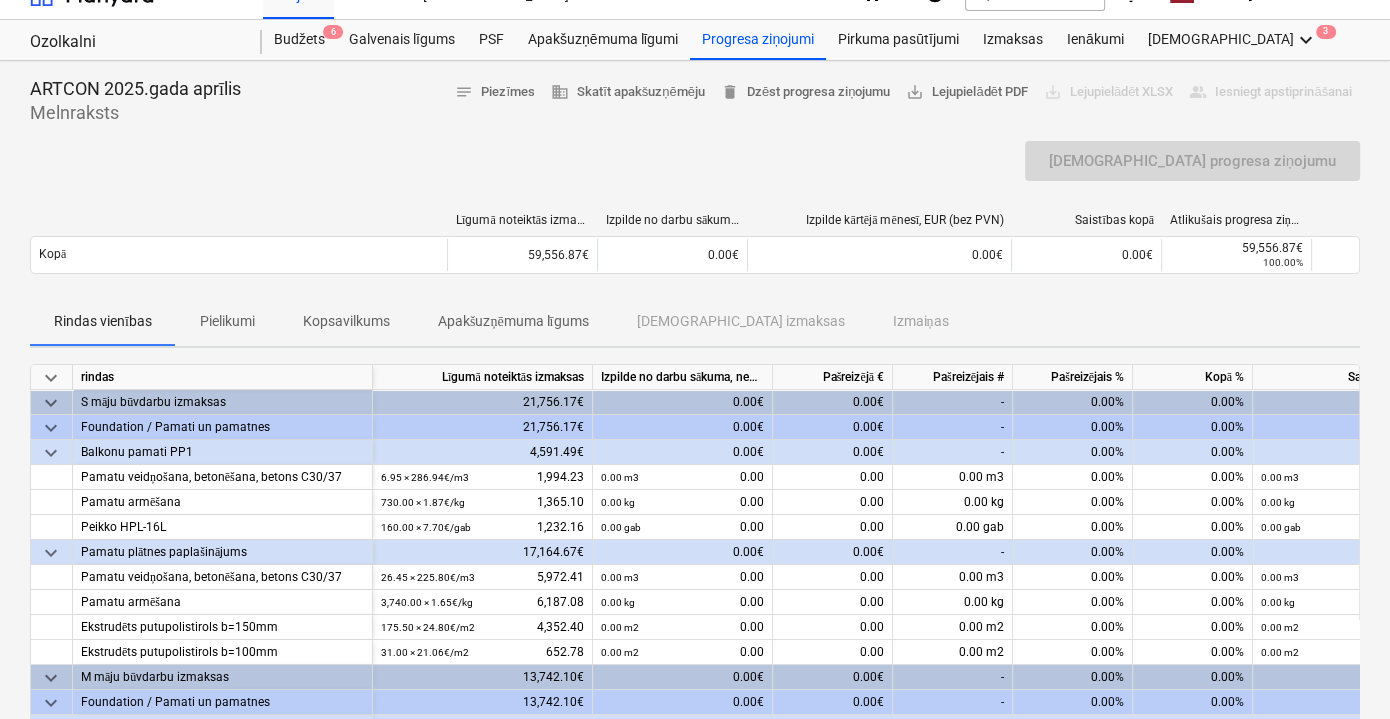 click on "Rindas vienības Pielikumi Kopsavilkums Apakšuzņēmuma līgums Saistītās izmaksas Izmaiņas" at bounding box center (695, 322) 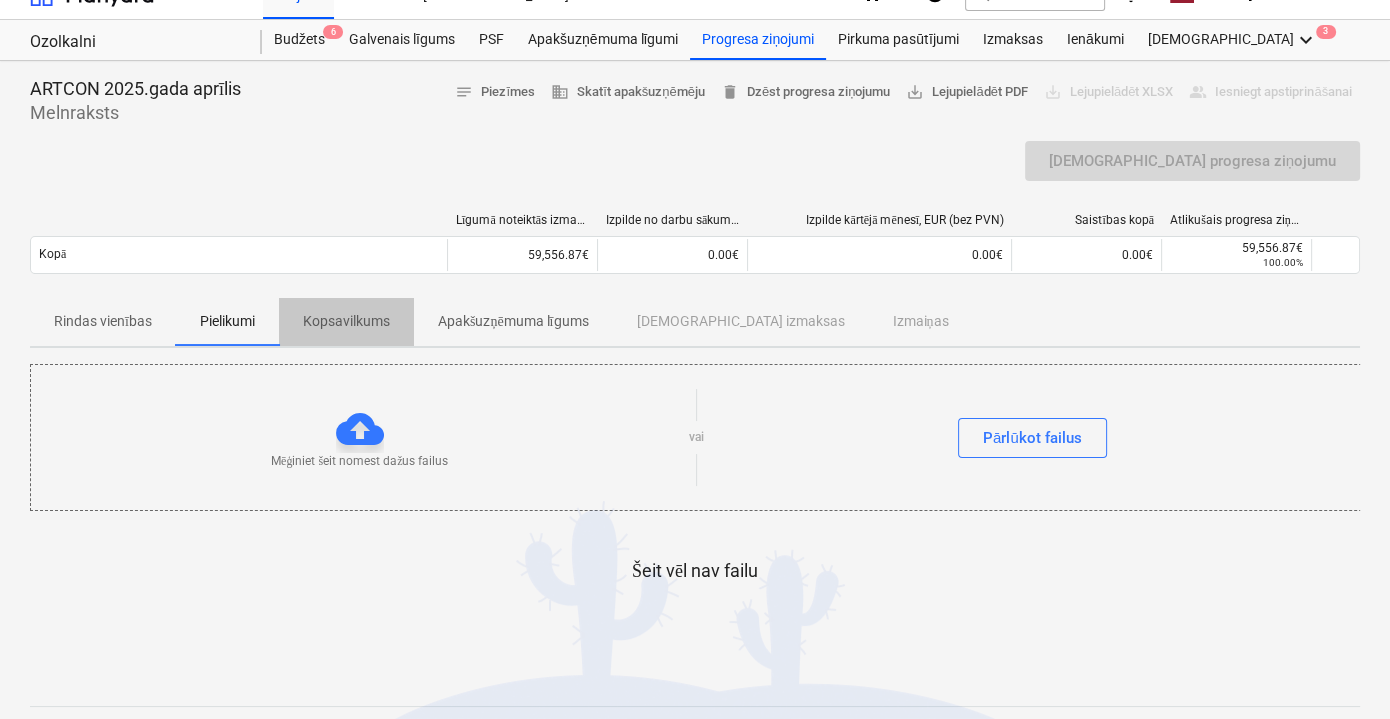 click on "Kopsavilkums" at bounding box center (346, 321) 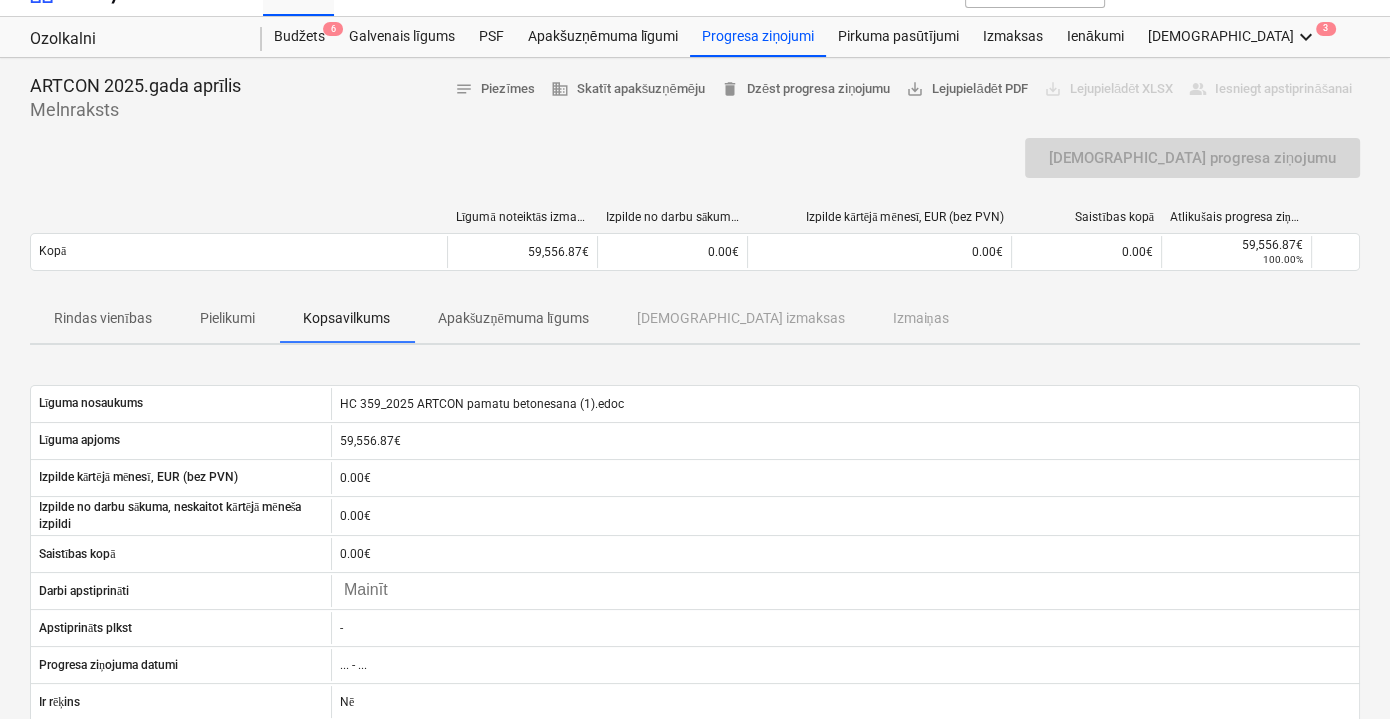 scroll, scrollTop: 31, scrollLeft: 0, axis: vertical 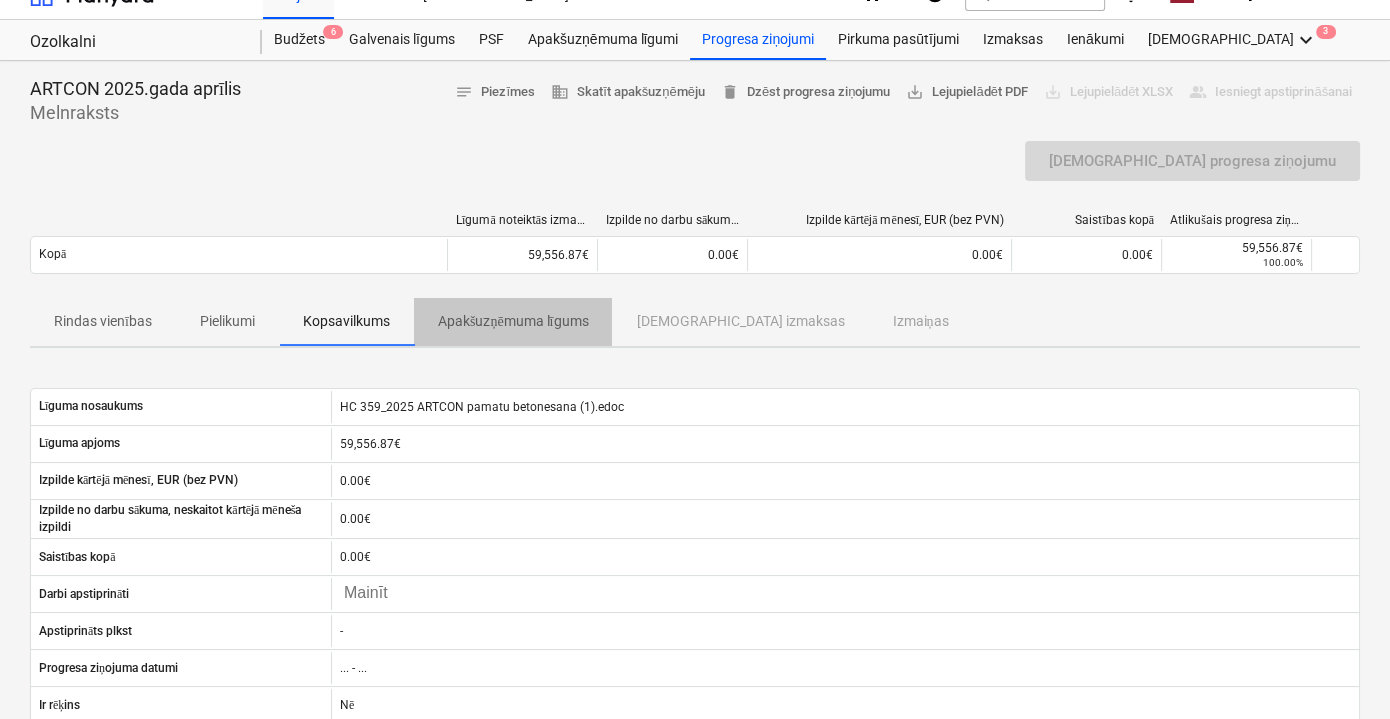 click on "Apakšuzņēmuma līgums" at bounding box center [513, 321] 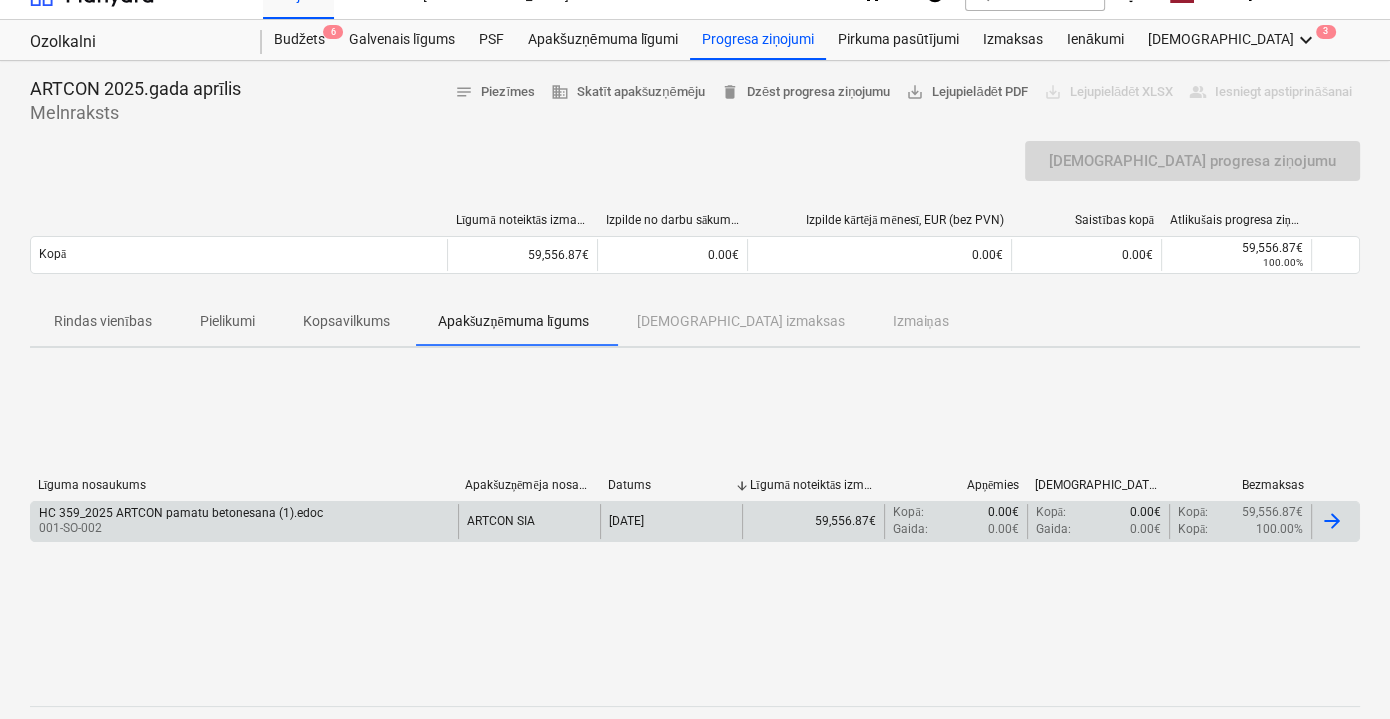 click on "Gaida : 0.00€" at bounding box center (955, 529) 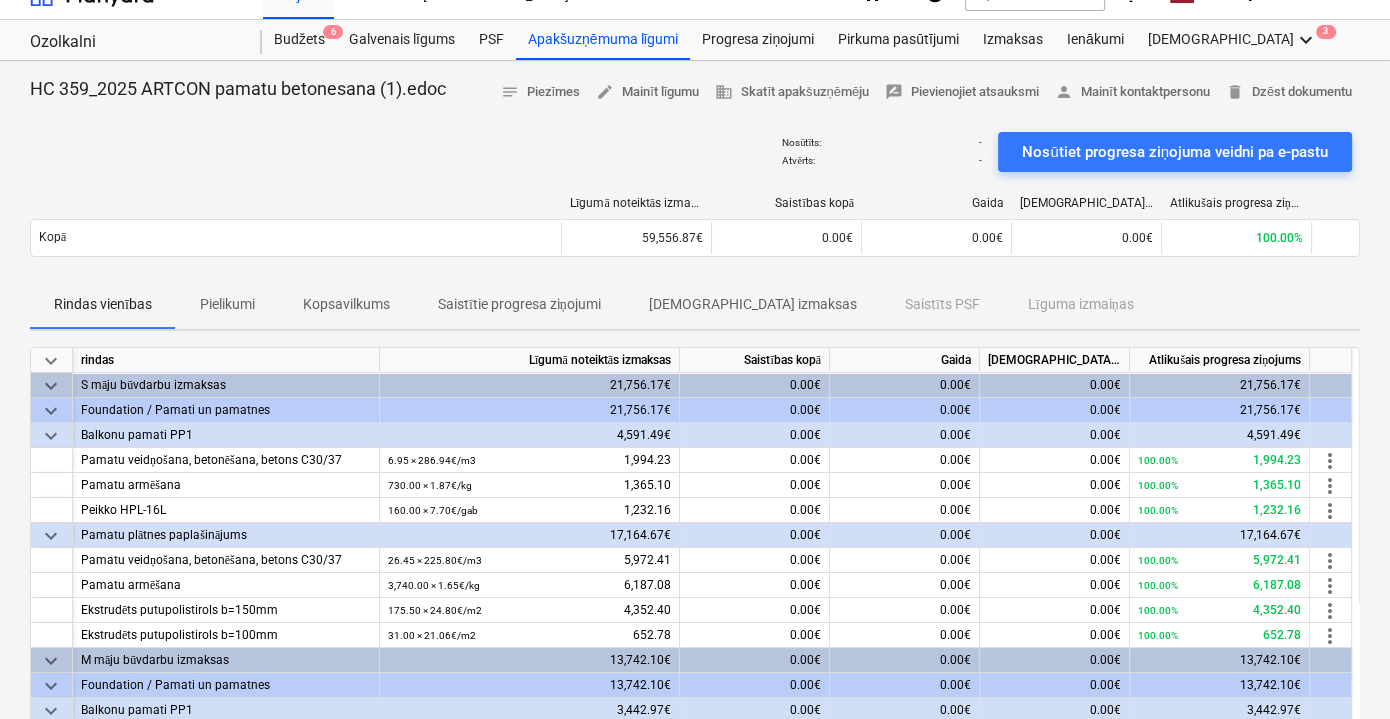 click on "Saistītie progresa ziņojumi" at bounding box center [519, 304] 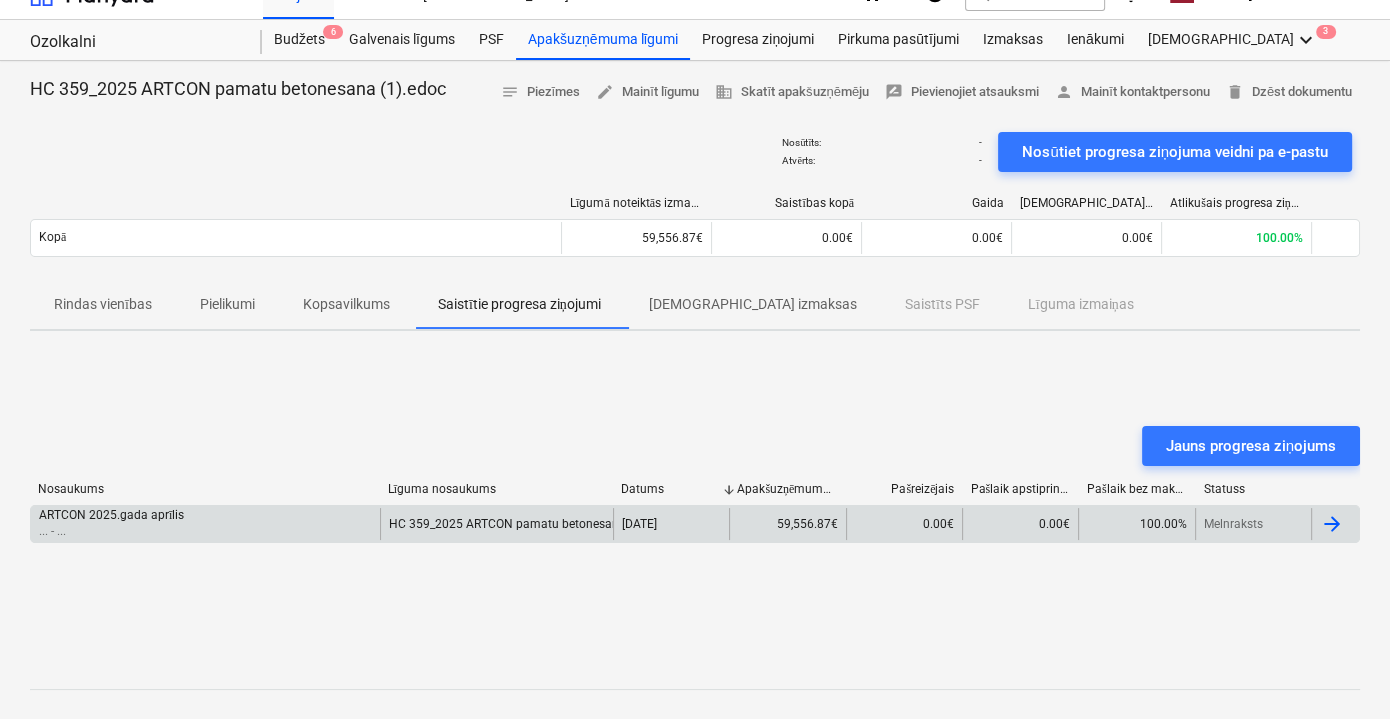 click on "HC 359_2025 ARTCON pamatu betonesana (1).edoc" at bounding box center (496, 524) 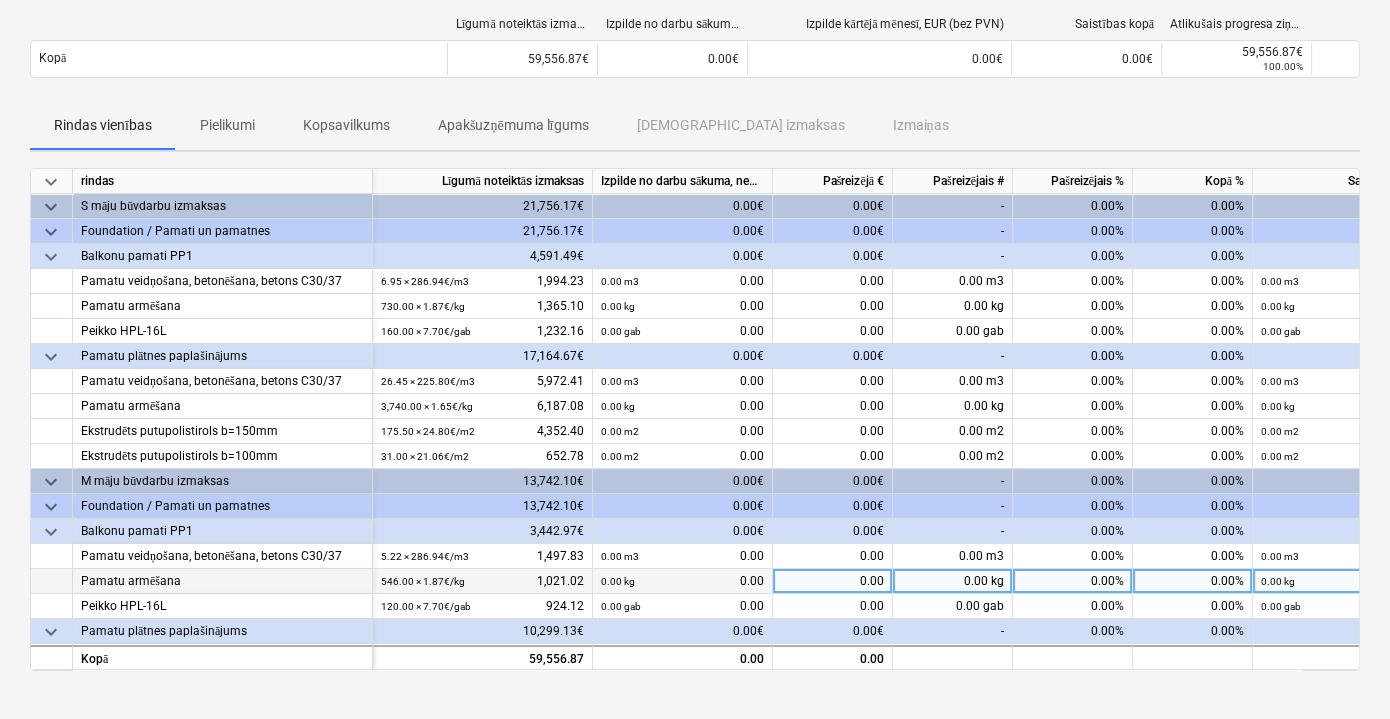 scroll, scrollTop: 213, scrollLeft: 0, axis: vertical 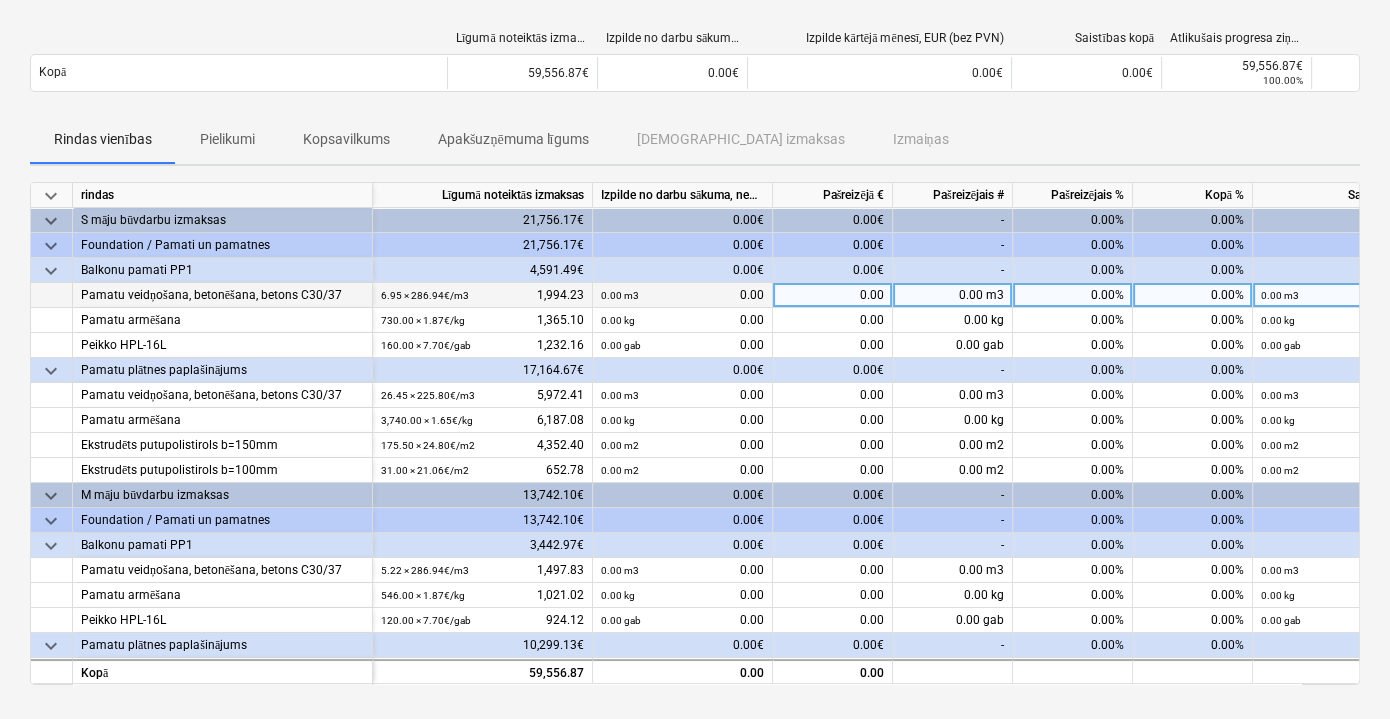 click on "0.00" at bounding box center (833, 295) 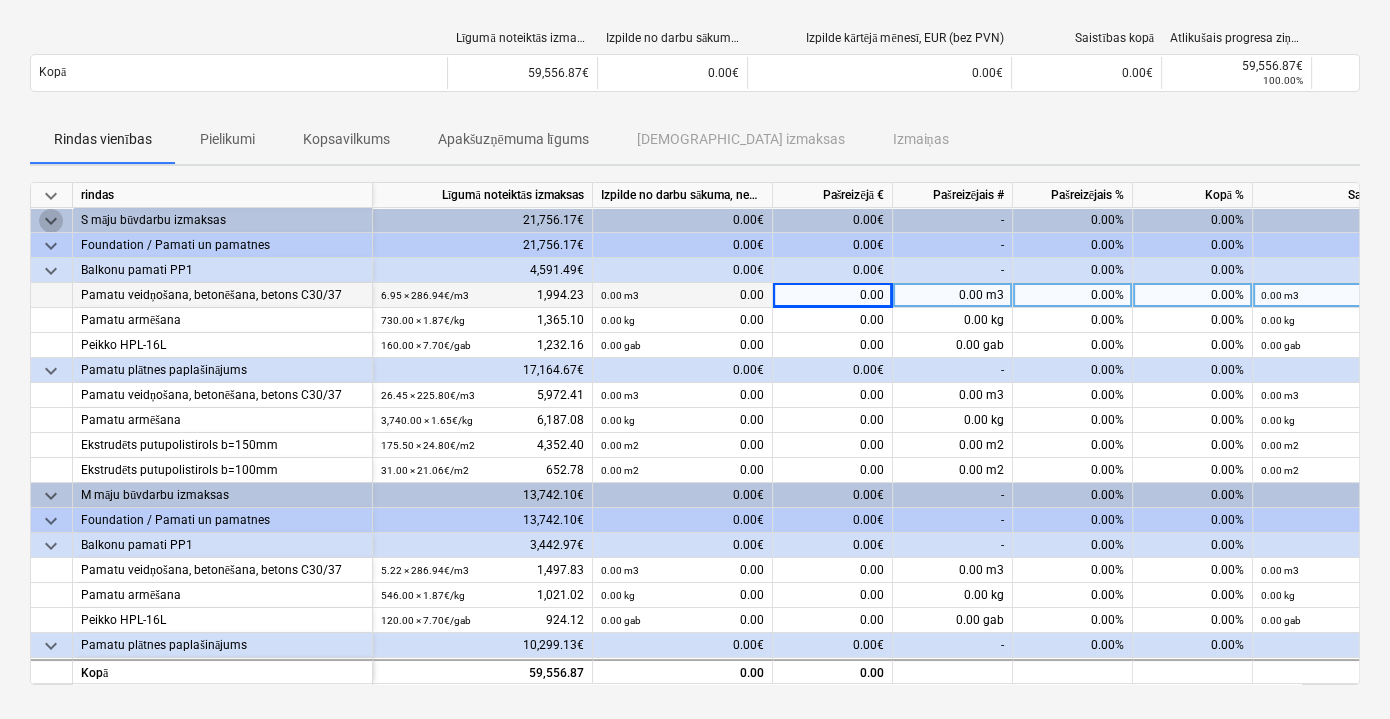 click on "keyboard_arrow_down" at bounding box center (51, 221) 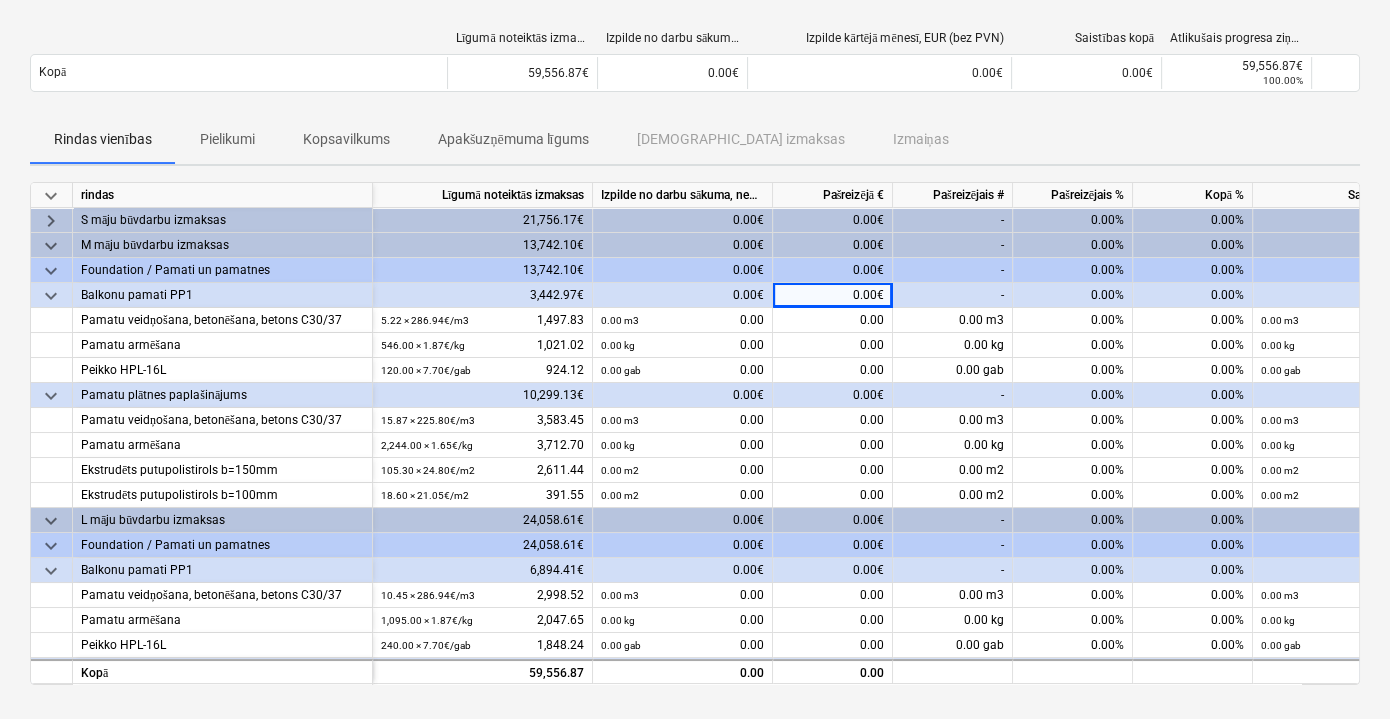 click on "keyboard_arrow_right" at bounding box center [51, 221] 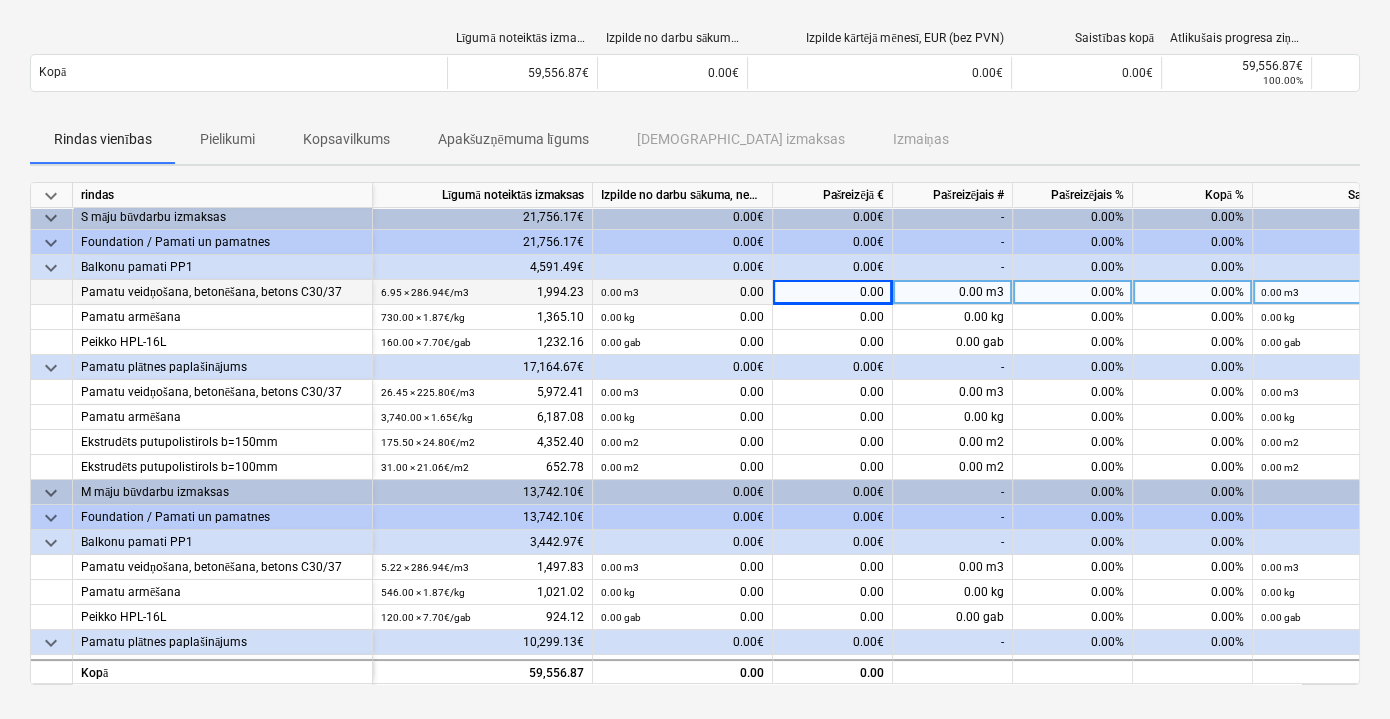 scroll, scrollTop: 0, scrollLeft: 0, axis: both 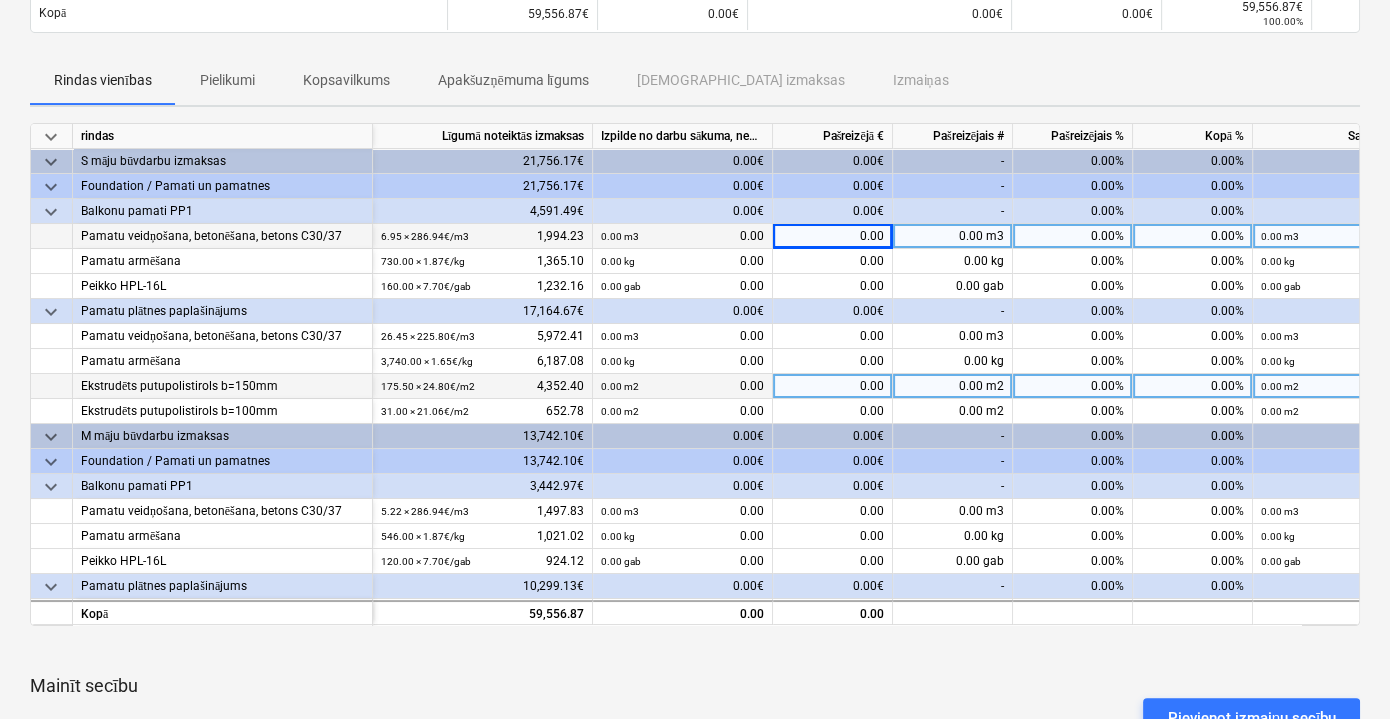 click on "0.00" at bounding box center (833, 386) 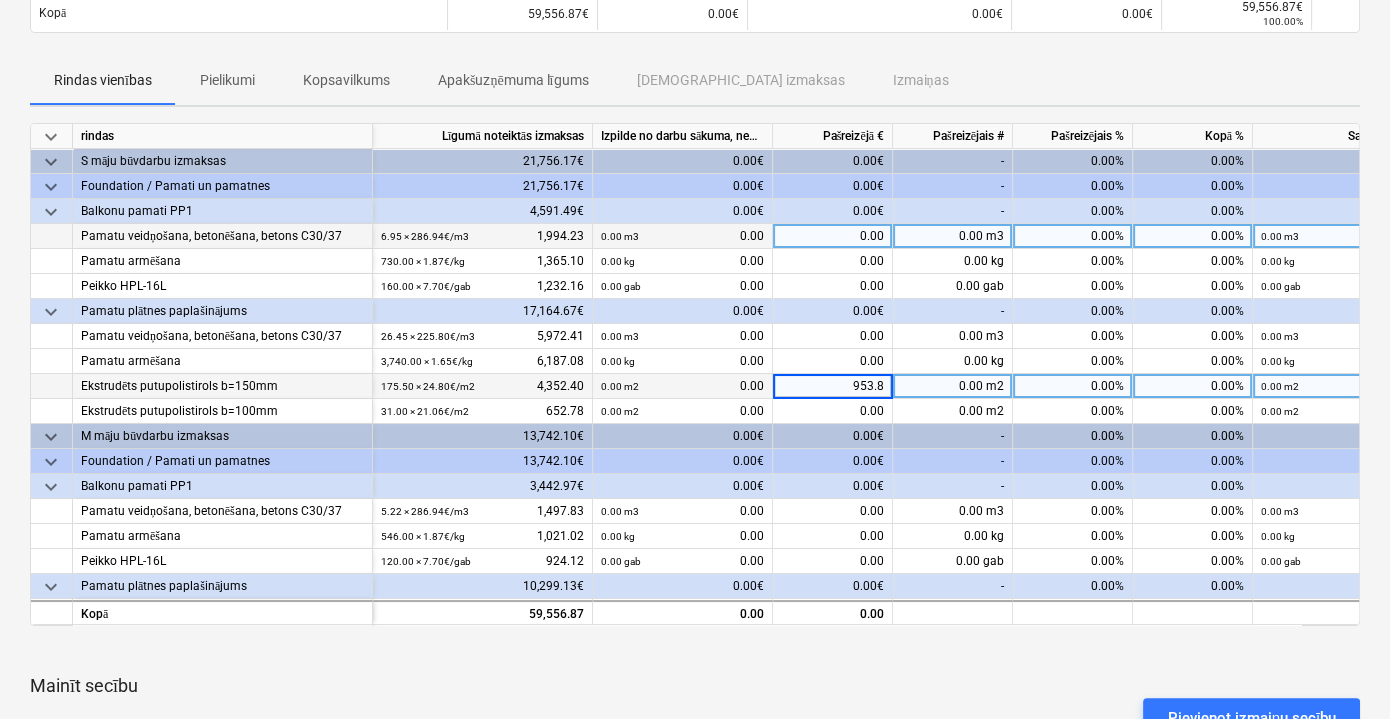 type on "953.85" 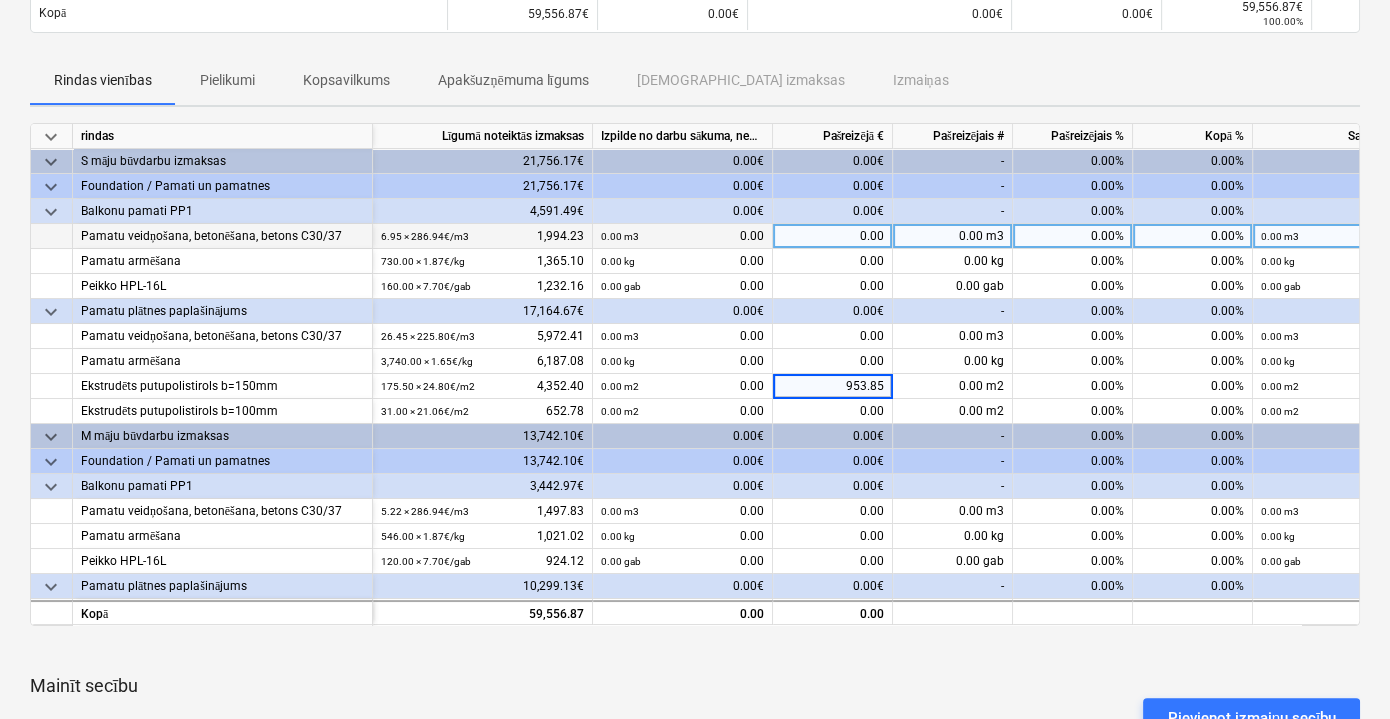 click on "keyboard_arrow_down rindas Līgumā noteiktās izmaksas Izpilde no darbu sākuma, neskaitot kārtējā mēneša izpildi Pašreizējā € Pašreizējais # Pašreizējais % Kopā % Saistības kopā Atlikušais progresa ziņojums keyboard_arrow_down  S māju būvdarbu izmaksas  21,756.17€ 0.00€ 0.00€ - 0.00% 0.00% 0.00€ 21,756.17€ keyboard_arrow_down  Foundation / Pamati un pamatnes  21,756.17€ 0.00€ 0.00€ - 0.00% 0.00% 0.00€ 21,756.17€ keyboard_arrow_down  Balkonu pamati PP1  4,591.49€ 0.00€ 0.00€ - 0.00% 0.00% 0.00€ 4,591.49€  Pamatu veidņošana, betonēšana, betons C30/37  6.95   ×   286.94€ / m3 1,994.23 0.00   m3 0.00 0.00 0.00   m3 0.00% 0.00% 0.00   m3 0.00 100.00% 1,994.23  Pamatu armēšana  730.00   ×   1.87€ / kg 1,365.10 0.00   kg 0.00 0.00 0.00   kg 0.00% 0.00% 0.00   kg 0.00 100.00% 1,365.10  Peikko HPL-16L  160.00   ×   7.70€ / gab 1,232.16 0.00   gab 0.00 0.00 0.00   gab 0.00% 0.00% 0.00   gab 0.00 100.00% 1,232.16 keyboard_arrow_down -" at bounding box center (695, 517) 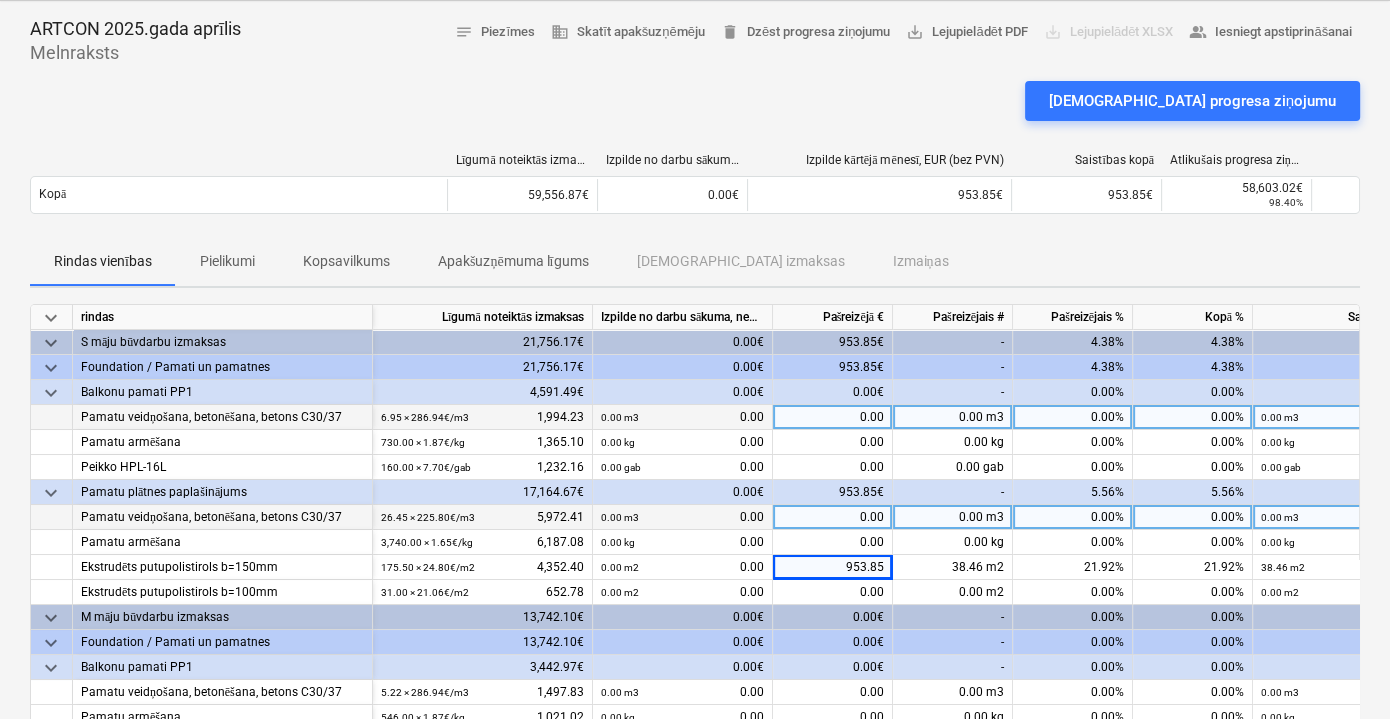 scroll, scrollTop: 90, scrollLeft: 0, axis: vertical 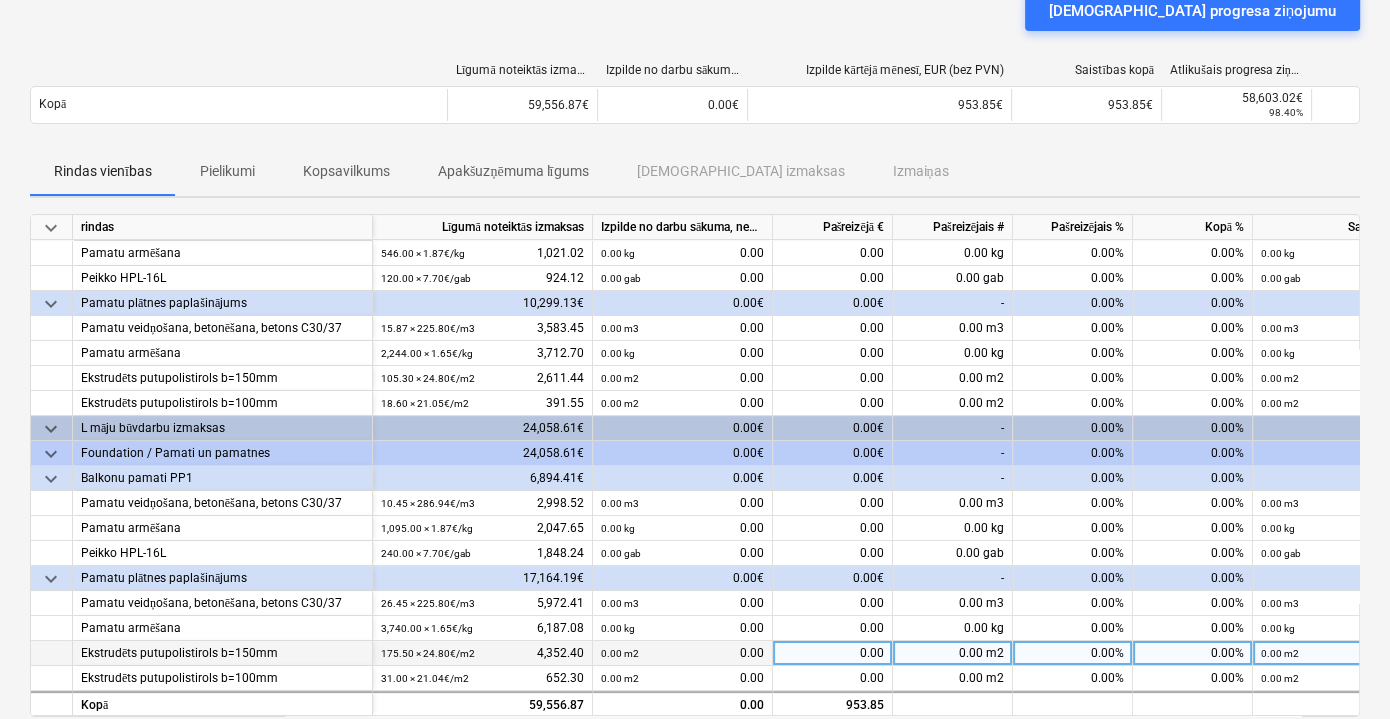 click on "0.00" at bounding box center [833, 653] 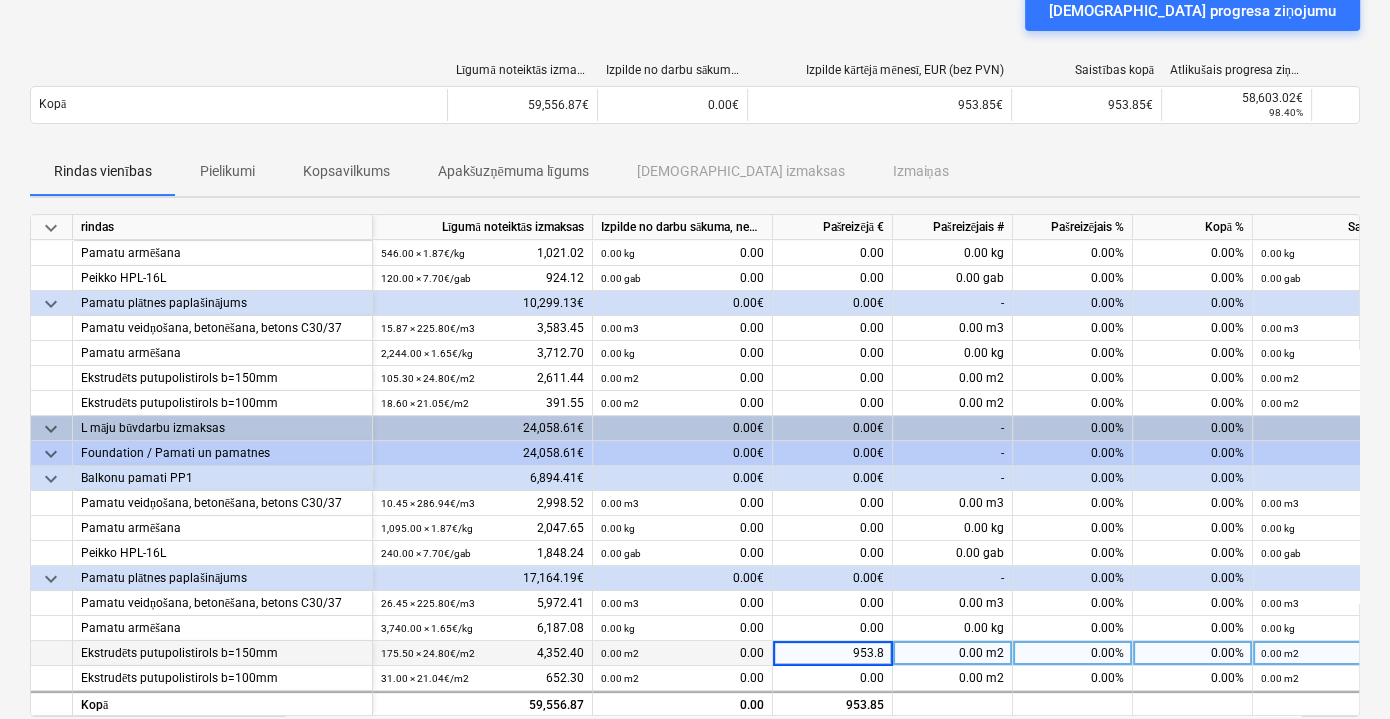 type on "953.85" 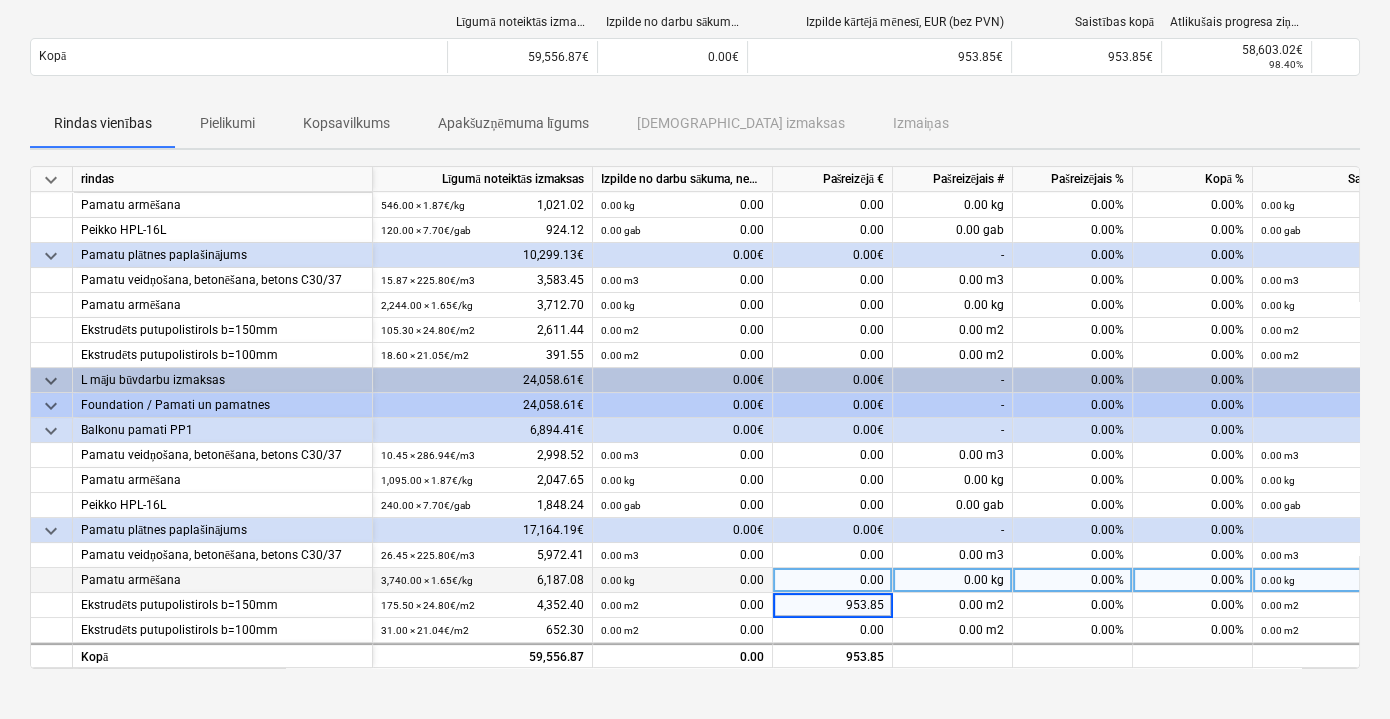 scroll, scrollTop: 272, scrollLeft: 0, axis: vertical 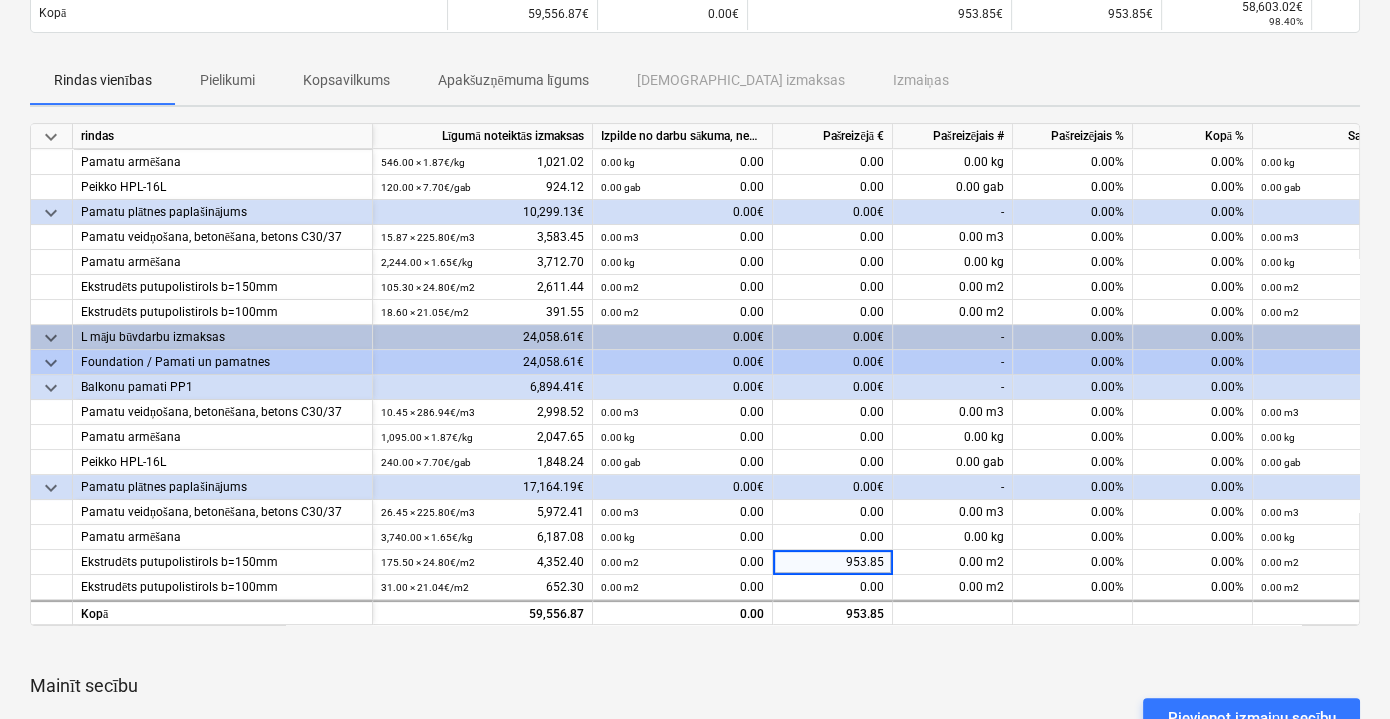 click on "Mainīt secību" at bounding box center (695, 686) 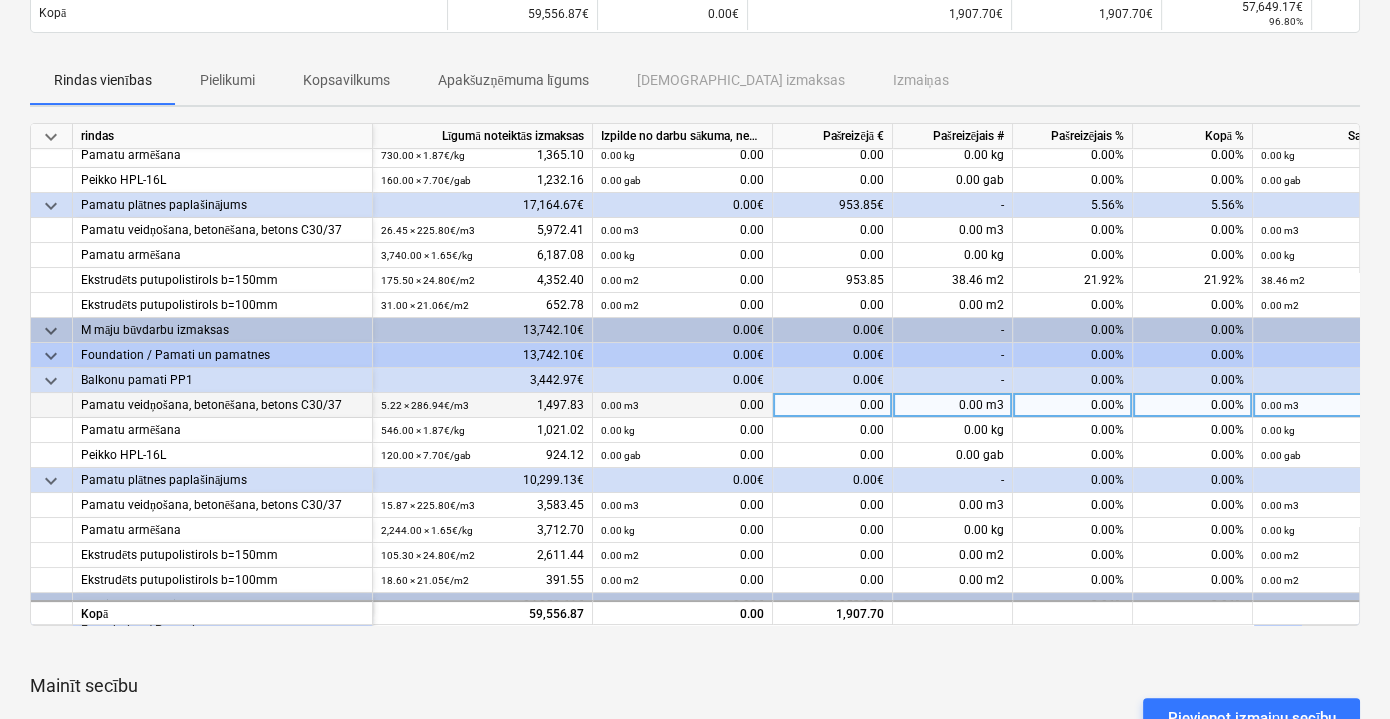 scroll, scrollTop: 197, scrollLeft: 0, axis: vertical 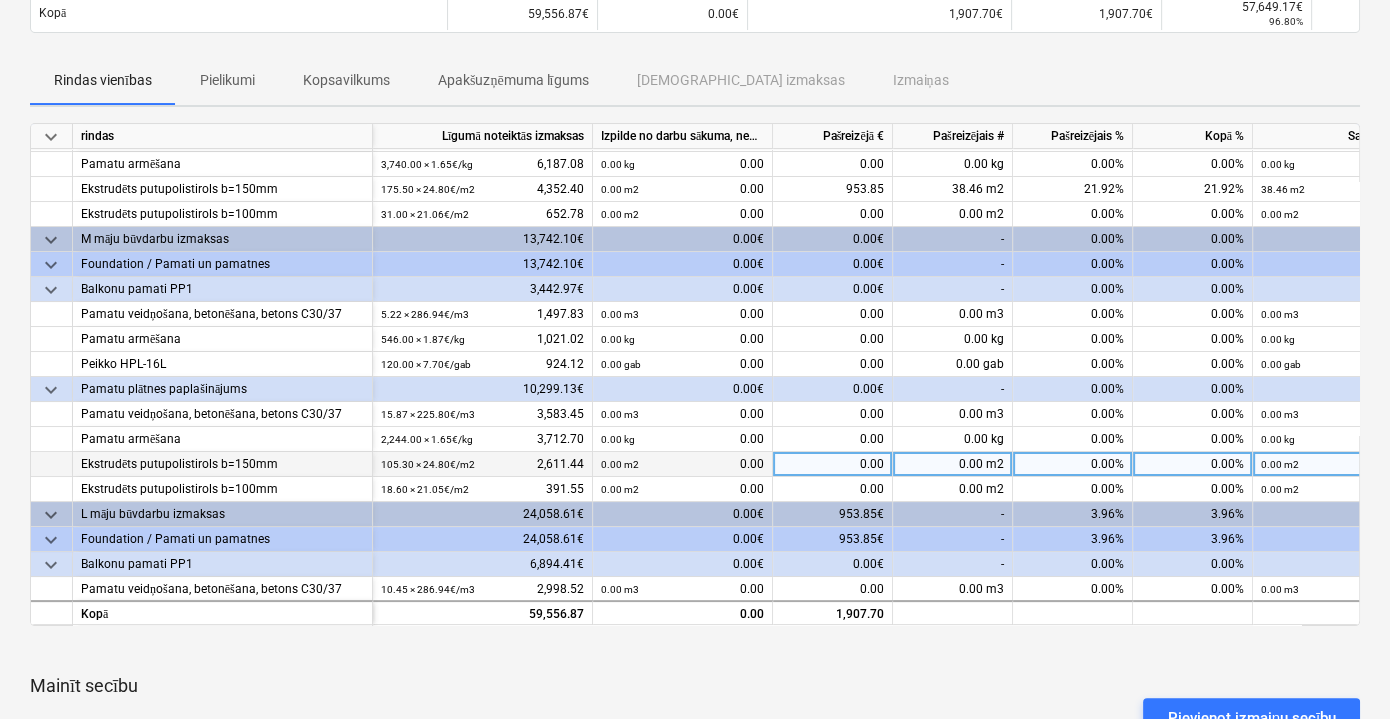 click on "0.00" at bounding box center [833, 464] 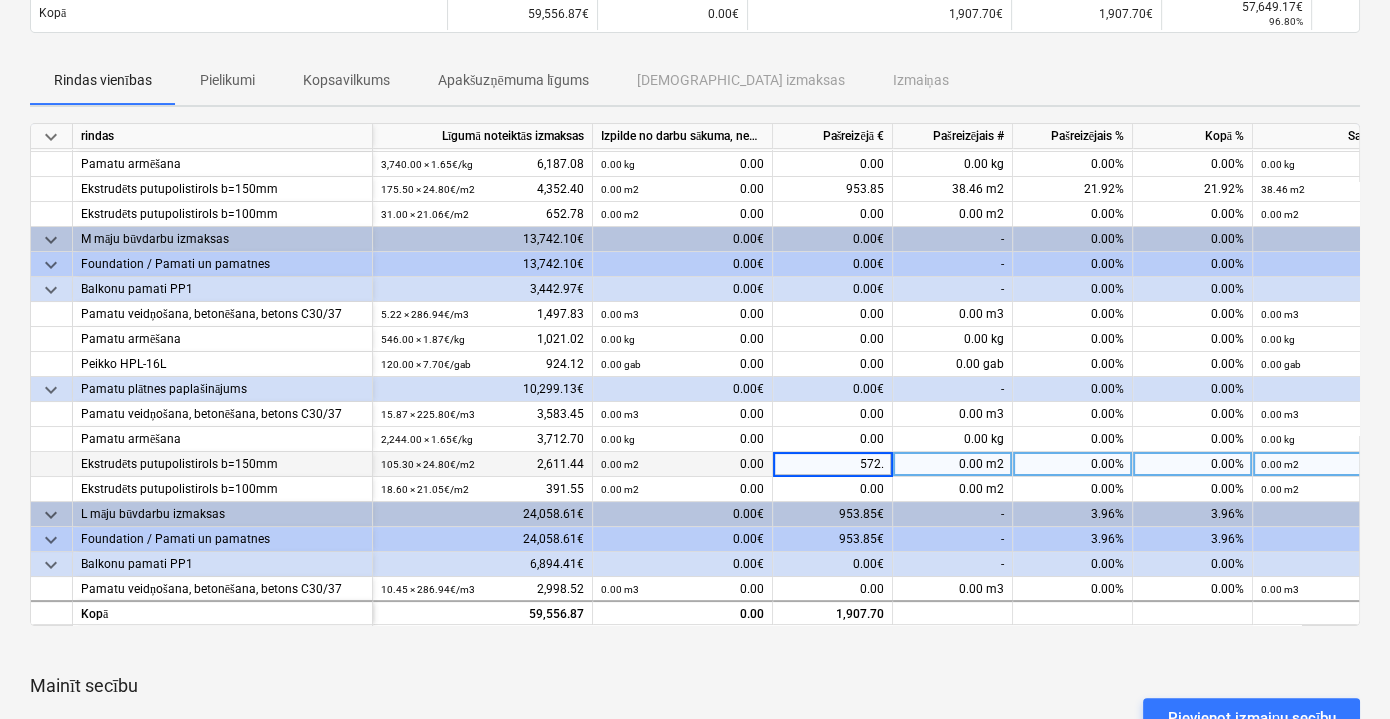 type on "572.3" 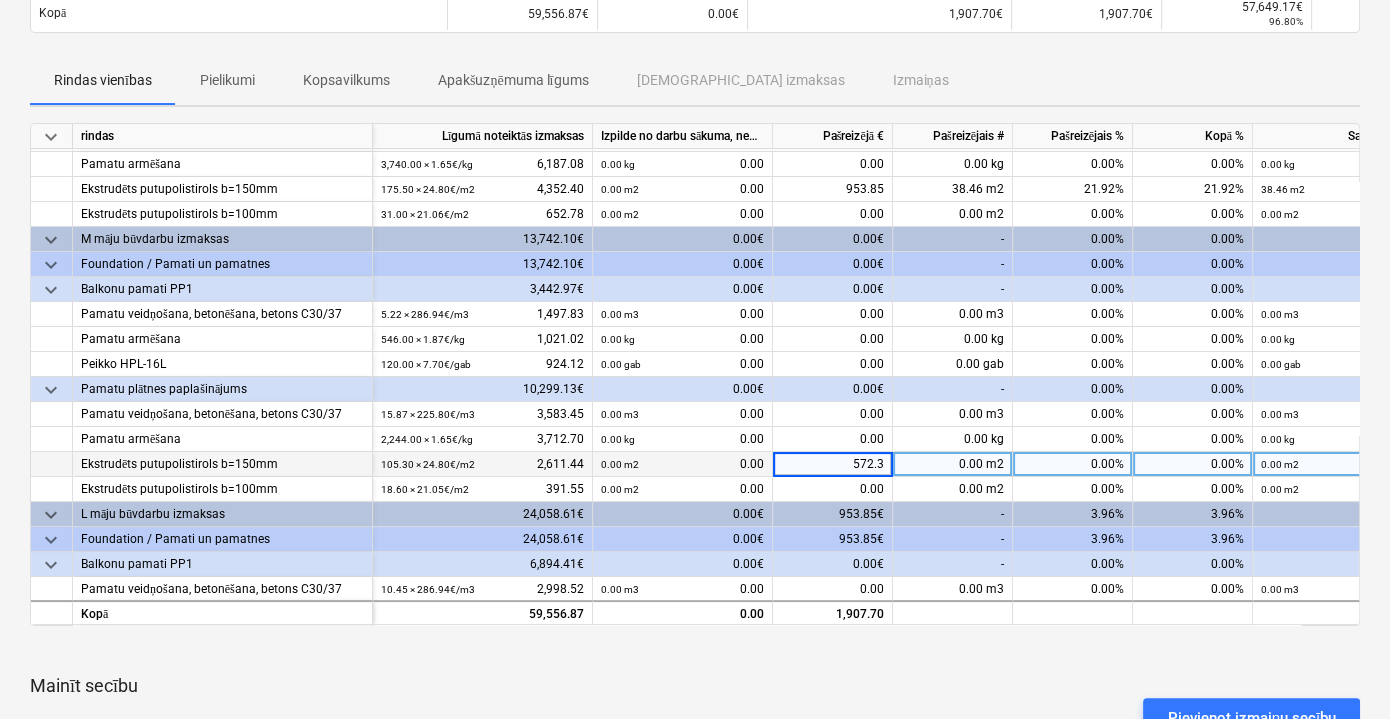 click on "Mainīt secību" at bounding box center (695, 686) 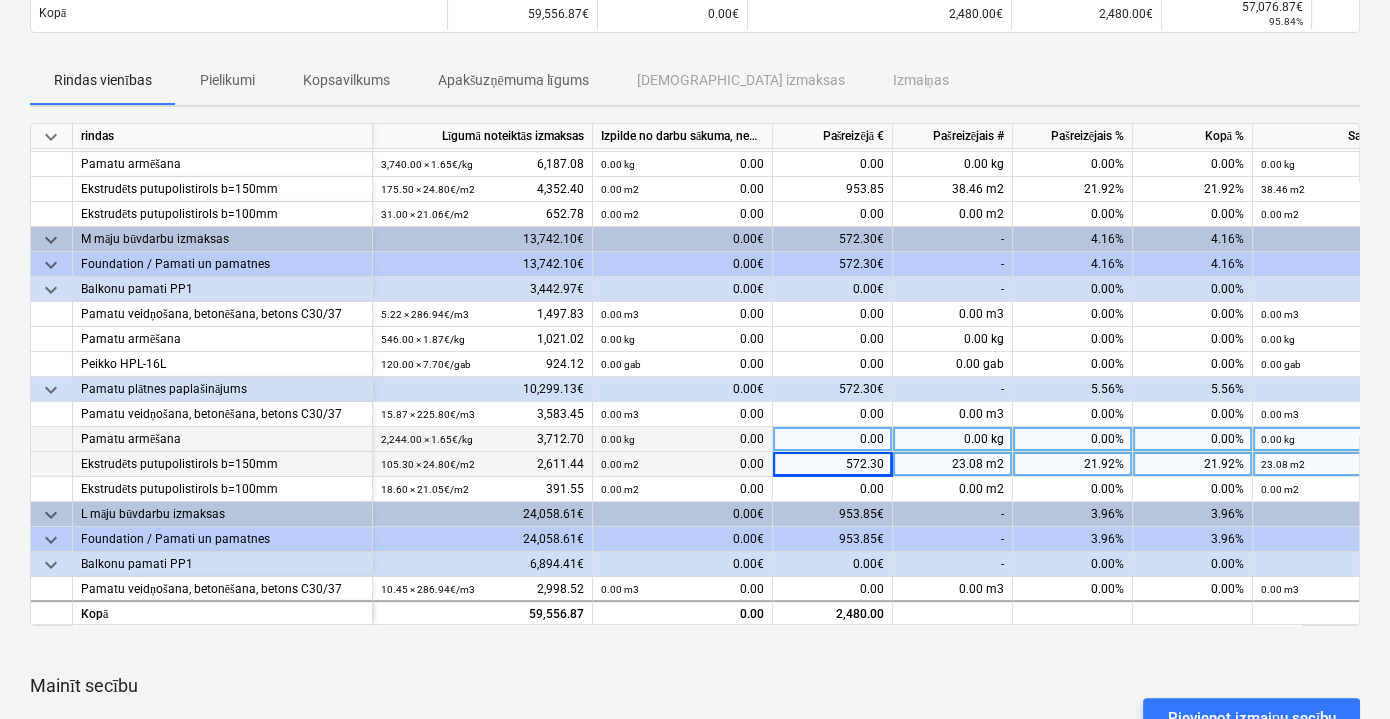 click on "0.00" at bounding box center (833, 439) 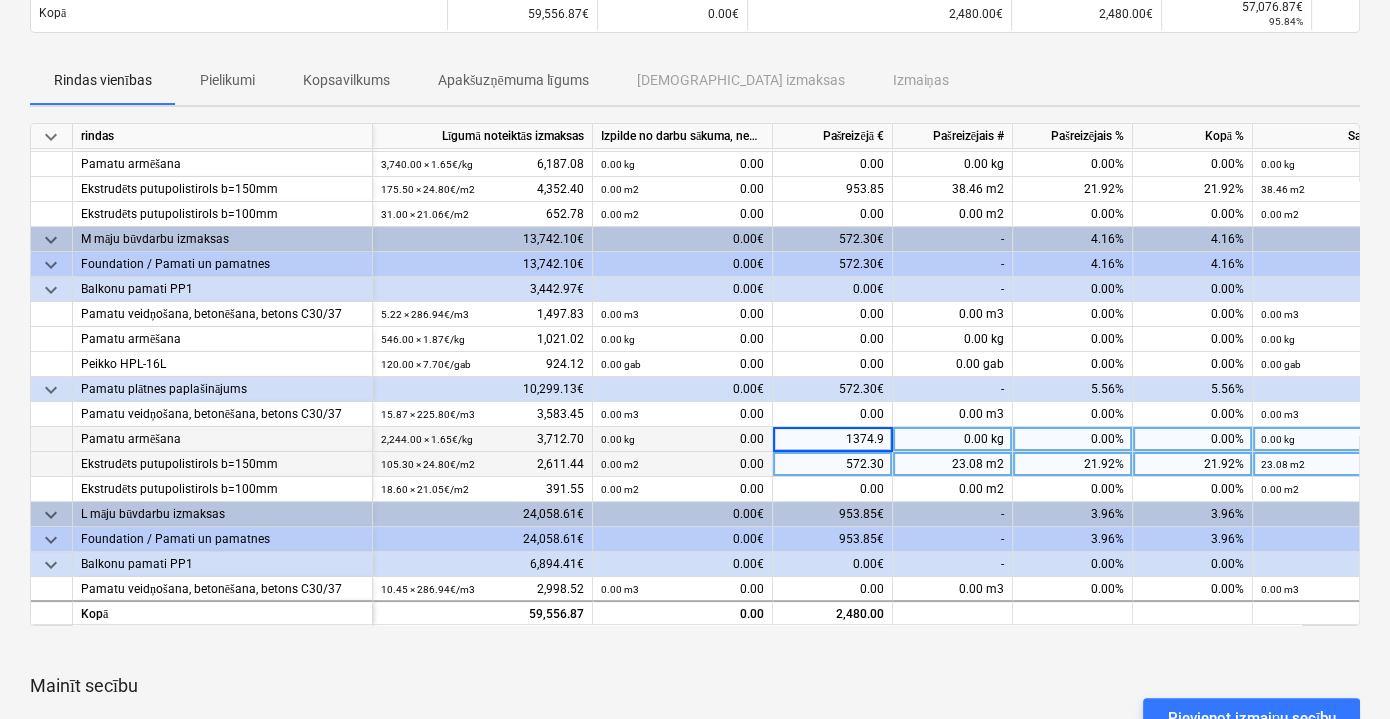 type on "1374.92" 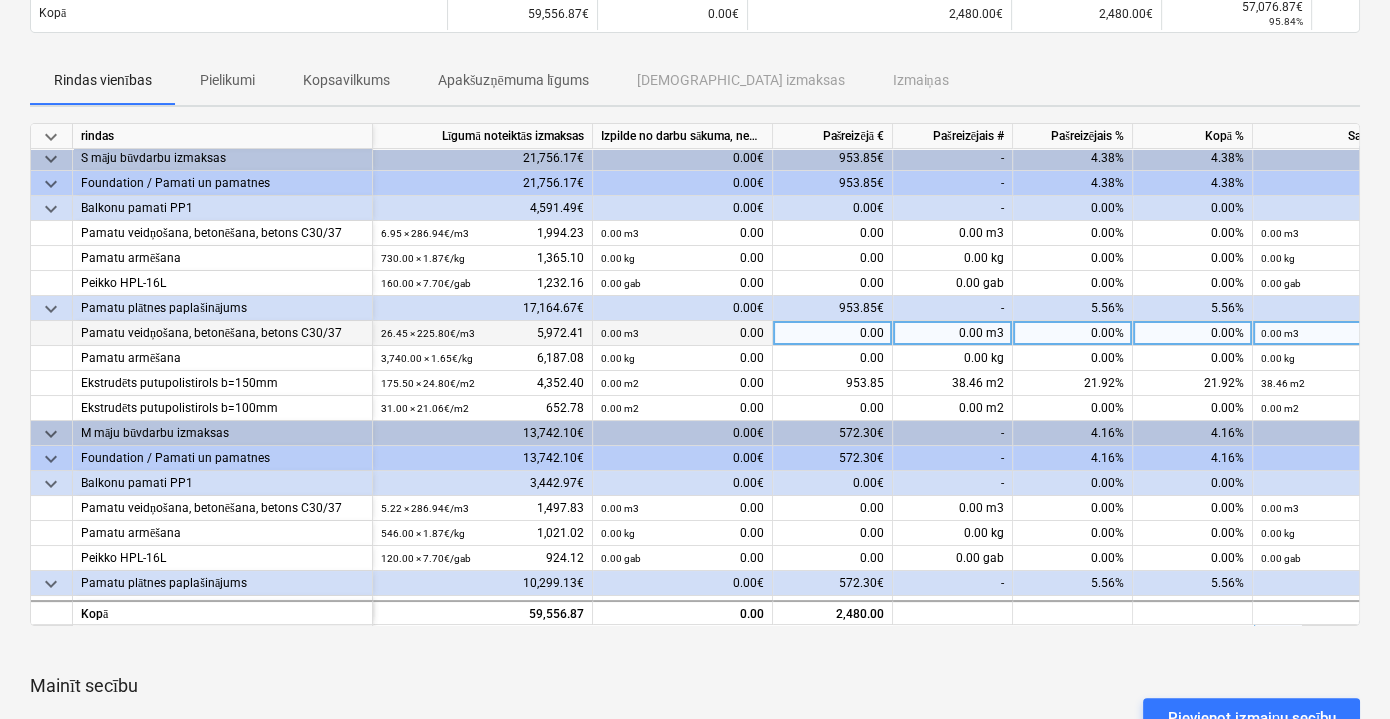 scroll, scrollTop: 0, scrollLeft: 0, axis: both 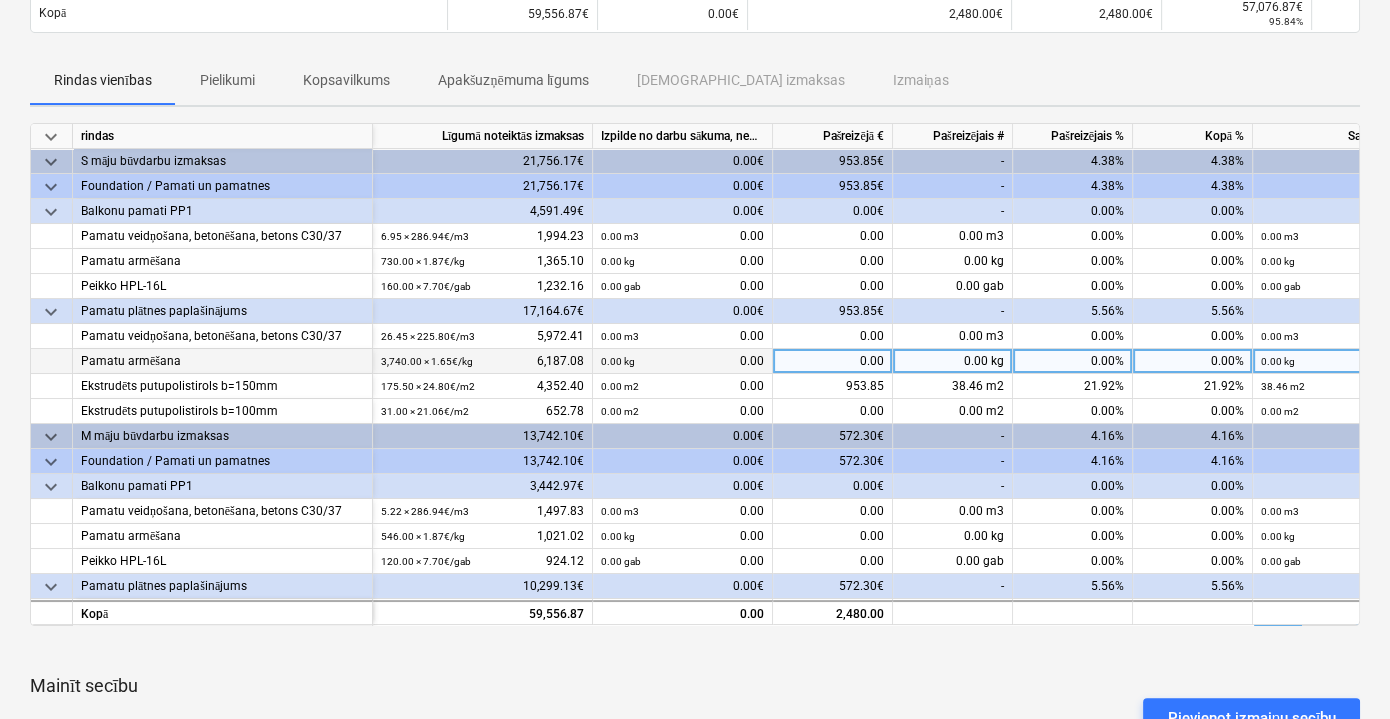 click on "0.00" at bounding box center [833, 361] 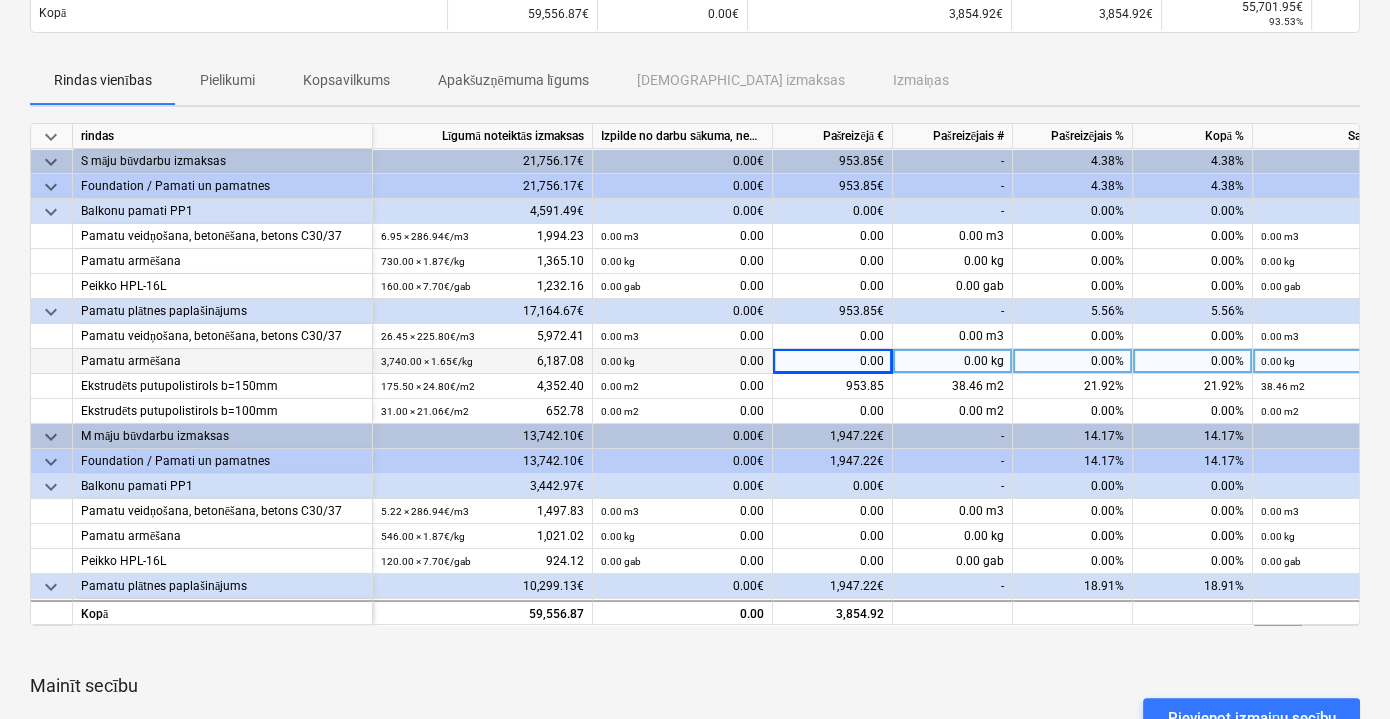 click on "0.00" at bounding box center [833, 361] 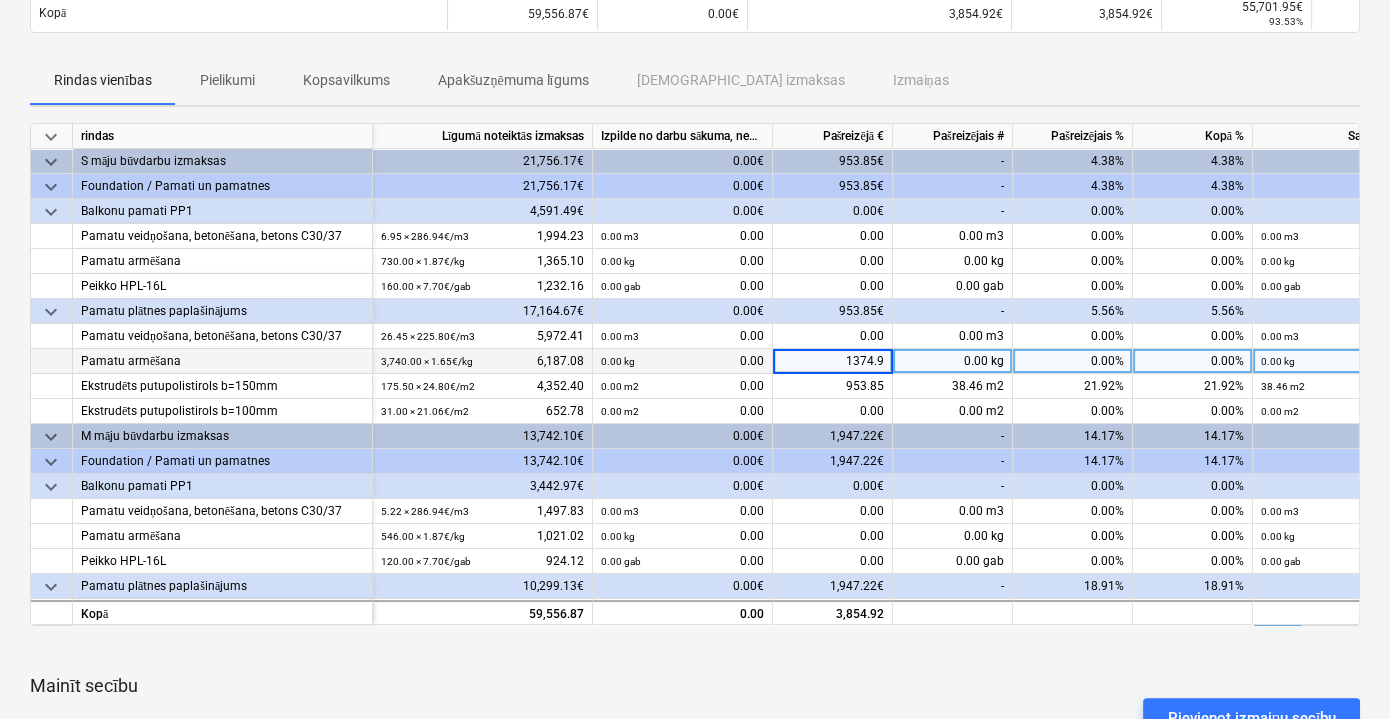 type on "1374.92" 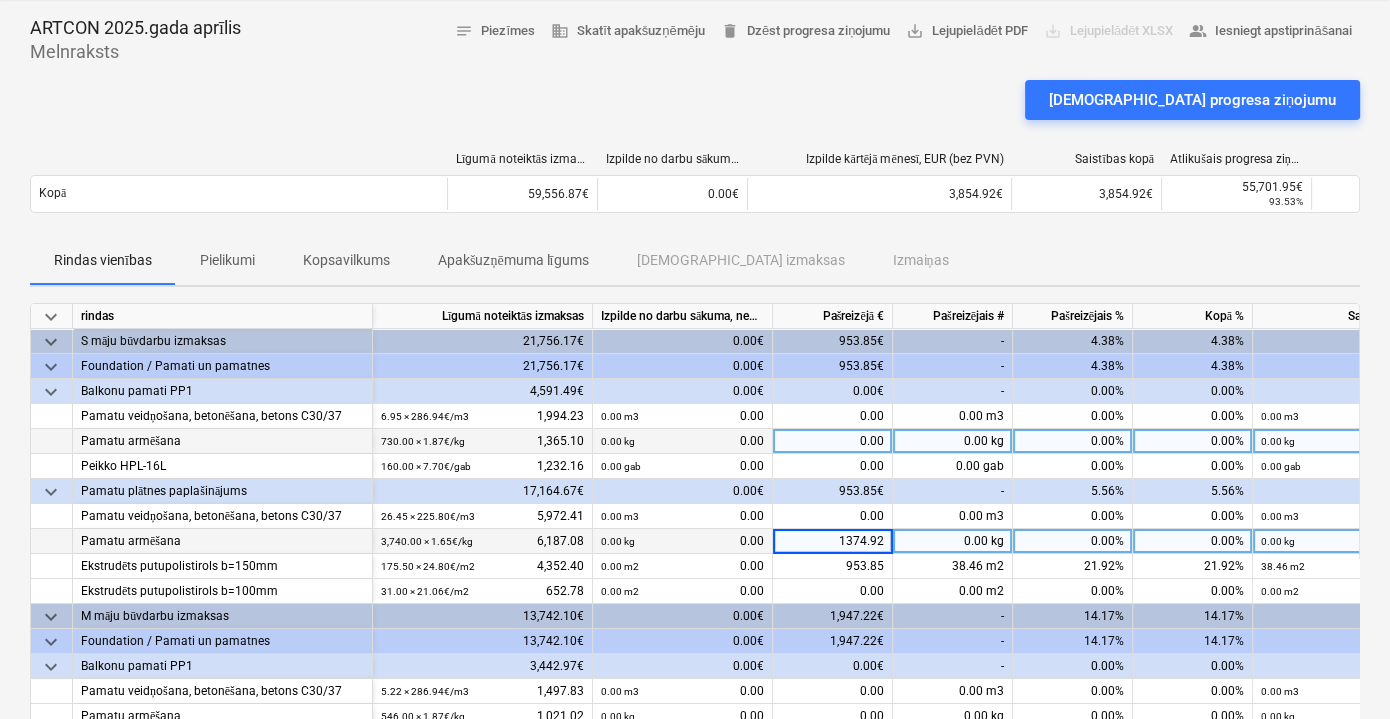 scroll, scrollTop: 90, scrollLeft: 0, axis: vertical 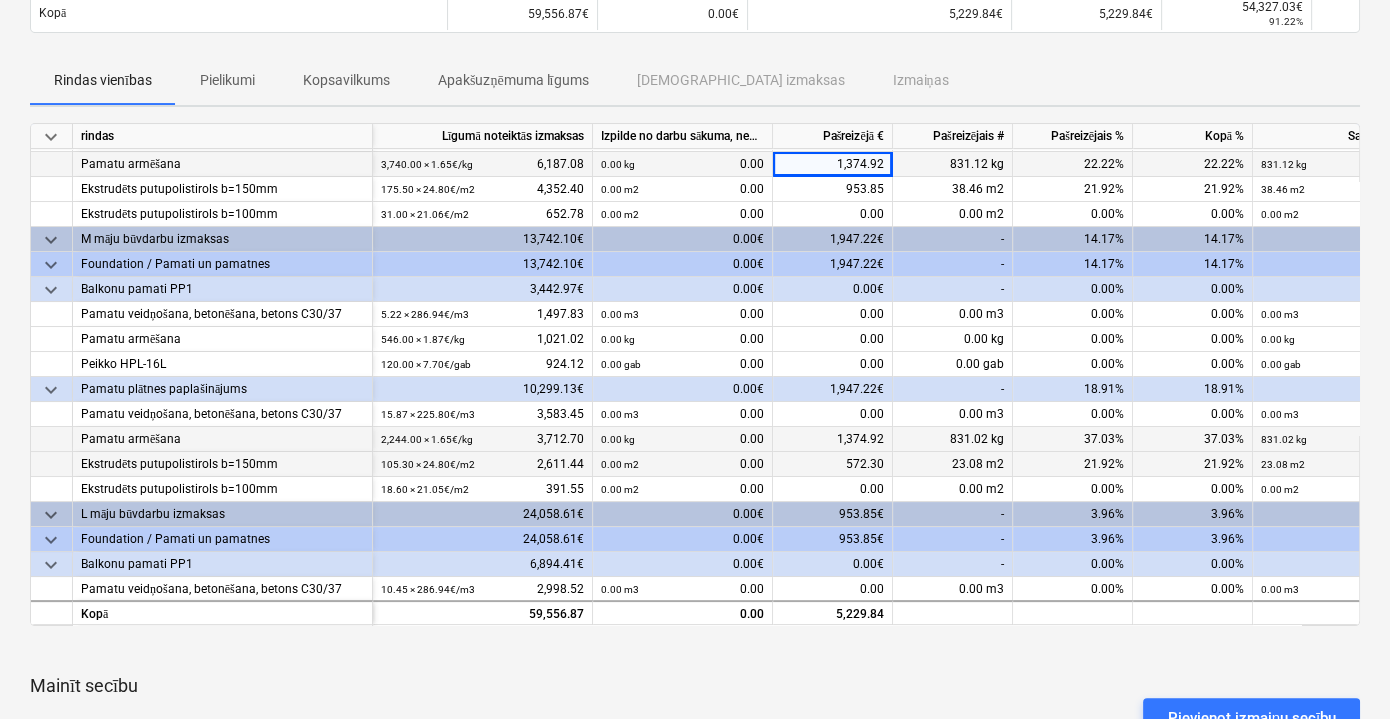 click on "1,374.92" at bounding box center (833, 439) 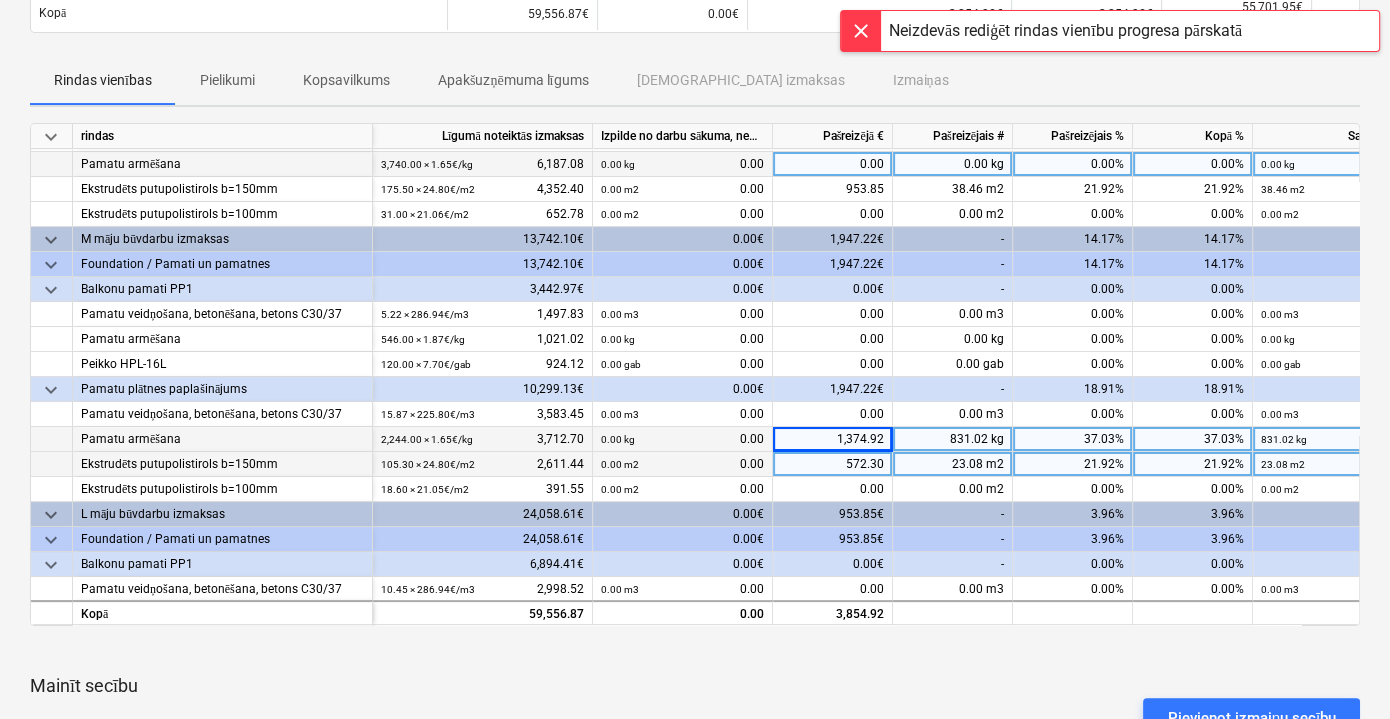 click on "1,374.92" at bounding box center [833, 439] 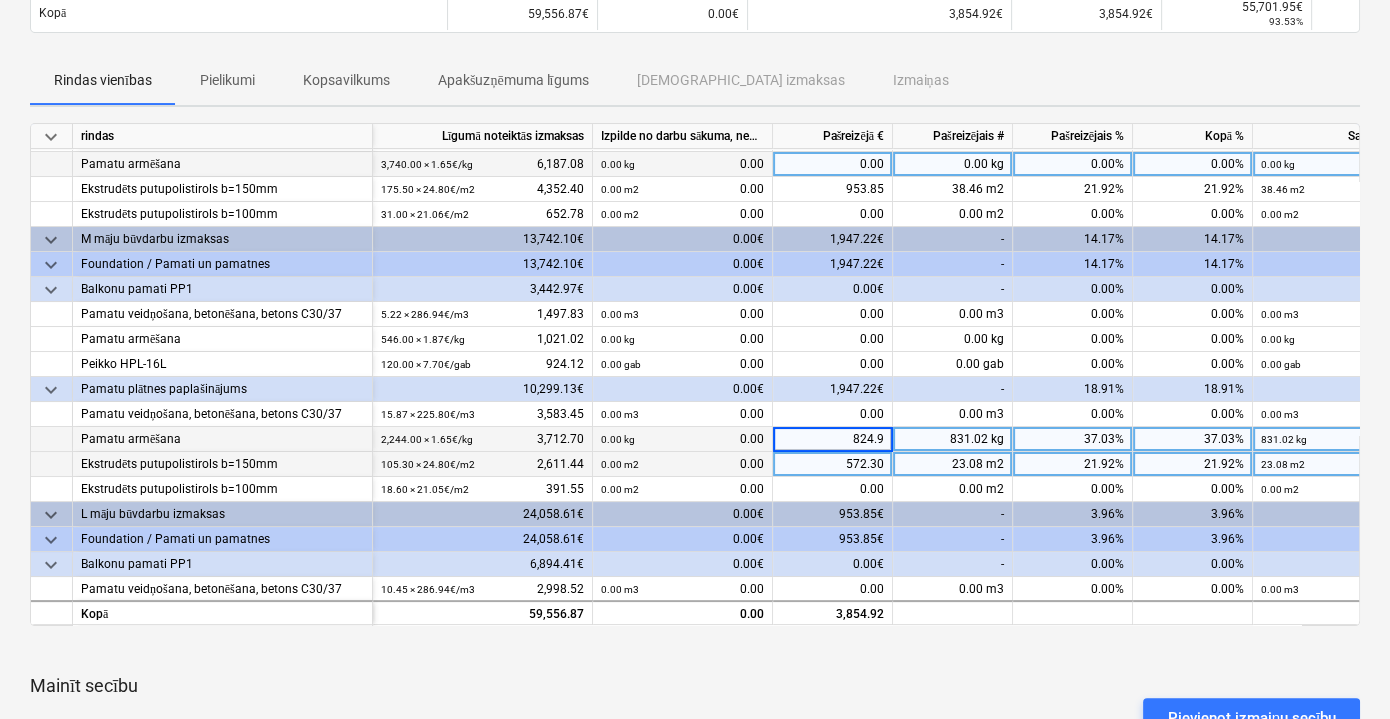 type on "824.96" 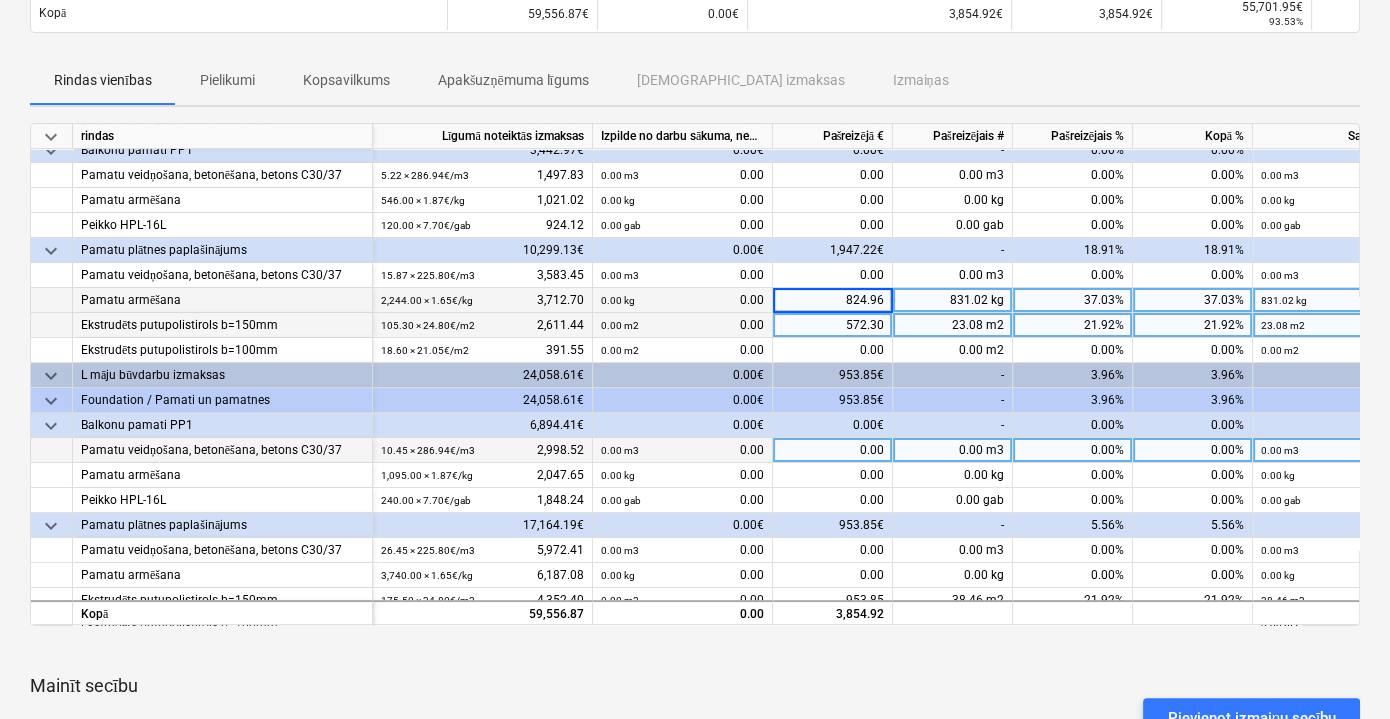 scroll, scrollTop: 379, scrollLeft: 0, axis: vertical 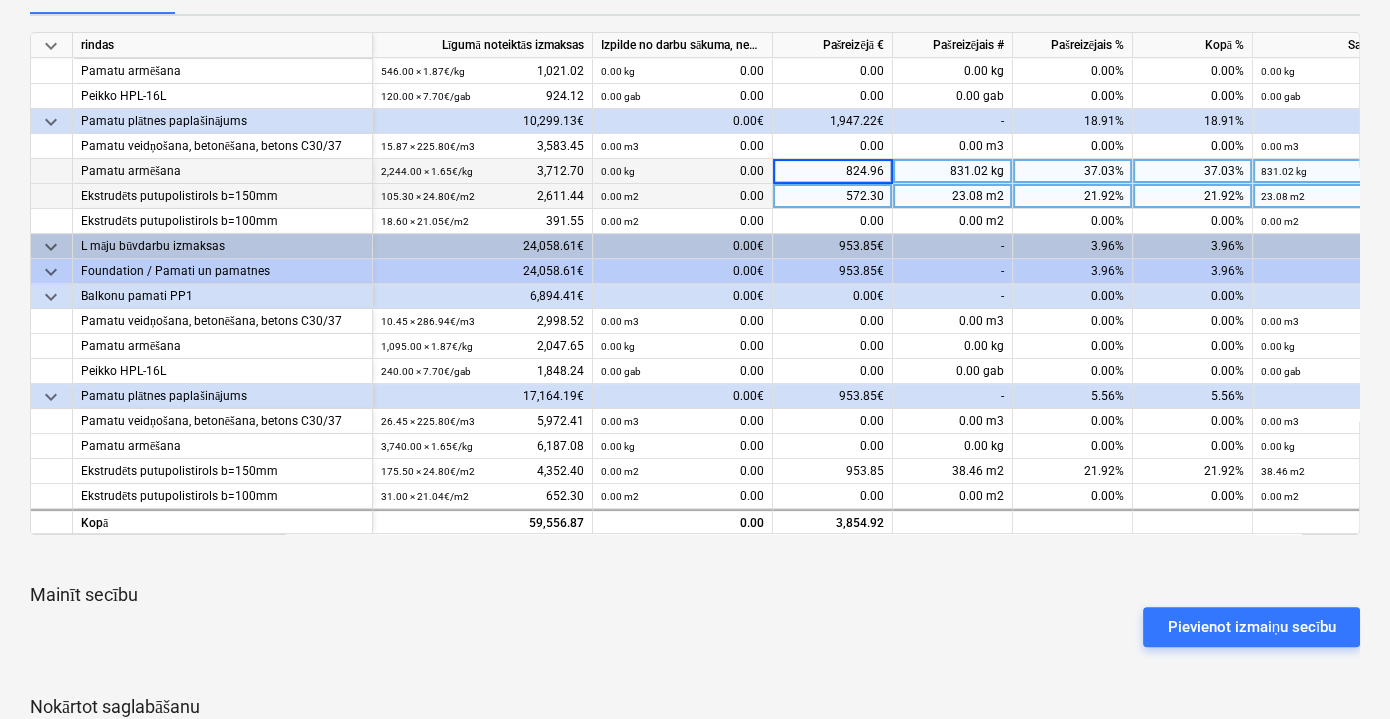 click on "Mainīt secību" at bounding box center (695, 595) 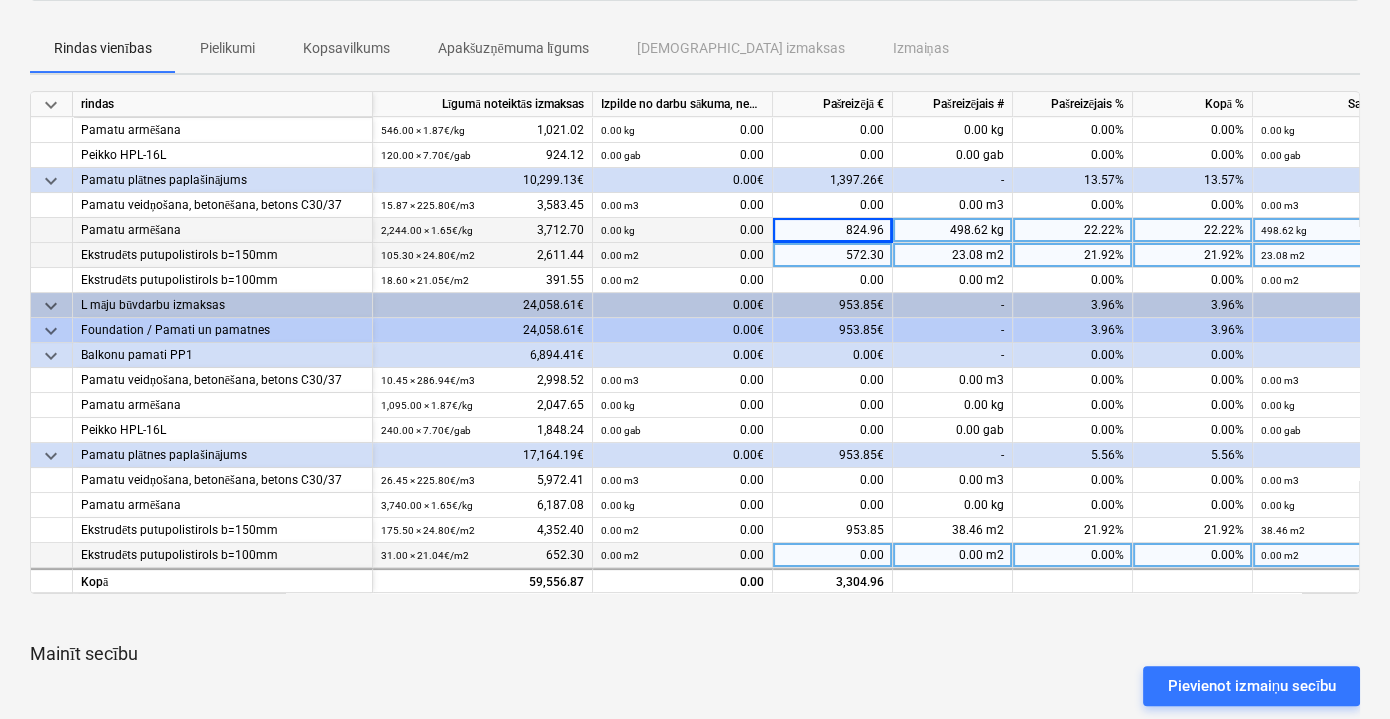 scroll, scrollTop: 272, scrollLeft: 0, axis: vertical 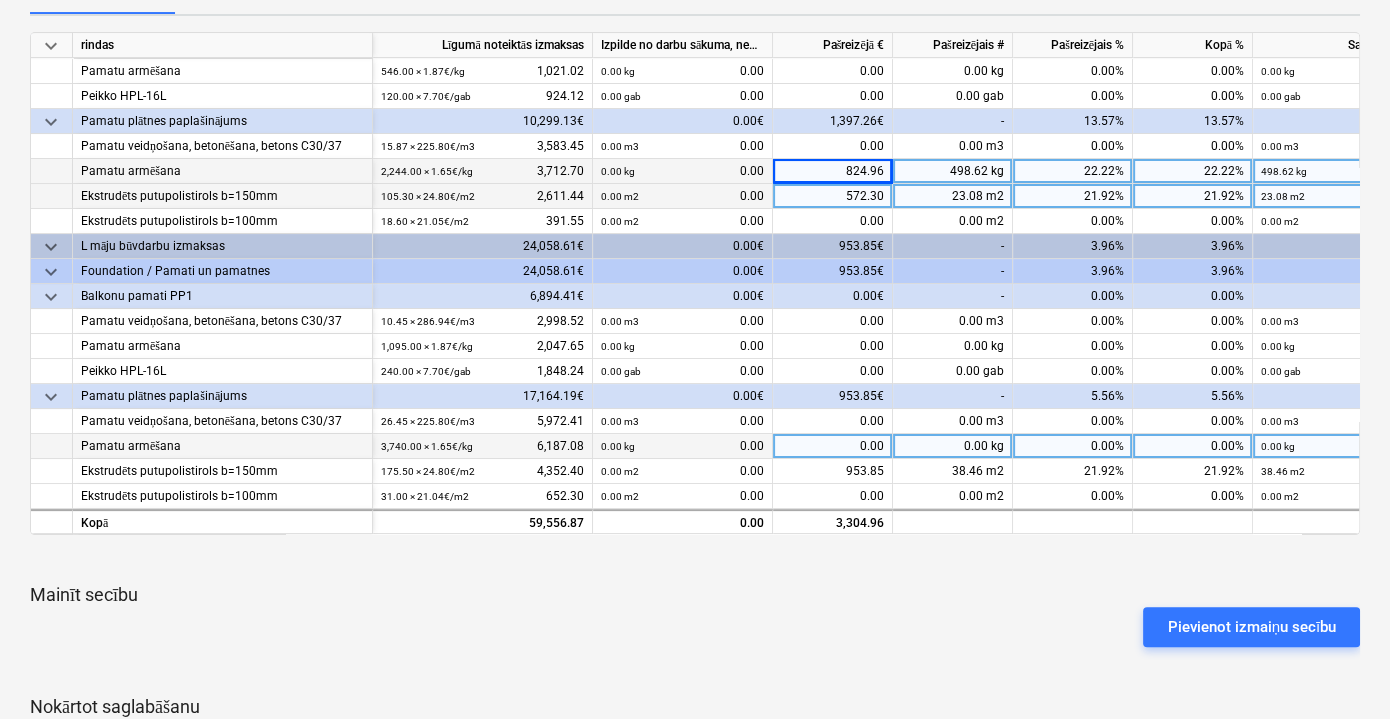 click on "0.00" at bounding box center [833, 446] 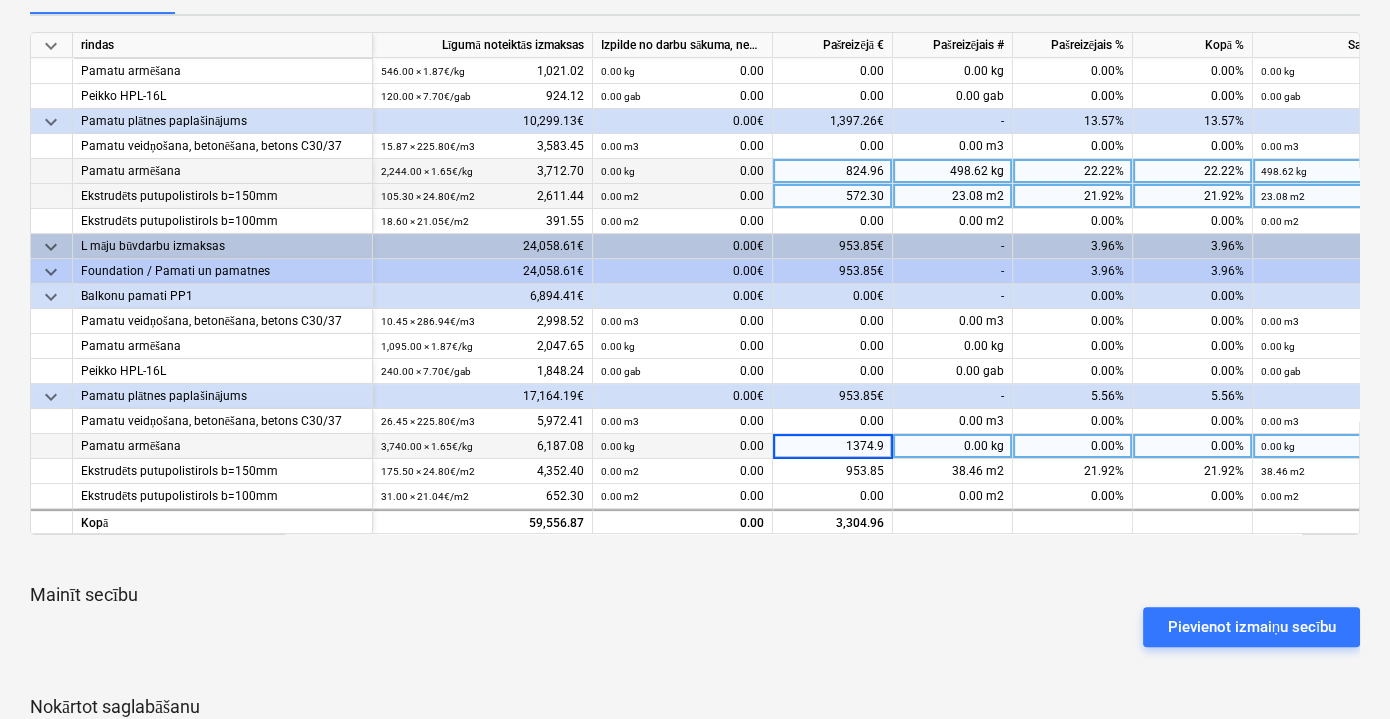 type on "1374.92" 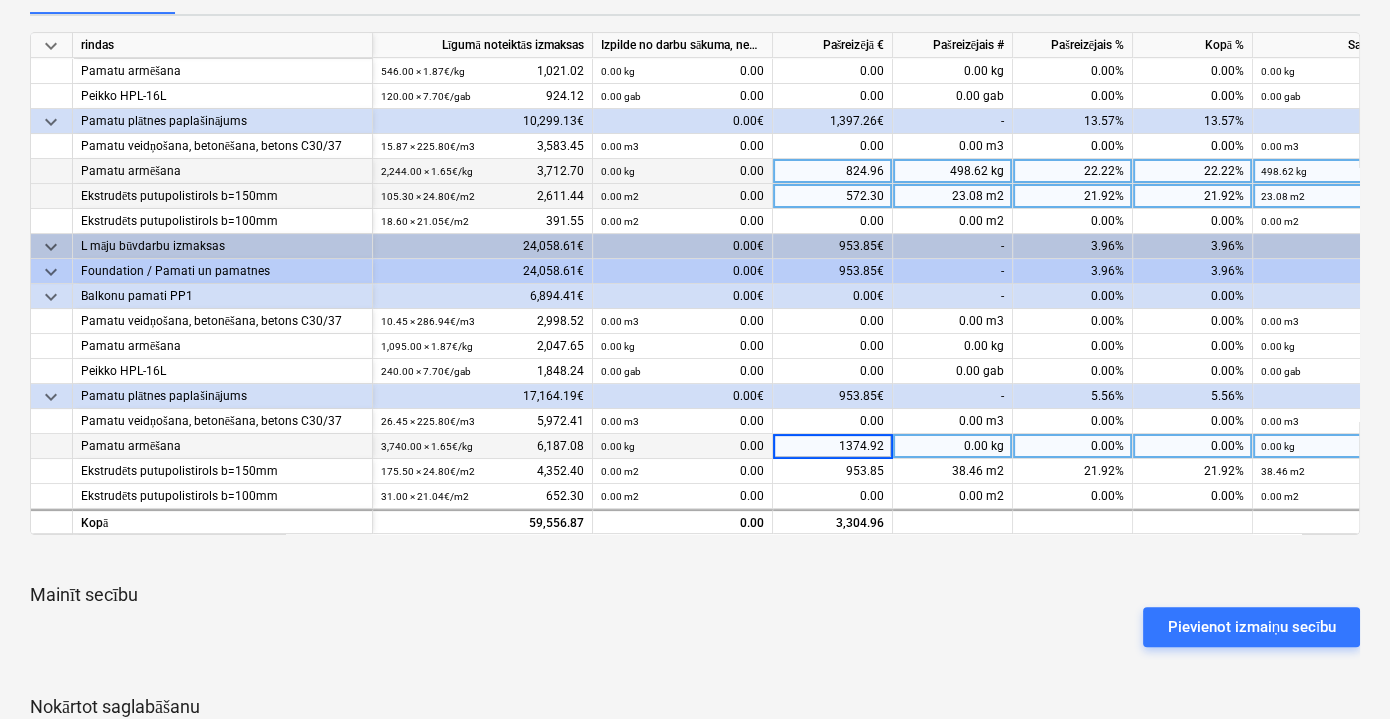click on "keyboard_arrow_down rindas Līgumā noteiktās izmaksas Izpilde no darbu sākuma, neskaitot kārtējā mēneša izpildi Pašreizējā € Pašreizējais # Pašreizējais % Kopā % Saistības kopā Atlikušais progresa ziņojums keyboard_arrow_down  M māju būvdarbu izmaksas  13,742.10€ 0.00€ 1,397.26€ - 10.17% 10.17% 1,397.26€ 12,344.84€ keyboard_arrow_down  Foundation / Pamati un pamatnes  13,742.10€ 0.00€ 1,397.26€ - 10.17% 10.17% 1,397.26€ 12,344.84€ keyboard_arrow_down  Balkonu pamati PP1  3,442.97€ 0.00€ 0.00€ - 0.00% 0.00% 0.00€ 3,442.97€  Pamatu veidņošana, betonēšana, betons C30/37  5.22   ×   286.94€ / m3 1,497.83 0.00   m3 0.00 0.00 0.00   m3 0.00% 0.00% 0.00   m3 0.00 100.00% 1,497.83  Pamatu armēšana  546.00   ×   1.87€ / kg 1,021.02 0.00   kg 0.00 0.00 0.00   kg 0.00% 0.00% 0.00   kg 0.00 100.00% 1,021.02  Peikko HPL-16L  120.00   ×   7.70€ / gab 924.12 0.00   gab 0.00 0.00 0.00   gab 0.00% 0.00% 0.00   gab 0.00 100.00% 924.12 0.00€ -" at bounding box center [695, 426] 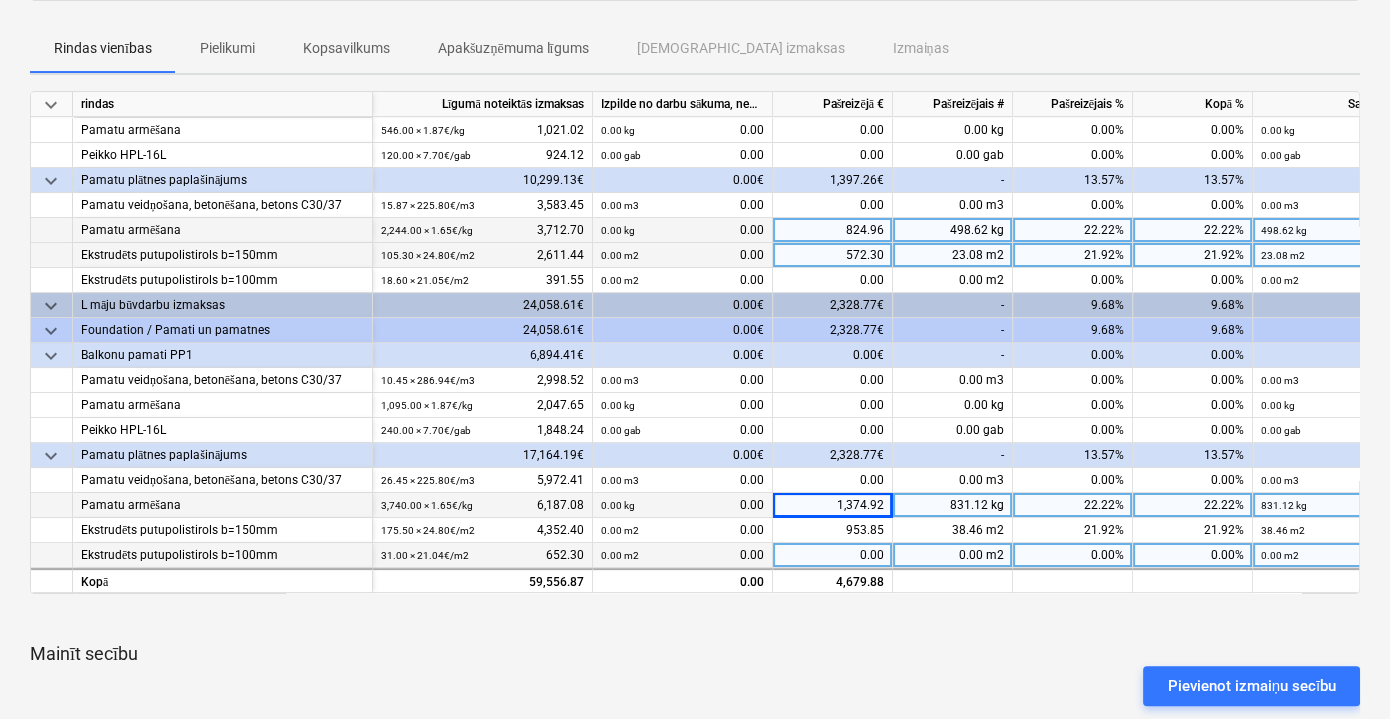 scroll, scrollTop: 272, scrollLeft: 0, axis: vertical 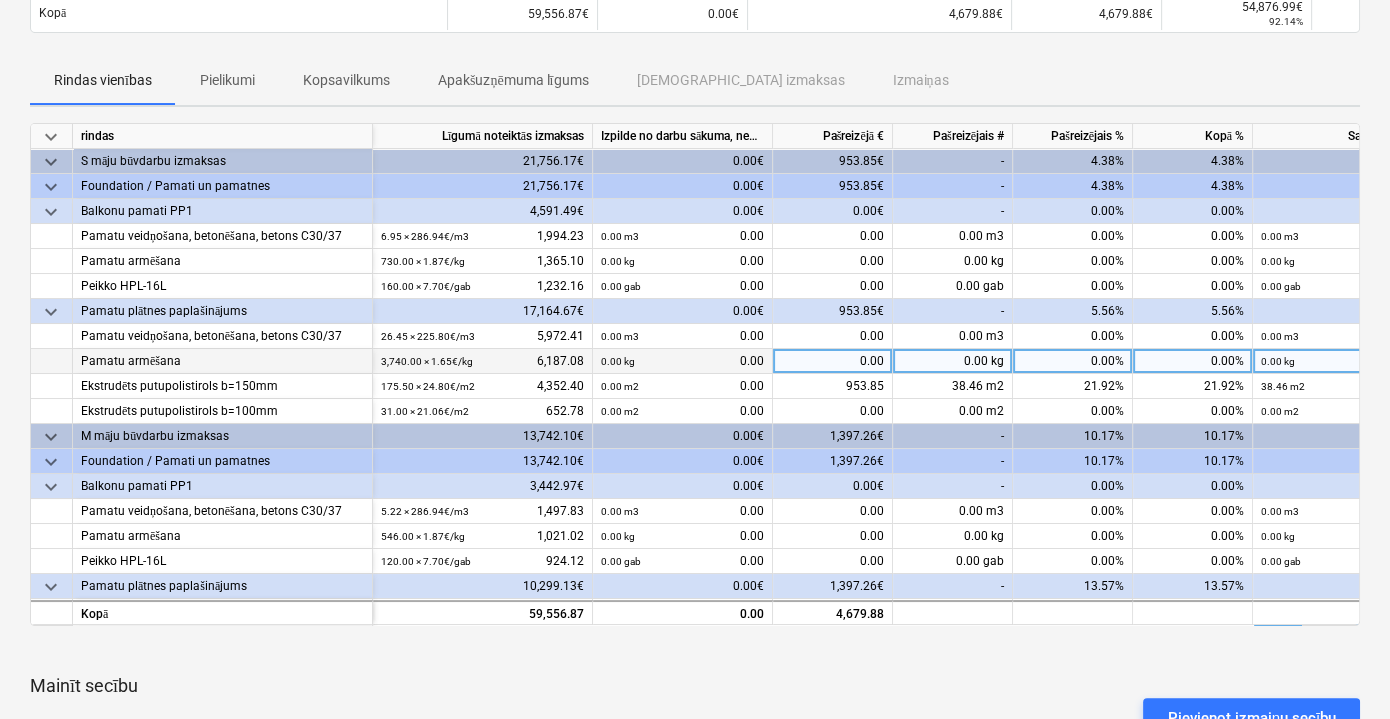 click on "0.00" at bounding box center [833, 361] 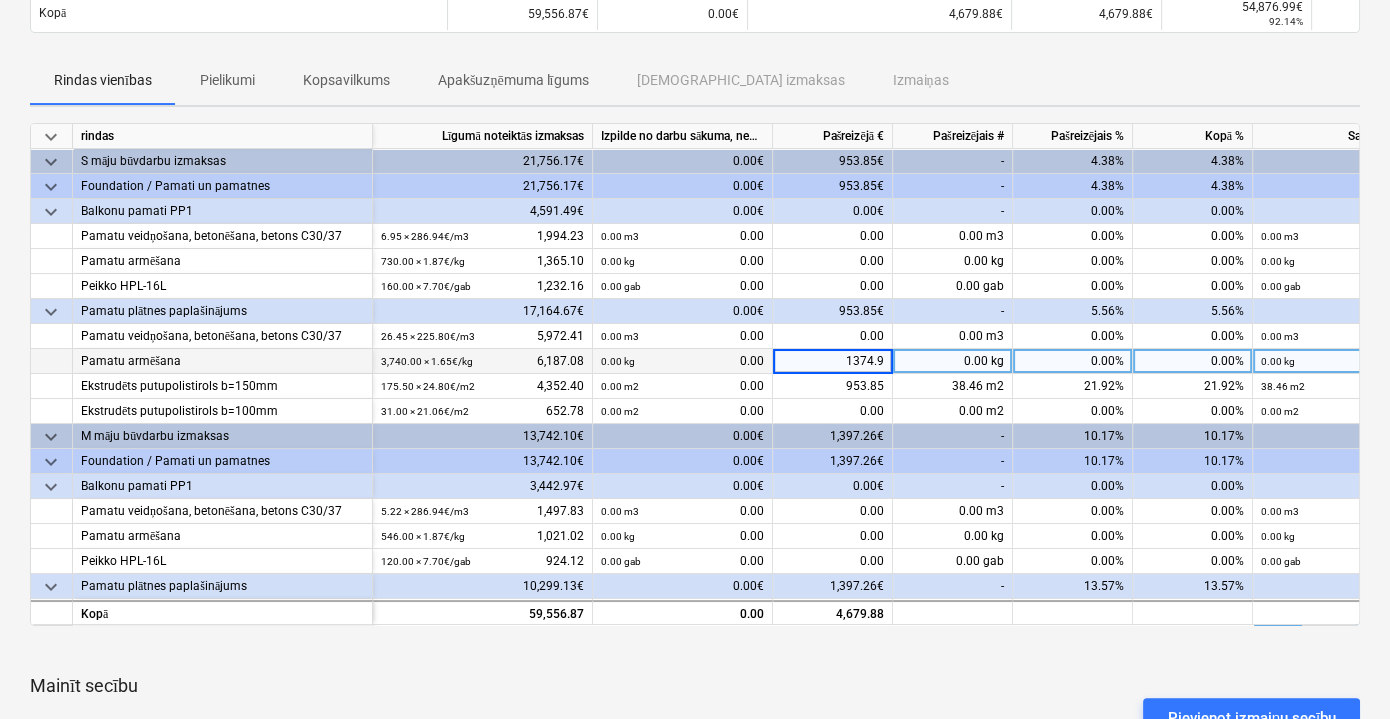 type on "1374.92" 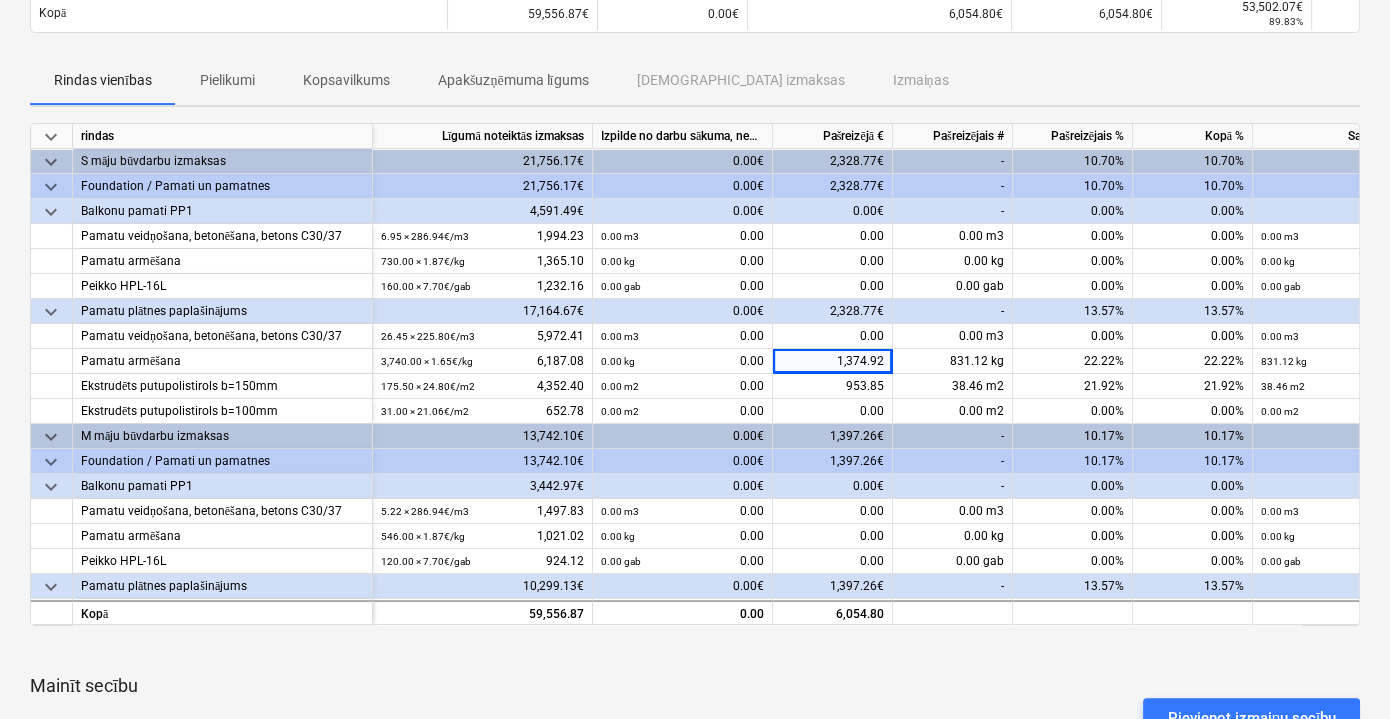 click at bounding box center (695, 650) 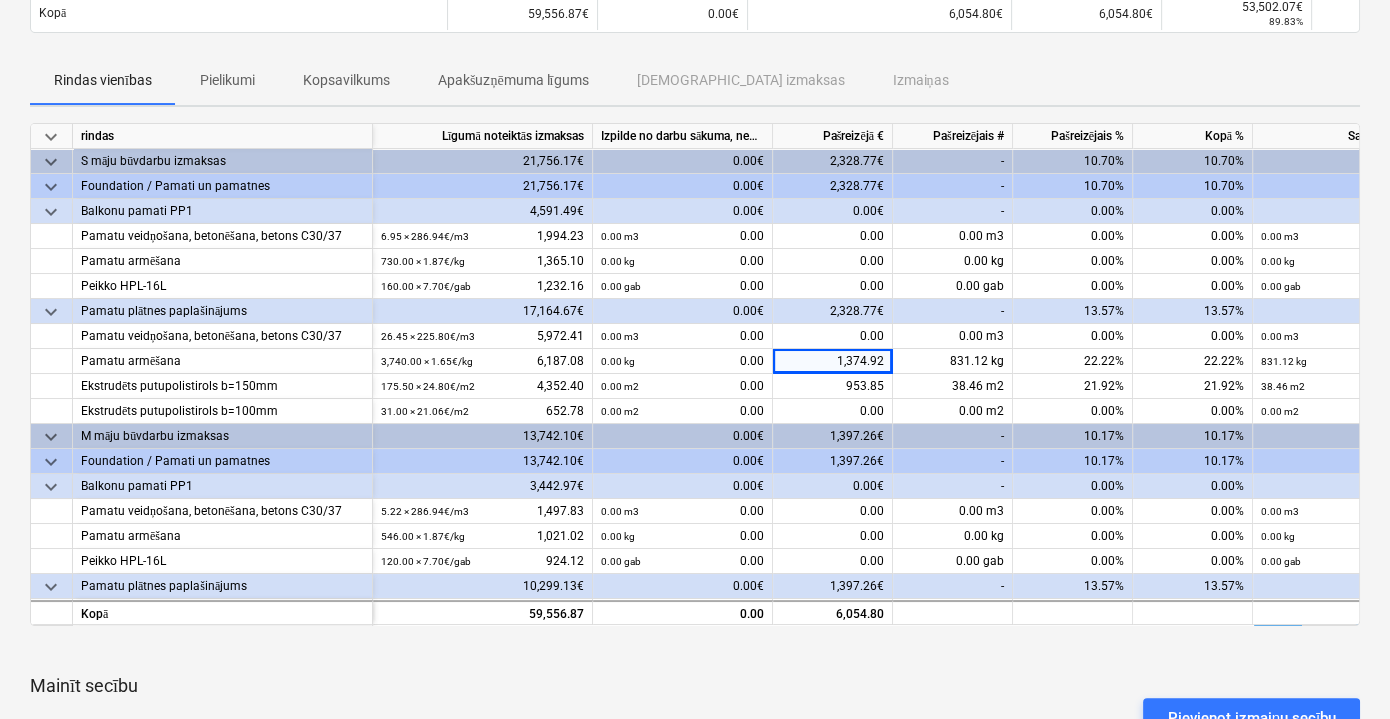 click on "Mainīt secību" at bounding box center (695, 686) 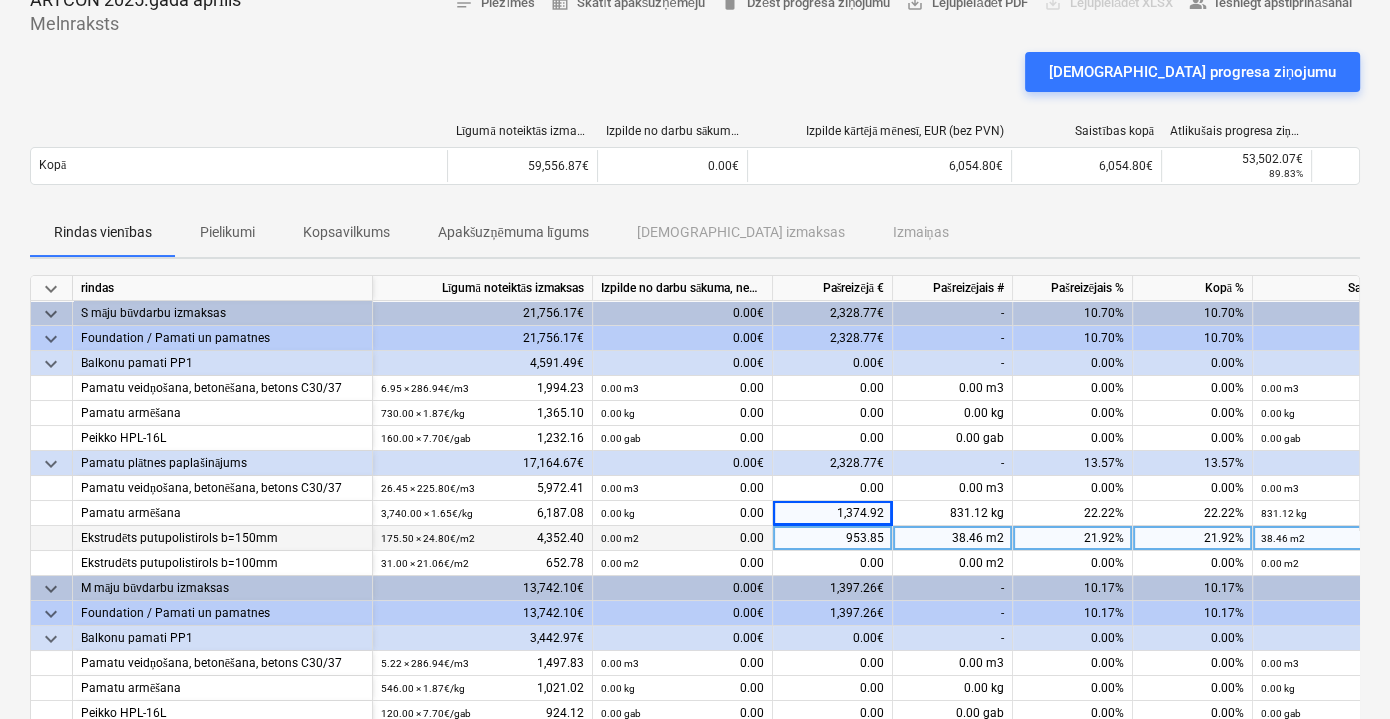 scroll, scrollTop: 0, scrollLeft: 0, axis: both 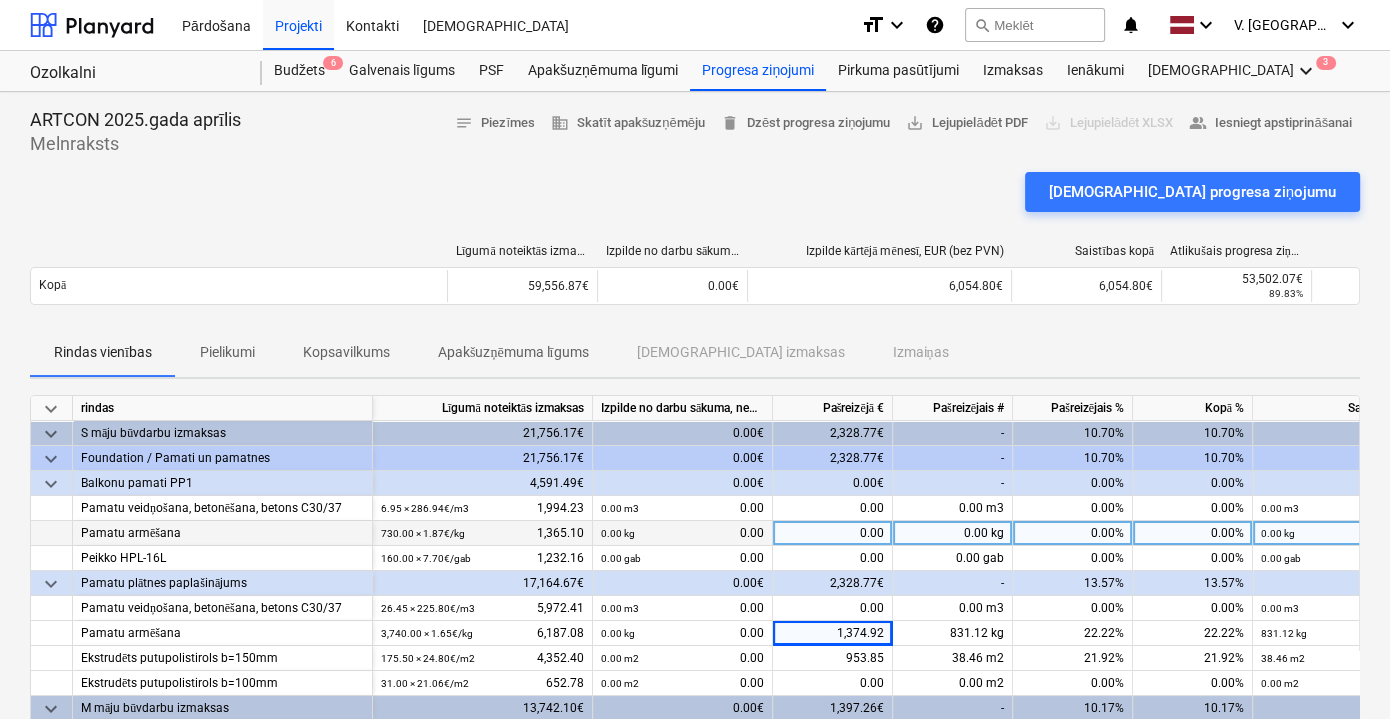 click on "0.00" at bounding box center [833, 533] 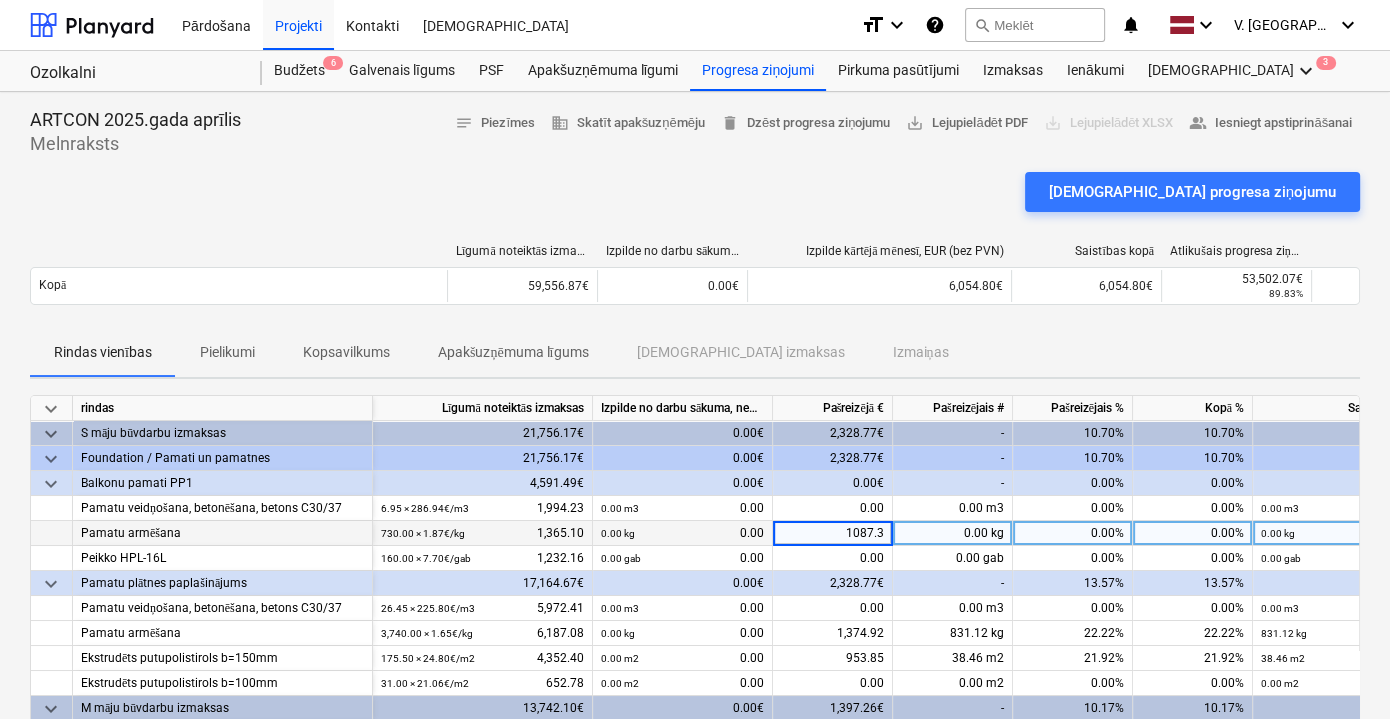 type on "1087.38" 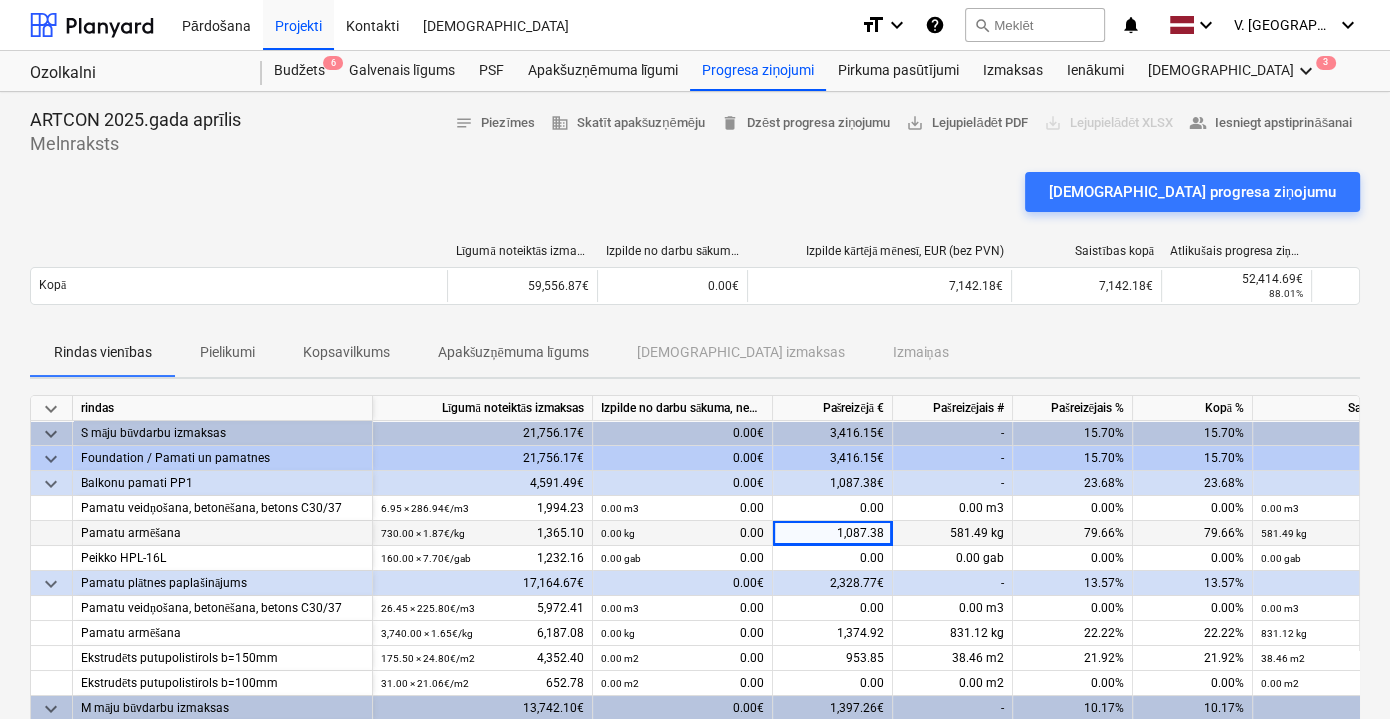 click on "Rindas vienības Pielikumi Kopsavilkums Apakšuzņēmuma līgums Saistītās izmaksas Izmaiņas" at bounding box center (695, 353) 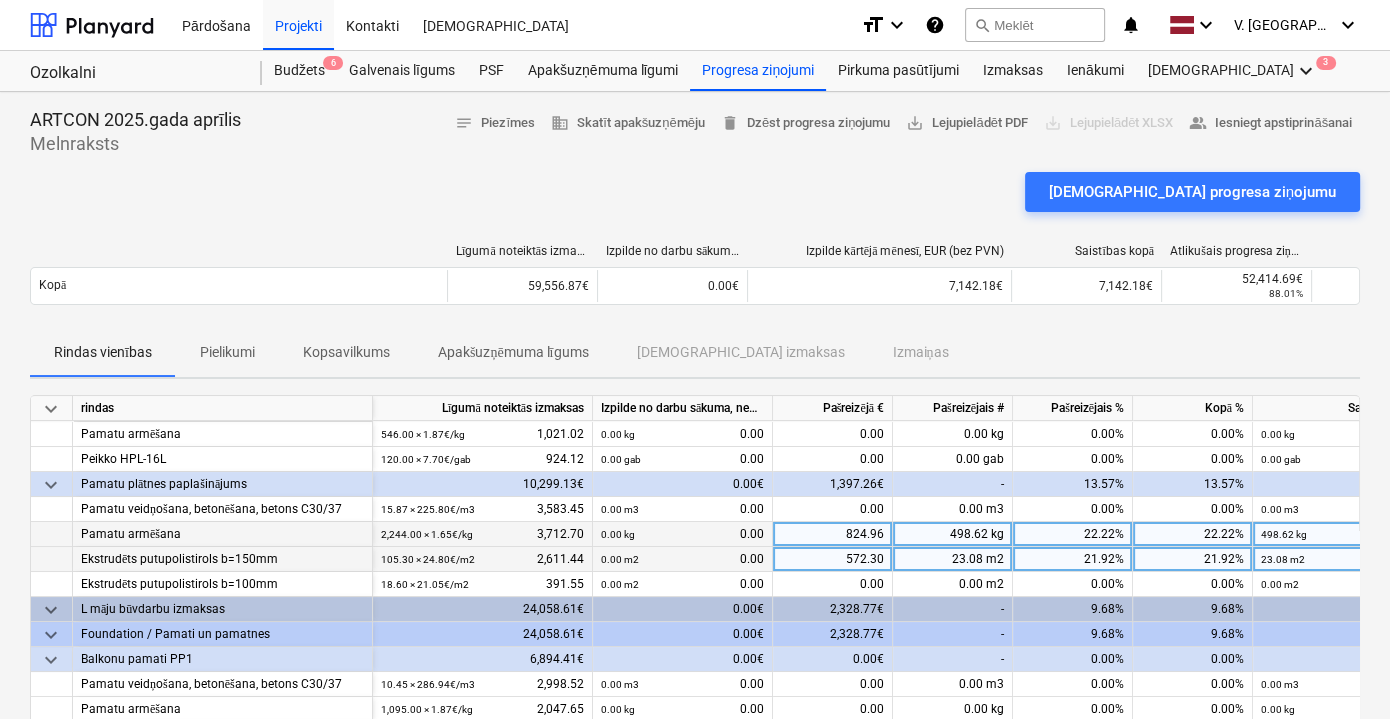 scroll, scrollTop: 379, scrollLeft: 0, axis: vertical 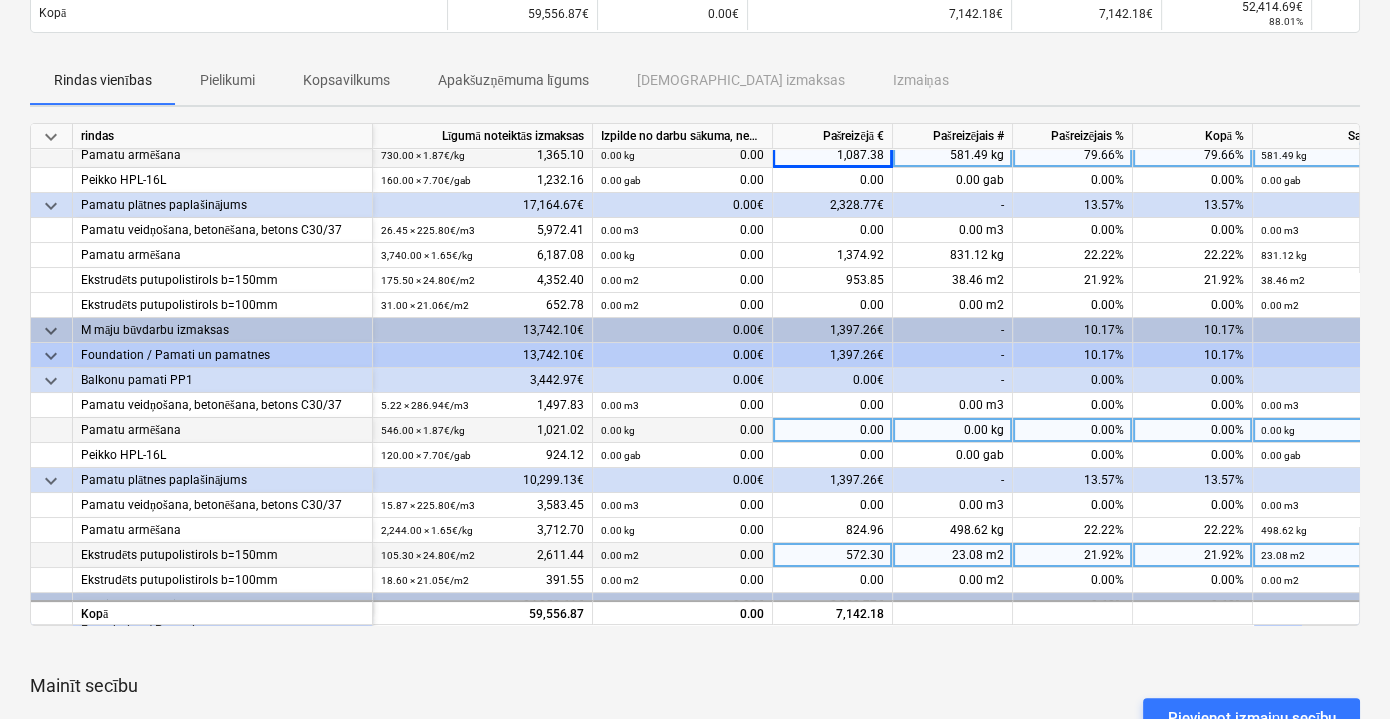 click on "0.00" at bounding box center (833, 430) 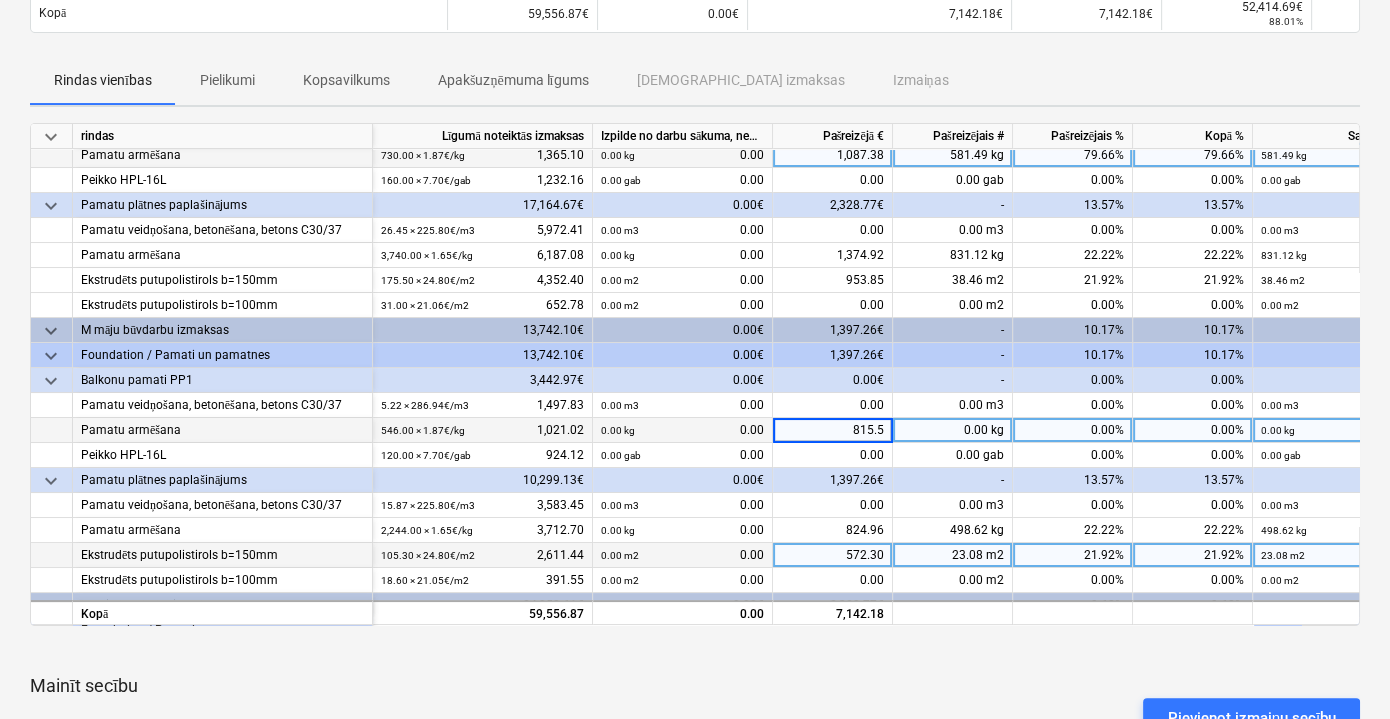 type on "815.54" 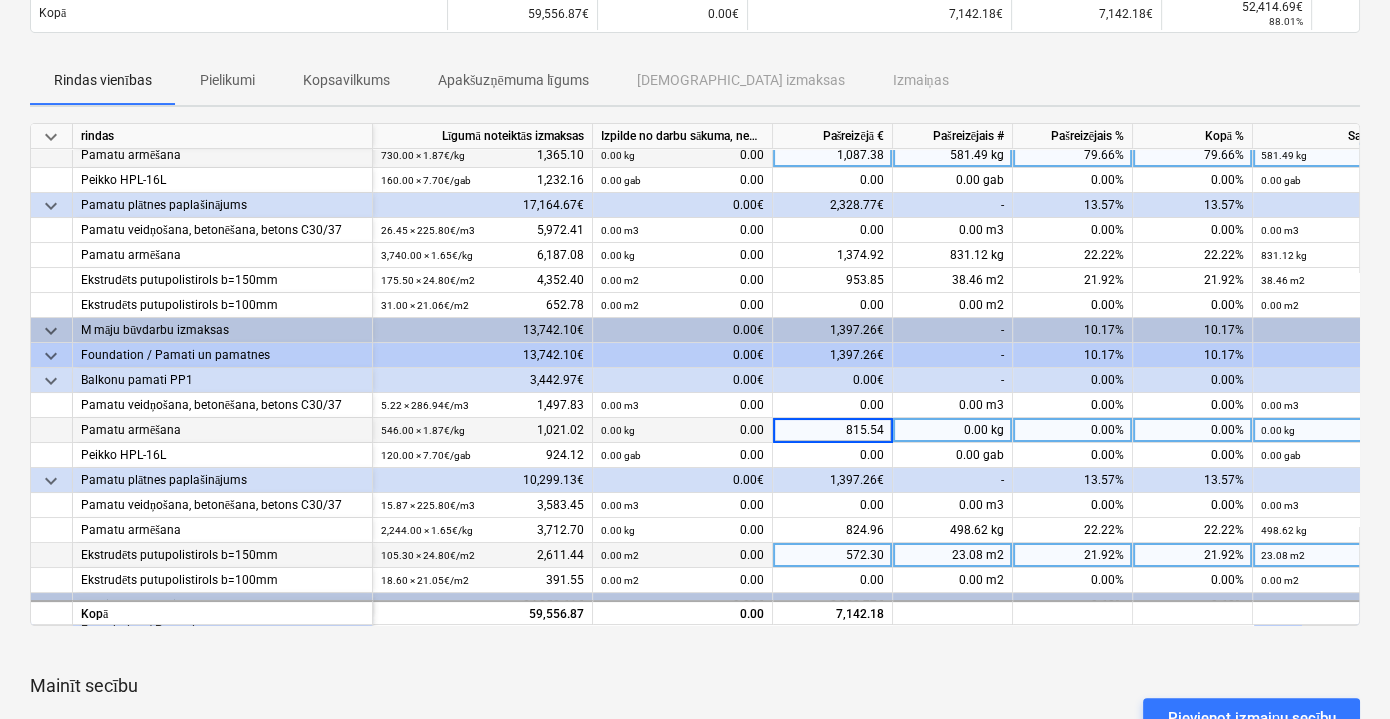click on "keyboard_arrow_down rindas Līgumā noteiktās izmaksas Izpilde no darbu sākuma, neskaitot kārtējā mēneša izpildi Pašreizējā € Pašreizējais # Pašreizējais % Kopā % Saistības kopā Atlikušais progresa ziņojums keyboard_arrow_down  S māju būvdarbu izmaksas  21,756.17€ 0.00€ 3,416.15€ - 15.70% 15.70% 3,416.15€ 18,340.02€ keyboard_arrow_down  Foundation / Pamati un pamatnes  21,756.17€ 0.00€ 3,416.15€ - 15.70% 15.70% 3,416.15€ 18,340.02€ keyboard_arrow_down  Balkonu pamati PP1  4,591.49€ 0.00€ 1,087.38€ - 23.68% 23.68% 1,087.38€ 3,504.11€  Pamatu veidņošana, betonēšana, betons C30/37  6.95   ×   286.94€ / m3 1,994.23 0.00   m3 0.00 0.00 0.00   m3 0.00% 0.00% 0.00   m3 0.00 100.00% 1,994.23  Pamatu armēšana  730.00   ×   1.87€ / kg 1,365.10 0.00   kg 0.00 1,087.38 581.49   kg 79.66% 79.66% 581.49   kg 1,087.38 20.34% 277.72  Peikko HPL-16L  160.00   ×   7.70€ / gab 1,232.16 0.00   gab 0.00 0.00 0.00   gab 0.00% 0.00% 0.00   gab 0.00 -" at bounding box center (695, 517) 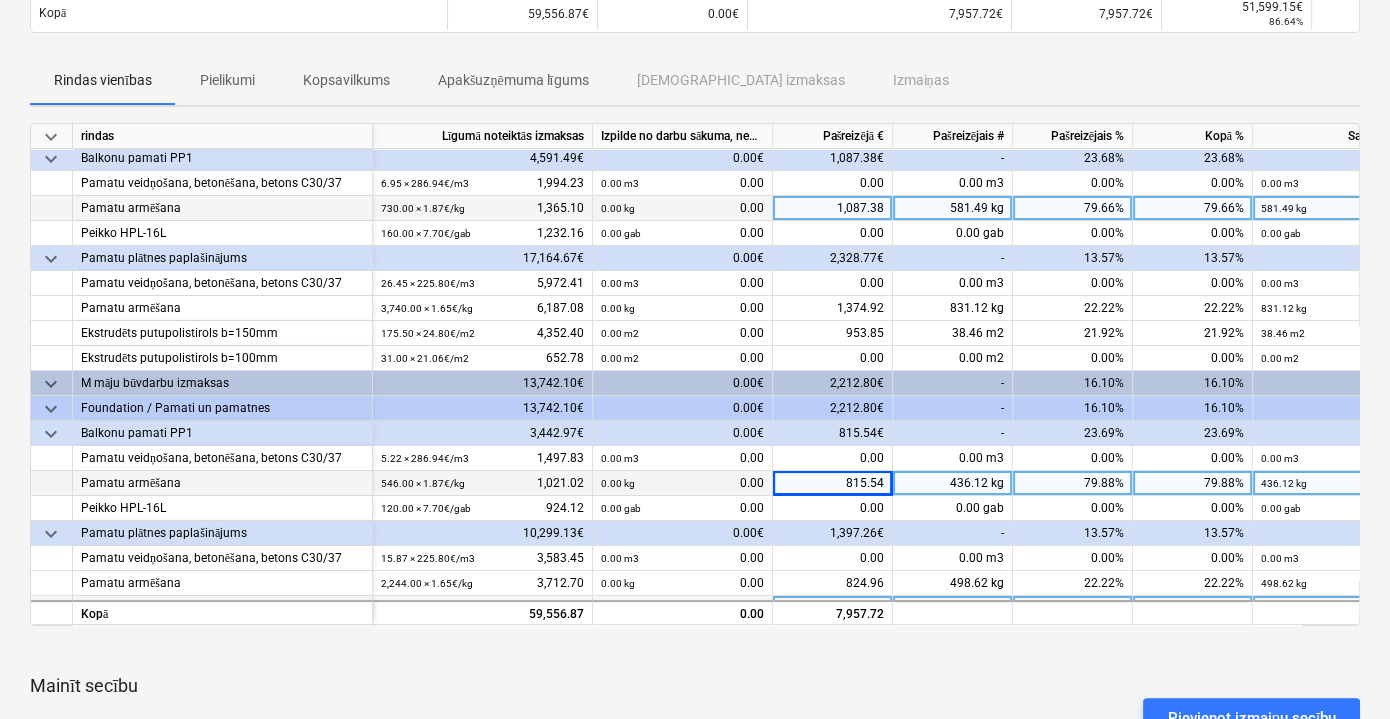 scroll, scrollTop: 0, scrollLeft: 0, axis: both 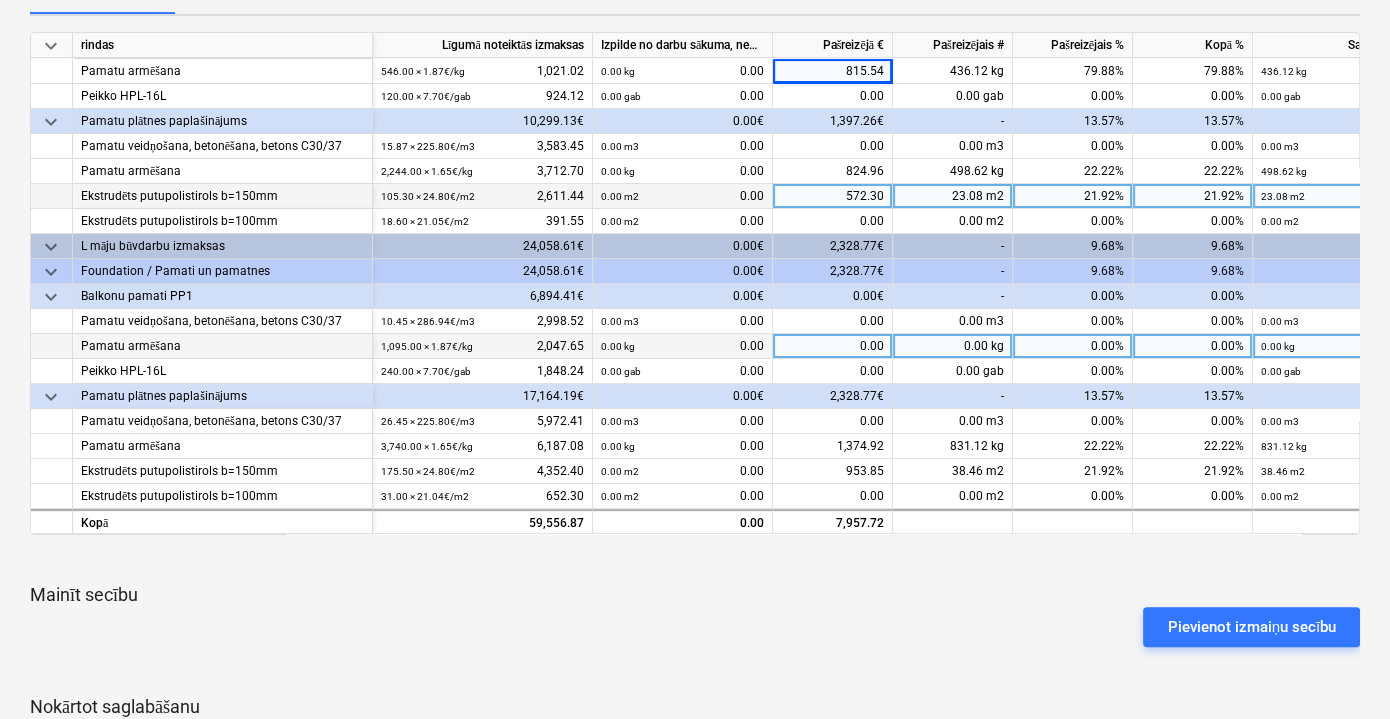 click on "0.00" at bounding box center [833, 346] 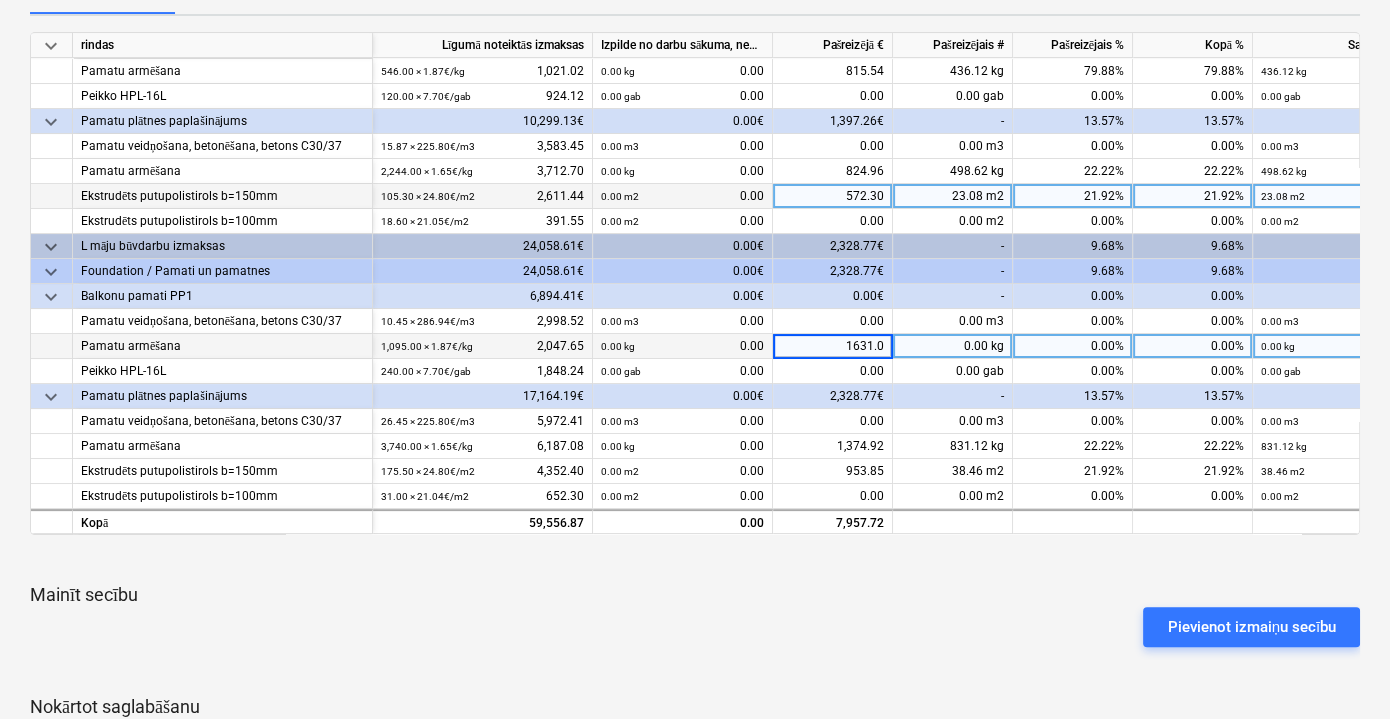 type on "1631.08" 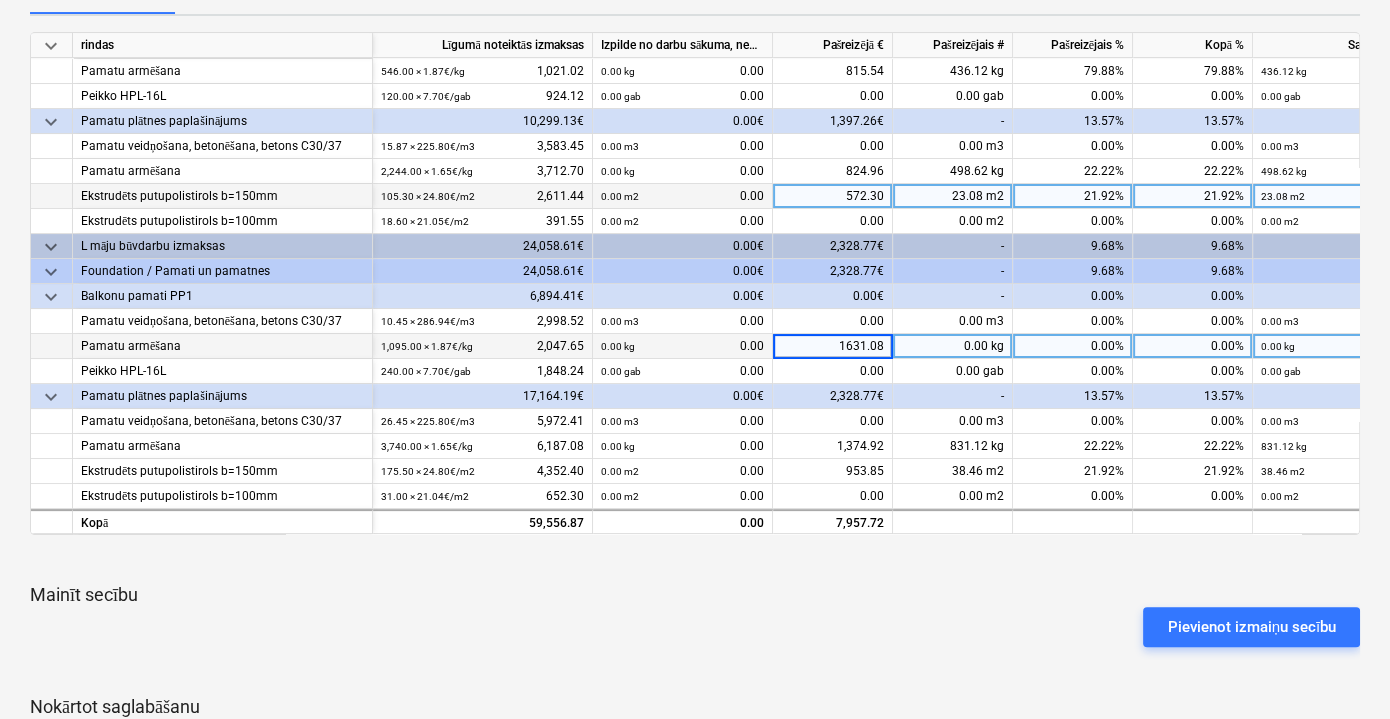 click on "keyboard_arrow_down rindas Līgumā noteiktās izmaksas Izpilde no darbu sākuma, neskaitot kārtējā mēneša izpildi Pašreizējā € Pašreizējais # Pašreizējais % Kopā % Saistības kopā Atlikušais progresa ziņojums keyboard_arrow_down  M māju būvdarbu izmaksas  13,742.10€ 0.00€ 2,212.80€ - 16.10% 16.10% 2,212.80€ 11,529.30€ keyboard_arrow_down  Foundation / Pamati un pamatnes  13,742.10€ 0.00€ 2,212.80€ - 16.10% 16.10% 2,212.80€ 11,529.30€ keyboard_arrow_down  Balkonu pamati PP1  3,442.97€ 0.00€ 815.54€ - 23.69% 23.69% 815.54€ 2,627.43€  Pamatu veidņošana, betonēšana, betons C30/37  5.22   ×   286.94€ / m3 1,497.83 0.00   m3 0.00 0.00 0.00   m3 0.00% 0.00% 0.00   m3 0.00 100.00% 1,497.83  Pamatu armēšana  546.00   ×   1.87€ / kg 1,021.02 0.00   kg 0.00 815.54 436.12   kg 79.88% 79.88% 436.12   kg 815.54 20.12% 205.48  Peikko HPL-16L  120.00   ×   7.70€ / gab 924.12 0.00   gab 0.00 0.00 0.00   gab 0.00% 0.00% 0.00   gab 0.00 100.00% - /" at bounding box center (695, 426) 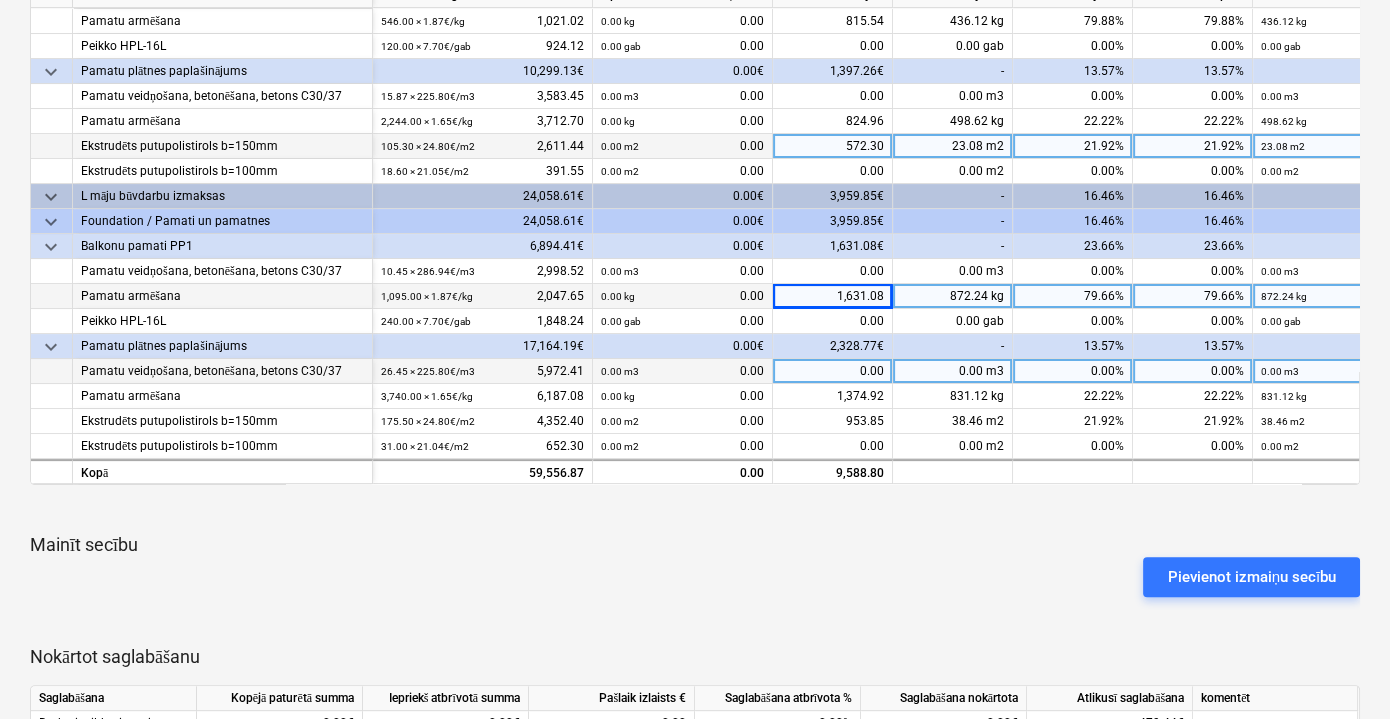 scroll, scrollTop: 454, scrollLeft: 0, axis: vertical 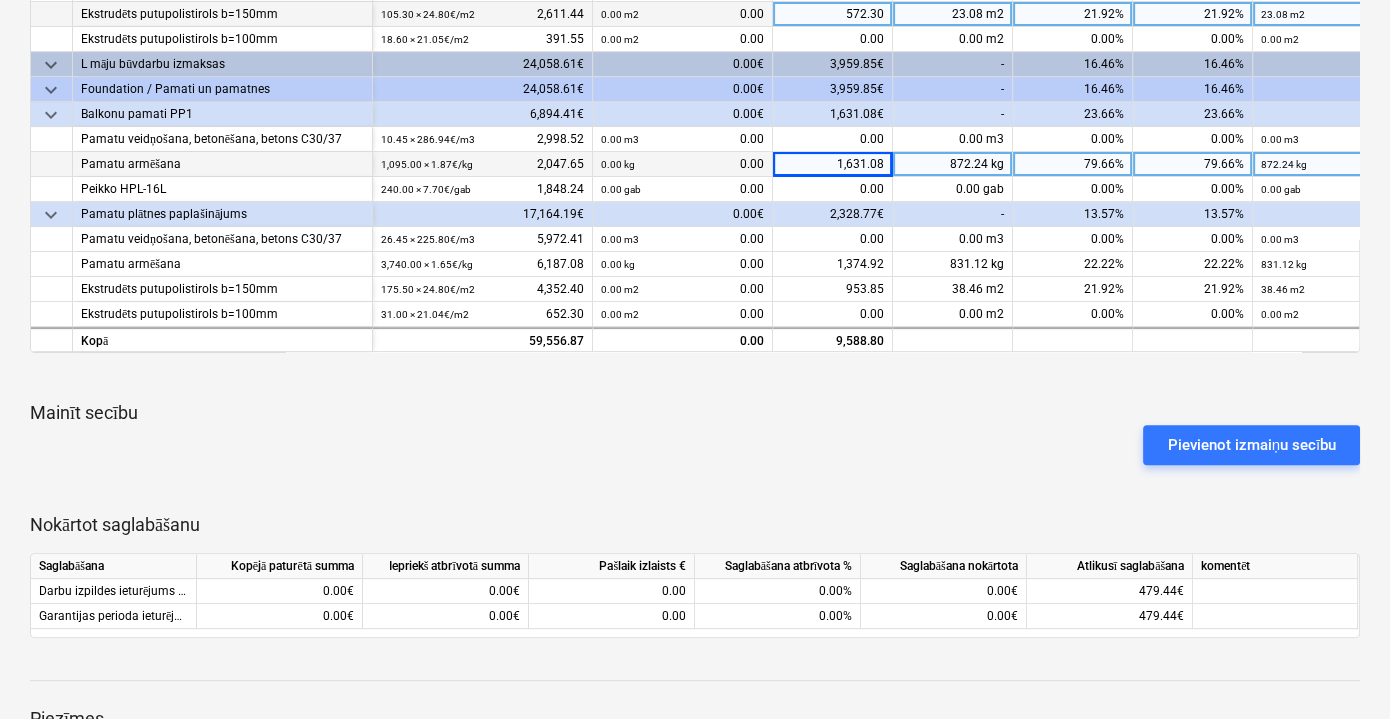 click on "Pievienot izmaiņu secību" at bounding box center (695, 445) 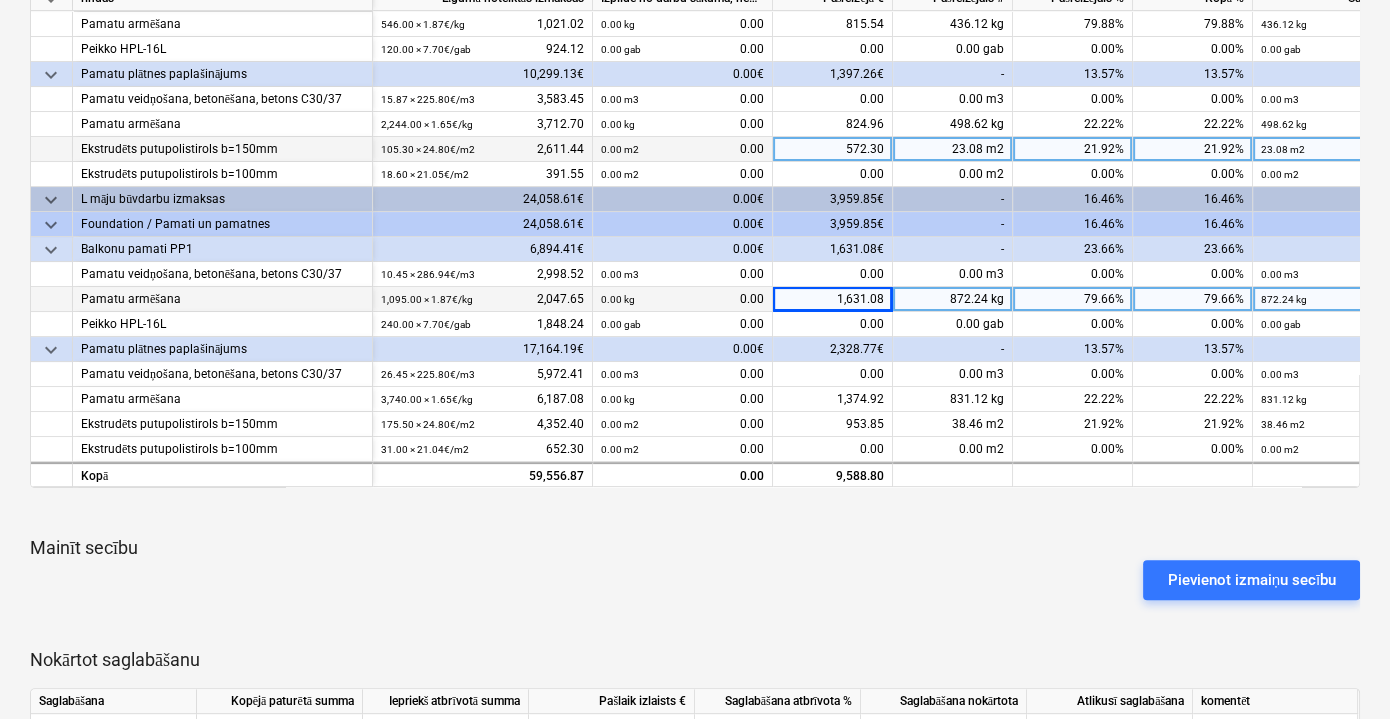 scroll, scrollTop: 363, scrollLeft: 0, axis: vertical 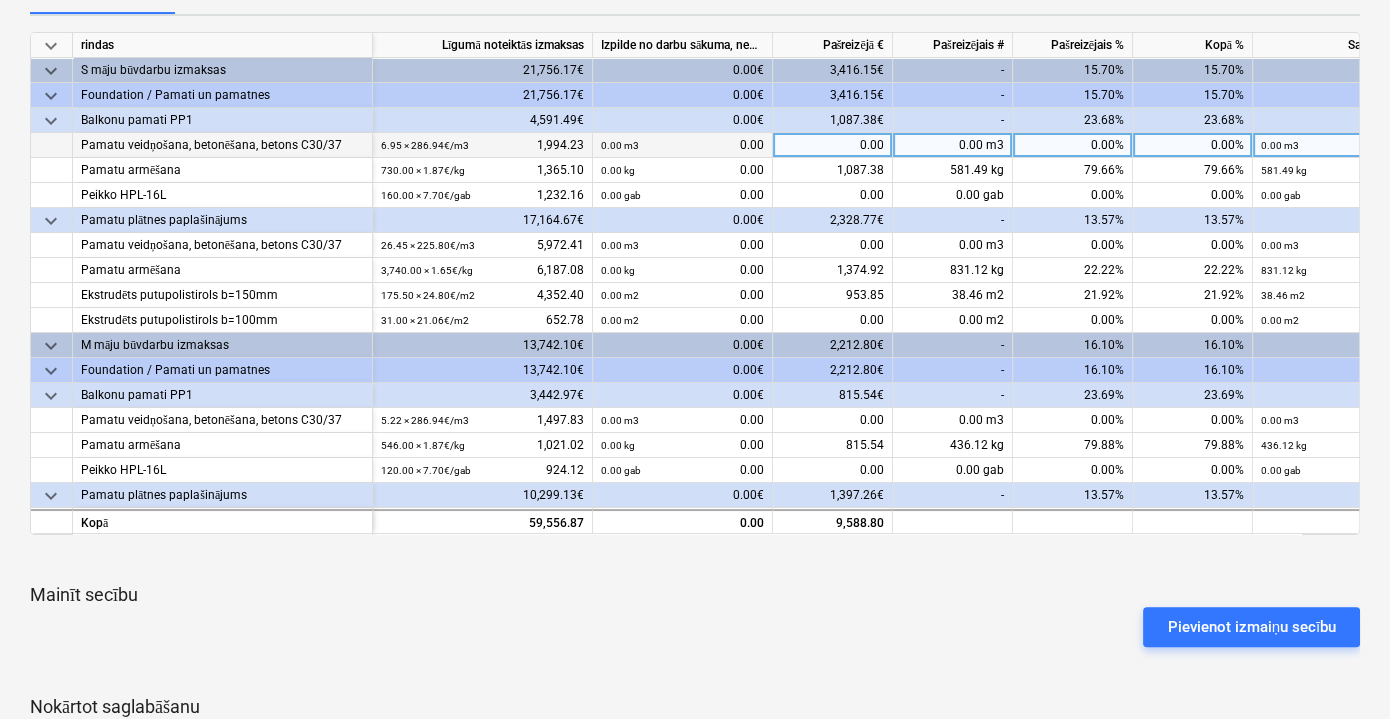 click on "0.00" at bounding box center (833, 145) 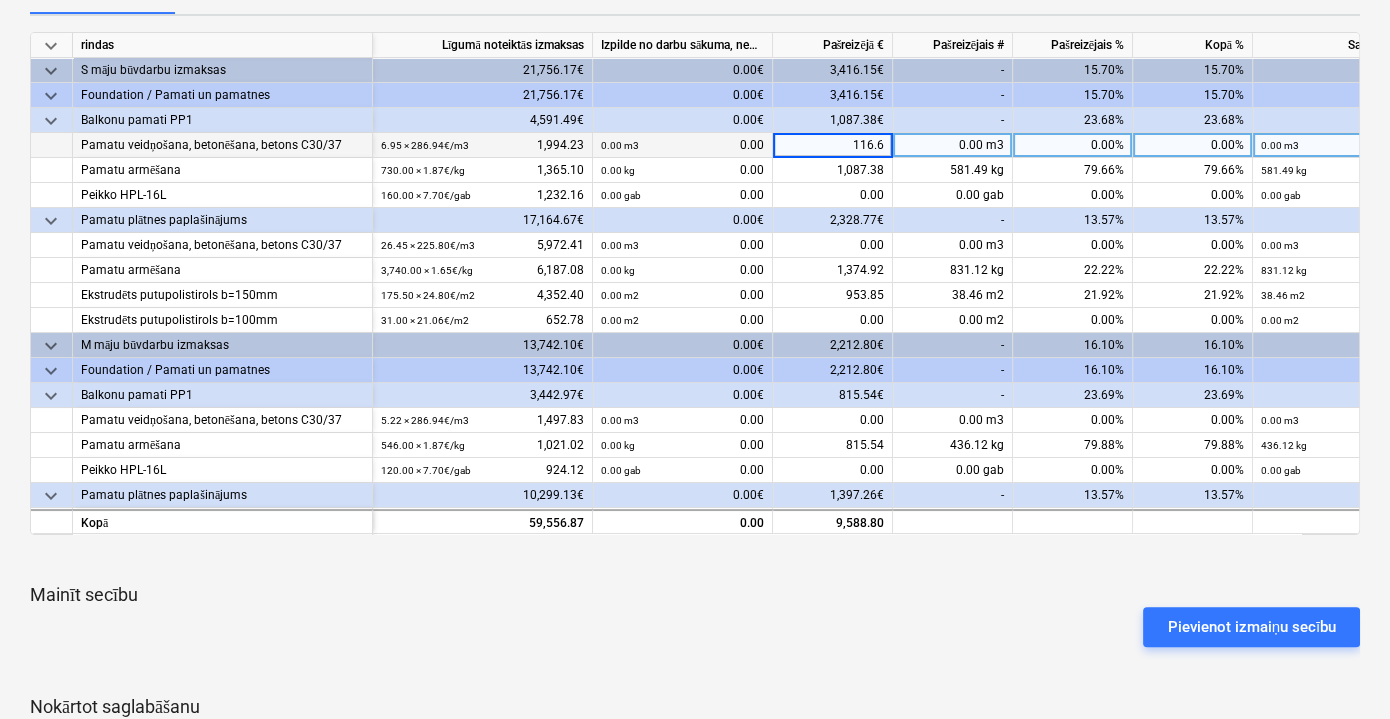 type on "116.66" 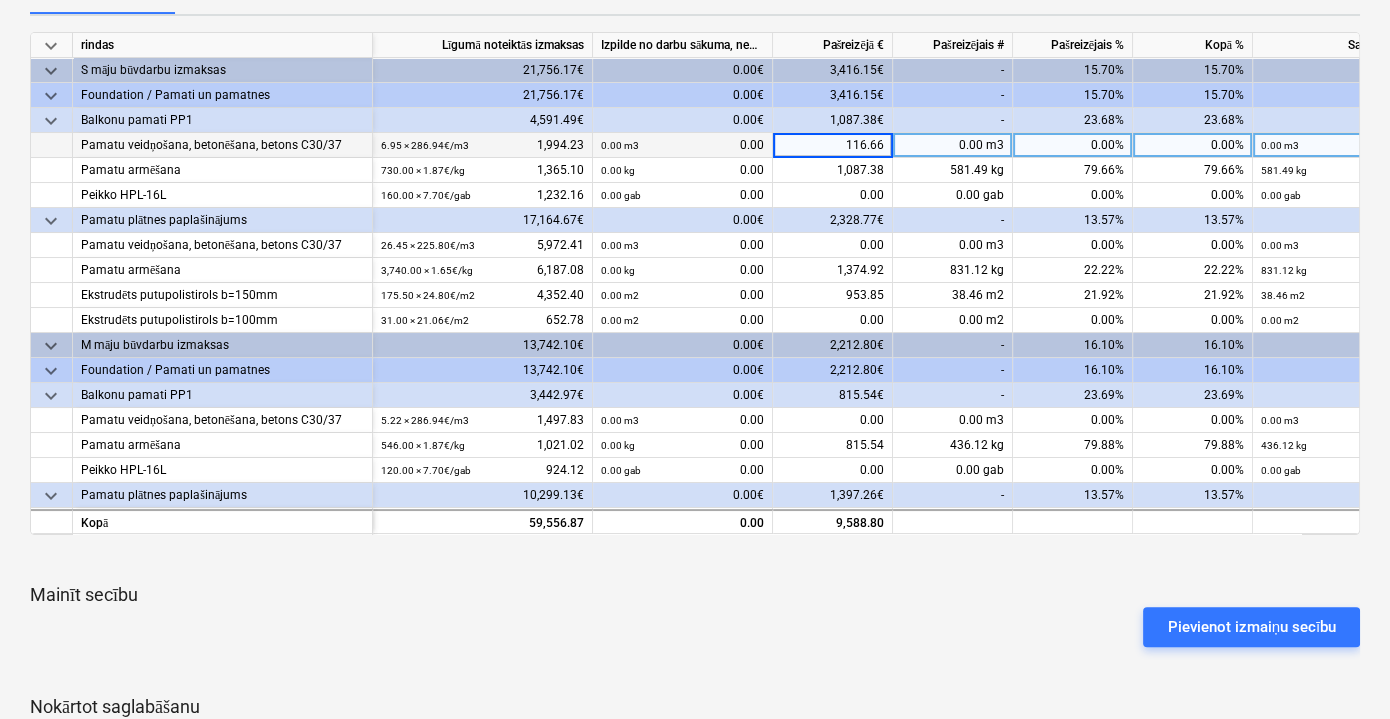 scroll, scrollTop: 90, scrollLeft: 0, axis: vertical 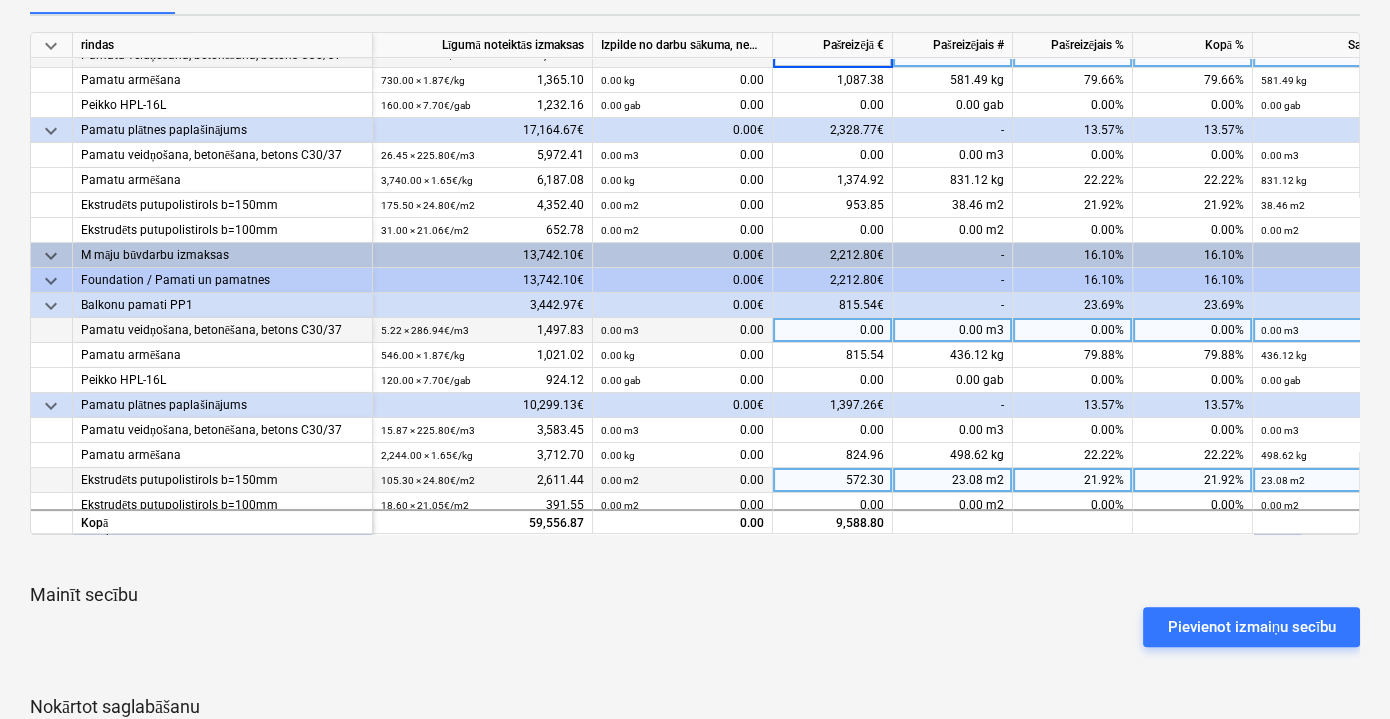 click on "0.00" at bounding box center [833, 330] 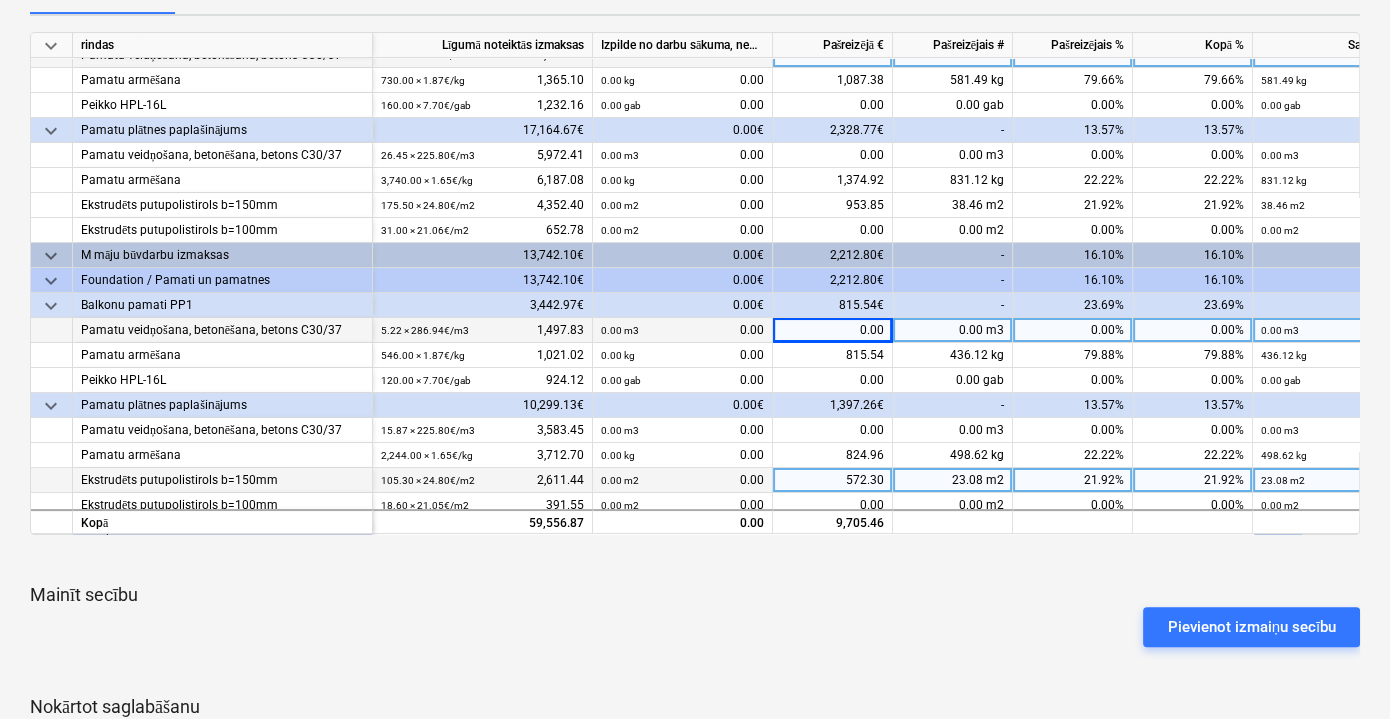 click on "0.00" at bounding box center (833, 330) 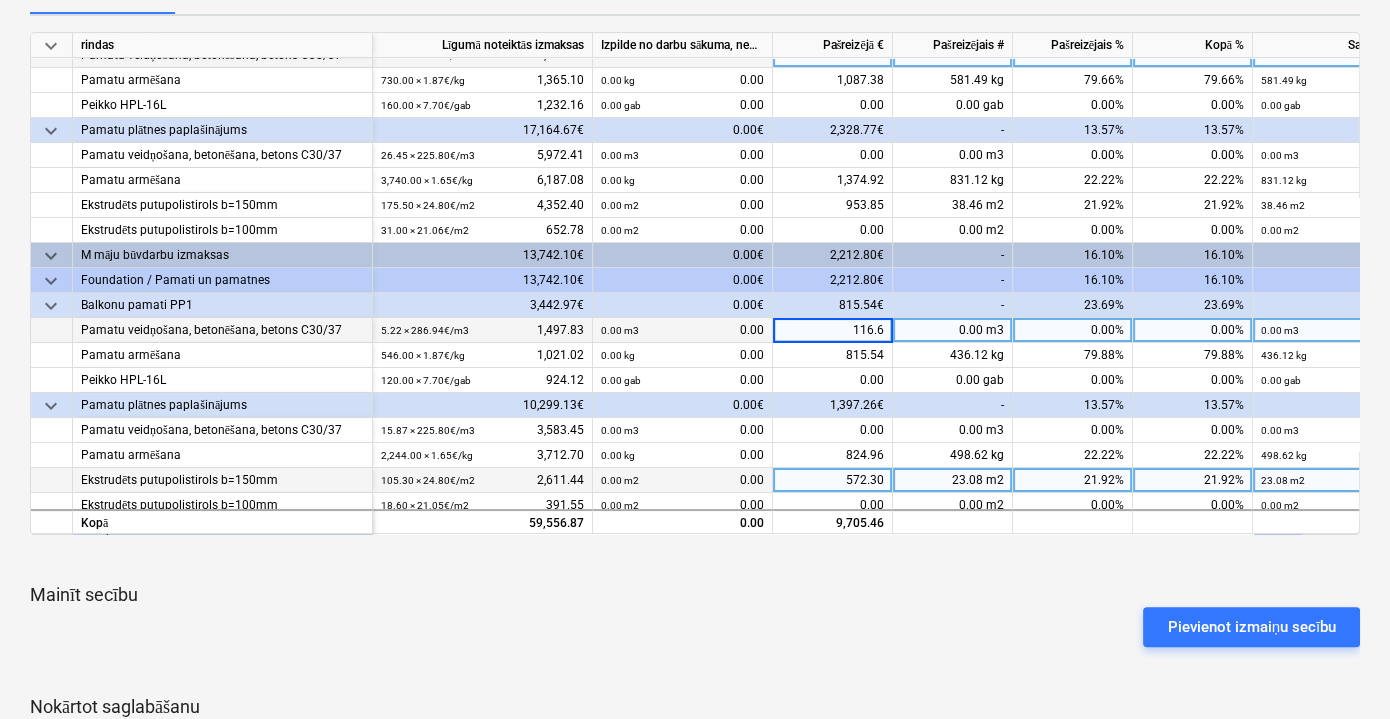 type on "116.66" 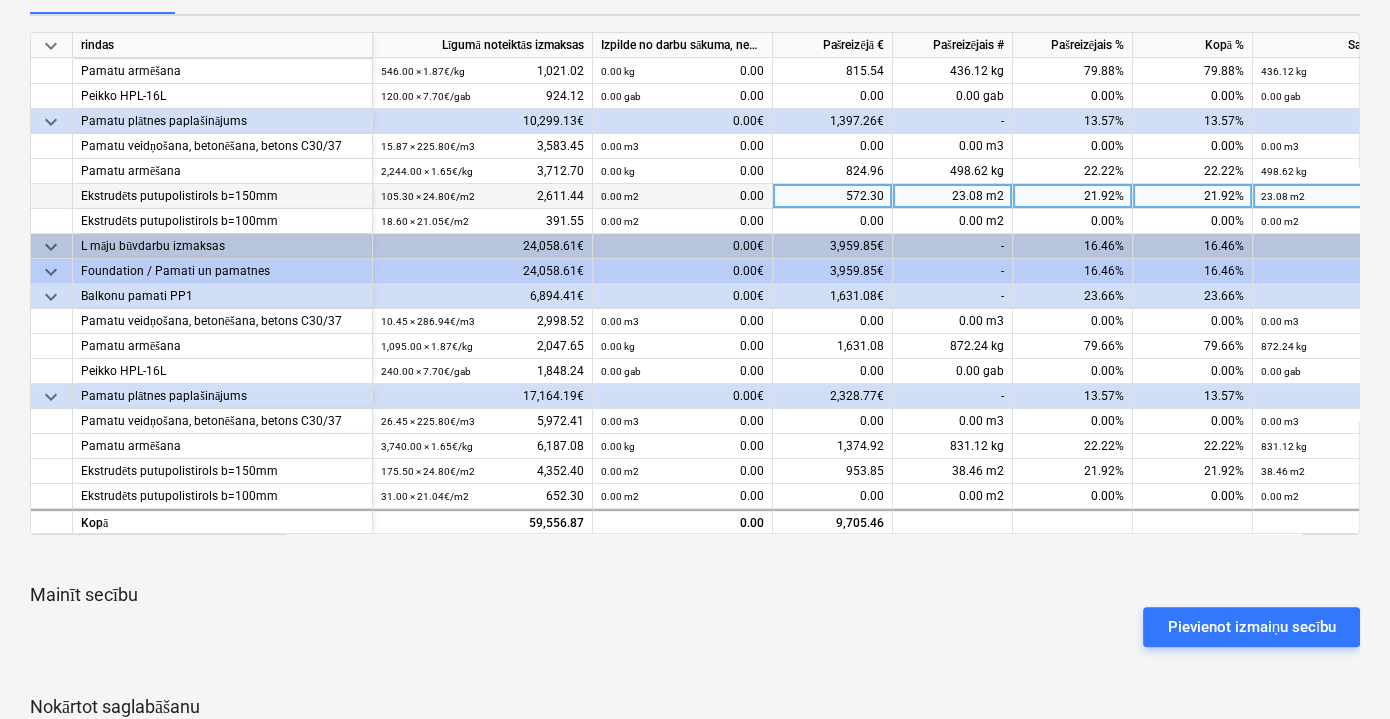 scroll, scrollTop: 379, scrollLeft: 0, axis: vertical 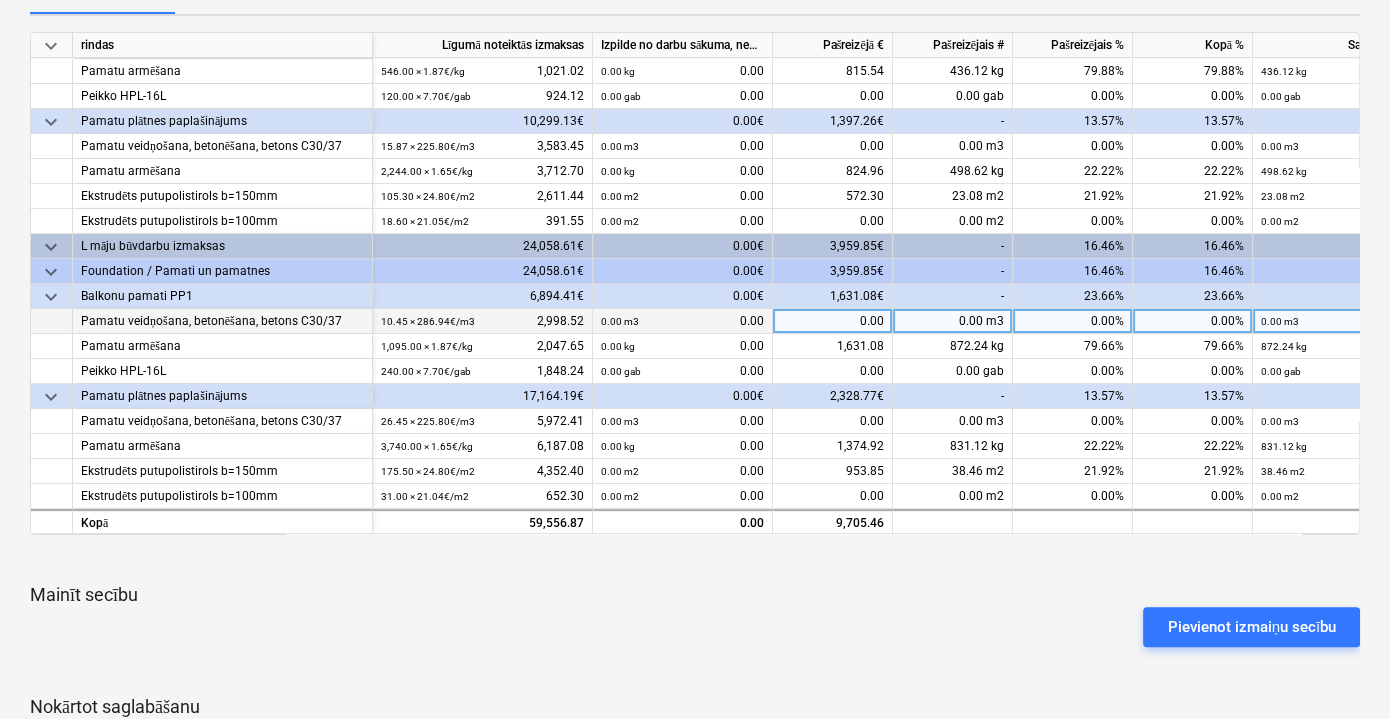 click on "0.00" at bounding box center (833, 321) 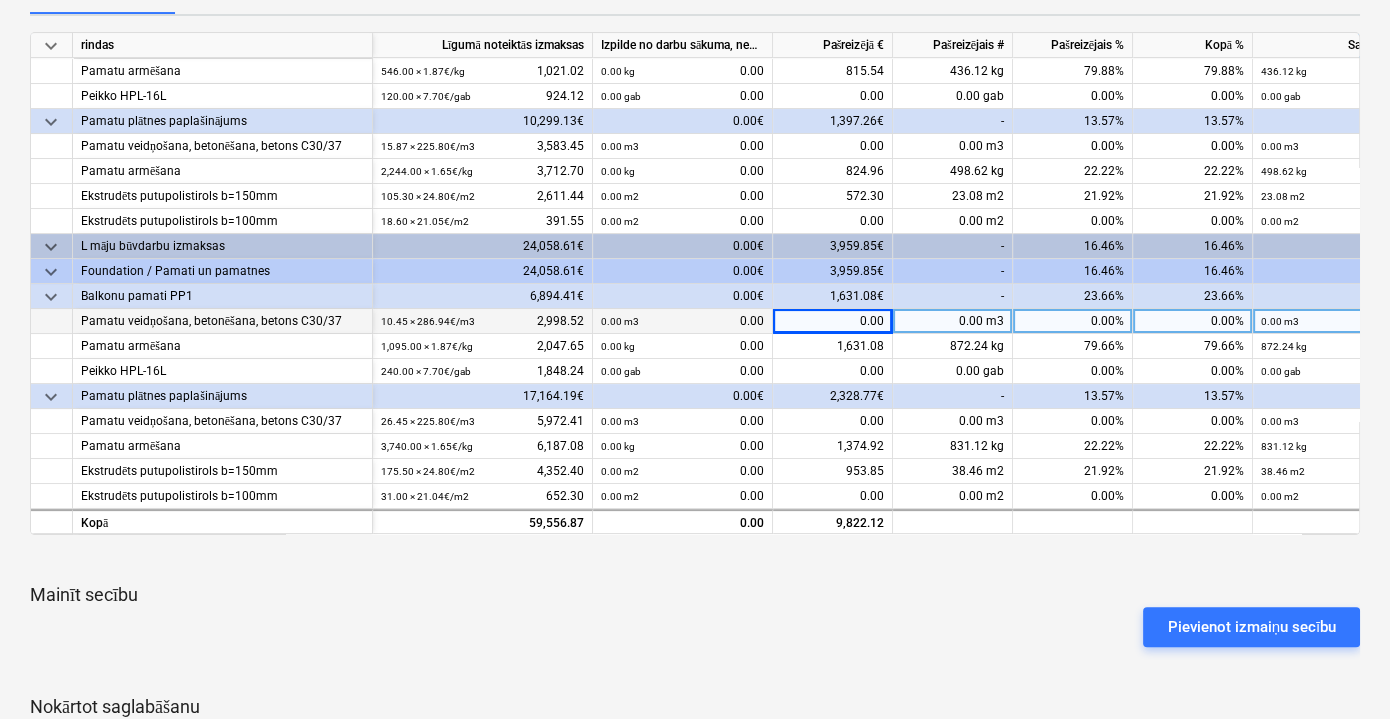 click on "0.00" at bounding box center [833, 321] 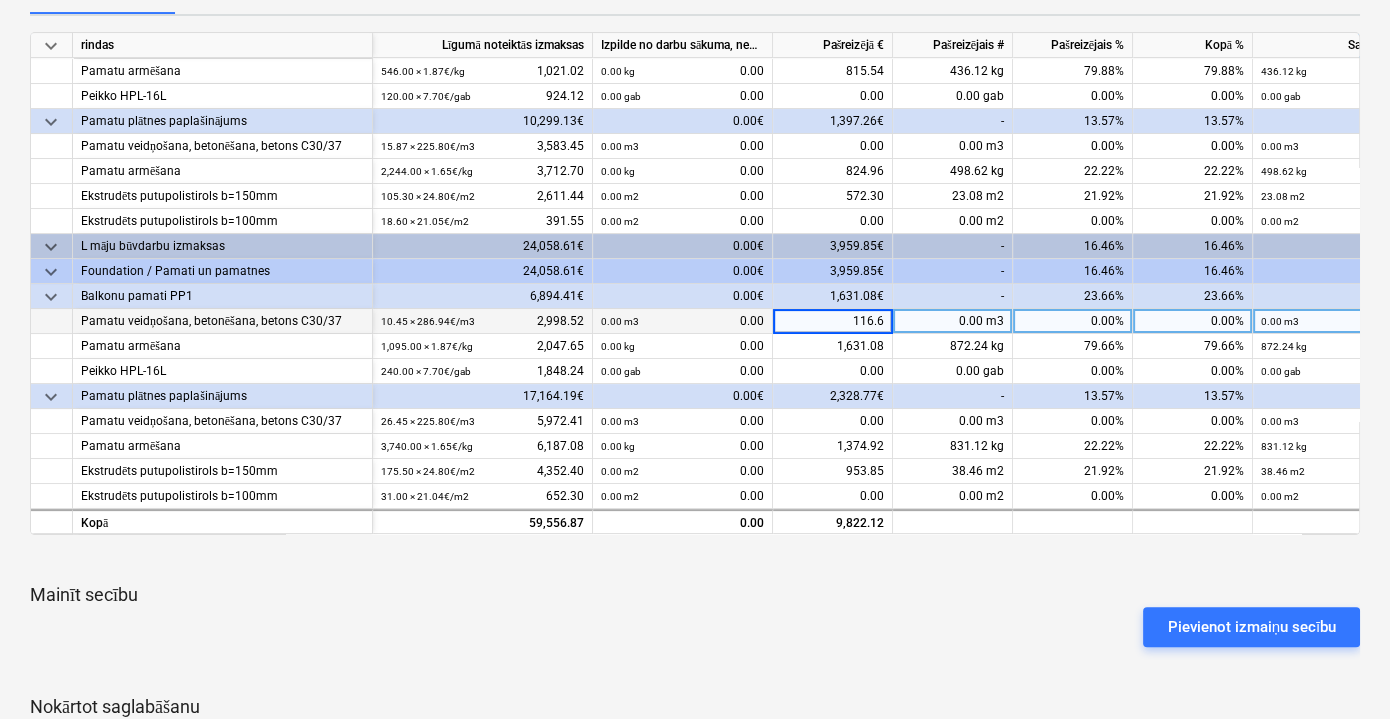 type on "116.66" 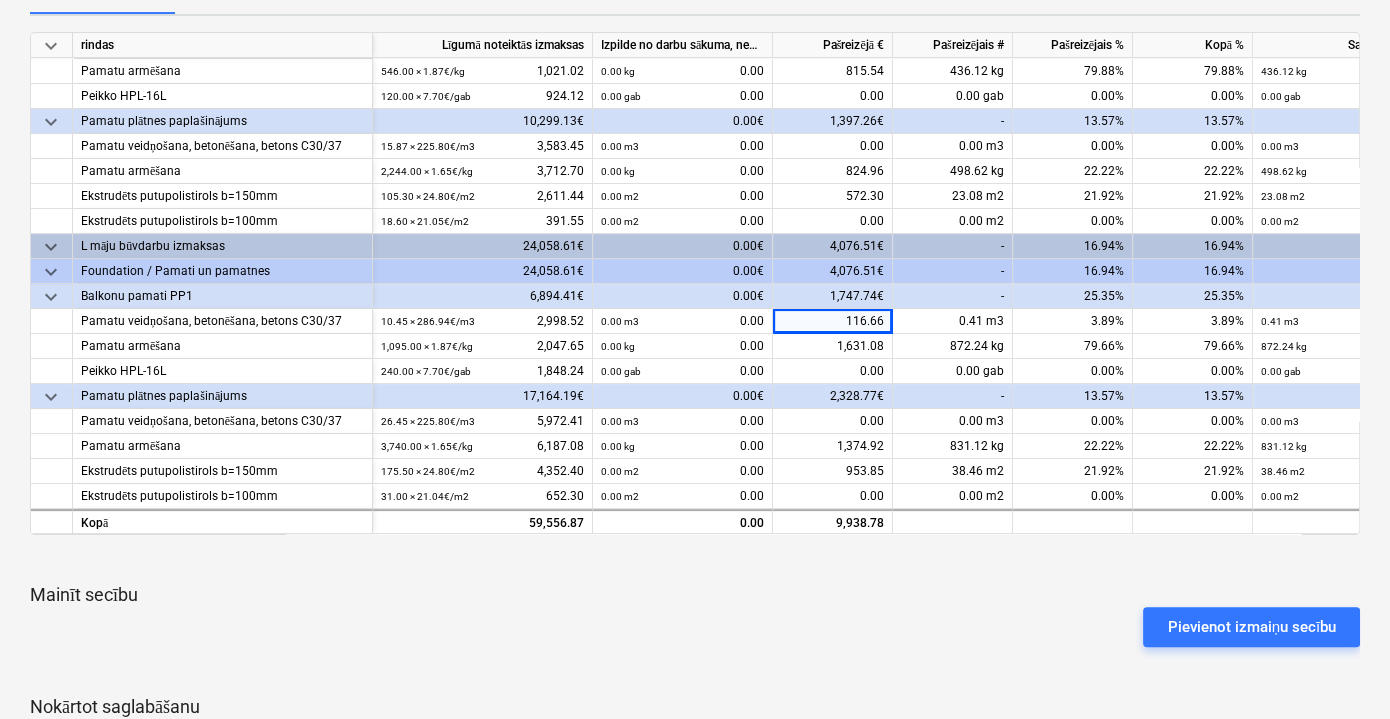 click on "Mainīt secību" at bounding box center [695, 595] 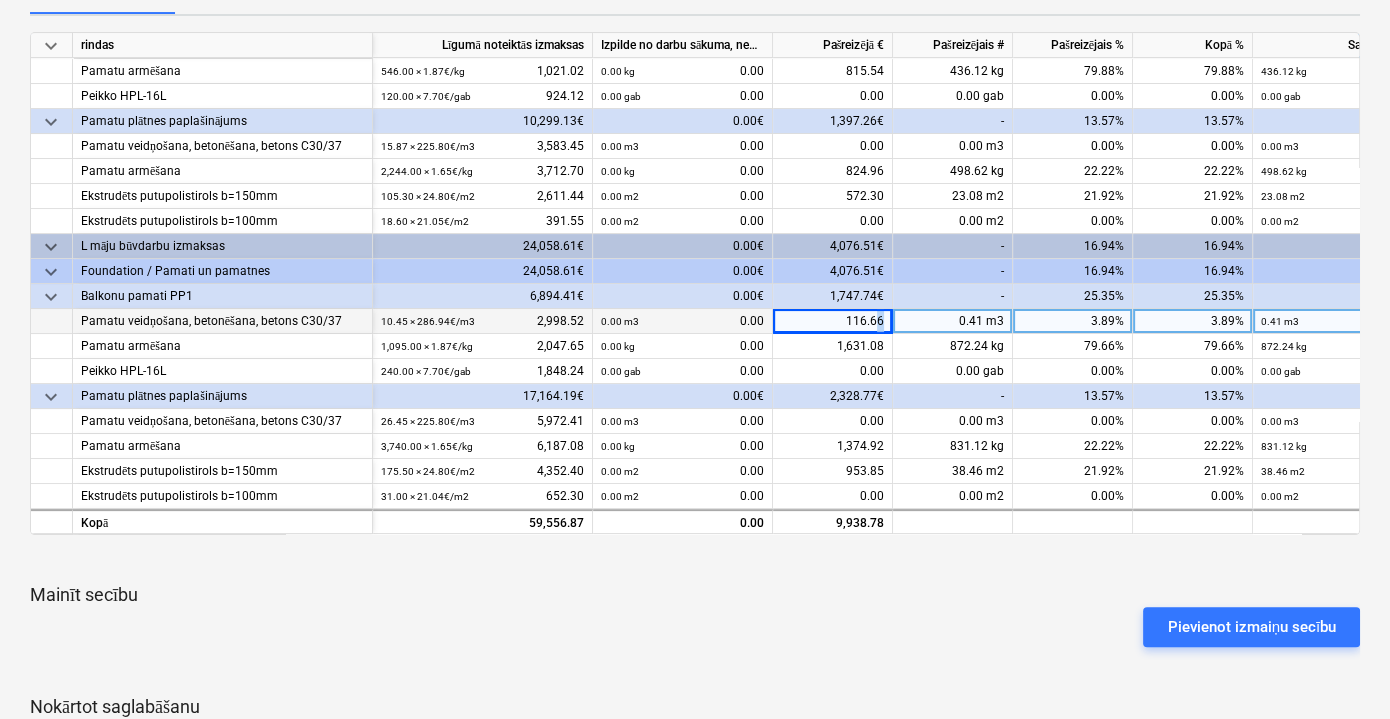 click on "116.66" at bounding box center [833, 321] 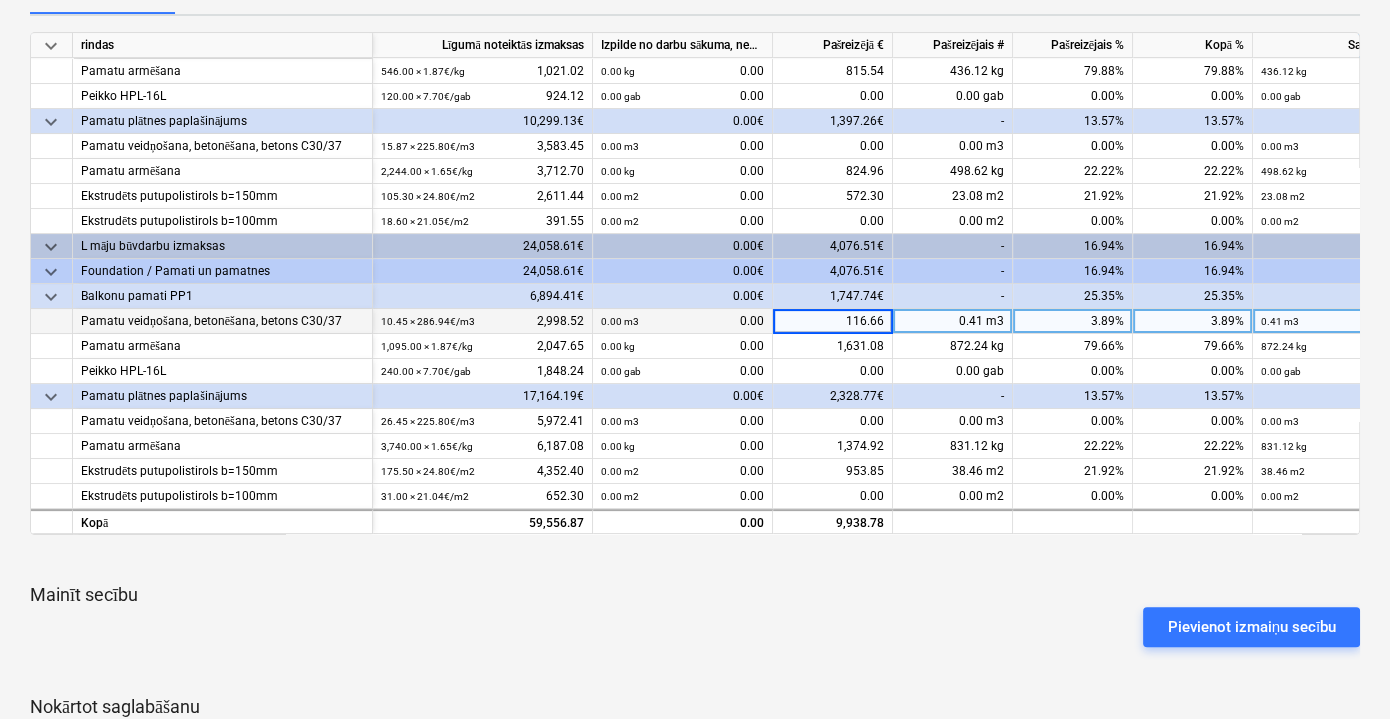 click on "116.66" at bounding box center (832, 321) 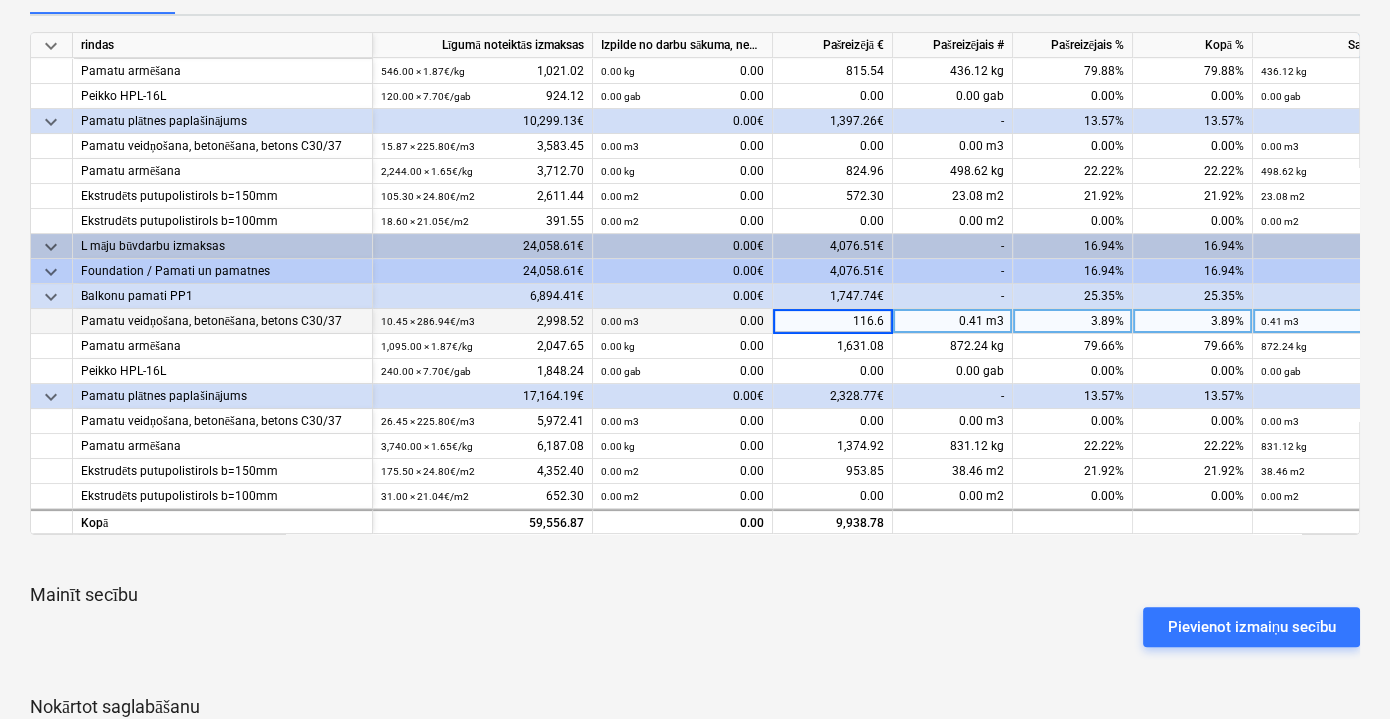 type on "116.68" 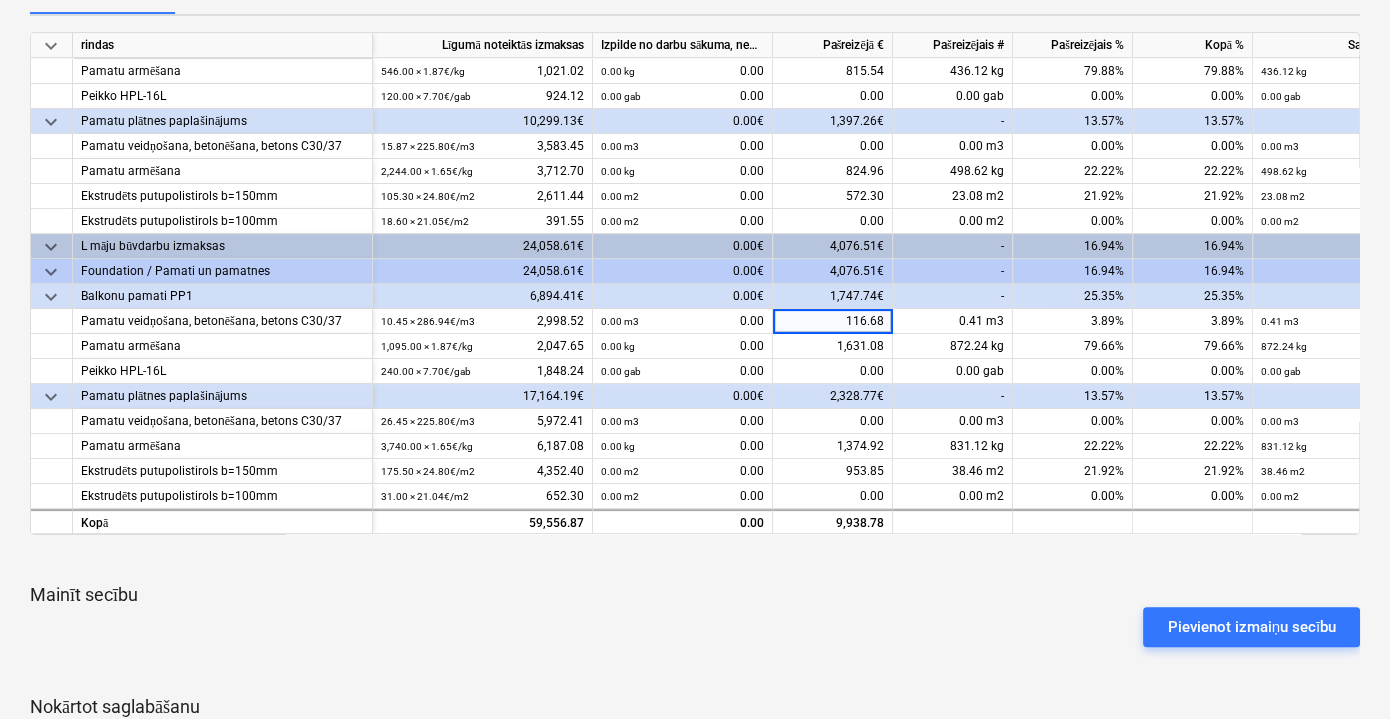 click on "Mainīt secību" at bounding box center [695, 595] 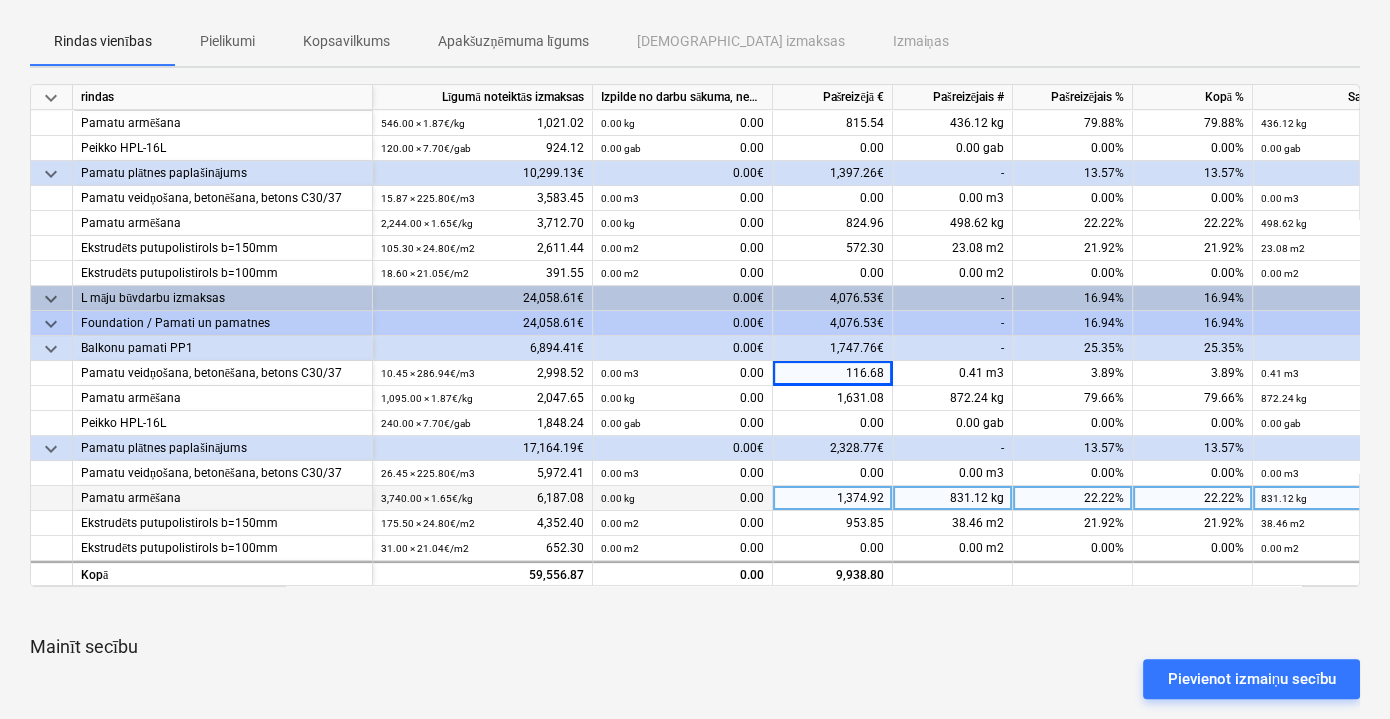 scroll, scrollTop: 304, scrollLeft: 0, axis: vertical 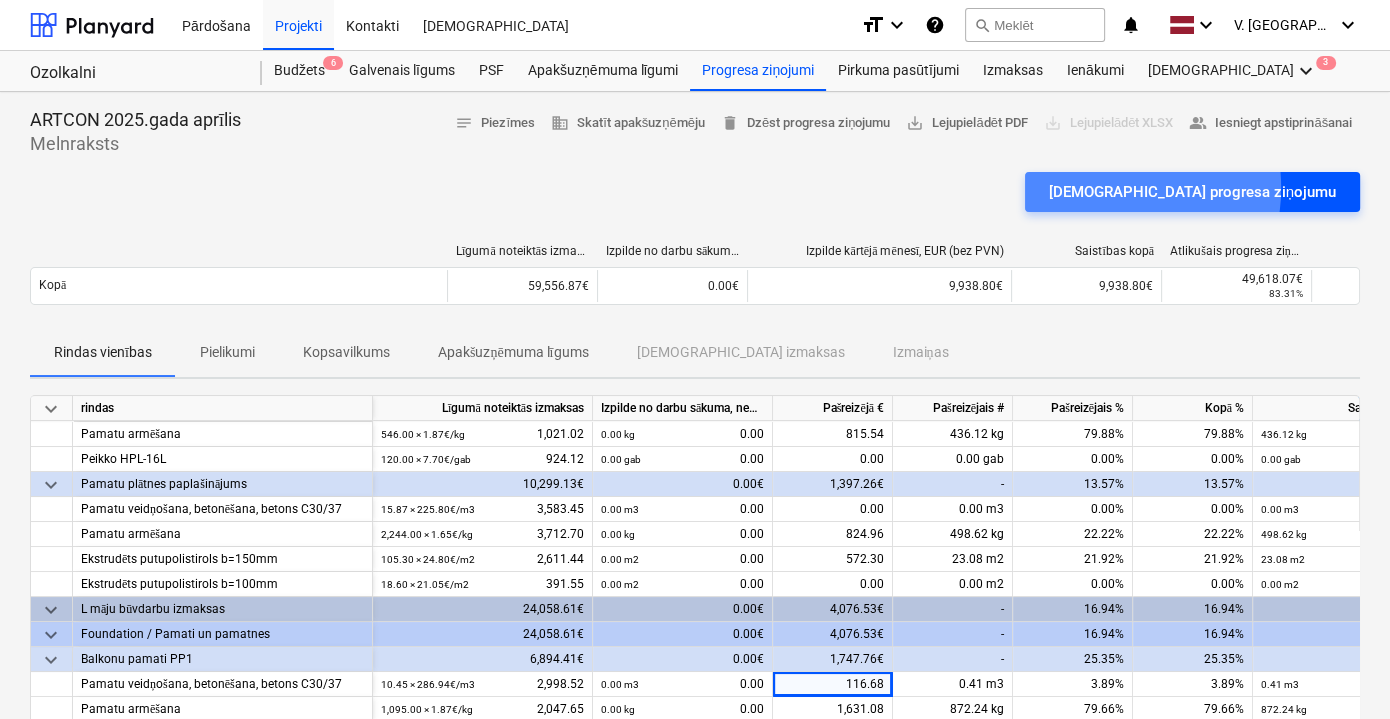 click on "[DEMOGRAPHIC_DATA] progresa ziņojumu" at bounding box center (1192, 192) 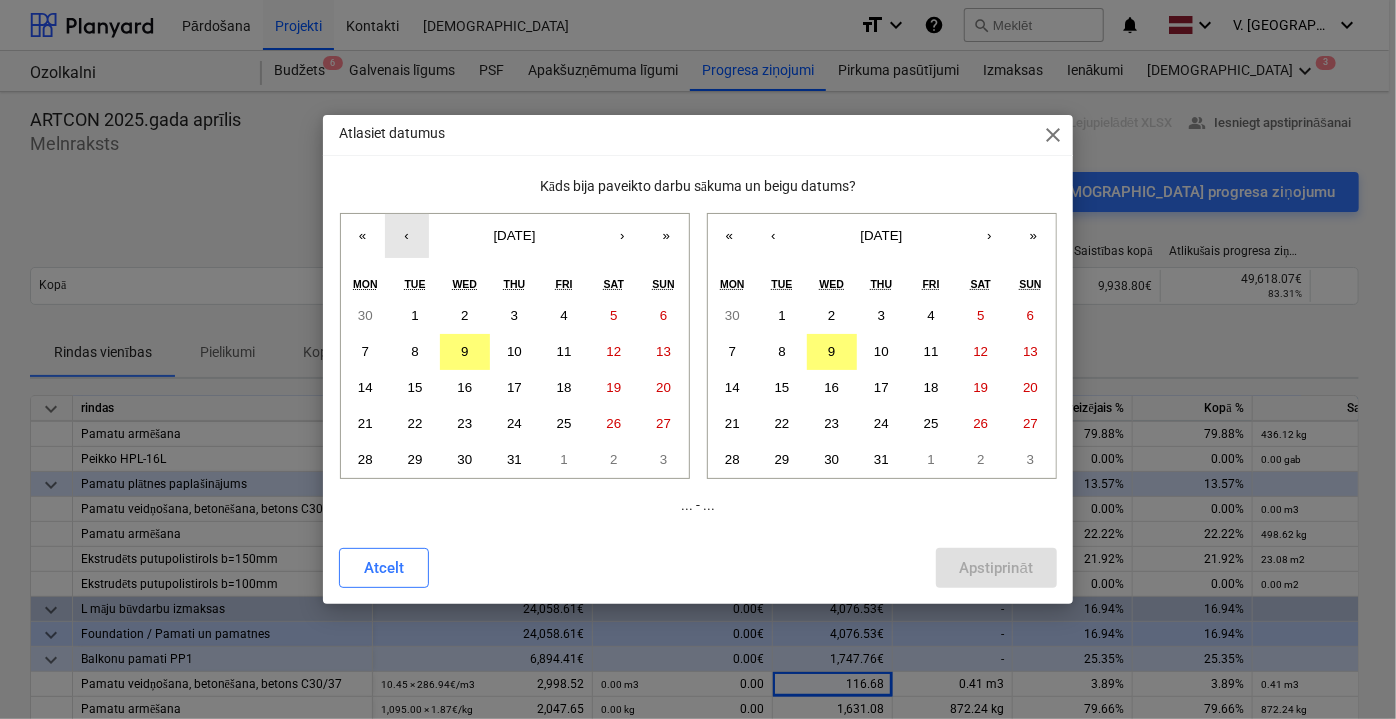 click on "‹" at bounding box center [407, 236] 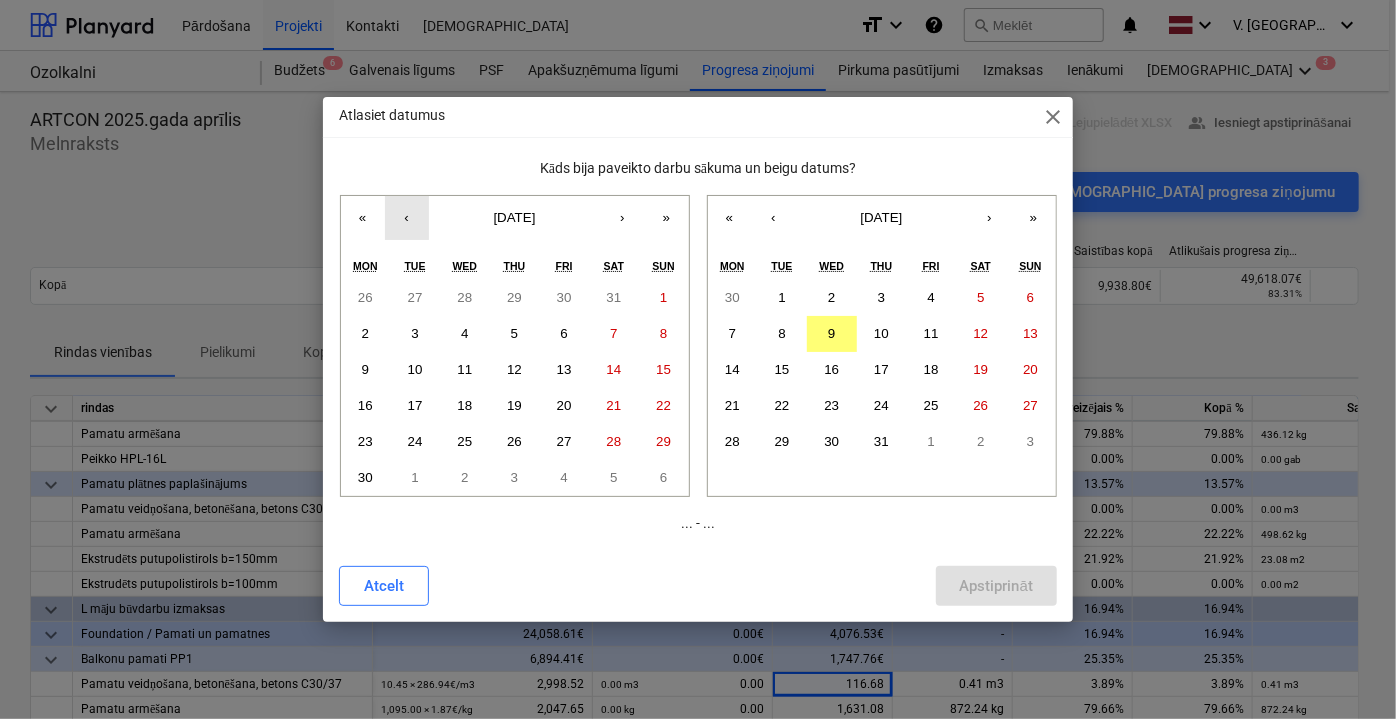 click on "‹" at bounding box center (407, 218) 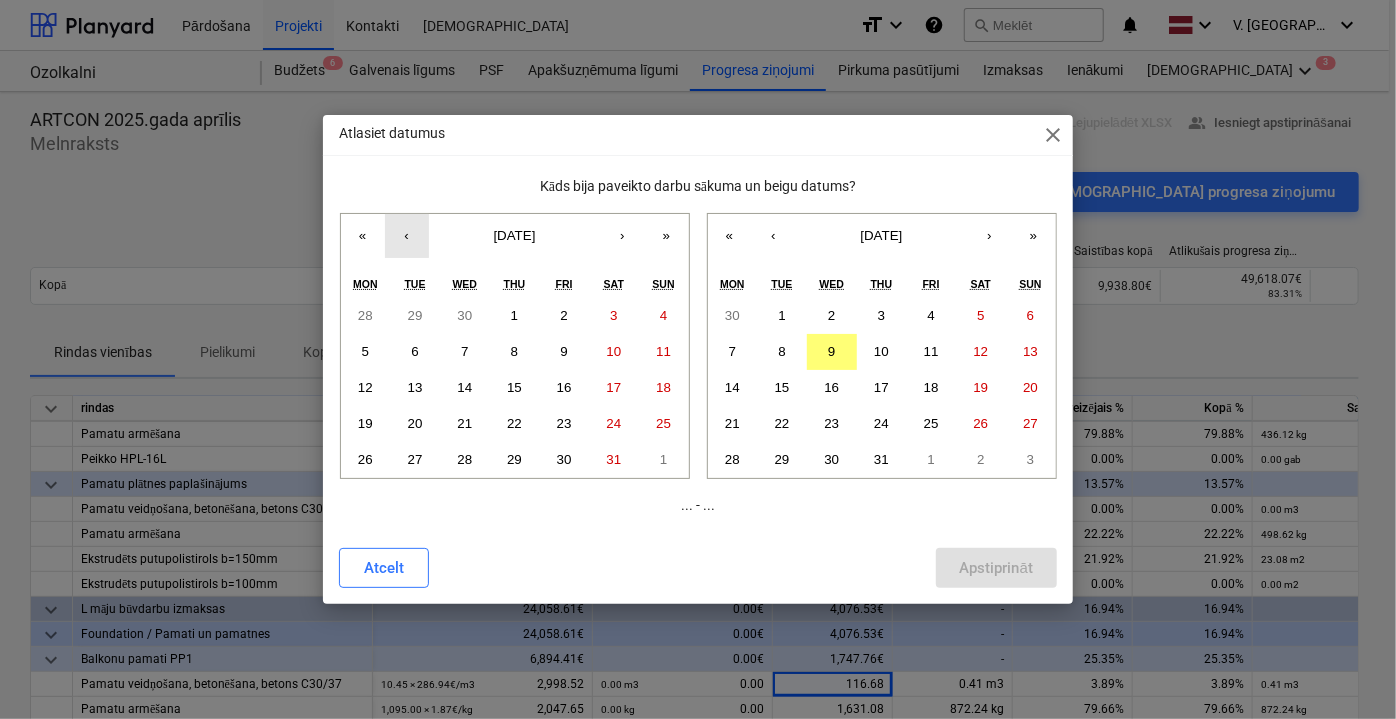 click on "‹" at bounding box center [407, 236] 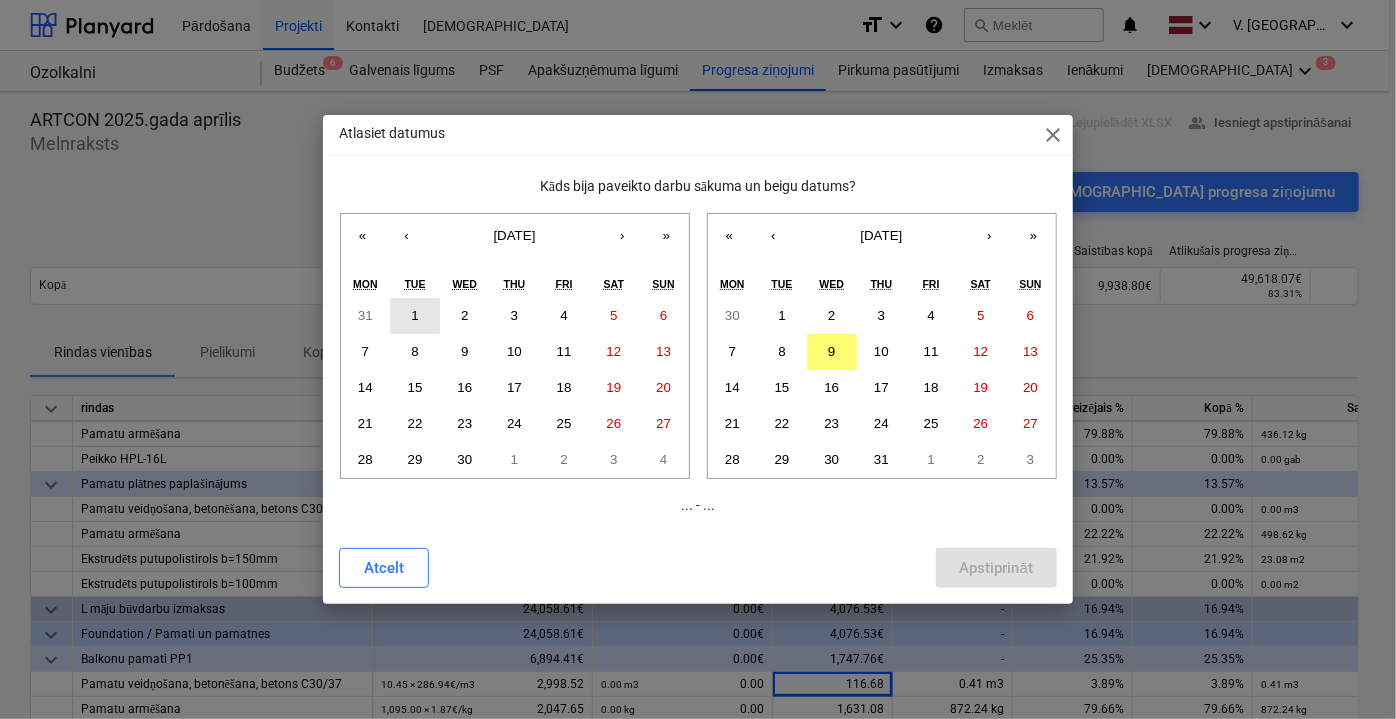 click on "1" at bounding box center [414, 315] 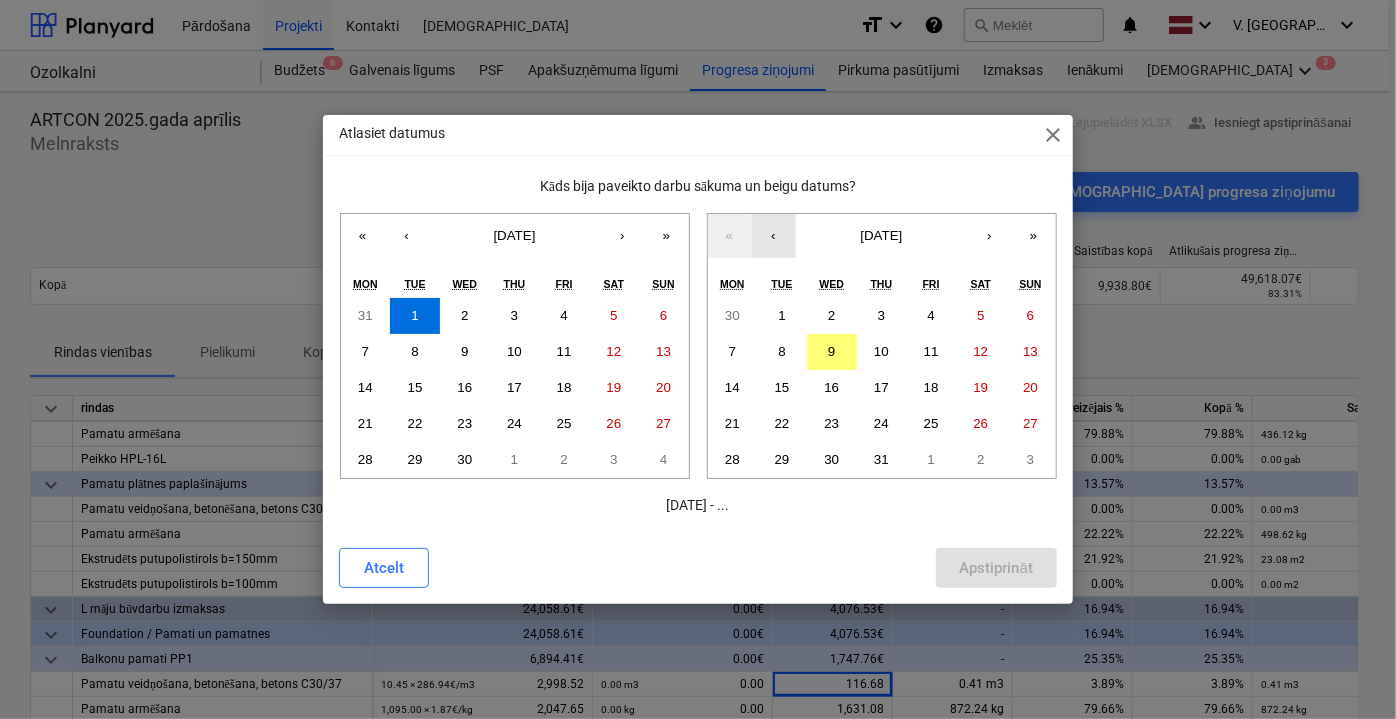 click on "‹" at bounding box center [774, 236] 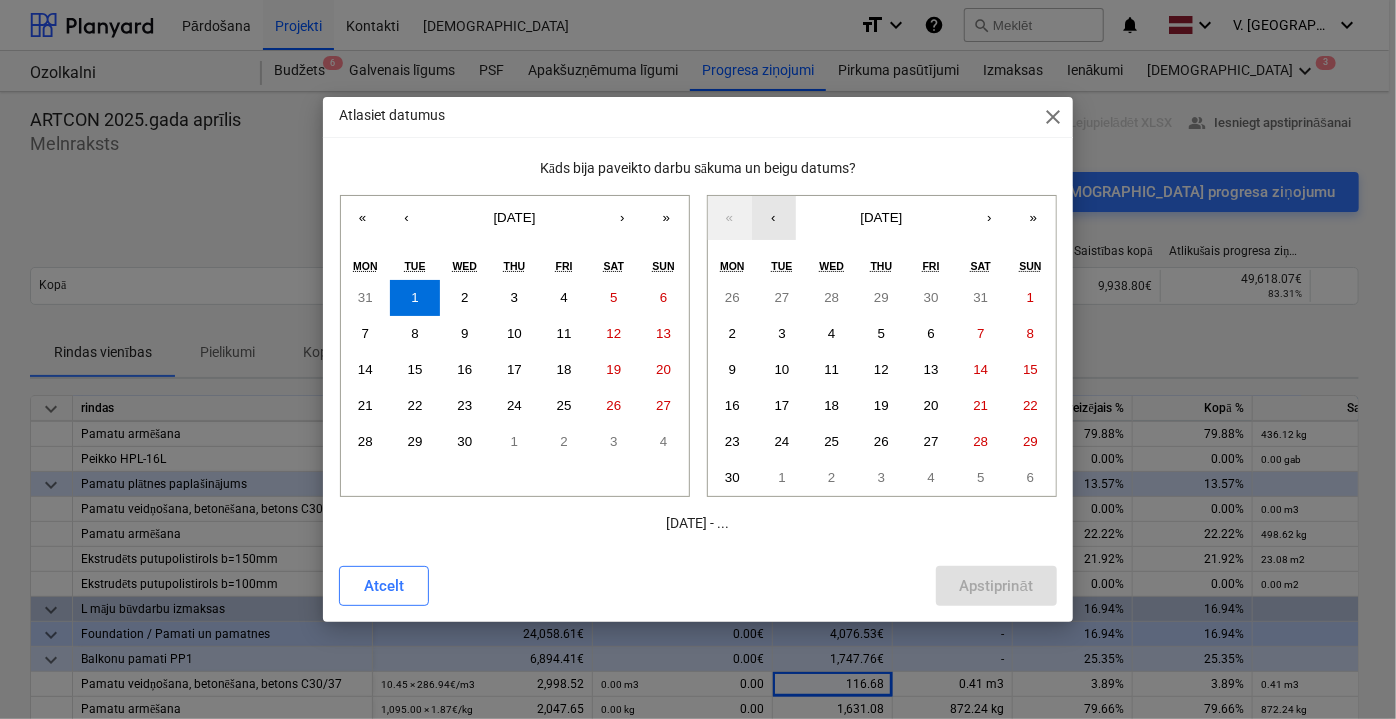 click on "‹" at bounding box center (774, 218) 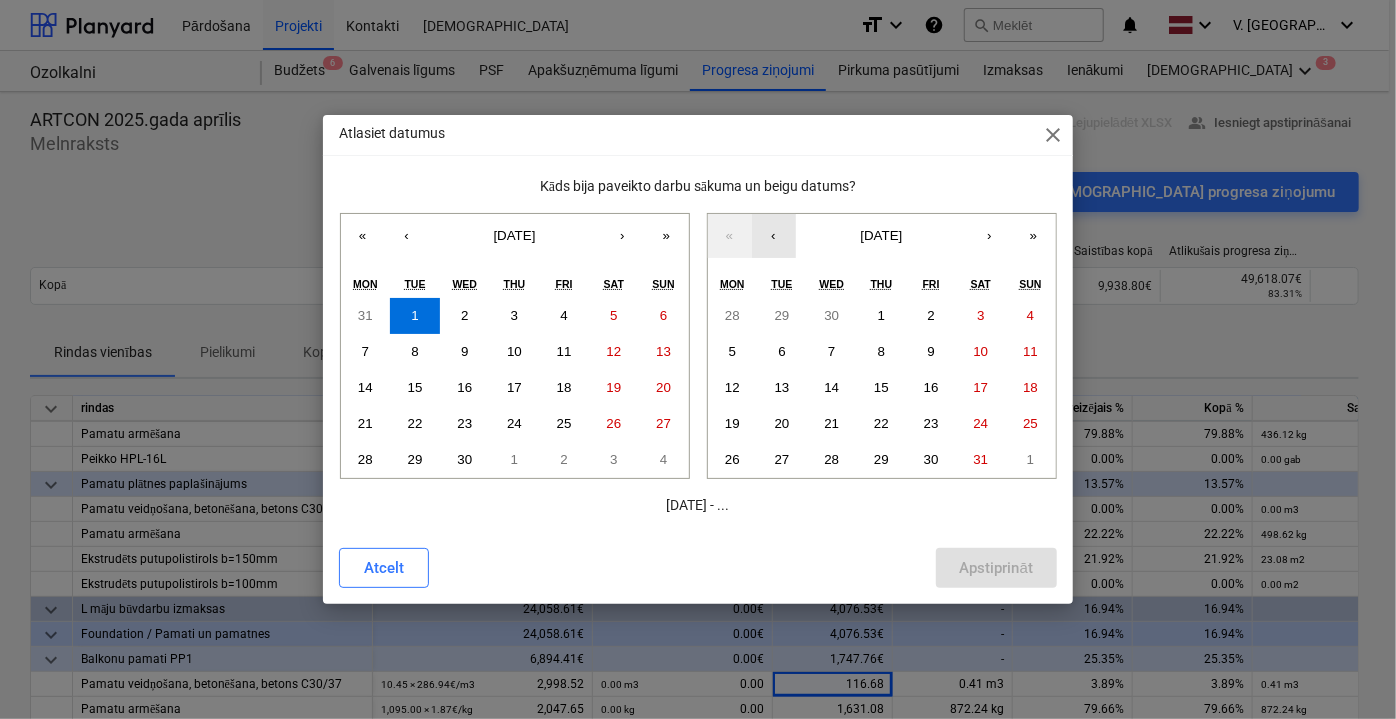 click on "‹" at bounding box center (774, 236) 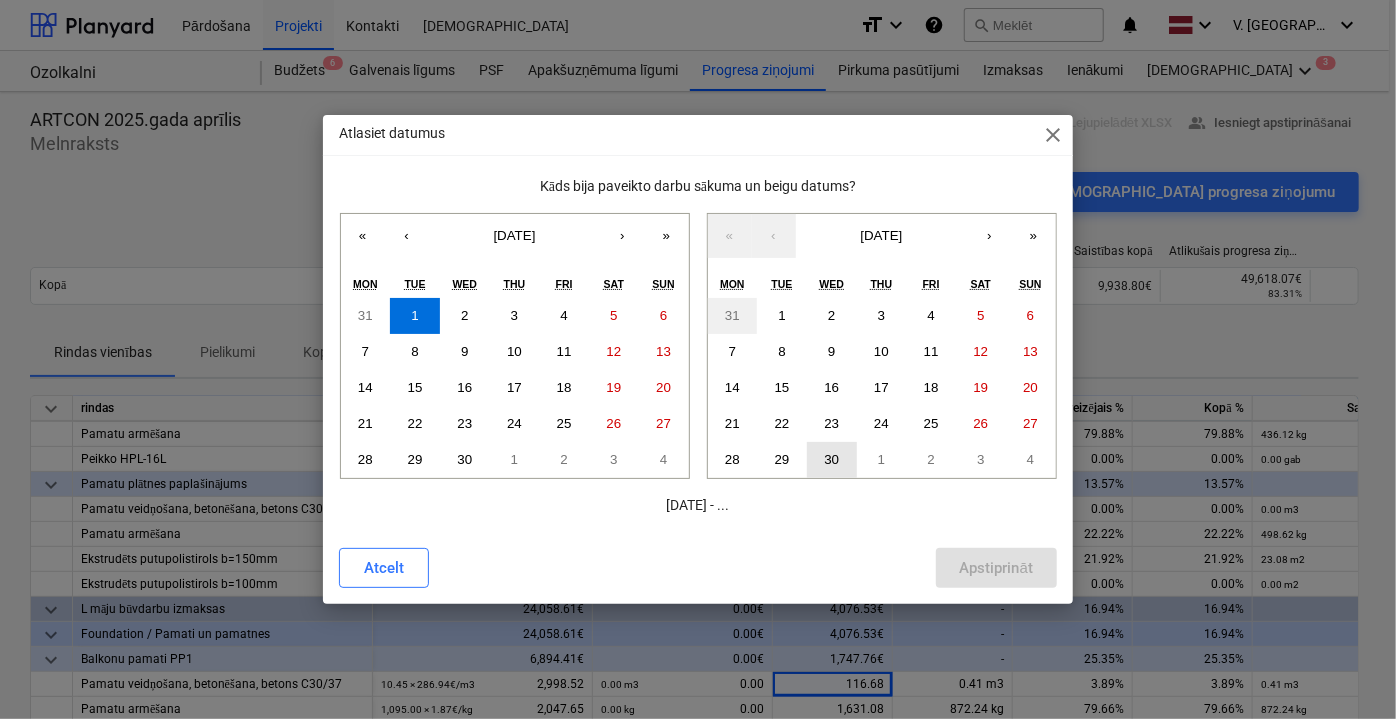 click on "30" at bounding box center [831, 459] 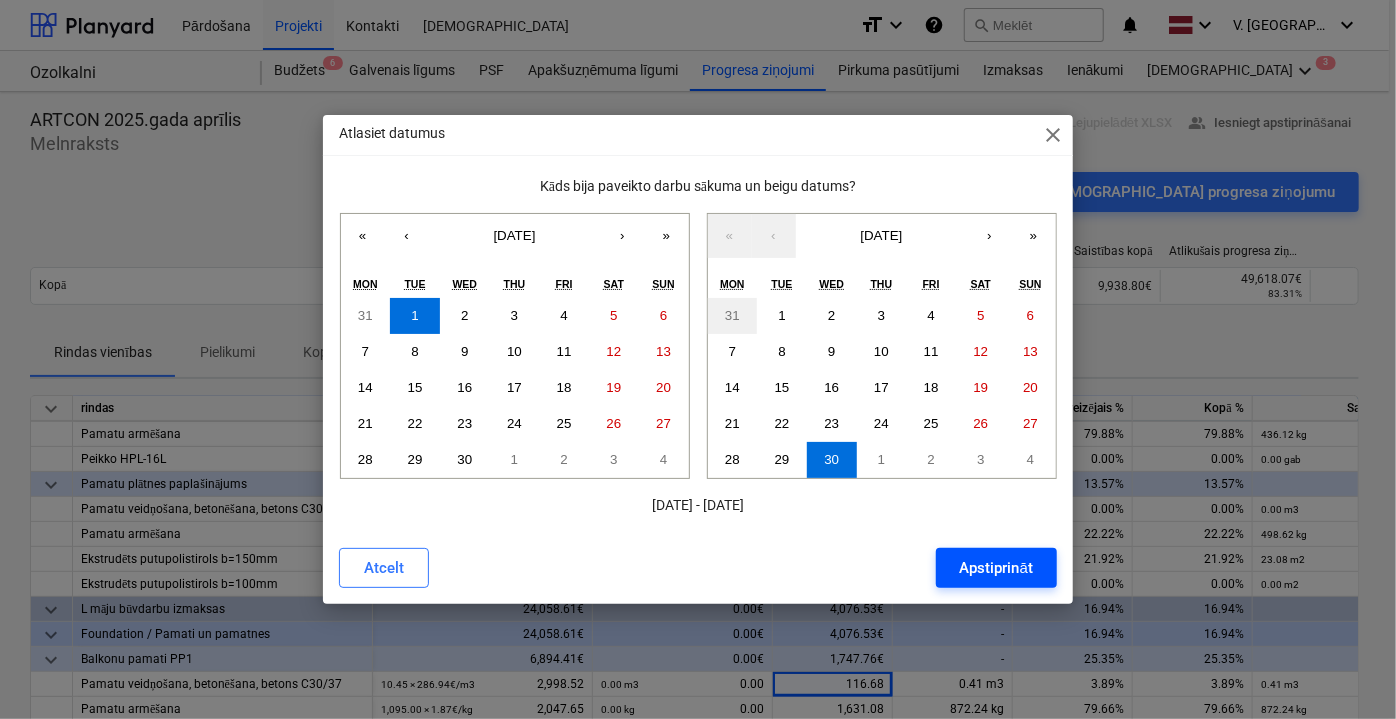 click on "Apstiprināt" at bounding box center [996, 568] 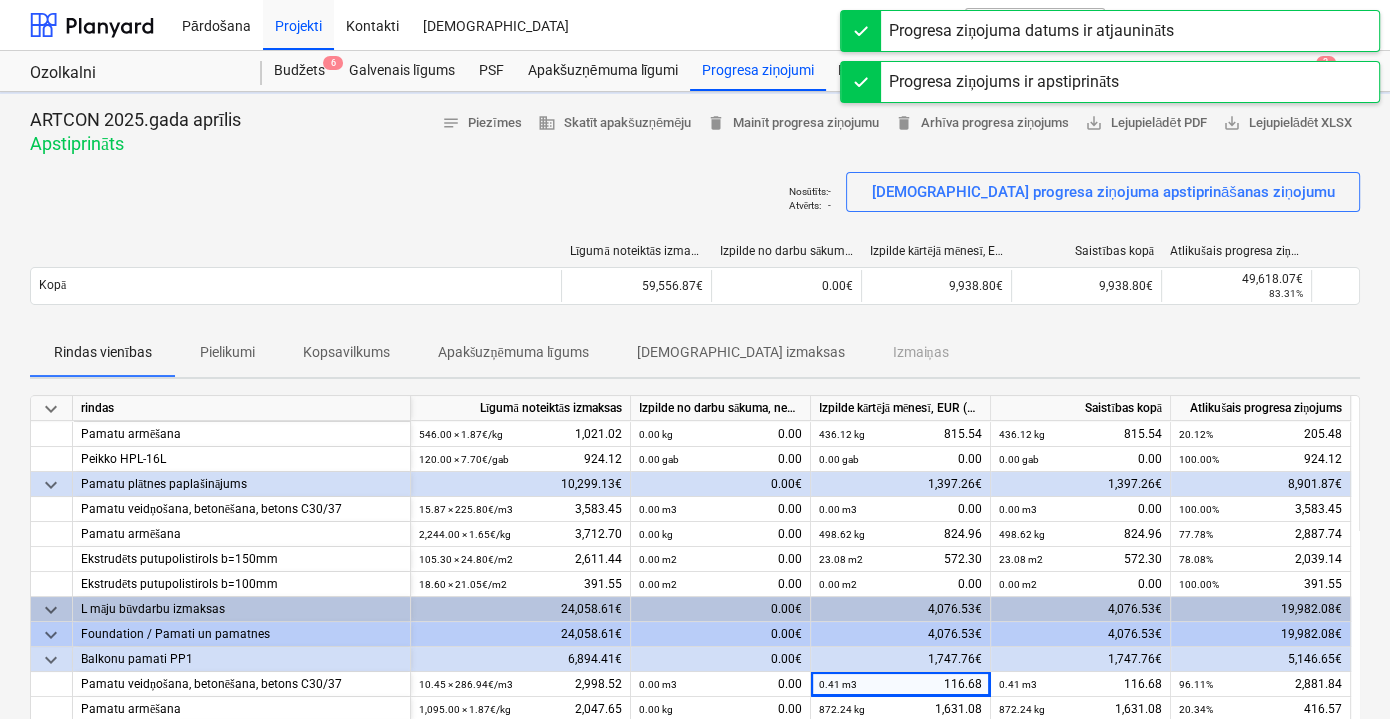 scroll, scrollTop: 373, scrollLeft: 0, axis: vertical 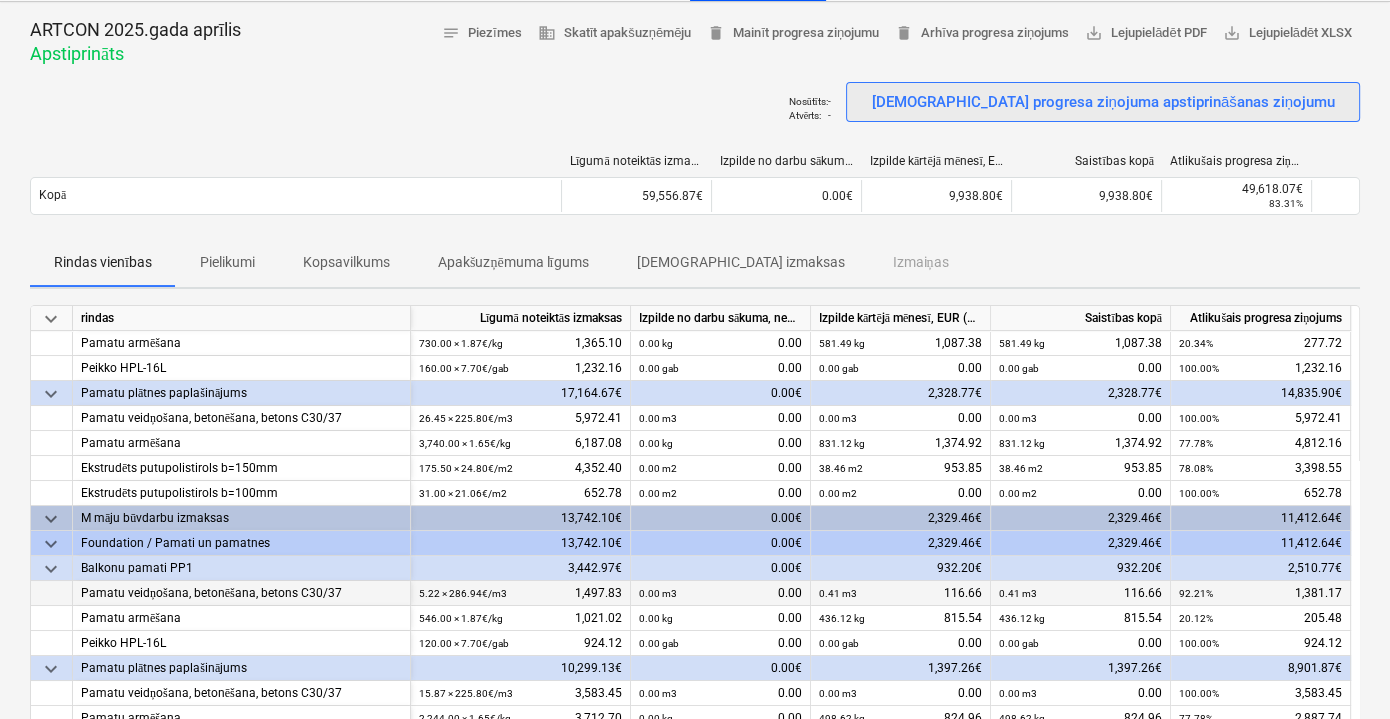 click on "Sūtīt progresa ziņojuma apstiprināšanas ziņojumu" at bounding box center (1103, 102) 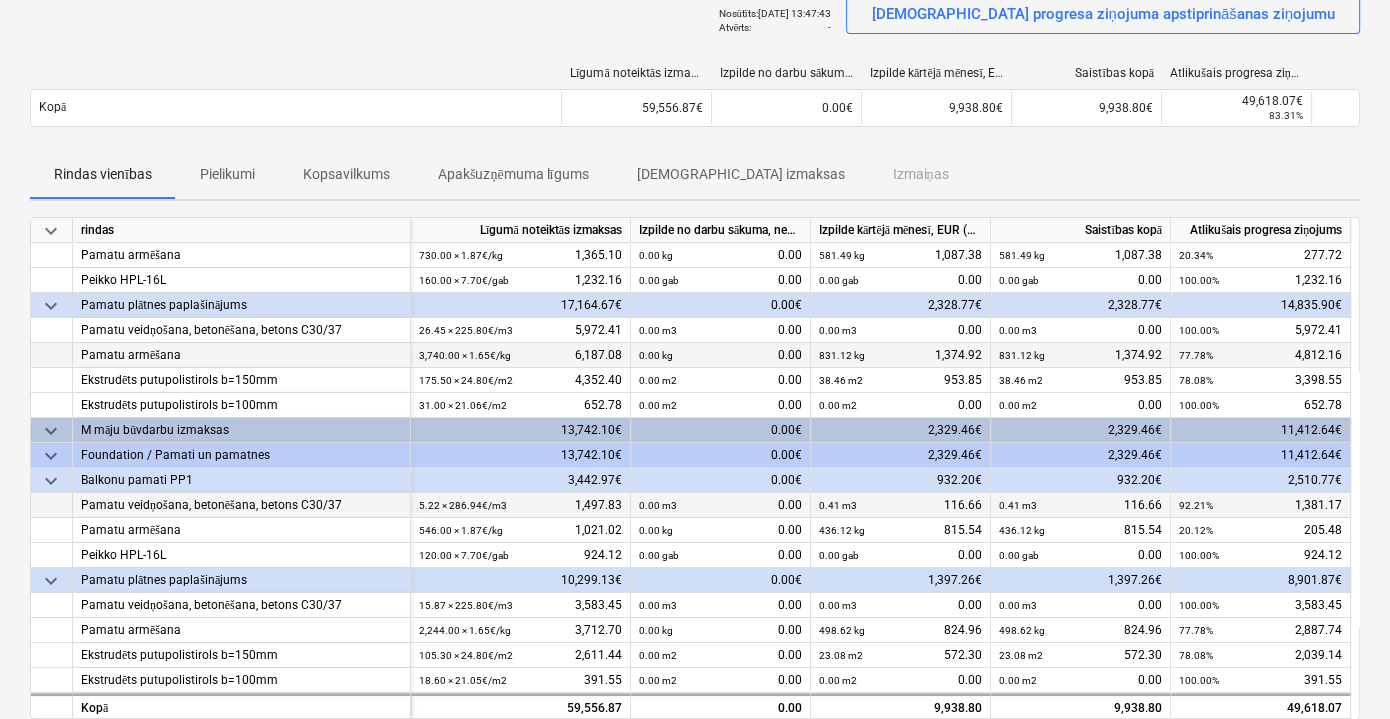 scroll, scrollTop: 363, scrollLeft: 0, axis: vertical 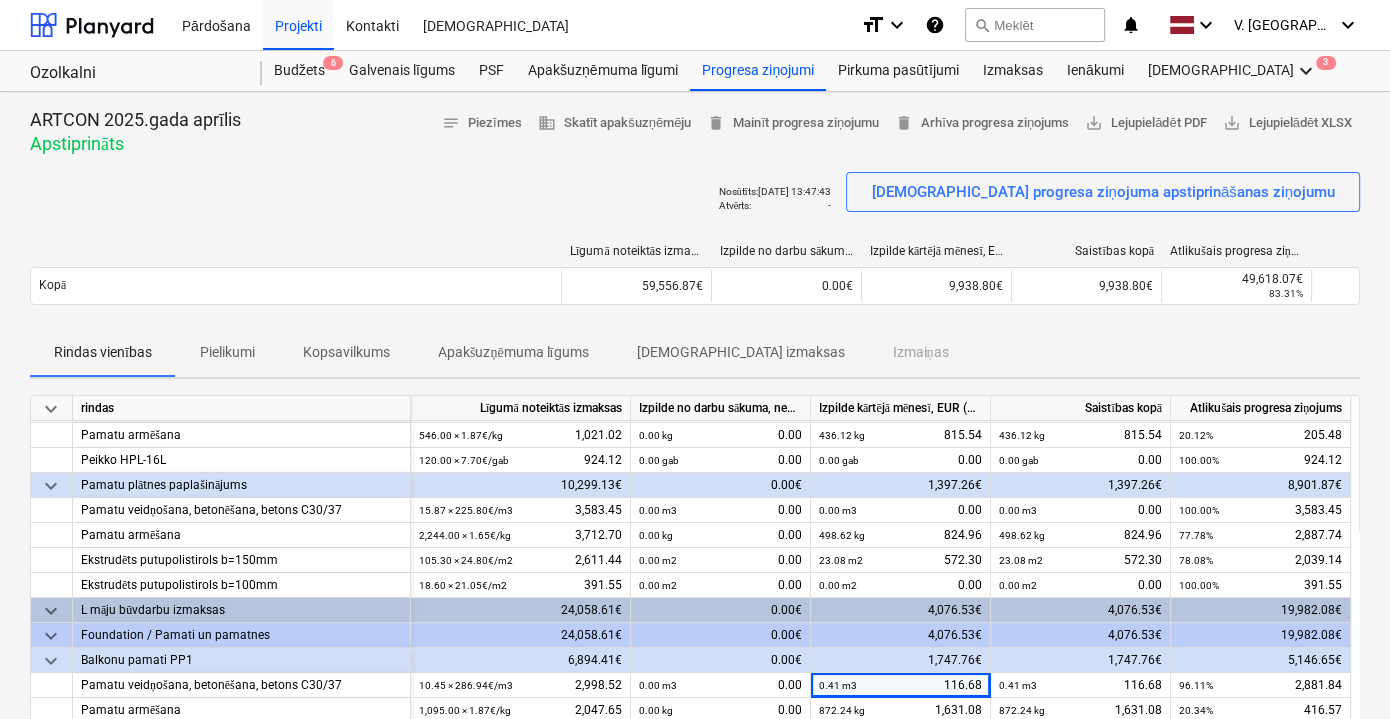 click on "Nosūtīts : 09.07.2025 13:47:43 Atvērts : - Sūtīt progresa ziņojuma apstiprināšanas ziņojumu" at bounding box center [695, 200] 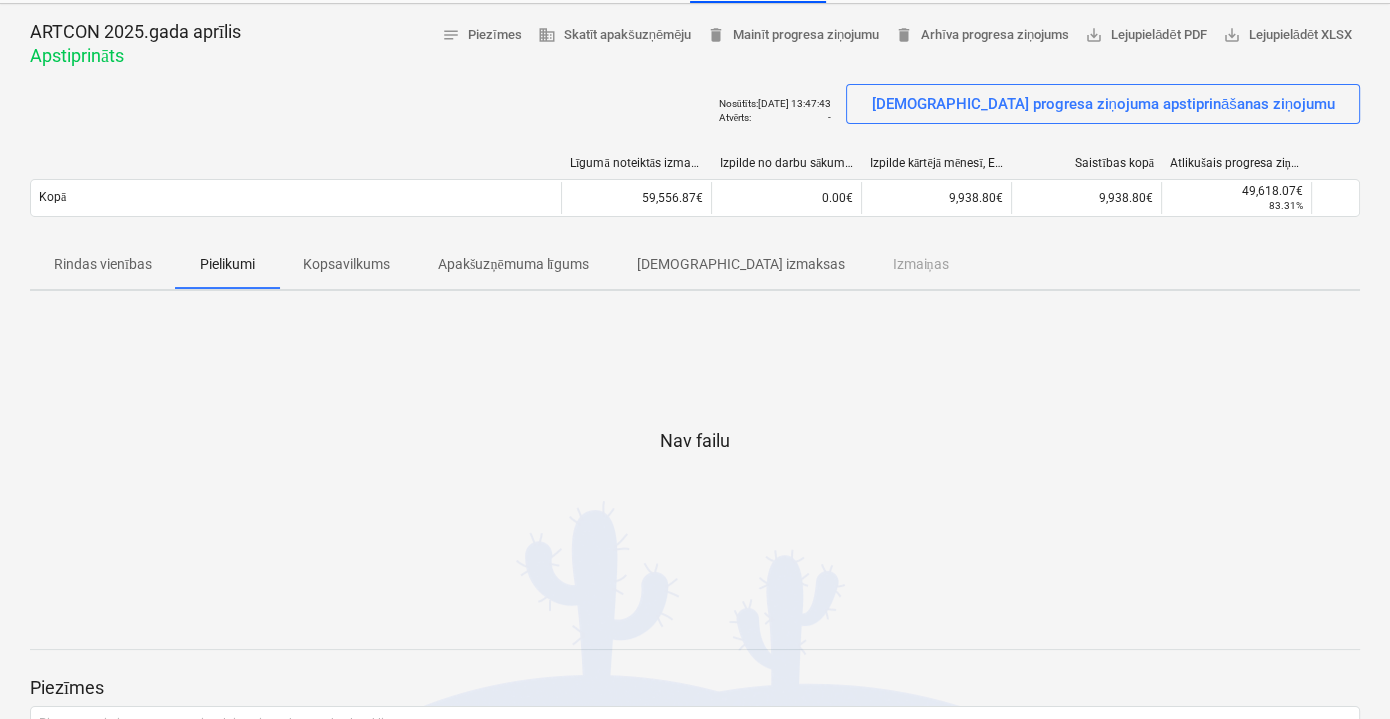 scroll, scrollTop: 88, scrollLeft: 0, axis: vertical 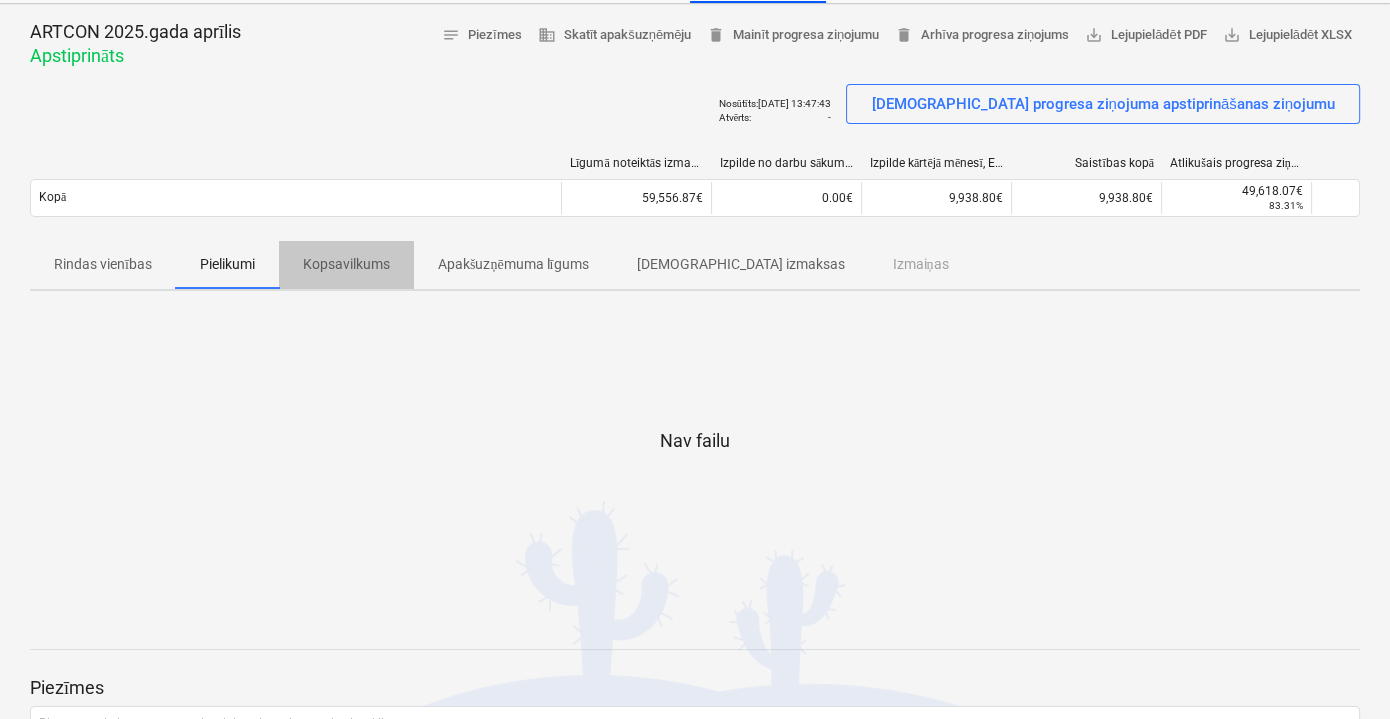 click on "Kopsavilkums" at bounding box center [346, 264] 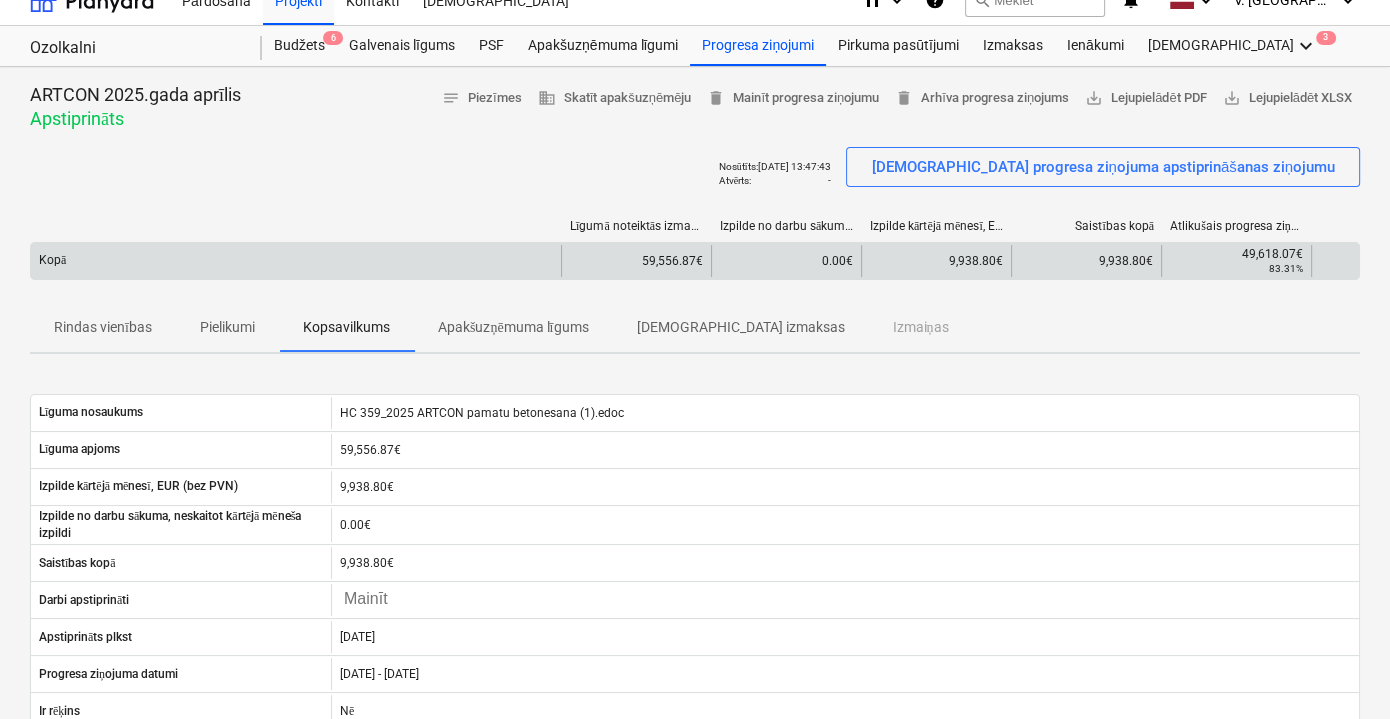 scroll, scrollTop: 7, scrollLeft: 0, axis: vertical 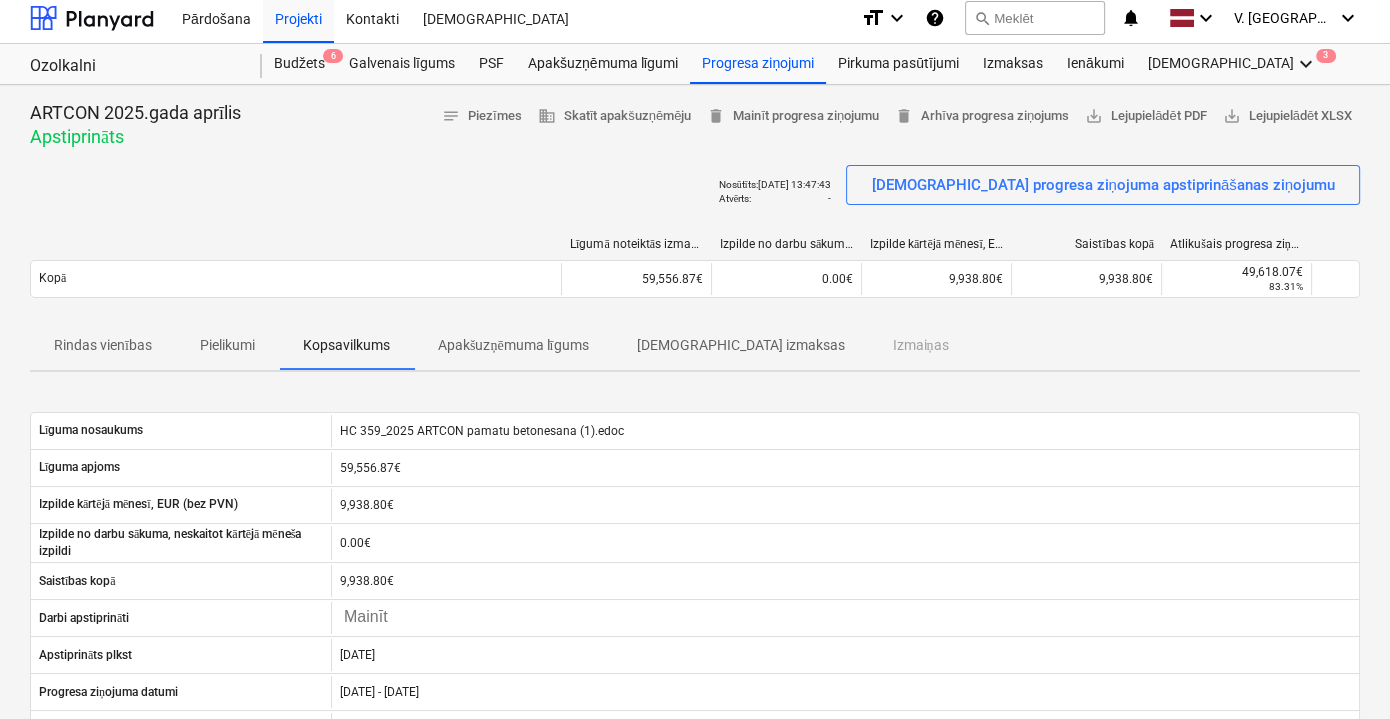 click on "Apakšuzņēmuma līgums" at bounding box center [513, 345] 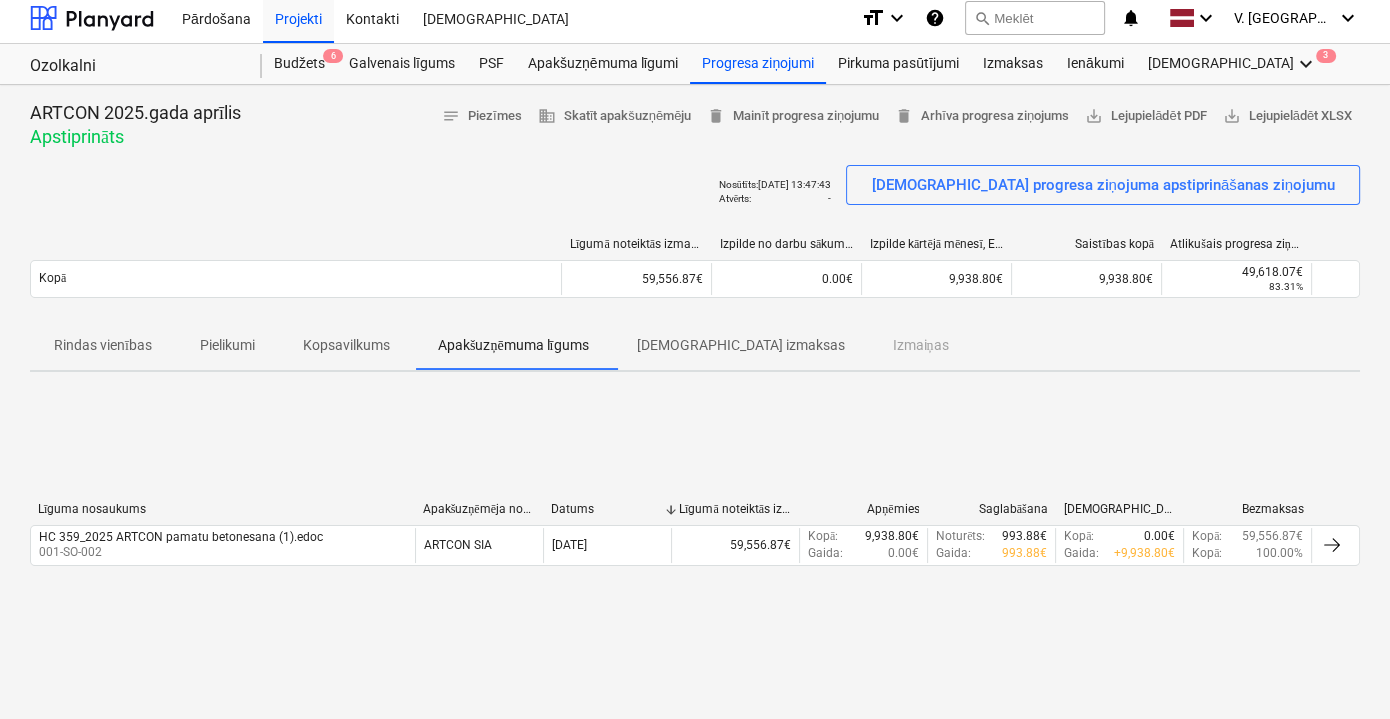 click on "[DEMOGRAPHIC_DATA] izmaksas" at bounding box center (740, 345) 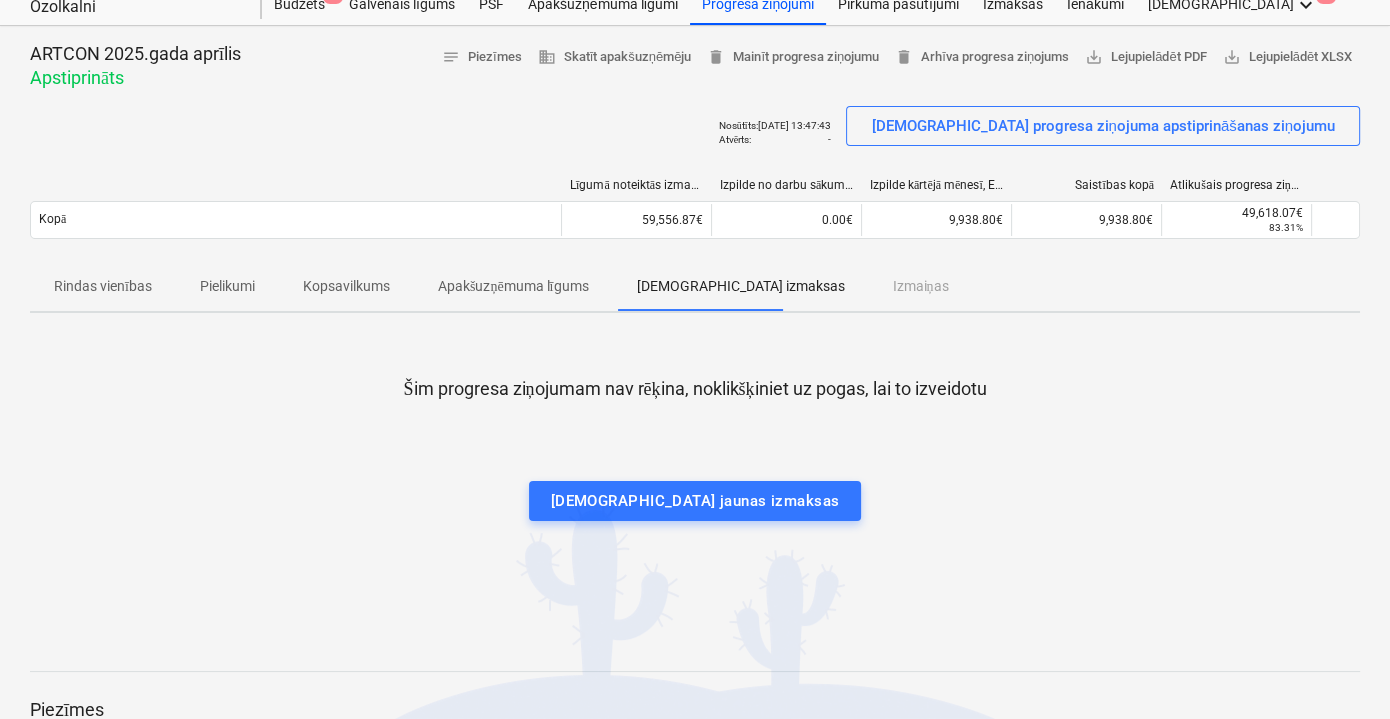scroll, scrollTop: 98, scrollLeft: 0, axis: vertical 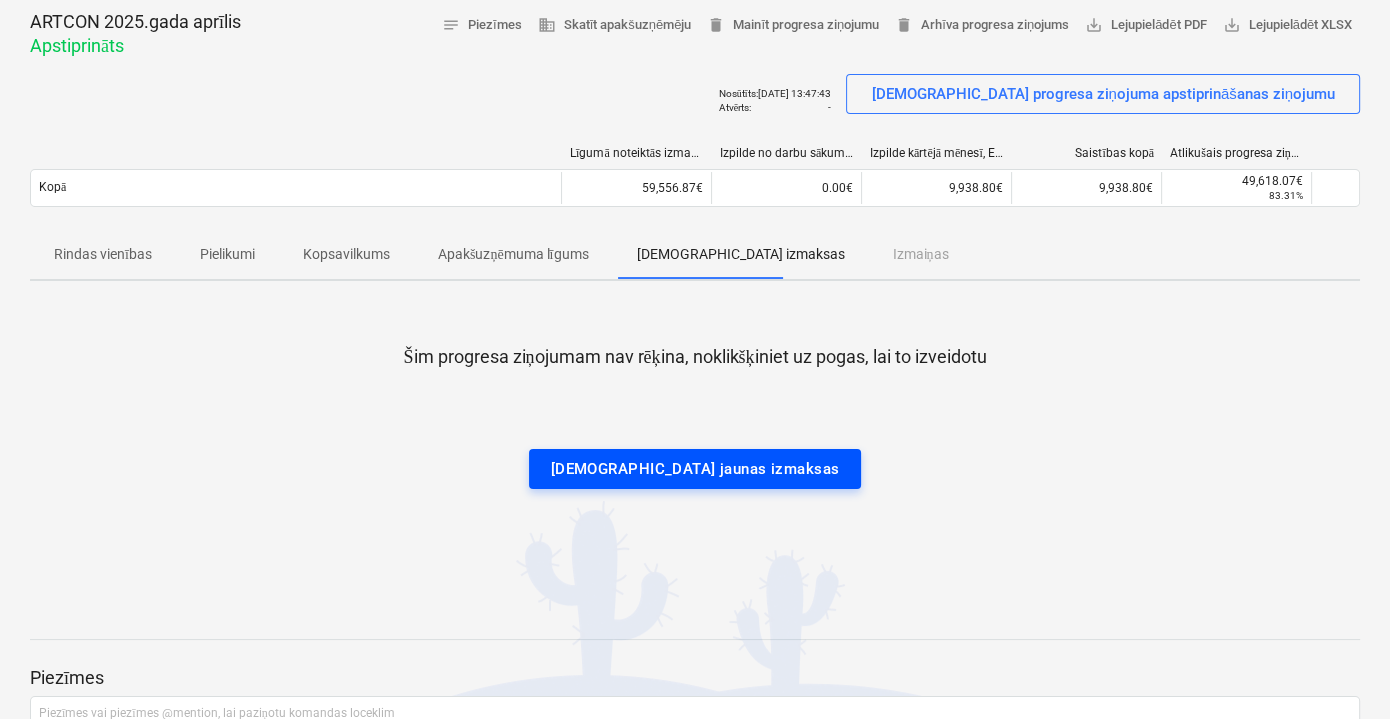 click on "Apstipriniet jaunas izmaksas" at bounding box center [695, 469] 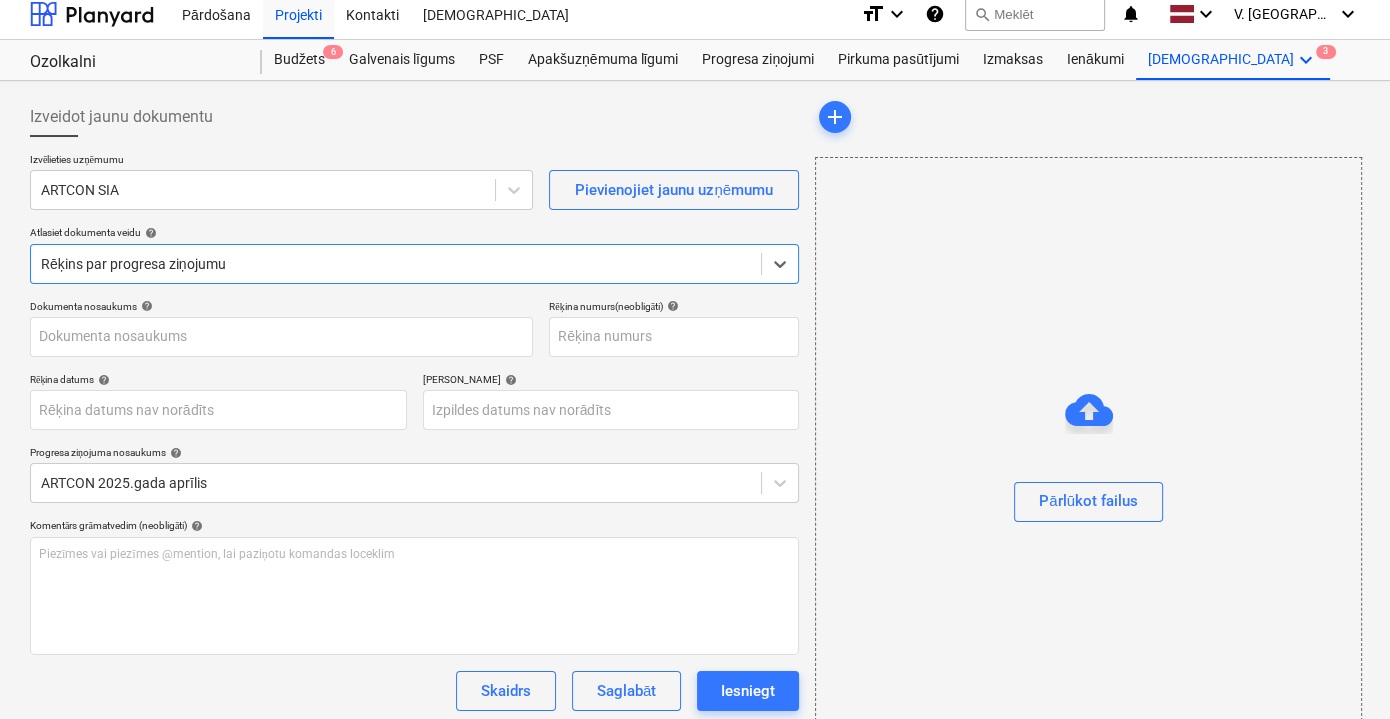 scroll, scrollTop: 0, scrollLeft: 0, axis: both 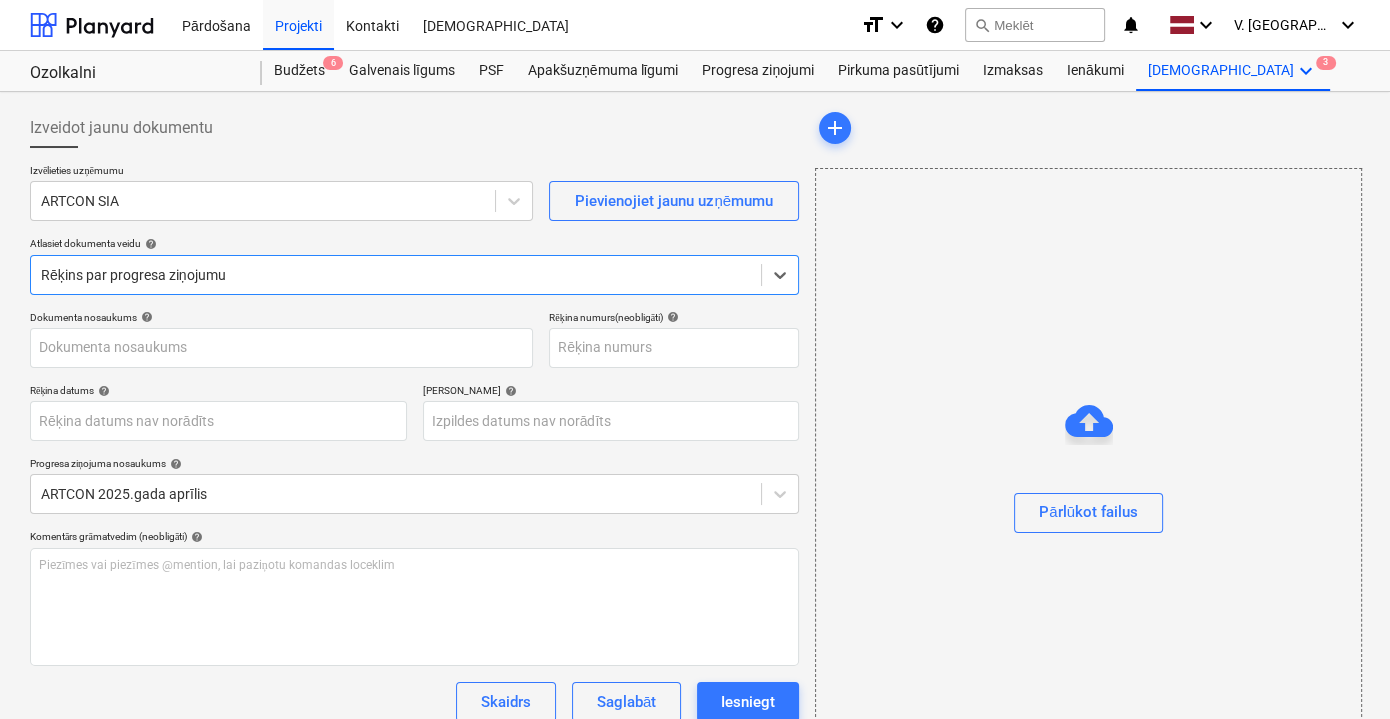 click at bounding box center (396, 275) 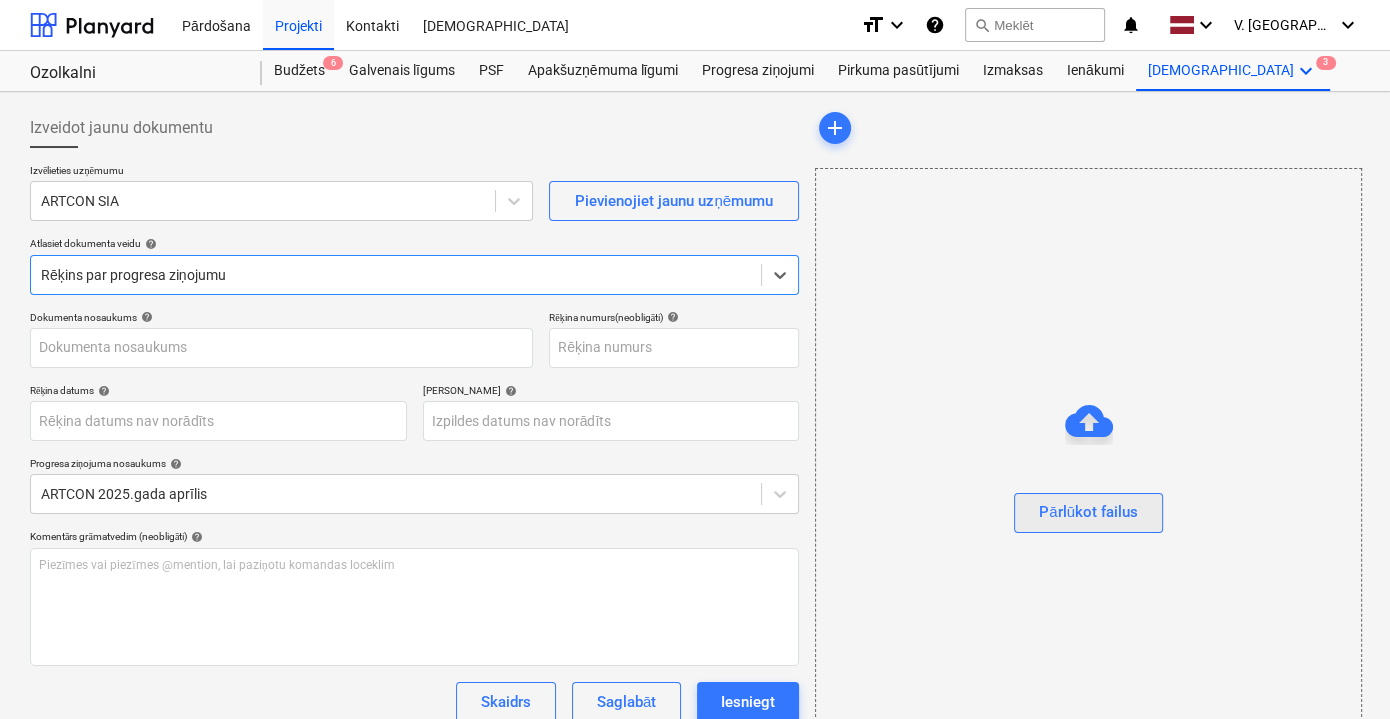 click on "Pārlūkot failus" at bounding box center [1088, 513] 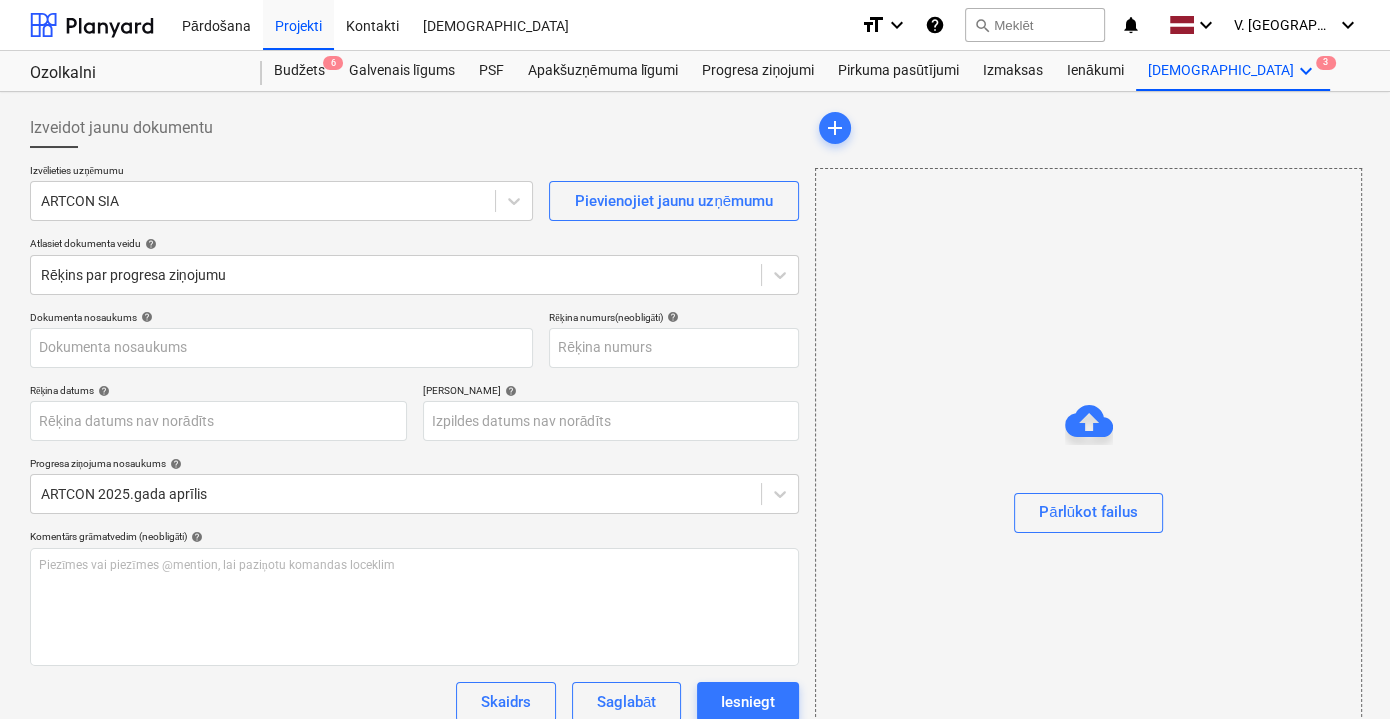 type on "Rekins_ARTCON_08052025_R-2025-5-3.pdf" 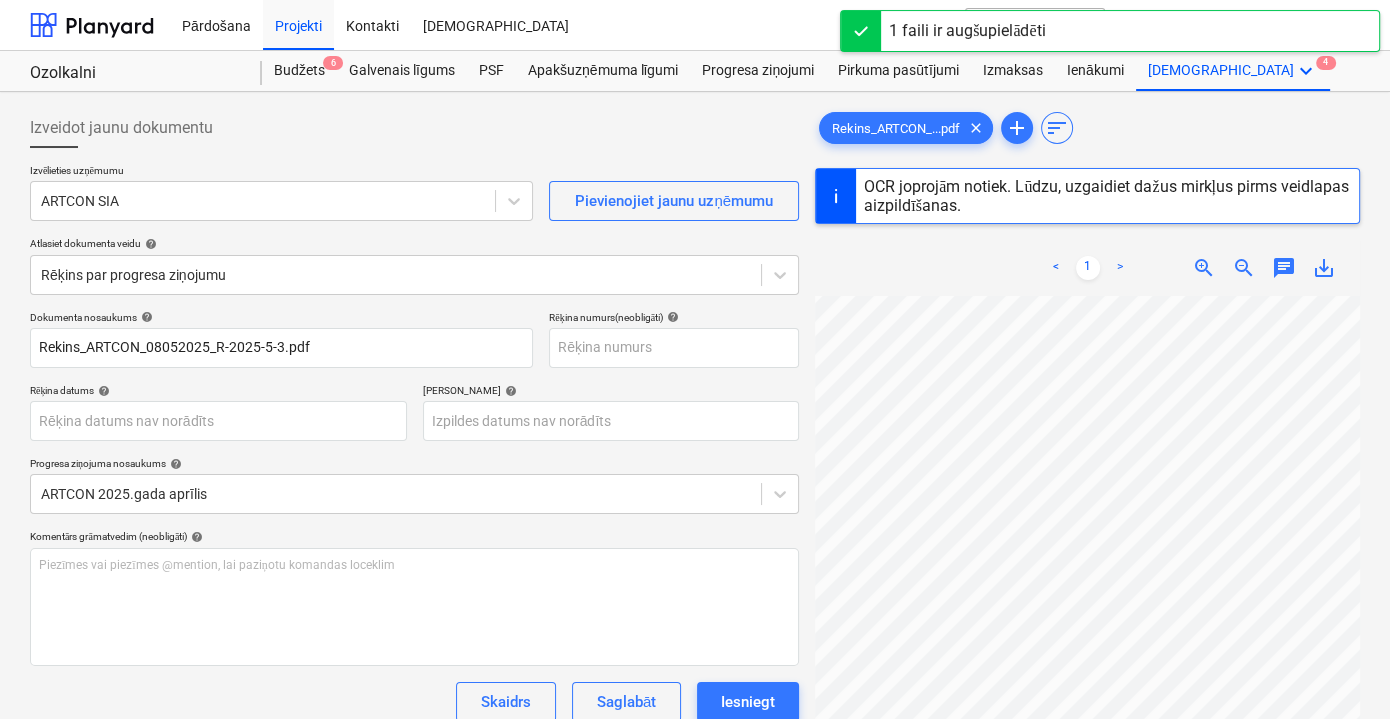 scroll, scrollTop: 144, scrollLeft: 0, axis: vertical 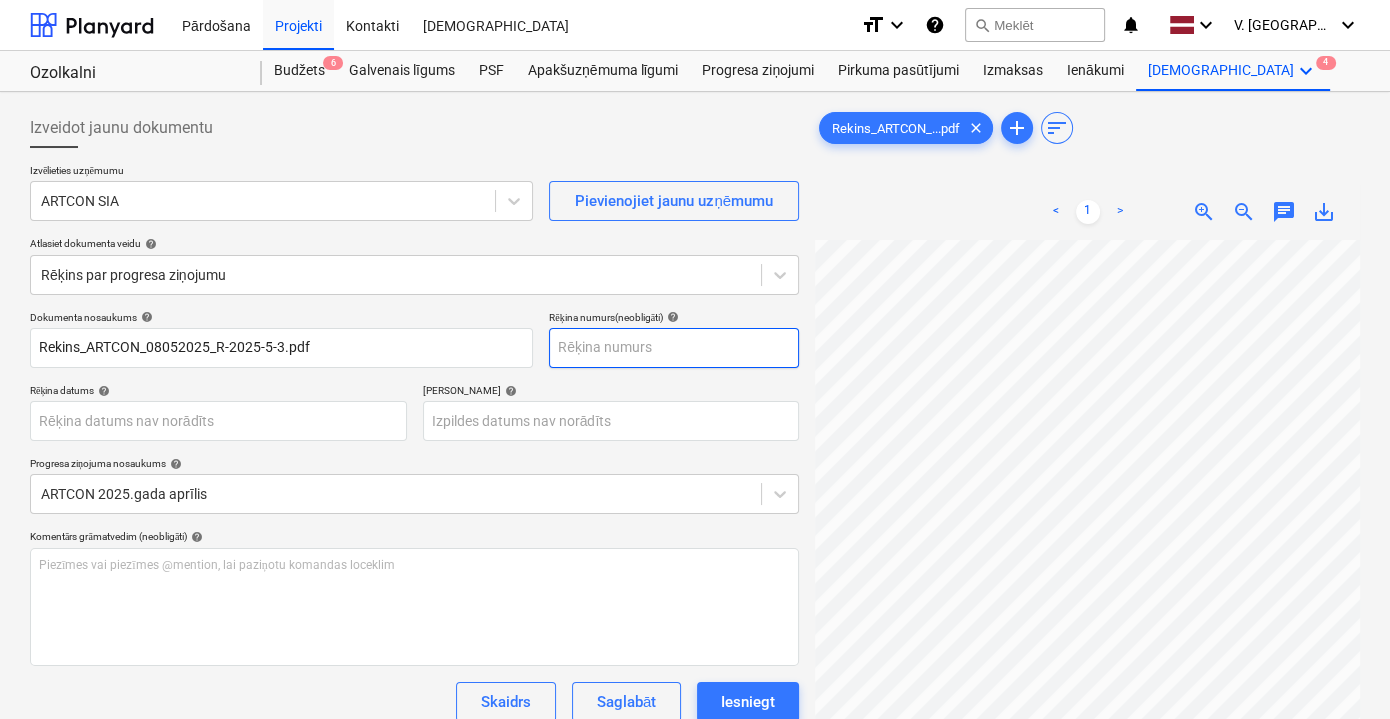 click at bounding box center [674, 348] 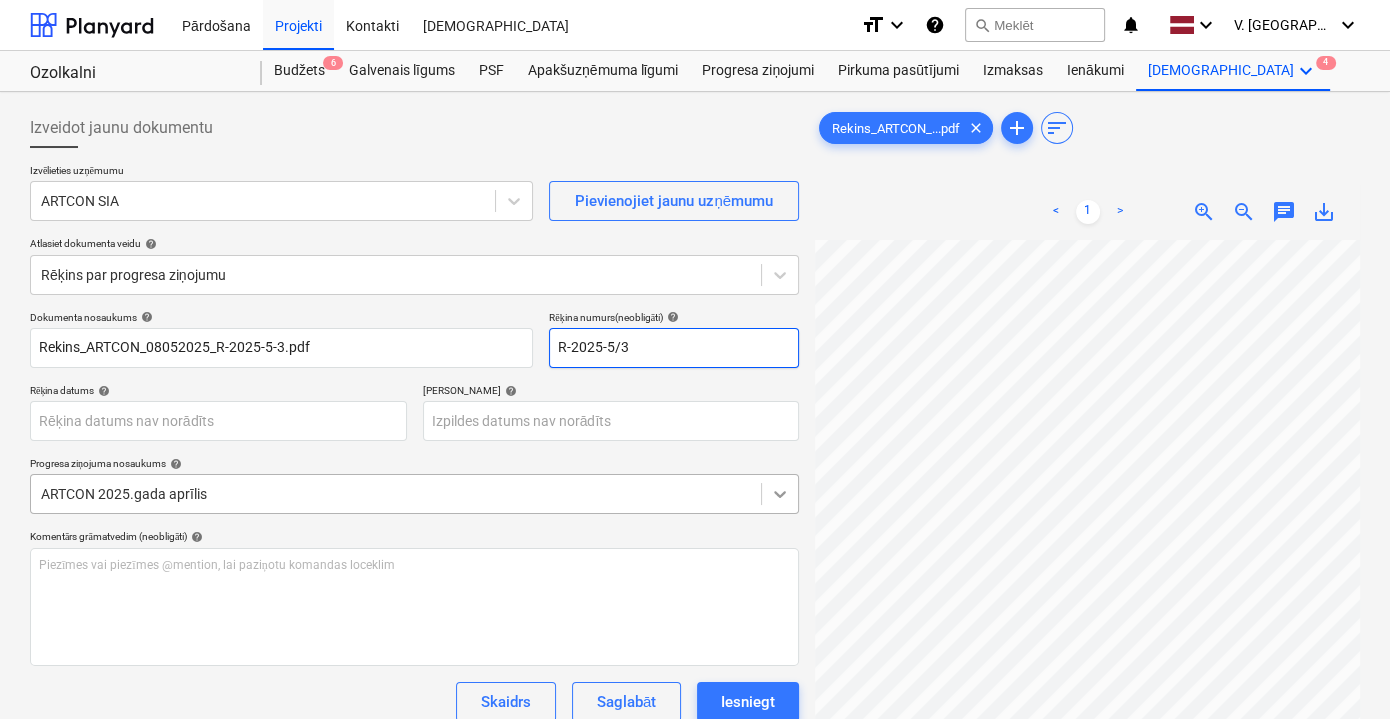 scroll, scrollTop: 0, scrollLeft: 0, axis: both 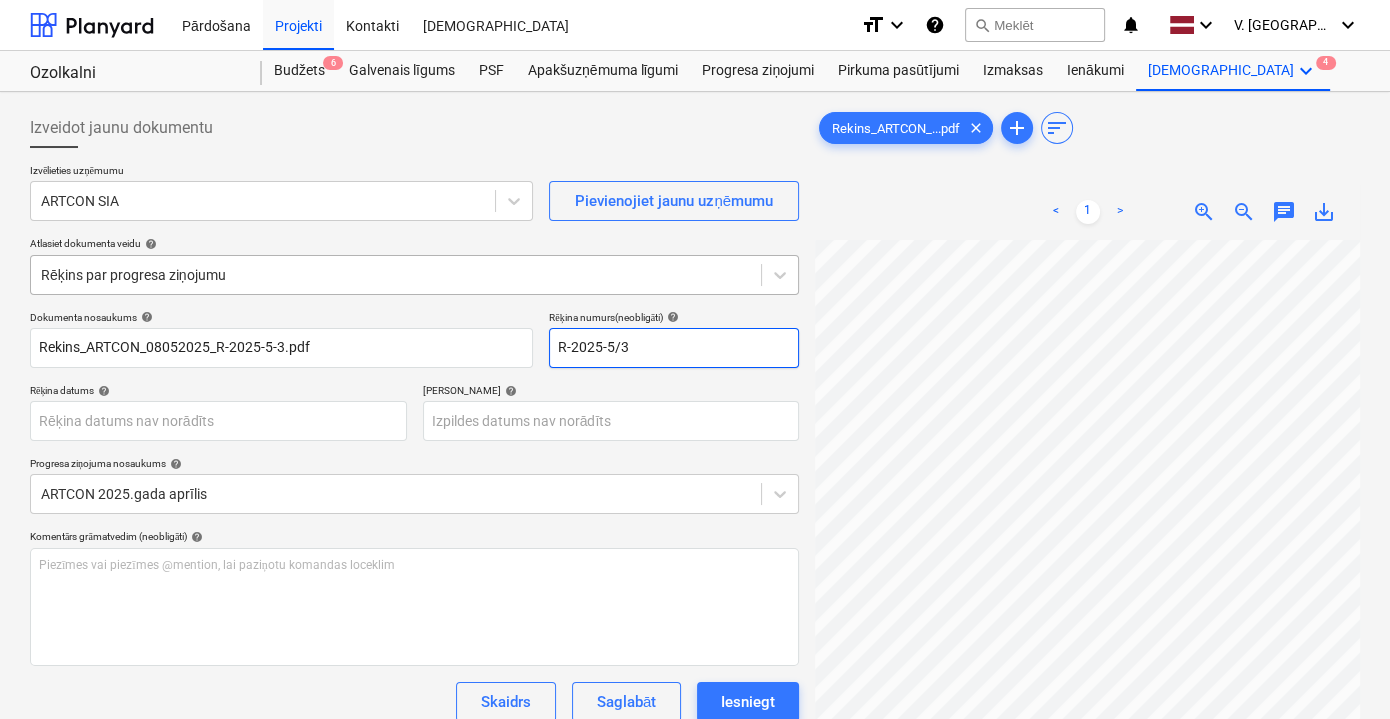 type on "R-2025-5/3" 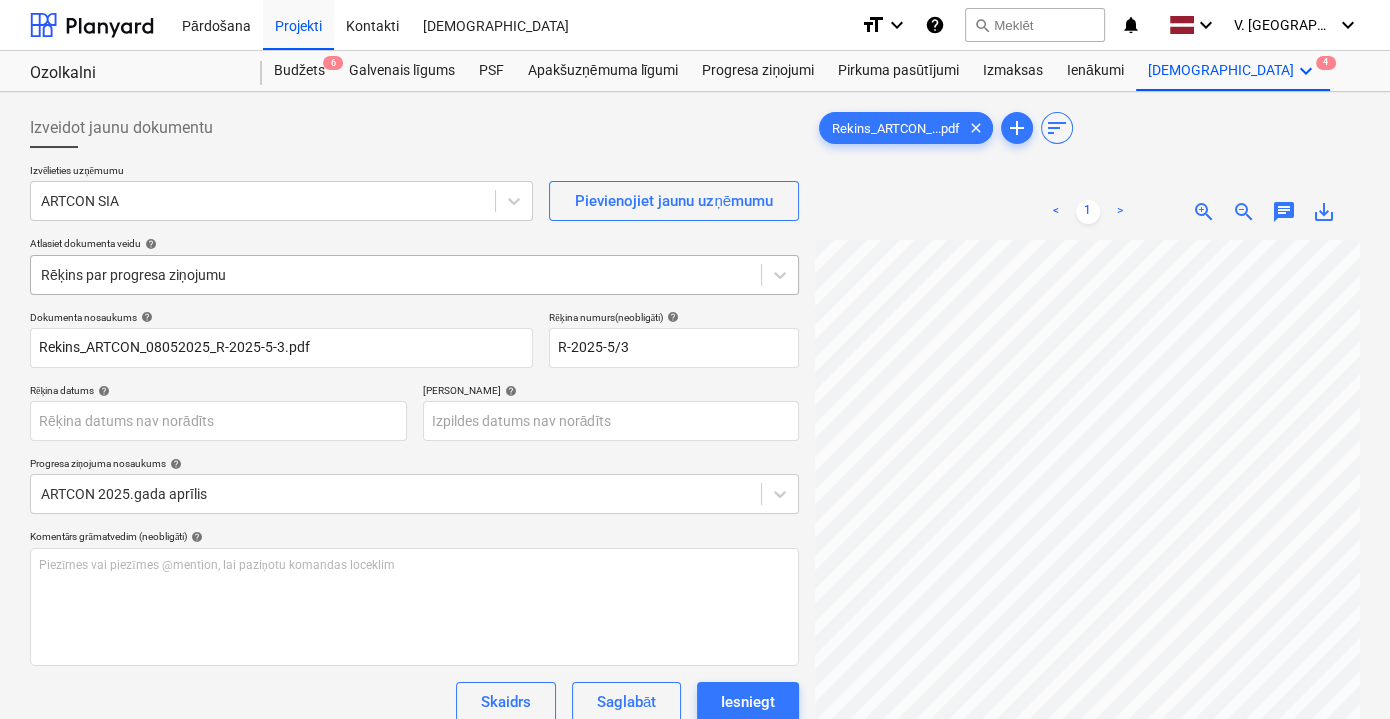 click at bounding box center [396, 275] 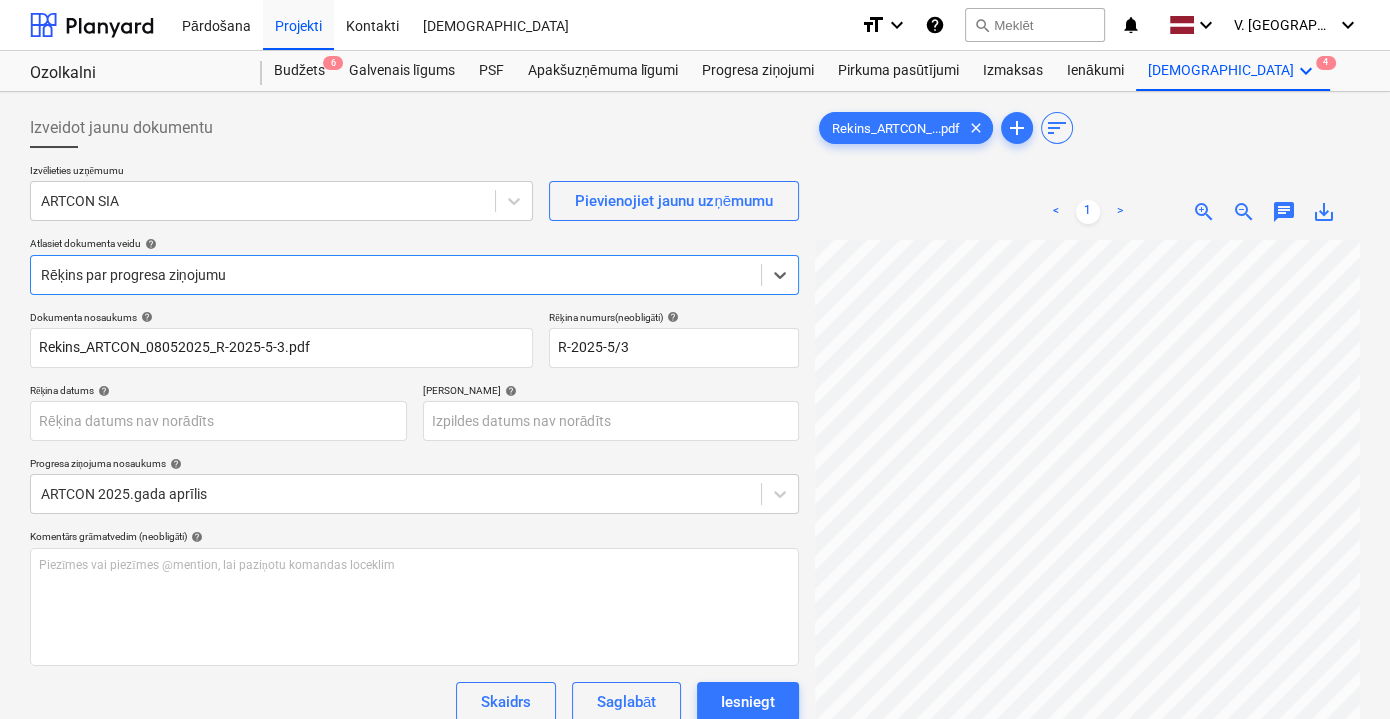 click at bounding box center (396, 275) 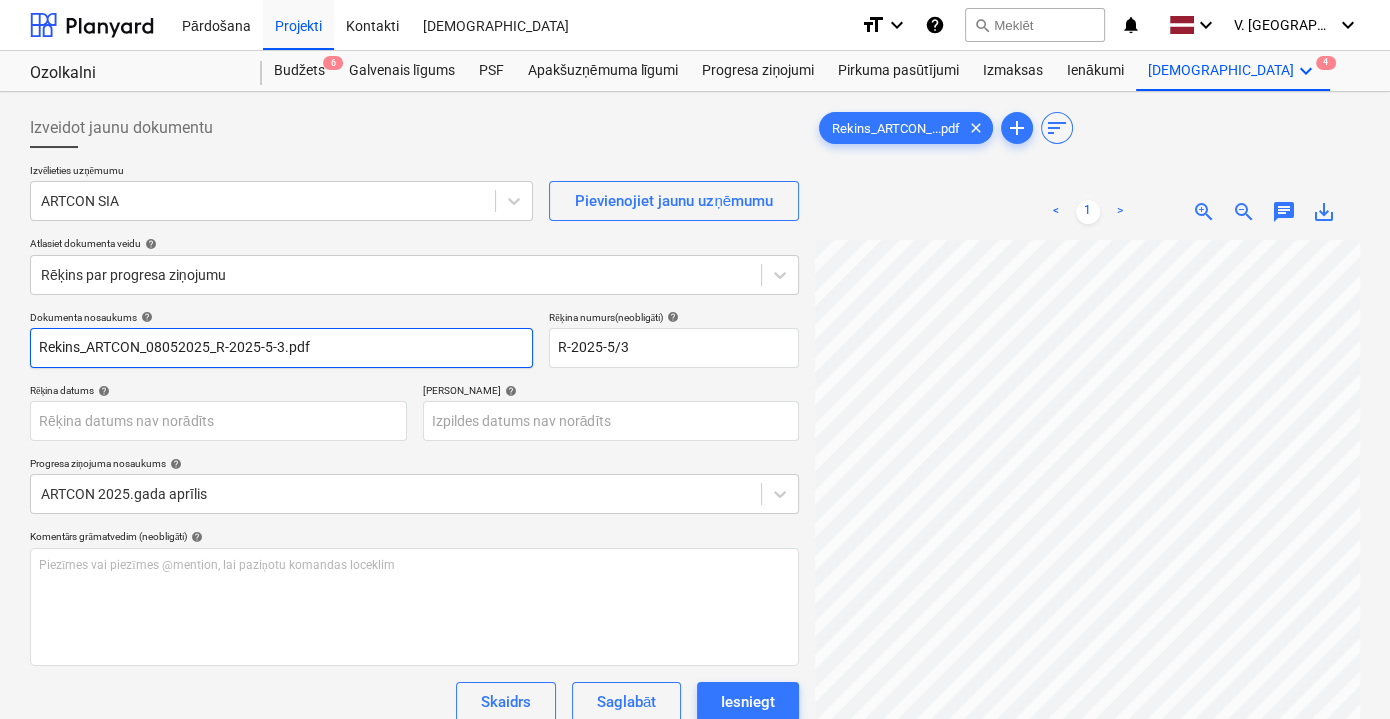 click on "Rekins_ARTCON_08052025_R-2025-5-3.pdf" at bounding box center [281, 348] 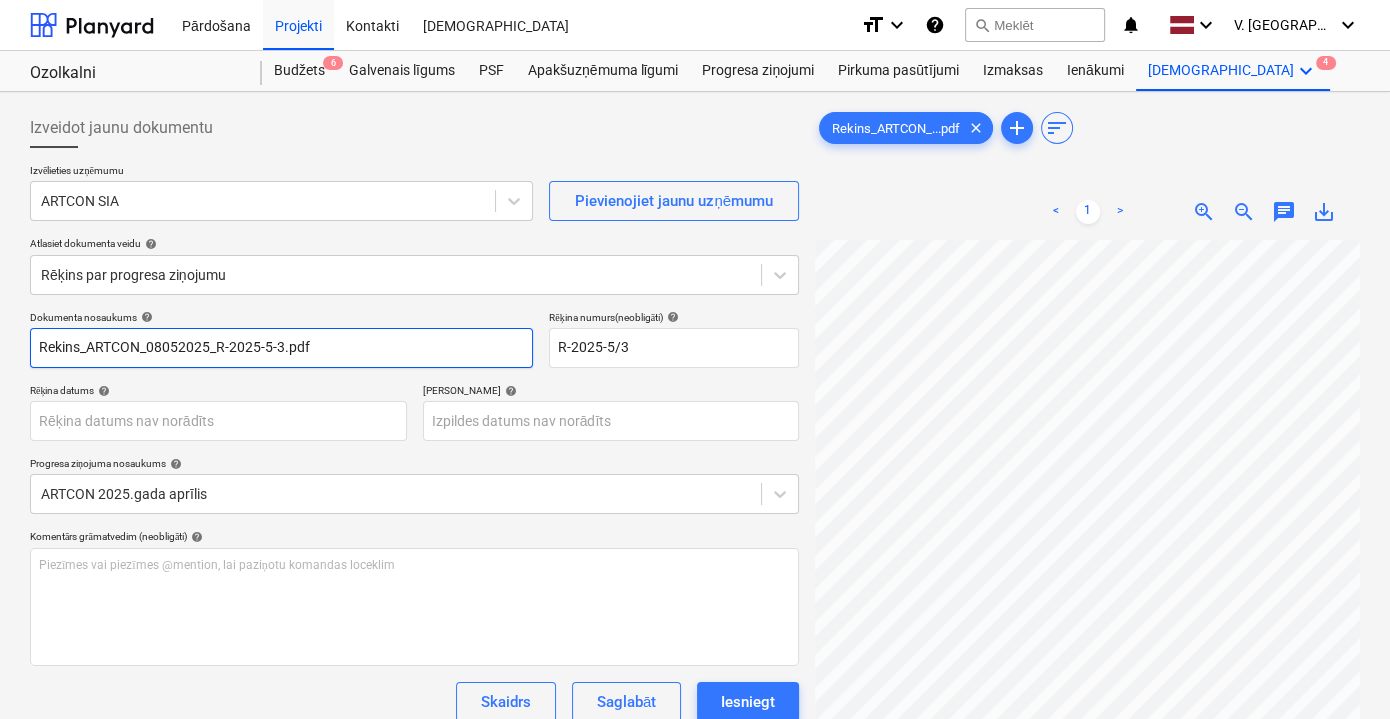 drag, startPoint x: 345, startPoint y: 350, endPoint x: 48, endPoint y: 343, distance: 297.0825 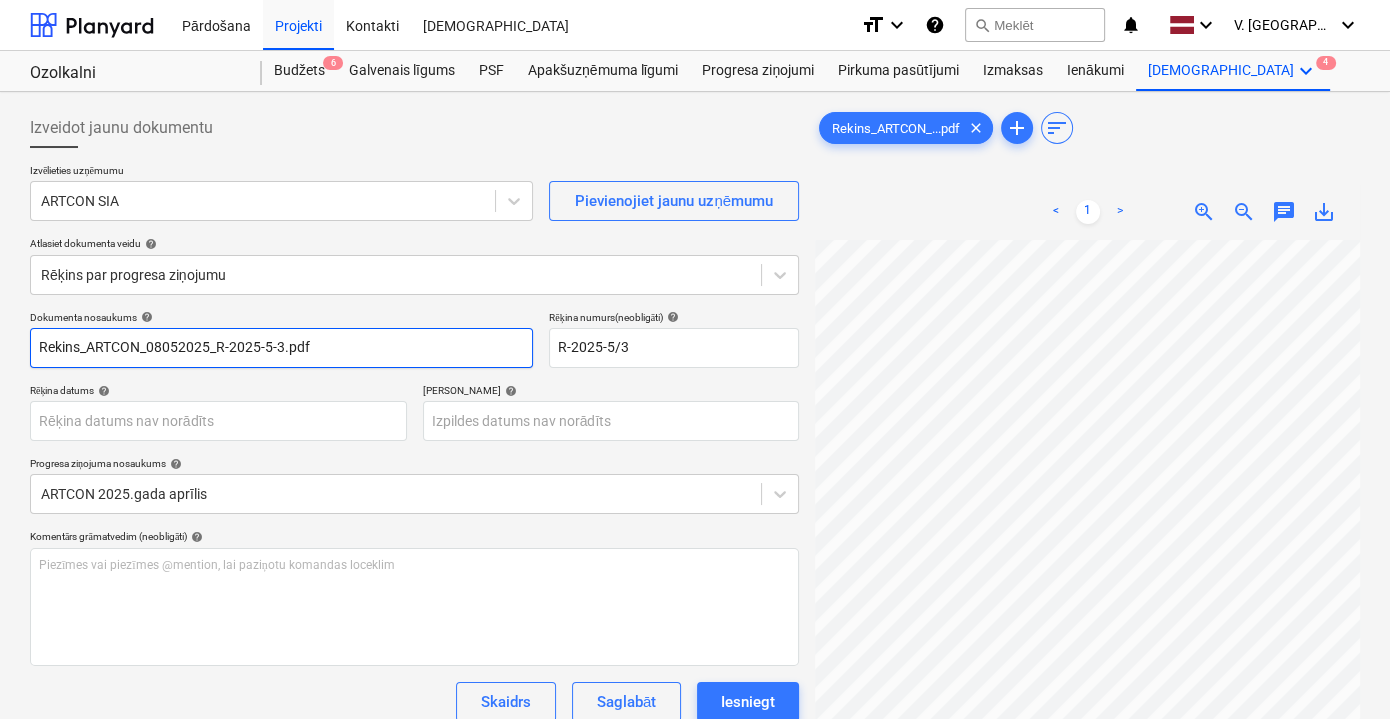 click on "Rekins_ARTCON_08052025_R-2025-5-3.pdf" at bounding box center (281, 348) 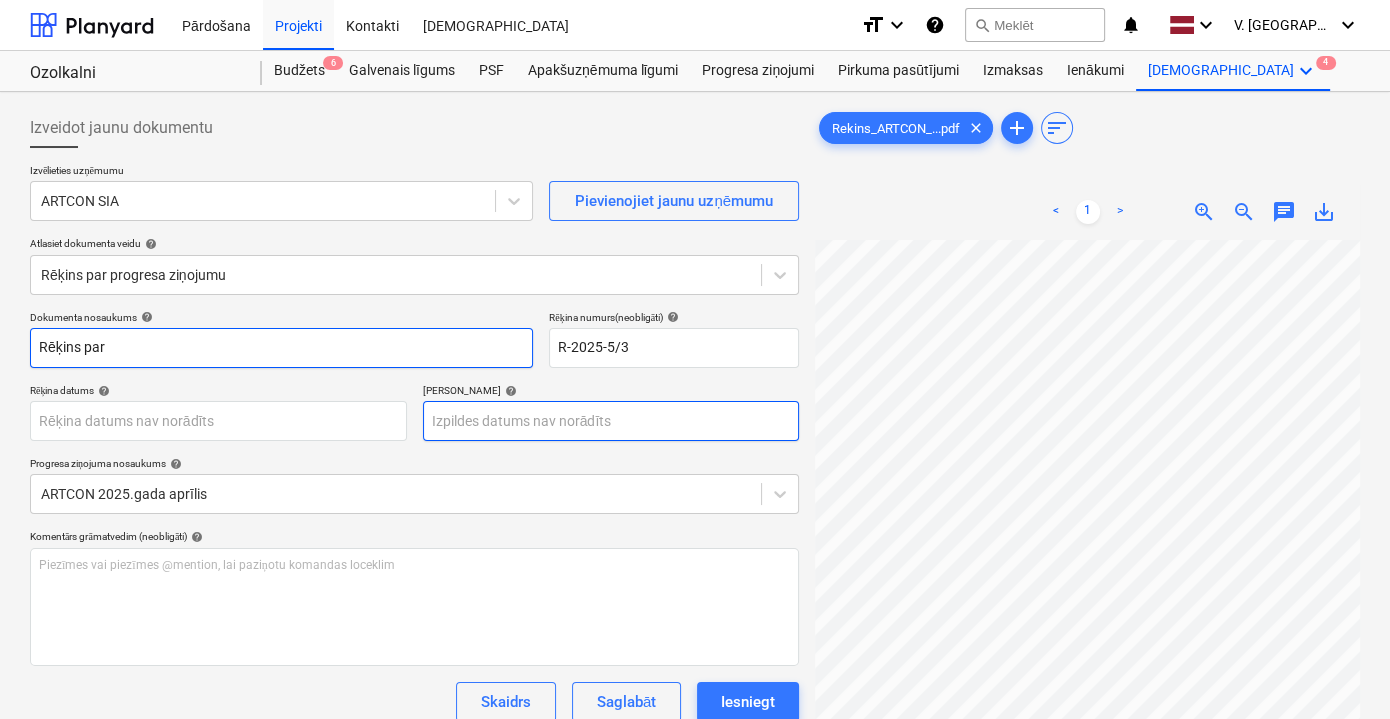 scroll, scrollTop: 53, scrollLeft: 0, axis: vertical 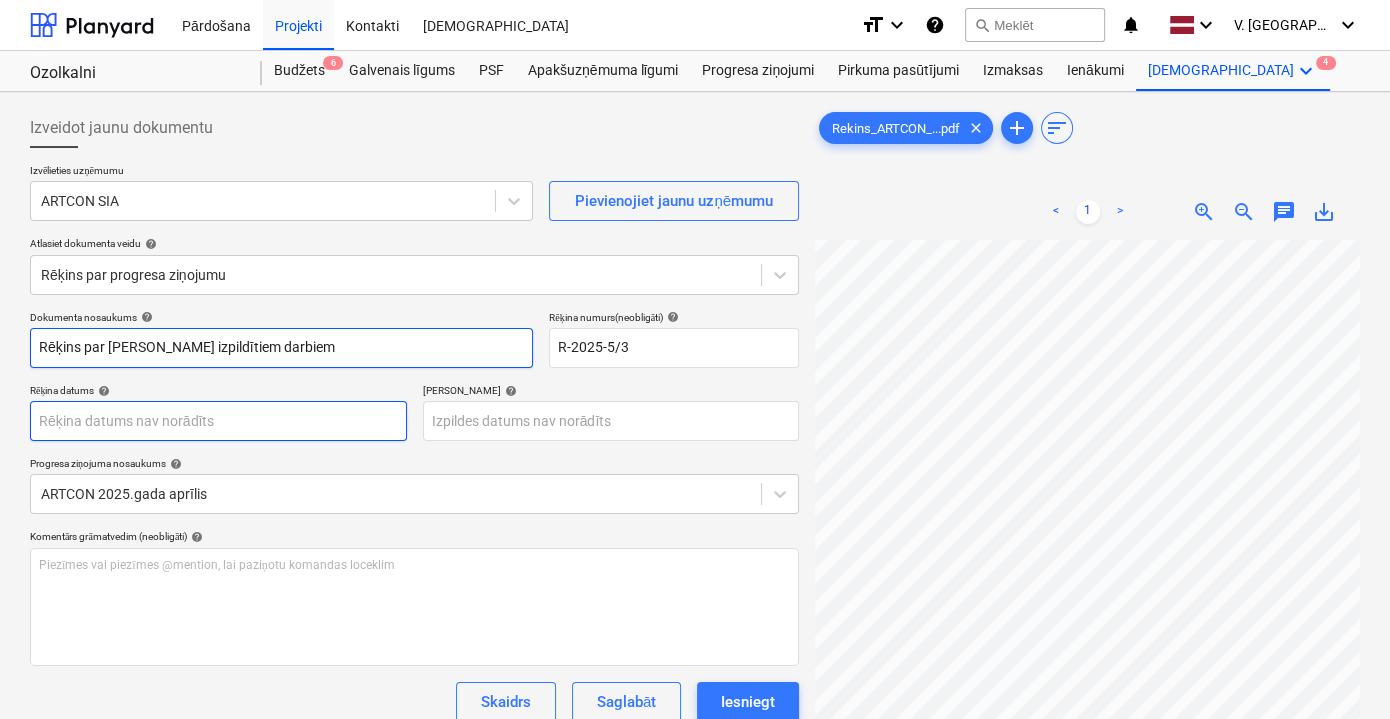 type on "Rēķins par aprīļa mēnesī izpildītiem darbiem" 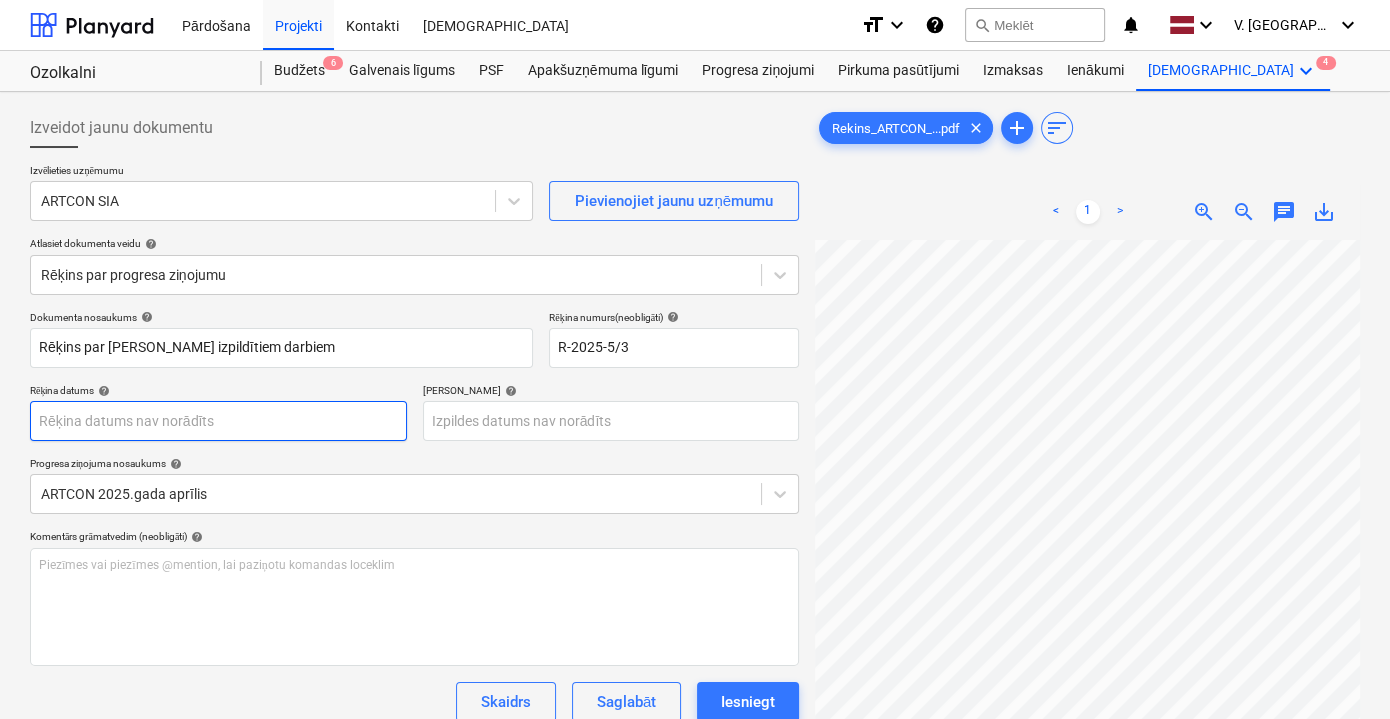 click on "Pārdošana Projekti Kontakti Iesūtne format_size keyboard_arrow_down help search Meklēt notifications 0 keyboard_arrow_down V. Filipčenko keyboard_arrow_down Ozolkalni Ozolkalni Budžets 6 Galvenais līgums PSF Apakšuzņēmuma līgumi Progresa ziņojumi Pirkuma pasūtījumi Izmaksas Ienākumi Vairāk keyboard_arrow_down 4 Izveidot jaunu dokumentu Izvēlieties uzņēmumu ARTCON SIA   Pievienojiet jaunu uzņēmumu Atlasiet dokumenta veidu help Rēķins par progresa ziņojumu Dokumenta nosaukums help Rēķins par aprīļa mēnesī izpildītiem darbiem Rēķina numurs  (neobligāti) help R-2025-5/3 Rēķina datums help Press the down arrow key to interact with the calendar and
select a date. Press the question mark key to get the keyboard shortcuts for changing dates. Termiņš help Press the down arrow key to interact with the calendar and
select a date. Press the question mark key to get the keyboard shortcuts for changing dates. Progresa ziņojuma nosaukums help ARTCON 2025.gada aprīlis help <" at bounding box center (695, 359) 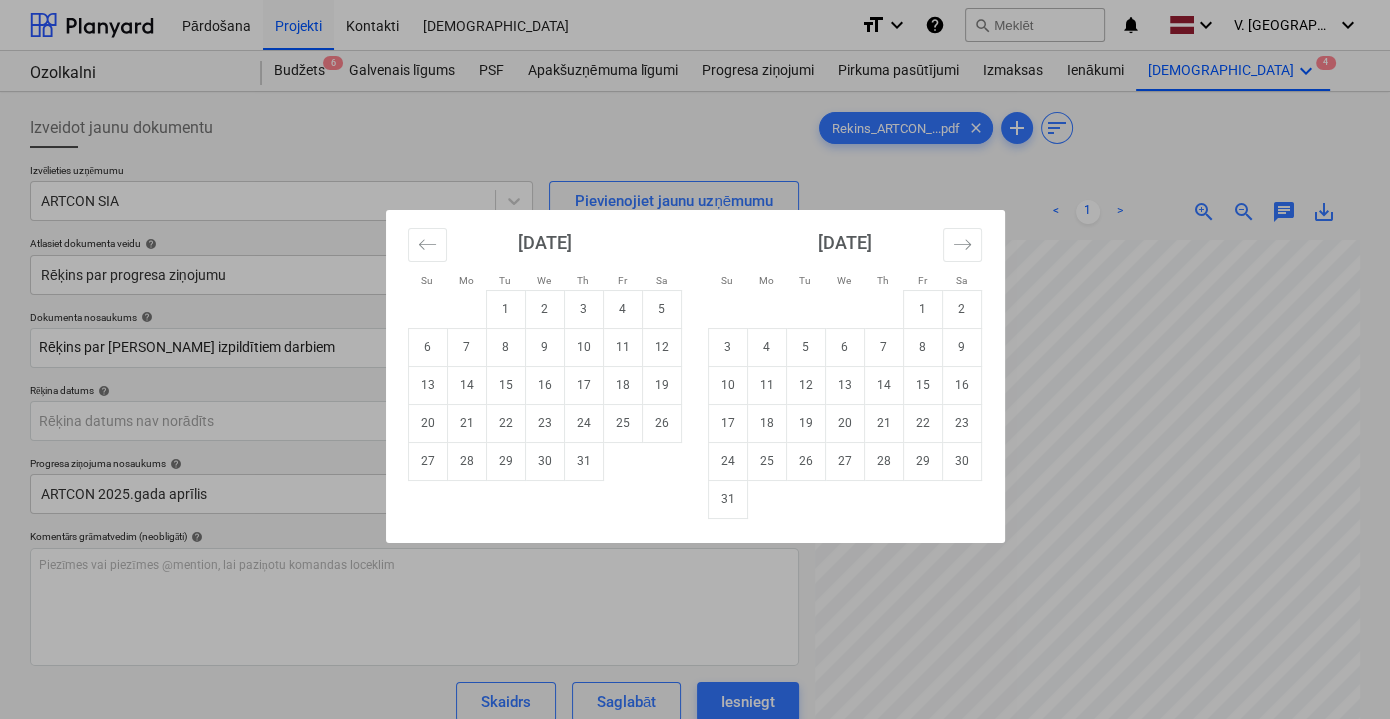 click on "Su Mo Tu We Th Fr Sa Su Mo Tu We Th Fr Sa June 2025 1 2 3 4 5 6 7 8 9 10 11 12 13 14 15 16 17 18 19 20 21 22 23 24 25 26 27 28 29 30 July 2025 1 2 3 4 5 6 7 8 9 10 11 12 13 14 15 16 17 18 19 20 21 22 23 24 25 26 27 28 29 30 31 August 2025 1 2 3 4 5 6 7 8 9 10 11 12 13 14 15 16 17 18 19 20 21 22 23 24 25 26 27 28 29 30 31 September 2025 1 2 3 4 5 6 7 8 9 10 11 12 13 14 15 16 17 18 19 20 21 22 23 24 25 26 27 28 29 30" at bounding box center (695, 359) 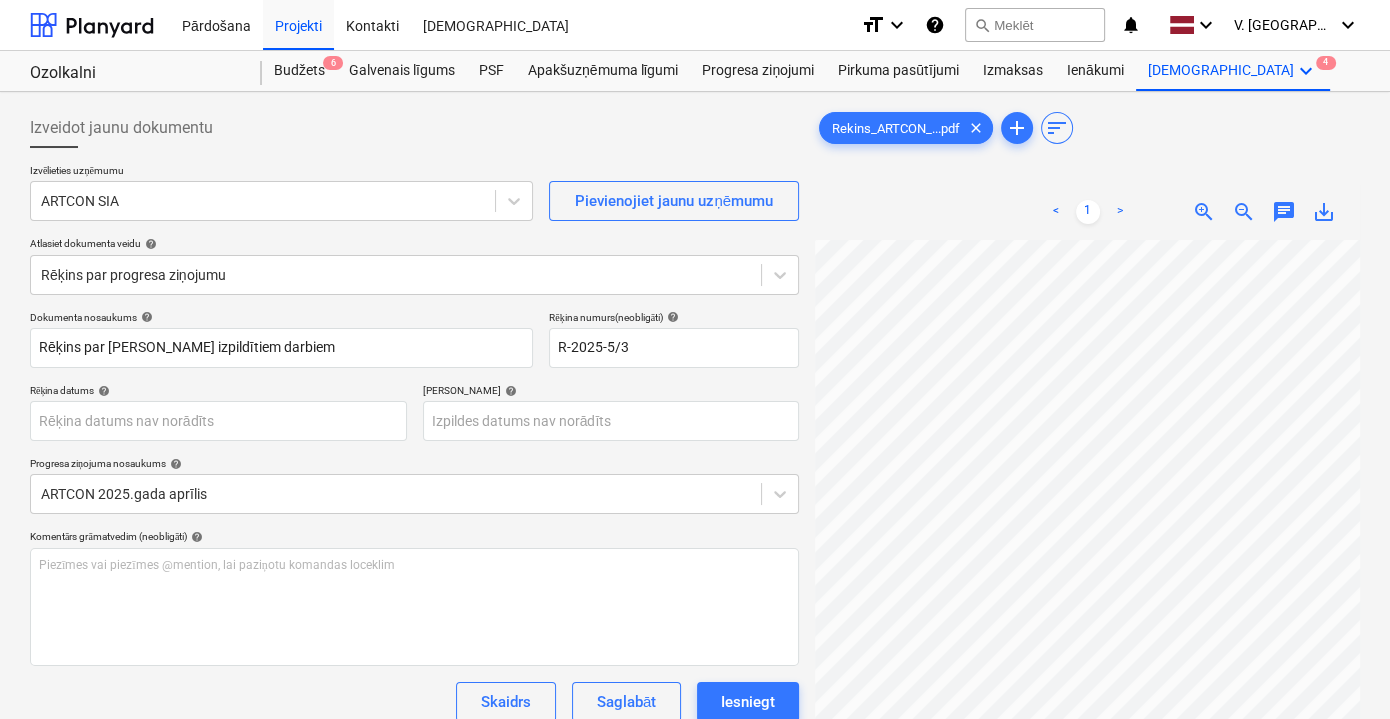 scroll, scrollTop: 0, scrollLeft: 0, axis: both 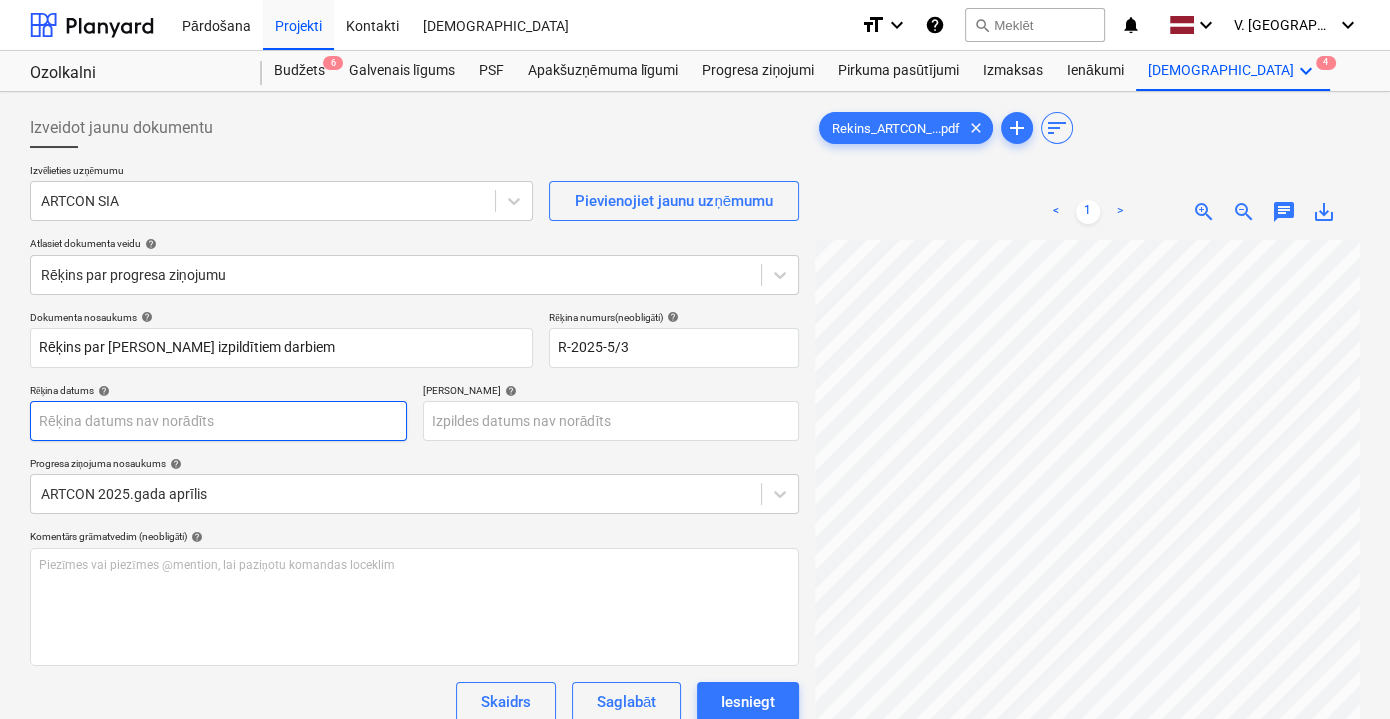 click on "Pārdošana Projekti Kontakti Iesūtne format_size keyboard_arrow_down help search Meklēt notifications 0 keyboard_arrow_down V. Filipčenko keyboard_arrow_down Ozolkalni Ozolkalni Budžets 6 Galvenais līgums PSF Apakšuzņēmuma līgumi Progresa ziņojumi Pirkuma pasūtījumi Izmaksas Ienākumi Vairāk keyboard_arrow_down 4 Izveidot jaunu dokumentu Izvēlieties uzņēmumu ARTCON SIA   Pievienojiet jaunu uzņēmumu Atlasiet dokumenta veidu help Rēķins par progresa ziņojumu Dokumenta nosaukums help Rēķins par aprīļa mēnesī izpildītiem darbiem Rēķina numurs  (neobligāti) help R-2025-5/3 Rēķina datums help Press the down arrow key to interact with the calendar and
select a date. Press the question mark key to get the keyboard shortcuts for changing dates. Termiņš help Press the down arrow key to interact with the calendar and
select a date. Press the question mark key to get the keyboard shortcuts for changing dates. Progresa ziņojuma nosaukums help ARTCON 2025.gada aprīlis help <" at bounding box center (695, 359) 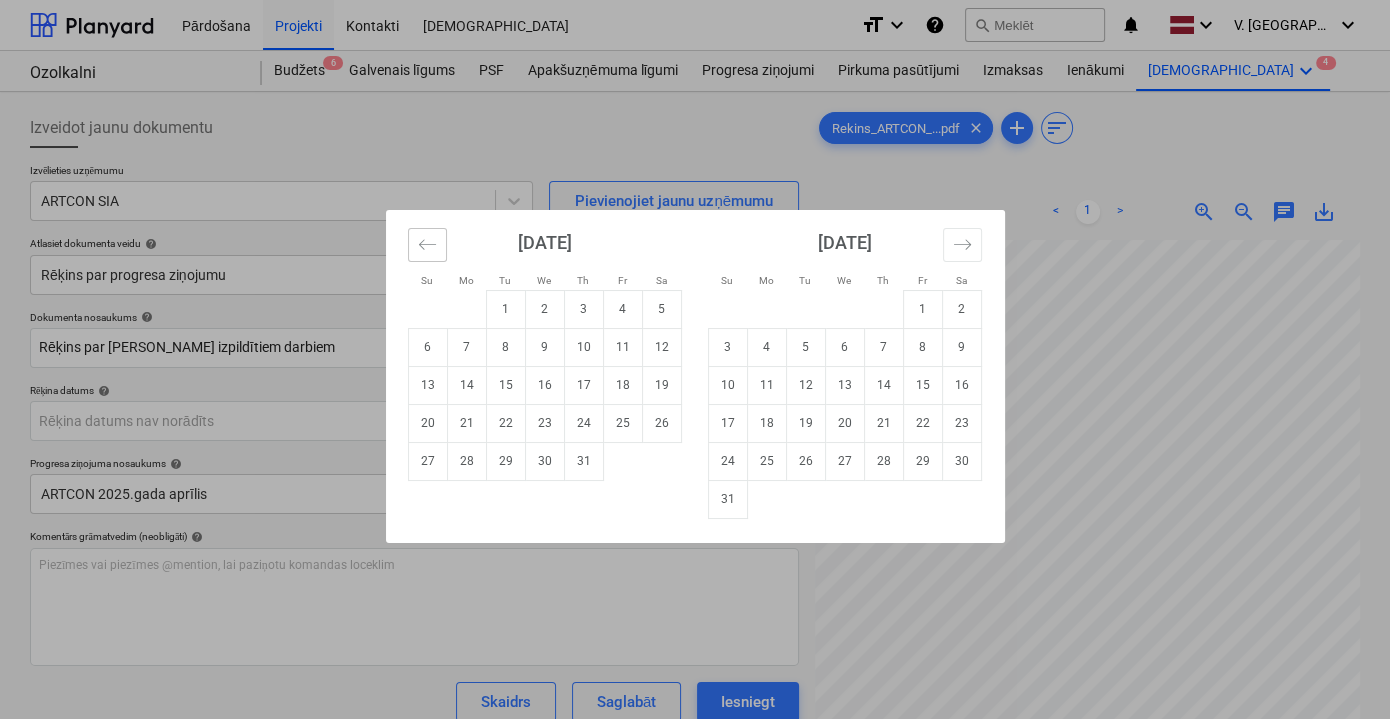click 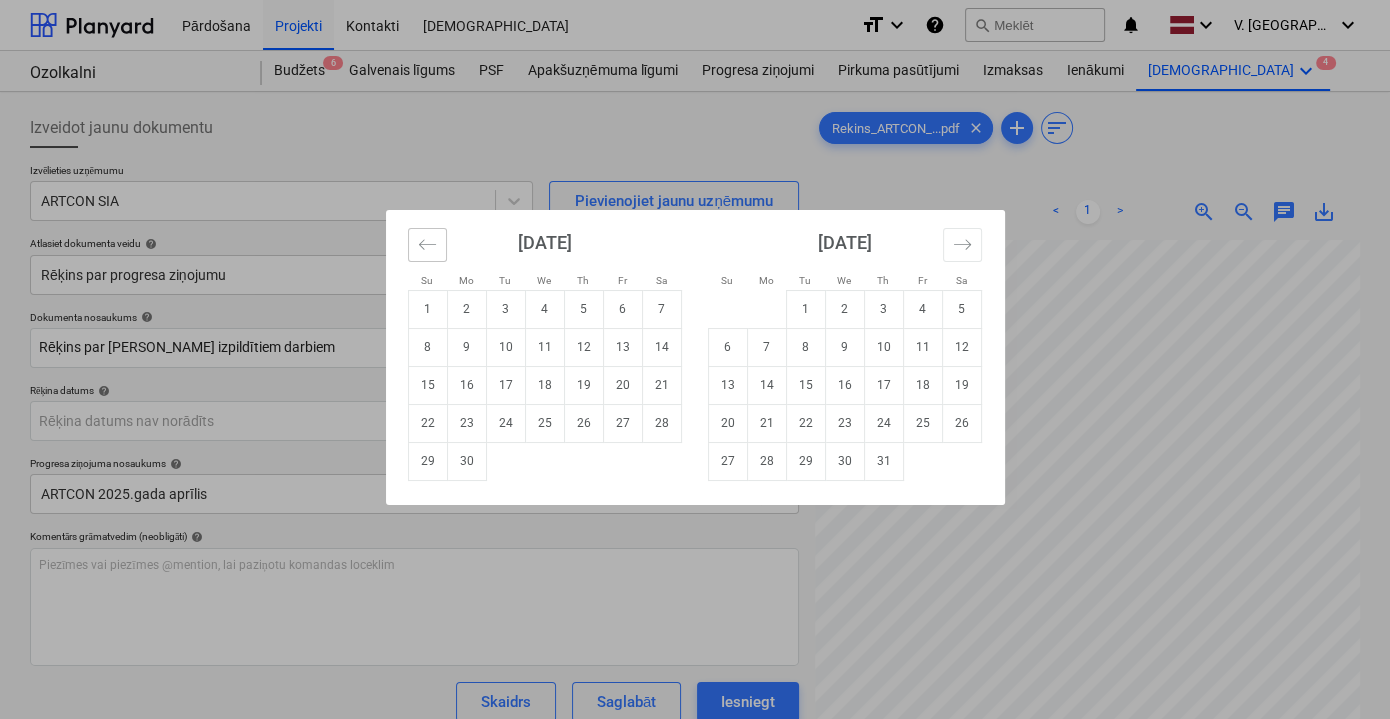 click 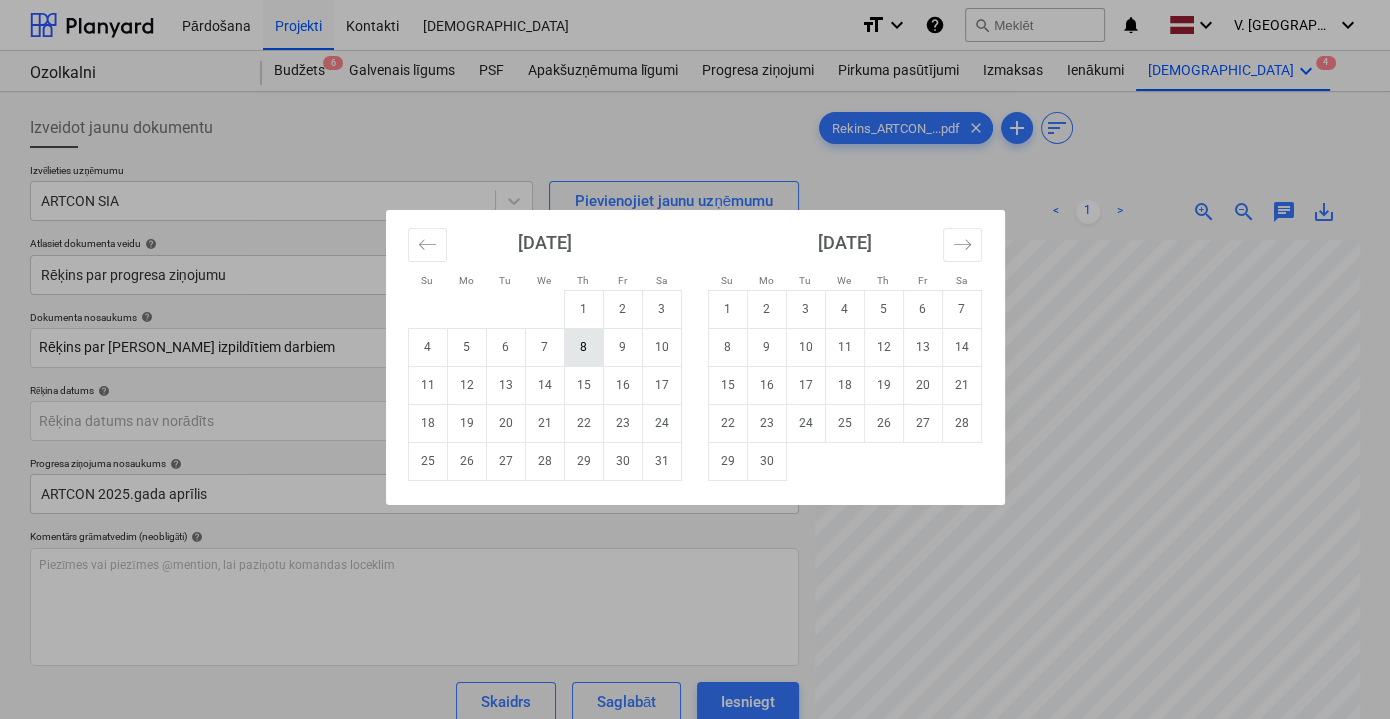 click on "8" at bounding box center (583, 347) 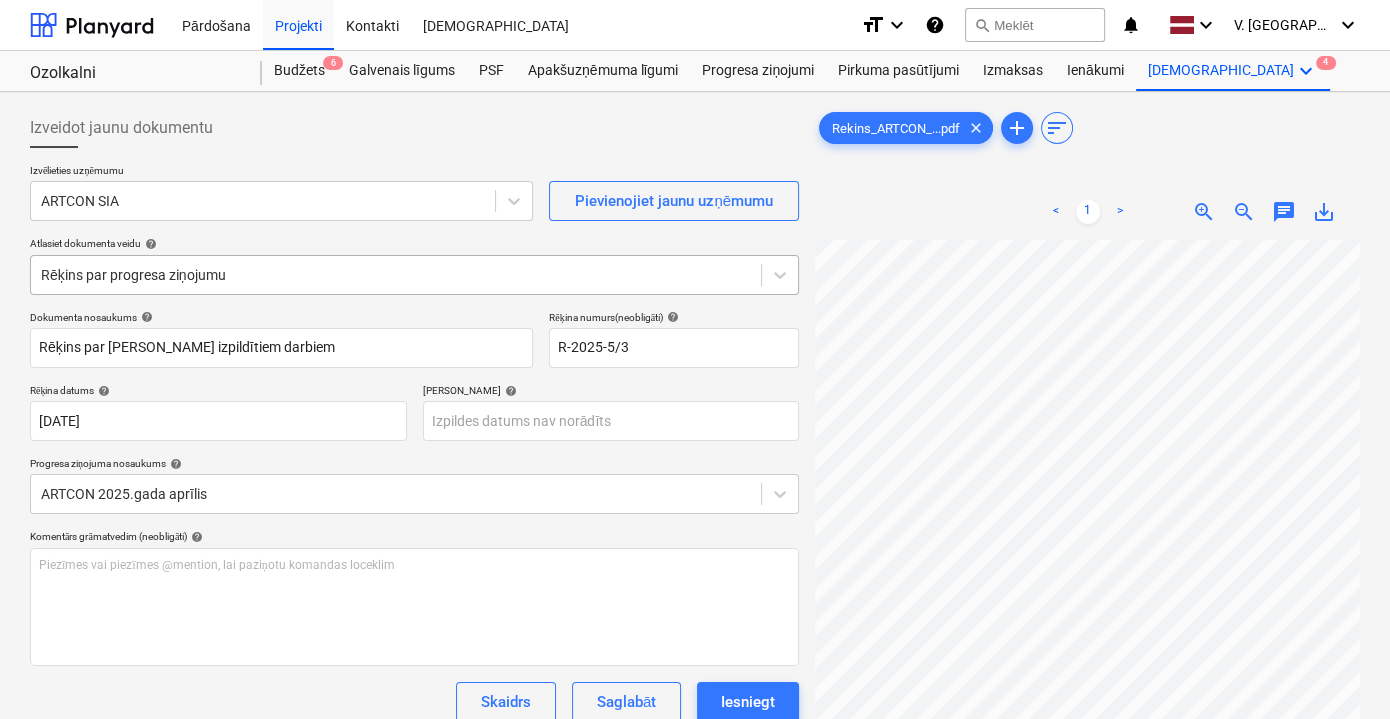 scroll, scrollTop: 90, scrollLeft: 0, axis: vertical 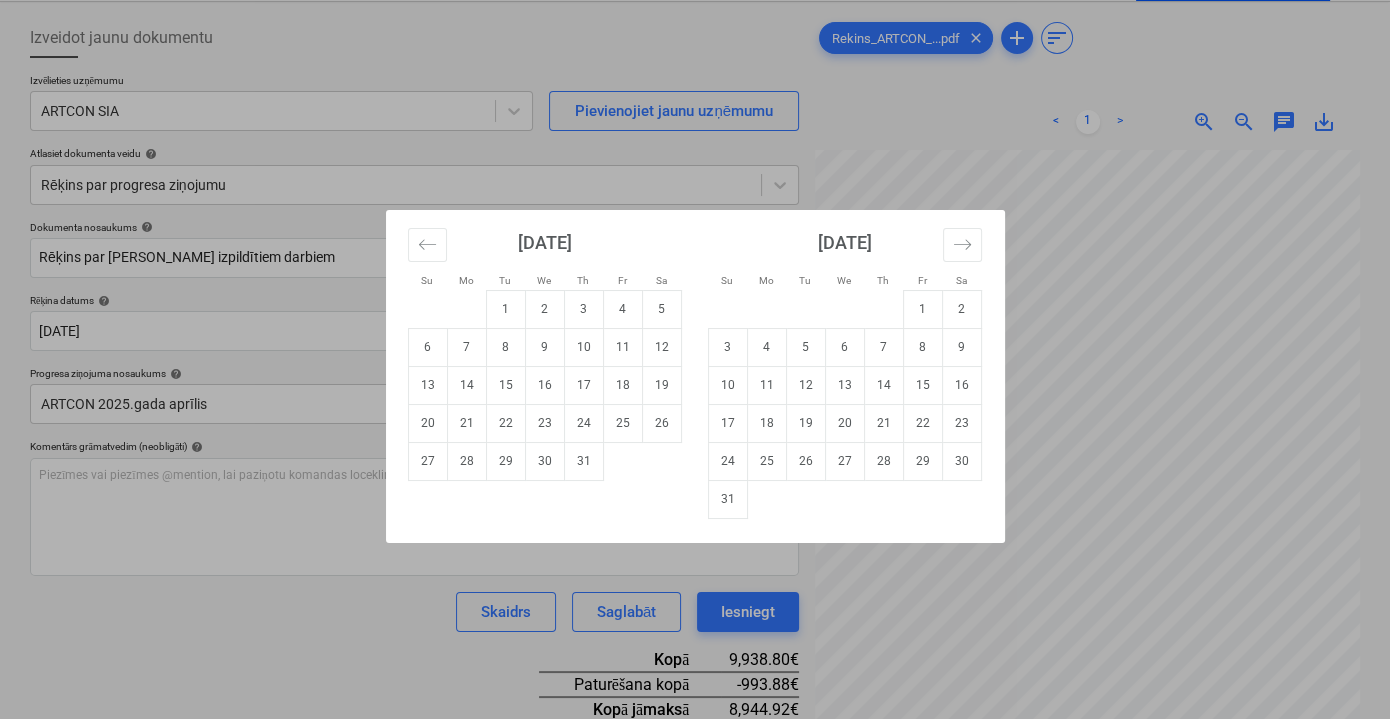 click on "Pārdošana Projekti Kontakti Iesūtne format_size keyboard_arrow_down help search Meklēt notifications 0 keyboard_arrow_down V. Filipčenko keyboard_arrow_down Ozolkalni Ozolkalni Budžets 6 Galvenais līgums PSF Apakšuzņēmuma līgumi Progresa ziņojumi Pirkuma pasūtījumi Izmaksas Ienākumi Vairāk keyboard_arrow_down 4 Izveidot jaunu dokumentu Izvēlieties uzņēmumu ARTCON SIA   Pievienojiet jaunu uzņēmumu Atlasiet dokumenta veidu help Rēķins par progresa ziņojumu Dokumenta nosaukums help Rēķins par aprīļa mēnesī izpildītiem darbiem Rēķina numurs  (neobligāti) help R-2025-5/3 Rēķina datums help 08 May 2025 08.05.2025 Press the down arrow key to interact with the calendar and
select a date. Press the question mark key to get the keyboard shortcuts for changing dates. Termiņš help Press the down arrow key to interact with the calendar and
select a date. Press the question mark key to get the keyboard shortcuts for changing dates. Progresa ziņojuma nosaukums help help ﻿ <" at bounding box center [695, 269] 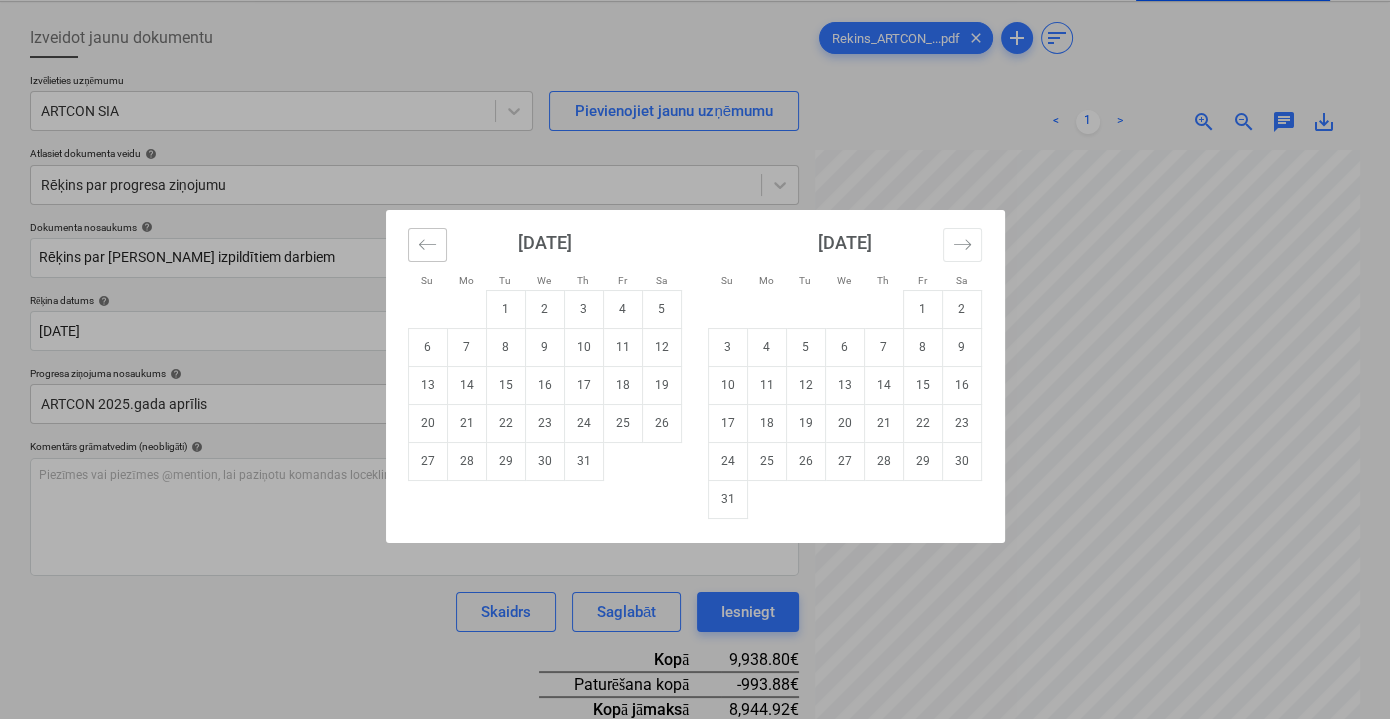 click at bounding box center (427, 245) 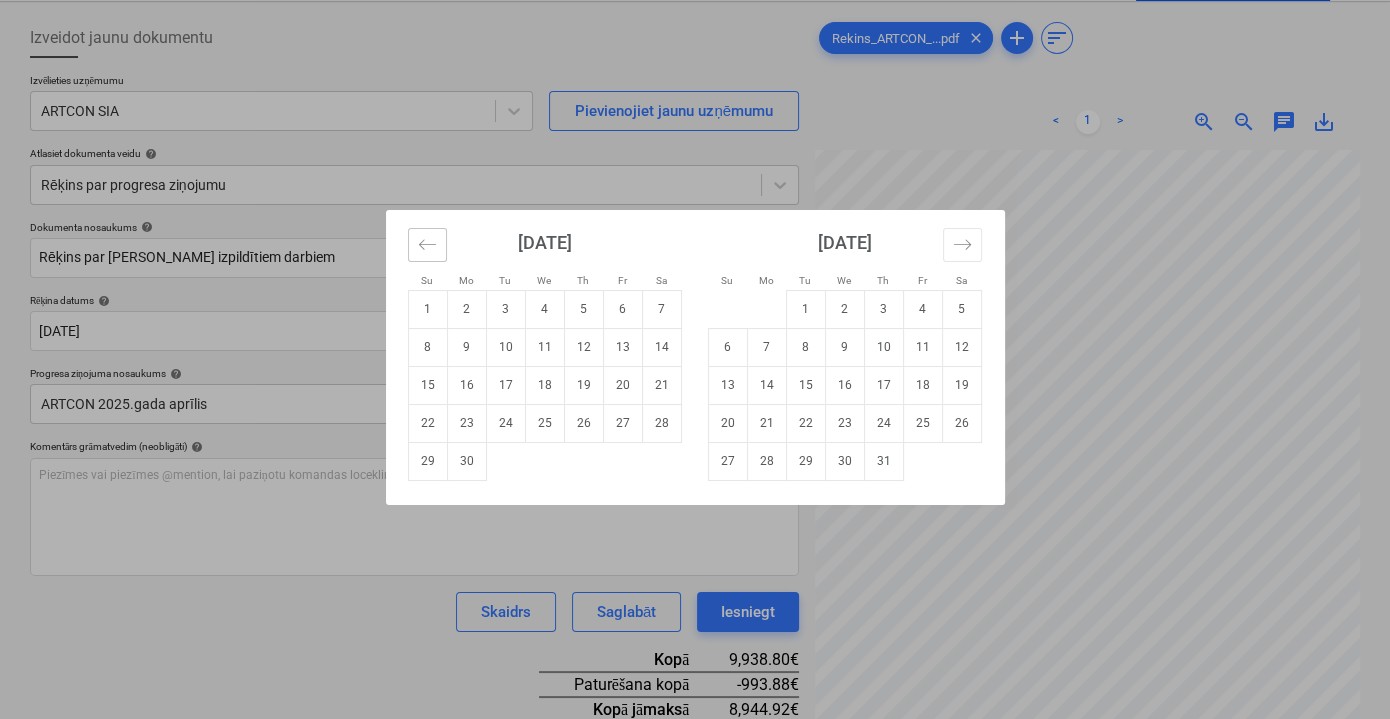 click 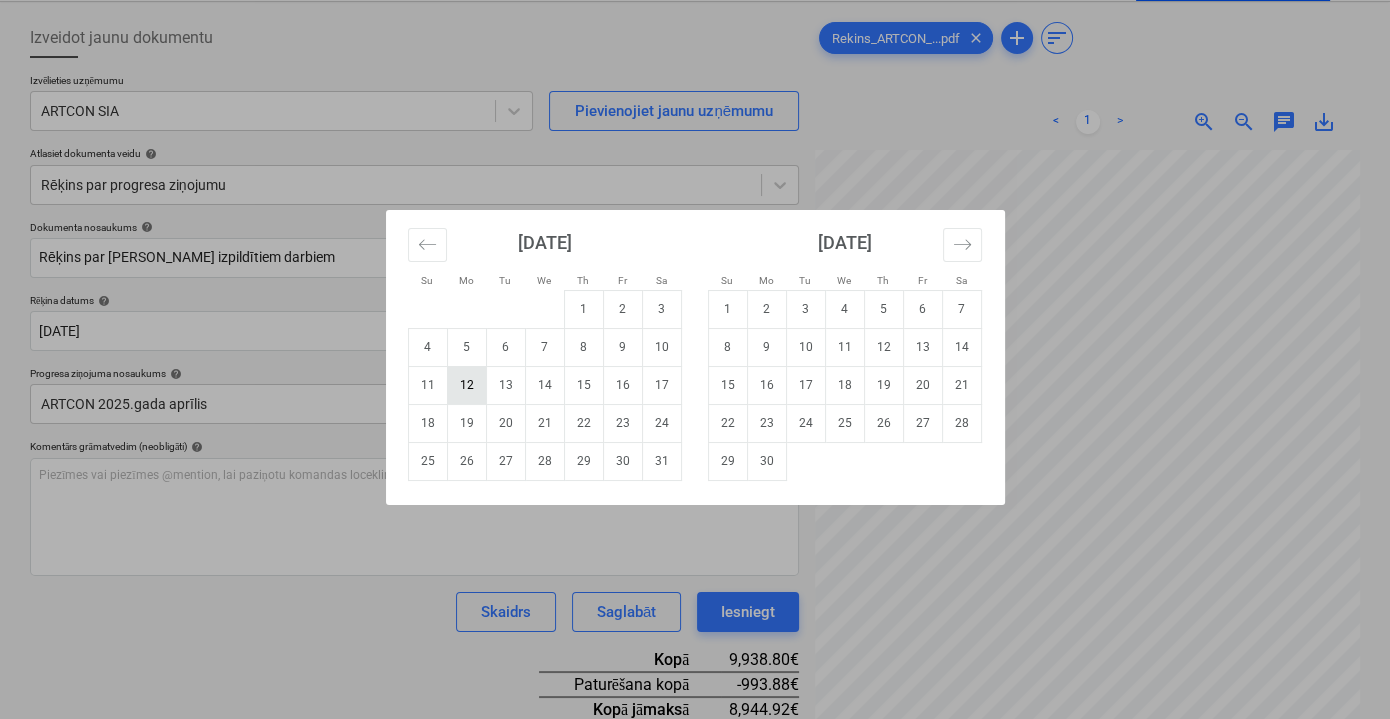 click on "12" at bounding box center (466, 385) 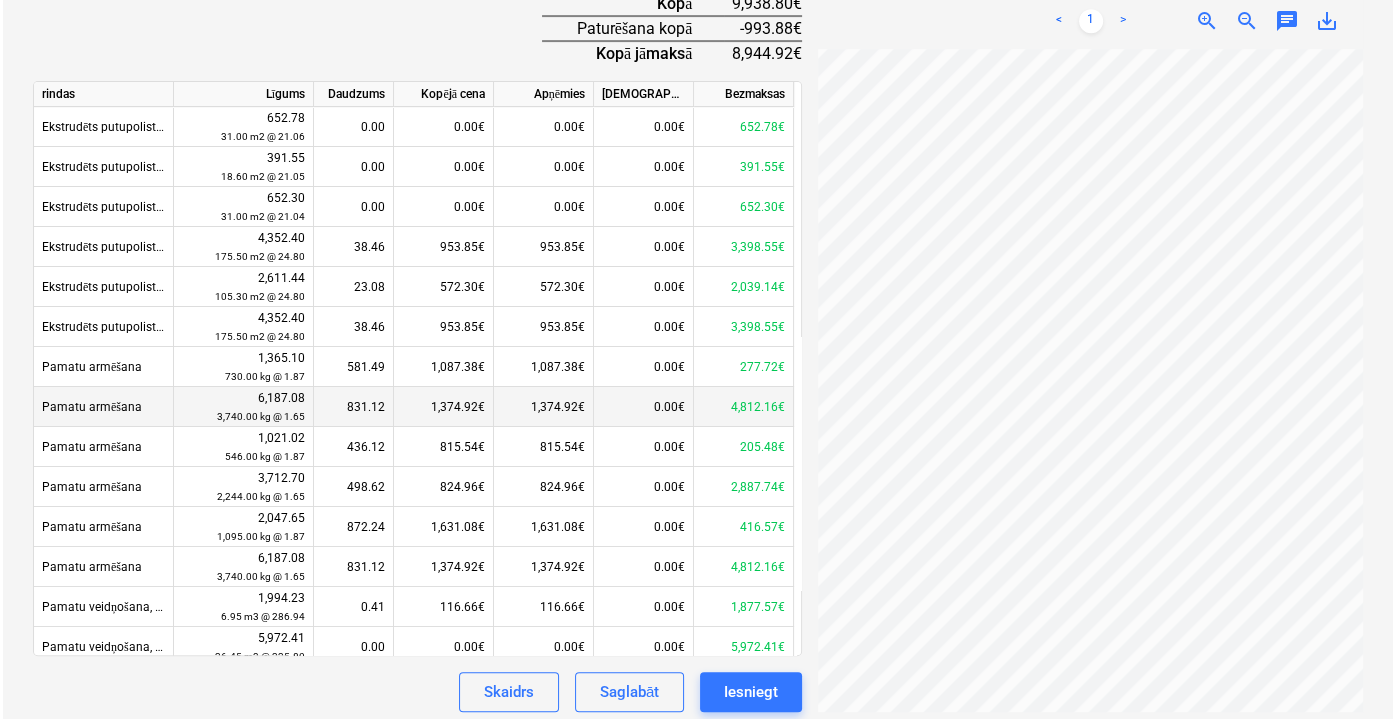 scroll, scrollTop: 754, scrollLeft: 0, axis: vertical 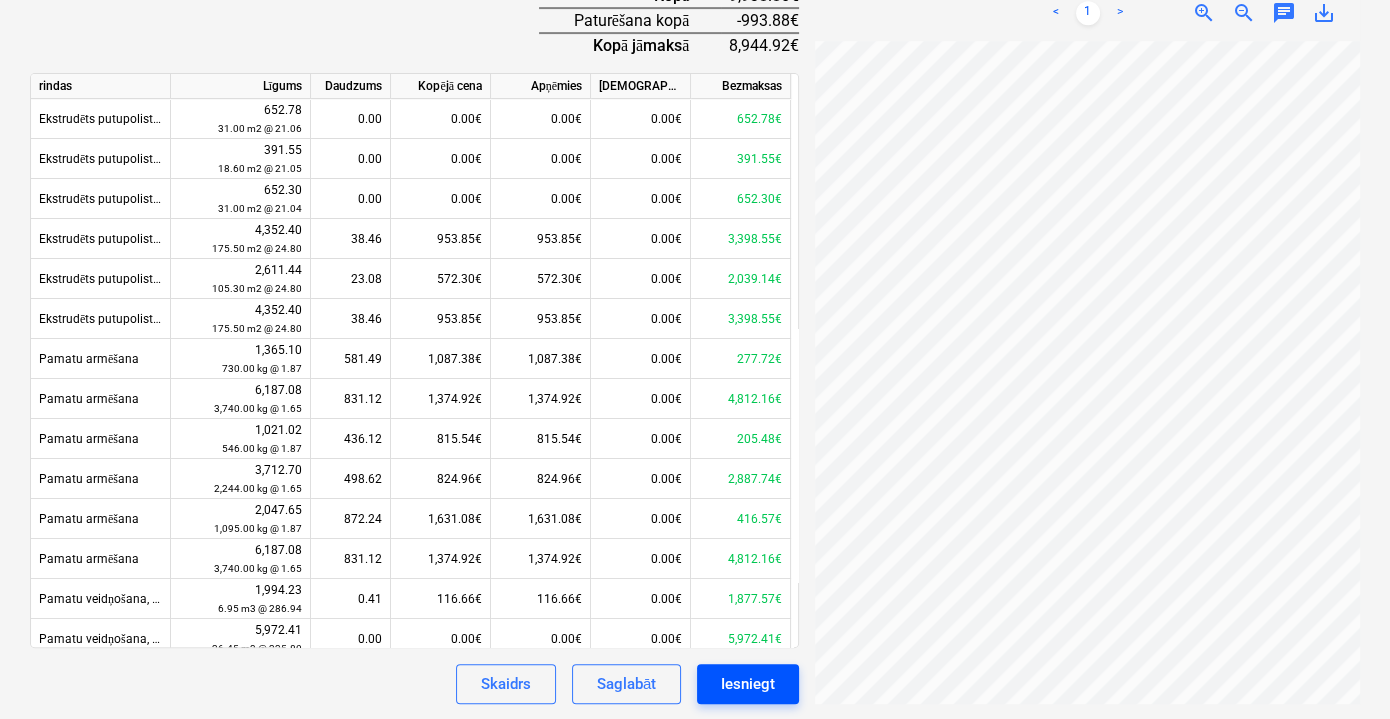 click on "Iesniegt" at bounding box center [748, 684] 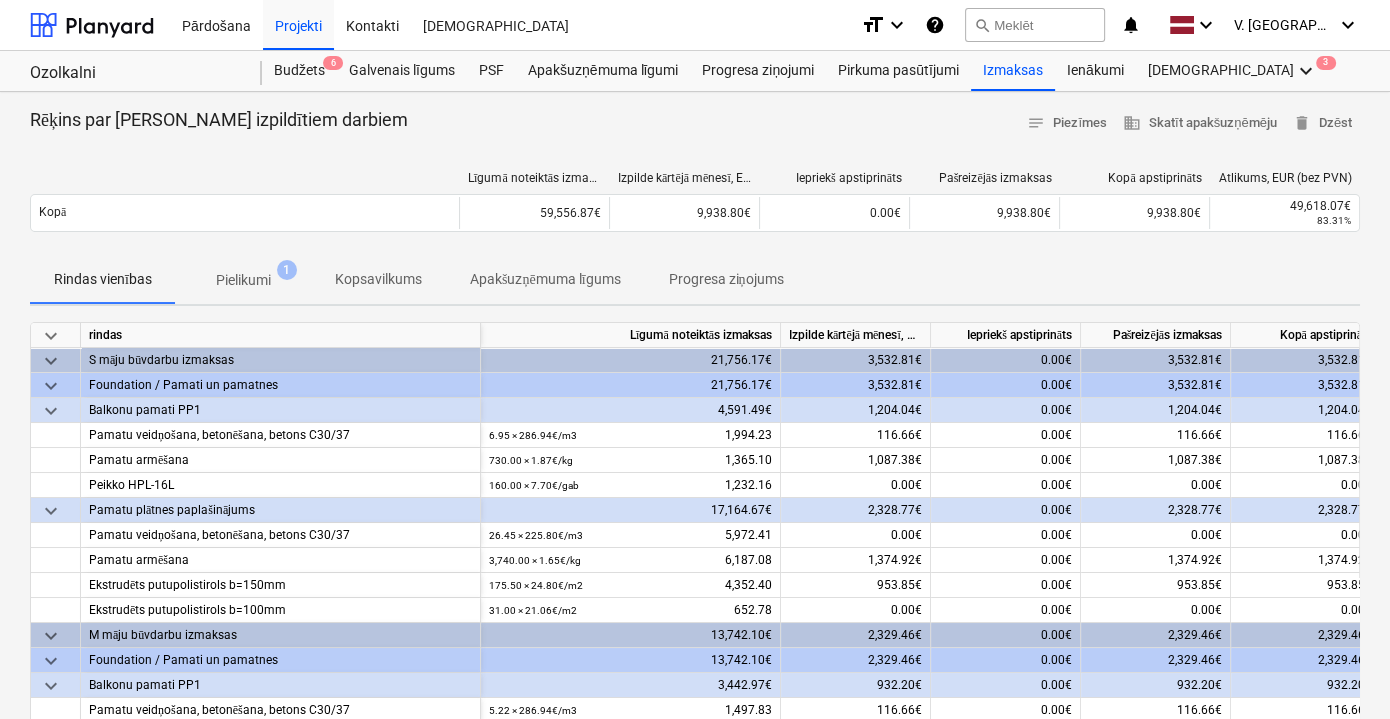 scroll, scrollTop: 344, scrollLeft: 0, axis: vertical 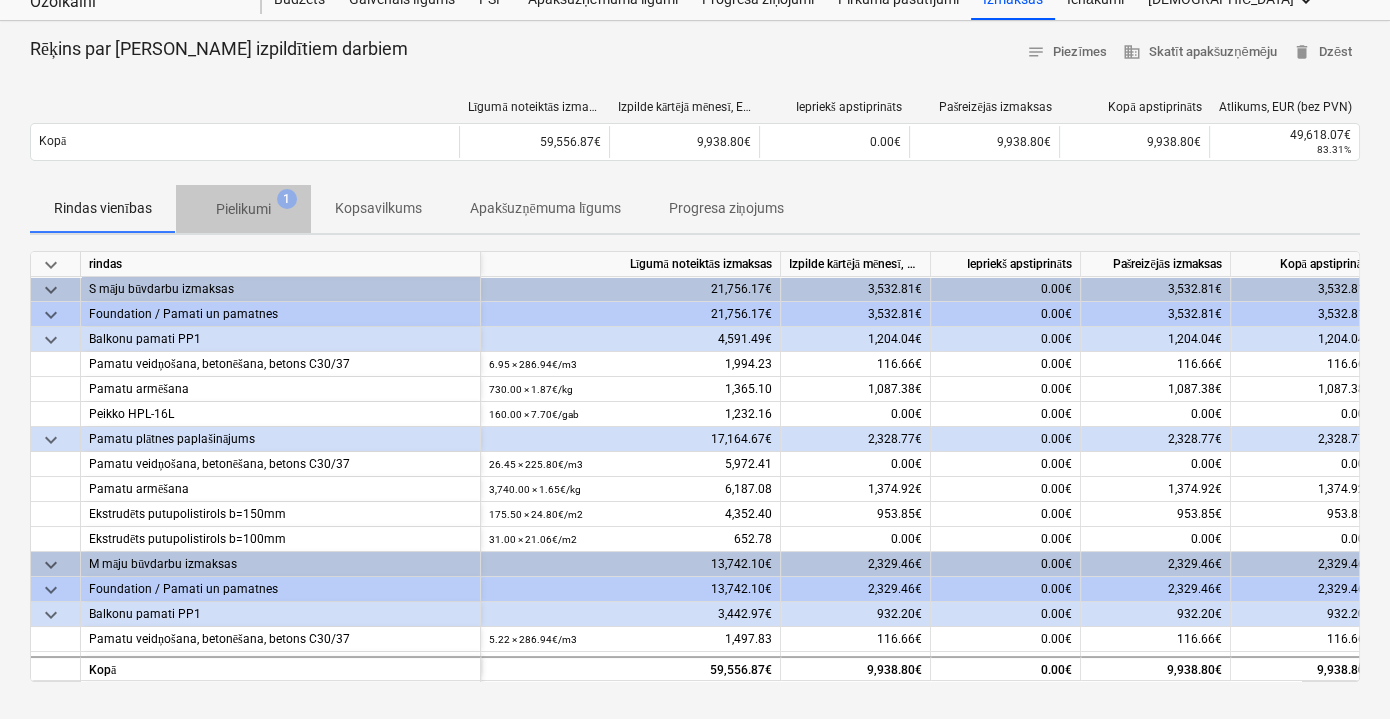 click on "1" at bounding box center [287, 199] 